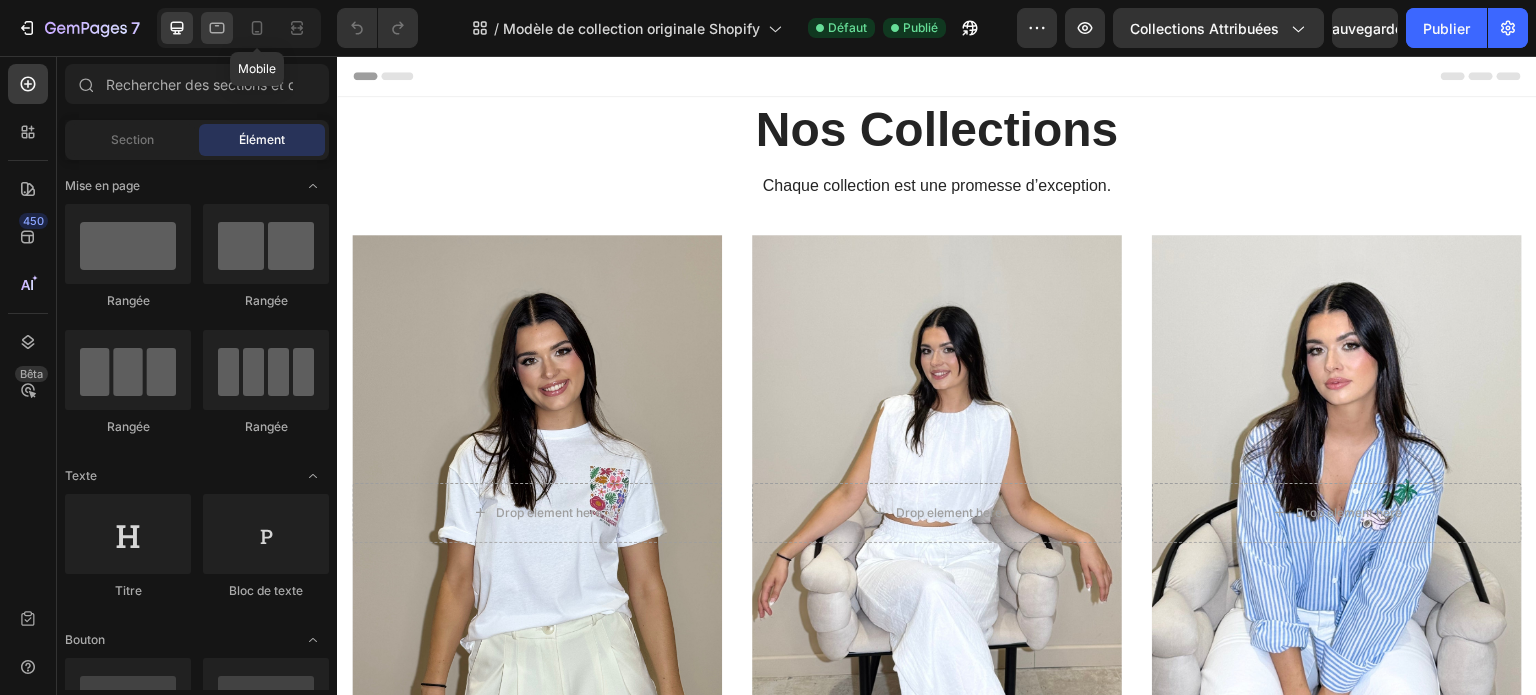 scroll, scrollTop: 0, scrollLeft: 0, axis: both 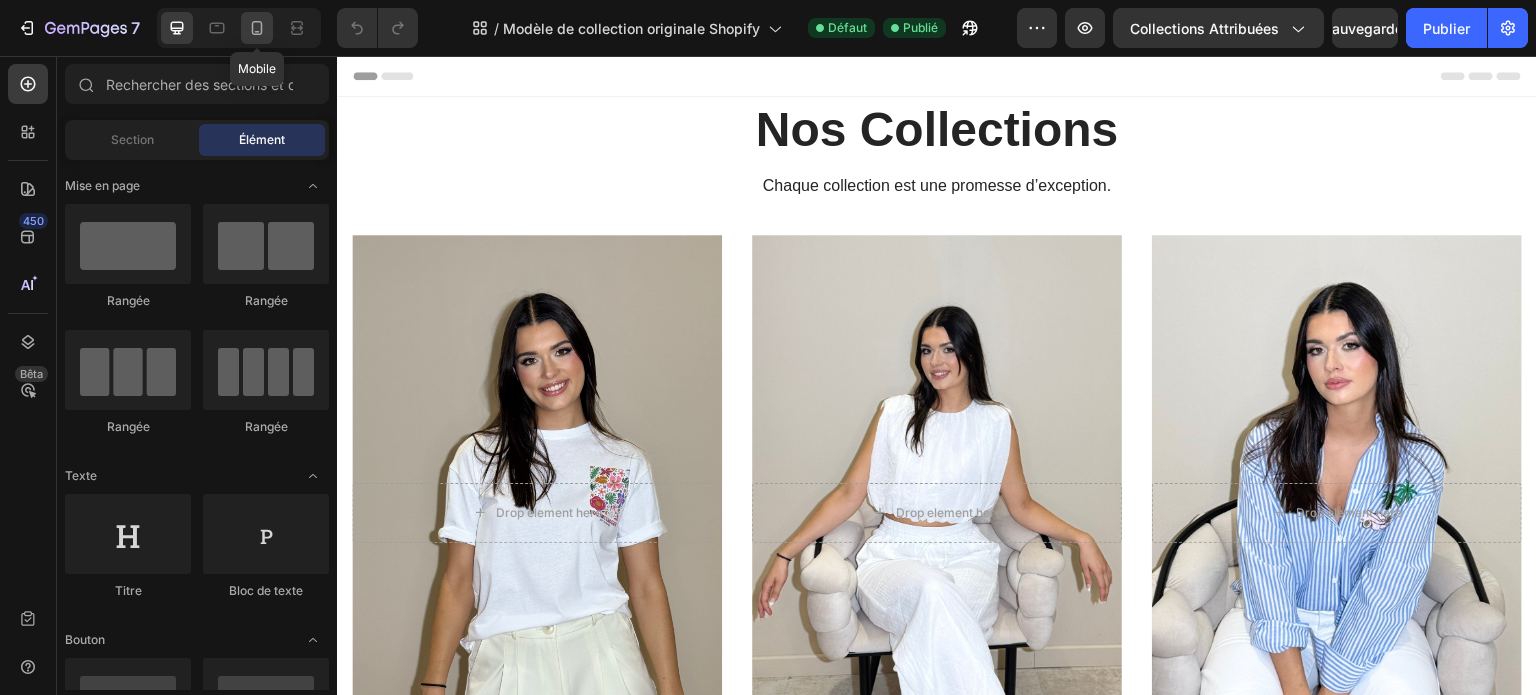 click 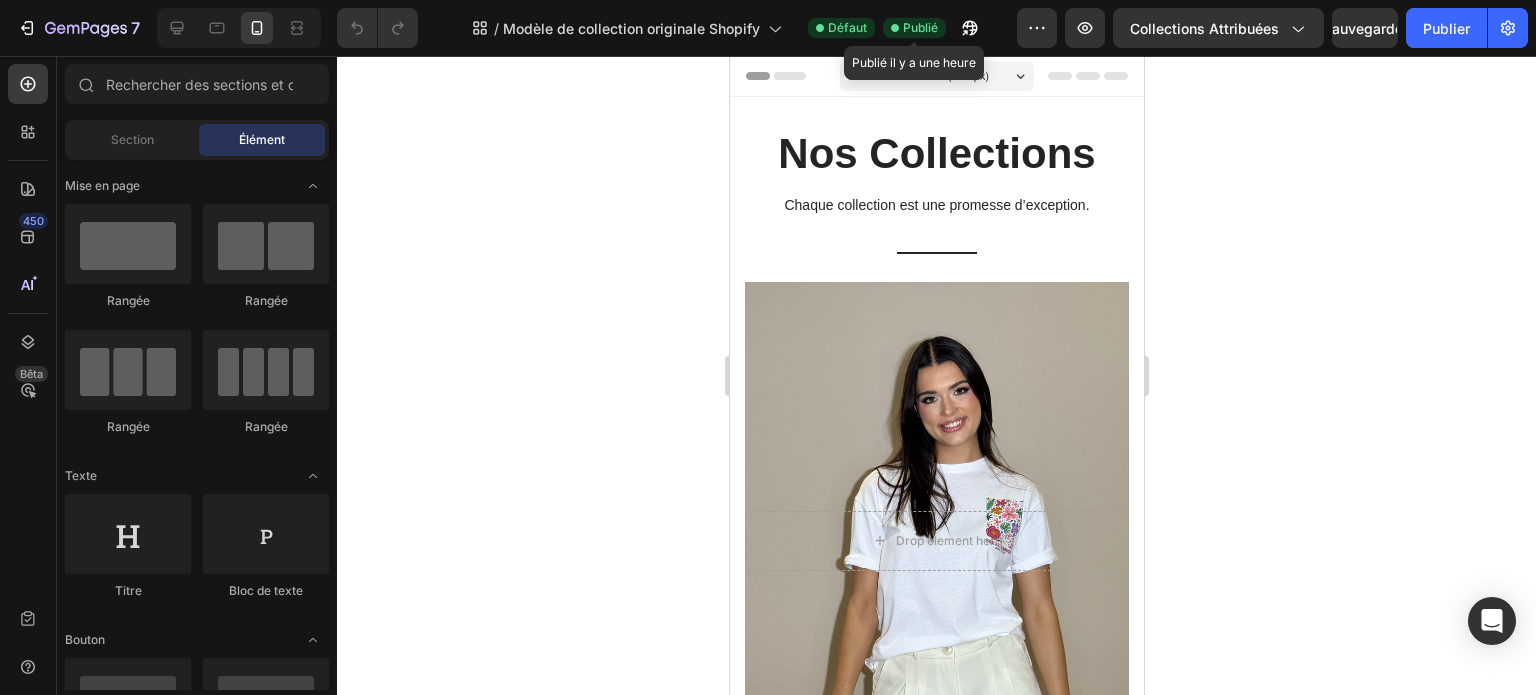 click on "Publié" at bounding box center (920, 27) 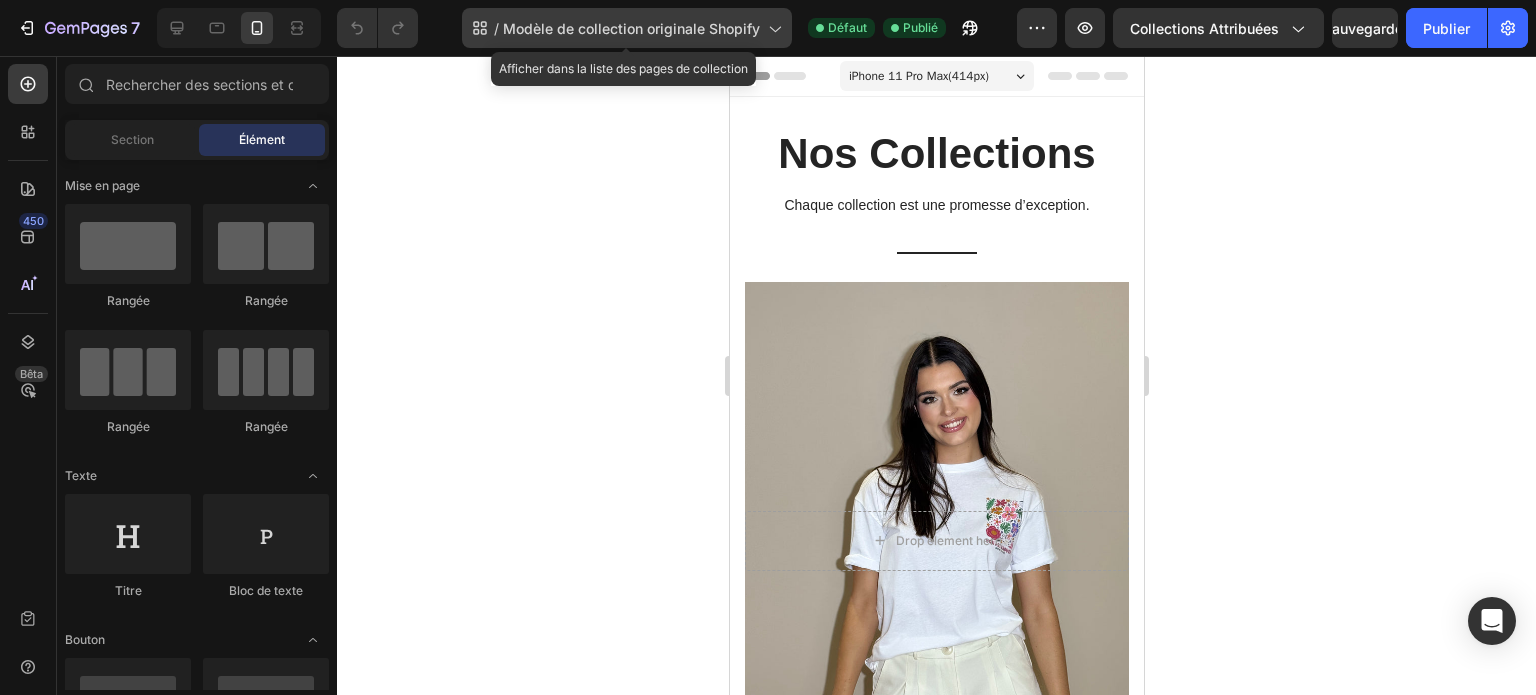 click 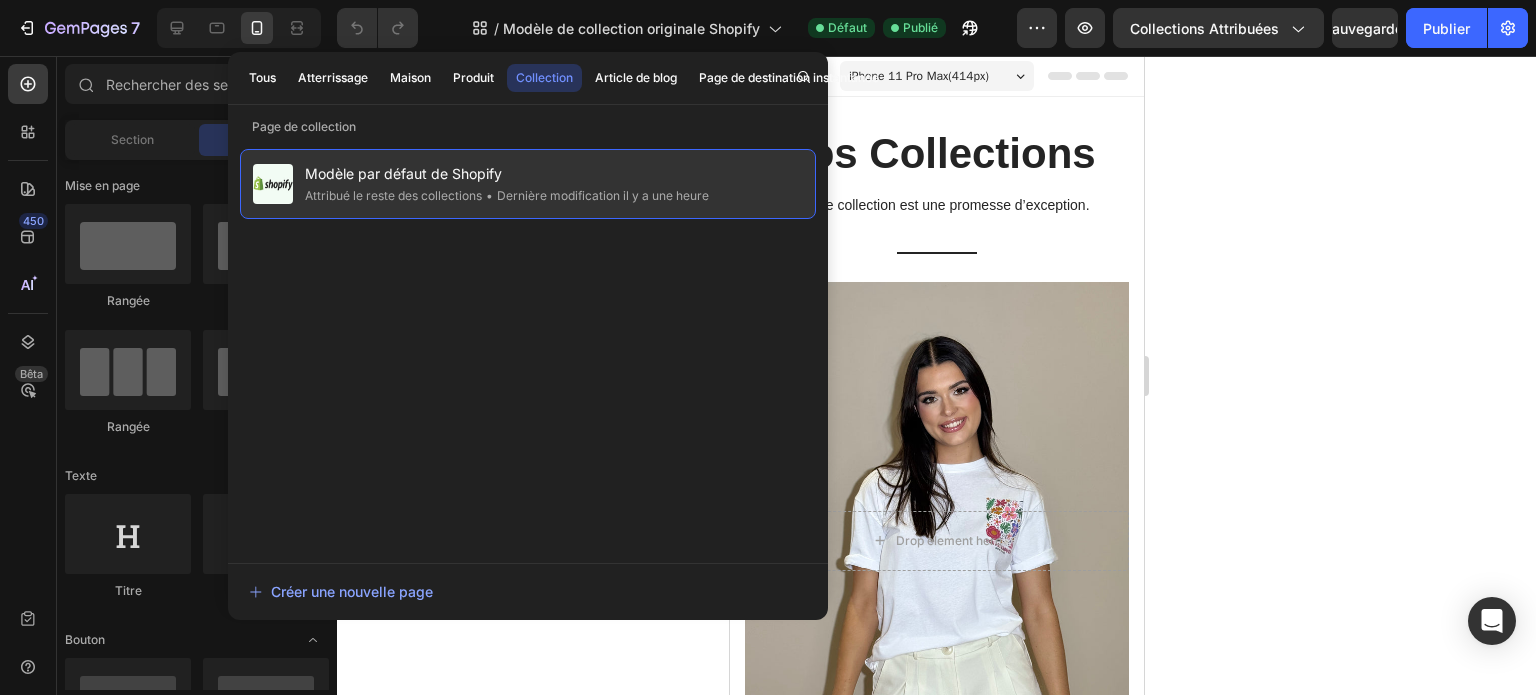 click on "Modèle par défaut de Shopify" at bounding box center [507, 174] 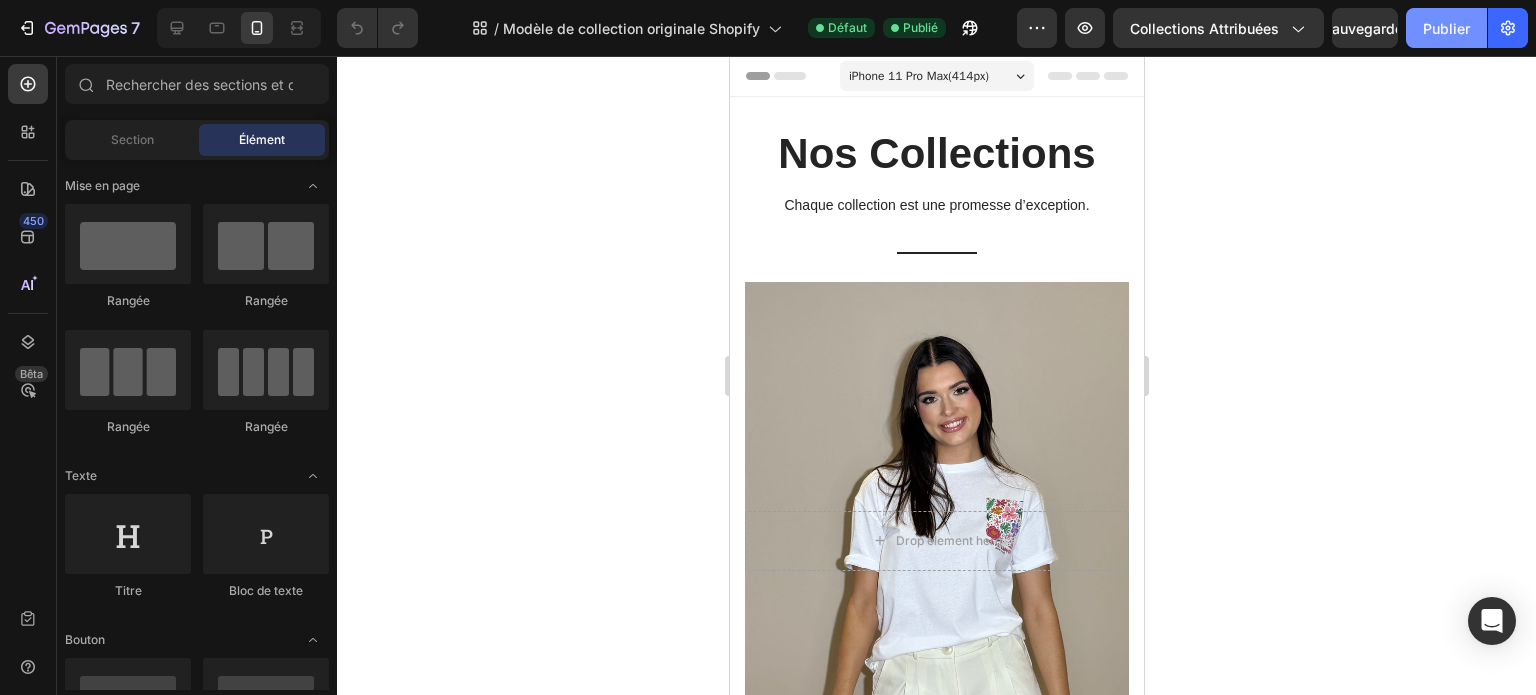 click on "Publier" 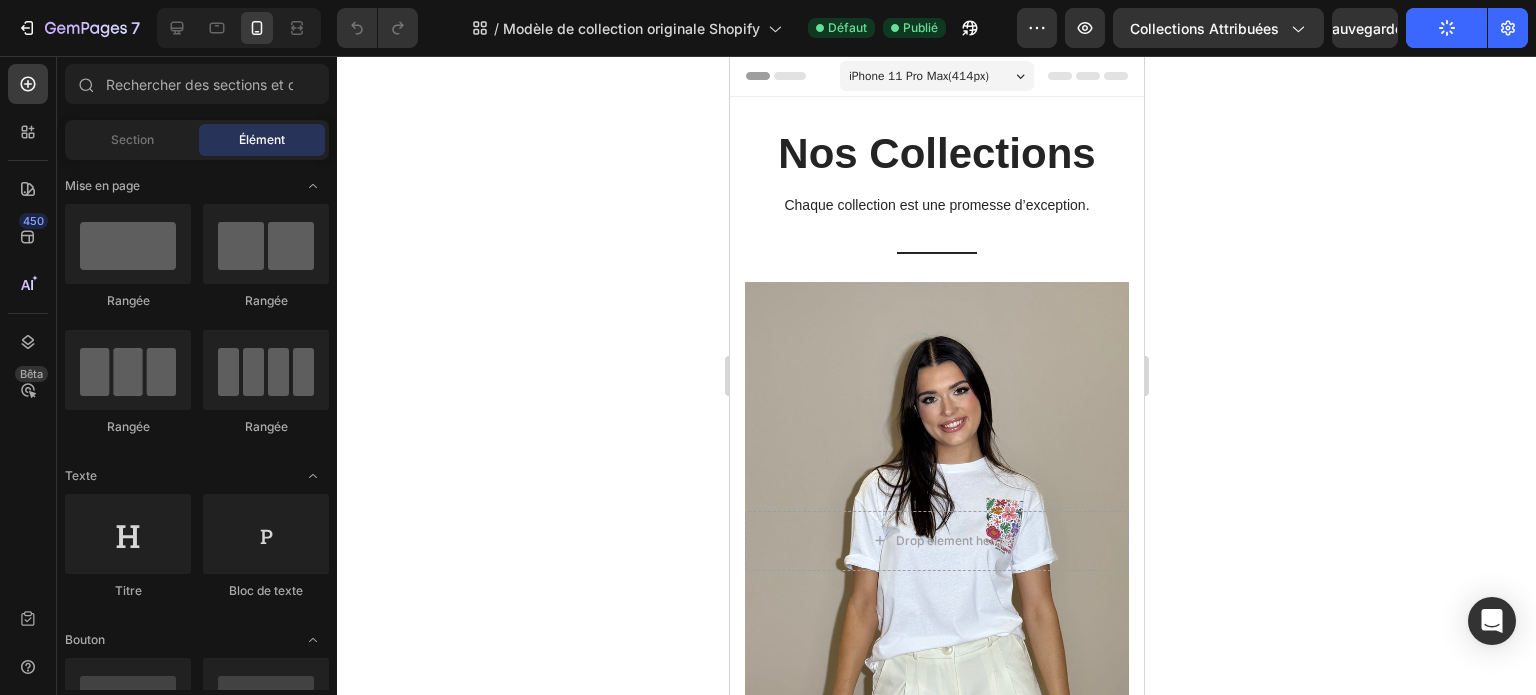 click 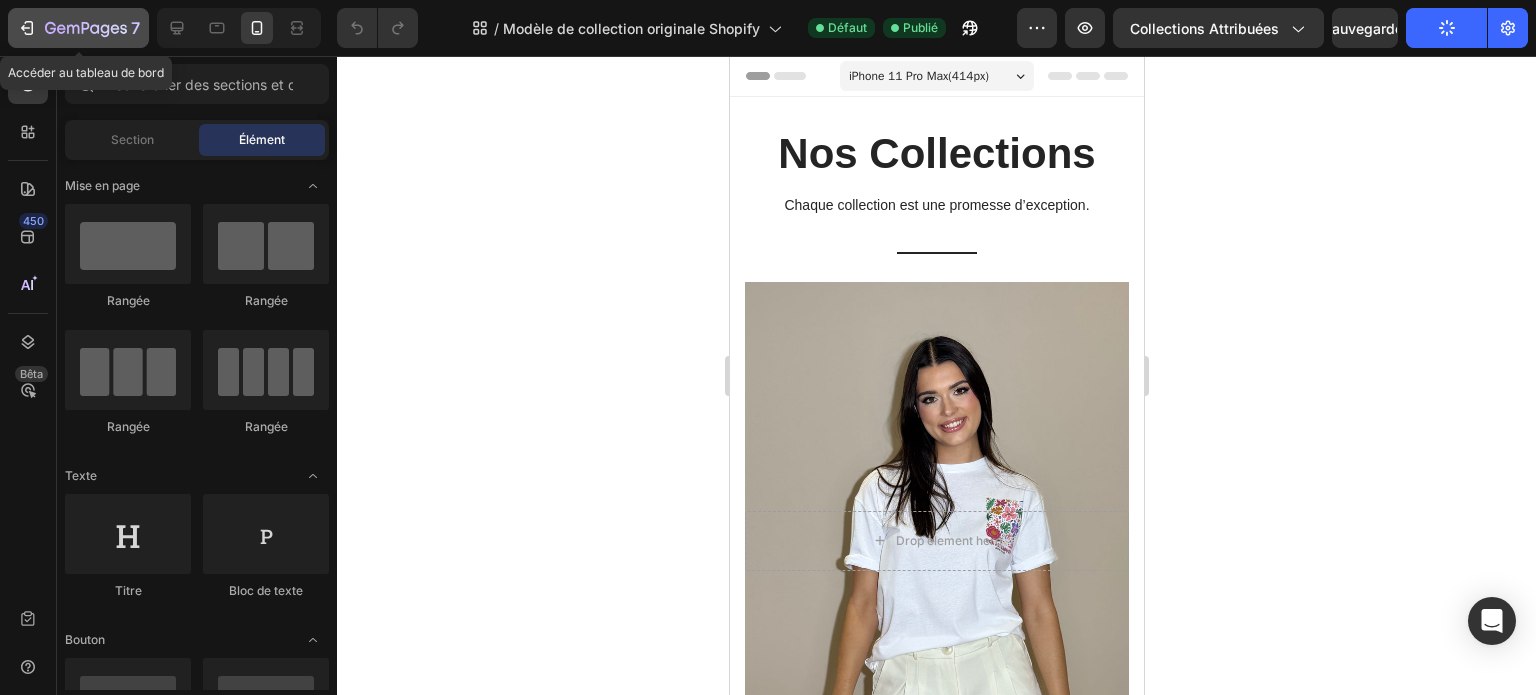 click on "7" 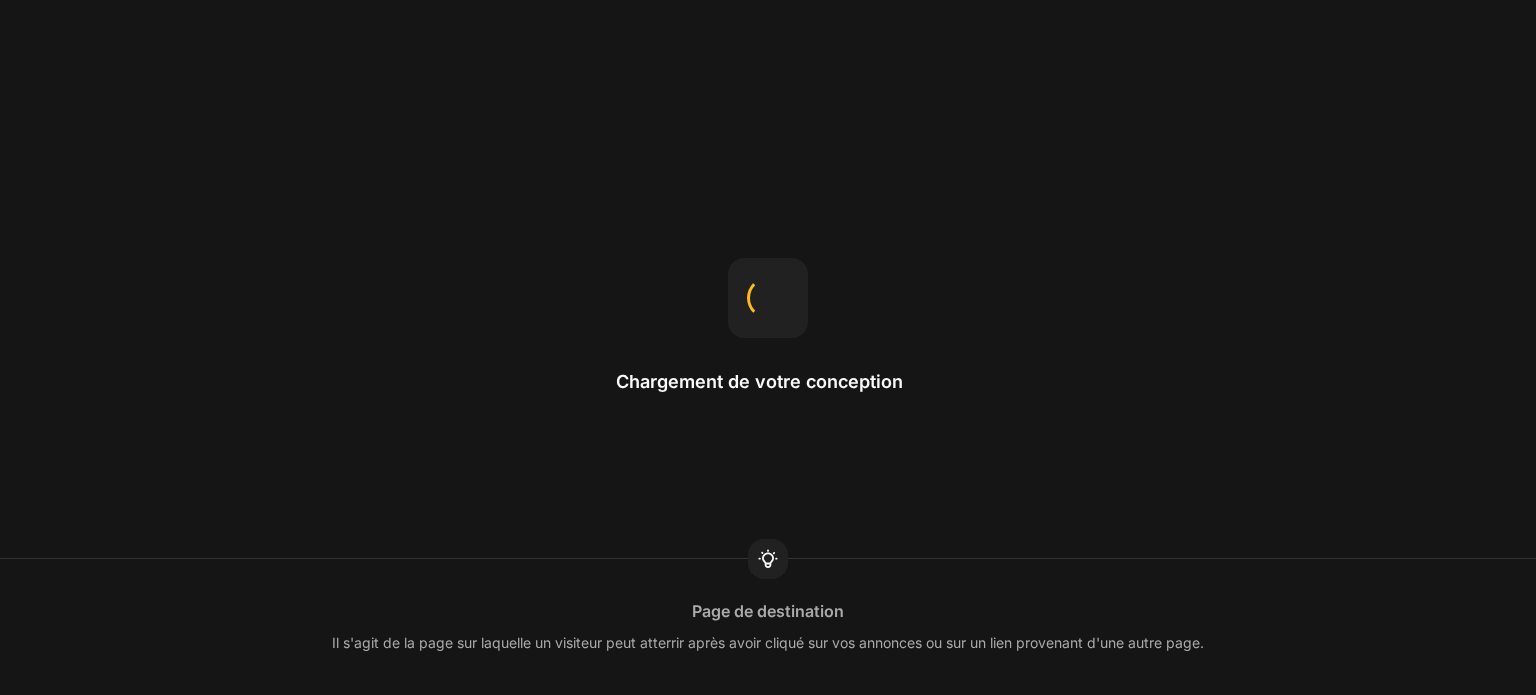 scroll, scrollTop: 0, scrollLeft: 0, axis: both 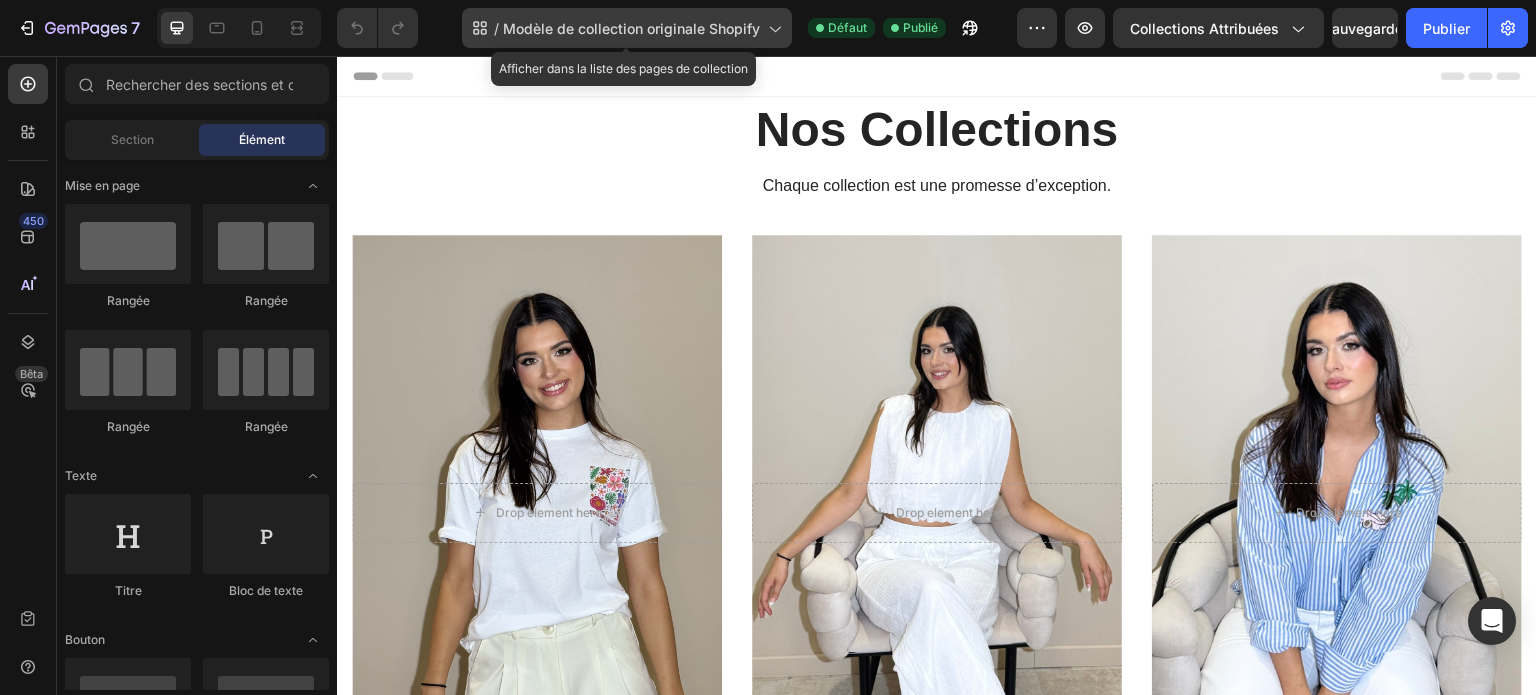 click on "/ Modèle de collection originale Shopify" 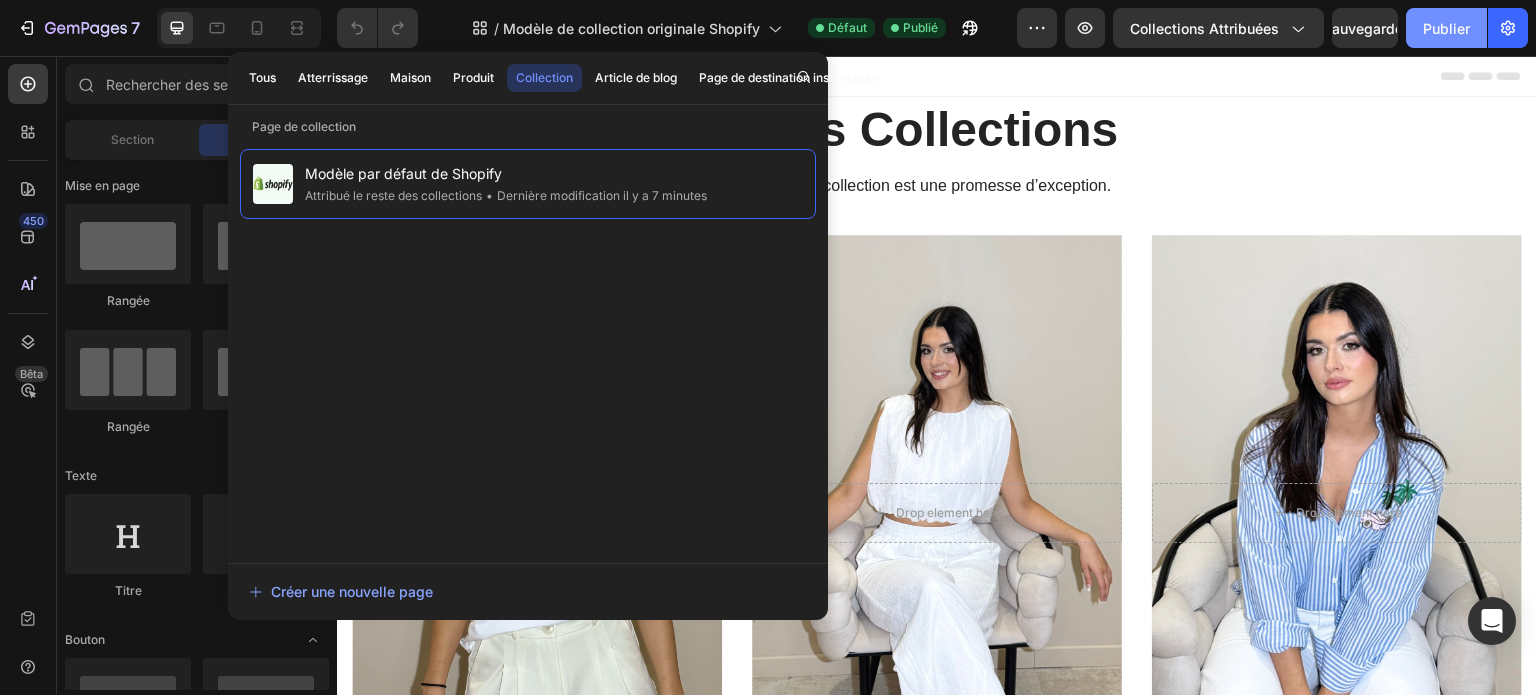 click on "Publier" at bounding box center [1446, 28] 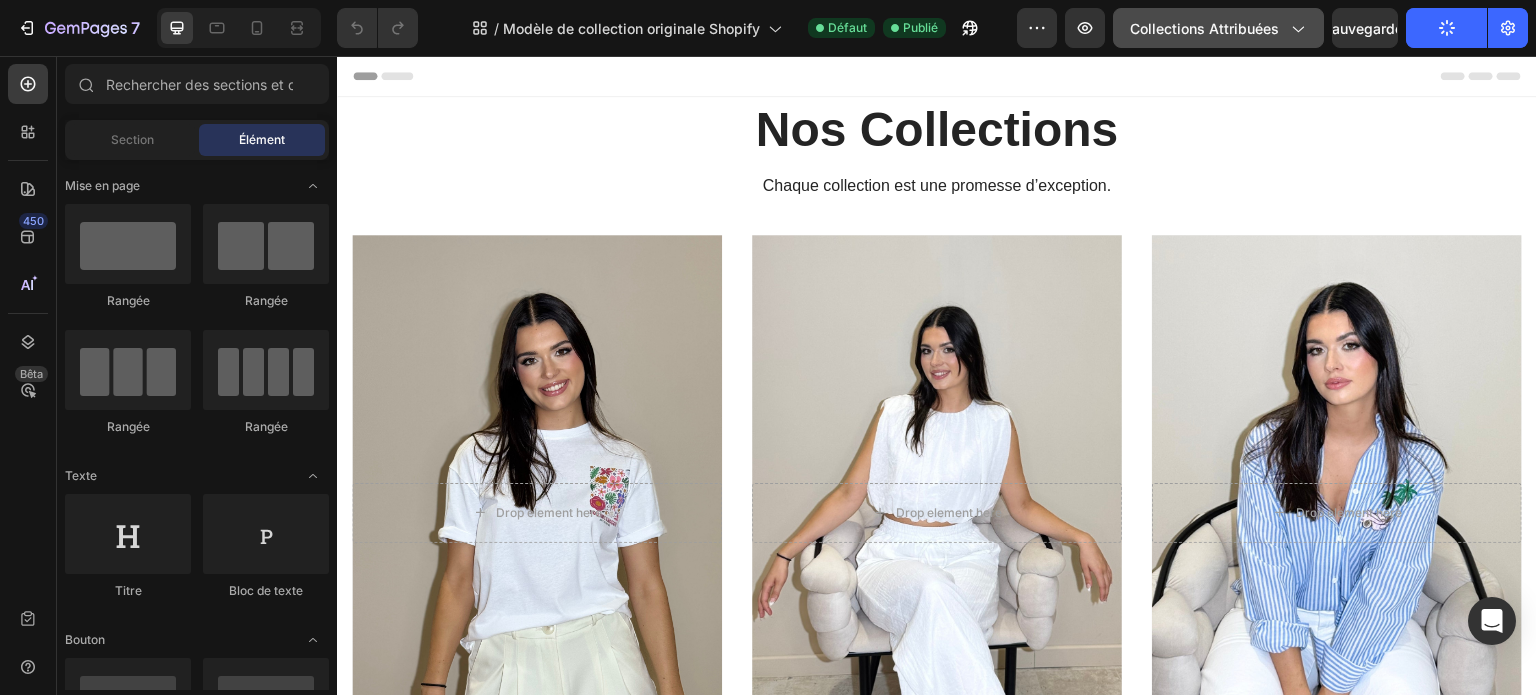 click on "Collections attribuées" at bounding box center (1218, 28) 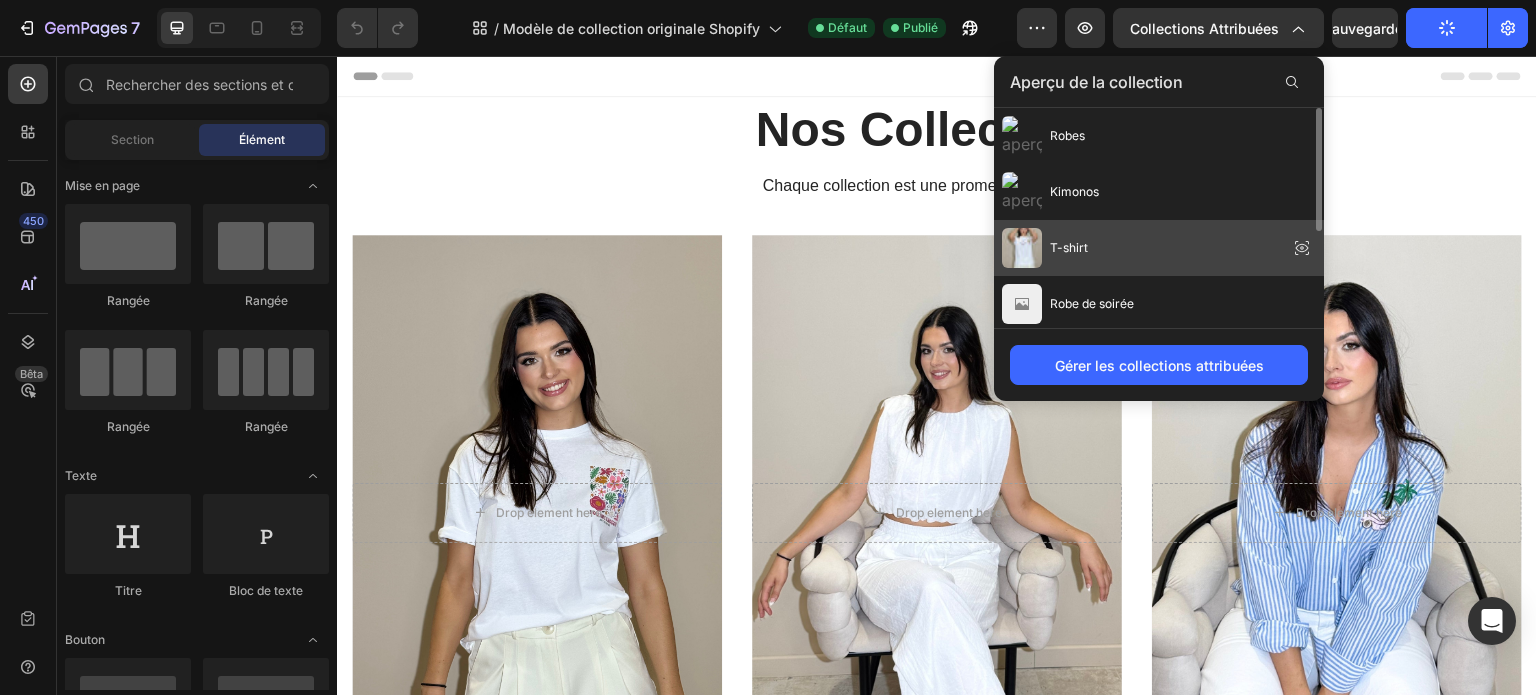 scroll, scrollTop: 172, scrollLeft: 0, axis: vertical 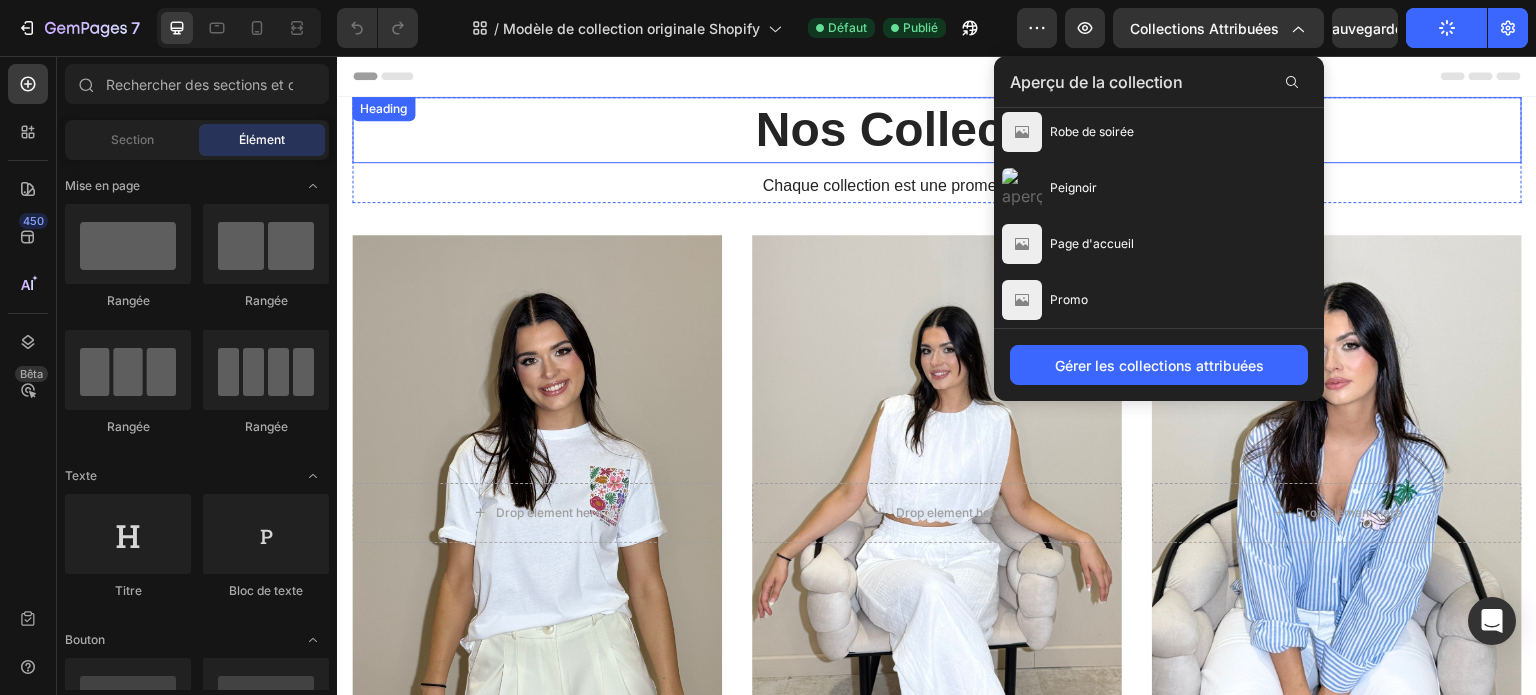 click on "Nos Collections" at bounding box center [937, 130] 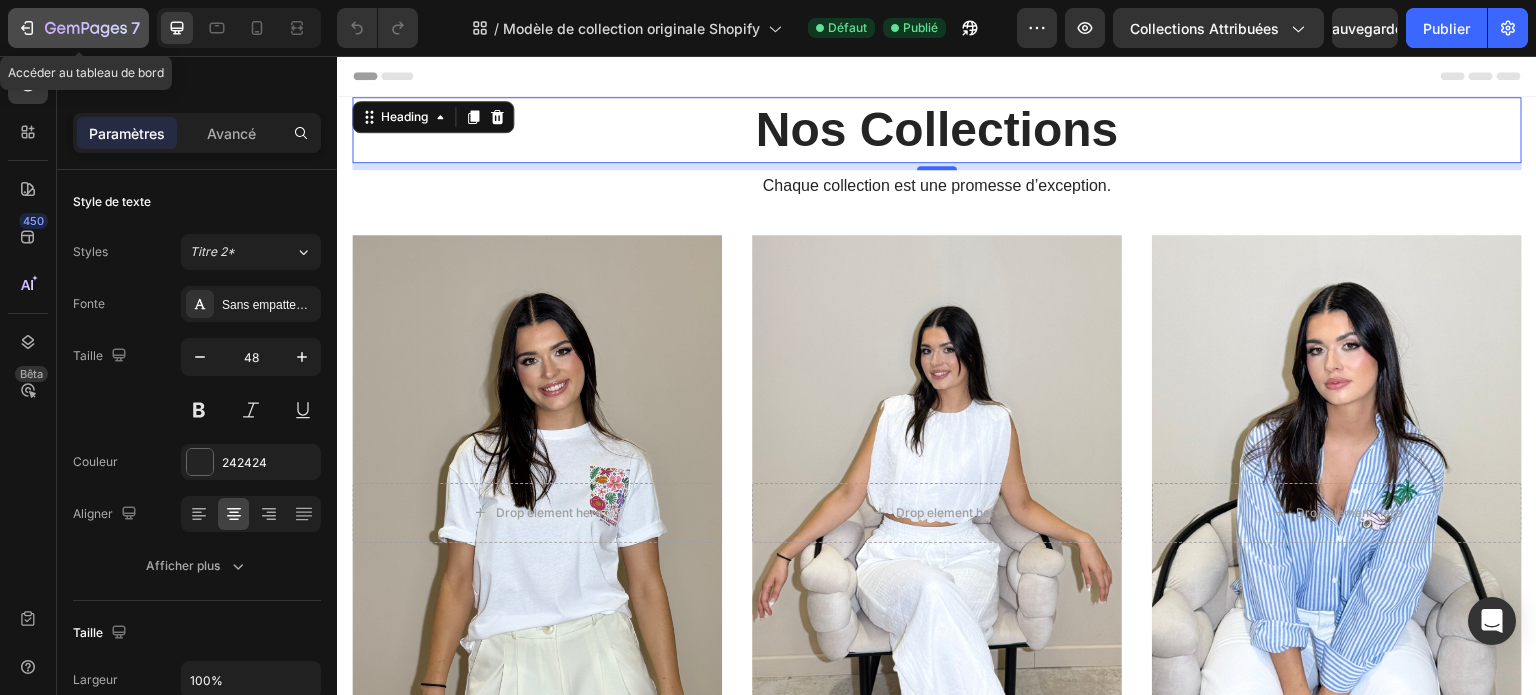 click 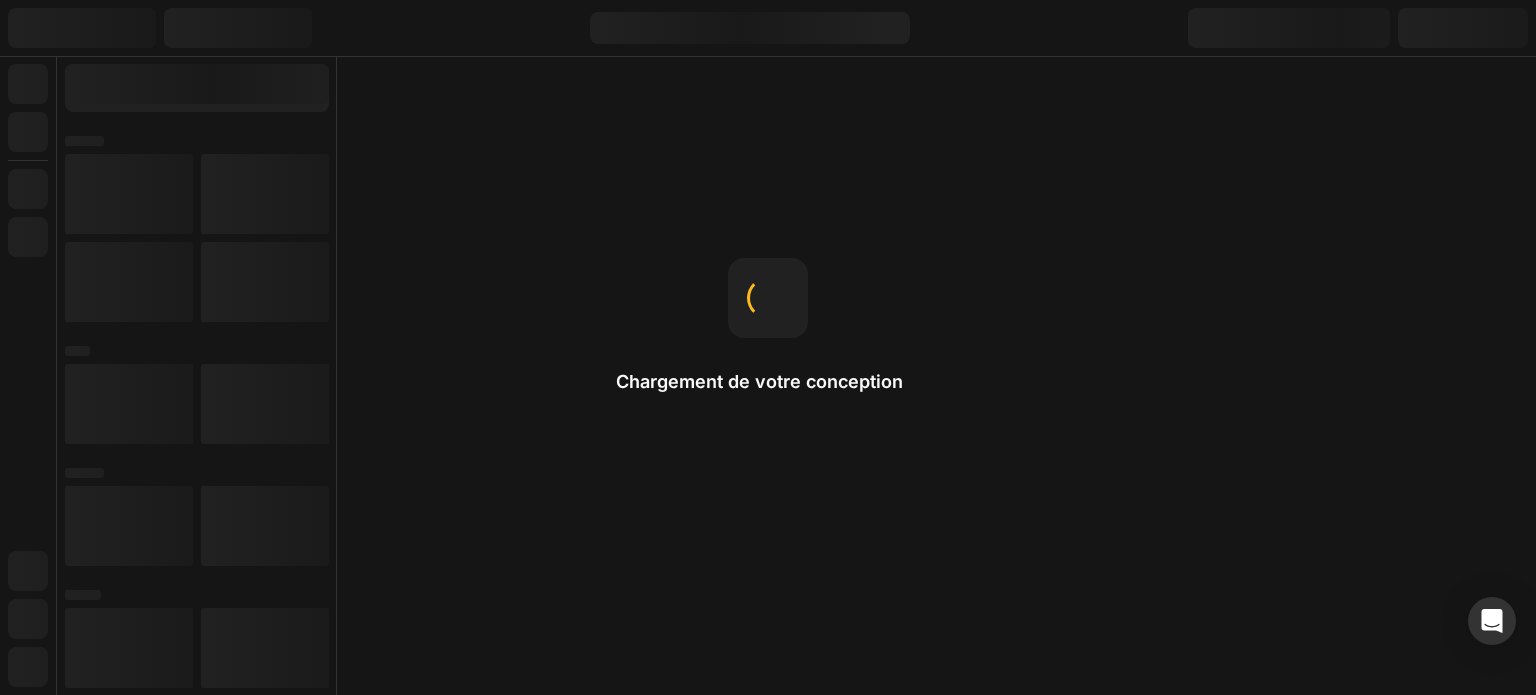 scroll, scrollTop: 0, scrollLeft: 0, axis: both 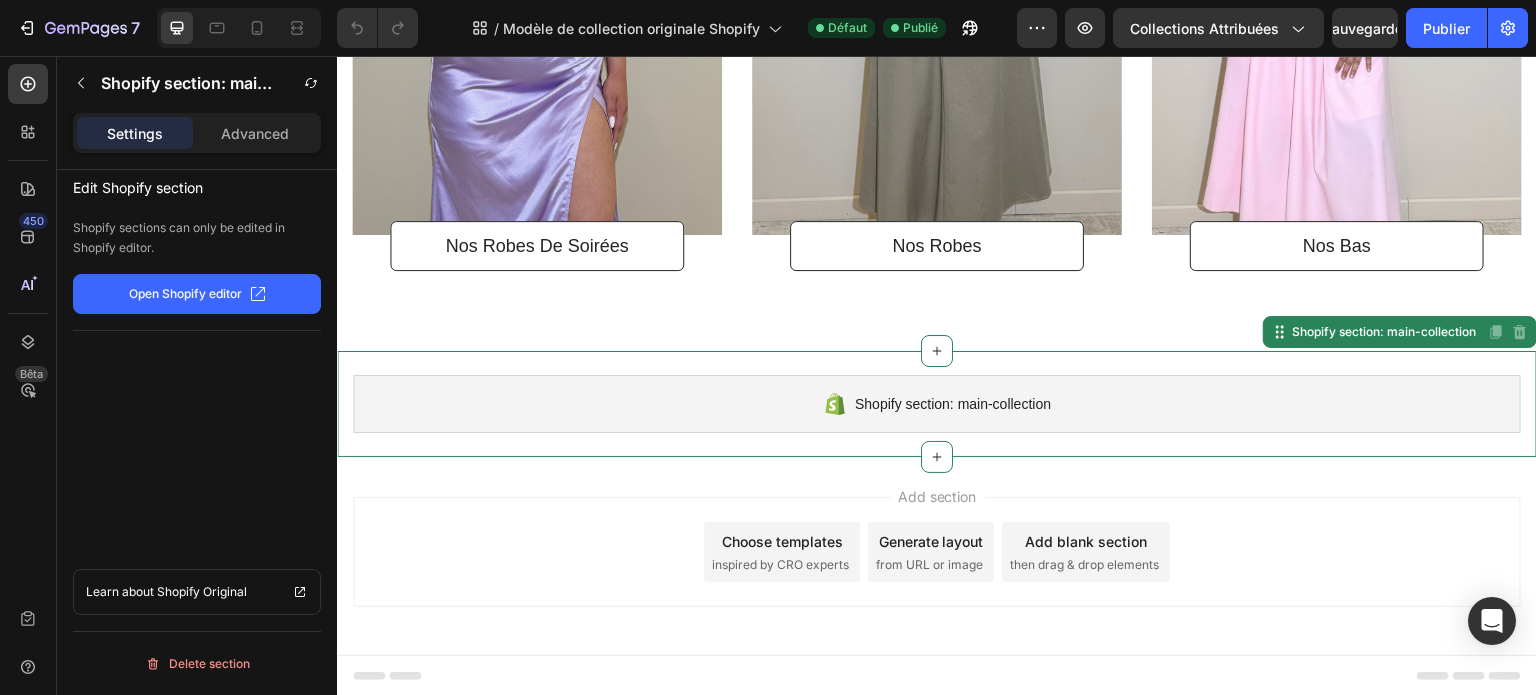 click on "Shopify section: main-collection" at bounding box center (937, 404) 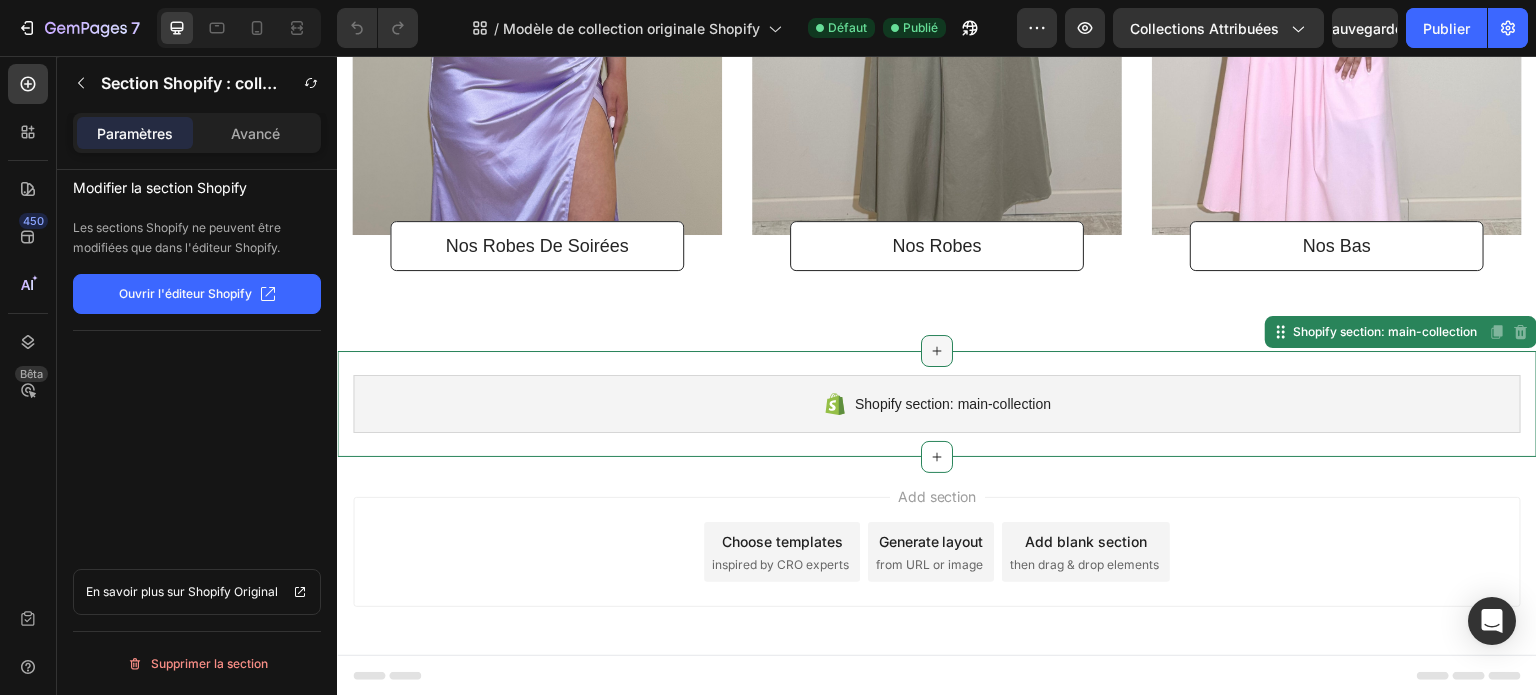 click at bounding box center [937, 351] 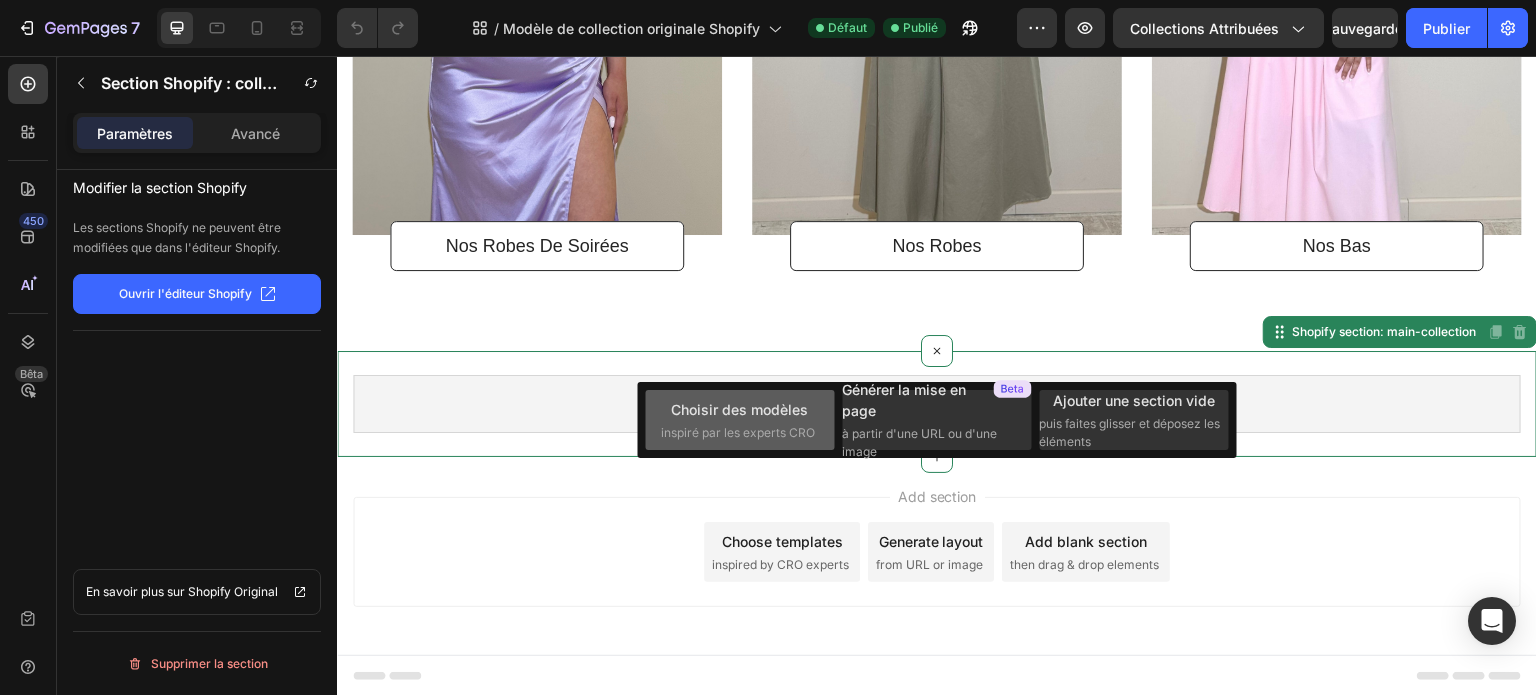 click on "inspiré par les experts CRO" at bounding box center [738, 432] 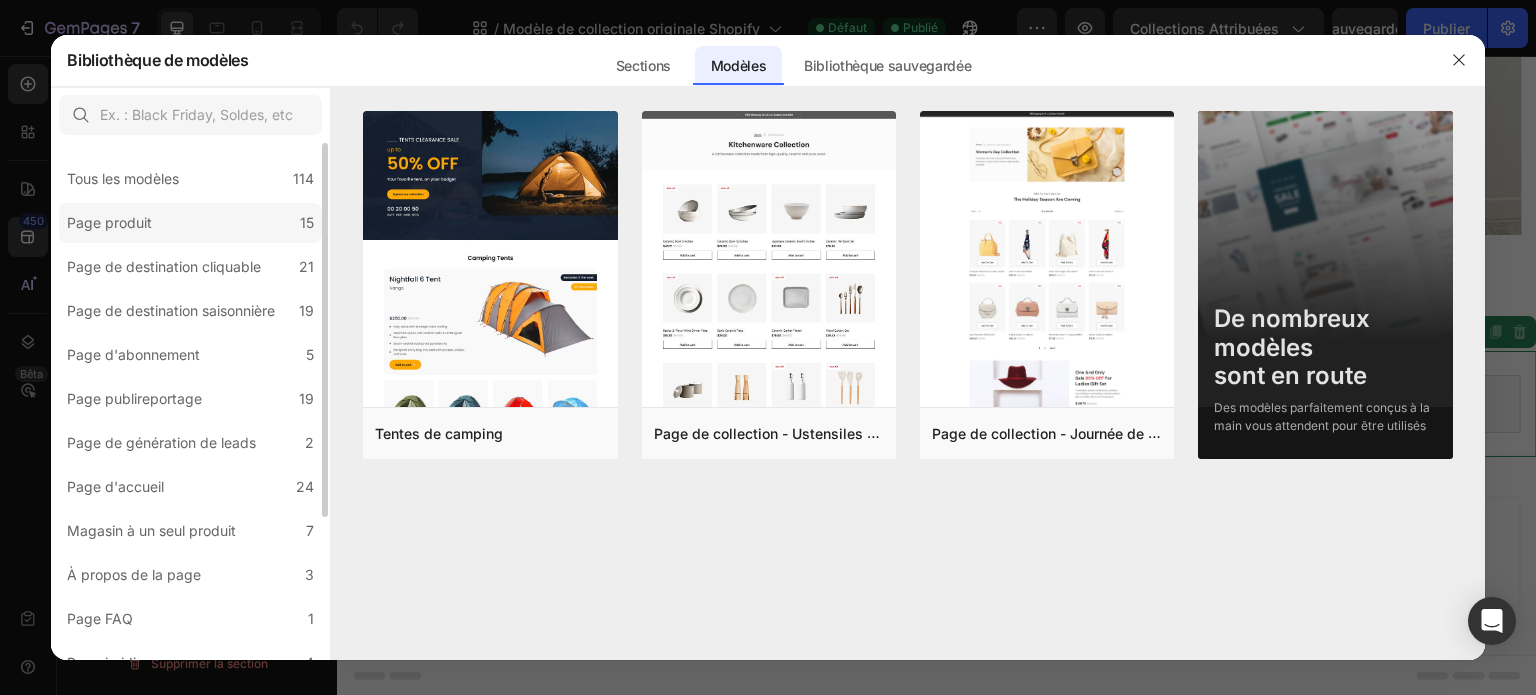 click on "Page produit 15" 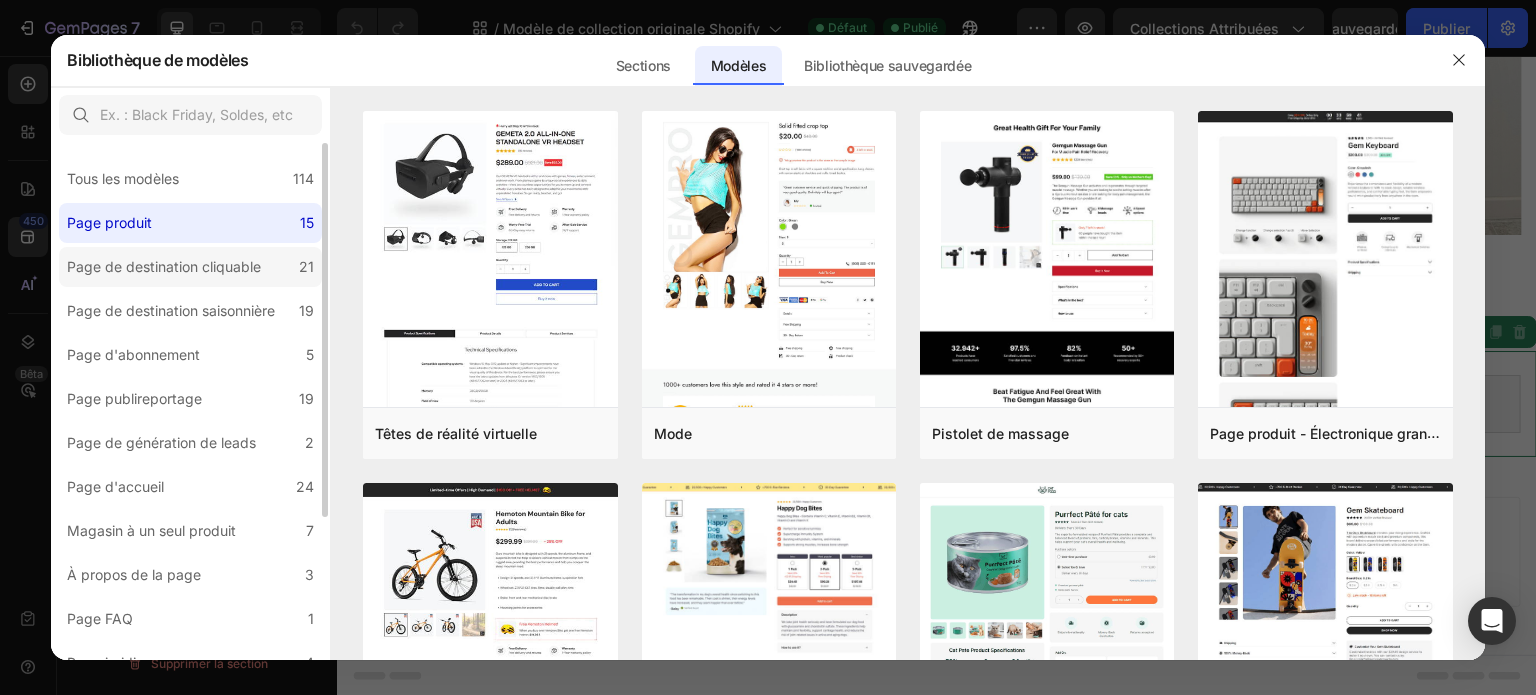 click on "Page de destination cliquable" at bounding box center (164, 266) 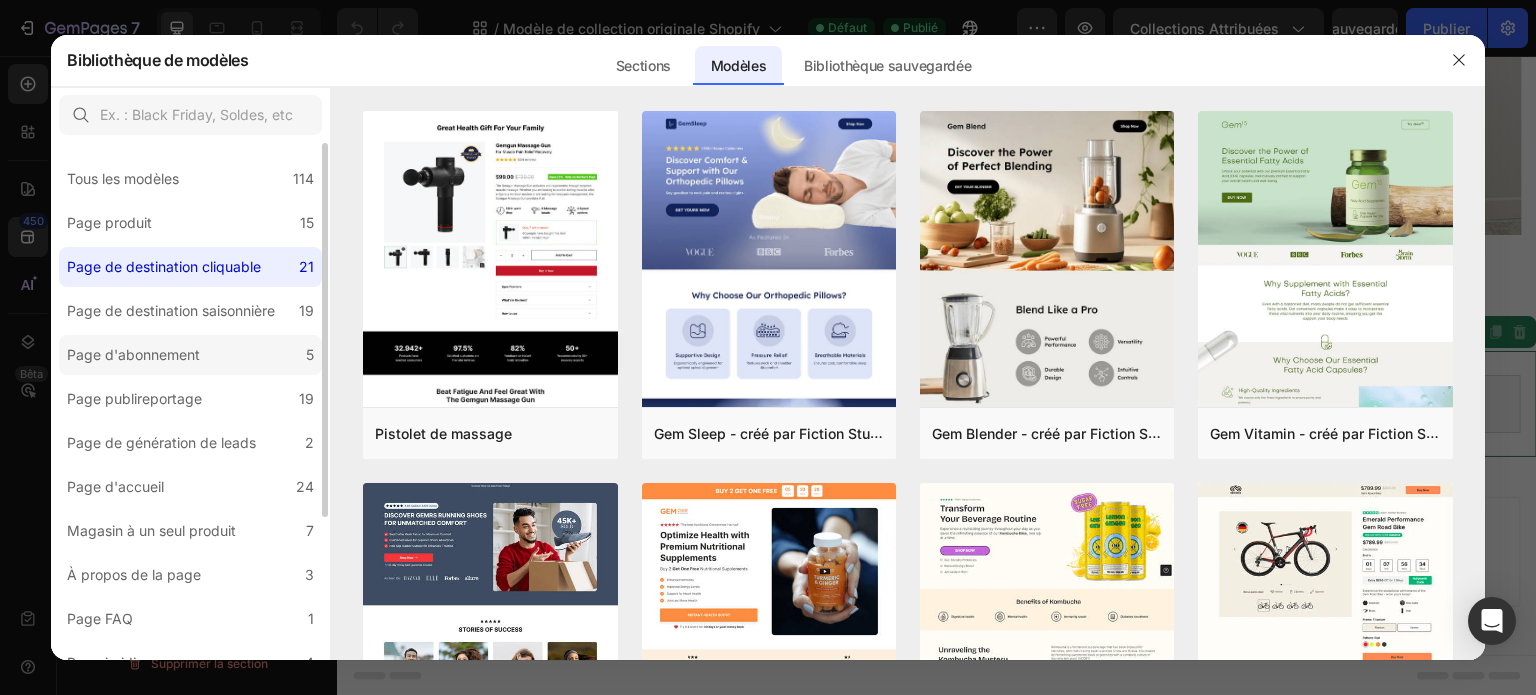 click on "Page d'abonnement" at bounding box center [133, 355] 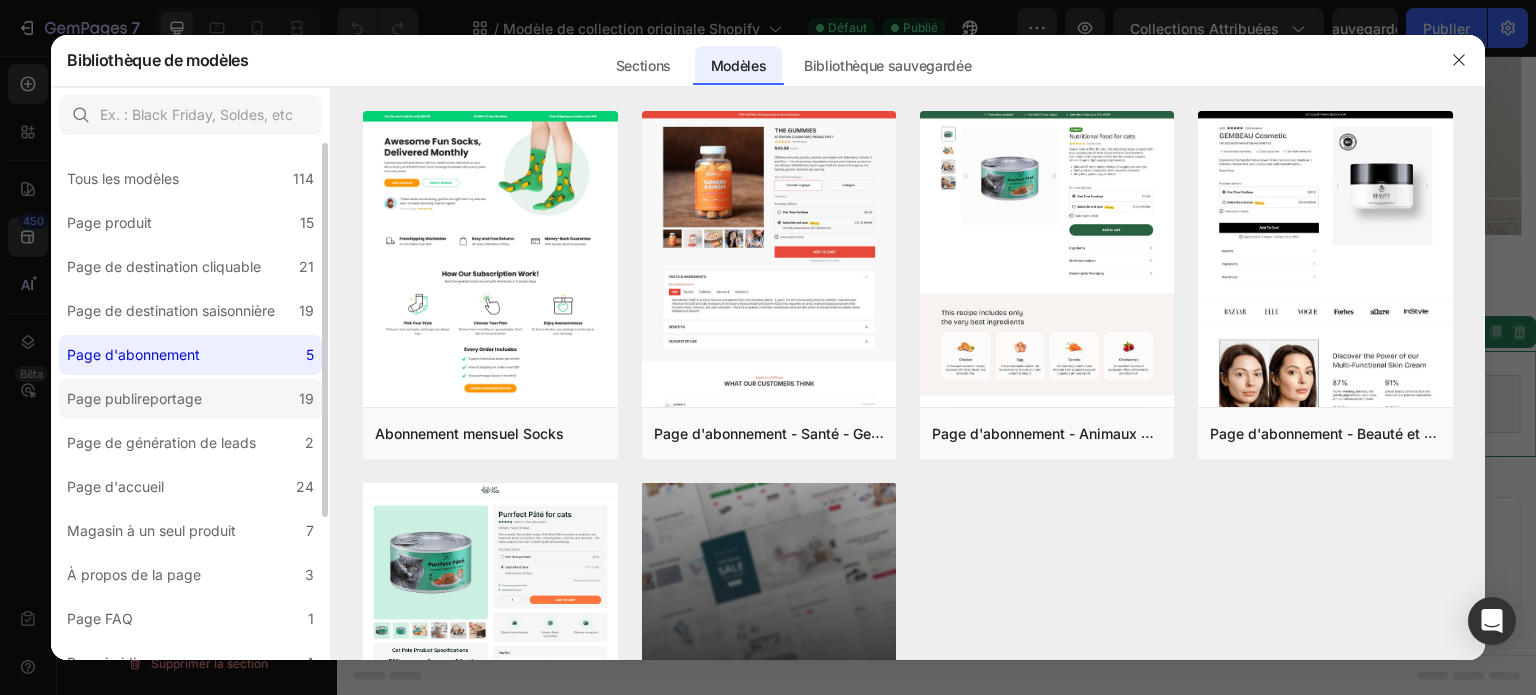 click on "Page publireportage" at bounding box center [134, 398] 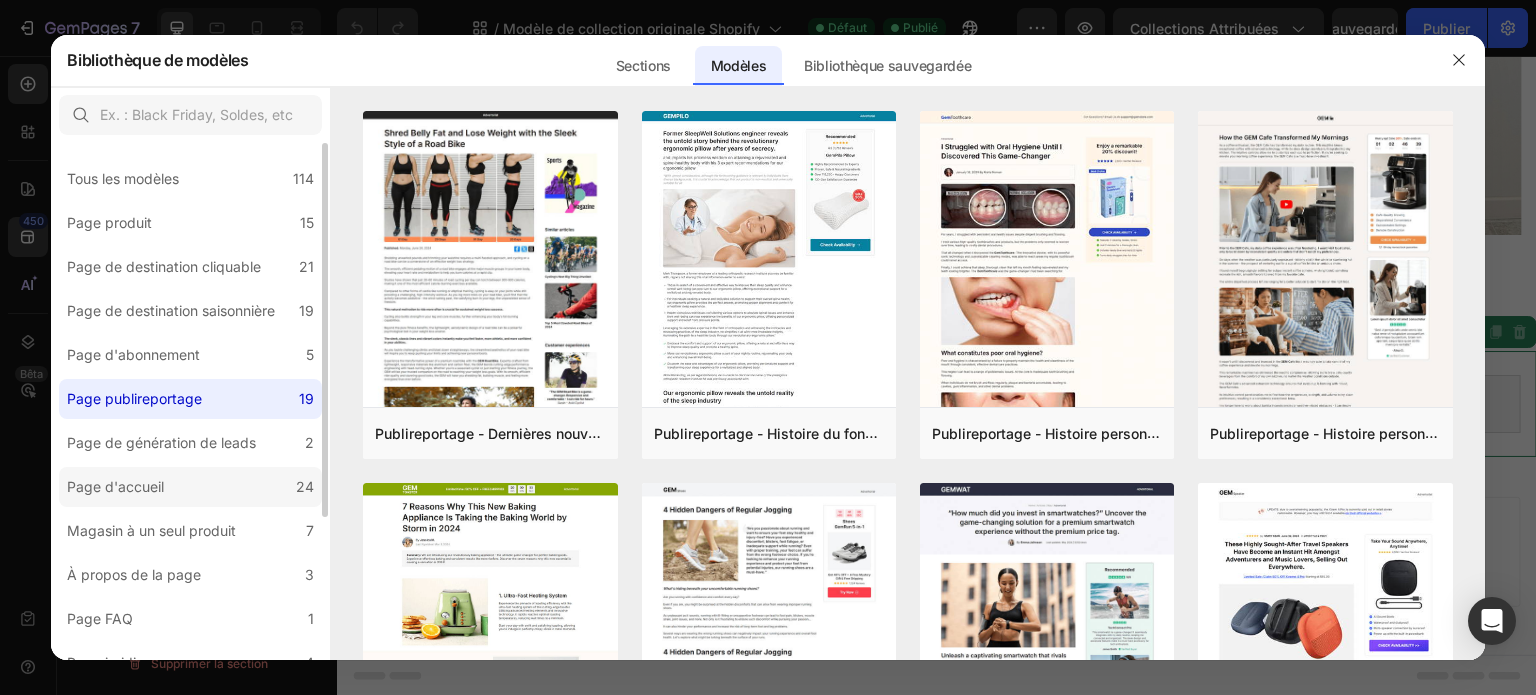 click on "Page d'accueil" at bounding box center [115, 486] 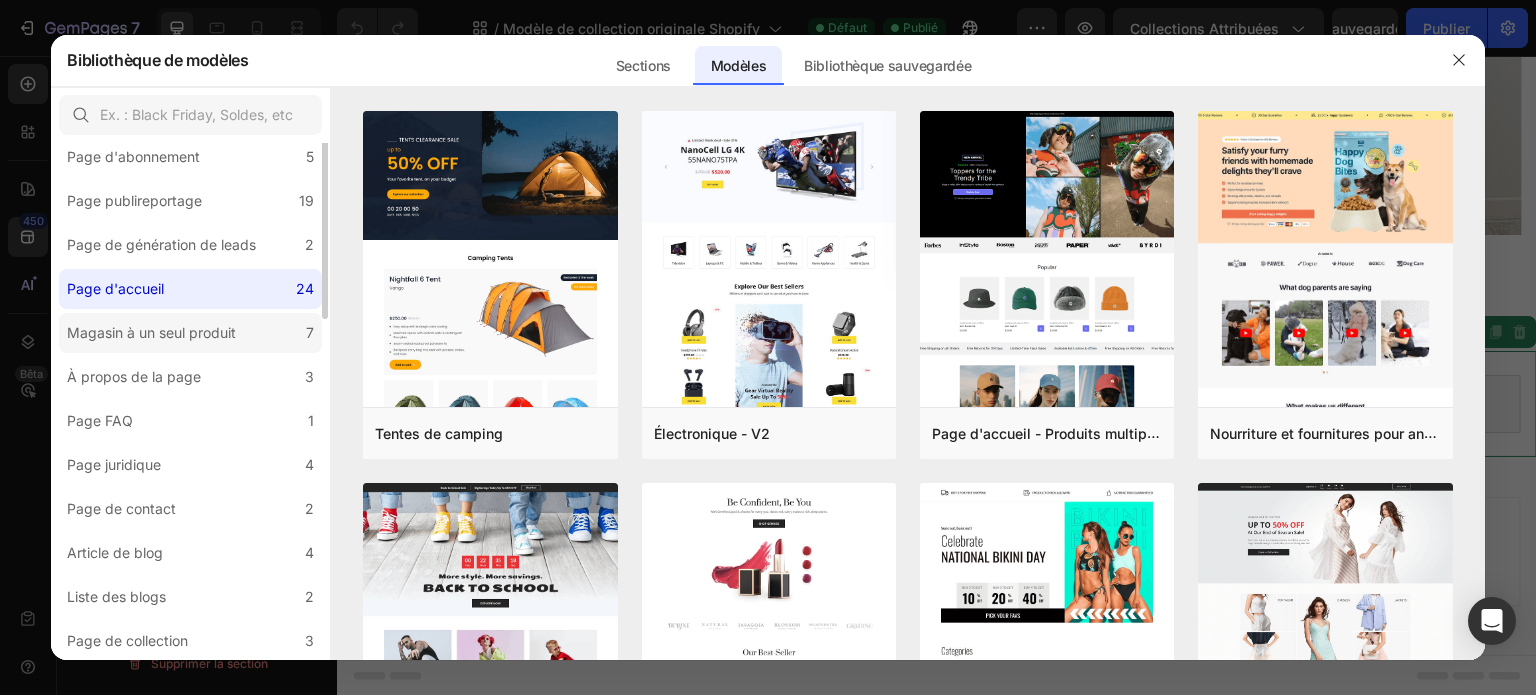 scroll, scrollTop: 0, scrollLeft: 0, axis: both 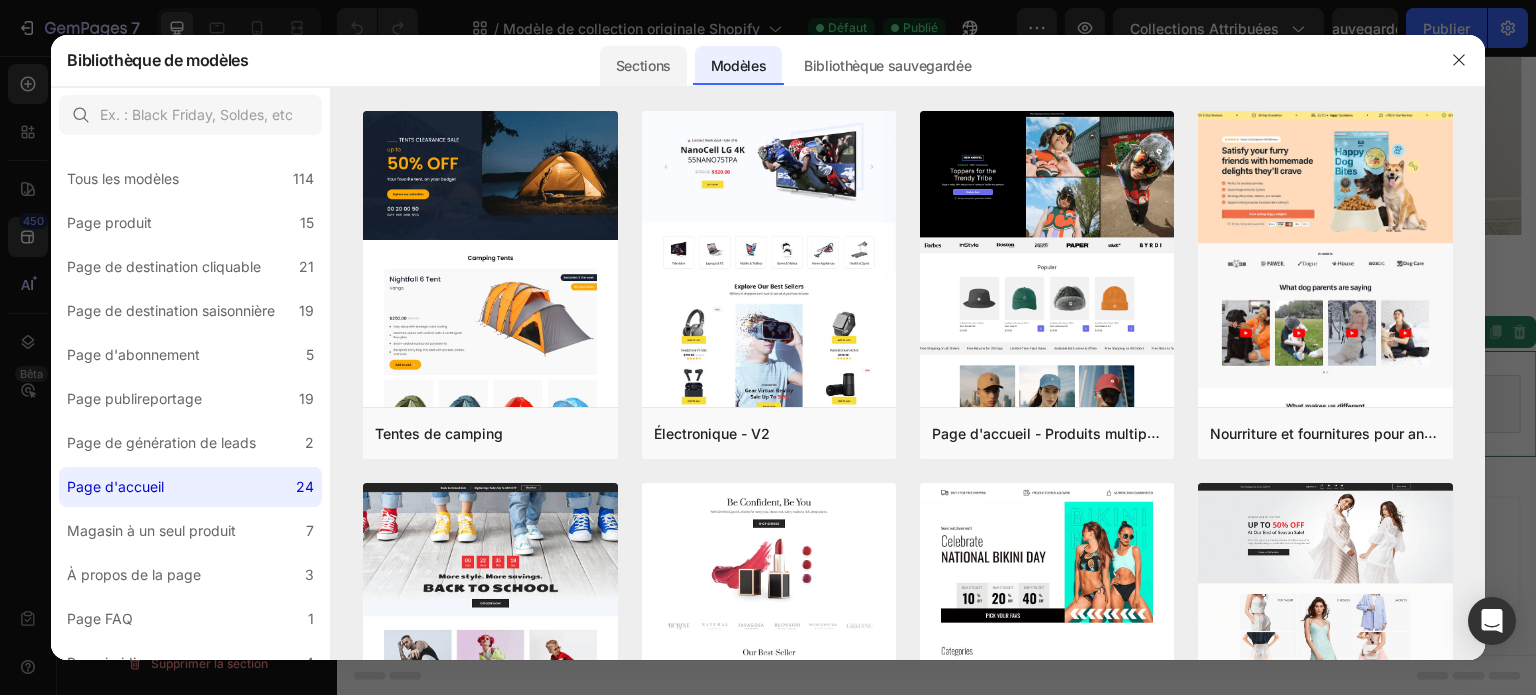 click on "Sections" 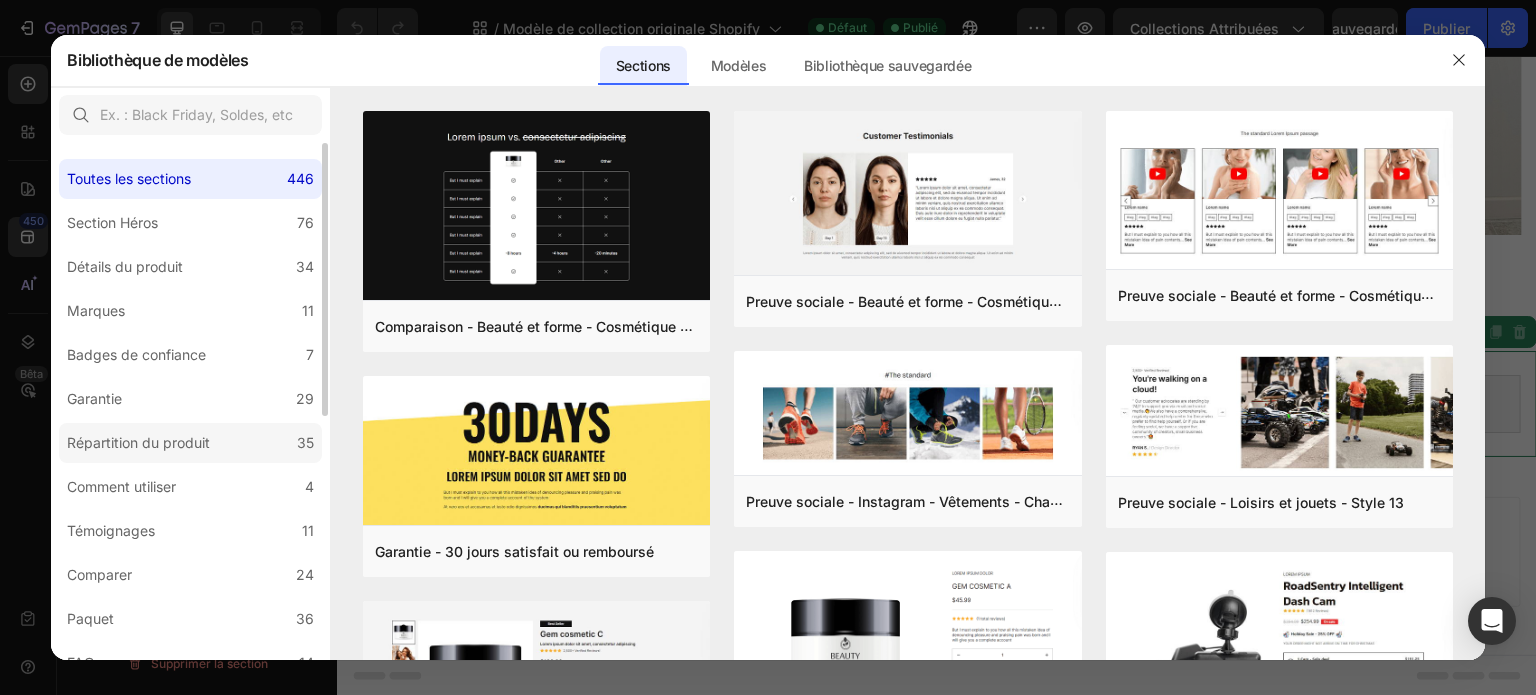 click on "Répartition du produit" at bounding box center (138, 442) 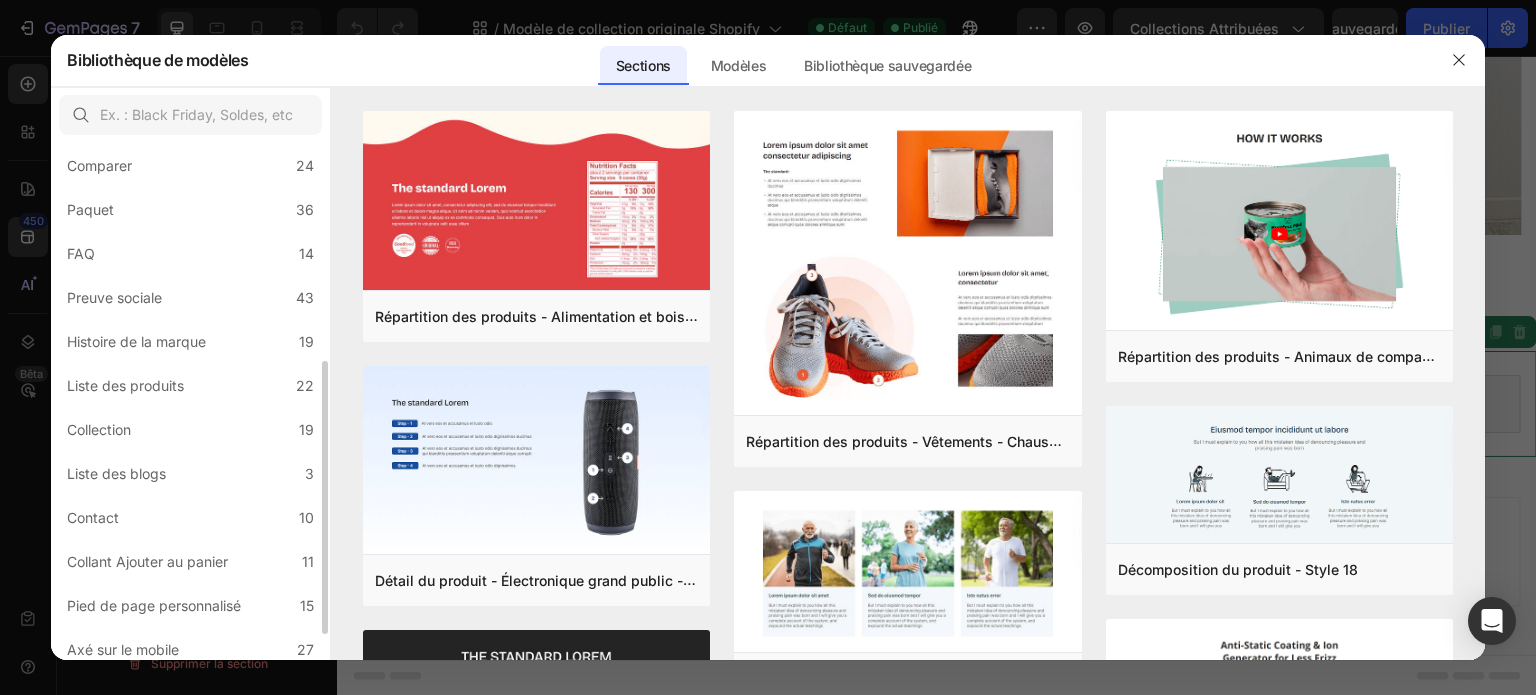 scroll, scrollTop: 410, scrollLeft: 0, axis: vertical 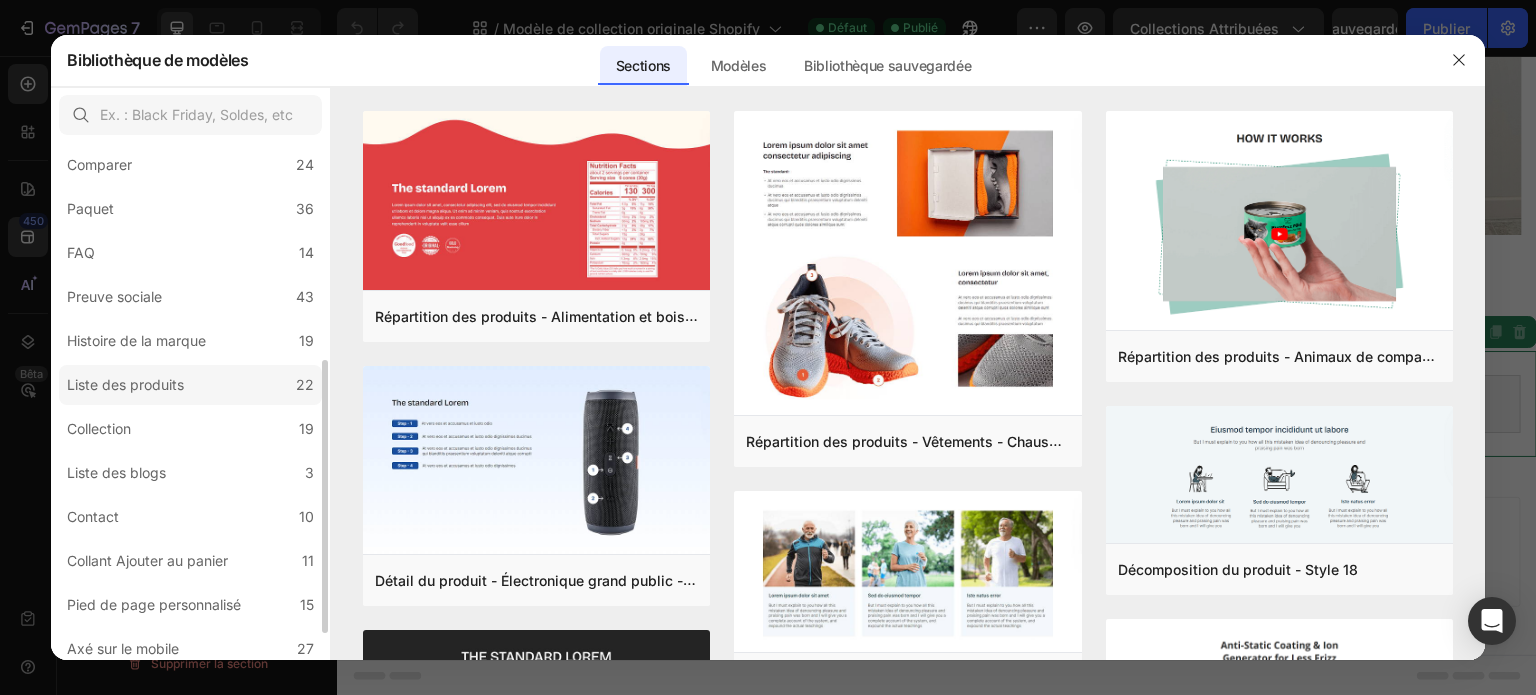 click on "Liste des produits" at bounding box center [125, 384] 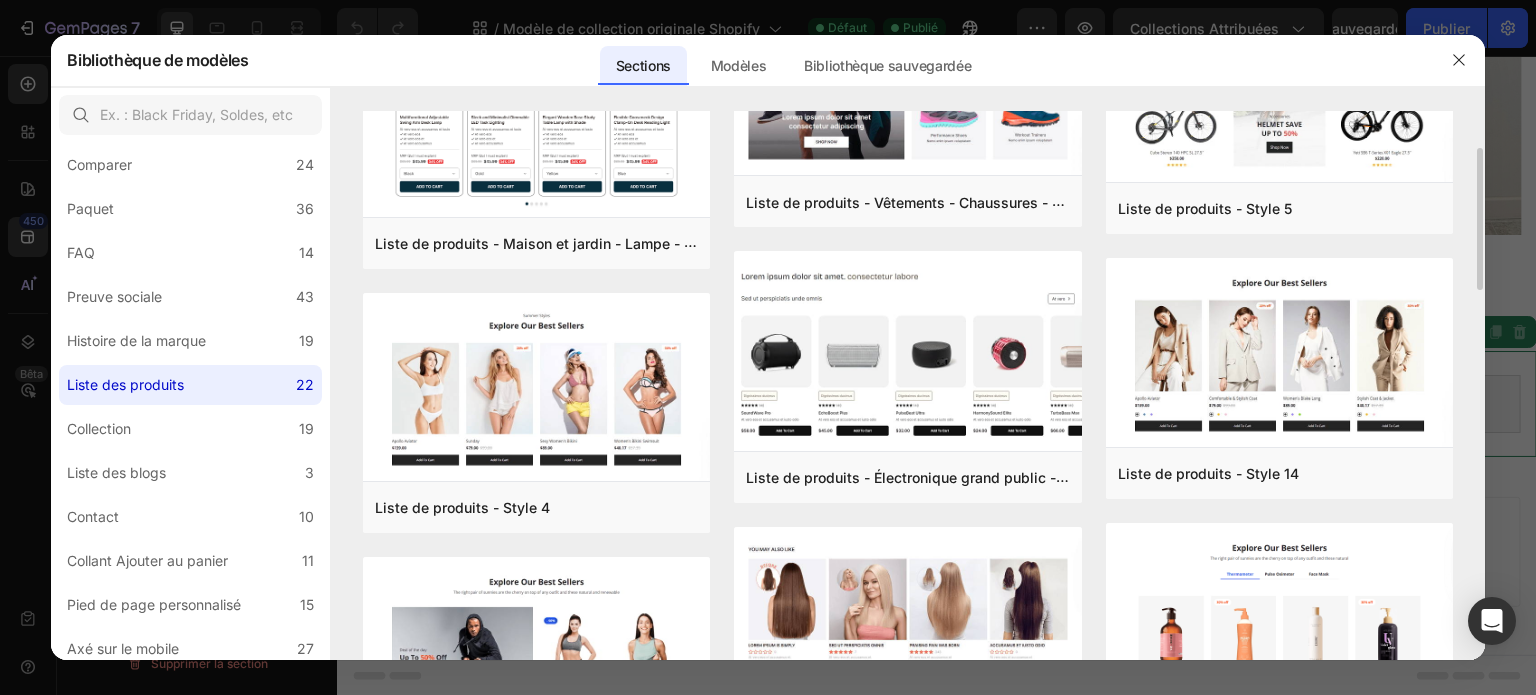 scroll, scrollTop: 154, scrollLeft: 0, axis: vertical 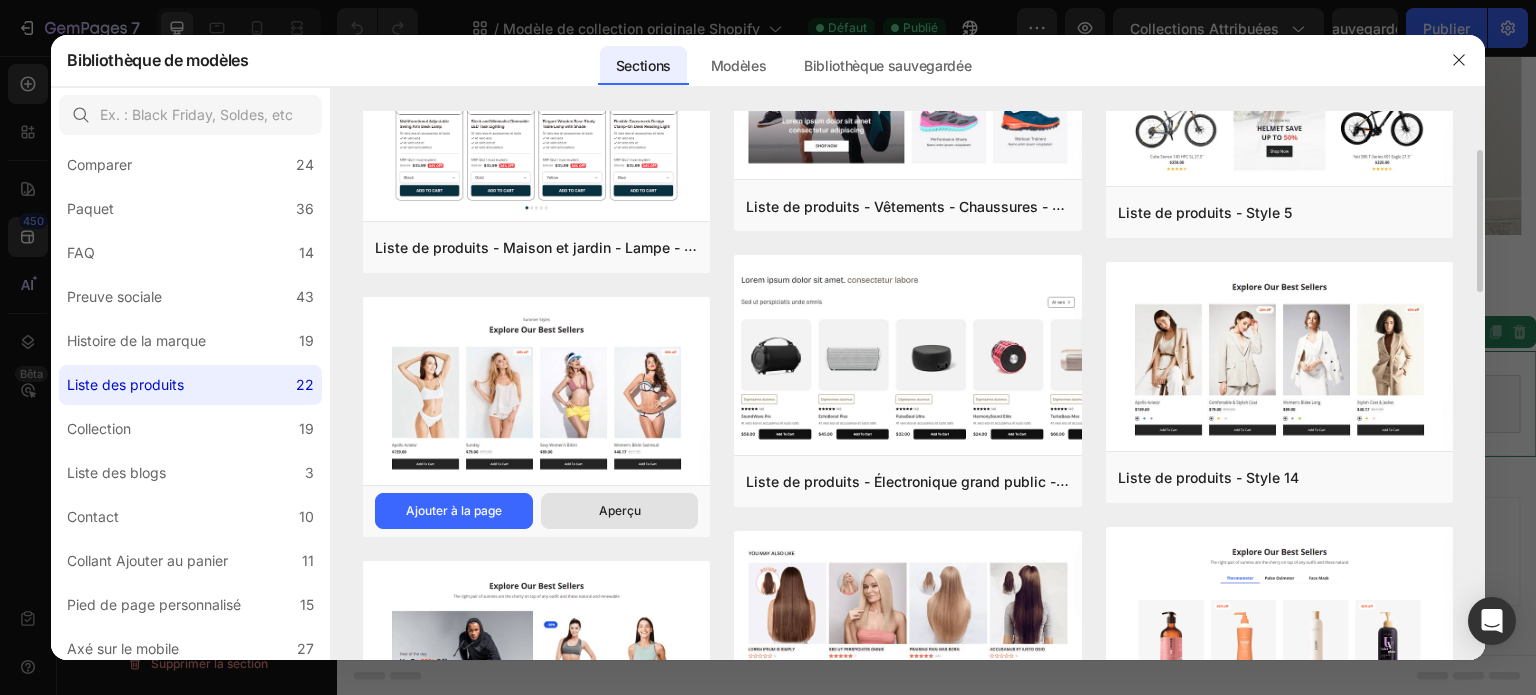 click on "Aperçu" at bounding box center [620, 511] 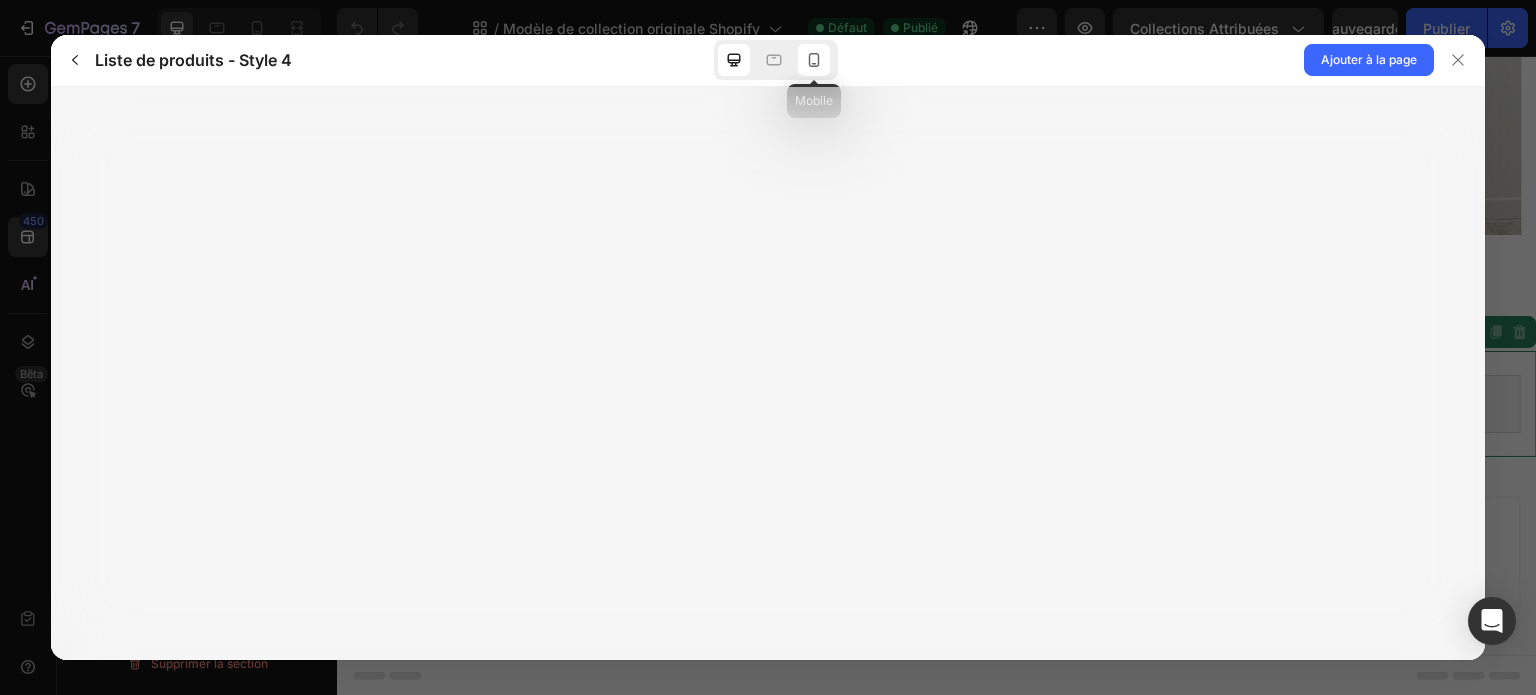 click 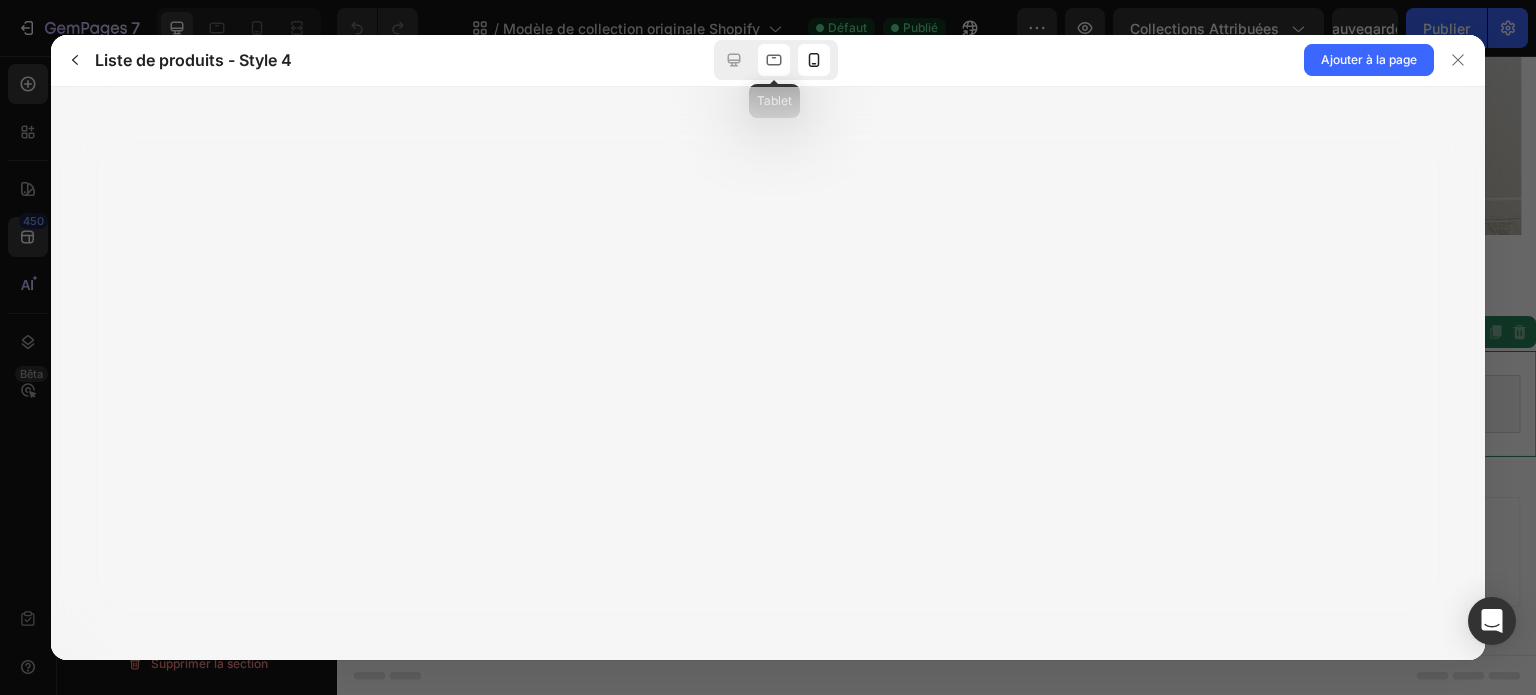 click 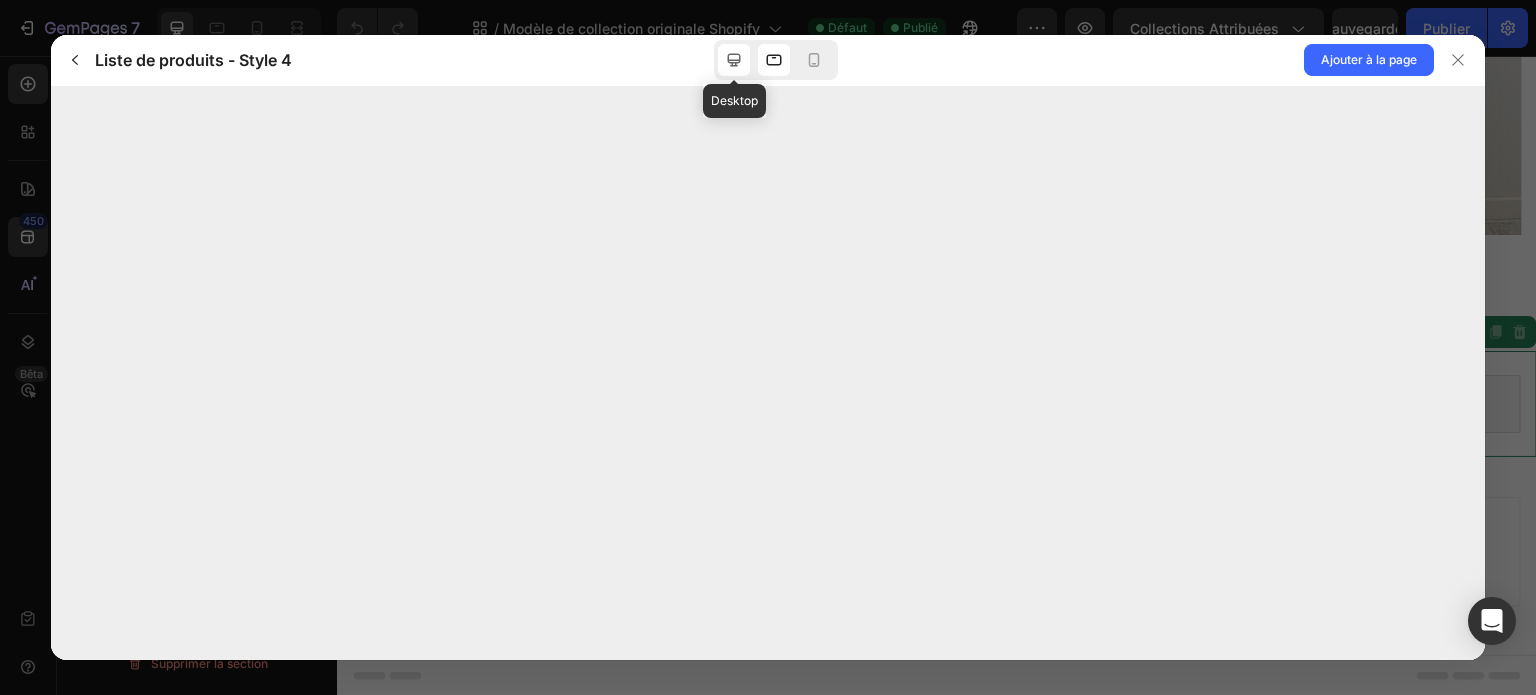 click 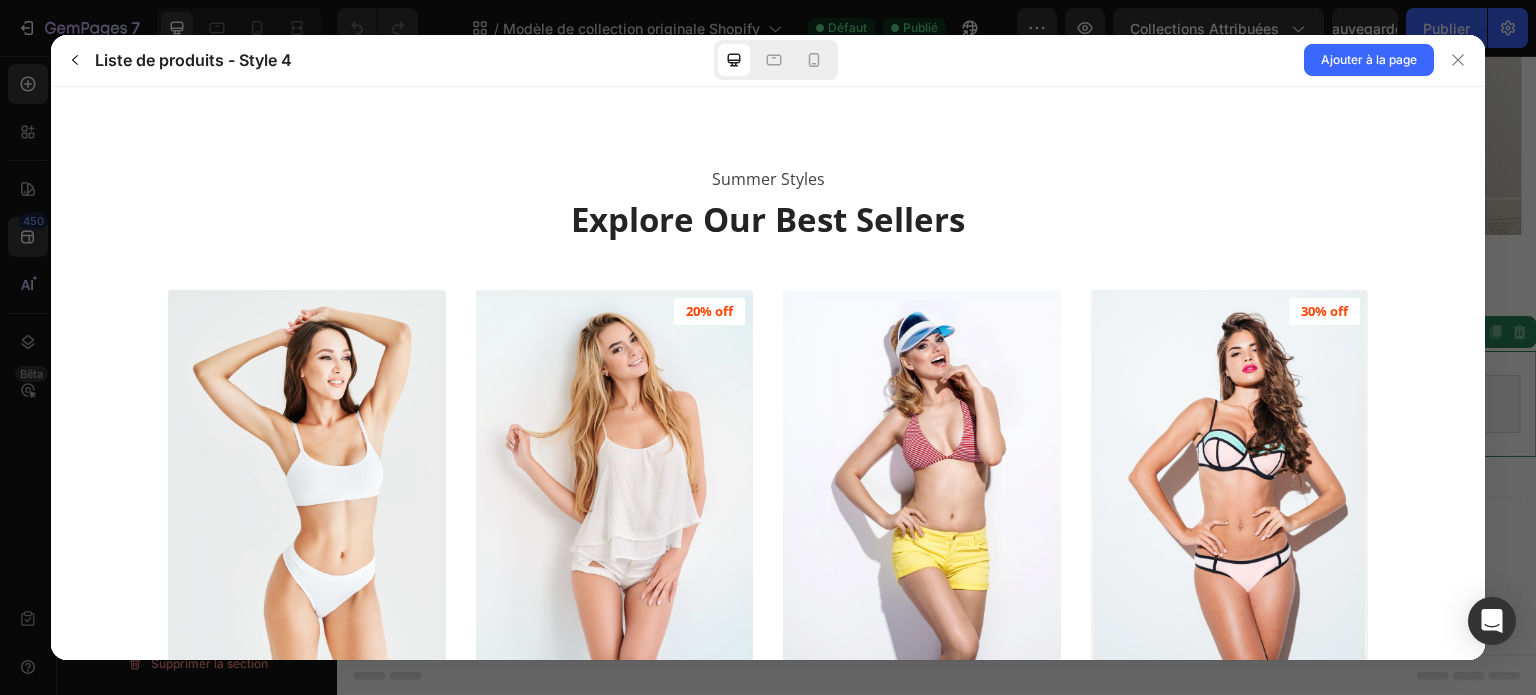 scroll, scrollTop: 0, scrollLeft: 0, axis: both 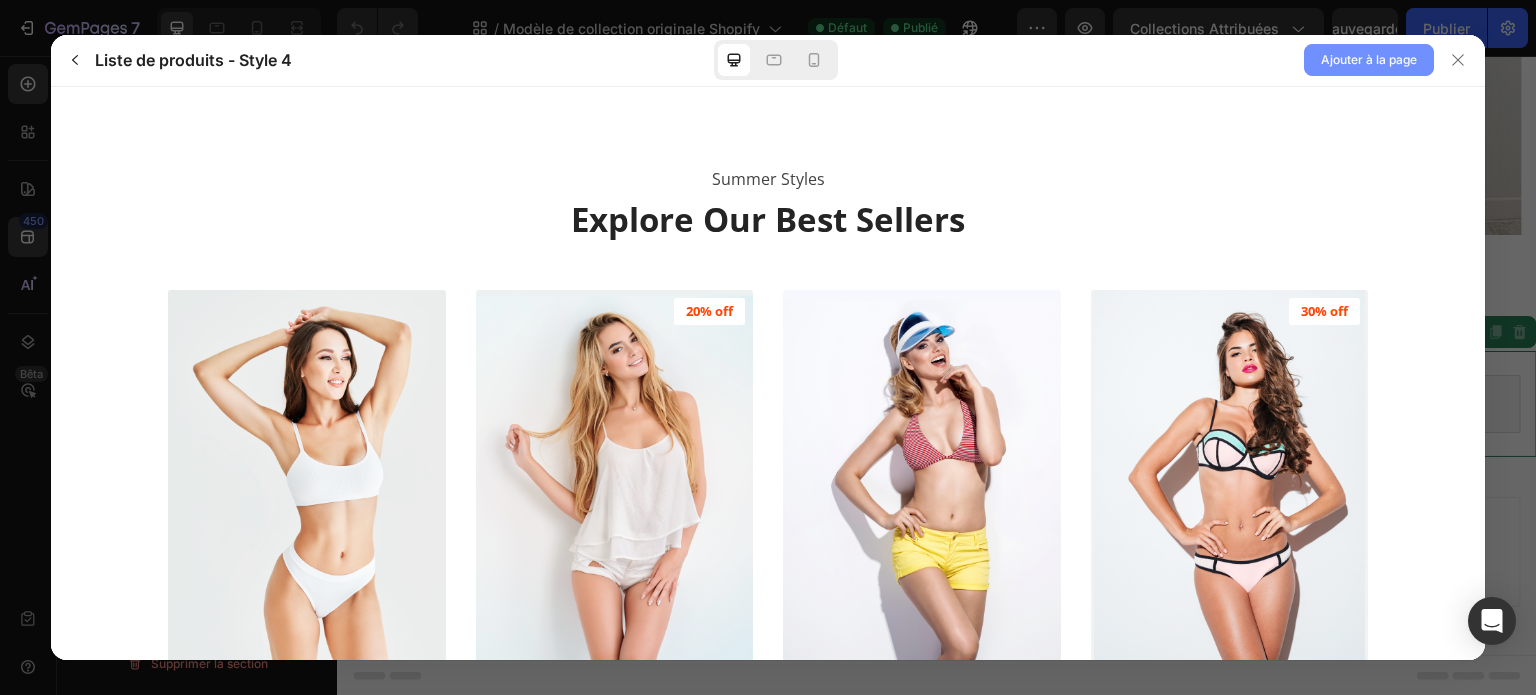 click on "Ajouter à la page" at bounding box center (1369, 59) 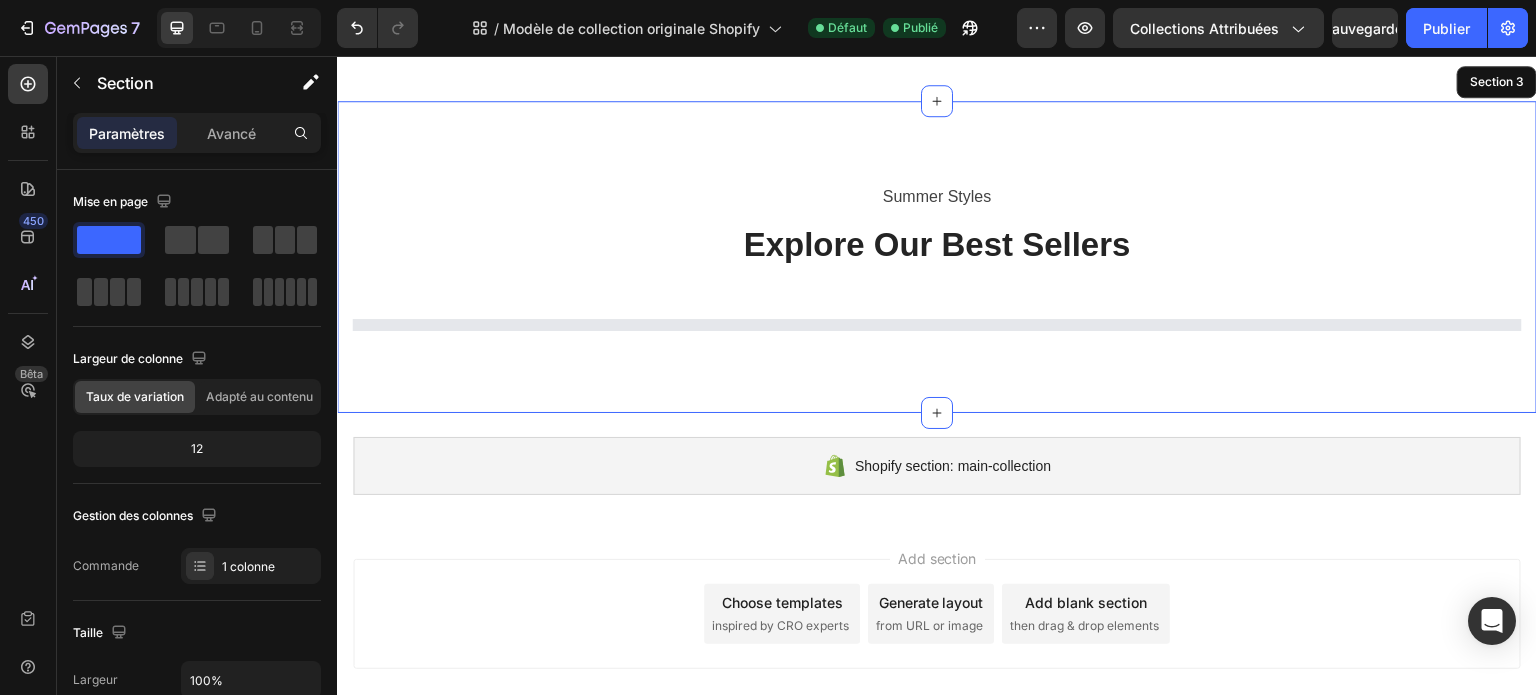 scroll, scrollTop: 1464, scrollLeft: 0, axis: vertical 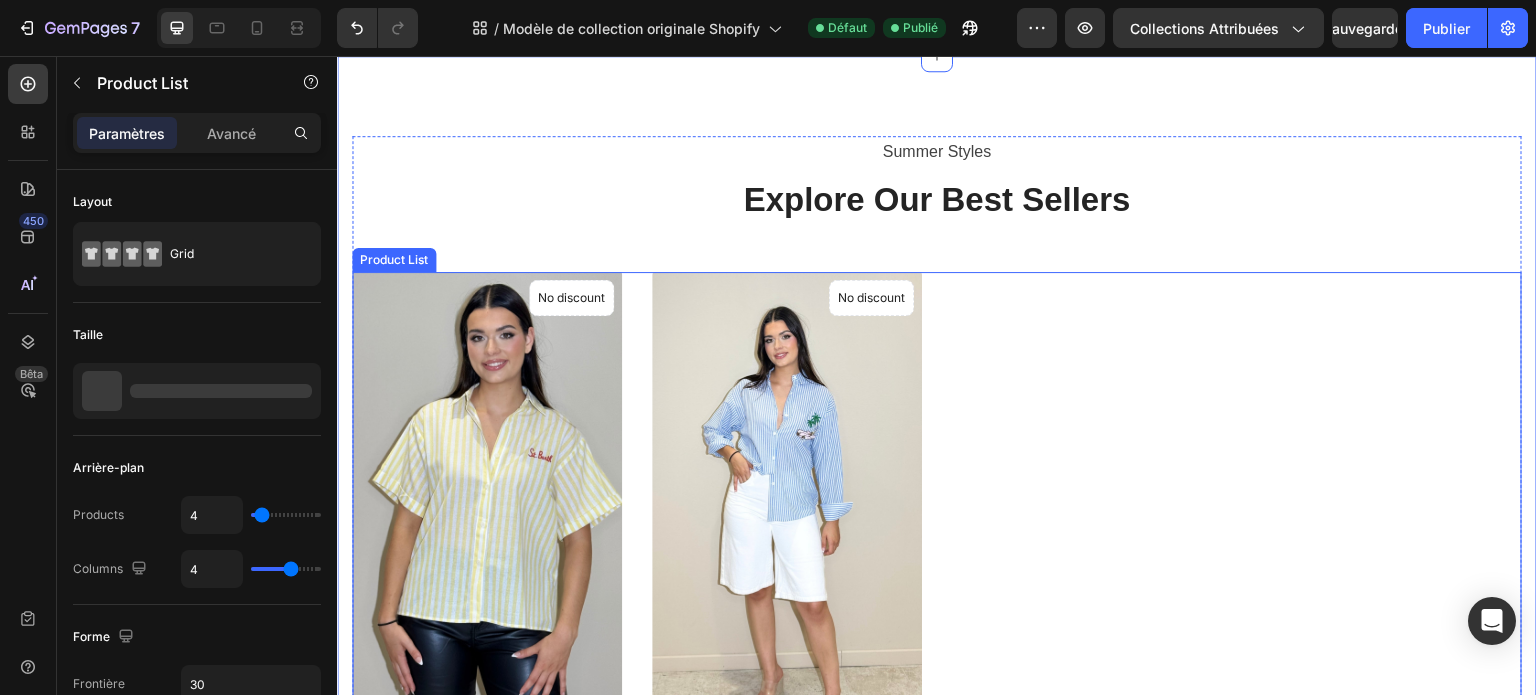 click on "(P) Images No discount   Not be displayed when published Product Badge Chemise St. Barth (P) Title €50,00 (P) Price (P) Price No compare price (P) Price Row Out Of Stock (P) Cart Button Row Product List (P) Images No discount   Not be displayed when published Product Badge Chemise Rayée Riviera (P) Title €50,00 (P) Price (P) Price No compare price (P) Price Row Out Of Stock (P) Cart Button Row Product List" at bounding box center [937, 580] 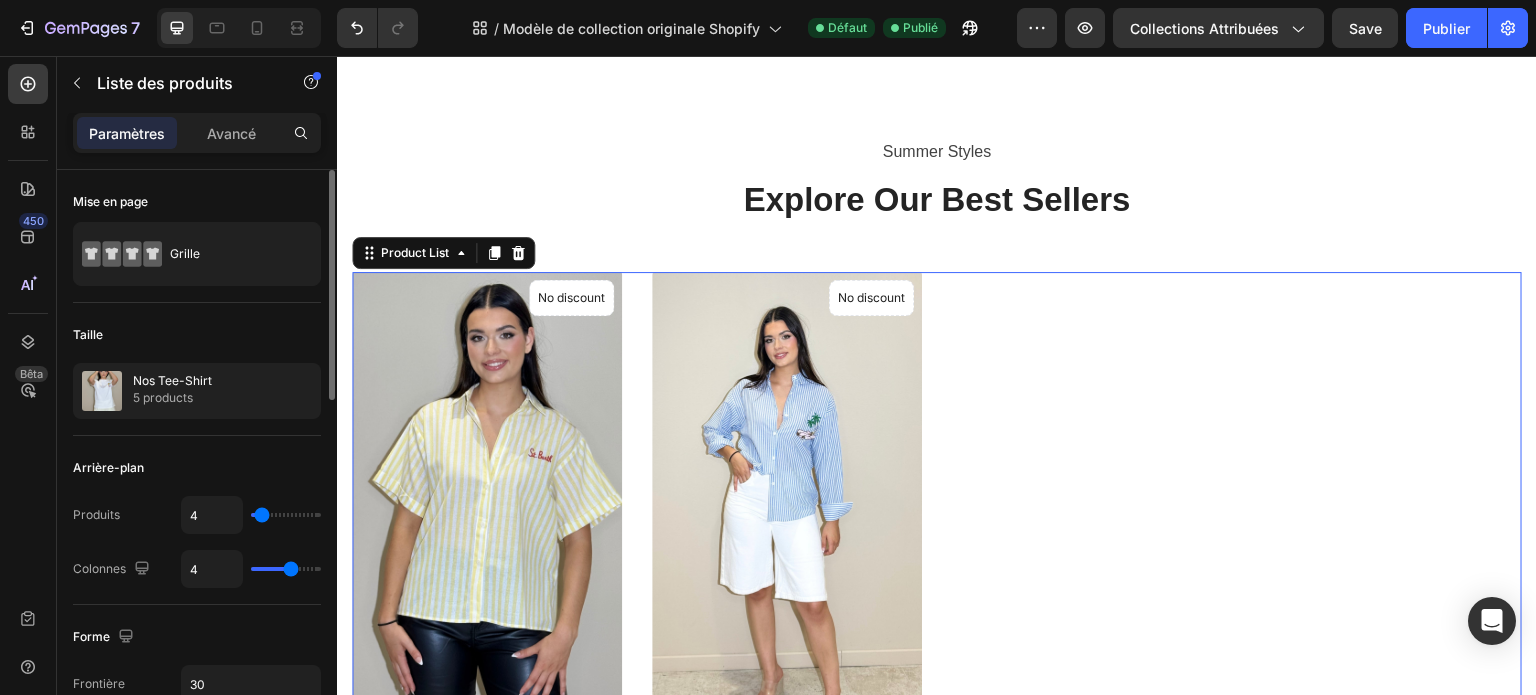 scroll, scrollTop: 0, scrollLeft: 0, axis: both 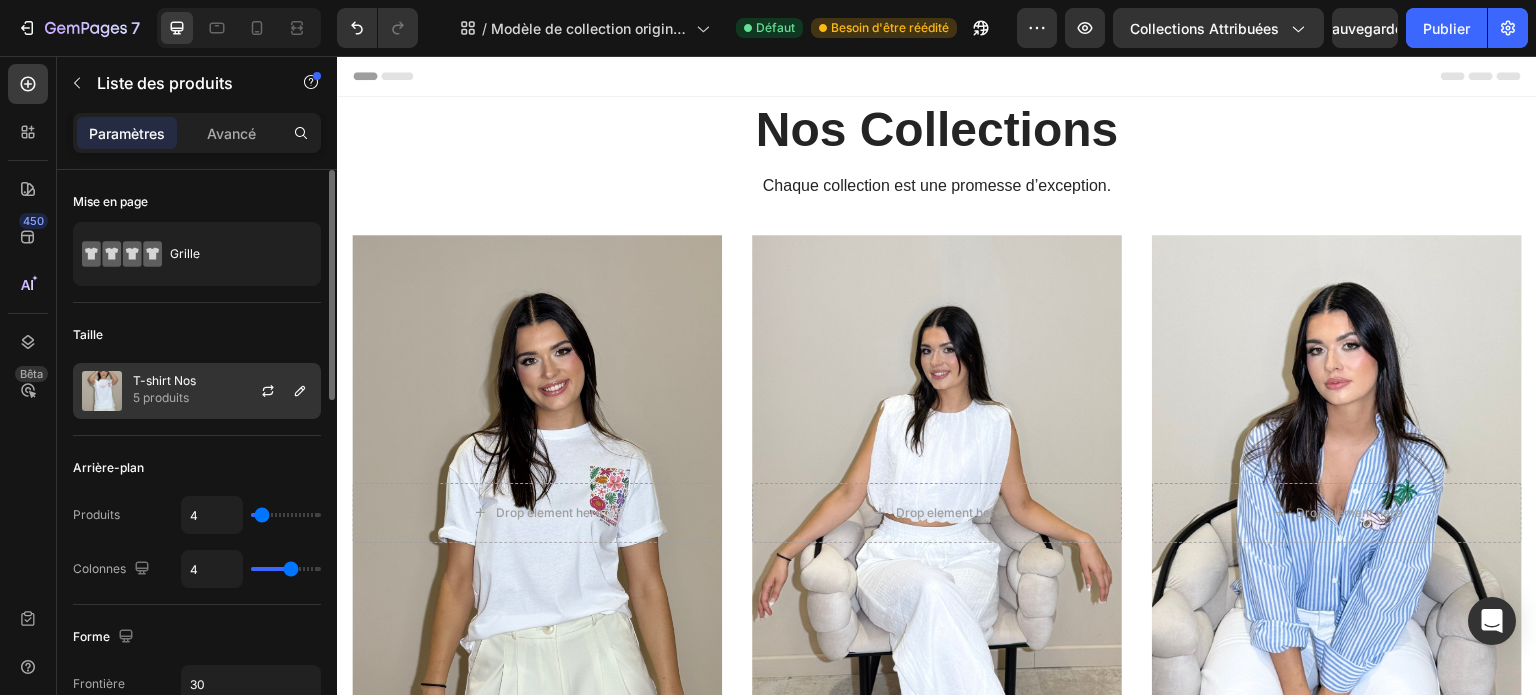 click on "T-shirt Nos 5 produits" at bounding box center (197, 391) 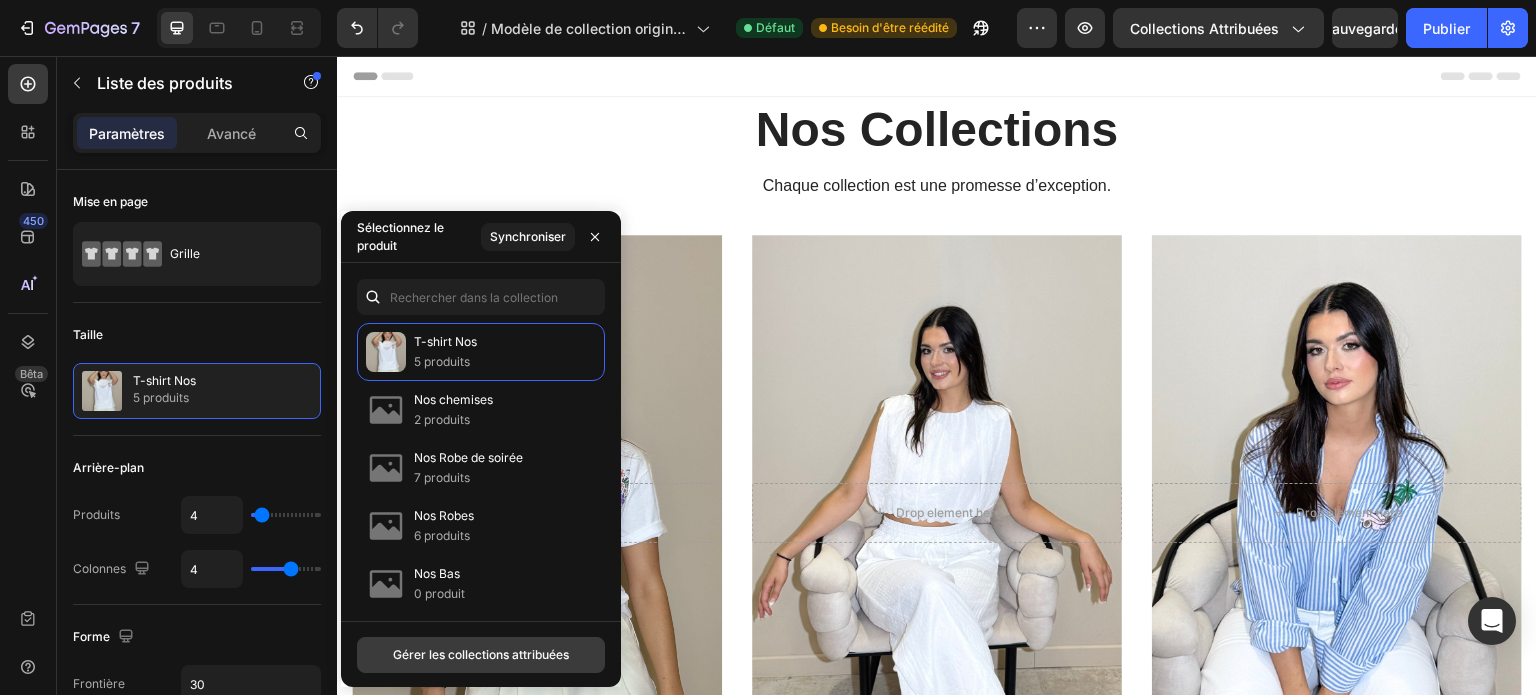 click on "Gérer les collections attribuées" at bounding box center [481, 654] 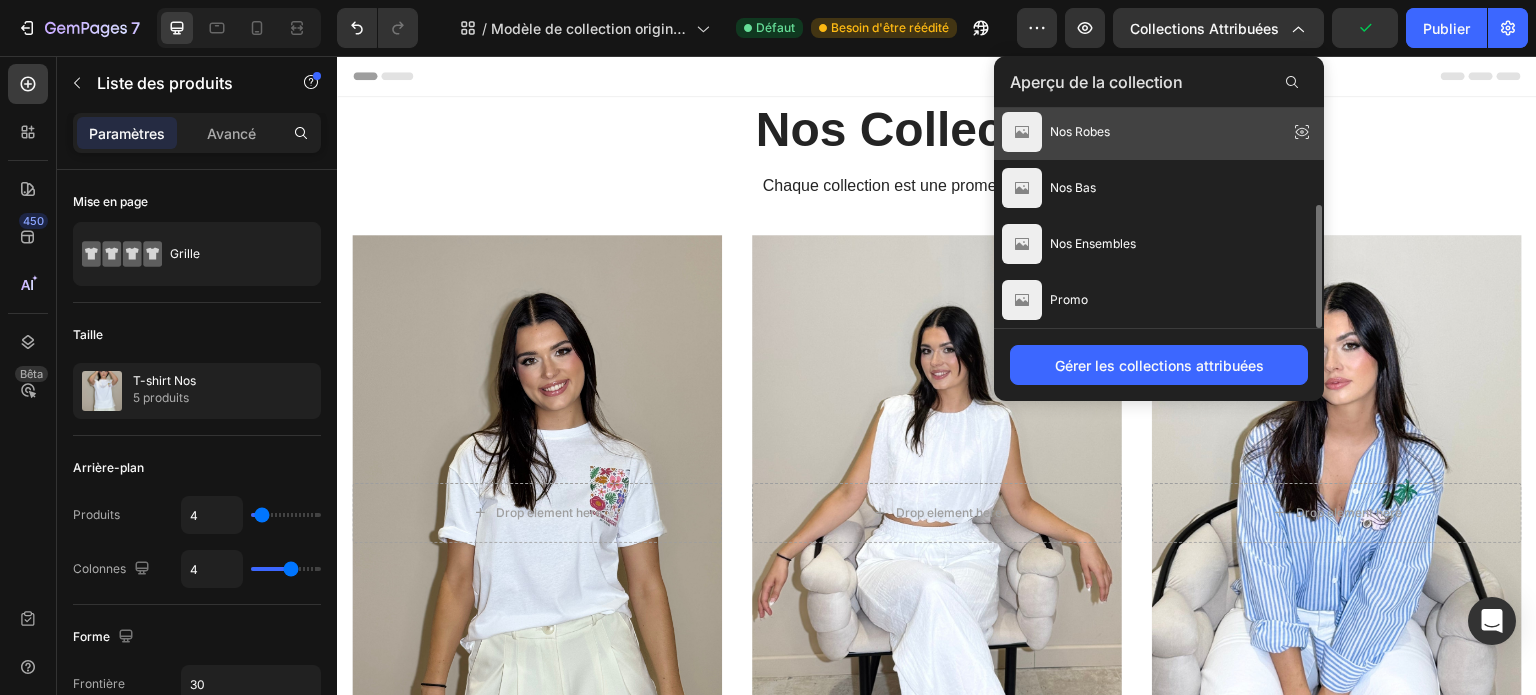 scroll, scrollTop: 0, scrollLeft: 0, axis: both 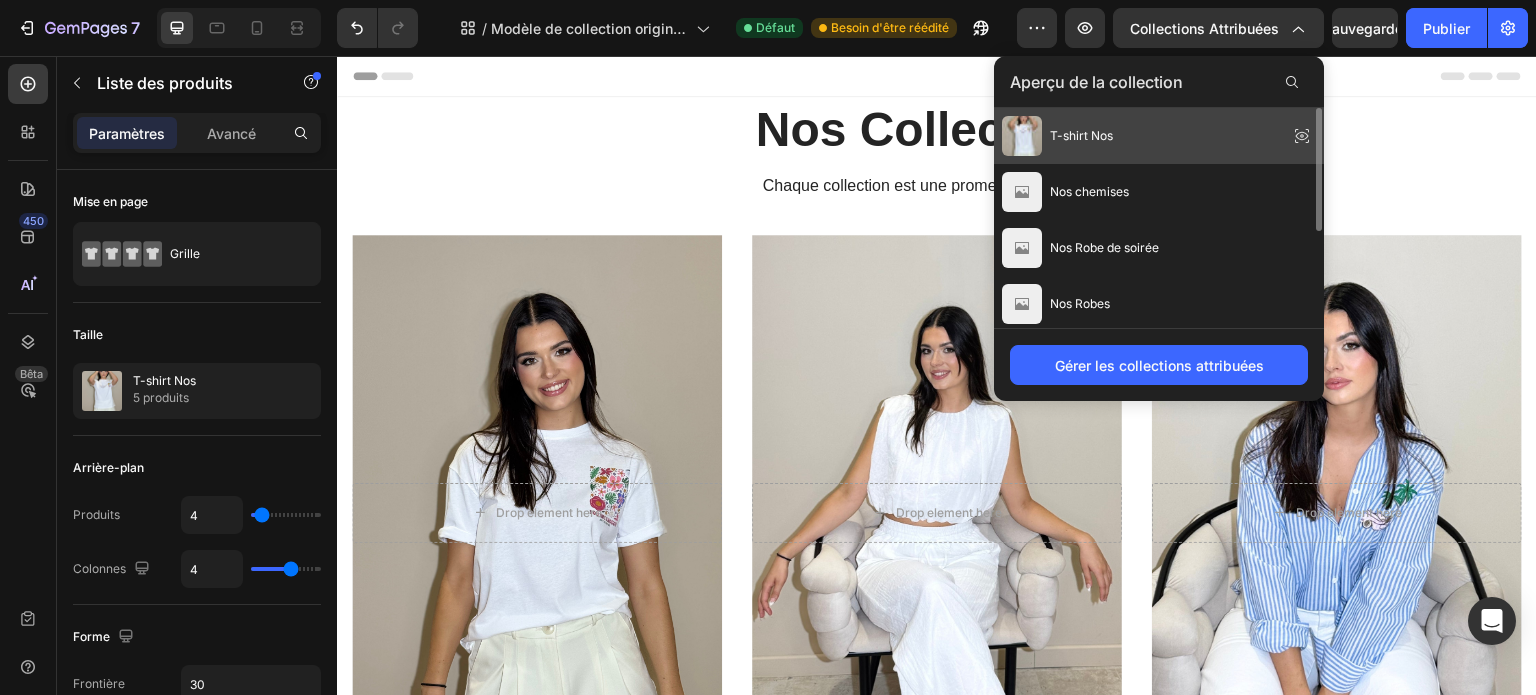 click on "T-shirt Nos" at bounding box center (1081, 135) 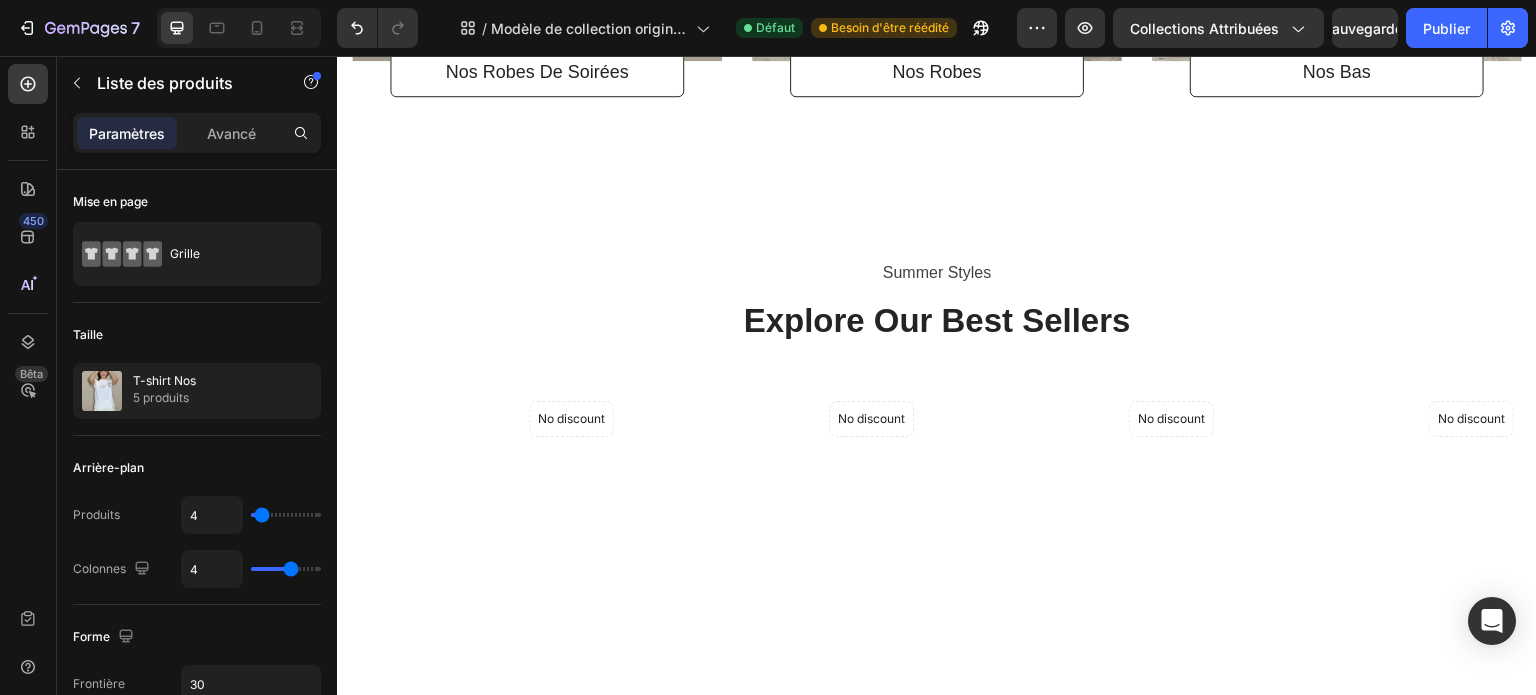 scroll, scrollTop: 1340, scrollLeft: 0, axis: vertical 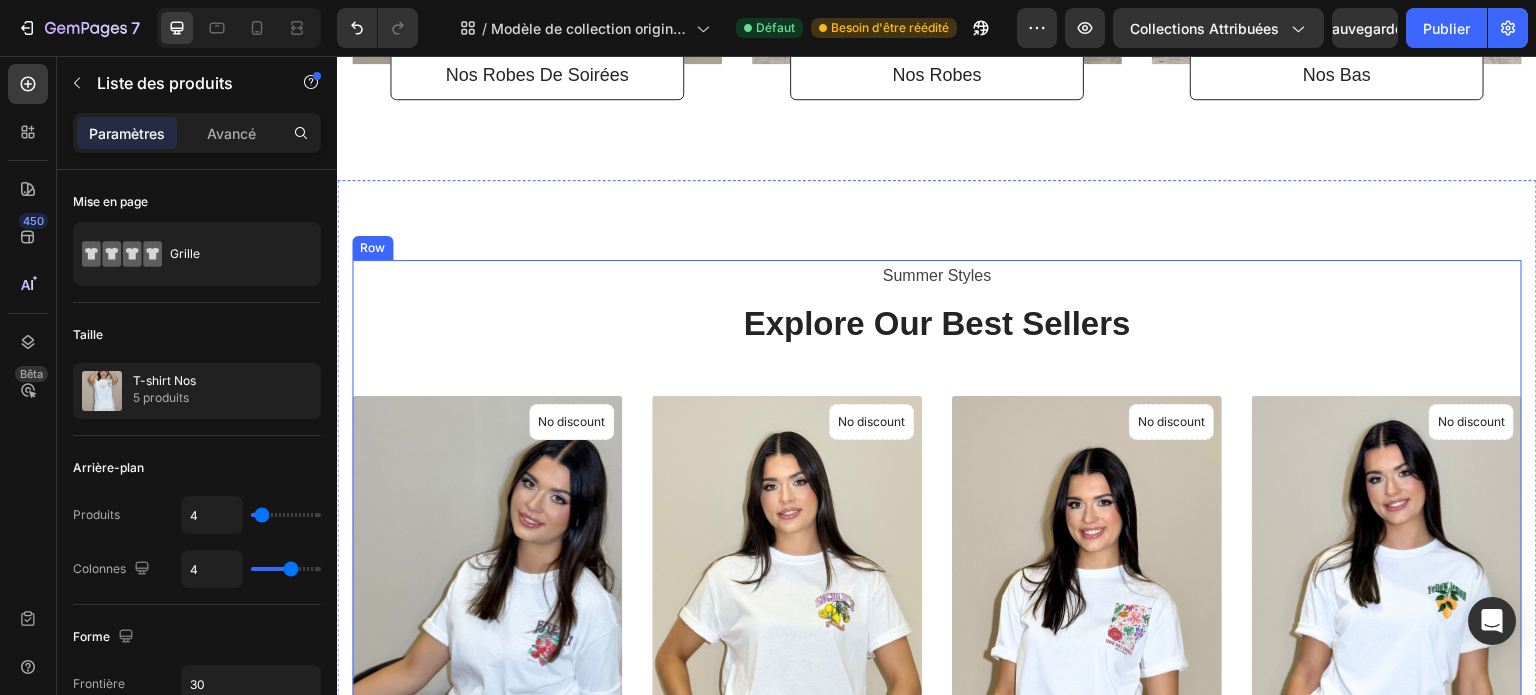 click on "Summer Styles Text block Explore Our Best Sellers Heading (P) Images No discount   Not be displayed when published Product Badge Fresh Berries (P) Title €25,00 (P) Price (P) Price No compare price (P) Price Row Add To Cart (P) Cart Button Row Product List (P) Images No discount   Not be displayed when published Product Badge Sicilys (P) Title €25,00 (P) Price (P) Price No compare price (P) Price Row Out Of Stock (P) Cart Button Row Product List (P) Images No discount   Not be displayed when published Product Badge Floral & Feel Good (P) Title €50,00 (P) Price (P) Price No compare price (P) Price Row Out Of Stock (P) Cart Button Row Product List (P) Images No discount   Not be displayed when published Product Badge Yellow Lemon (P) Title €50,00 (P) Price (P) Price No compare price (P) Price Row Out Of Stock (P) Cart Button Row Product List Product List" at bounding box center (937, 635) 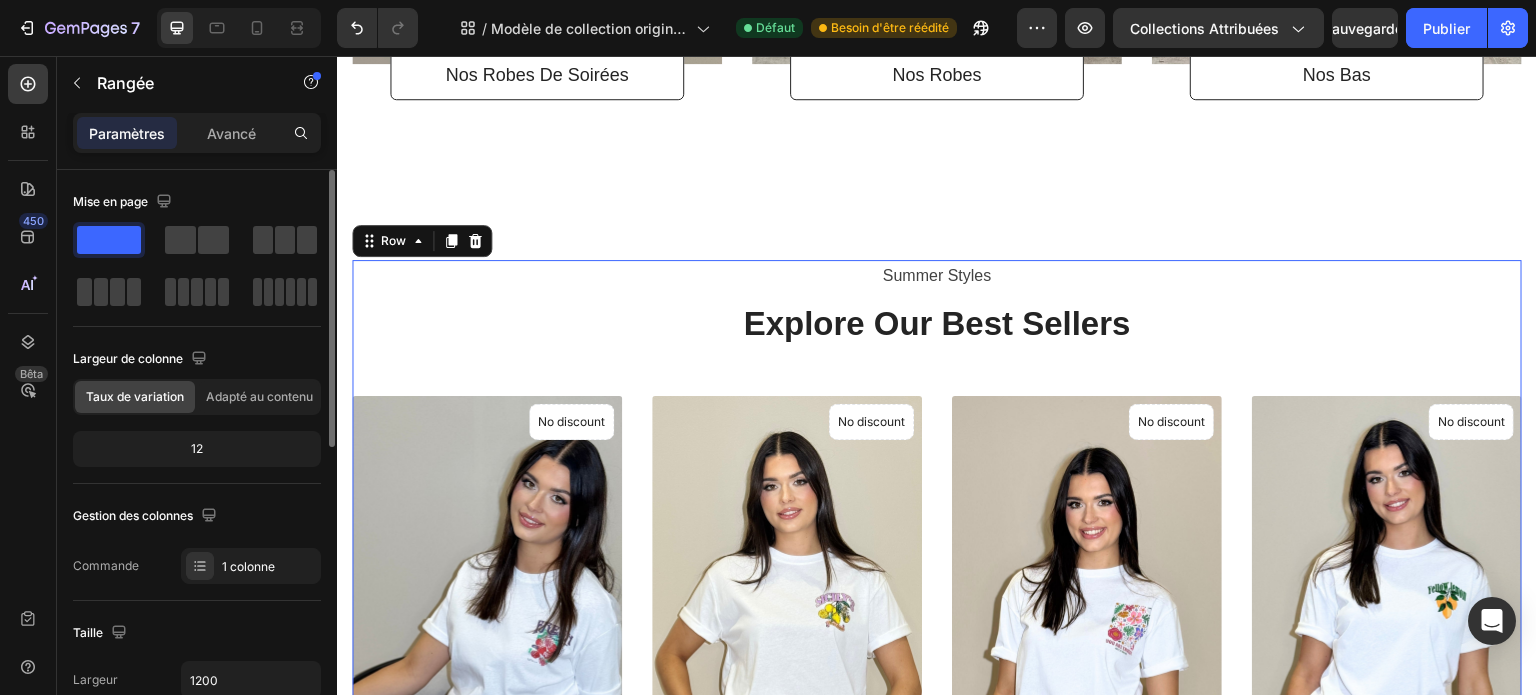 scroll, scrollTop: 83, scrollLeft: 0, axis: vertical 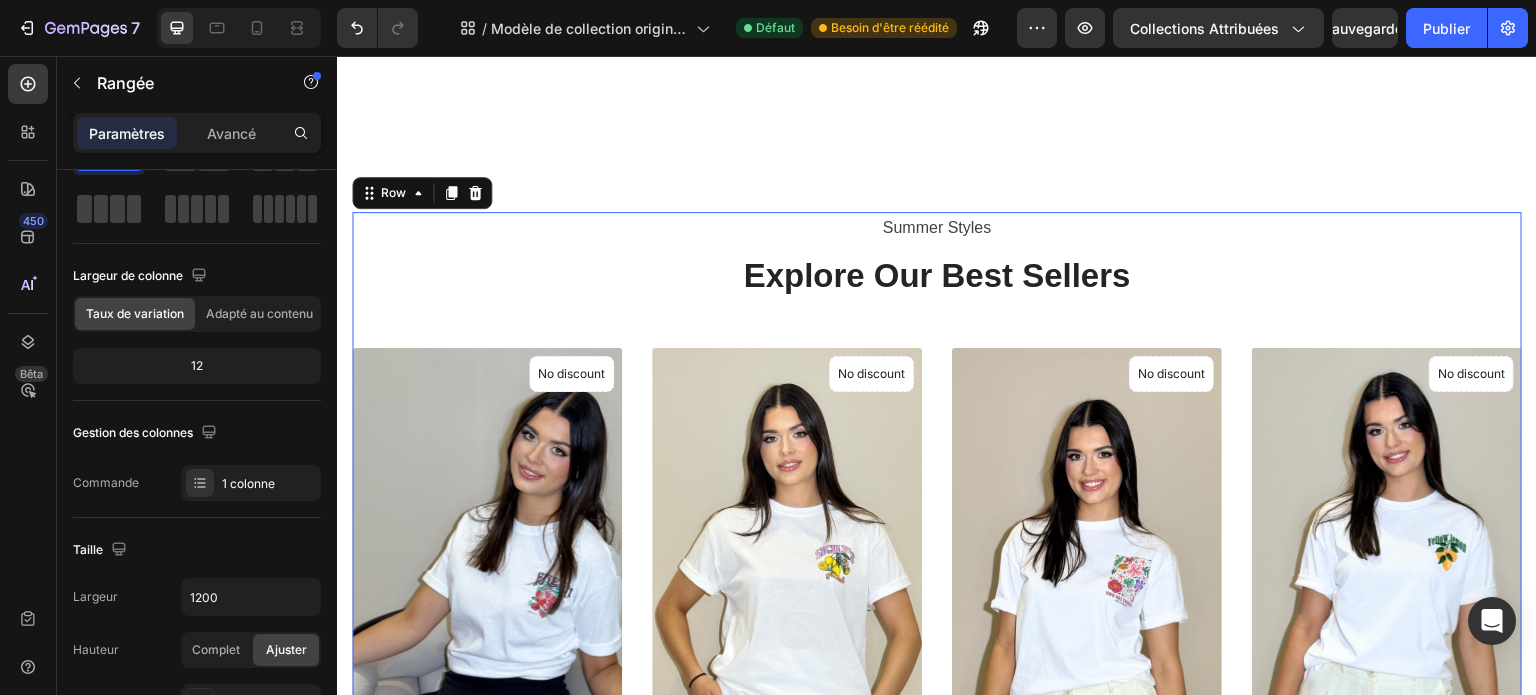 click on "Summer Styles Text block Explore Our Best Sellers Heading (P) Images No discount   Not be displayed when published Product Badge Fresh Berries (P) Title €25,00 (P) Price (P) Price No compare price (P) Price Row Add To Cart (P) Cart Button Row Product List (P) Images No discount   Not be displayed when published Product Badge Sicilys (P) Title €25,00 (P) Price (P) Price No compare price (P) Price Row Out Of Stock (P) Cart Button Row Product List (P) Images No discount   Not be displayed when published Product Badge Floral & Feel Good (P) Title €50,00 (P) Price (P) Price No compare price (P) Price Row Out Of Stock (P) Cart Button Row Product List (P) Images No discount   Not be displayed when published Product Badge Yellow Lemon (P) Title €50,00 (P) Price (P) Price No compare price (P) Price Row Out Of Stock (P) Cart Button Row Product List Product List" at bounding box center (937, 587) 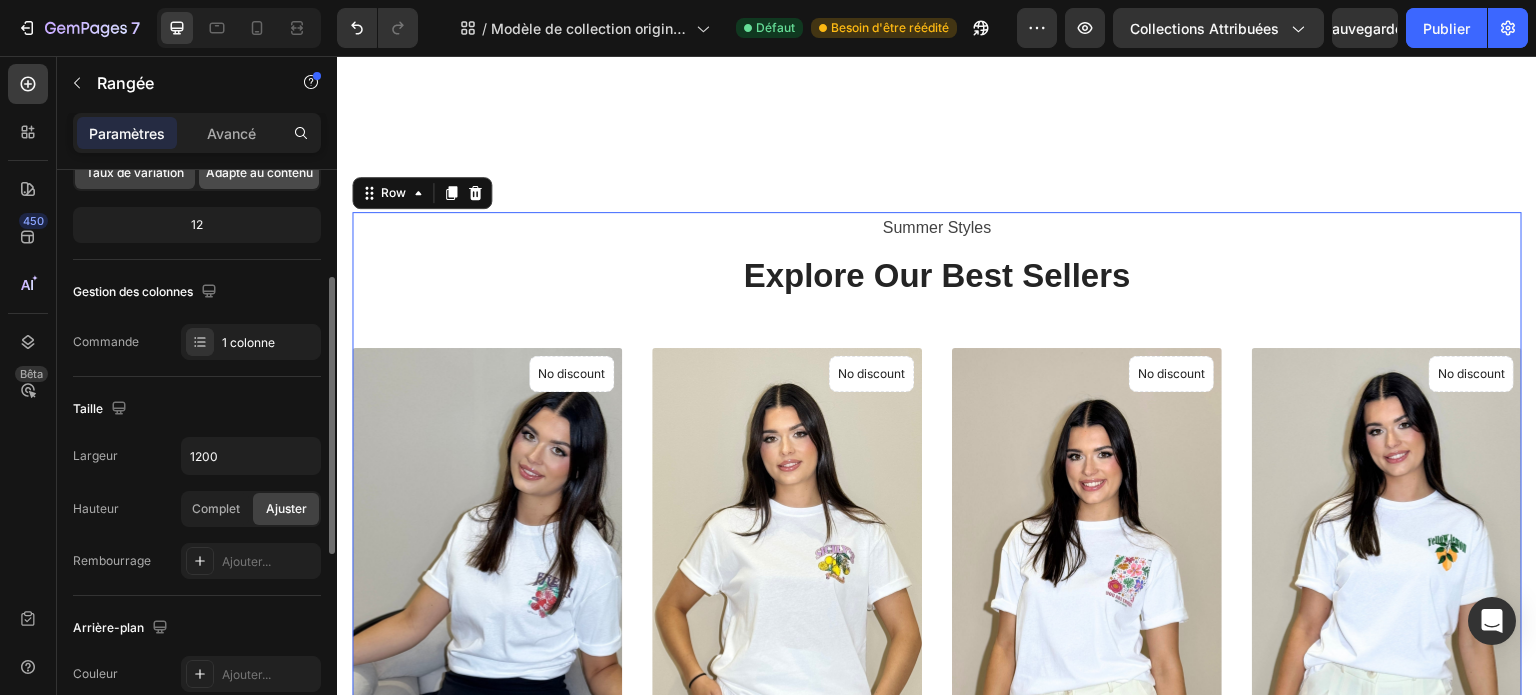 scroll, scrollTop: 224, scrollLeft: 0, axis: vertical 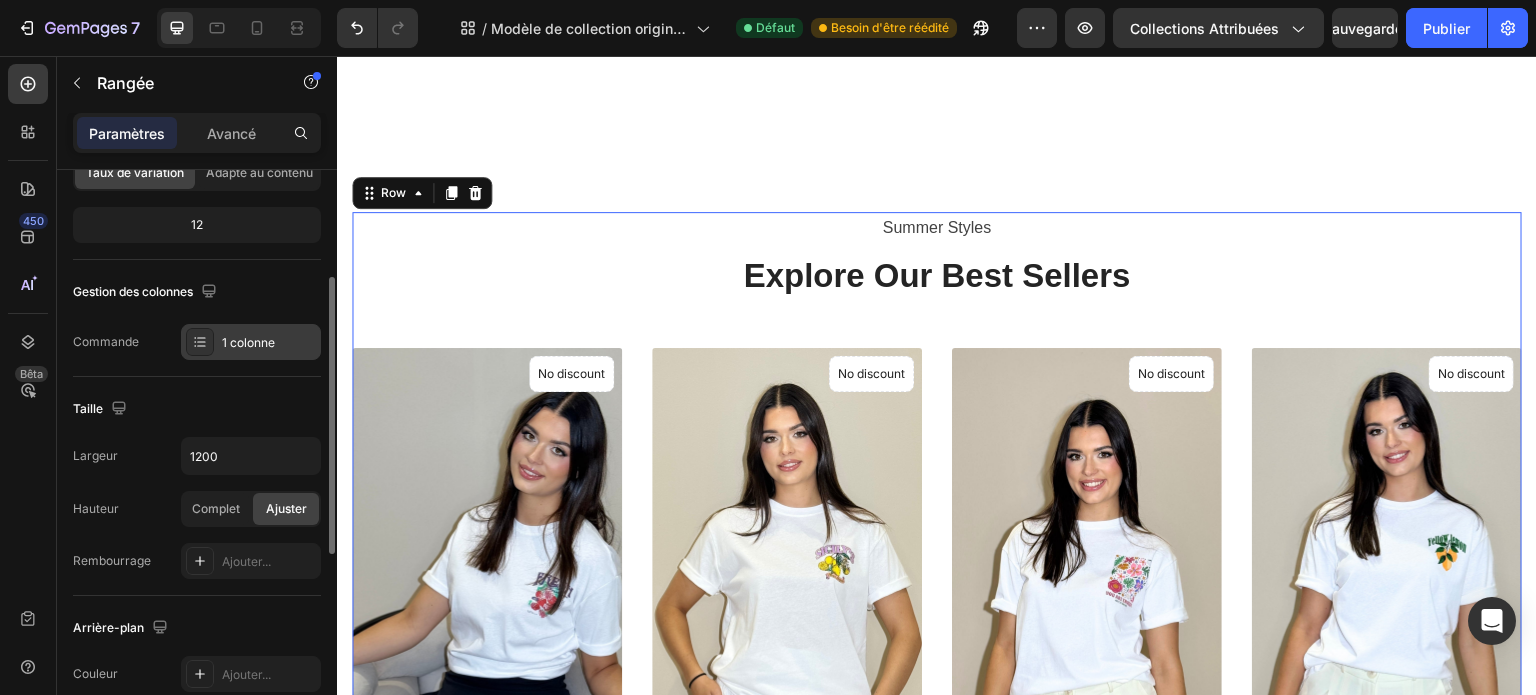 click on "1 colonne" at bounding box center [251, 342] 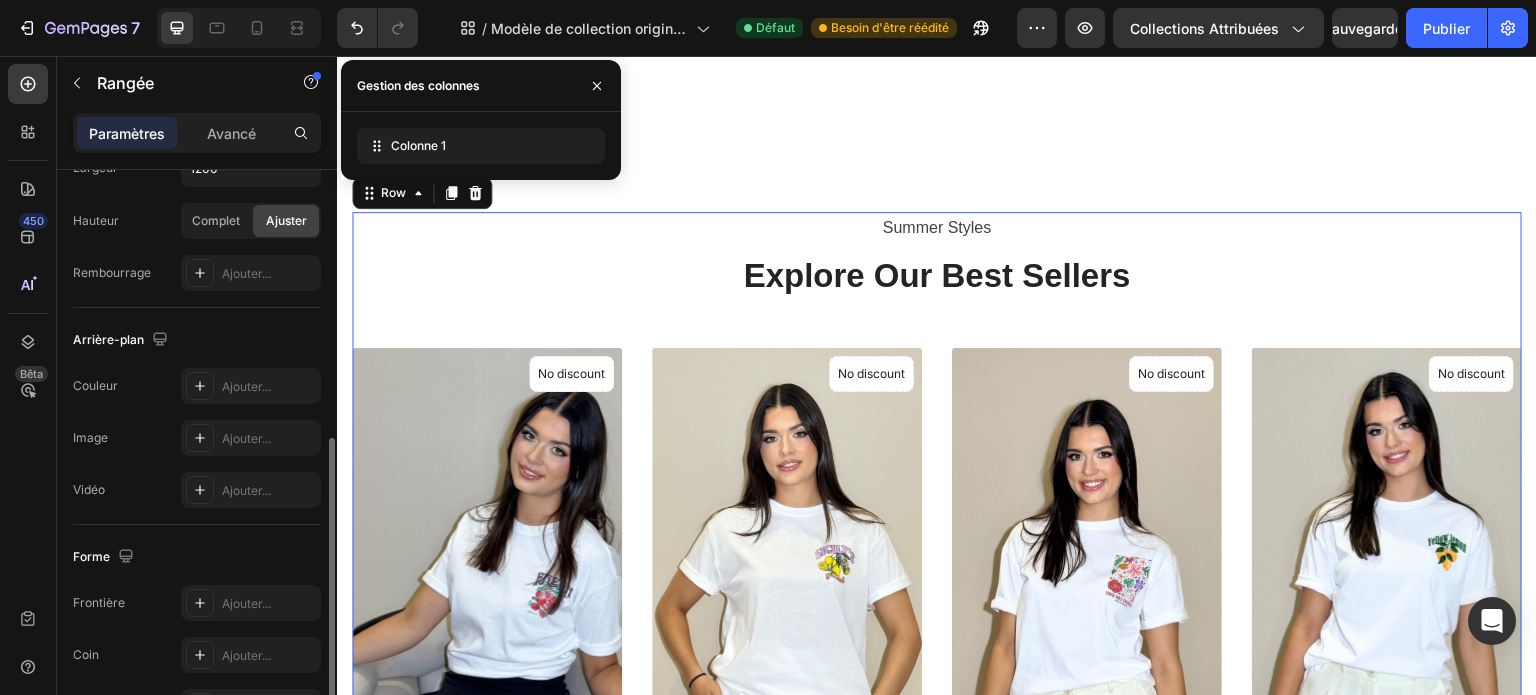 scroll, scrollTop: 561, scrollLeft: 0, axis: vertical 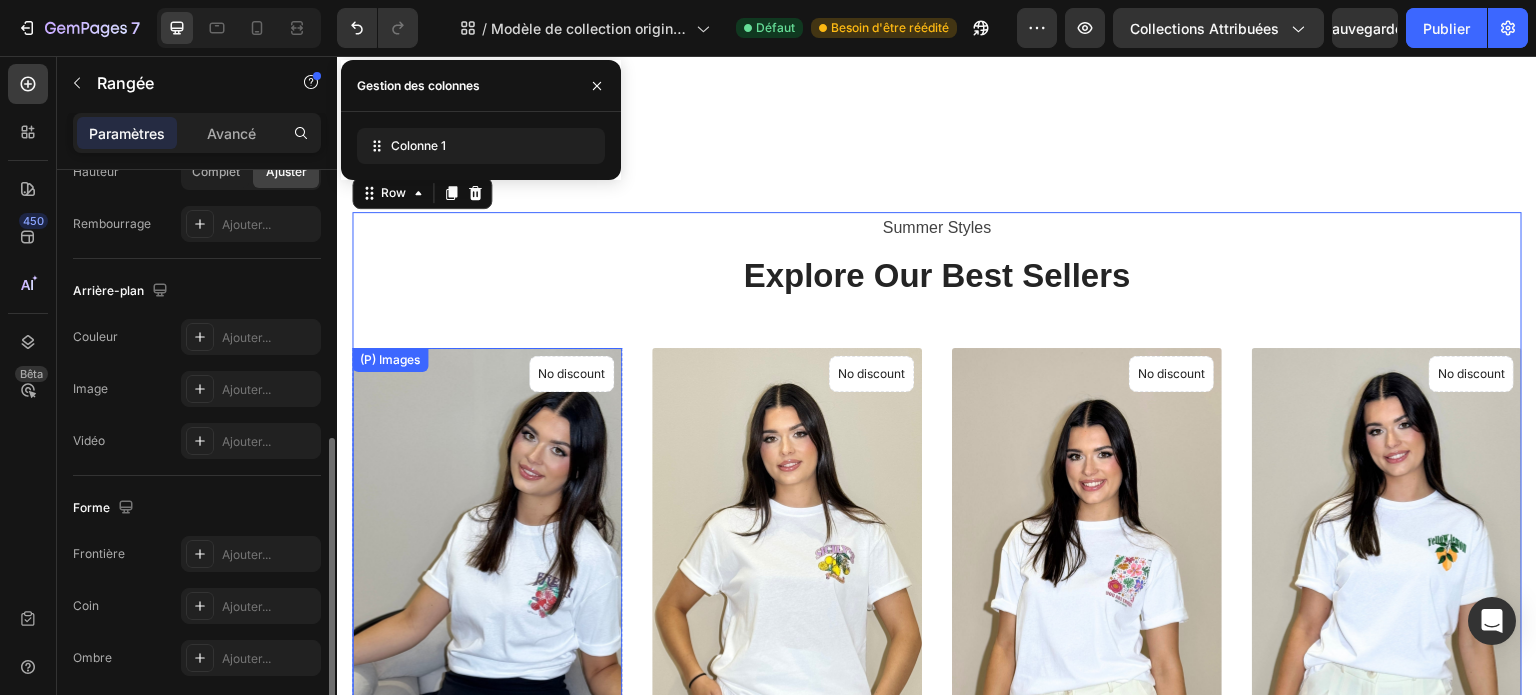 click at bounding box center (487, 588) 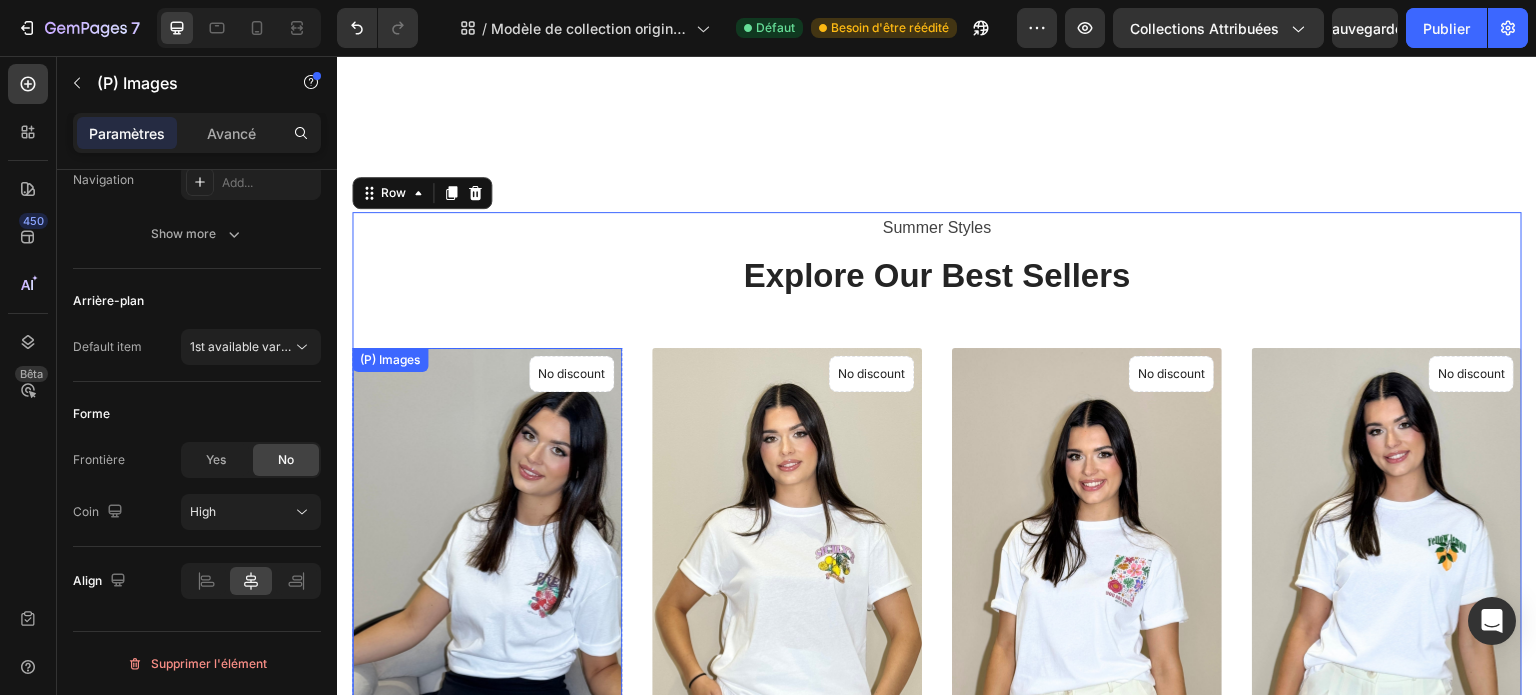 scroll, scrollTop: 0, scrollLeft: 0, axis: both 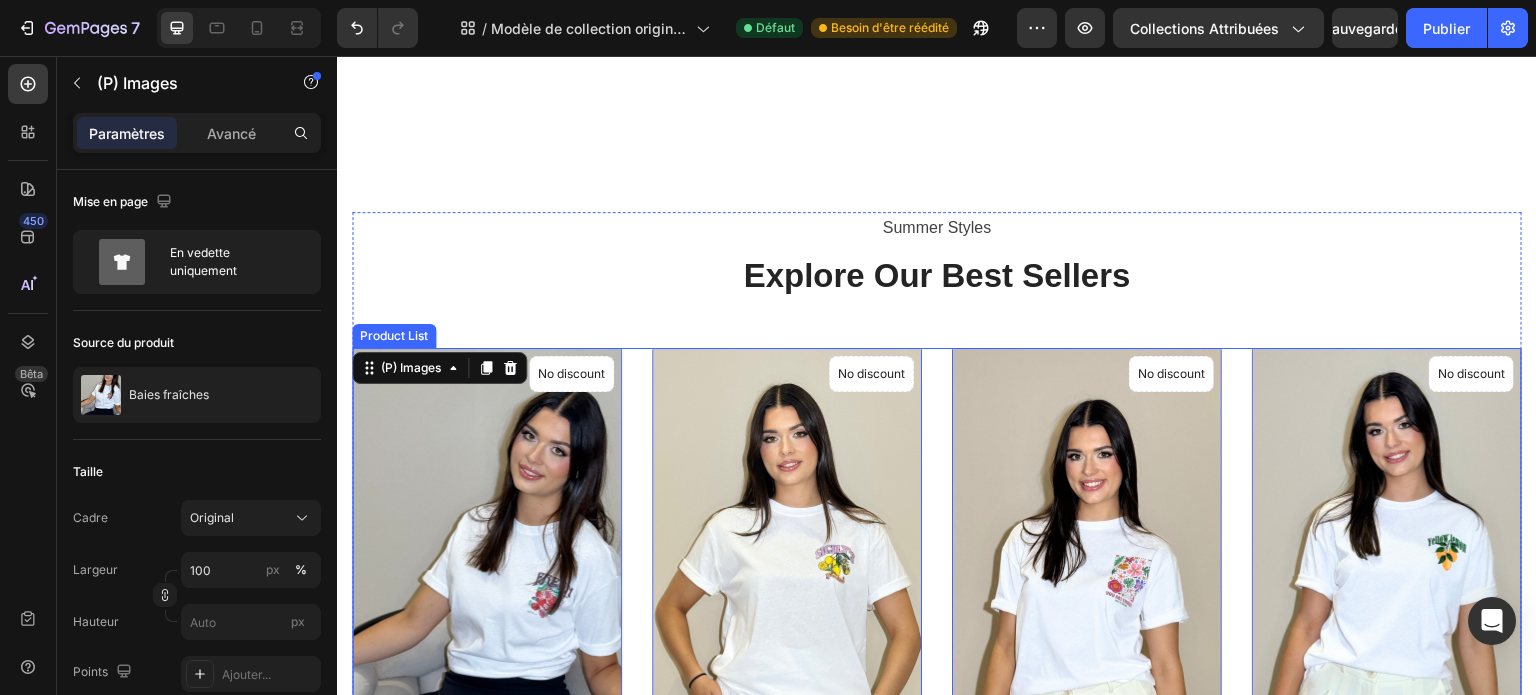 click on "(P) Images   0 No discount   Not be displayed when published Product Badge Fresh Berries (P) Title €25,00 (P) Price (P) Price No compare price (P) Price Row Add To Cart (P) Cart Button Row Product List (P) Images   0 No discount   Not be displayed when published Product Badge Sicilys (P) Title €25,00 (P) Price (P) Price No compare price (P) Price Row Out Of Stock (P) Cart Button Row Product List (P) Images   0 No discount   Not be displayed when published Product Badge Floral & Feel Good (P) Title €50,00 (P) Price (P) Price No compare price (P) Price Row Out Of Stock (P) Cart Button Row Product List (P) Images   0 No discount   Not be displayed when published Product Badge Yellow Lemon (P) Title €50,00 (P) Price (P) Price No compare price (P) Price Row Out Of Stock (P) Cart Button Row Product List" at bounding box center (937, 656) 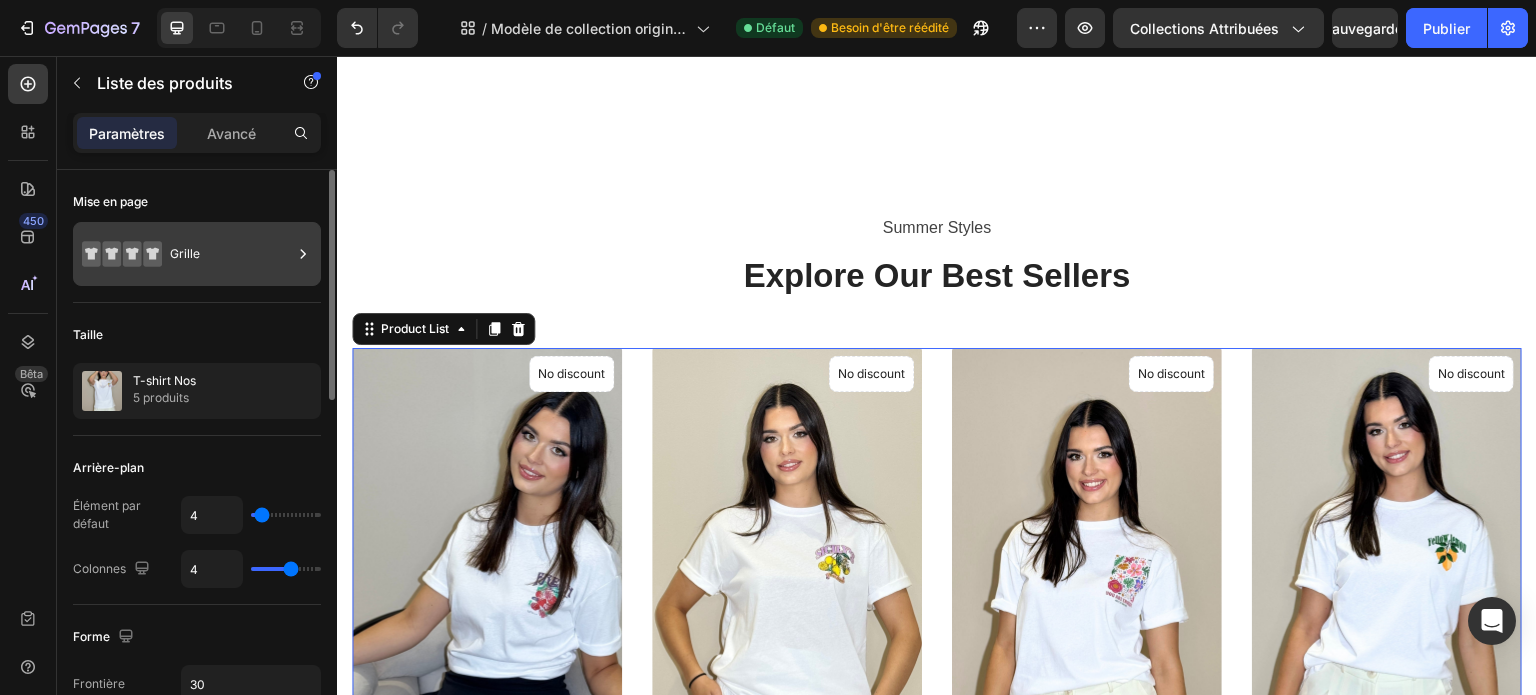 click on "Grille" at bounding box center (185, 253) 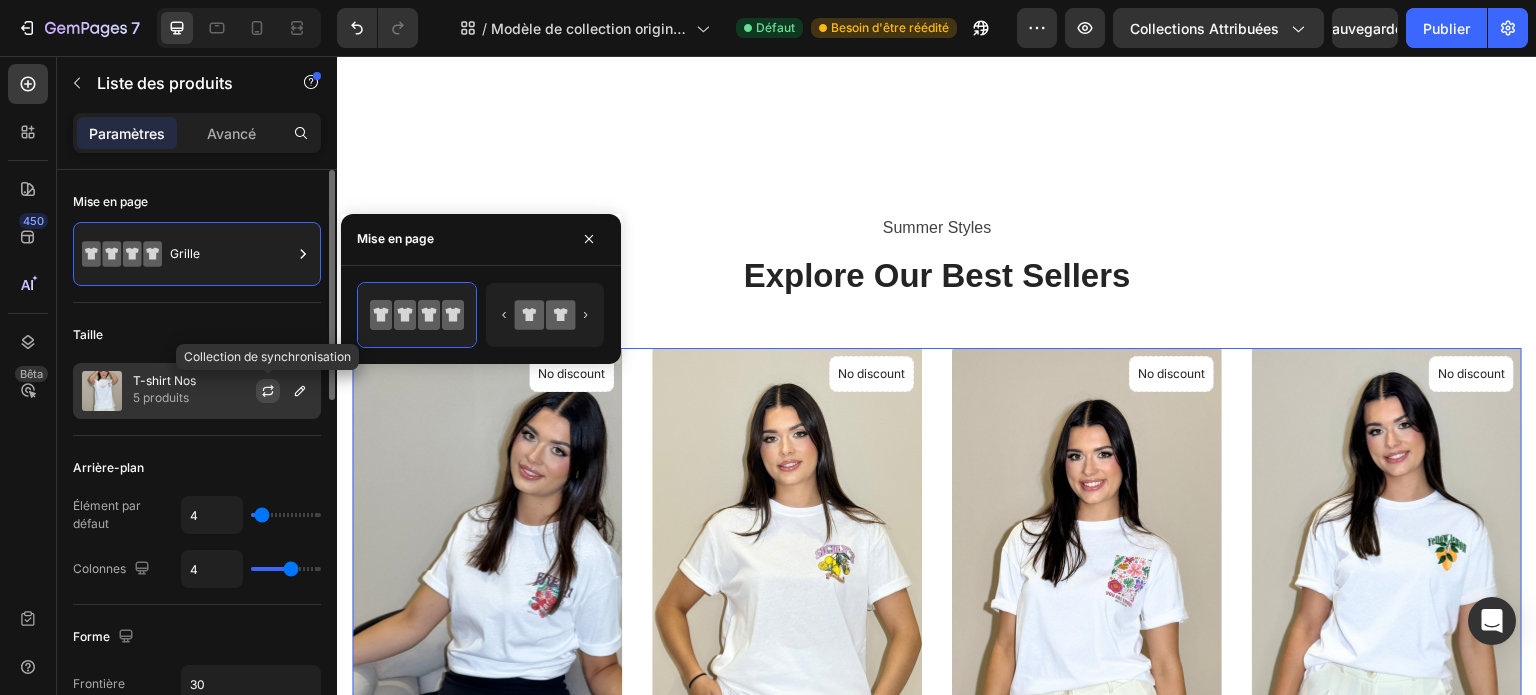 click 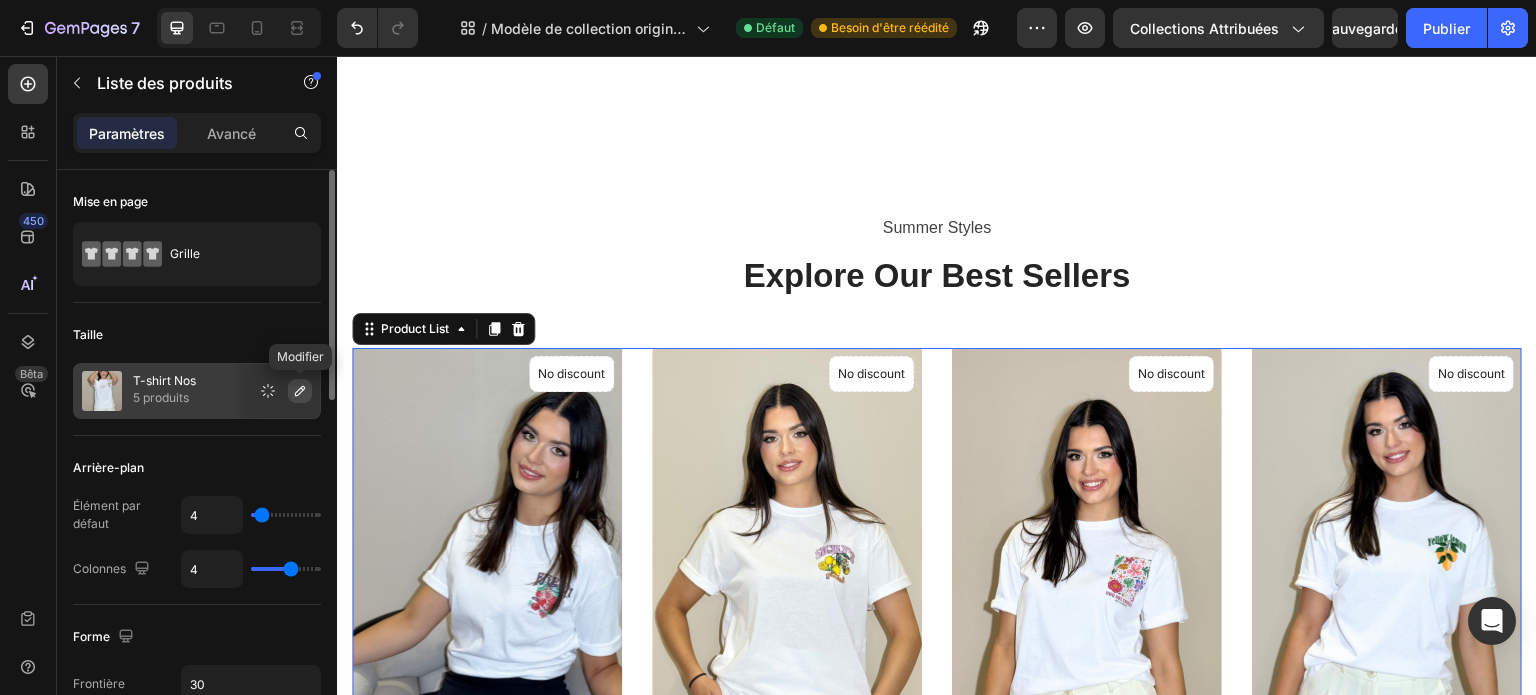 click 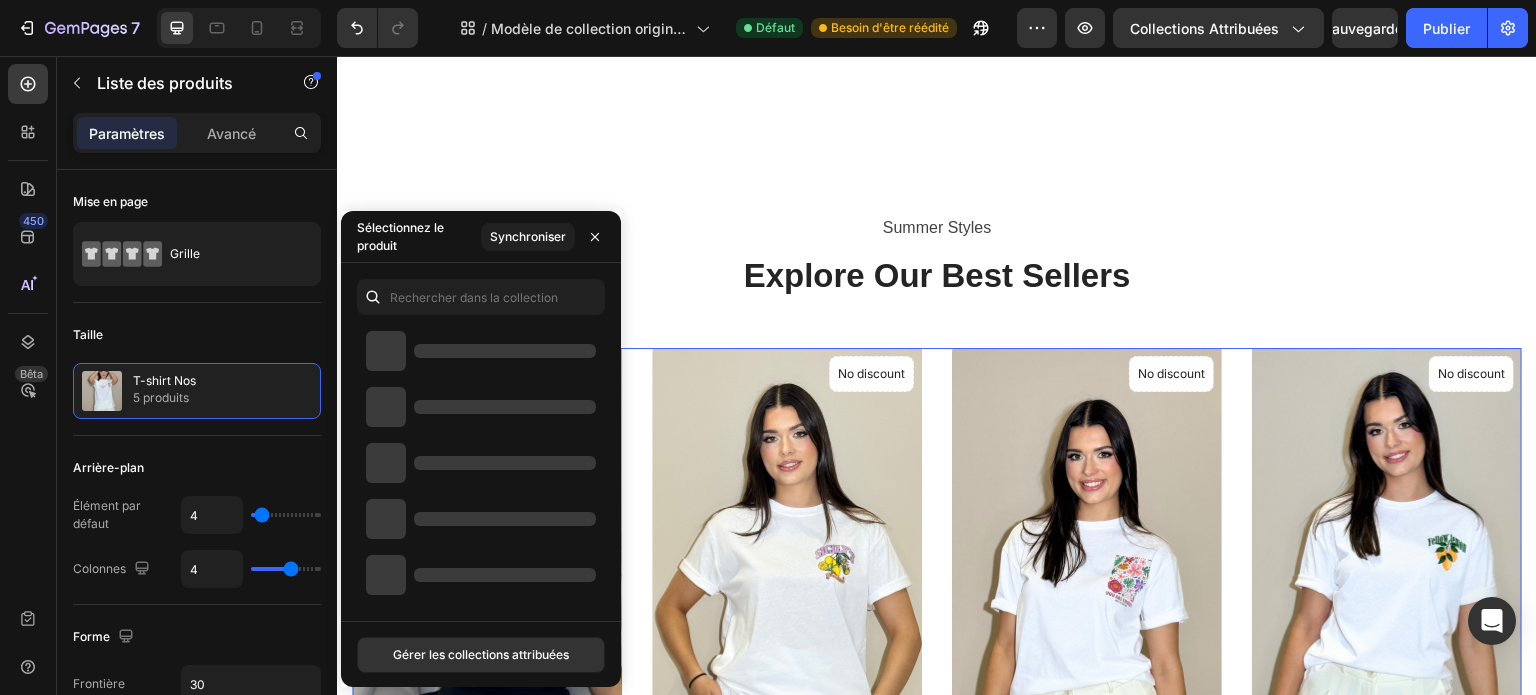 scroll, scrollTop: 0, scrollLeft: 0, axis: both 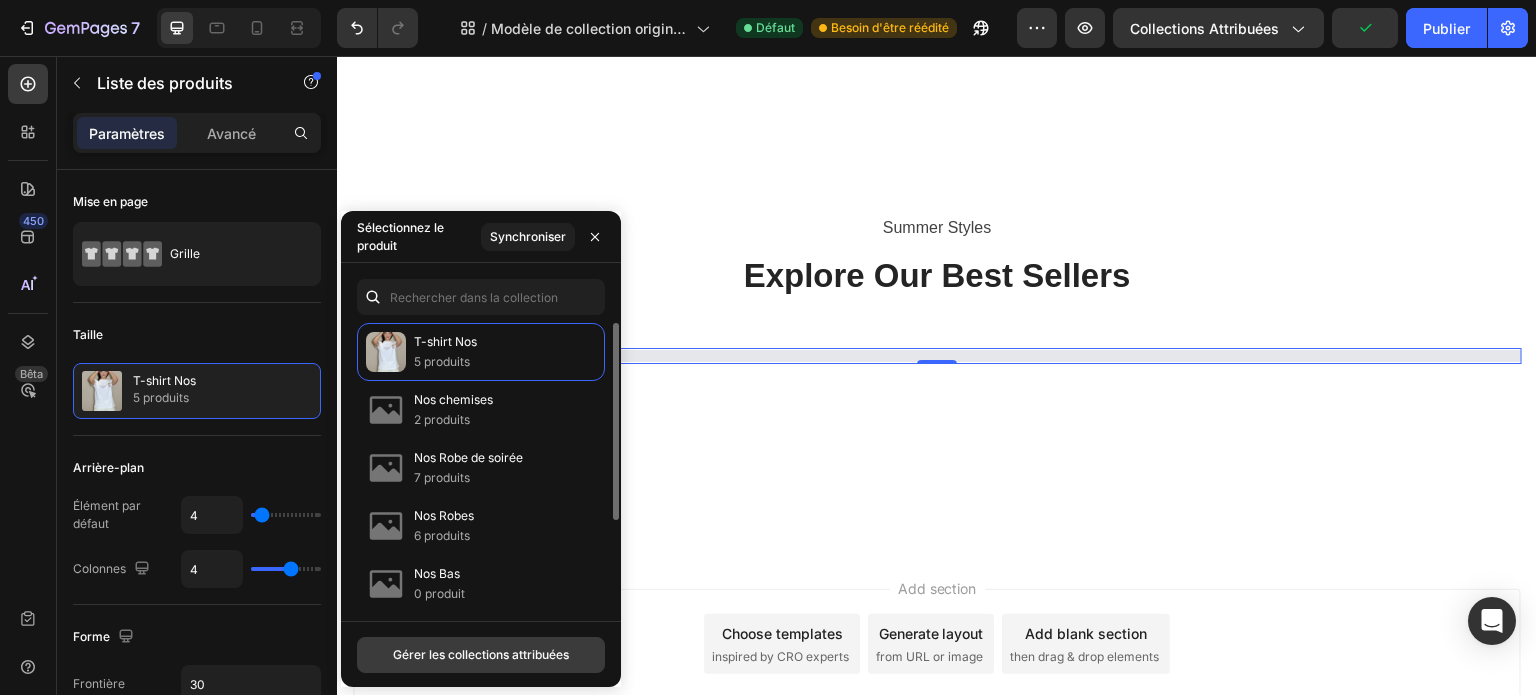 click on "Gérer les collections attribuées" at bounding box center (481, 654) 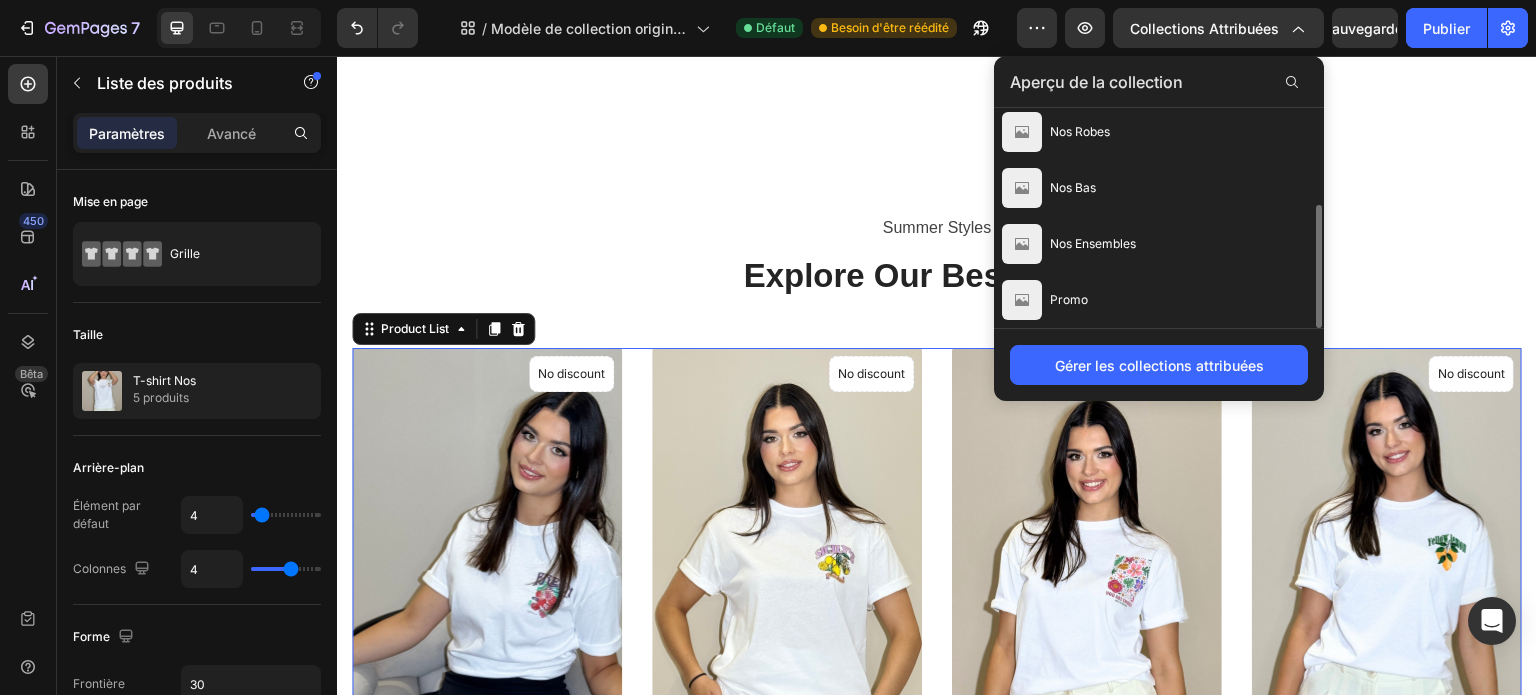 scroll, scrollTop: 0, scrollLeft: 0, axis: both 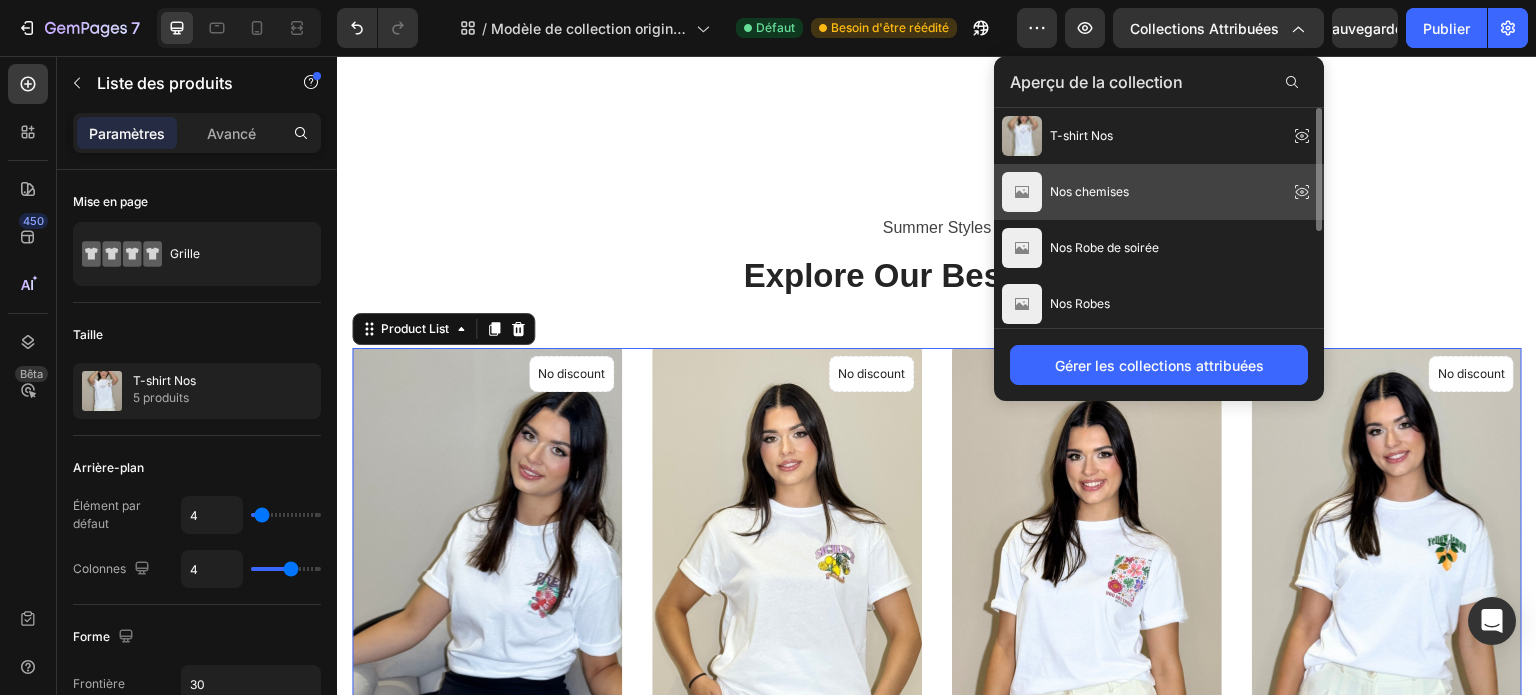 click 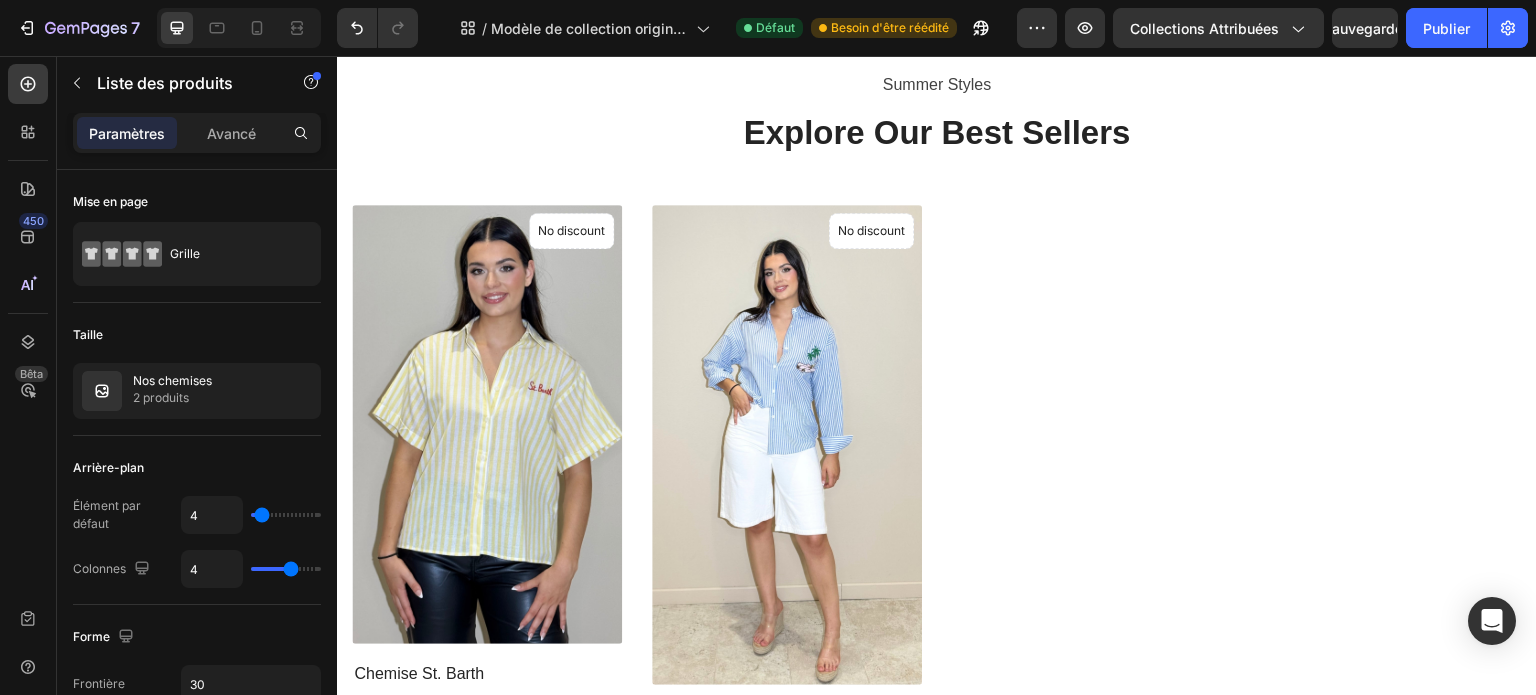 scroll, scrollTop: 1528, scrollLeft: 0, axis: vertical 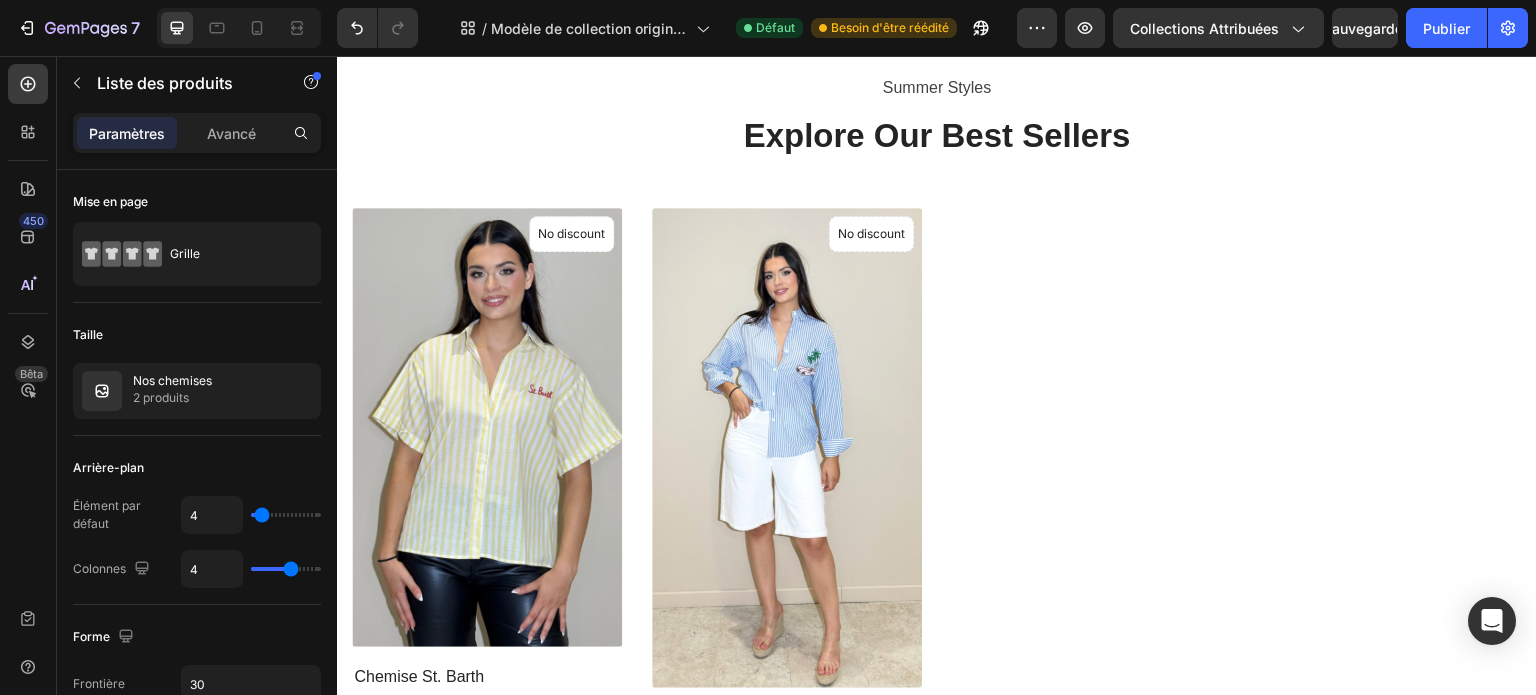 click on "(P) Images No discount   Not be displayed when published Product Badge Chemise St. Barth (P) Title €50,00 (P) Price (P) Price No compare price (P) Price Row Out Of Stock (P) Cart Button Row Product List (P) Images No discount   Not be displayed when published Product Badge Chemise Rayée Riviera (P) Title €50,00 (P) Price (P) Price No compare price (P) Price Row Out Of Stock (P) Cart Button Row Product List" at bounding box center (937, 516) 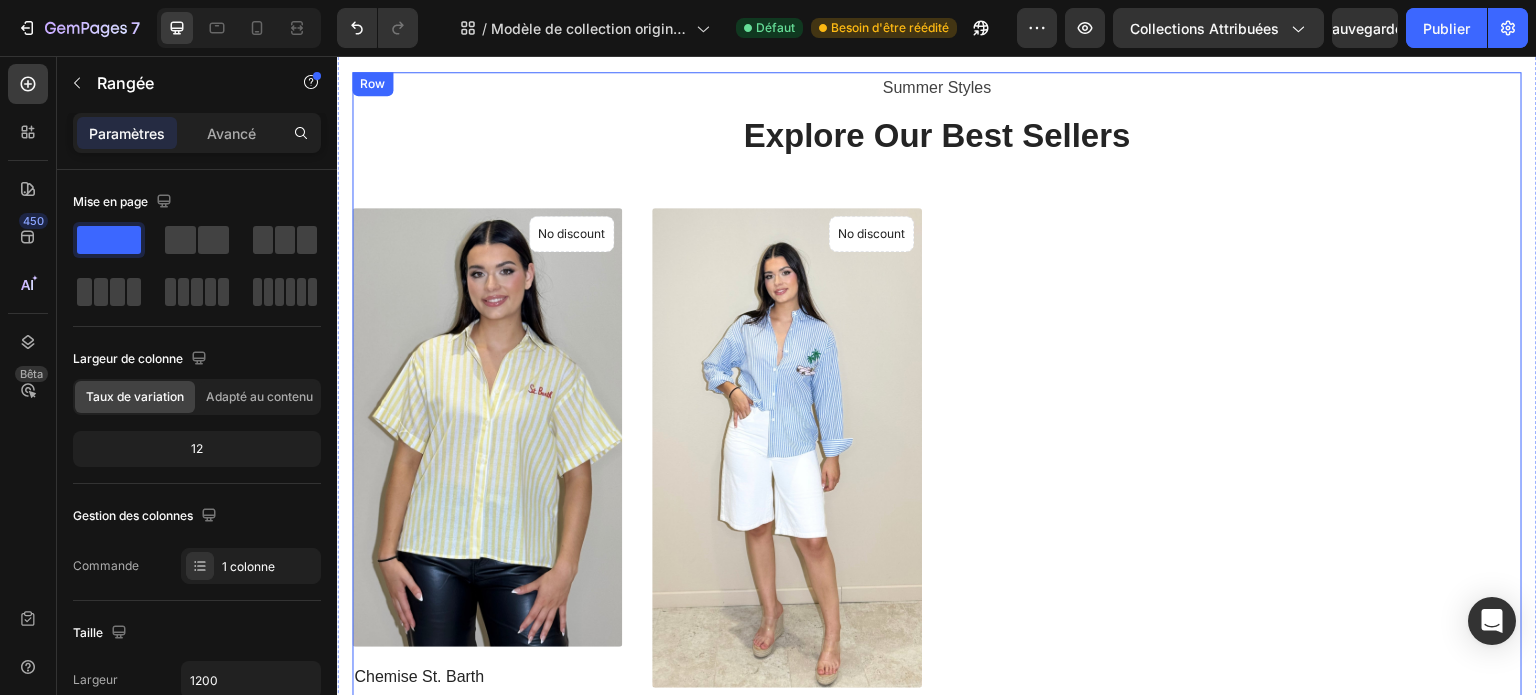 click on "Summer Styles Text block Explore Our Best Sellers Heading (P) Images No discount   Not be displayed when published Product Badge Chemise St. Barth (P) Title €50,00 (P) Price (P) Price No compare price (P) Price Row Out Of Stock (P) Cart Button Row Product List (P) Images No discount   Not be displayed when published Product Badge Chemise Rayée Riviera (P) Title €50,00 (P) Price (P) Price No compare price (P) Price Row Out Of Stock (P) Cart Button Row Product List Product List" at bounding box center [937, 447] 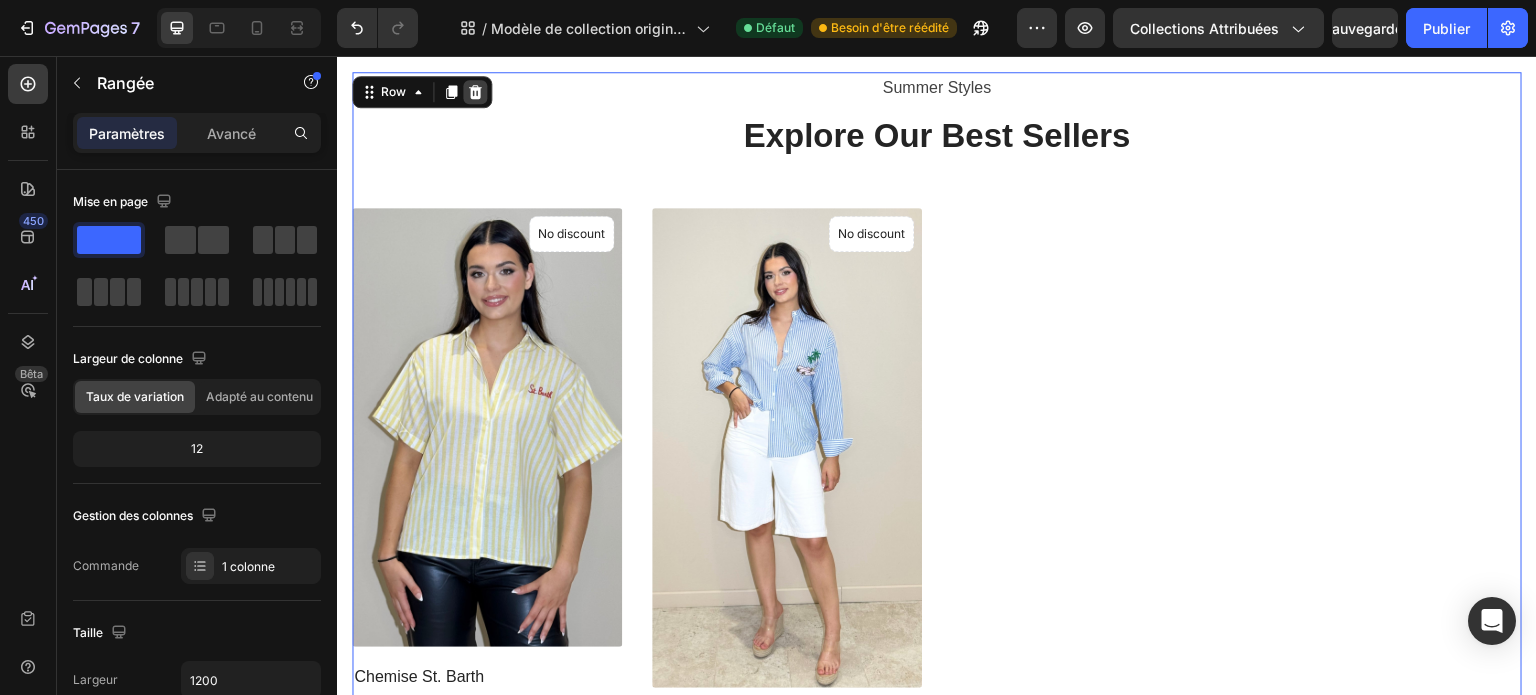 click 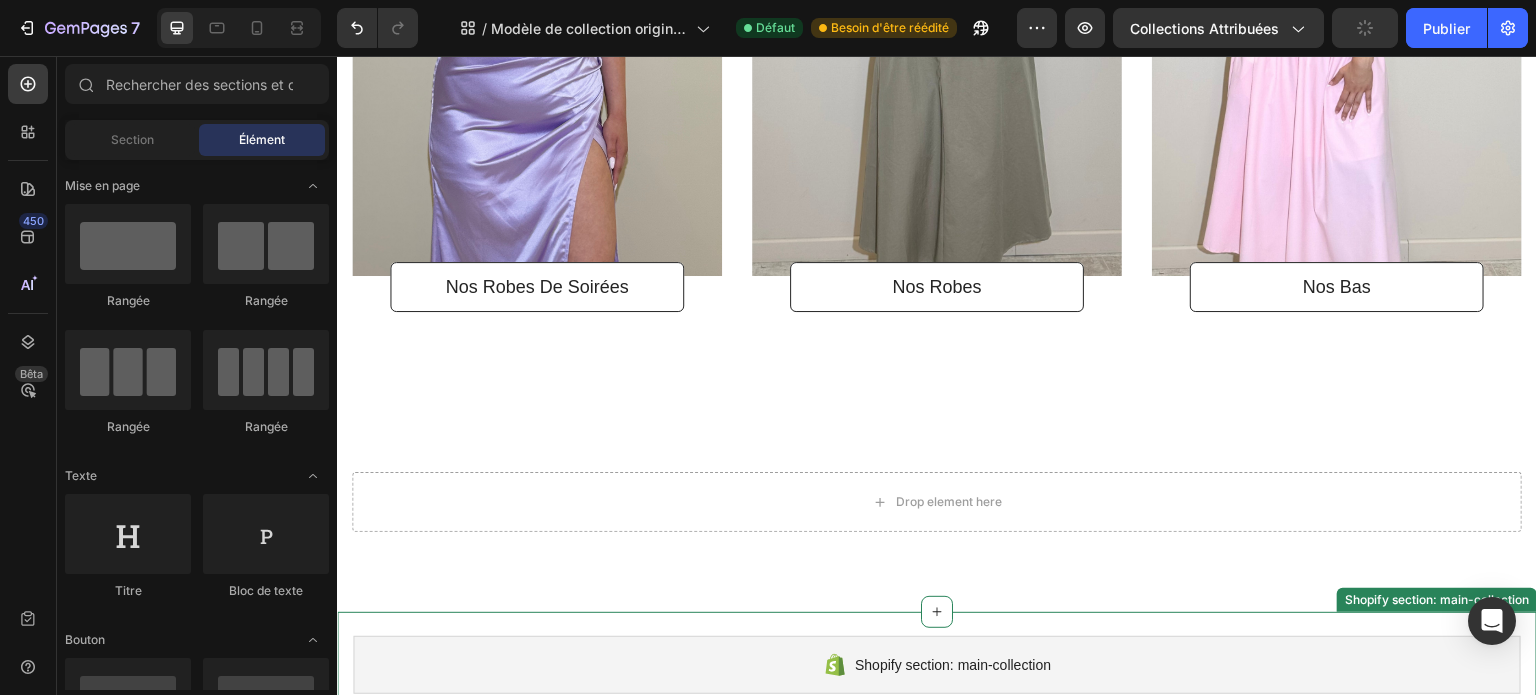 scroll, scrollTop: 1123, scrollLeft: 0, axis: vertical 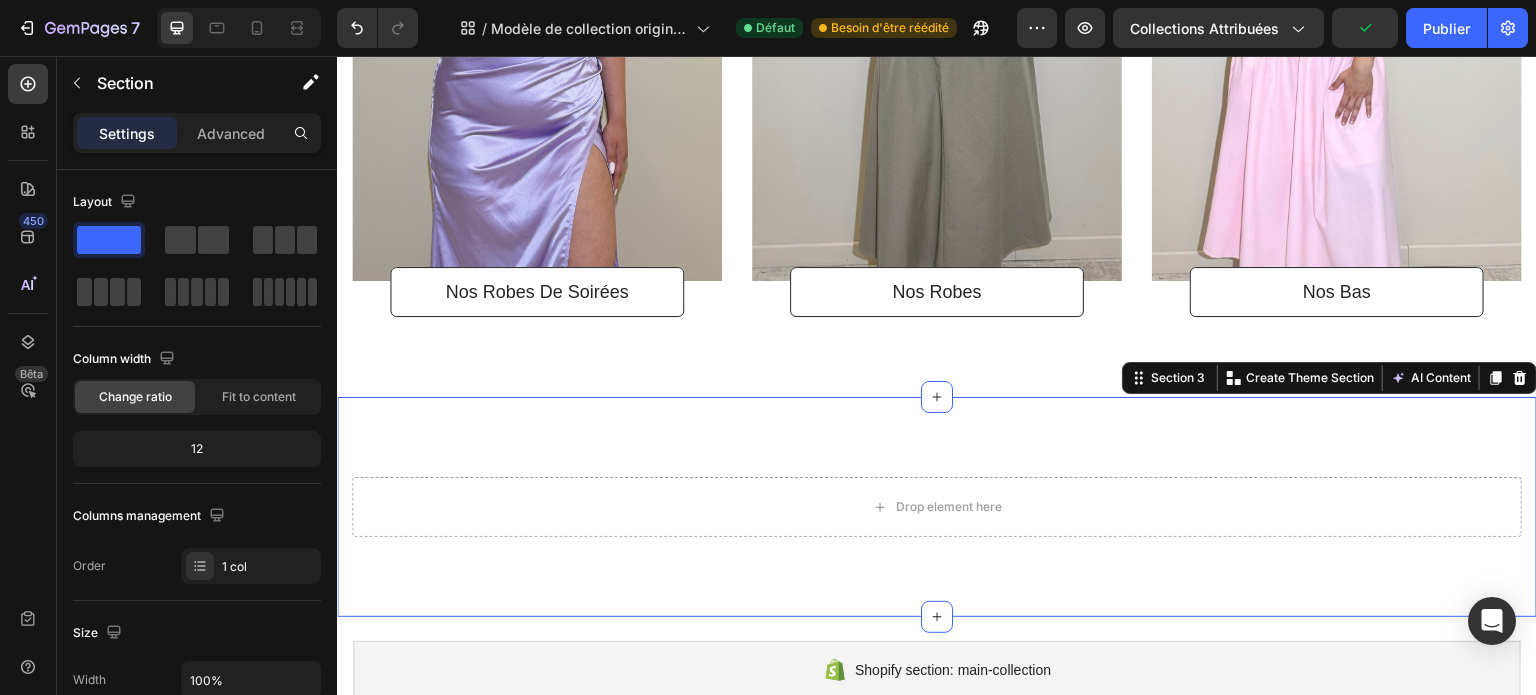 click on "Drop element here Section 3   Create Theme Section AI Content Write with GemAI What would you like to describe here? Tone and Voice Persuasive Product Getting products... Show more Generate" at bounding box center [937, 507] 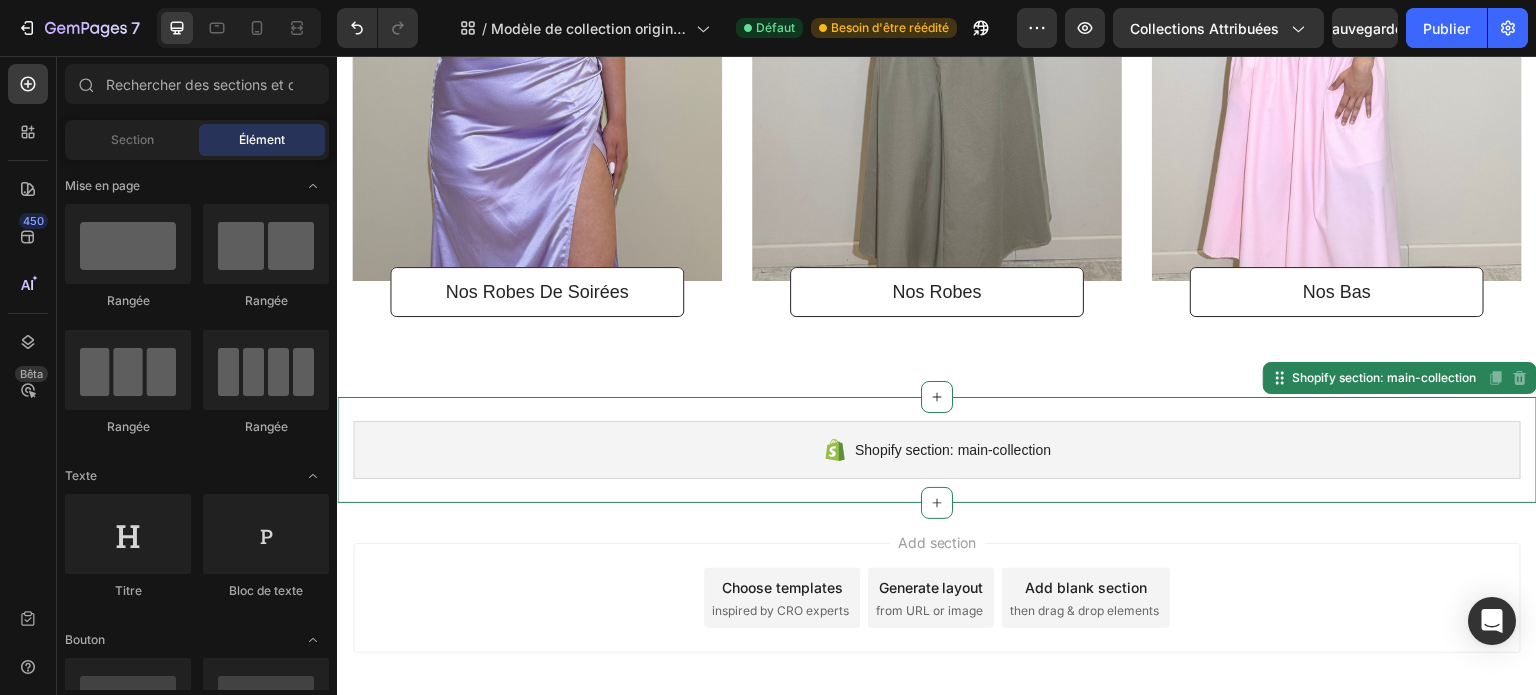 click on "Shopify section: main-collection" at bounding box center (937, 450) 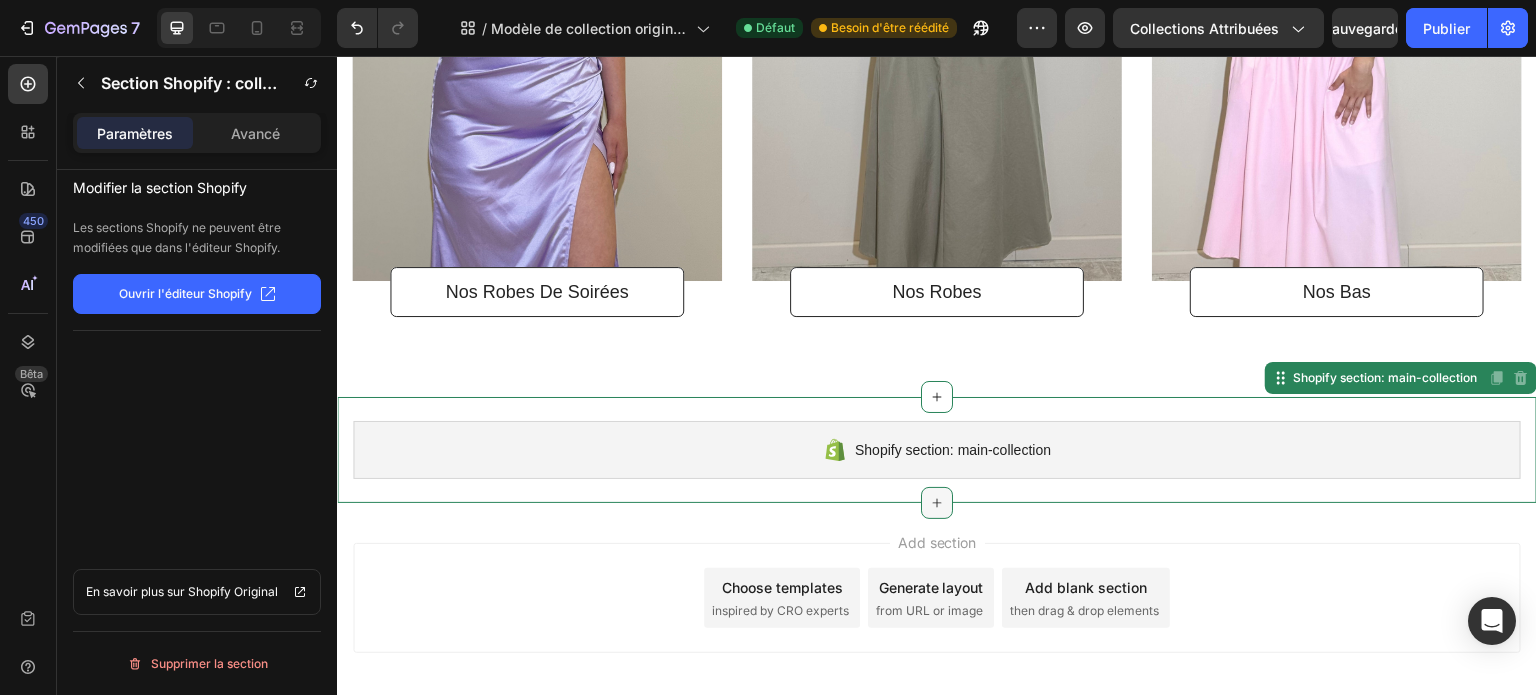 click 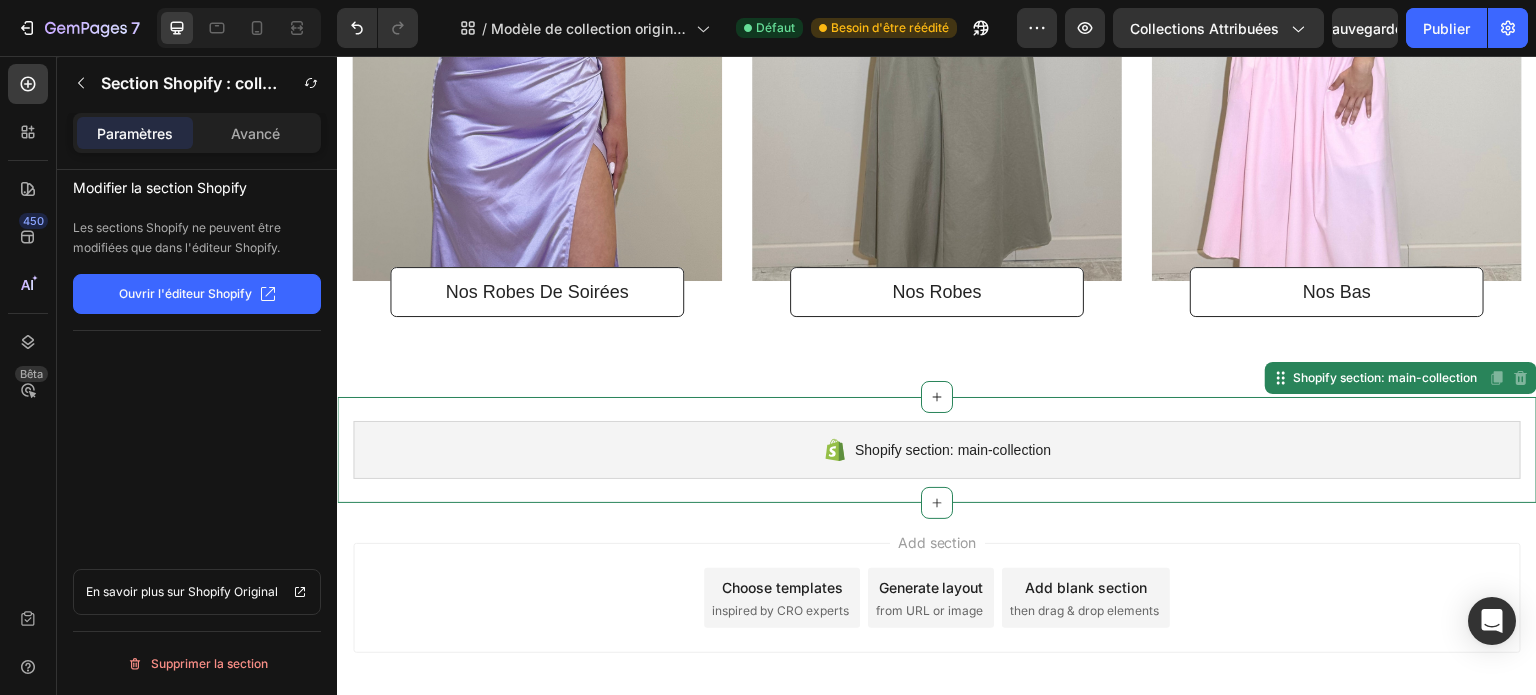 click on "Shopify section: main-collection" at bounding box center [937, 450] 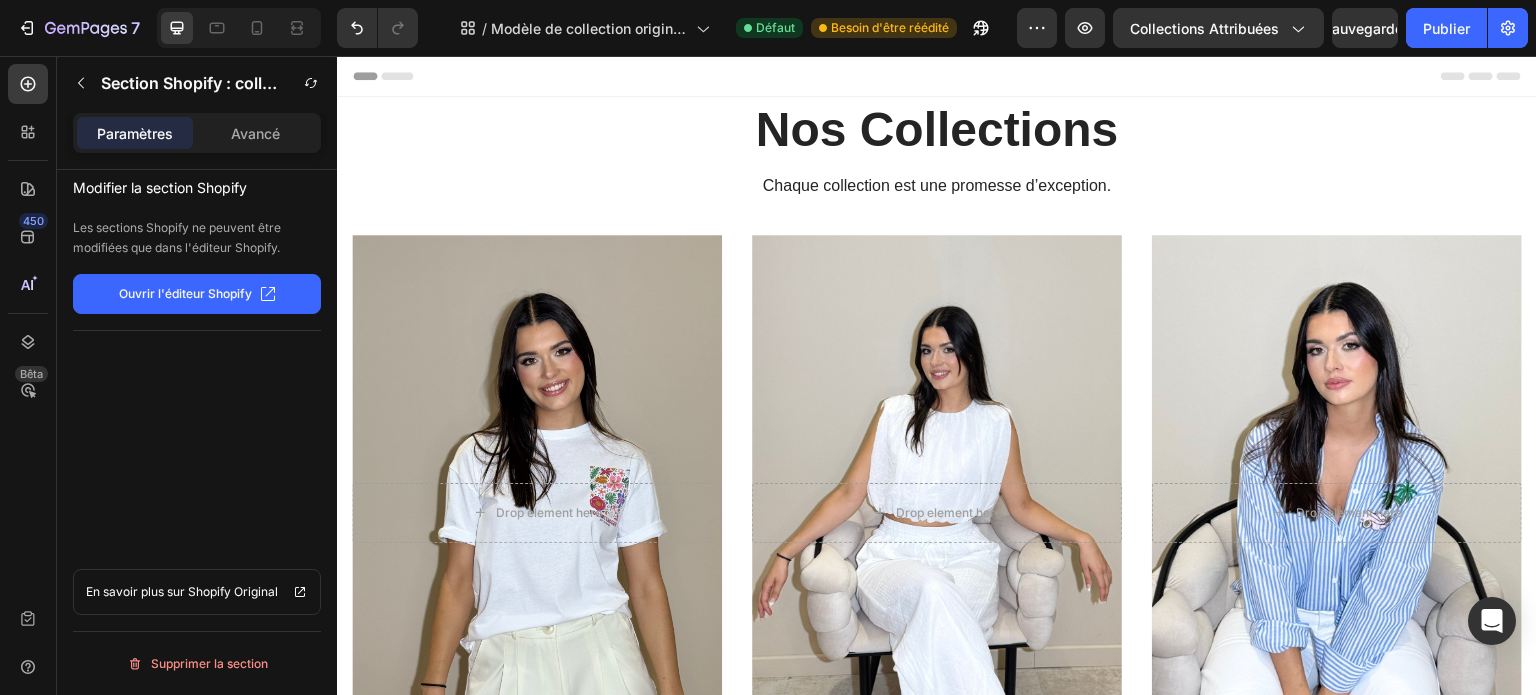 scroll, scrollTop: 0, scrollLeft: 0, axis: both 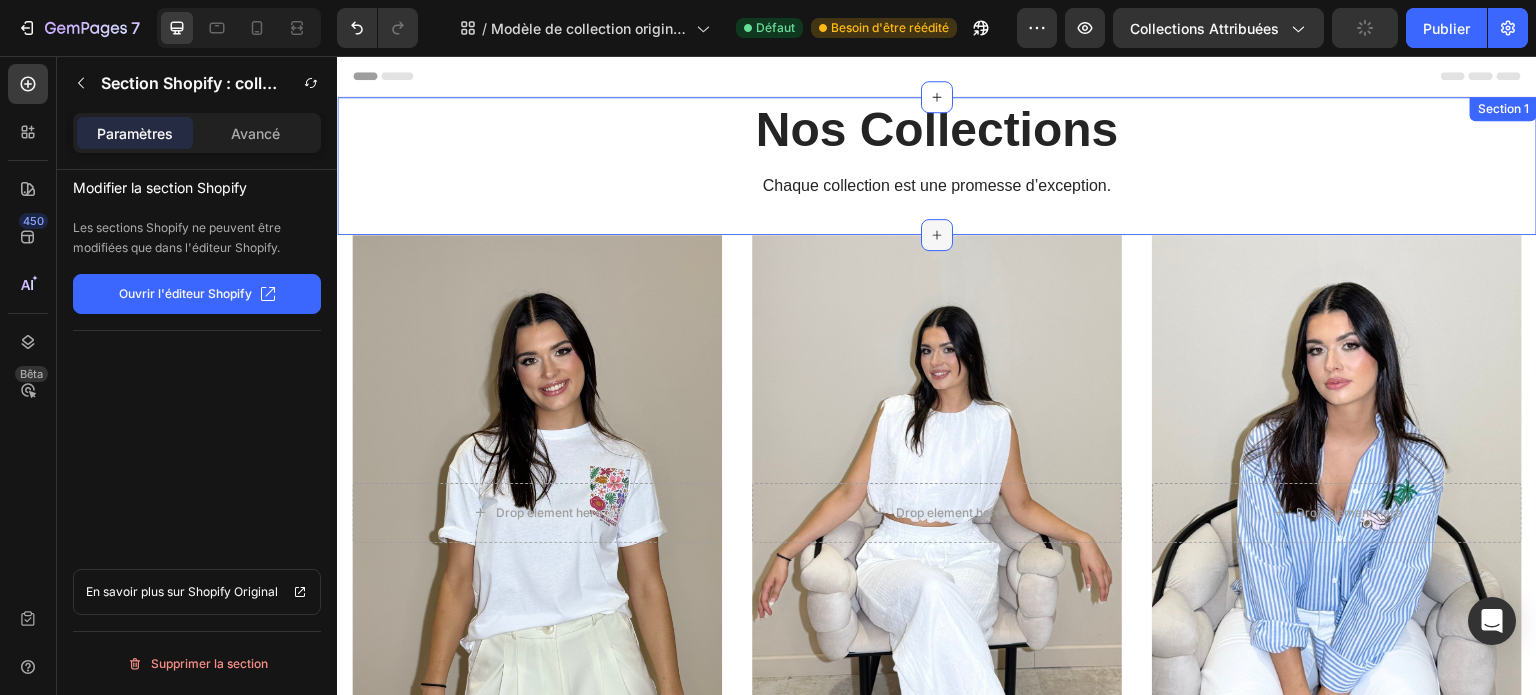 click 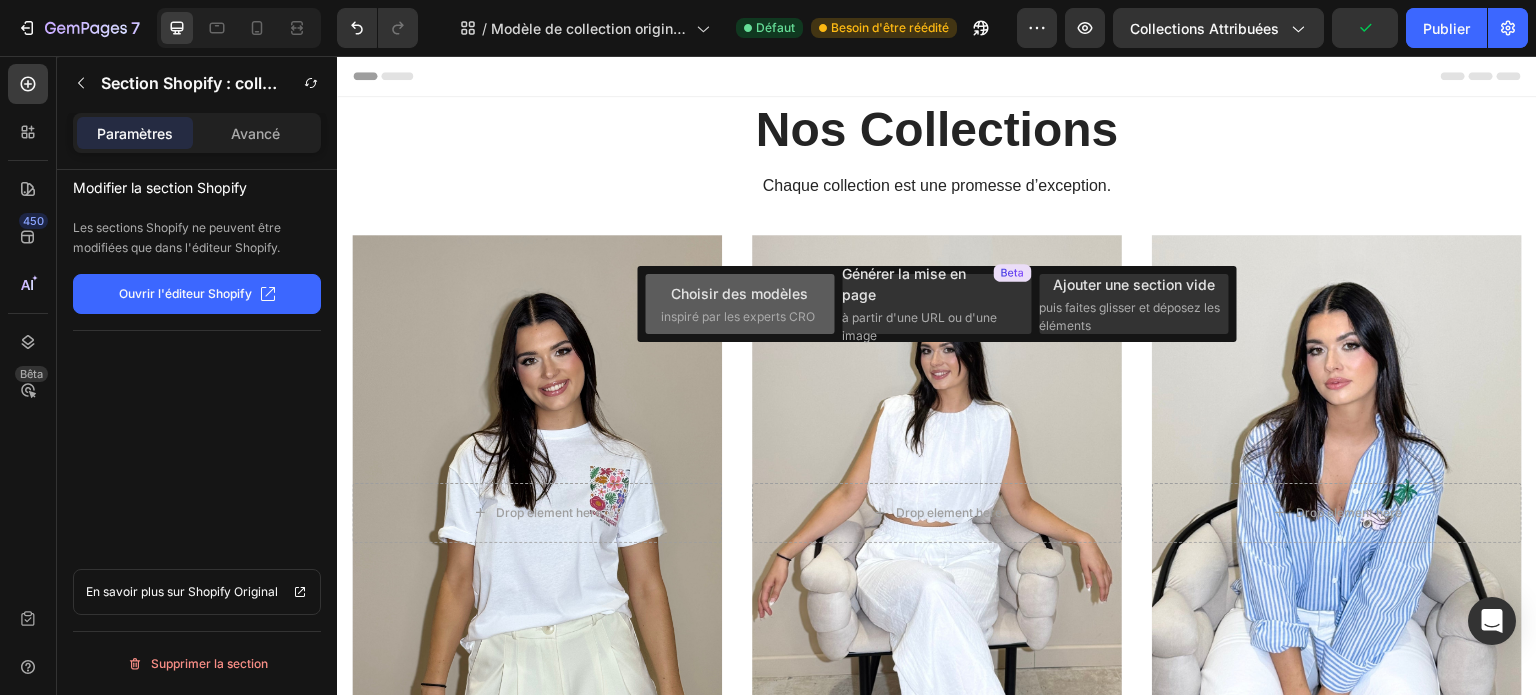 click on "Choisir des modèles" at bounding box center [739, 293] 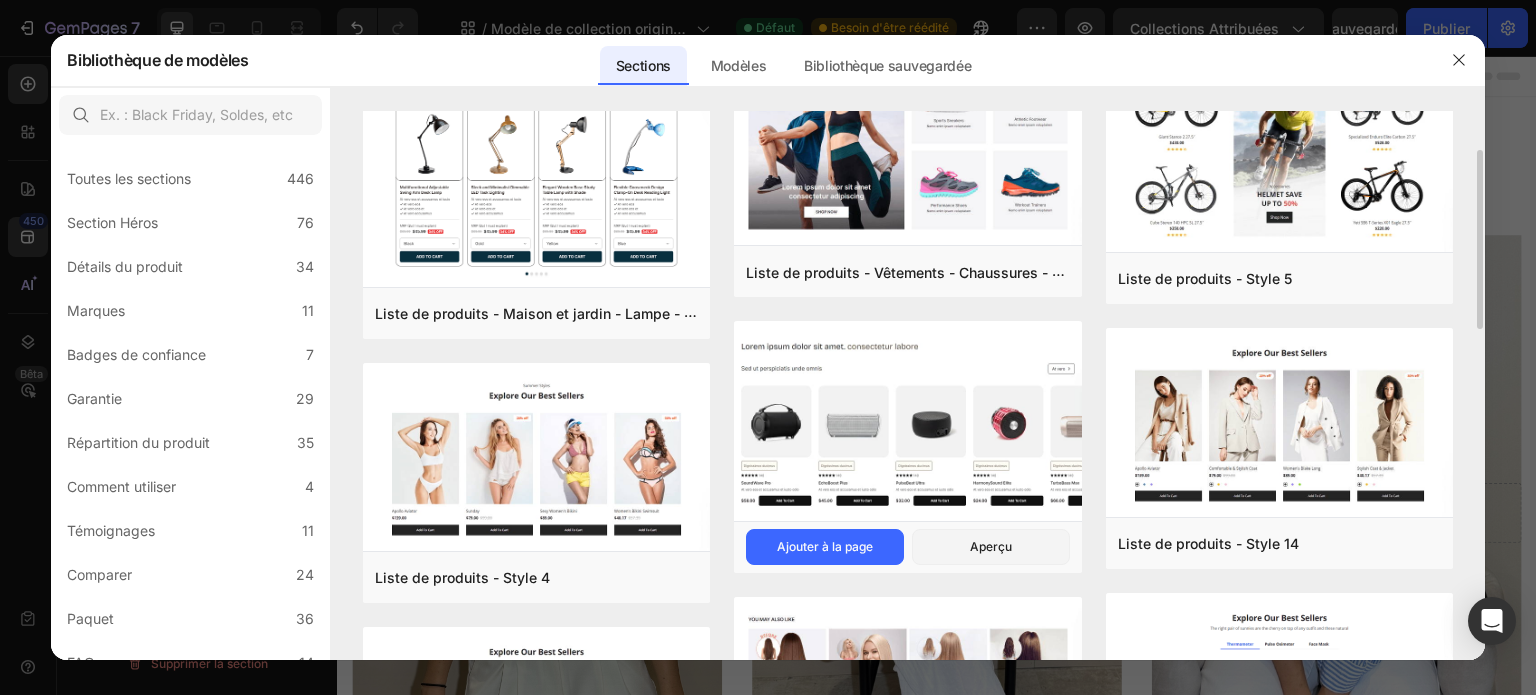scroll, scrollTop: 107, scrollLeft: 0, axis: vertical 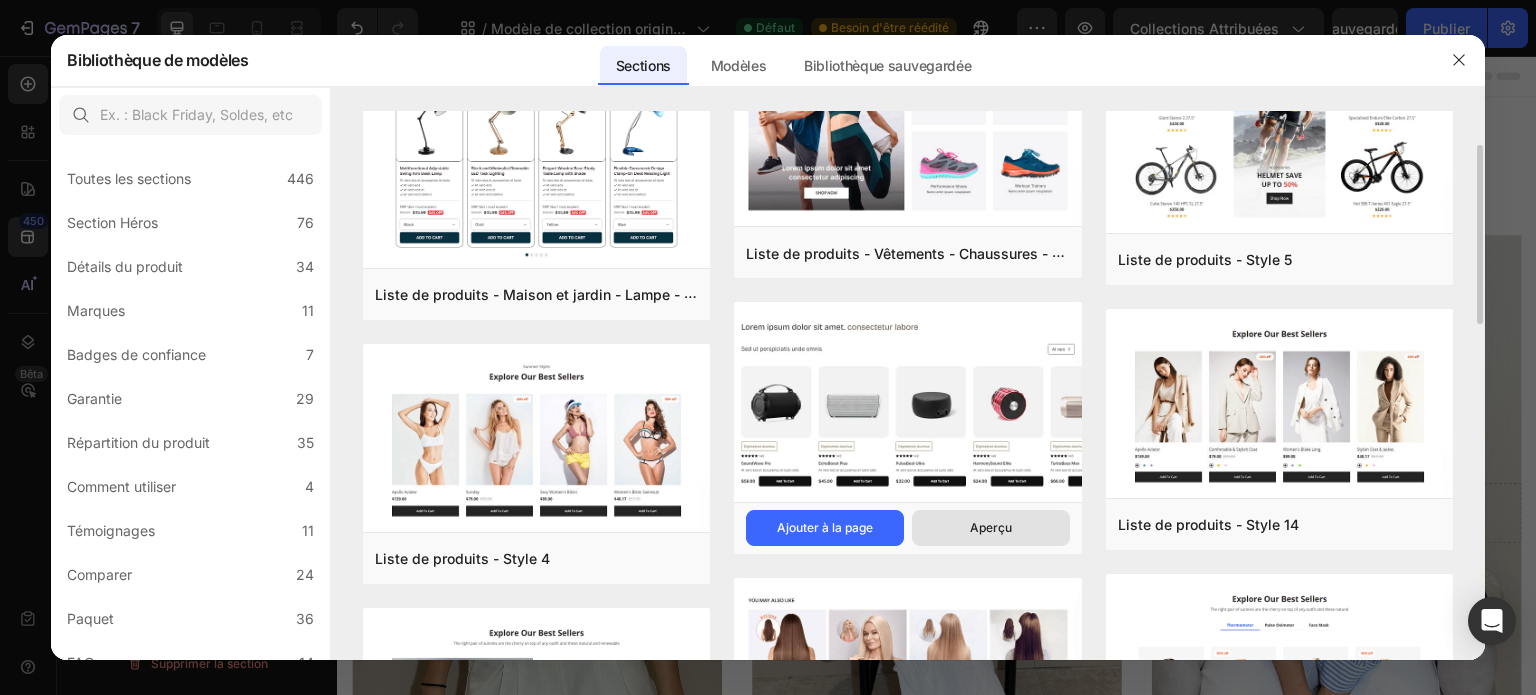 click on "Aperçu" at bounding box center (991, 527) 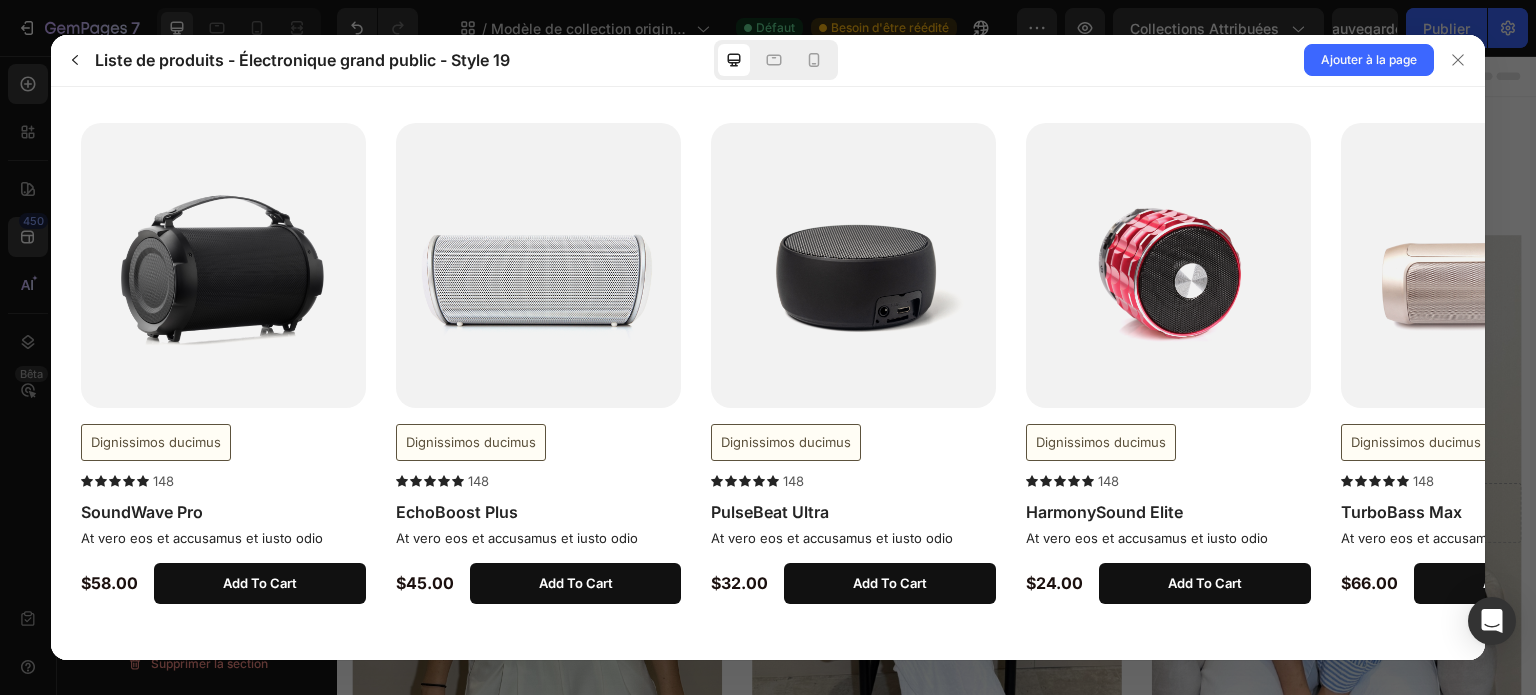 scroll, scrollTop: 247, scrollLeft: 0, axis: vertical 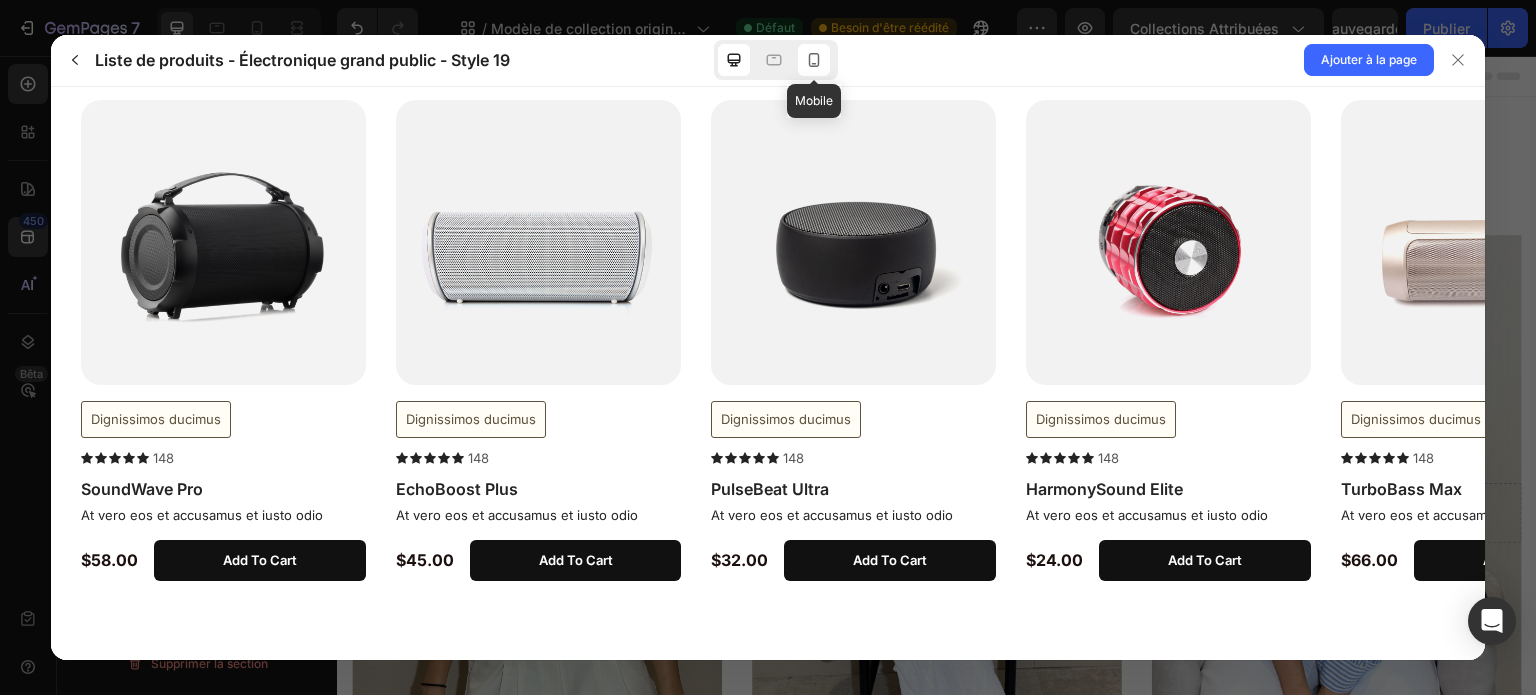 click 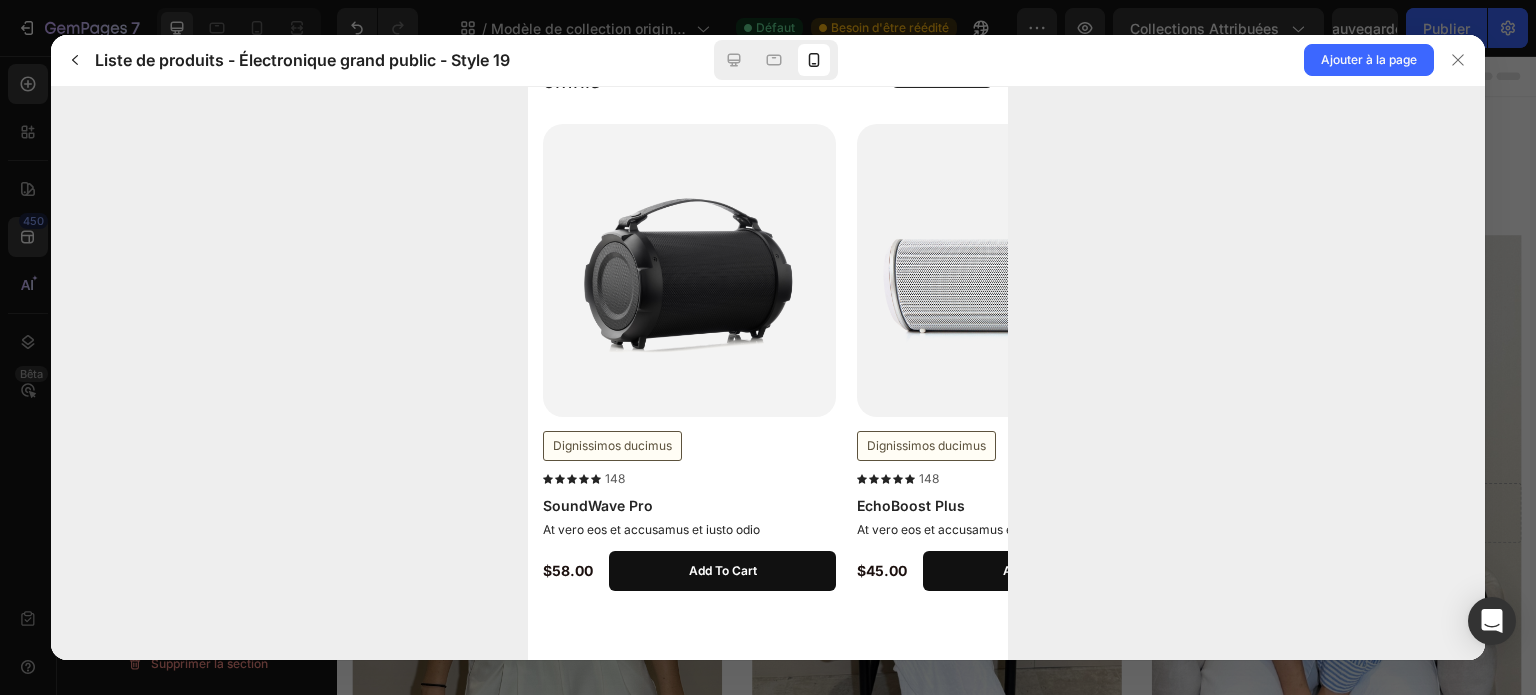 scroll, scrollTop: 0, scrollLeft: 0, axis: both 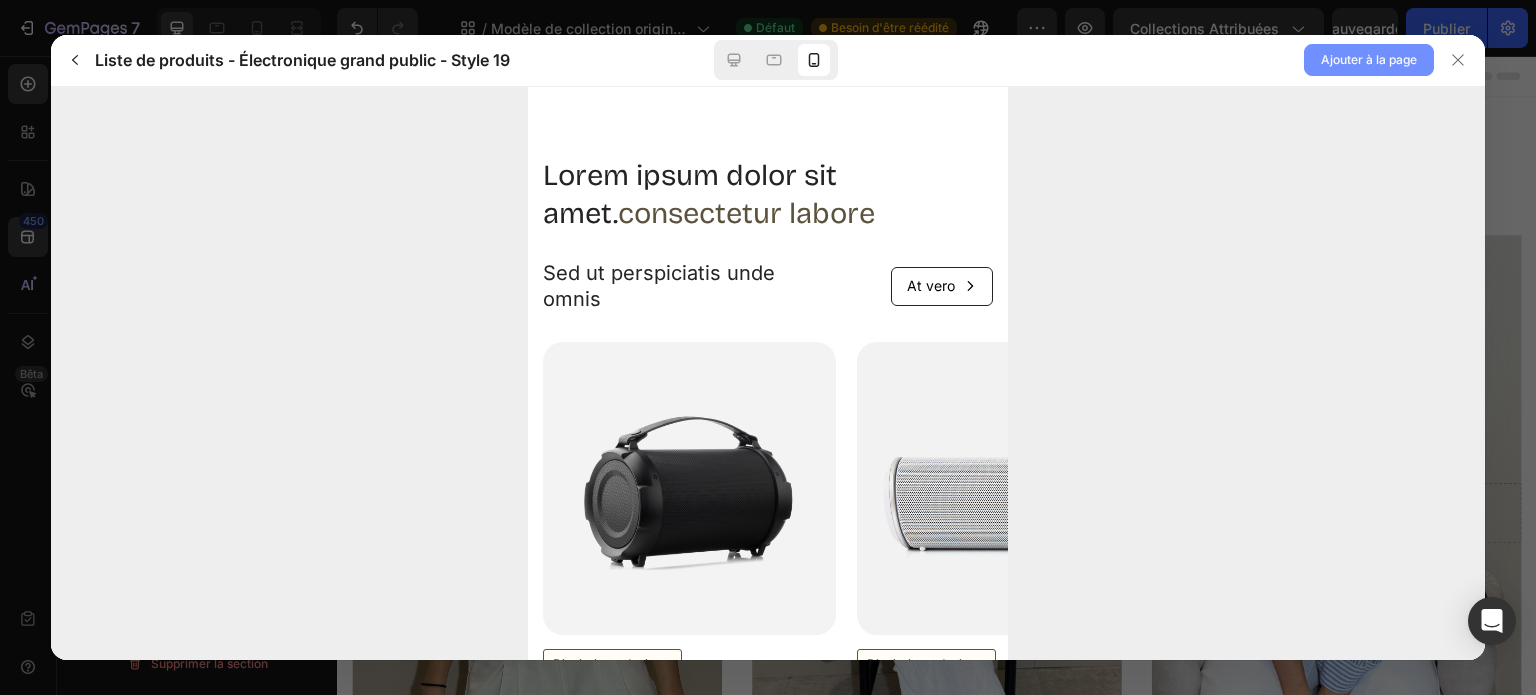 click on "Ajouter à la page" at bounding box center (1369, 59) 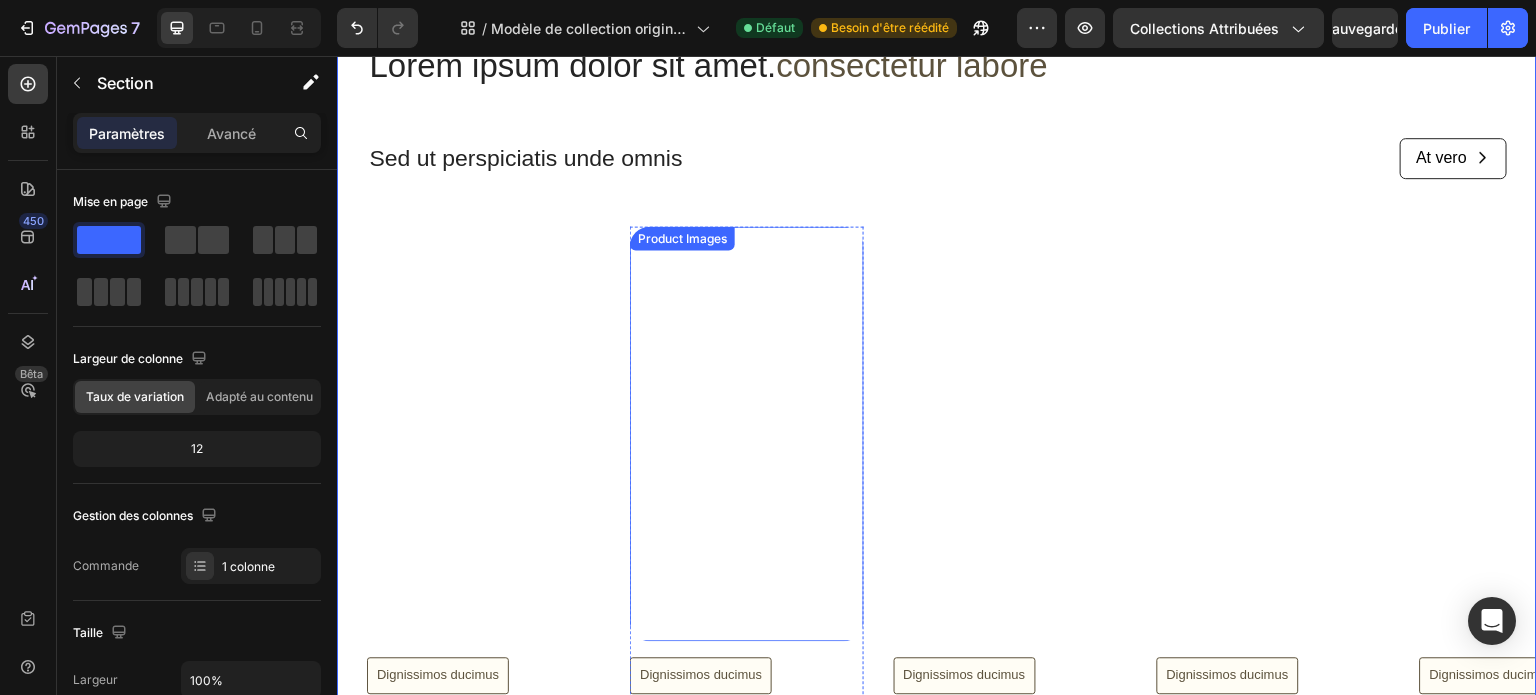scroll, scrollTop: 496, scrollLeft: 0, axis: vertical 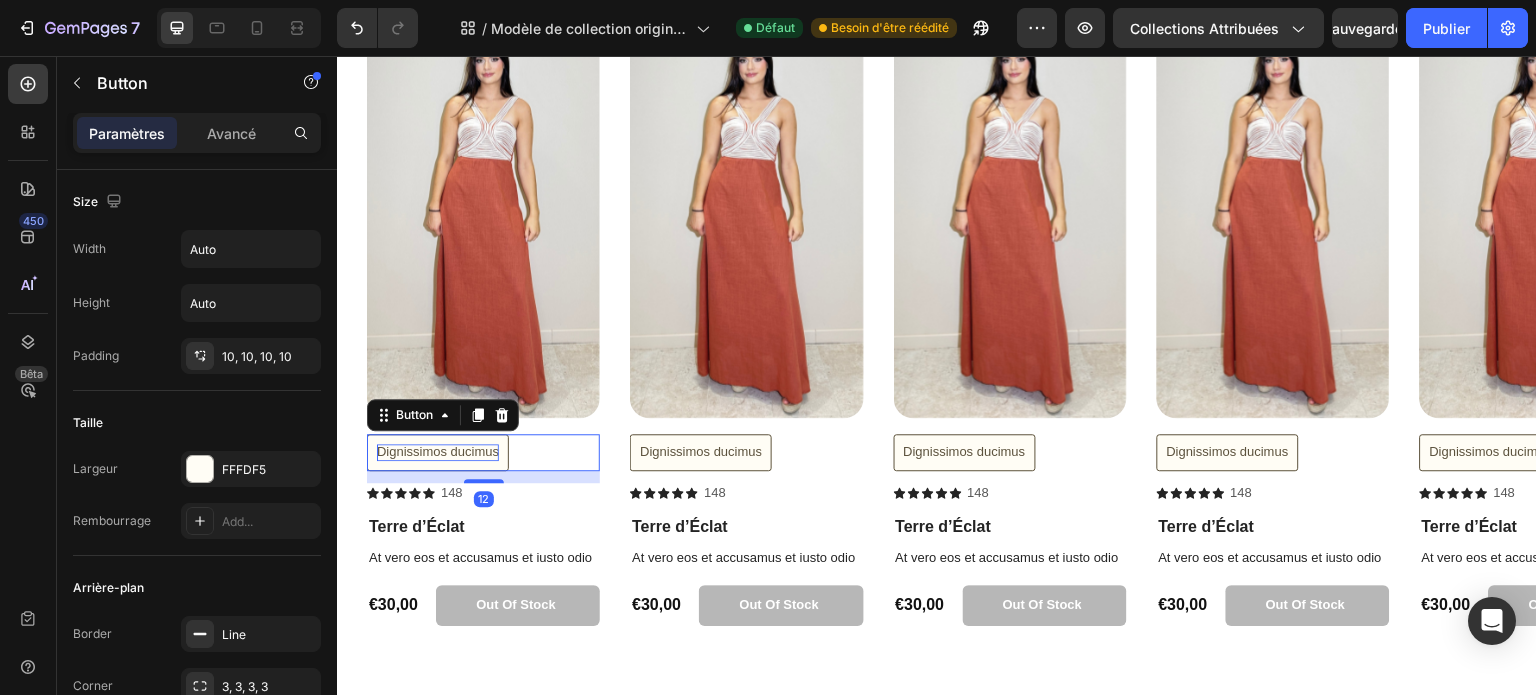 click on "Dignissimos ducimus" at bounding box center [438, 452] 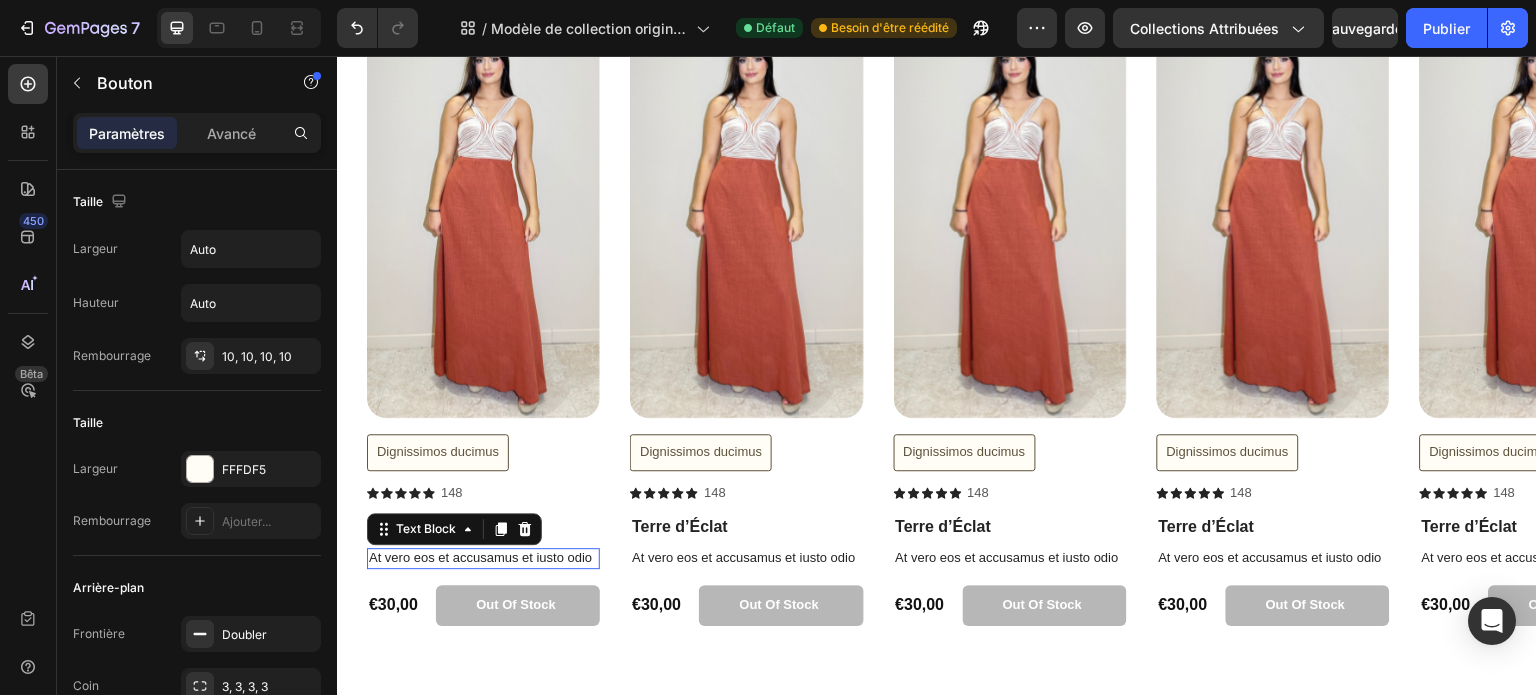 click on "At vero eos et accusamus et iusto odio" at bounding box center (483, 558) 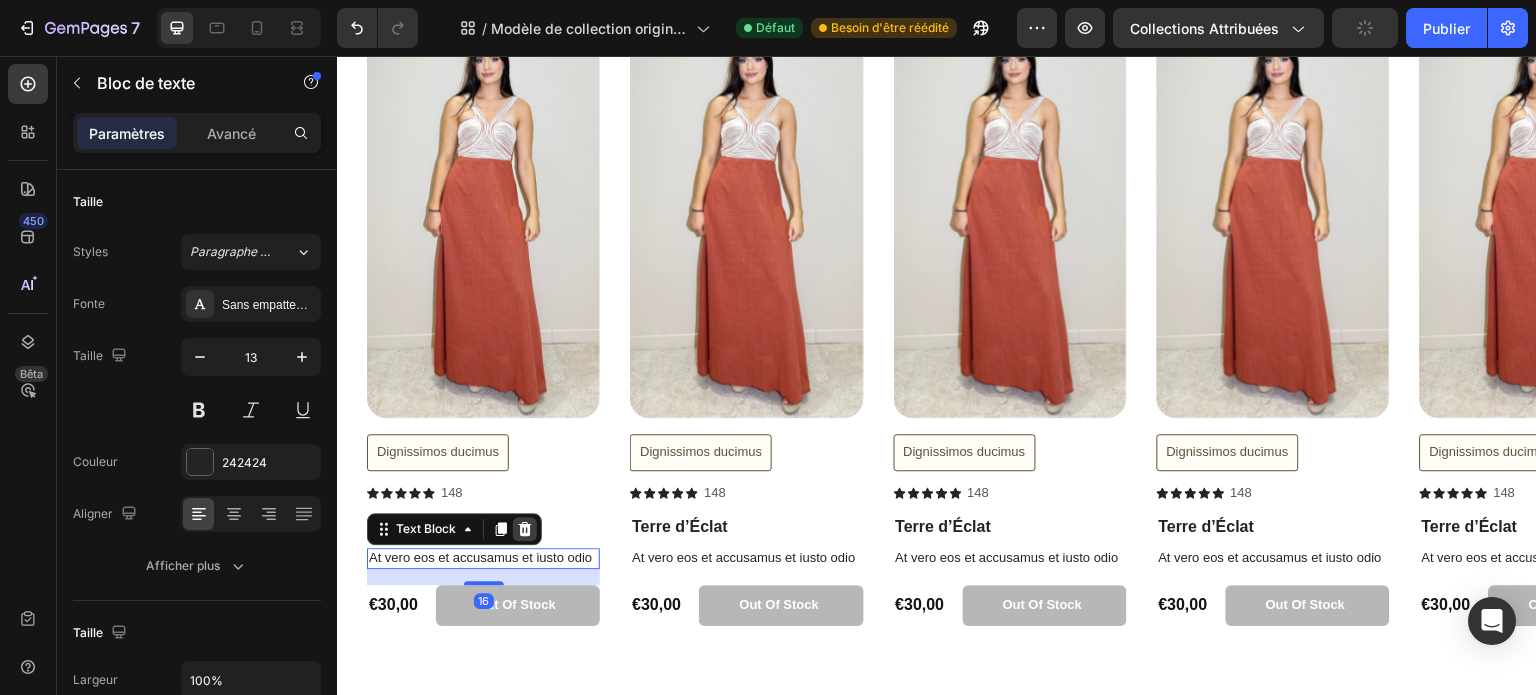 click 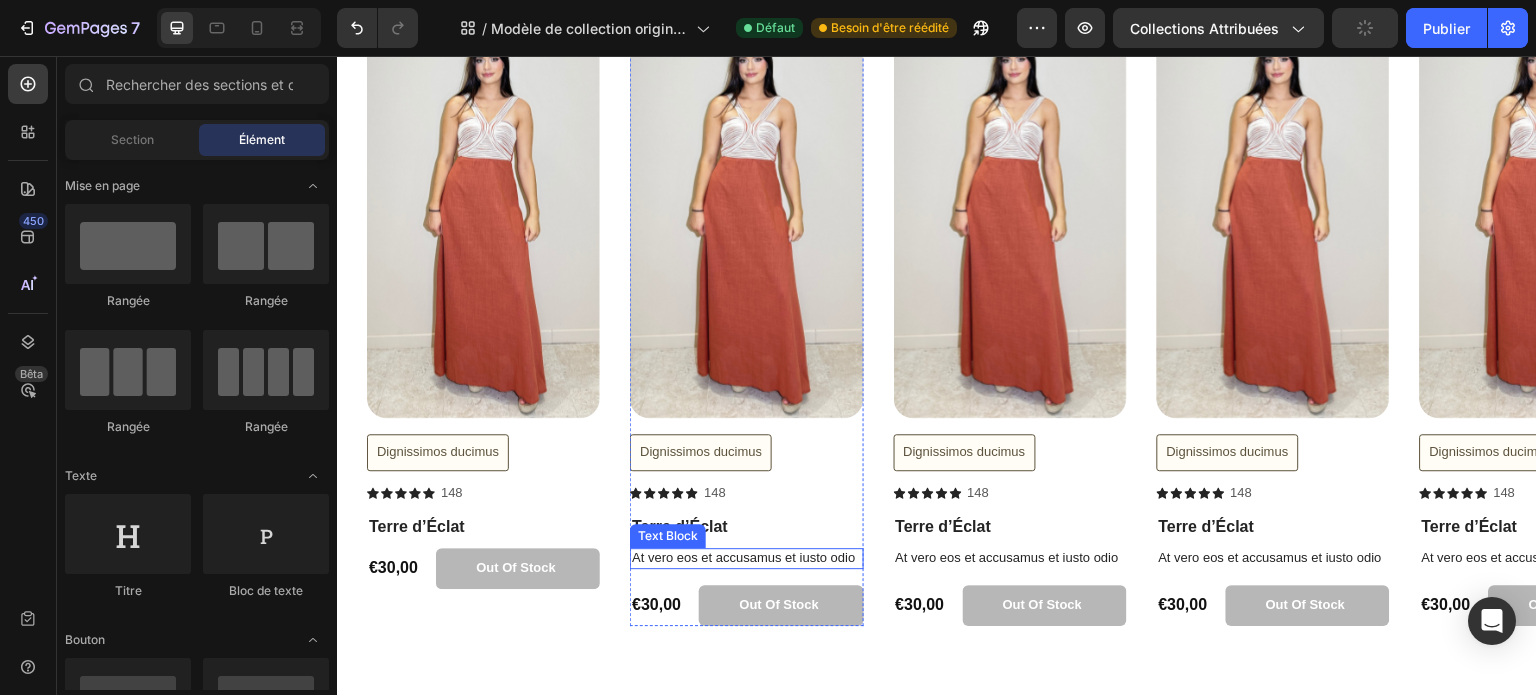click on "At vero eos et accusamus et iusto odio" at bounding box center (746, 558) 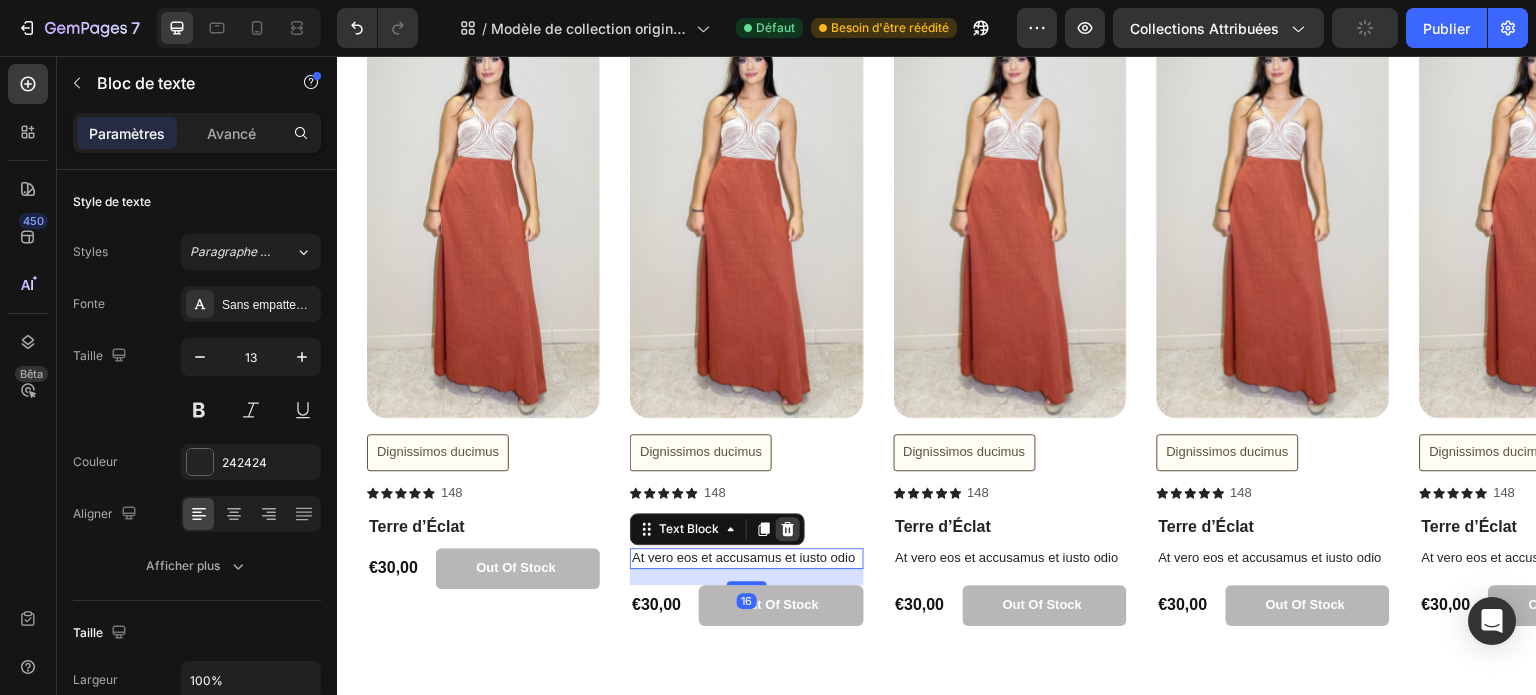 click 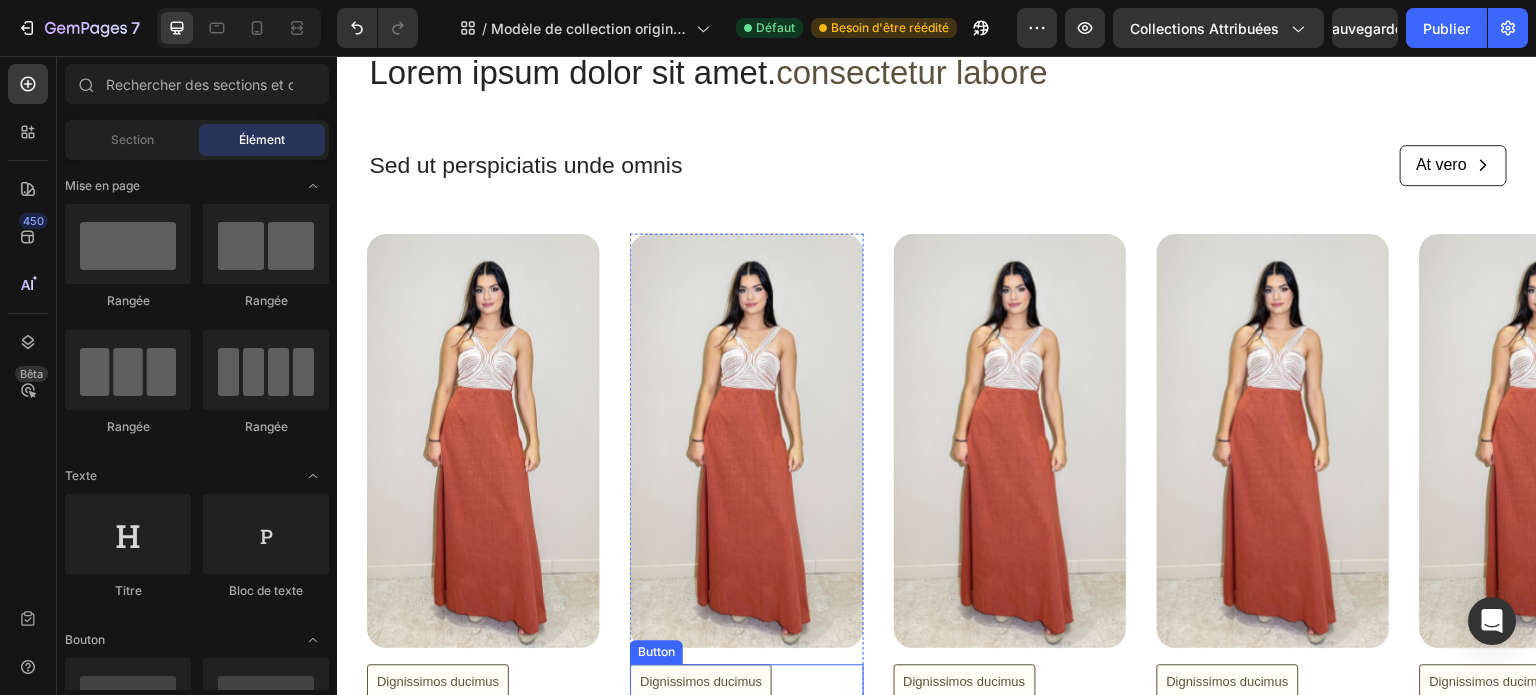 scroll, scrollTop: 264, scrollLeft: 0, axis: vertical 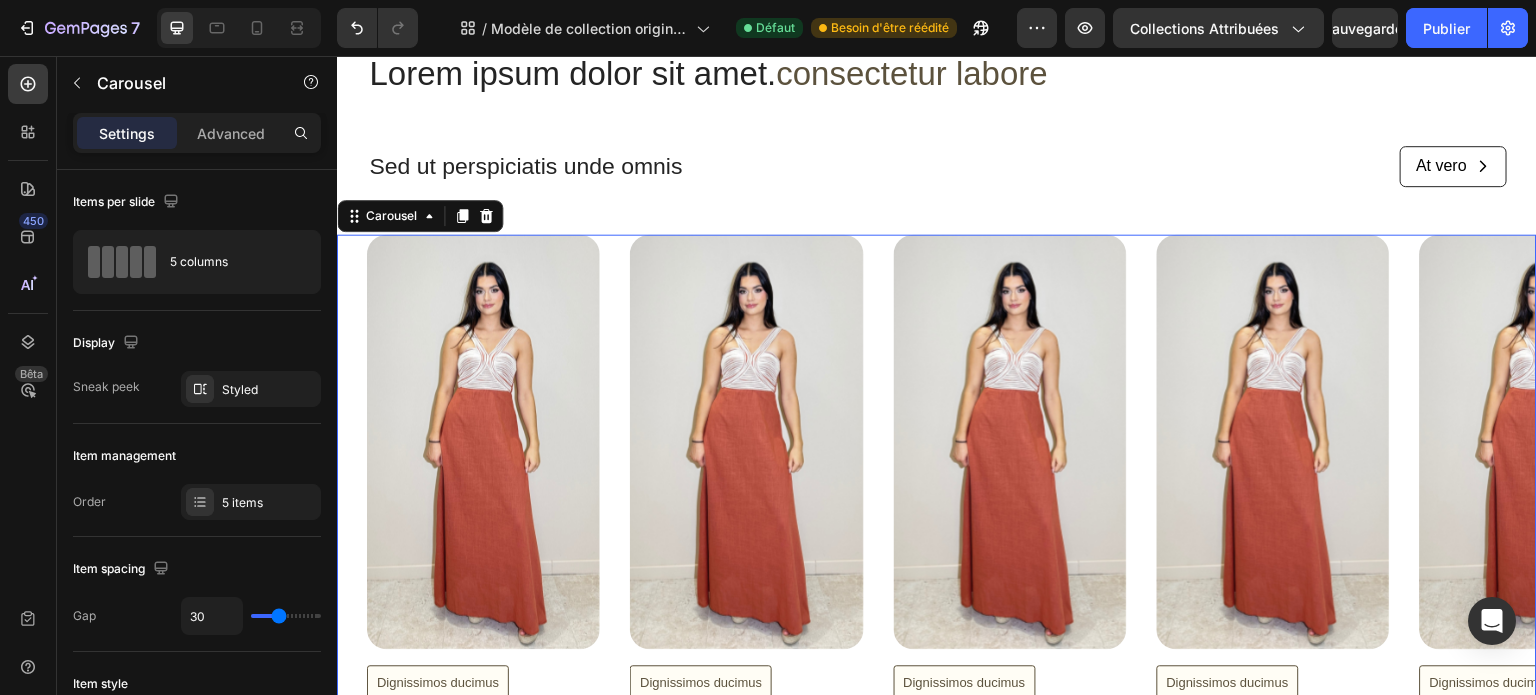 click on "Product Images Dignissimos ducimus Button Icon Icon Icon Icon Icon Icon List 148 Text Block Row Terre d’Éclat Product Title €30,00 Product Price Product Price Out of stock Add to Cart Row Product Product Images Dignissimos ducimus Button Icon Icon Icon Icon Icon Icon List 148 Text Block Row Terre d’Éclat Product Title €30,00 Product Price Product Price Out of stock Add to Cart Row Product Product Images Dignissimos ducimus Button Icon Icon Icon Icon Icon Icon List 148 Text Block Row Terre d’Éclat Product Title At vero eos et accusamus et iusto odio Text Block €30,00 Product Price Product Price Out of stock Add to Cart Row Product Product Images Dignissimos ducimus Button Icon Icon Icon Icon Icon Icon List 148 Text Block Row Terre d’Éclat Product Title At vero eos et accusamus et iusto odio Text Block €30,00 Product Price Product Price Out of stock Add to Cart Row Product Product Images Dignissimos ducimus Button Icon Icon Icon Icon Icon Icon List 148 Text Block Row Terre d’Éclat Row" at bounding box center [952, 546] 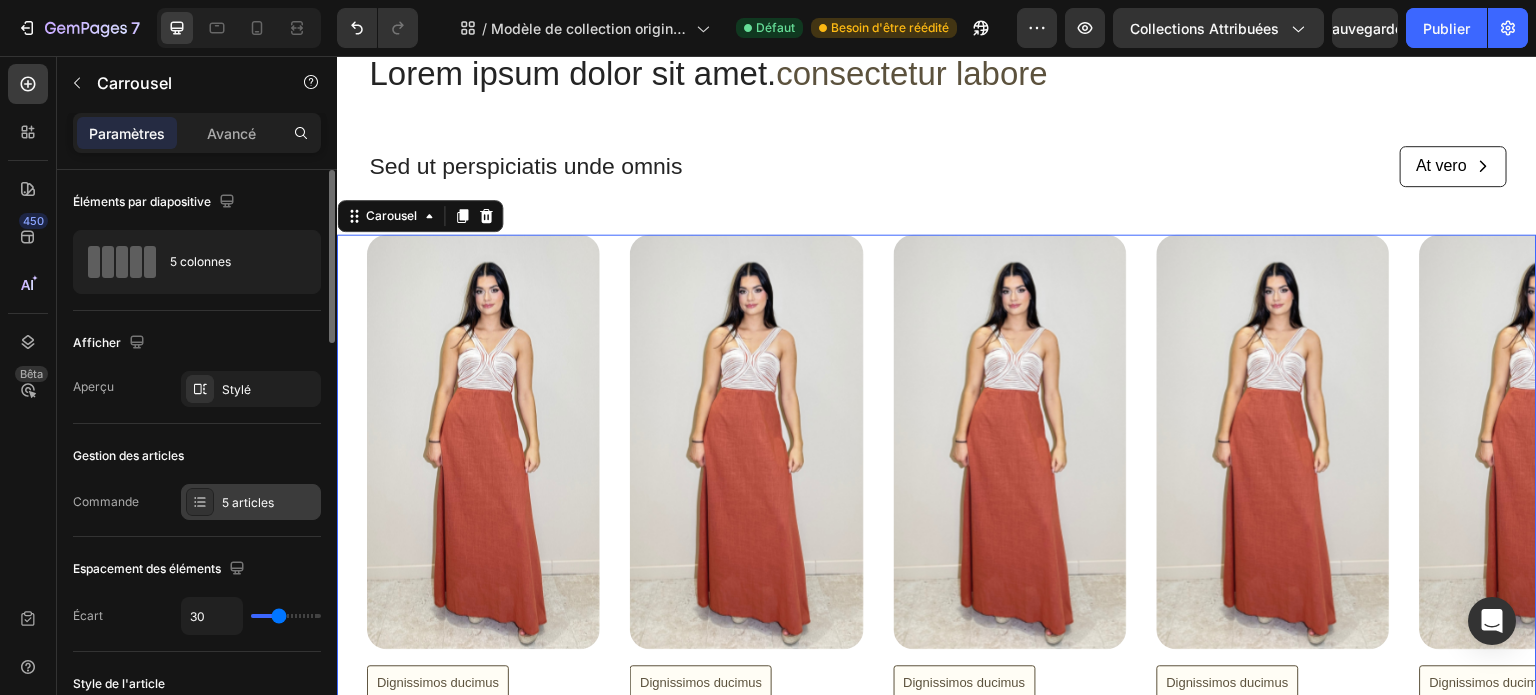 click on "5 articles" at bounding box center (248, 502) 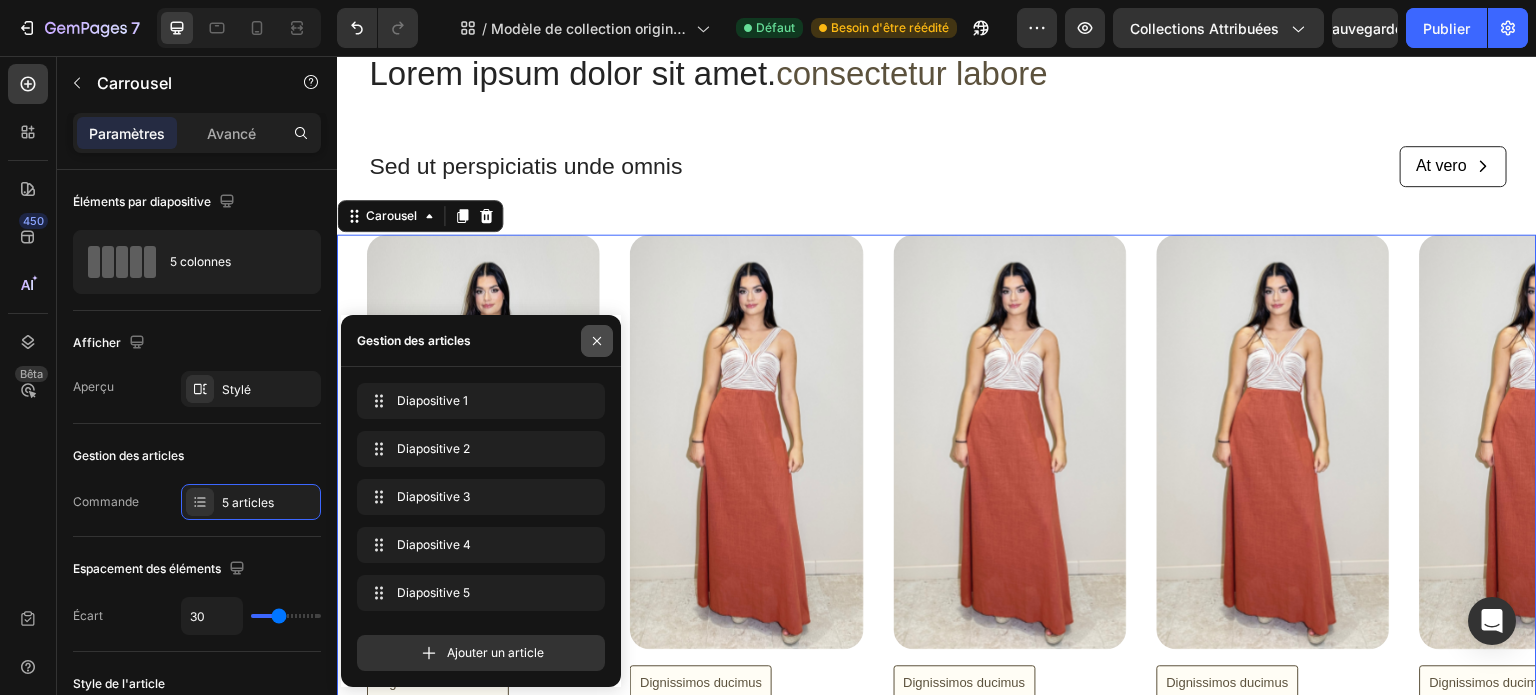 click at bounding box center [597, 341] 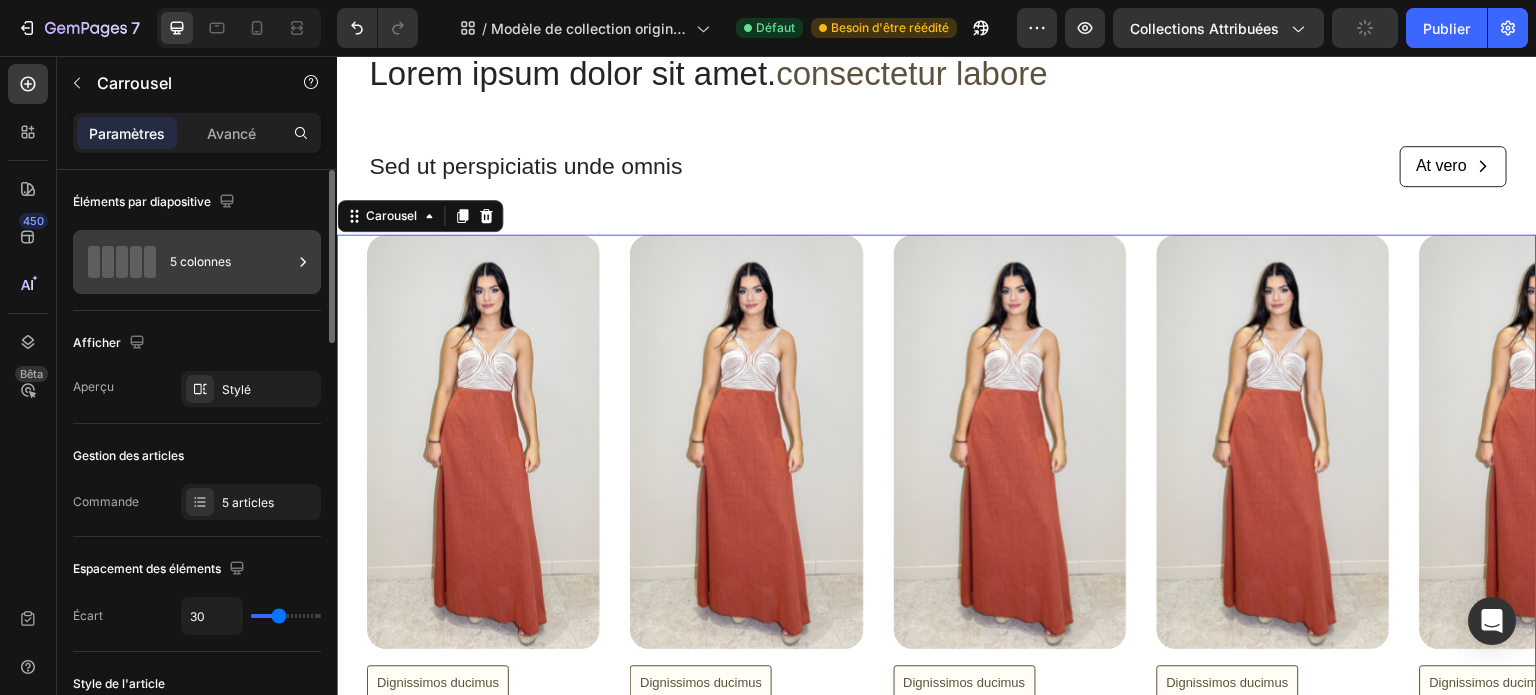 click on "5 colonnes" at bounding box center [231, 262] 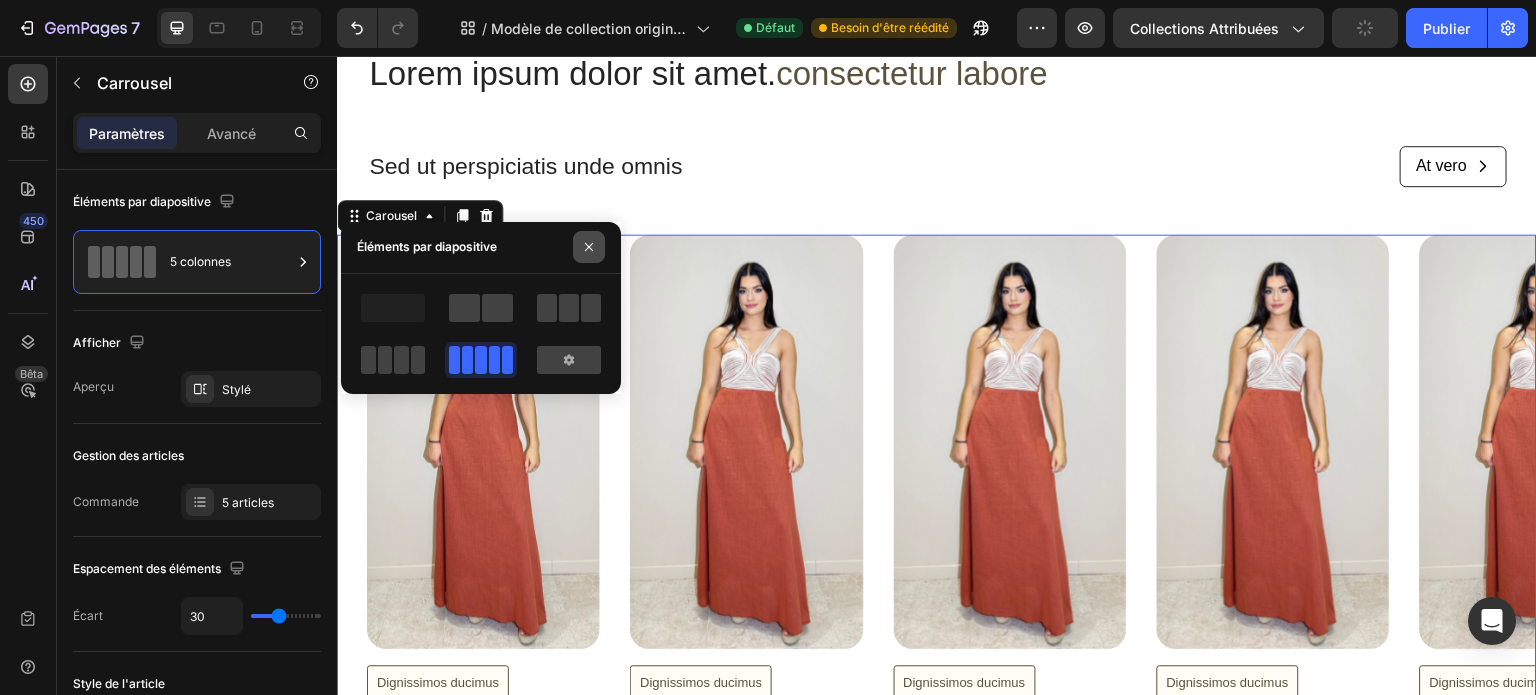 click 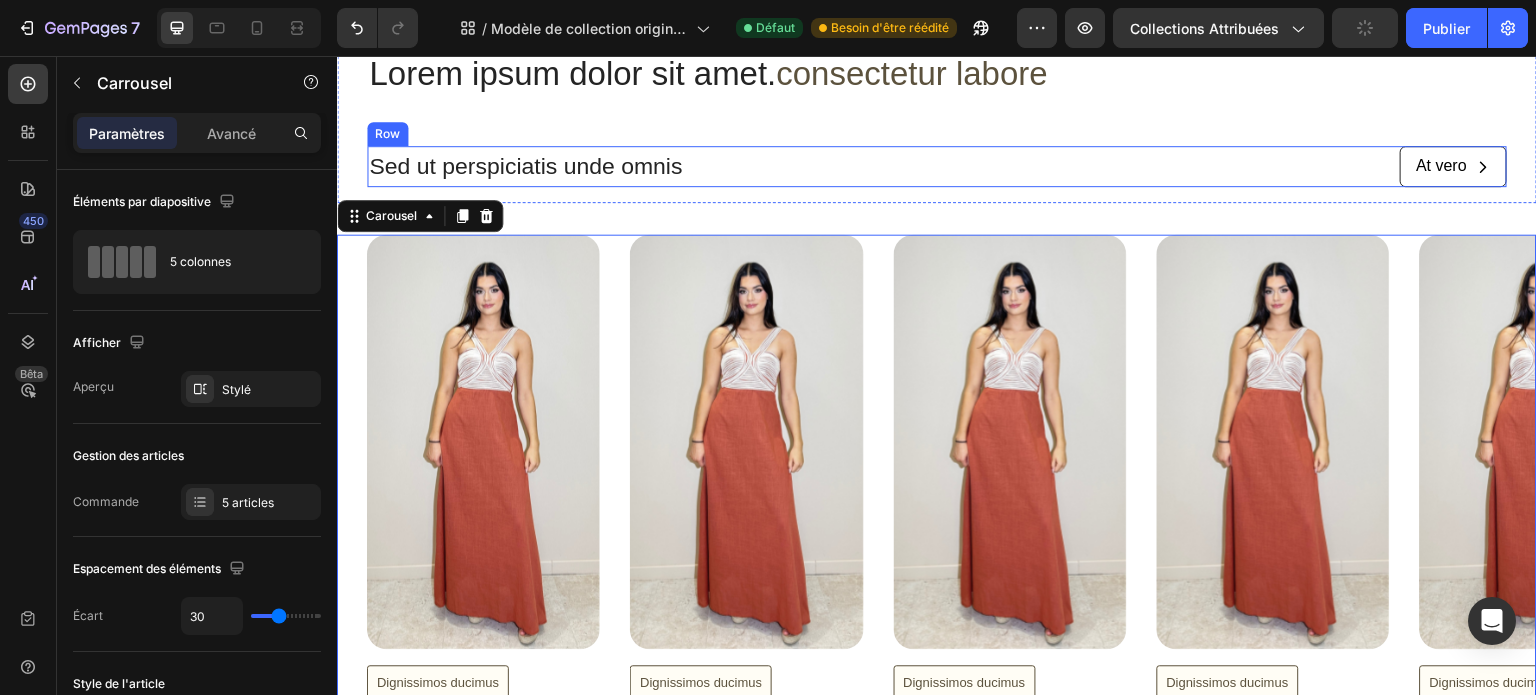scroll, scrollTop: 0, scrollLeft: 0, axis: both 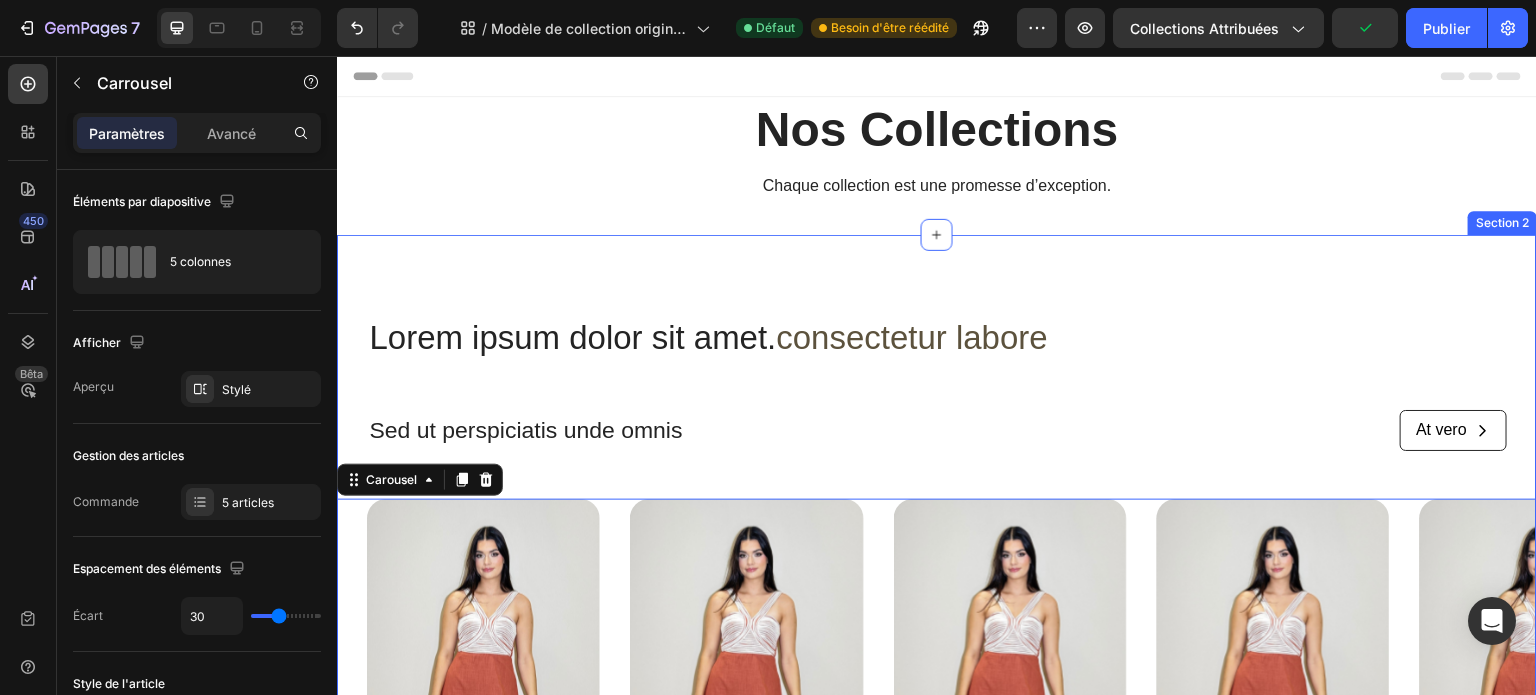 click on "Lorem ipsum dolor sit amet.  consectetur labore Heading Sed ut perspiciatis unde omnis Text Block
At vero Button Row Row Product Images Dignissimos ducimus Button Icon Icon Icon Icon Icon Icon List 148 Text Block Row Terre d’Éclat Product Title €30,00 Product Price Product Price Out of stock Add to Cart Row Product Product Images Dignissimos ducimus Button Icon Icon Icon Icon Icon Icon List 148 Text Block Row Terre d’Éclat Product Title €30,00 Product Price Product Price Out of stock Add to Cart Row Product Product Images Dignissimos ducimus Button Icon Icon Icon Icon Icon Icon List 148 Text Block Row Terre d’Éclat Product Title At vero eos et accusamus et iusto odio Text Block €30,00 Product Price Product Price Out of stock Add to Cart Row Product Product Images Dignissimos ducimus Button Icon Icon Icon Icon Icon Icon List 148 Text Block Row Terre d’Éclat Product Title At vero eos et accusamus et iusto odio Text Block €30,00 Product Price Product Price Out of stock Row 148" at bounding box center [937, 718] 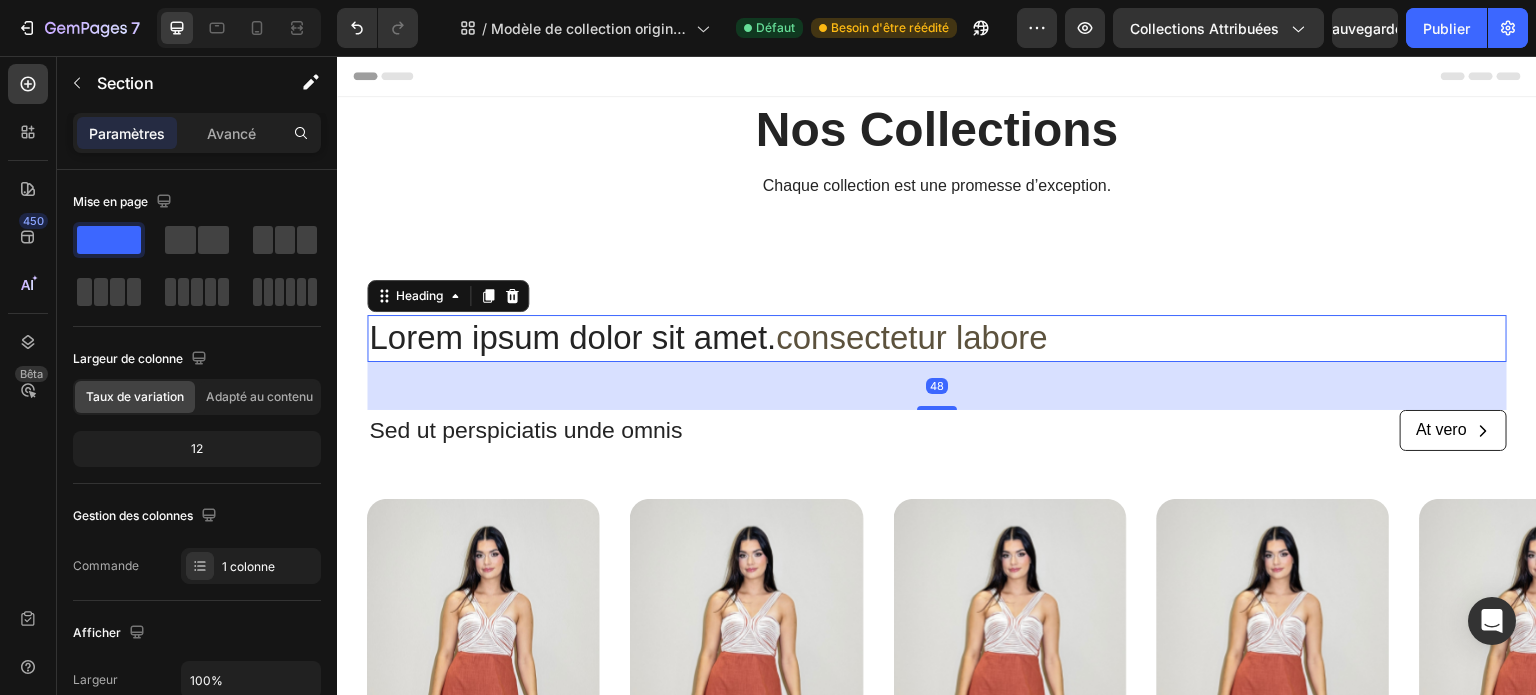 click on "consectetur labore" at bounding box center (912, 337) 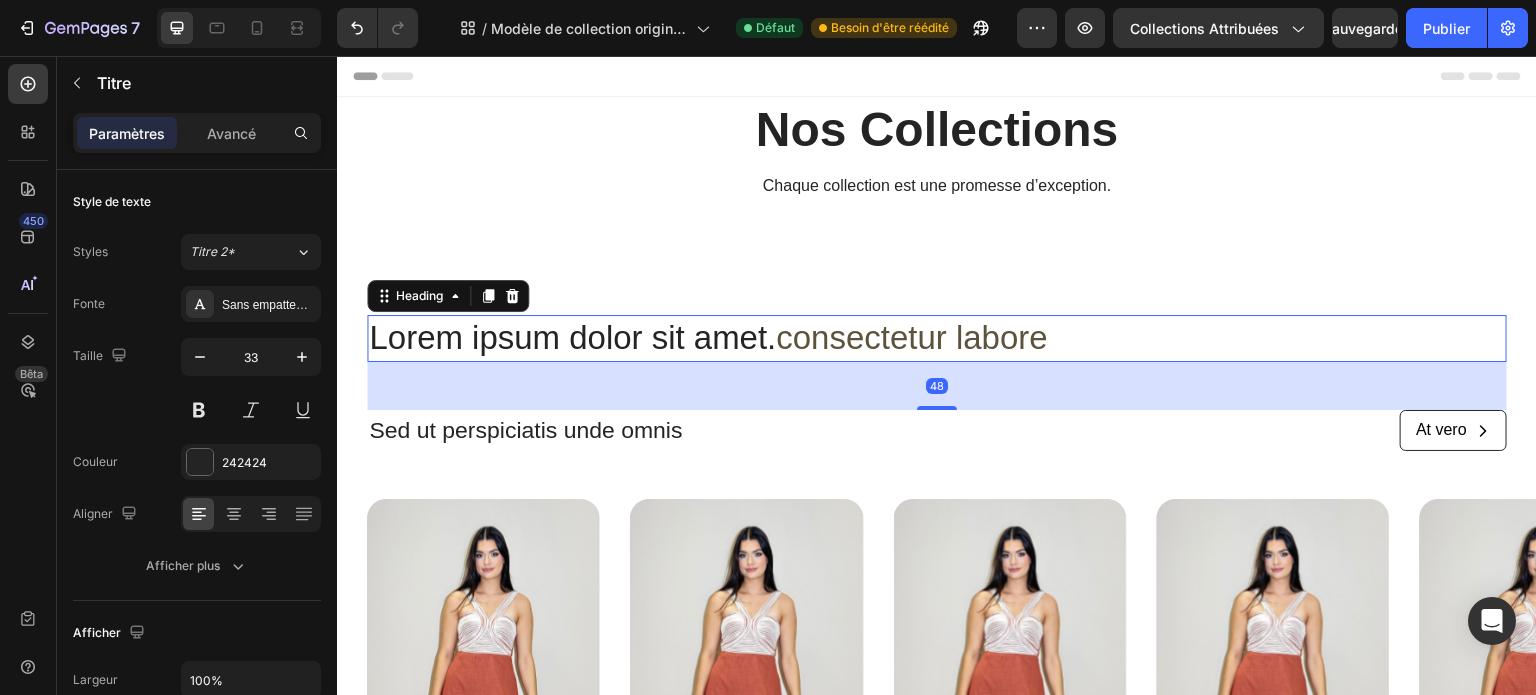 click on "Heading" at bounding box center (448, 296) 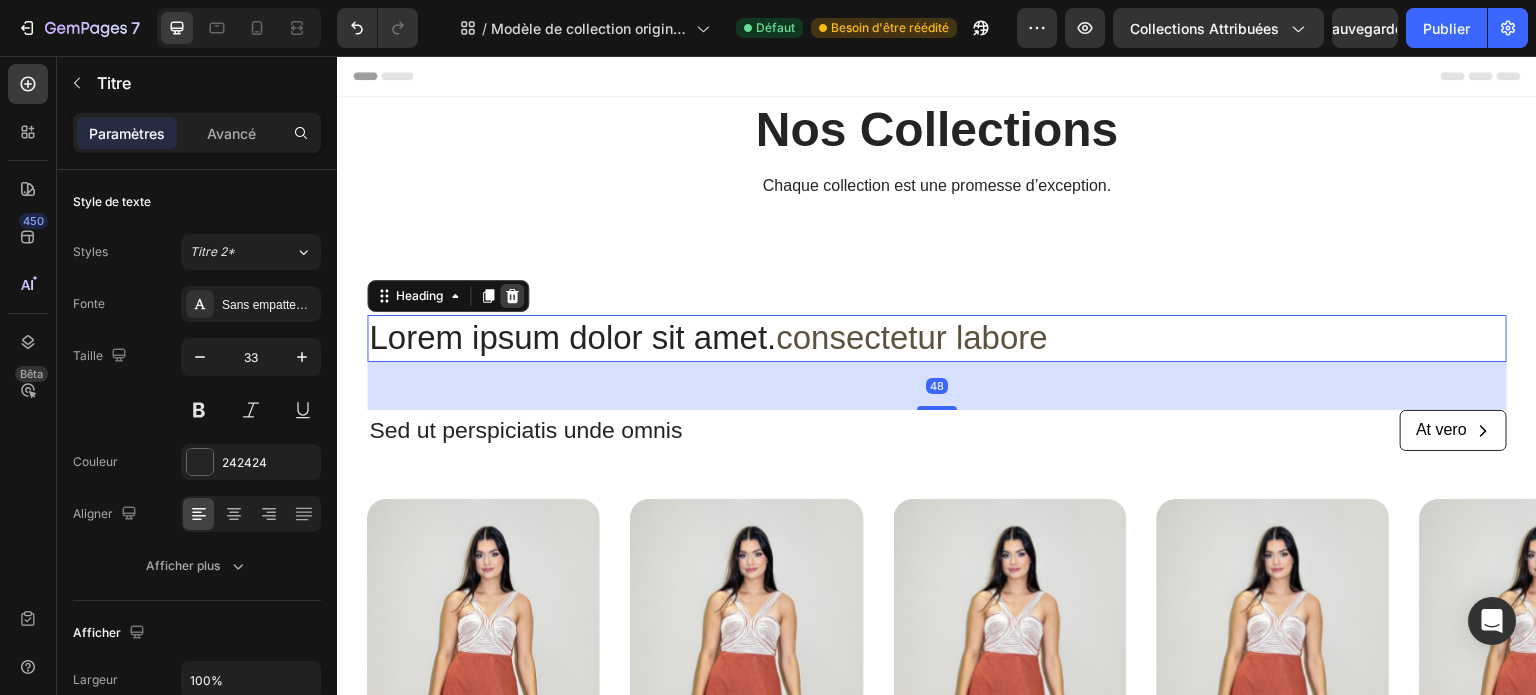 click 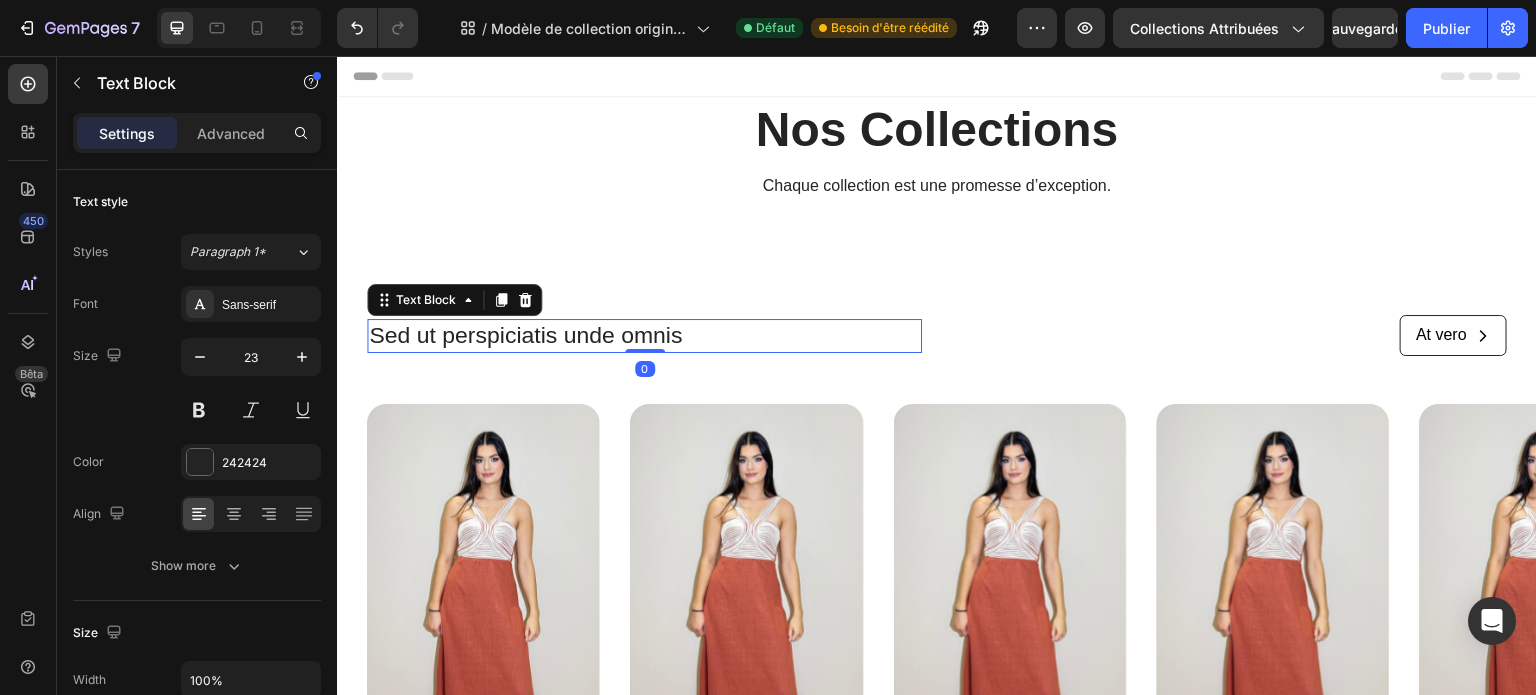 click on "Sed ut perspiciatis unde omnis" at bounding box center (644, 336) 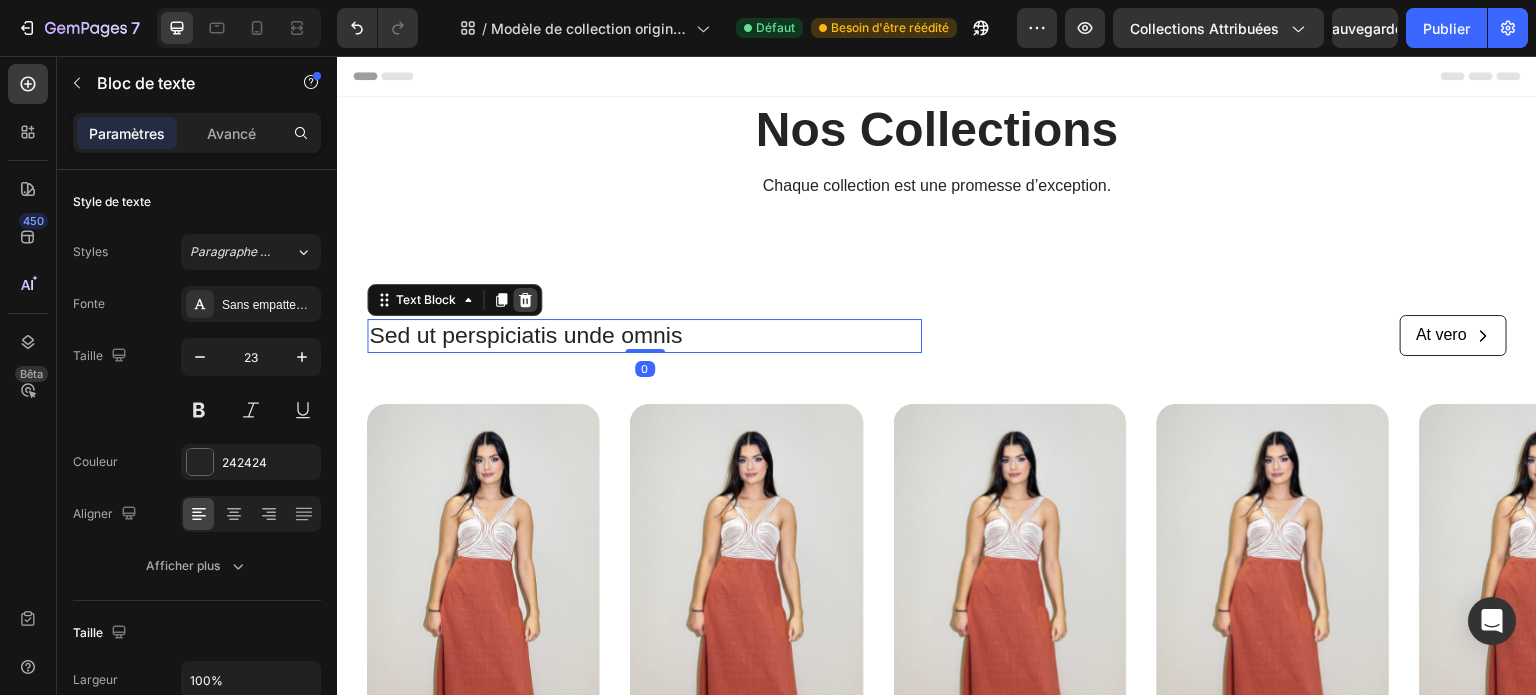 click 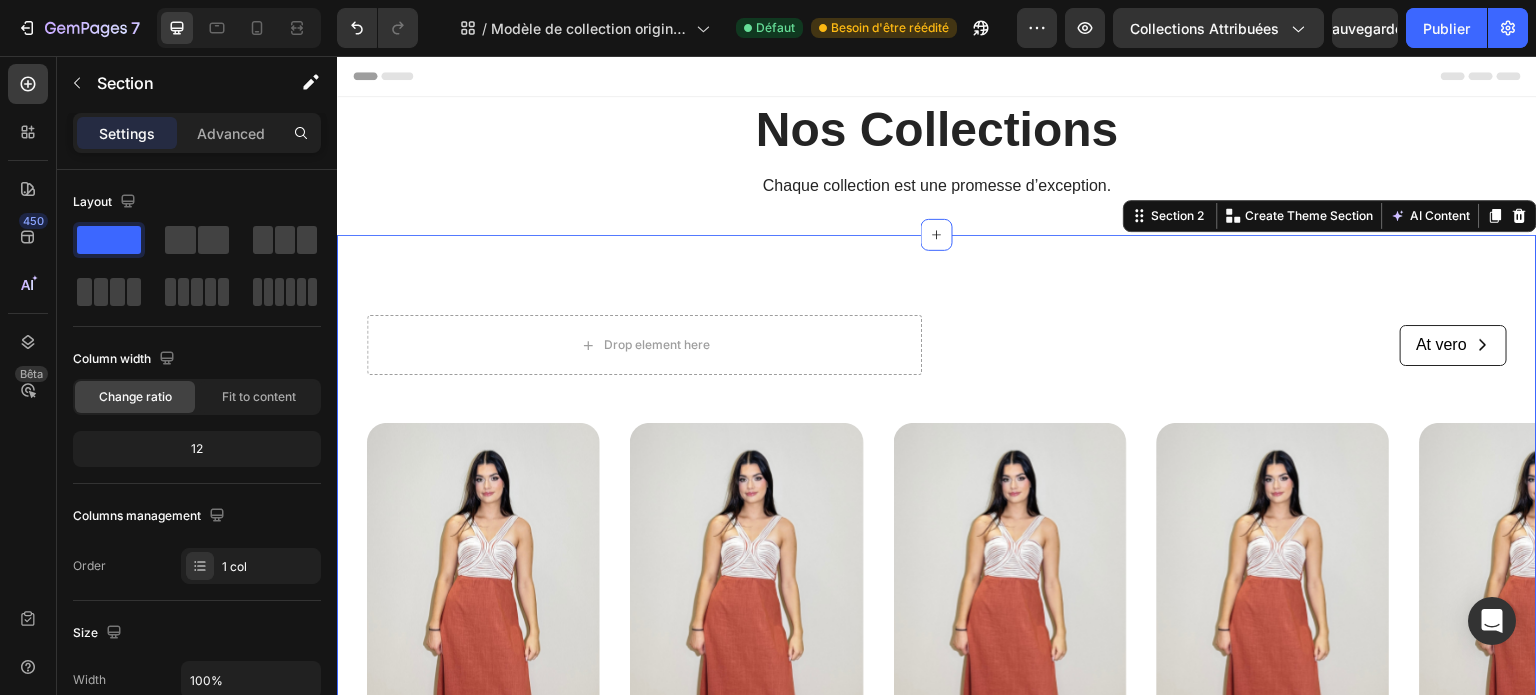 click on "Drop element here
At vero Button Row Row Product Images Dignissimos ducimus Button Icon Icon Icon Icon Icon Icon List 148 Text Block Row Terre d’Éclat Product Title €30,00 Product Price Product Price Out of stock Add to Cart Row Product Product Images Dignissimos ducimus Button Icon Icon Icon Icon Icon Icon List 148 Text Block Row Terre d’Éclat Product Title €30,00 Product Price Product Price Out of stock Add to Cart Row Product Product Images Dignissimos ducimus Button Icon Icon Icon Icon Icon Icon List 148 Text Block Row Terre d’Éclat Product Title At vero eos et accusamus et iusto odio Text Block €30,00 Product Price Product Price Out of stock Add to Cart Row Product Product Images Dignissimos ducimus Button Icon Icon Icon Icon Icon Icon List 148 Text Block Row Terre d’Éclat Product Title At vero eos et accusamus et iusto odio Text Block €30,00 Product Price Product Price Out of stock Add to Cart Row Product Product Images Dignissimos ducimus Button 148" at bounding box center [937, 680] 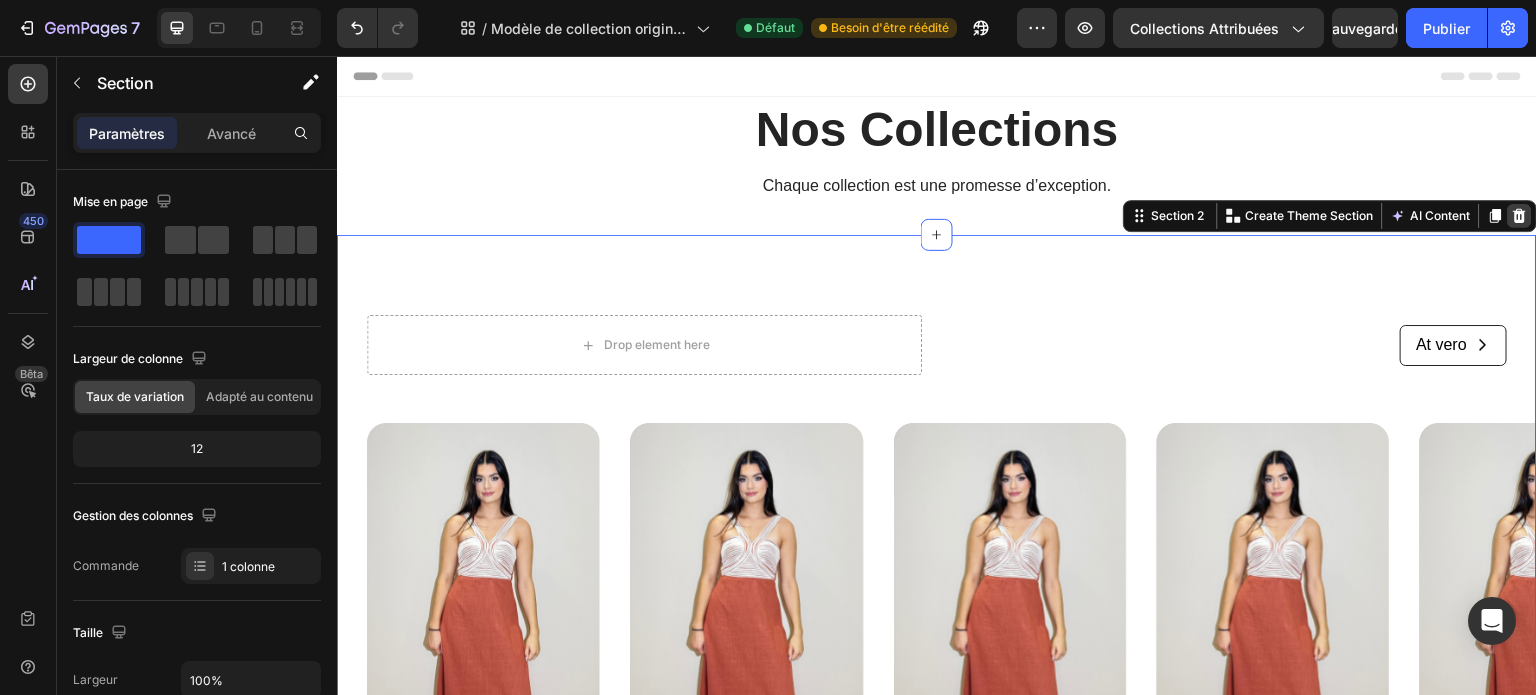 click 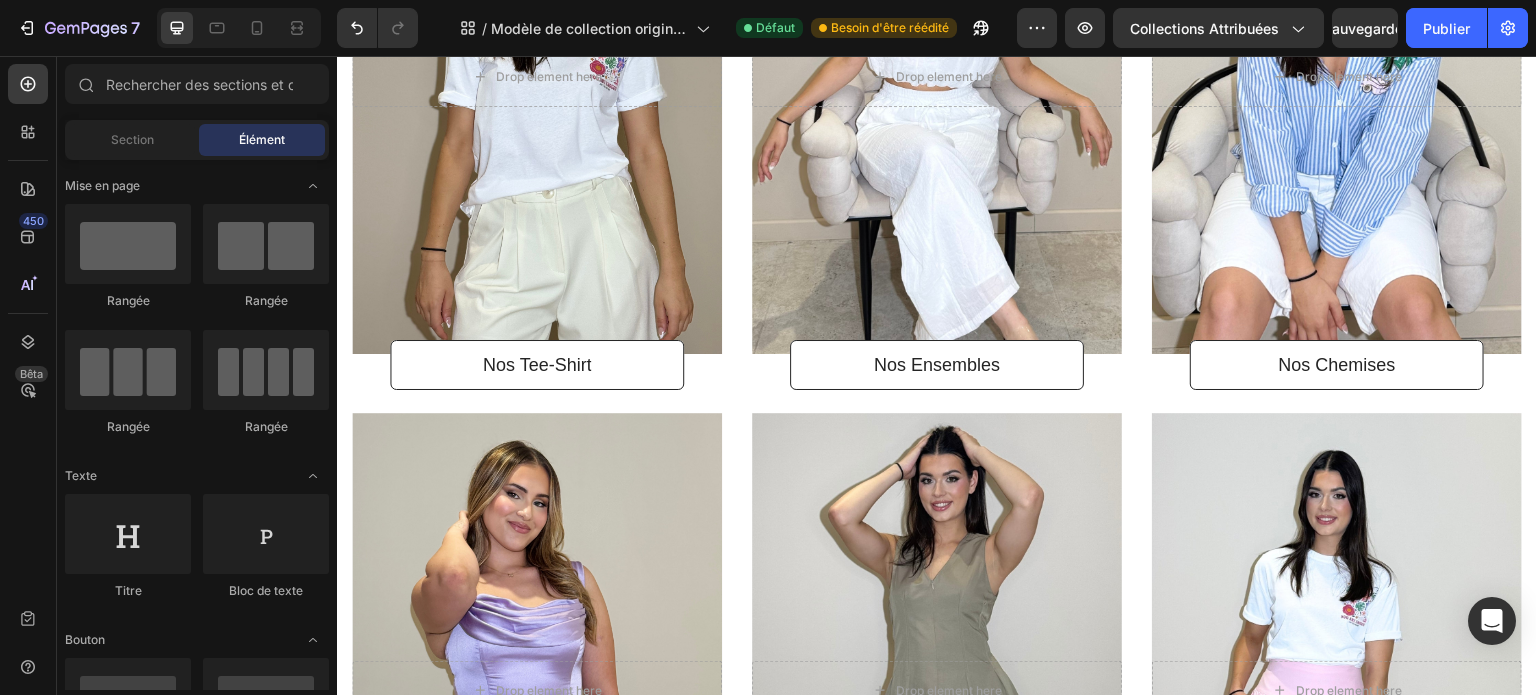 scroll, scrollTop: 0, scrollLeft: 0, axis: both 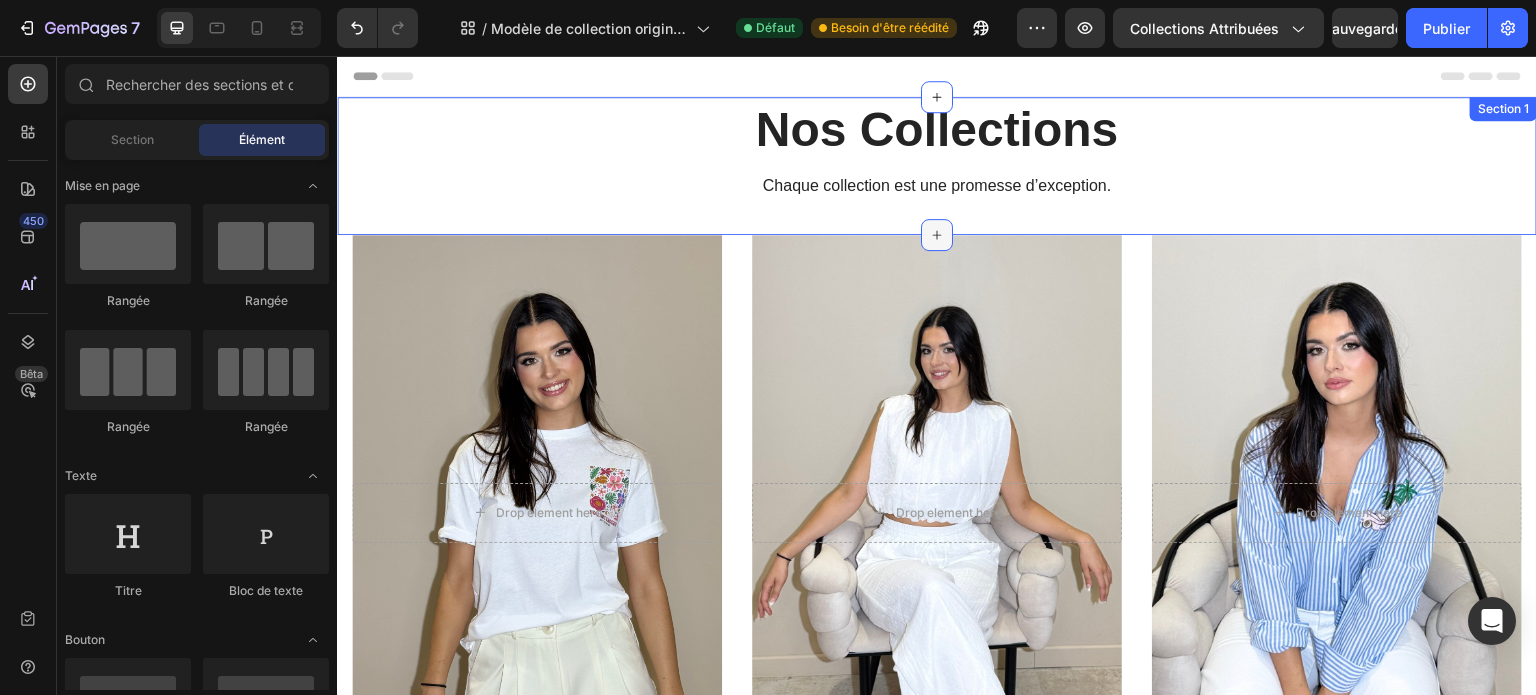 click at bounding box center [937, 235] 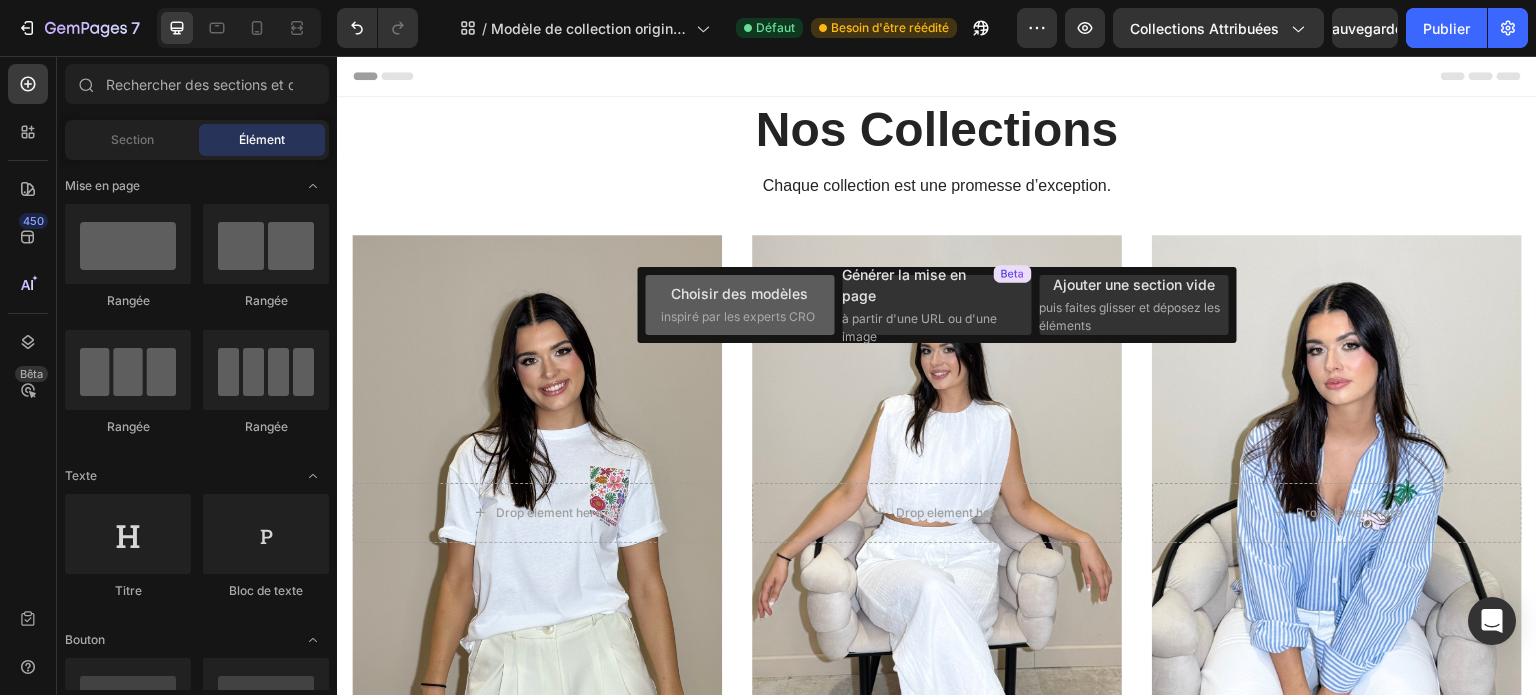 click on "inspiré par les experts CRO" at bounding box center [738, 316] 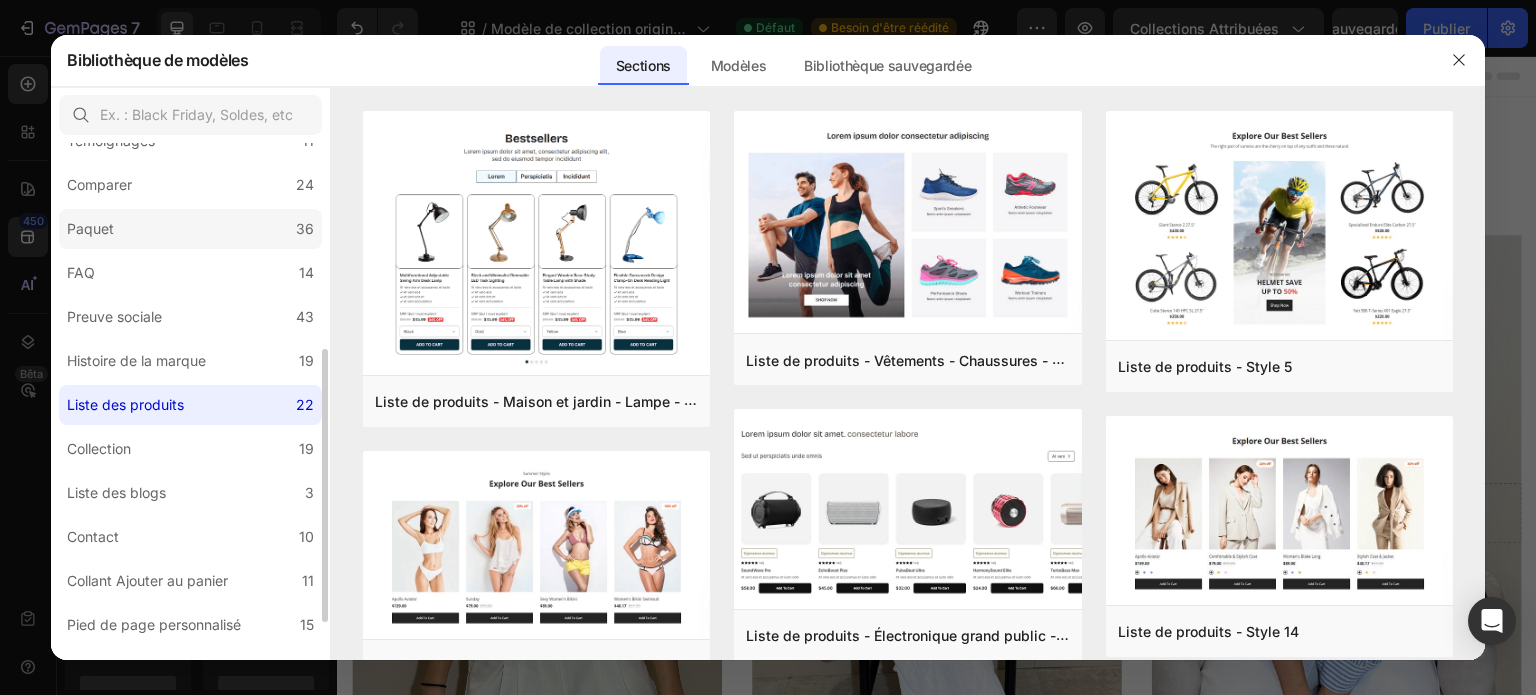 scroll, scrollTop: 462, scrollLeft: 0, axis: vertical 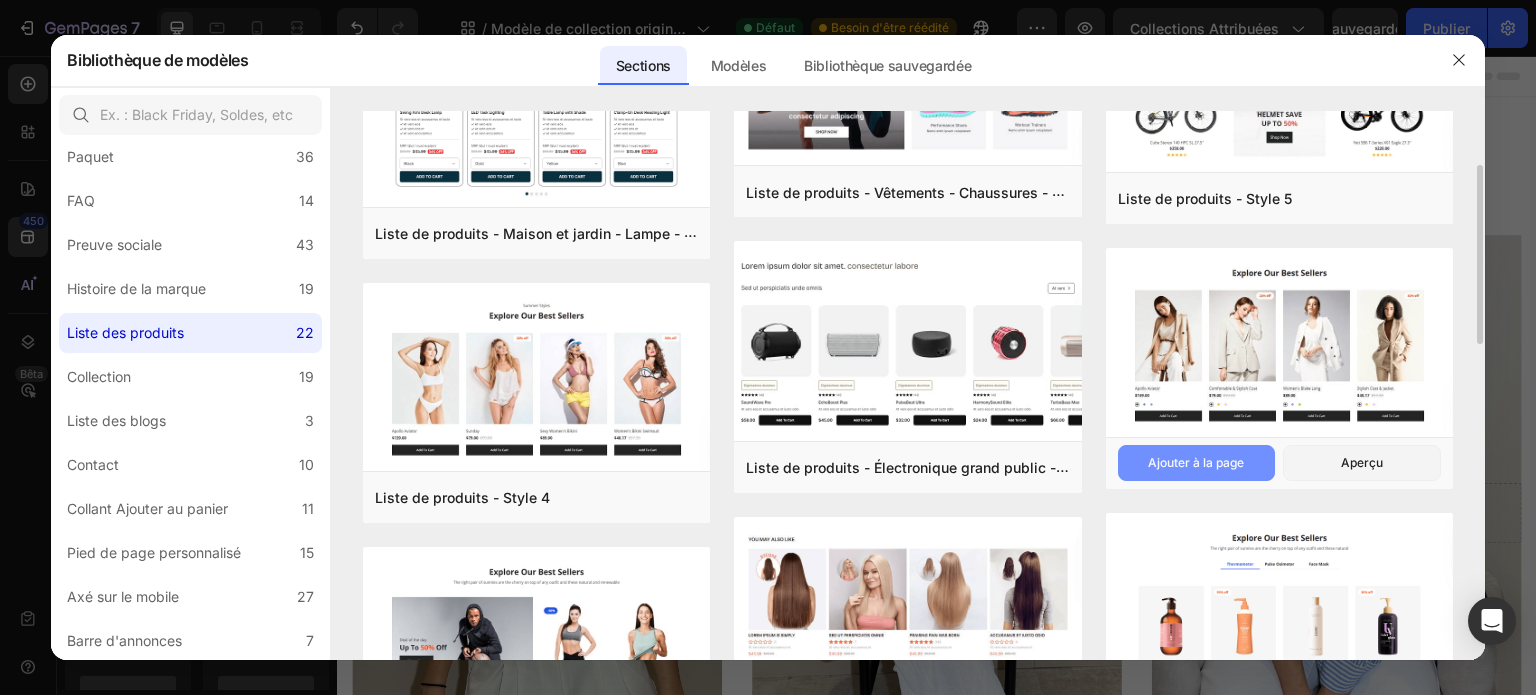 click on "Ajouter à la page" at bounding box center [1196, 462] 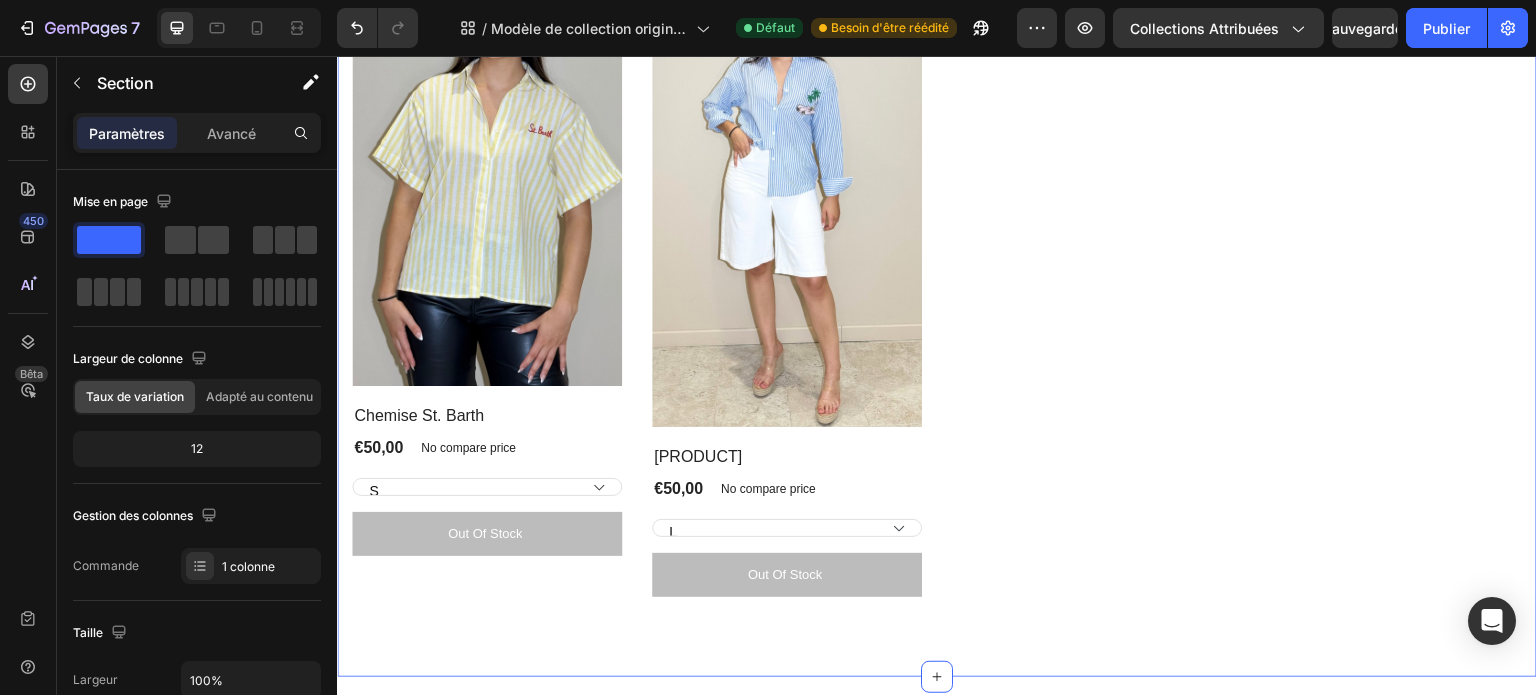 scroll, scrollTop: 283, scrollLeft: 0, axis: vertical 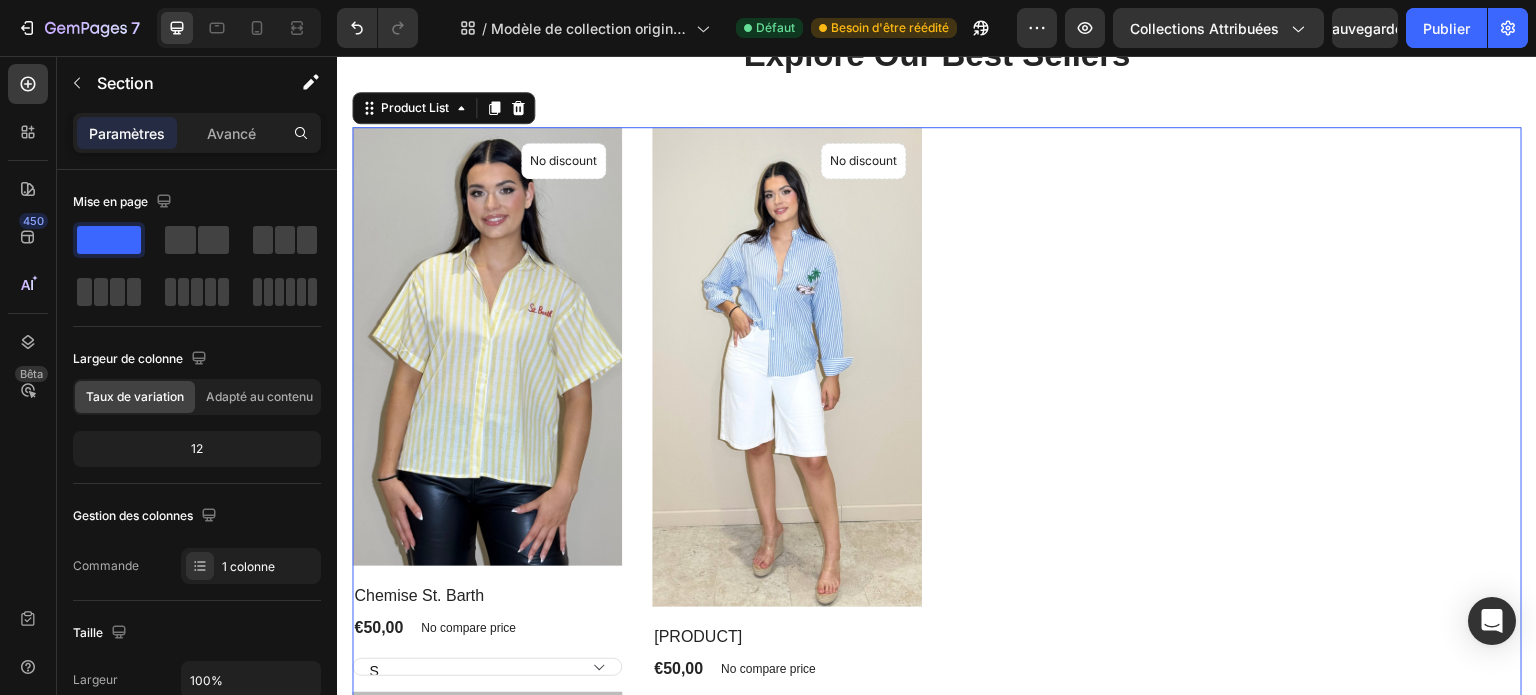 click on "(P) Images No discount   Not be displayed when published Product Badge Row Chemise St. Barth (P) Title €50,00 (P) Price (P) Price No compare price (P) Price Row   S M L (P) Variants & Swatches Out Of Stock (P) Cart Button Row Product List   0 (P) Images No discount   Not be displayed when published Product Badge Row Chemise Rayée Riviera (P) Title €50,00 (P) Price (P) Price No compare price (P) Price Row   L S M (P) Variants & Swatches Out Of Stock (P) Cart Button Row Product List   0" at bounding box center (937, 452) 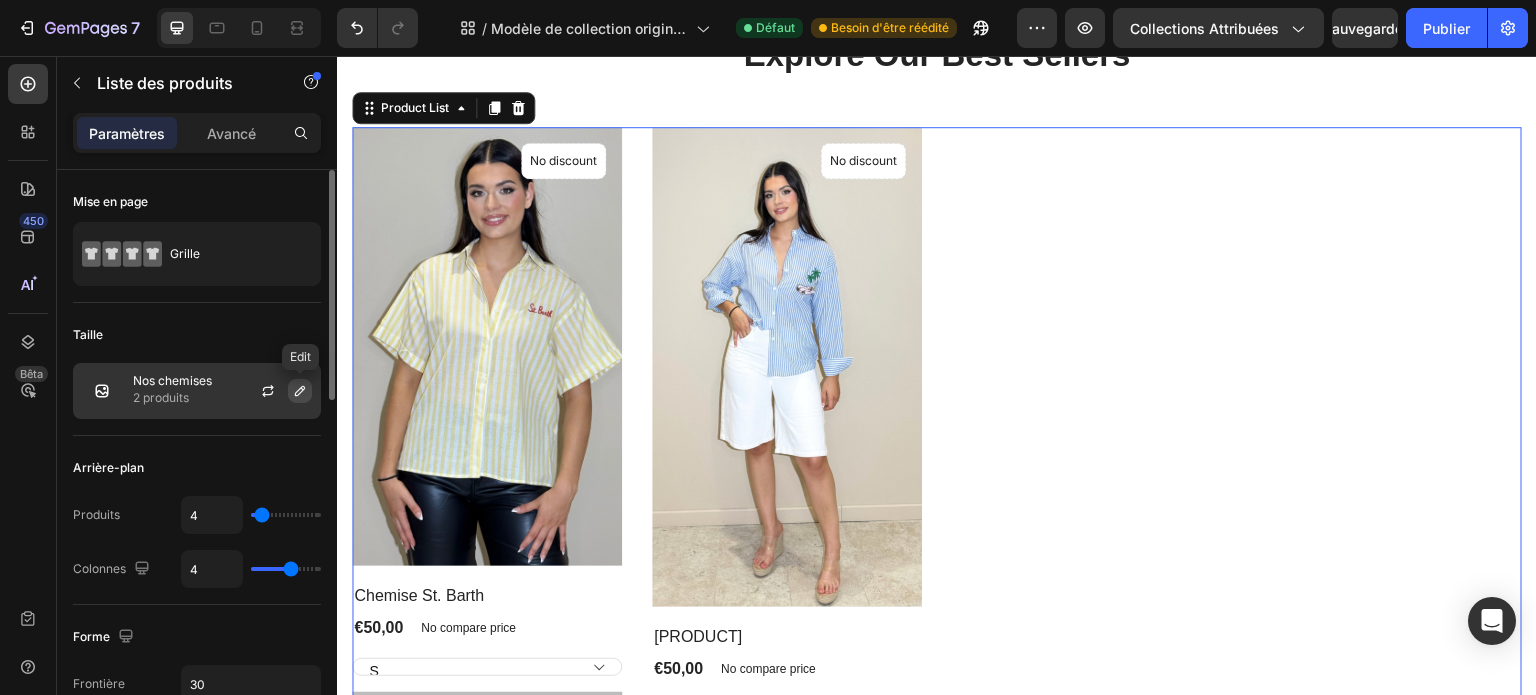 click 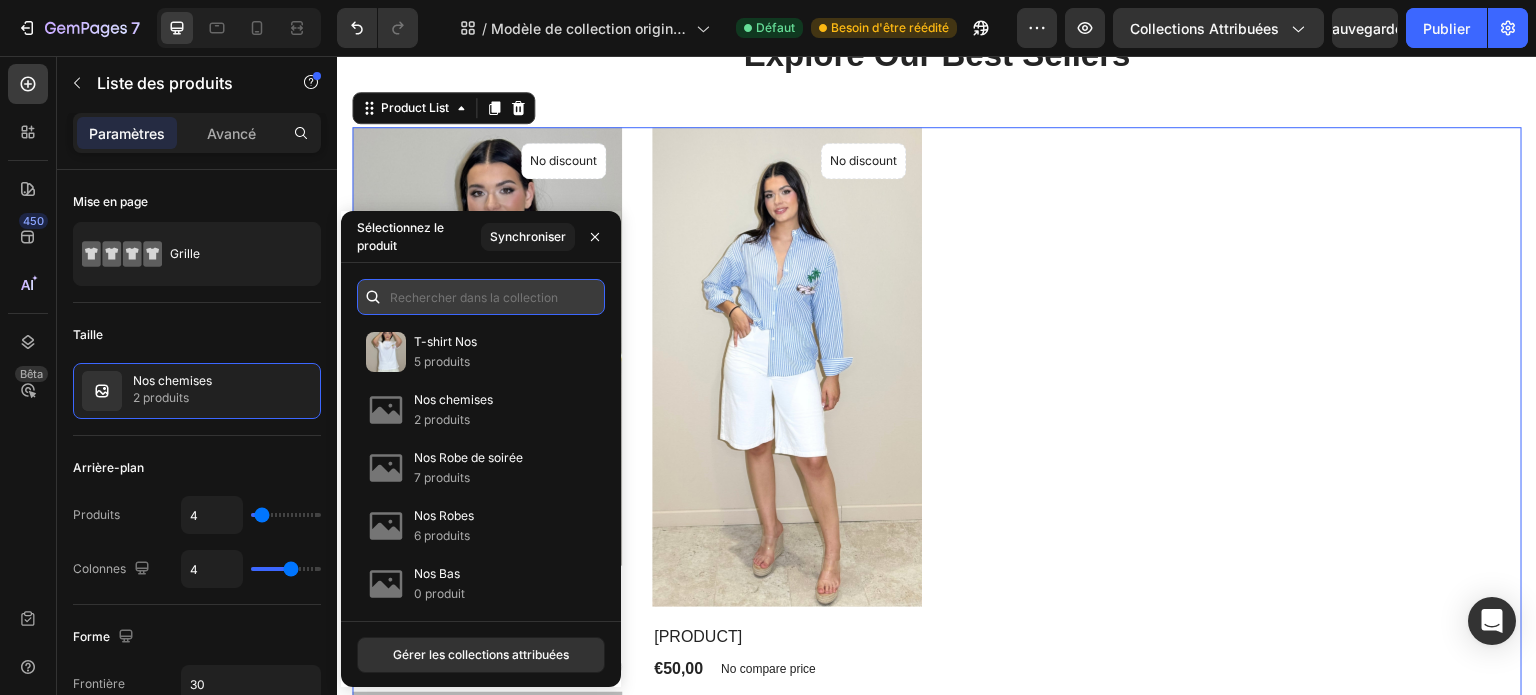 click at bounding box center [481, 297] 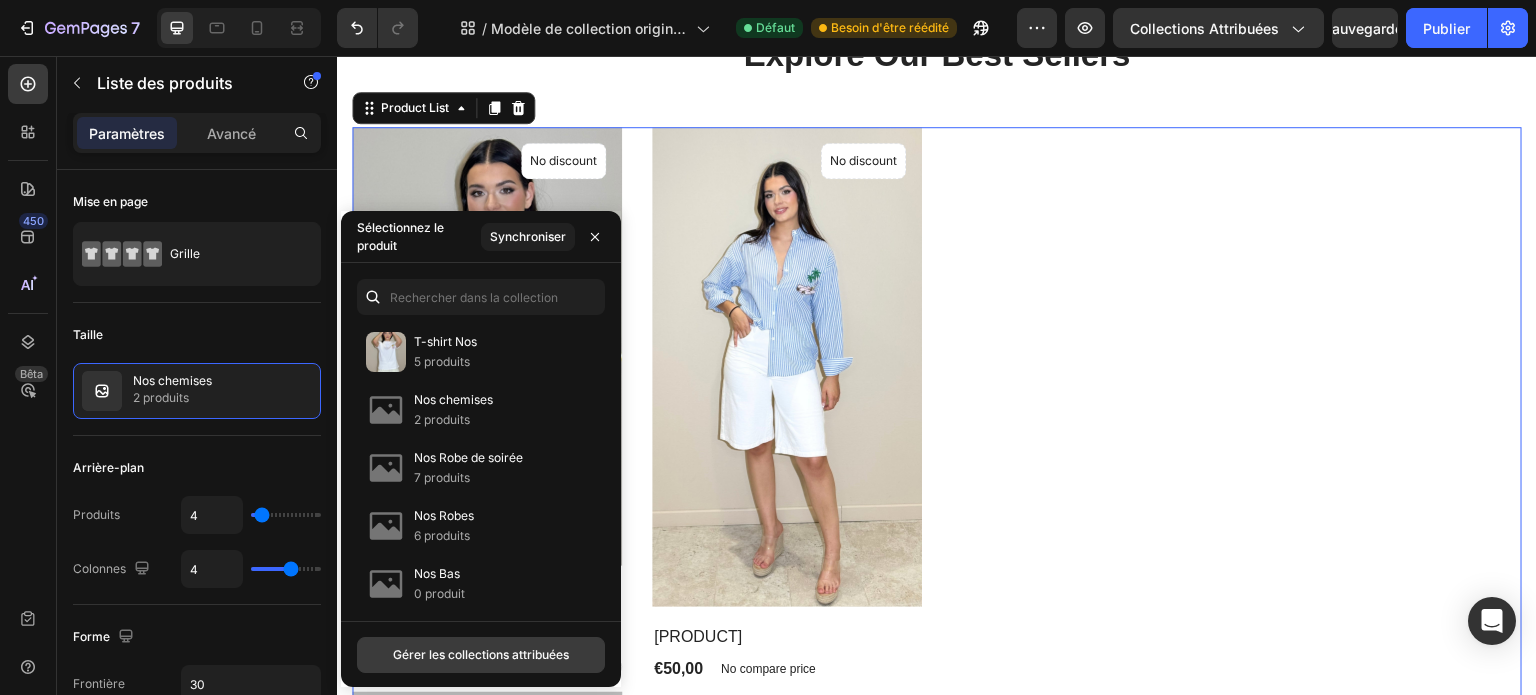 click on "Gérer les collections attribuées" at bounding box center (481, 654) 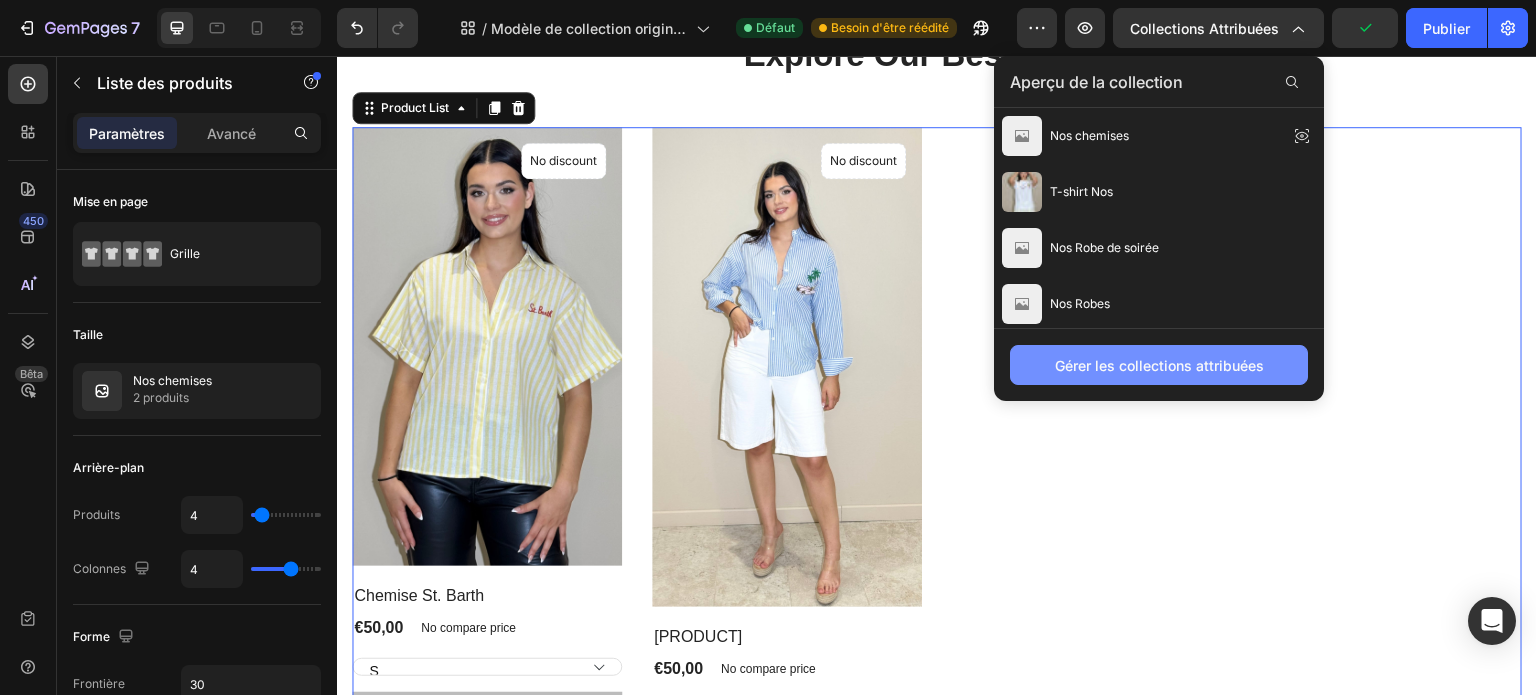 click on "Gérer les collections attribuées" at bounding box center [1159, 365] 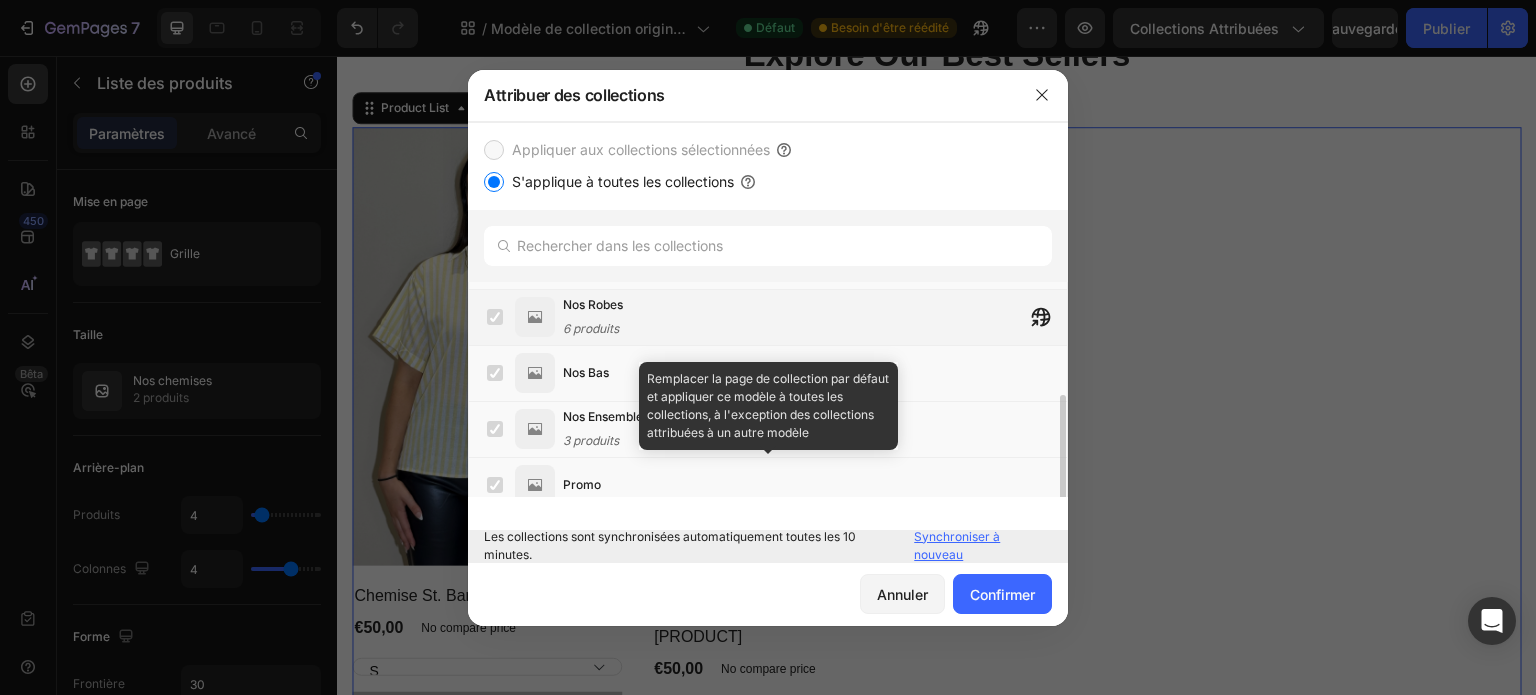scroll, scrollTop: 176, scrollLeft: 0, axis: vertical 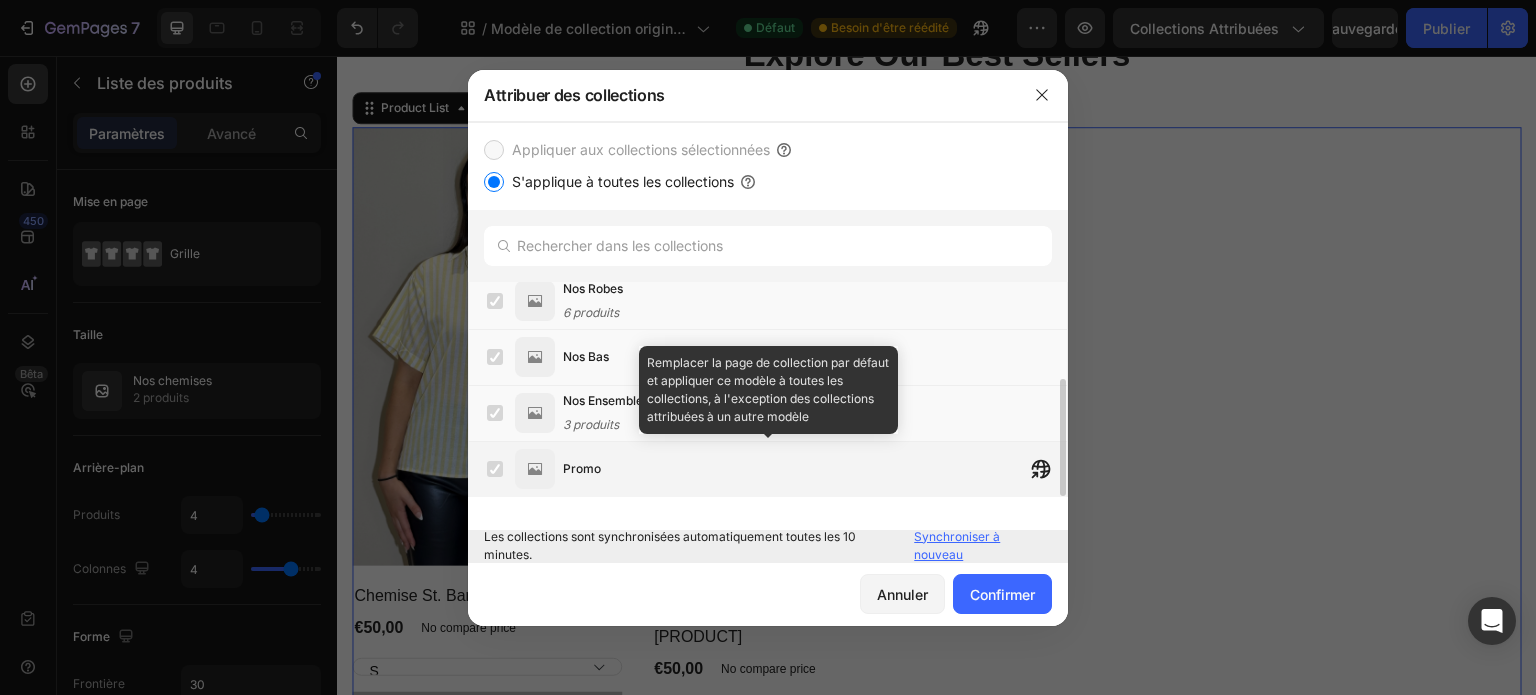 click at bounding box center [495, 469] 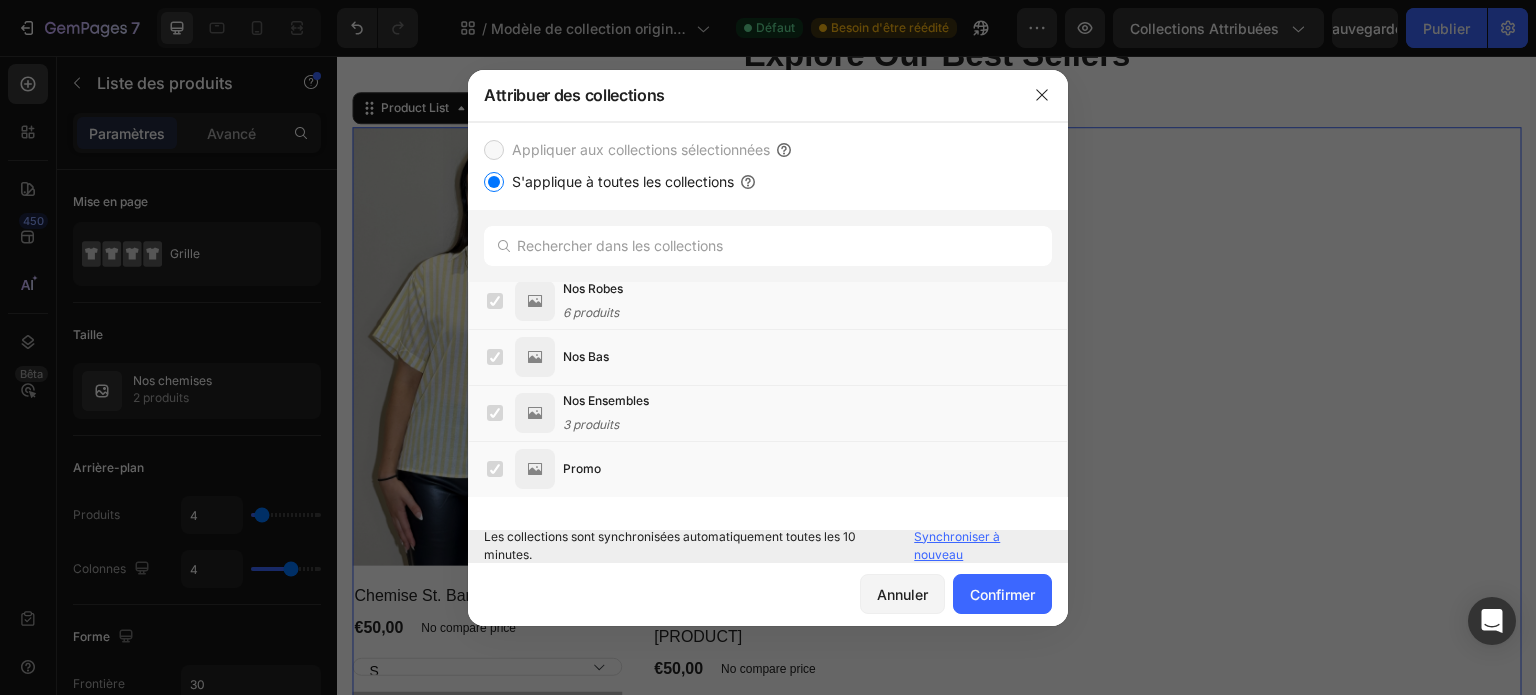 click on "Synchroniser à nouveau" at bounding box center [957, 545] 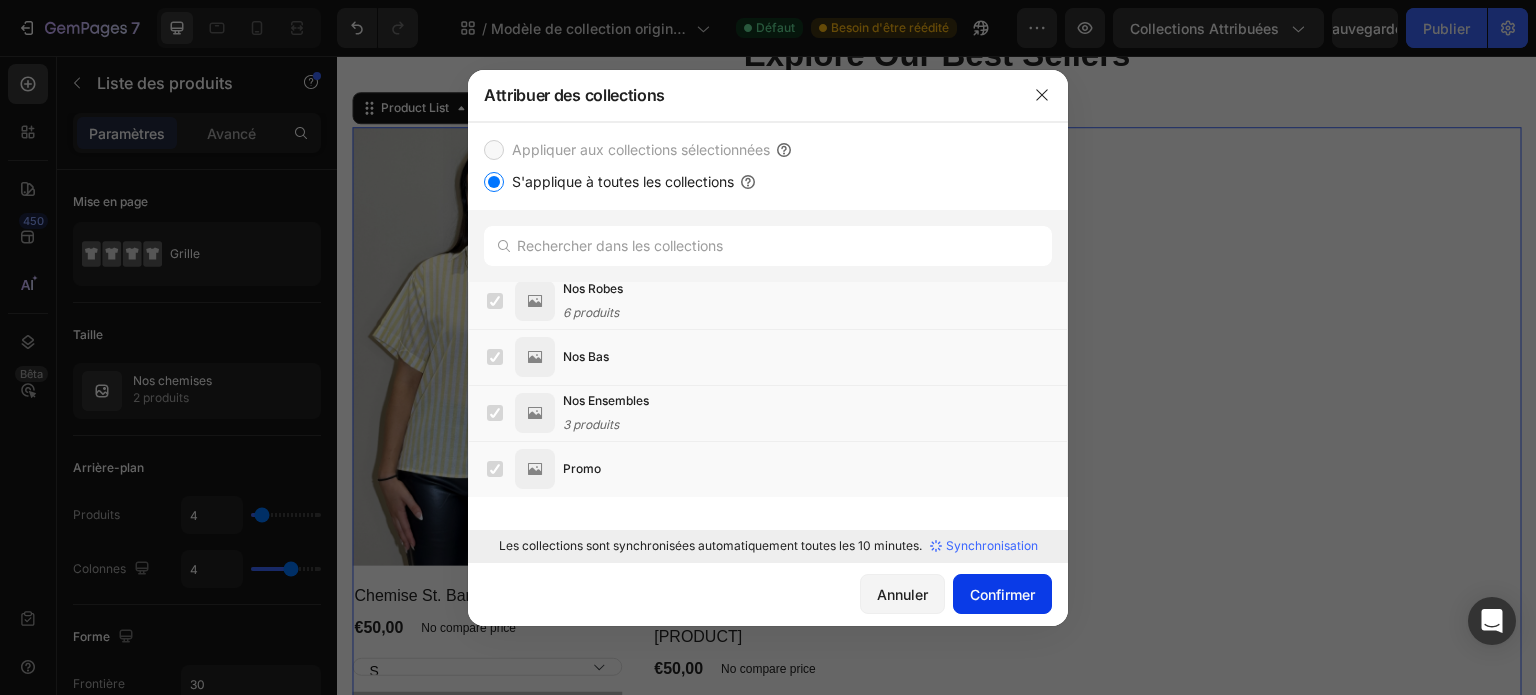 click on "Confirmer" at bounding box center (1002, 594) 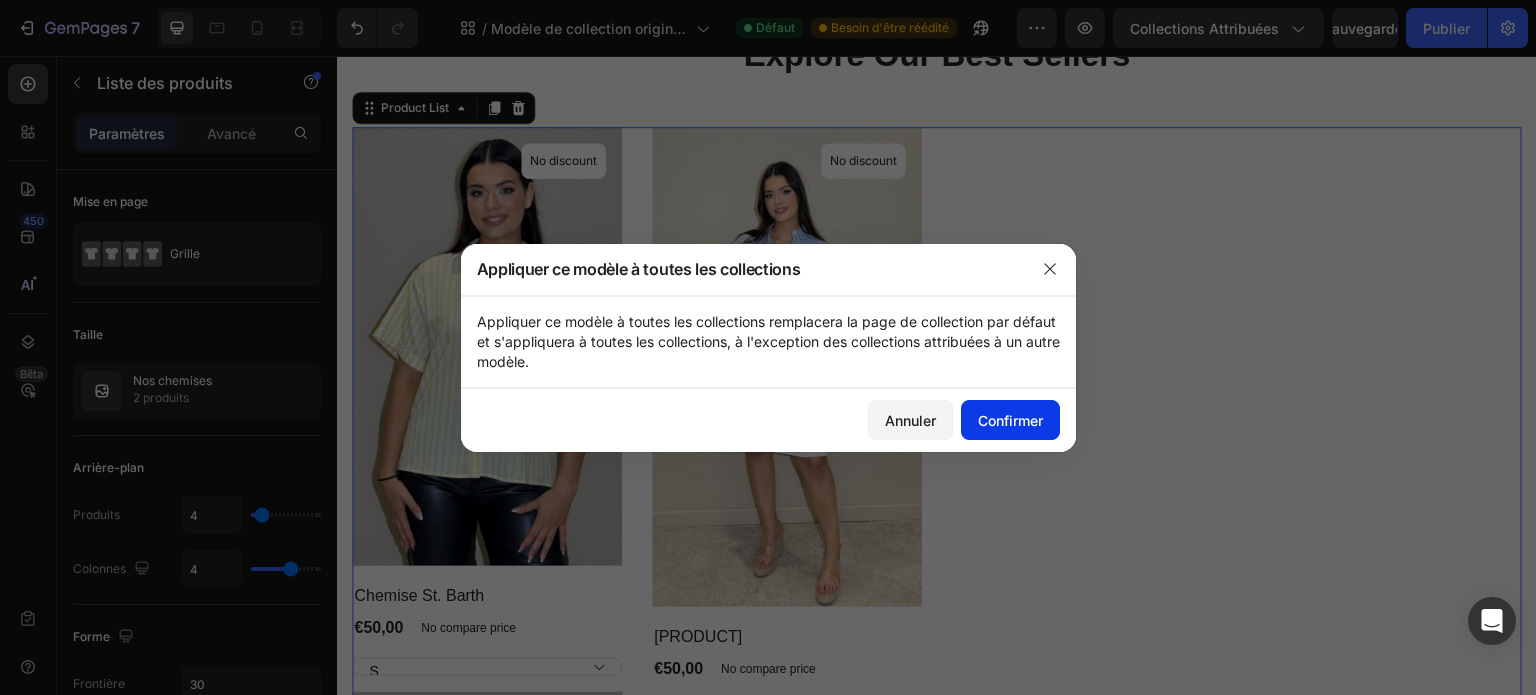 click on "Confirmer" at bounding box center [1010, 420] 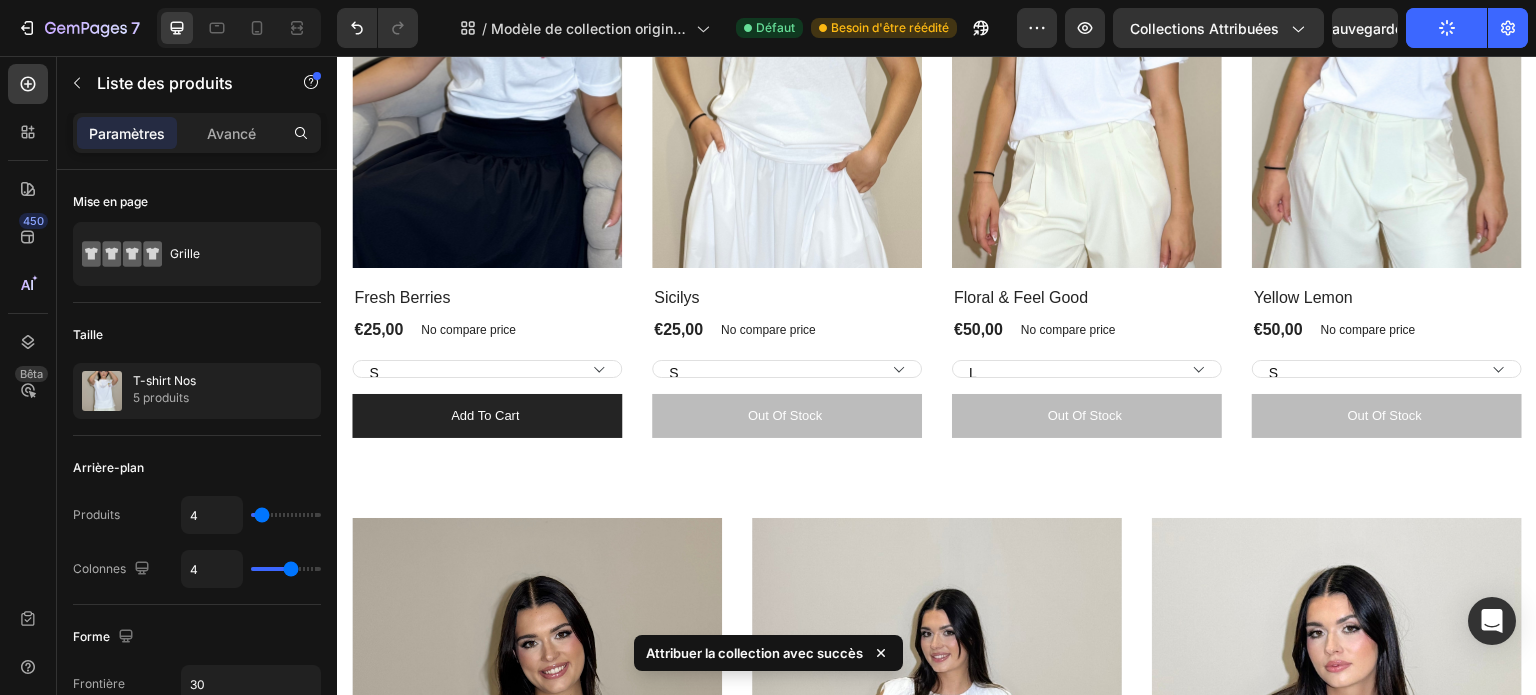 scroll, scrollTop: 666, scrollLeft: 0, axis: vertical 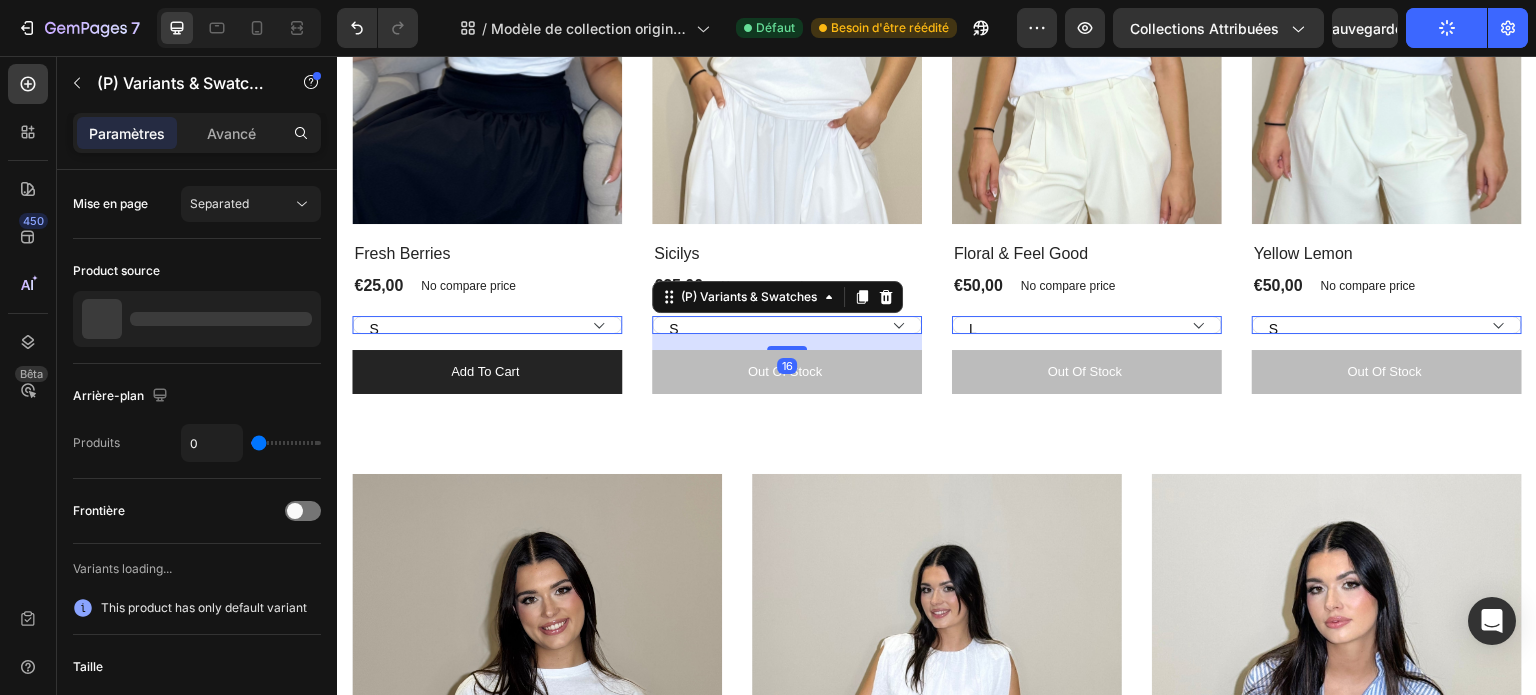 click on "S M L" at bounding box center [487, 325] 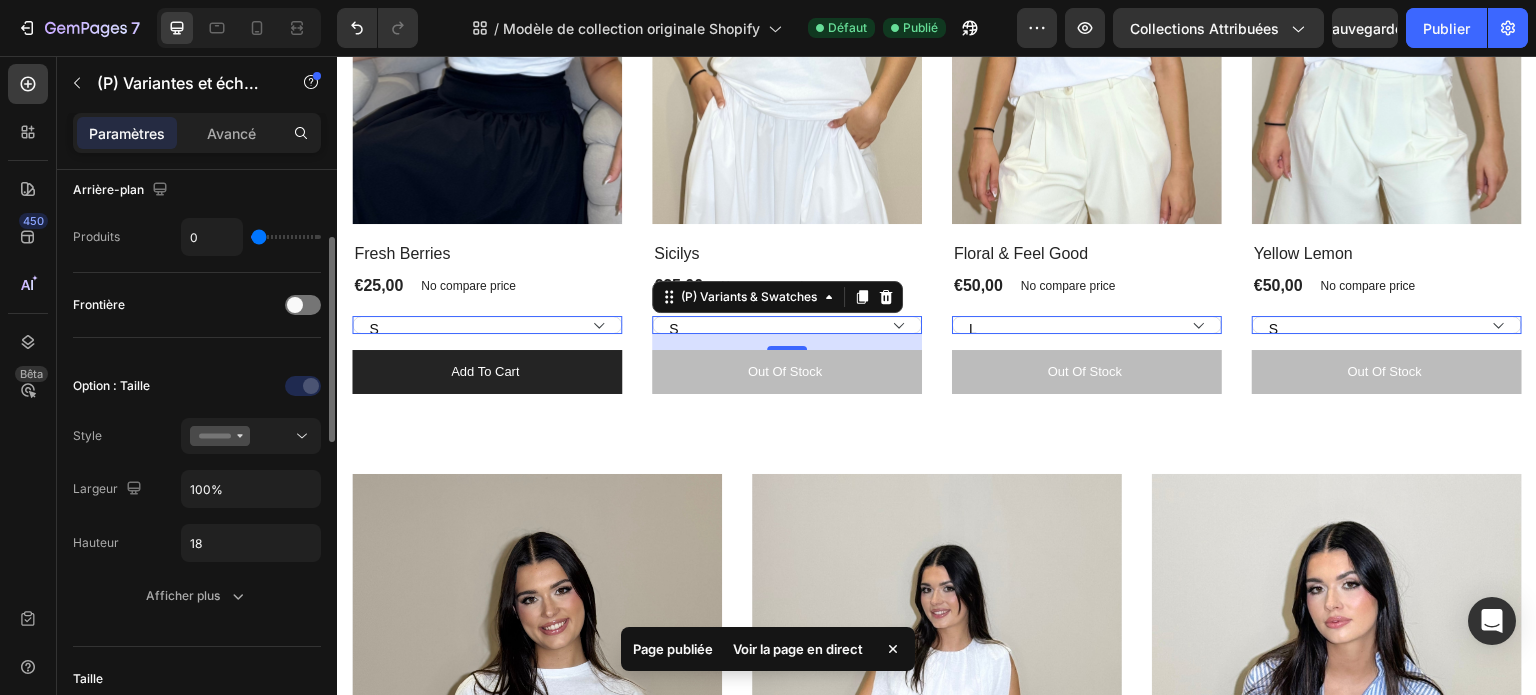 scroll, scrollTop: 208, scrollLeft: 0, axis: vertical 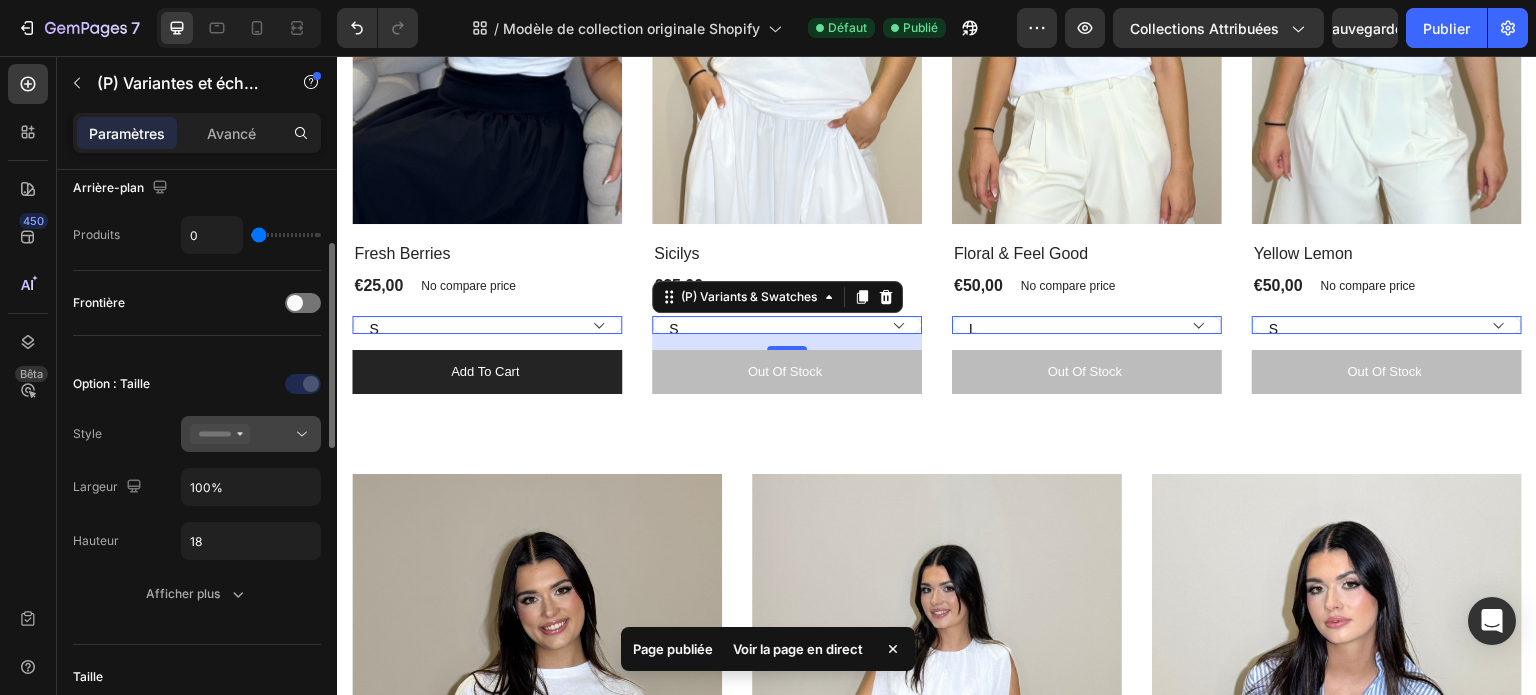 click at bounding box center (251, 434) 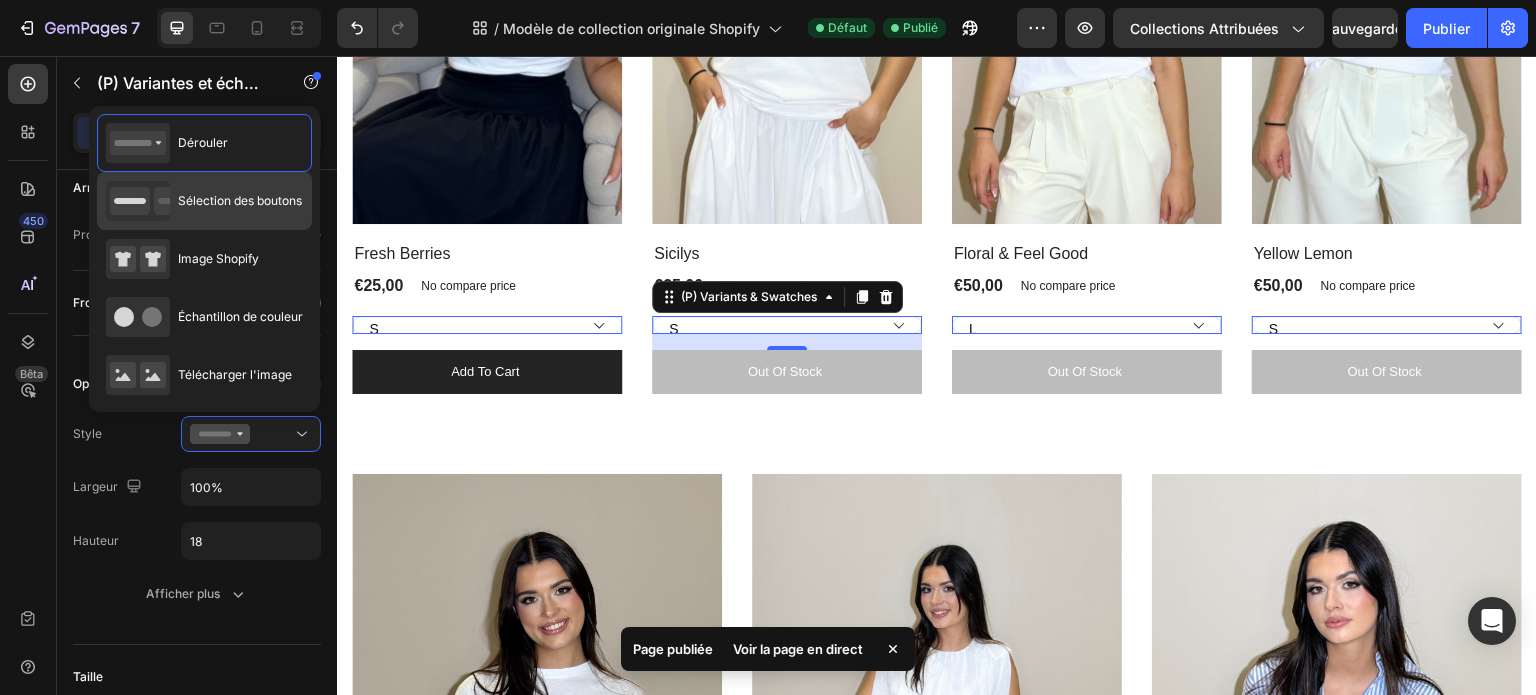 click on "Sélection des boutons" at bounding box center (240, 201) 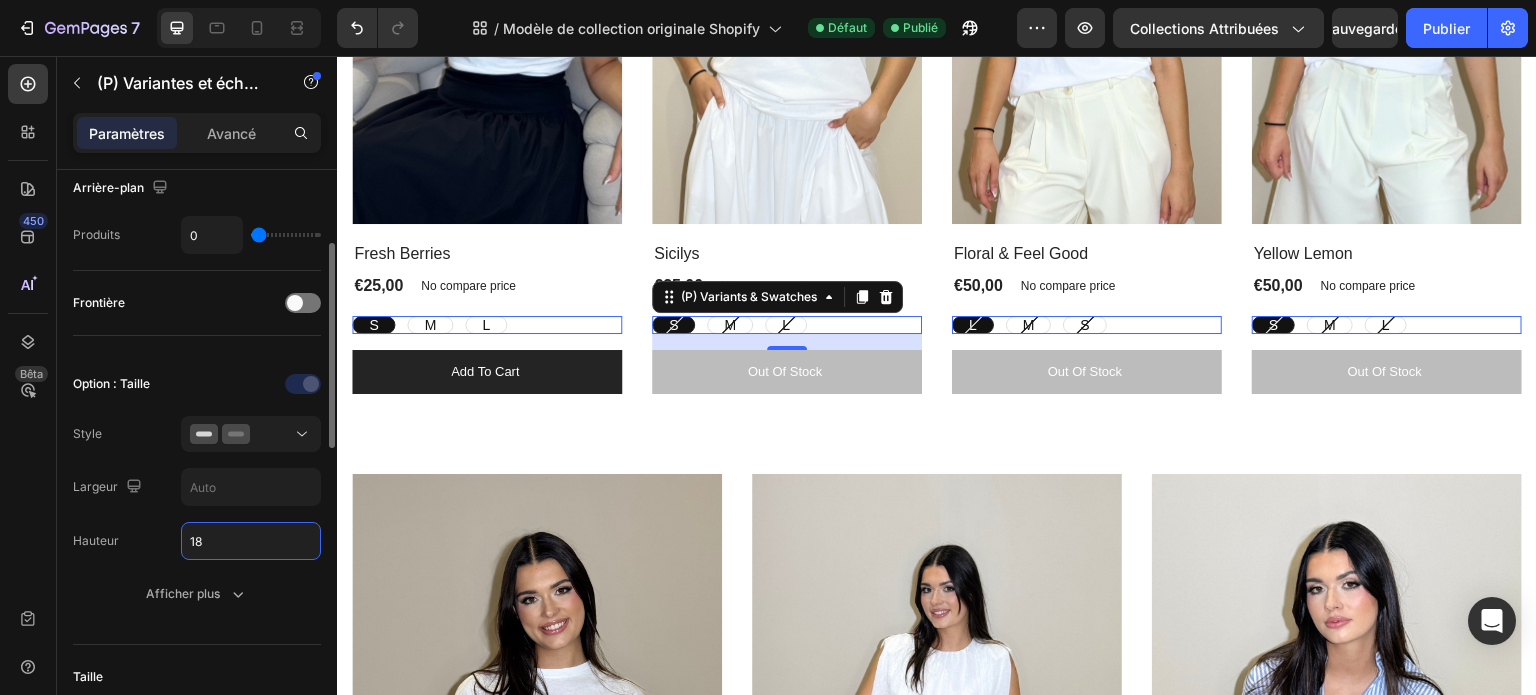 click on "18" at bounding box center (251, 541) 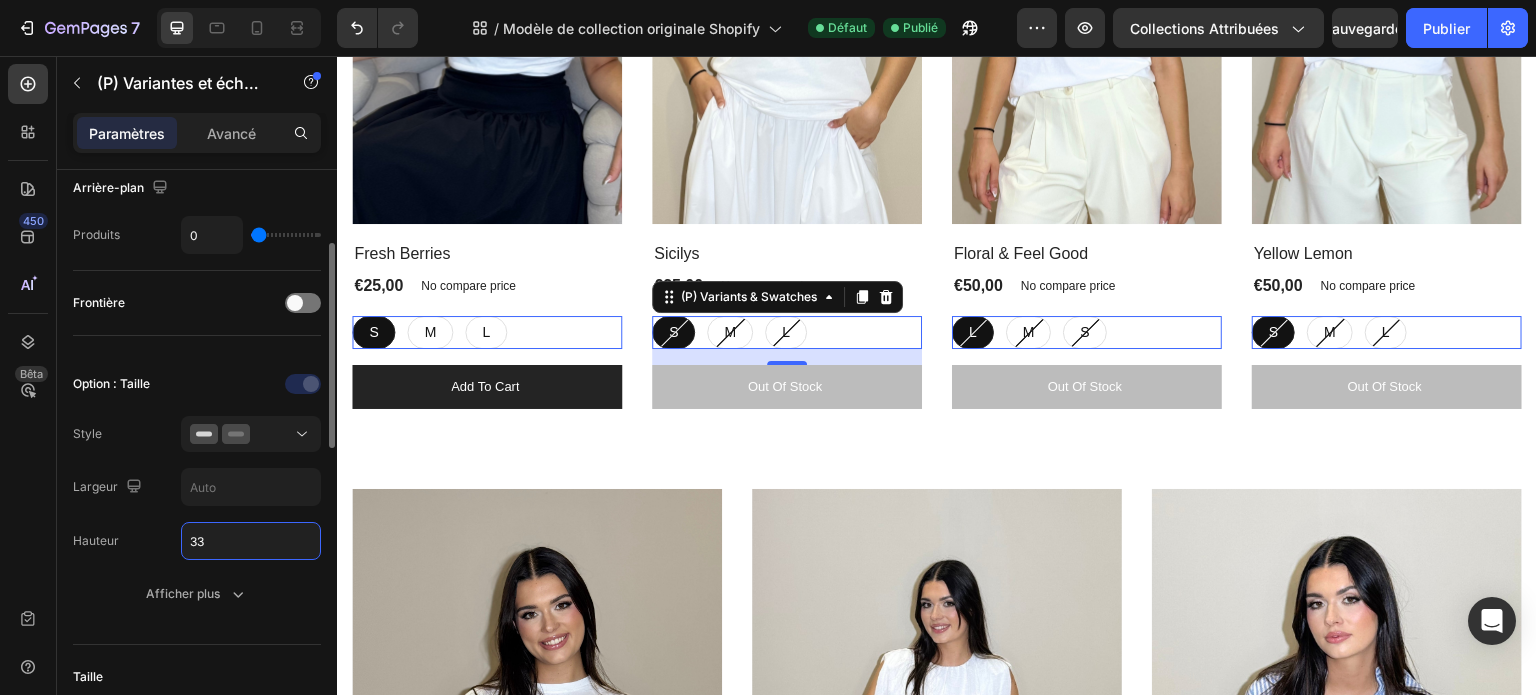 type on "3" 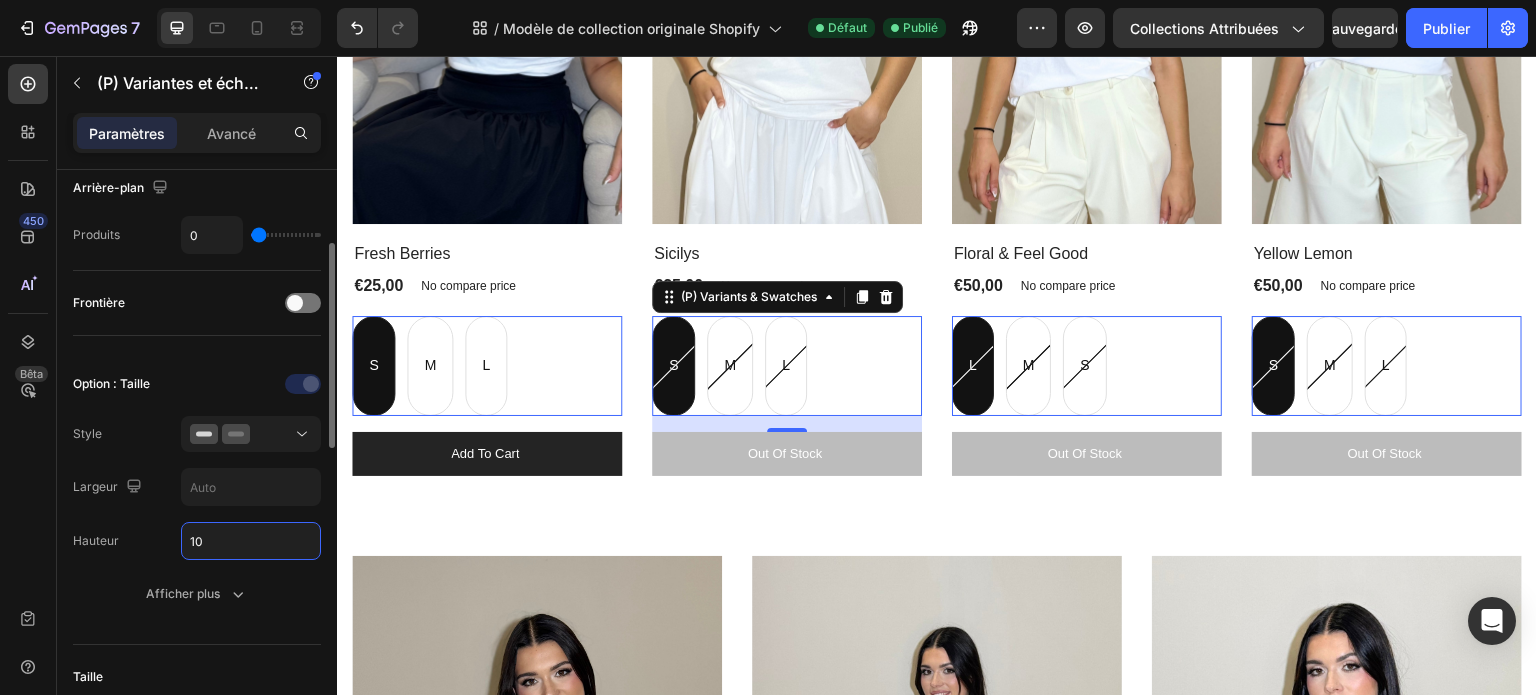 type on "1" 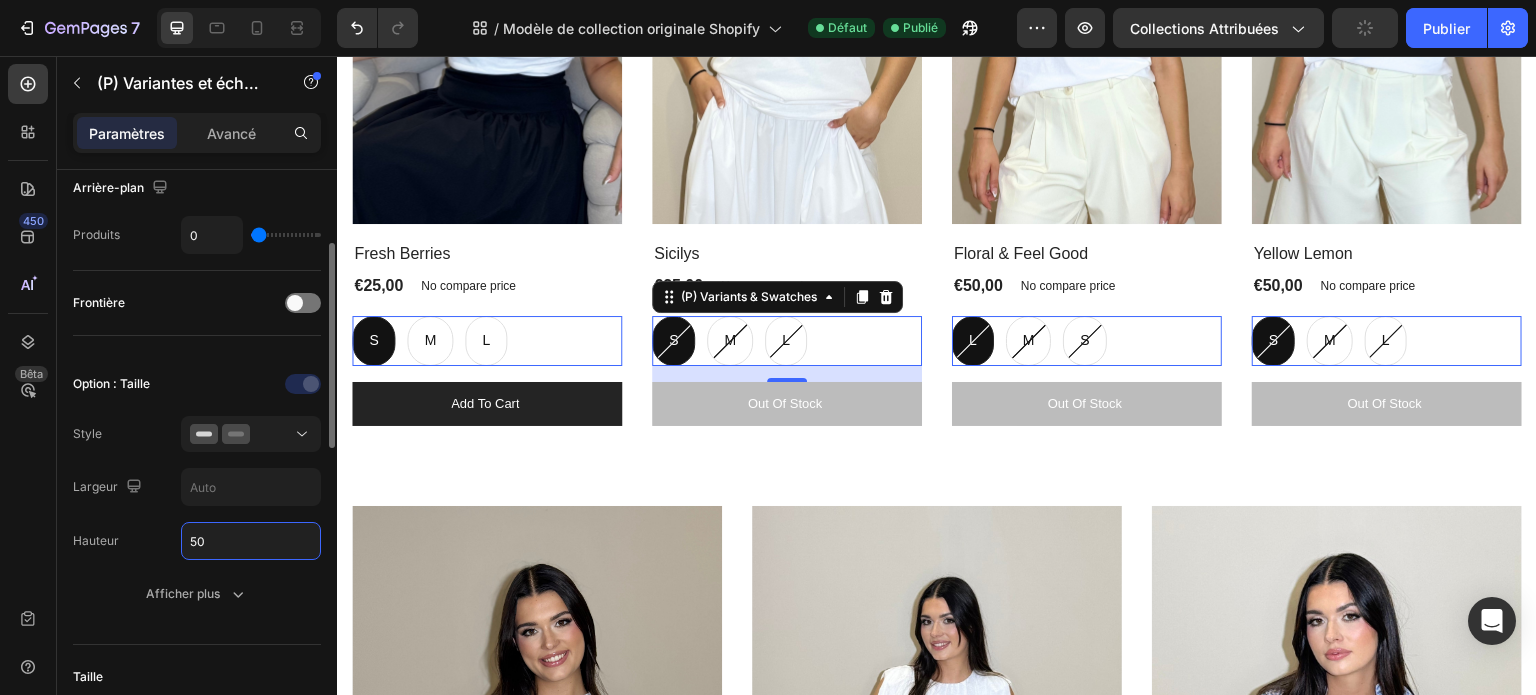 type on "5" 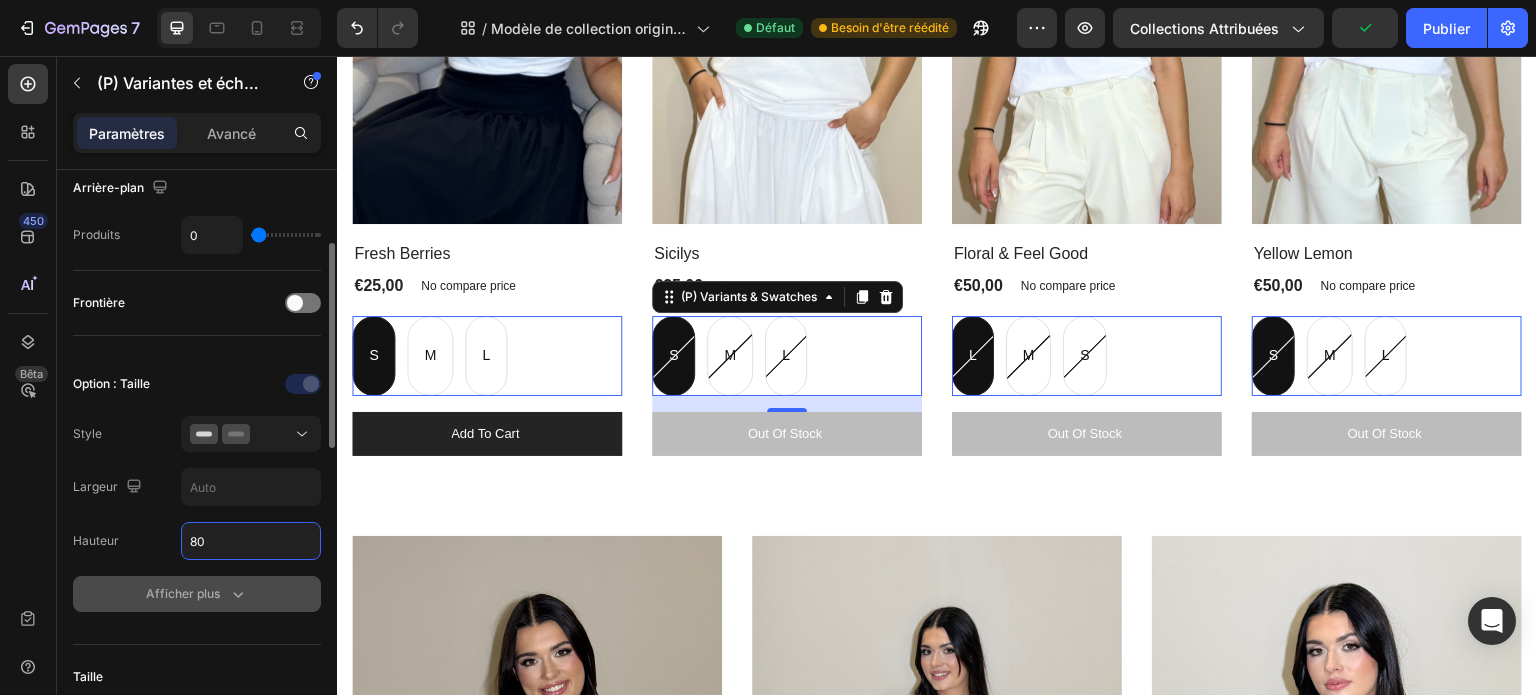 type on "80" 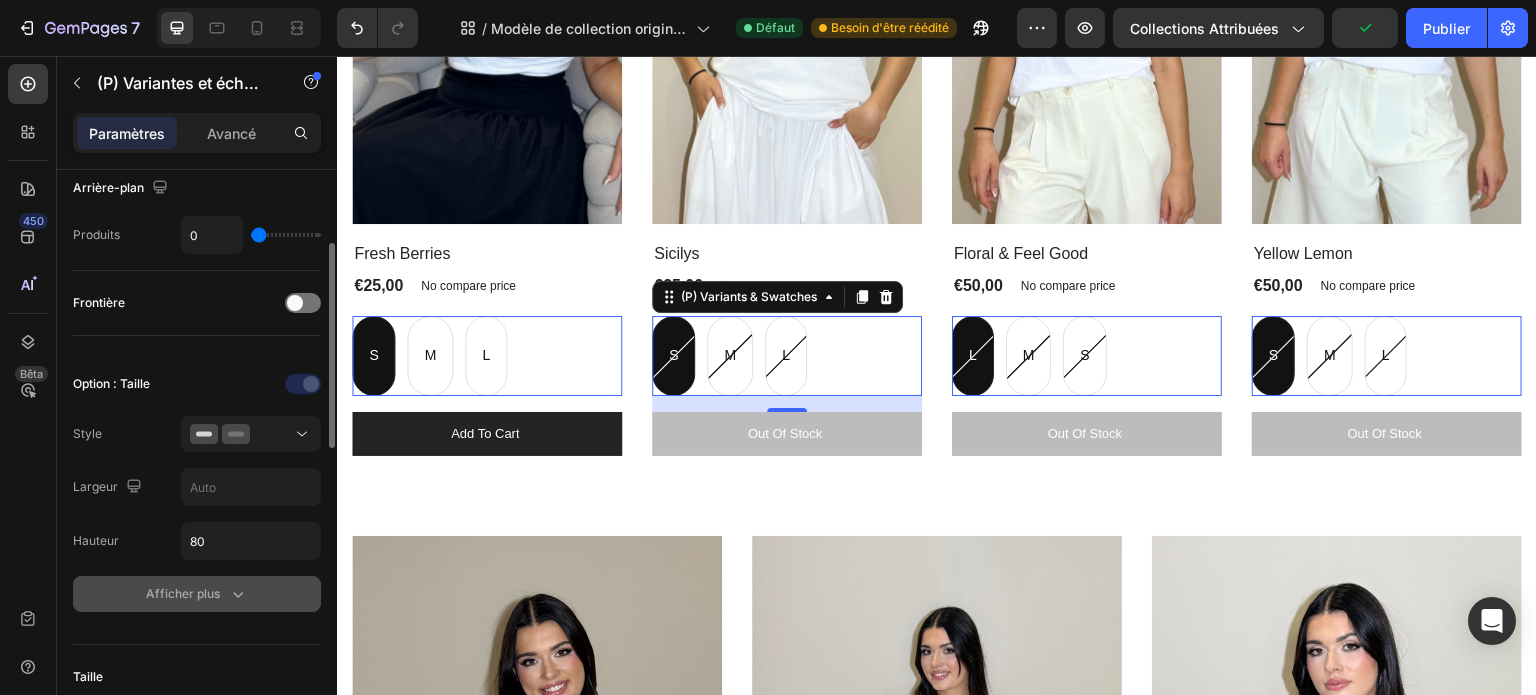 click on "Afficher plus" at bounding box center [197, 594] 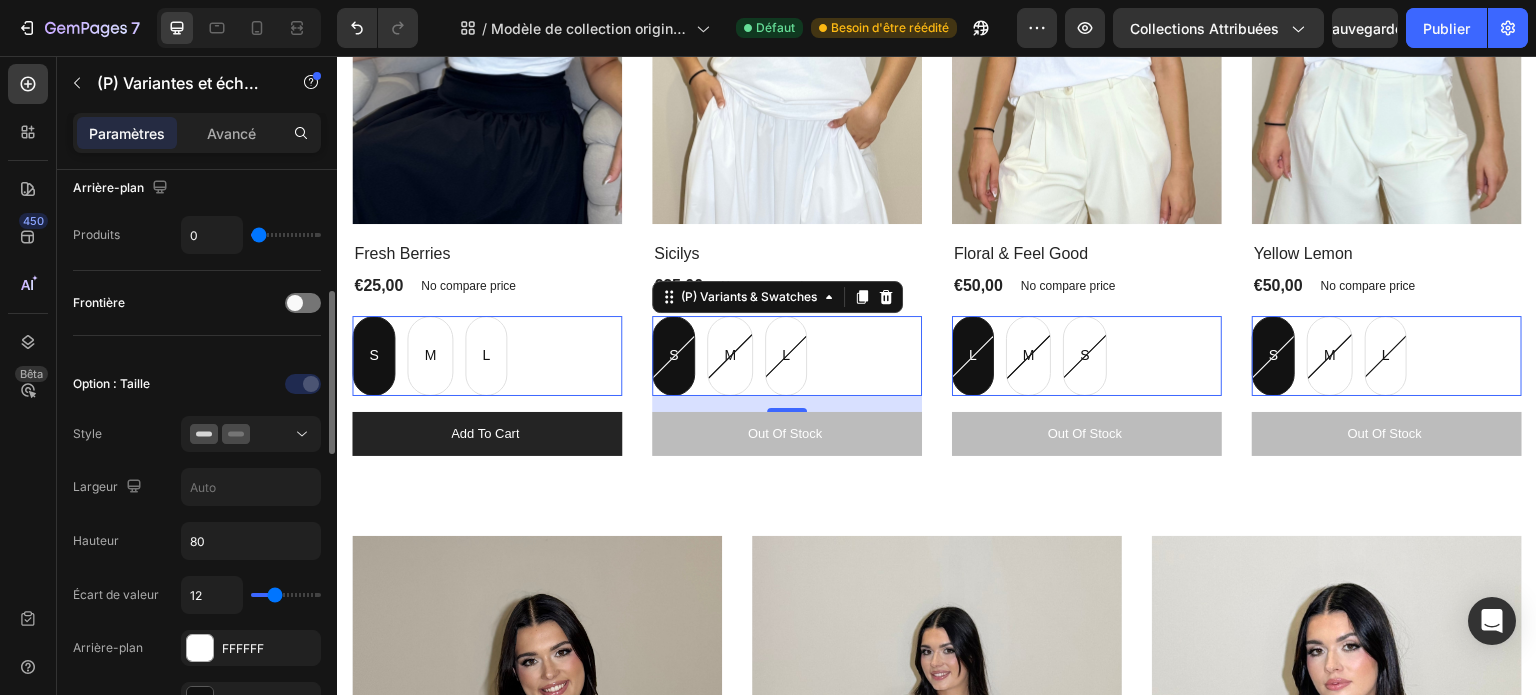 scroll, scrollTop: 312, scrollLeft: 0, axis: vertical 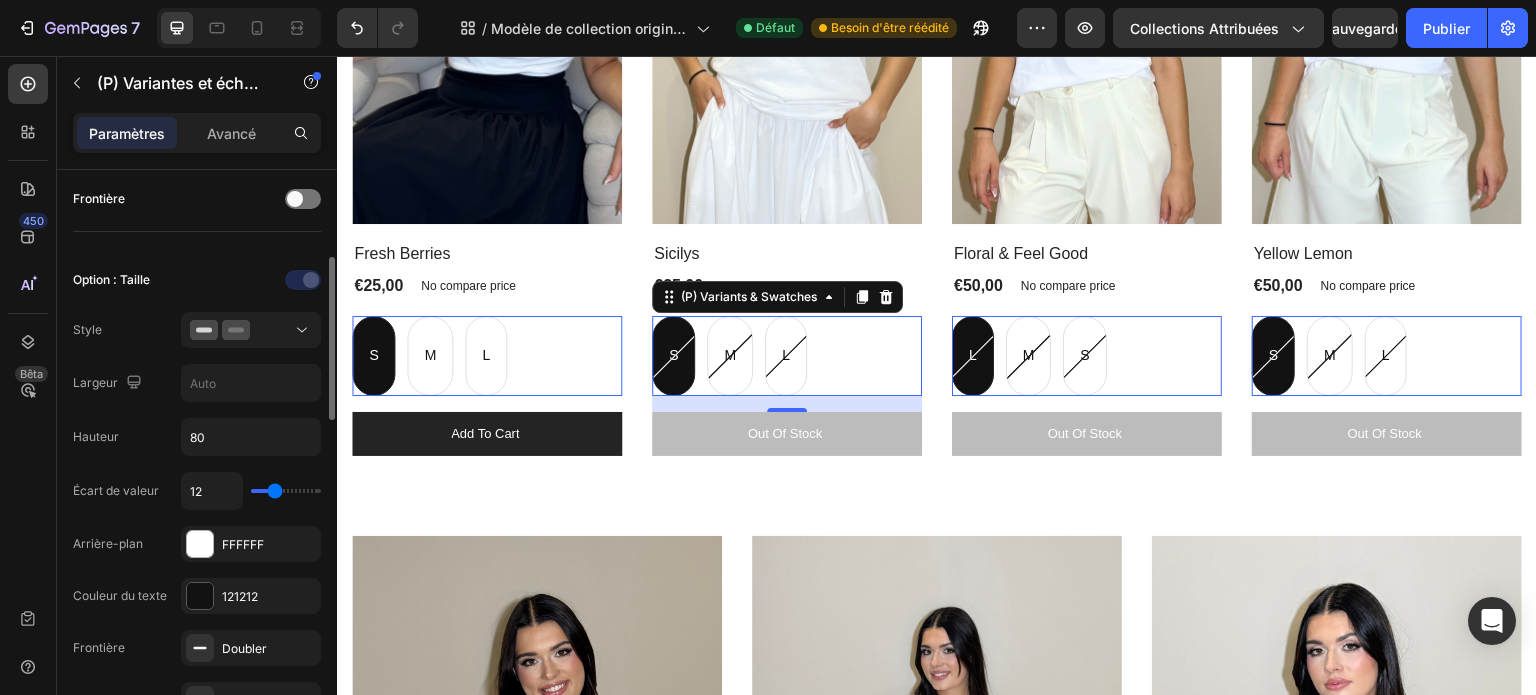 type on "11" 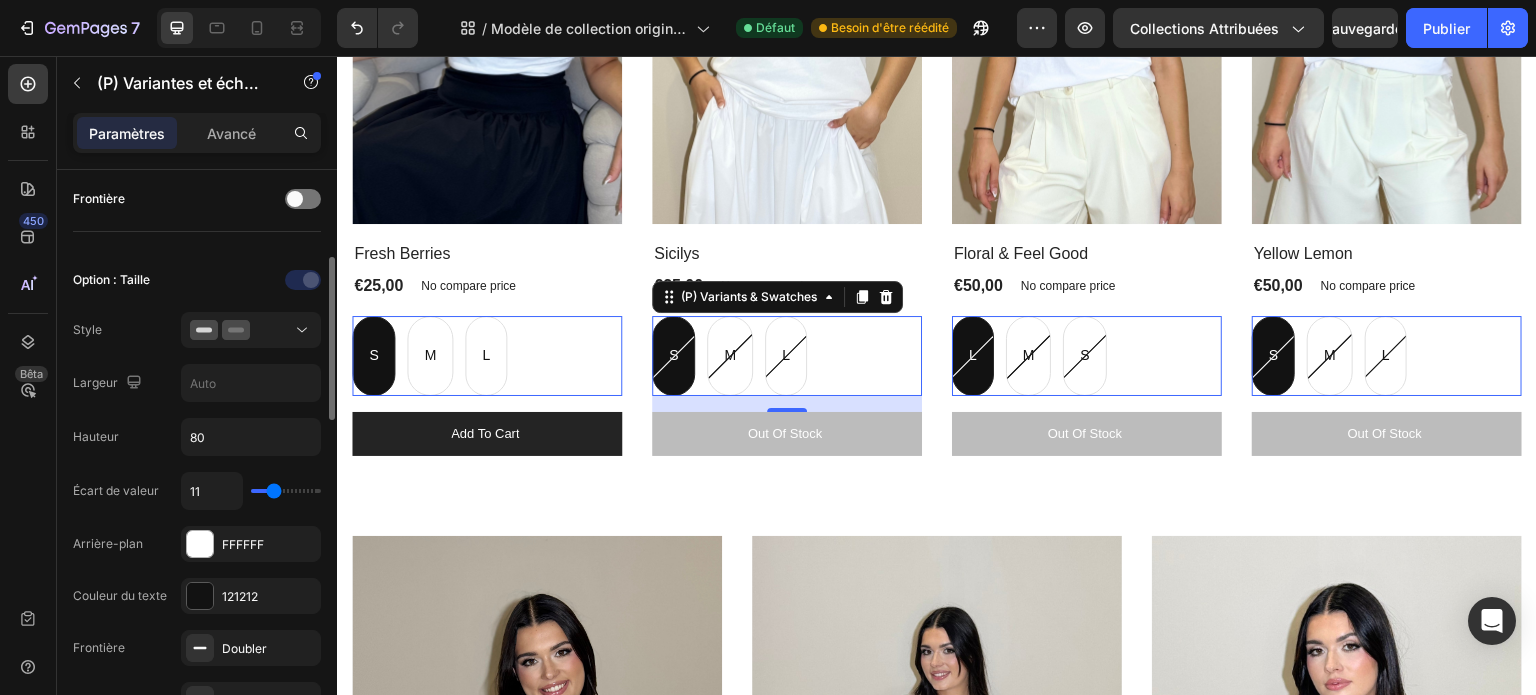 type on "2" 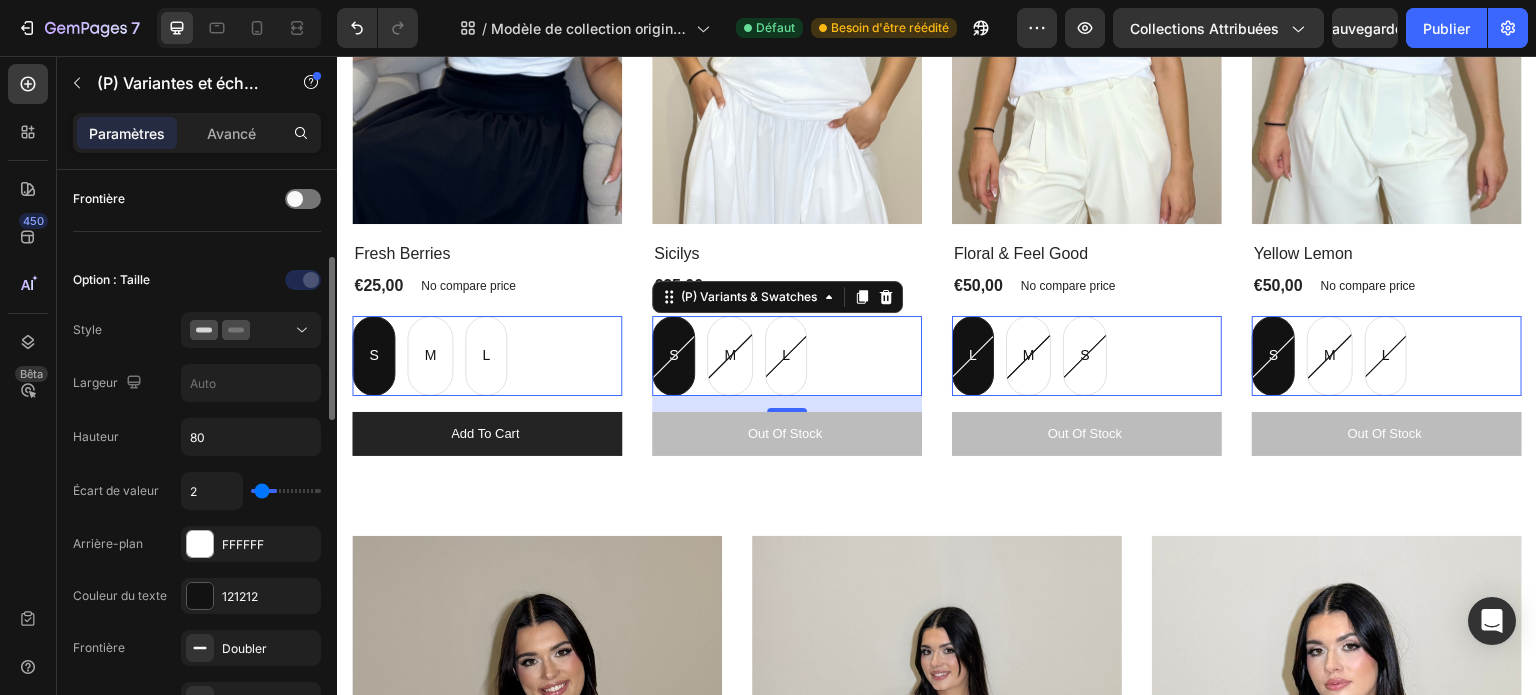 type on "0" 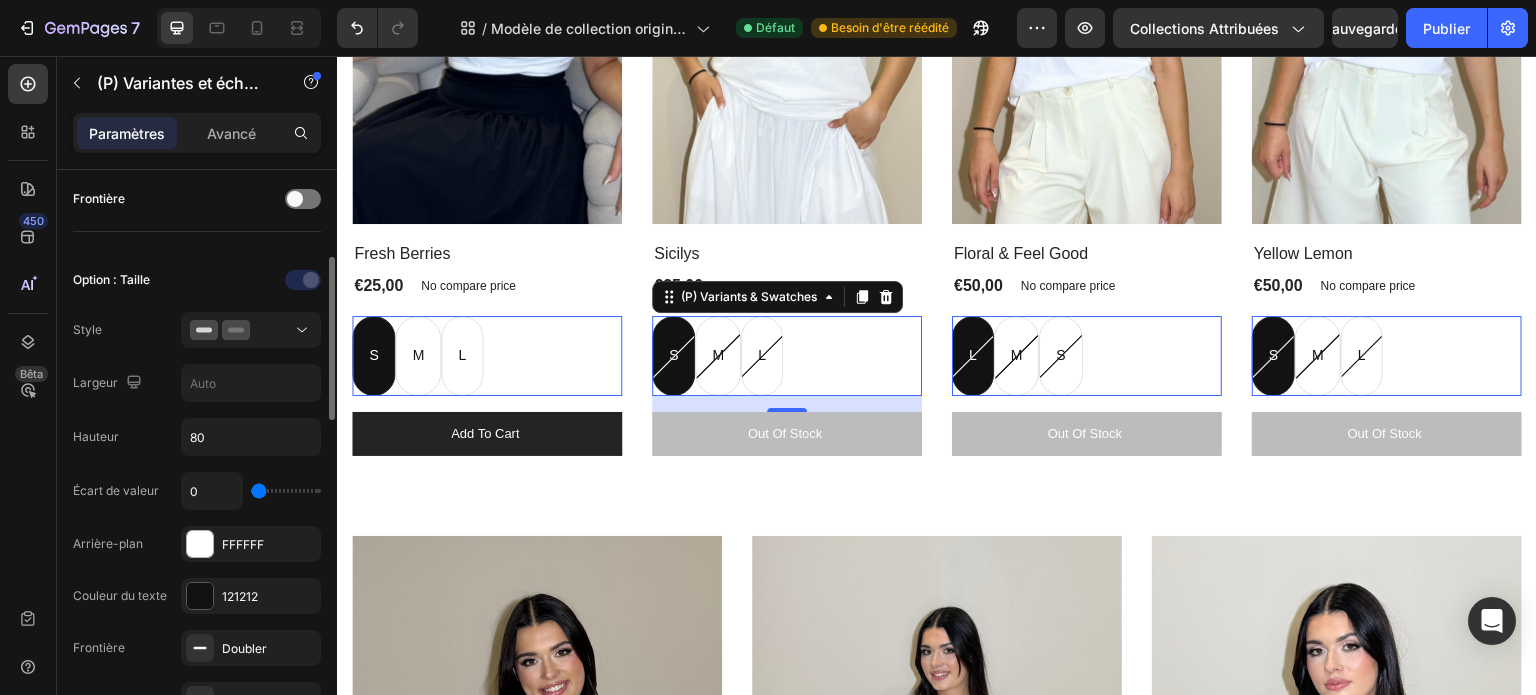 type on "3" 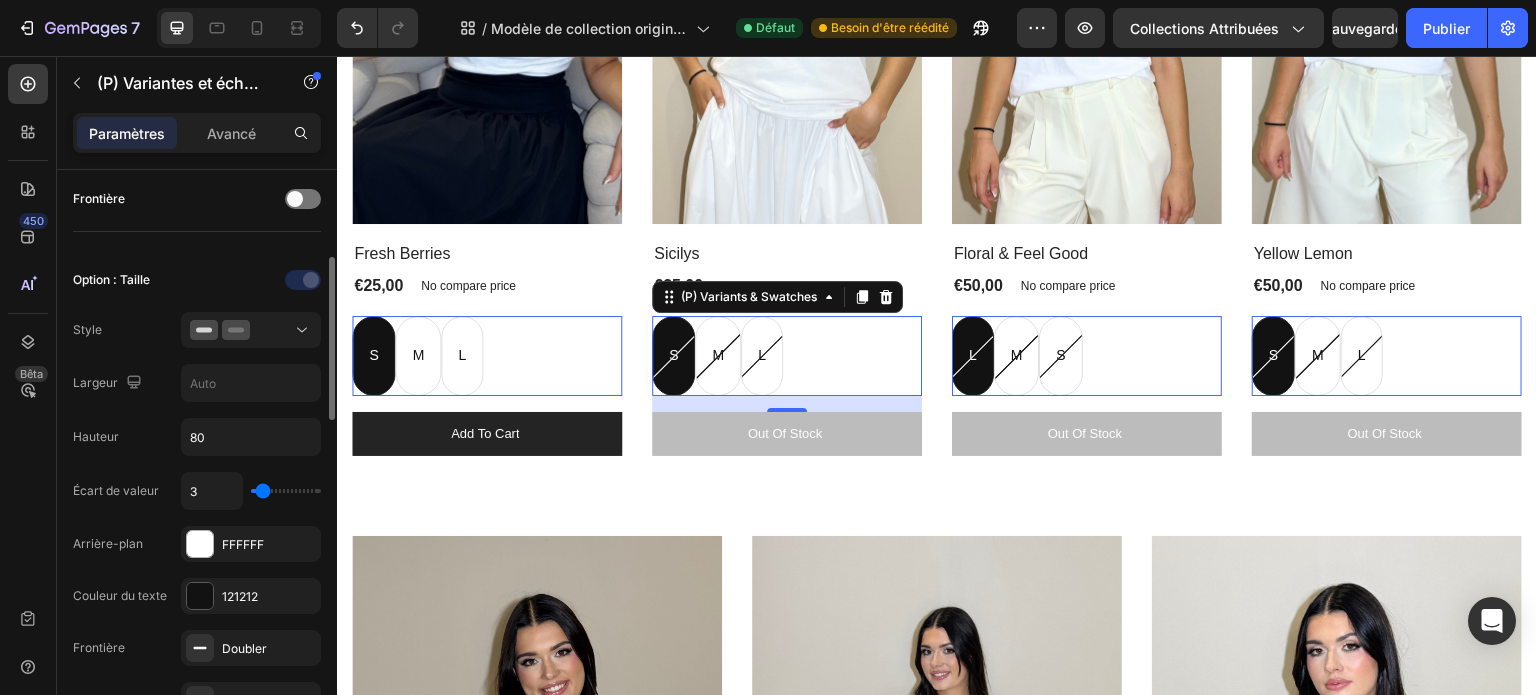 type on "10" 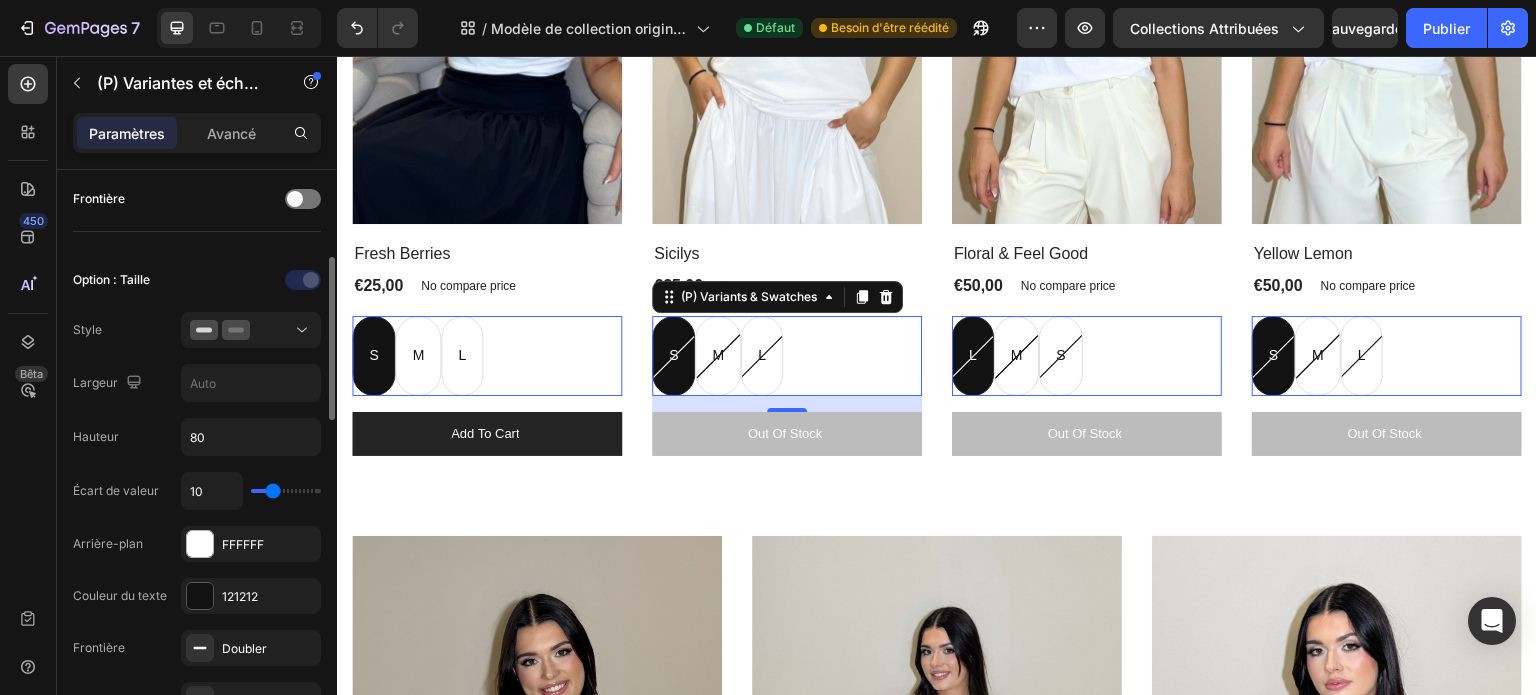 type on "13" 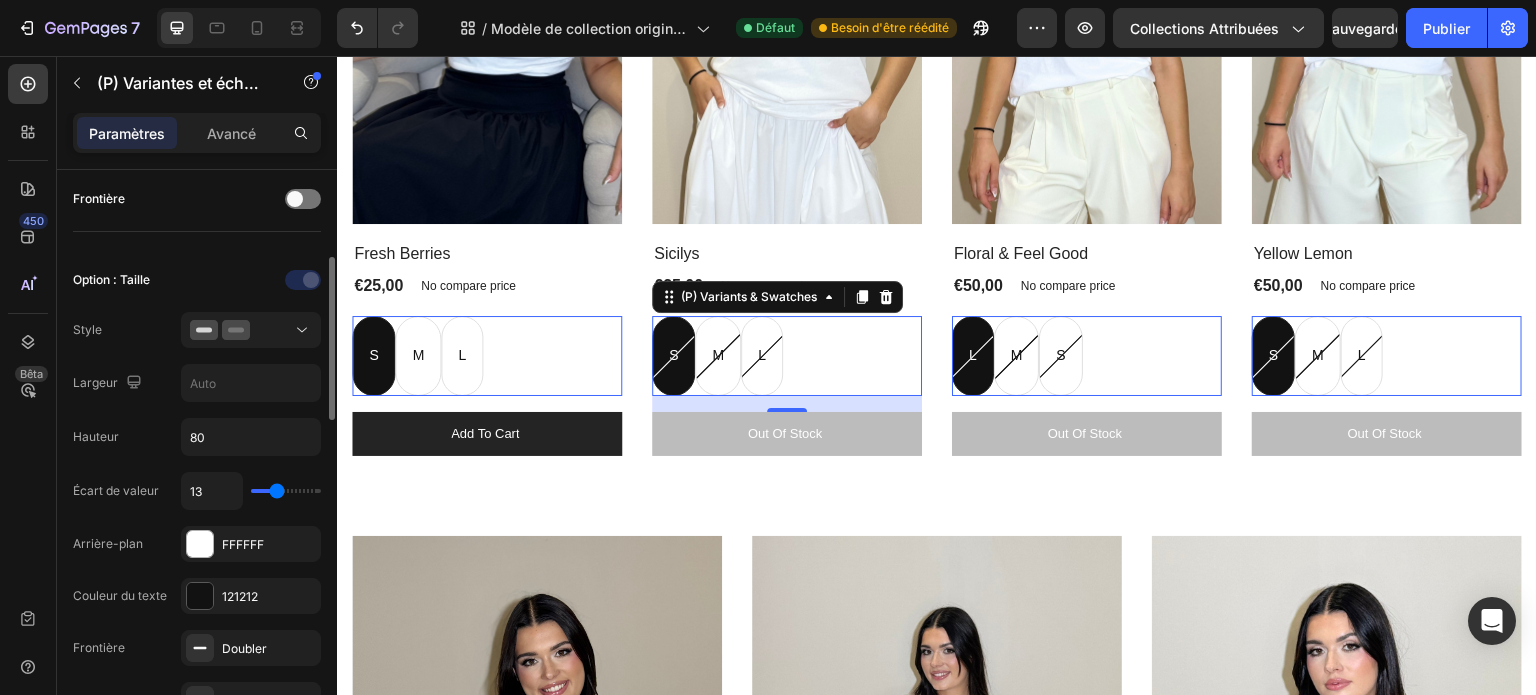 type on "15" 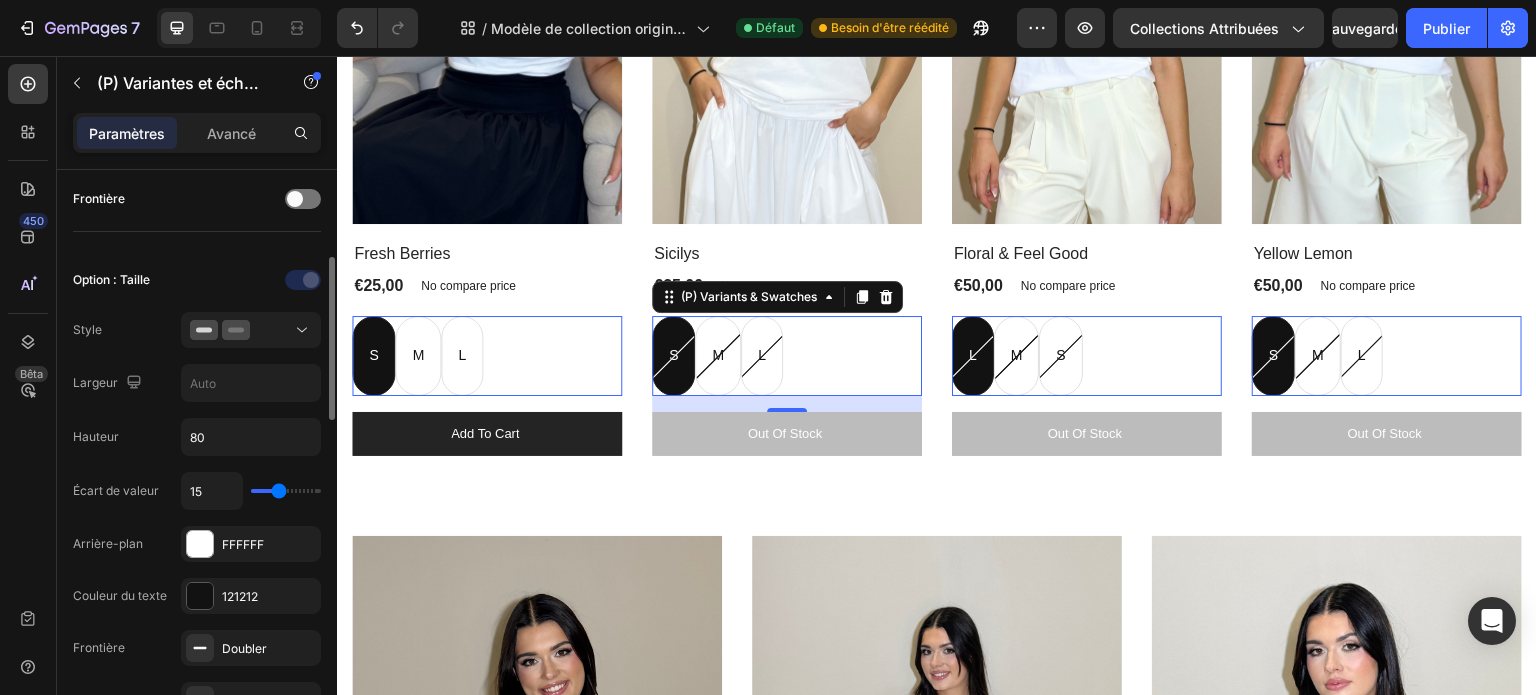 type on "18" 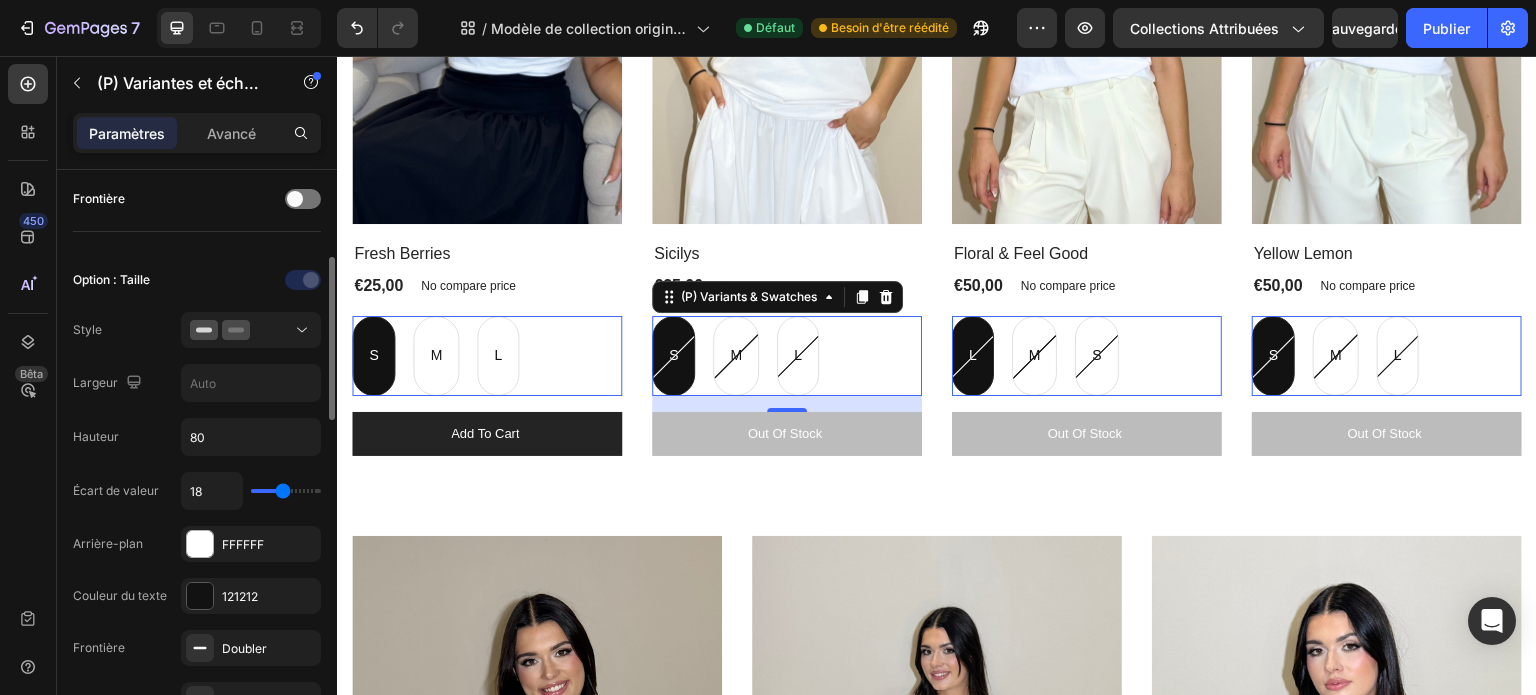 type on "19" 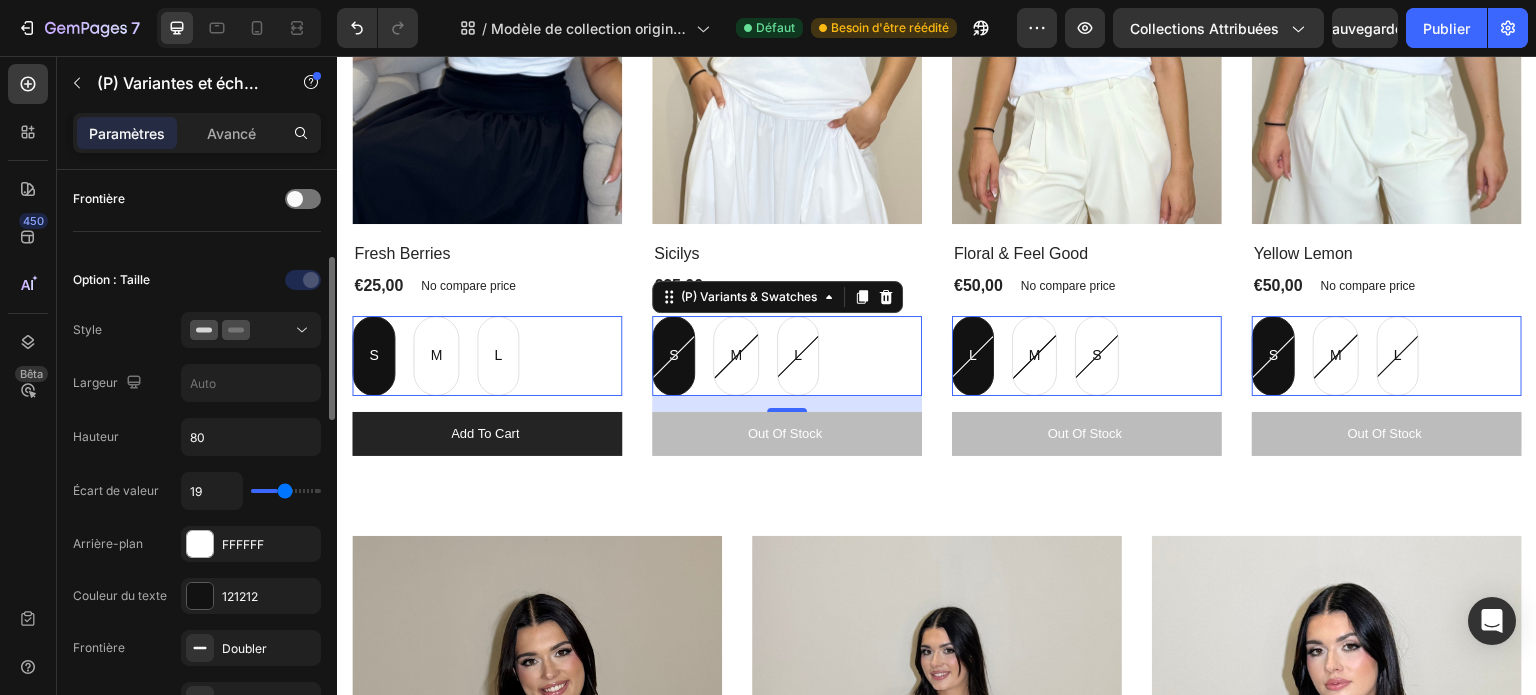 type on "21" 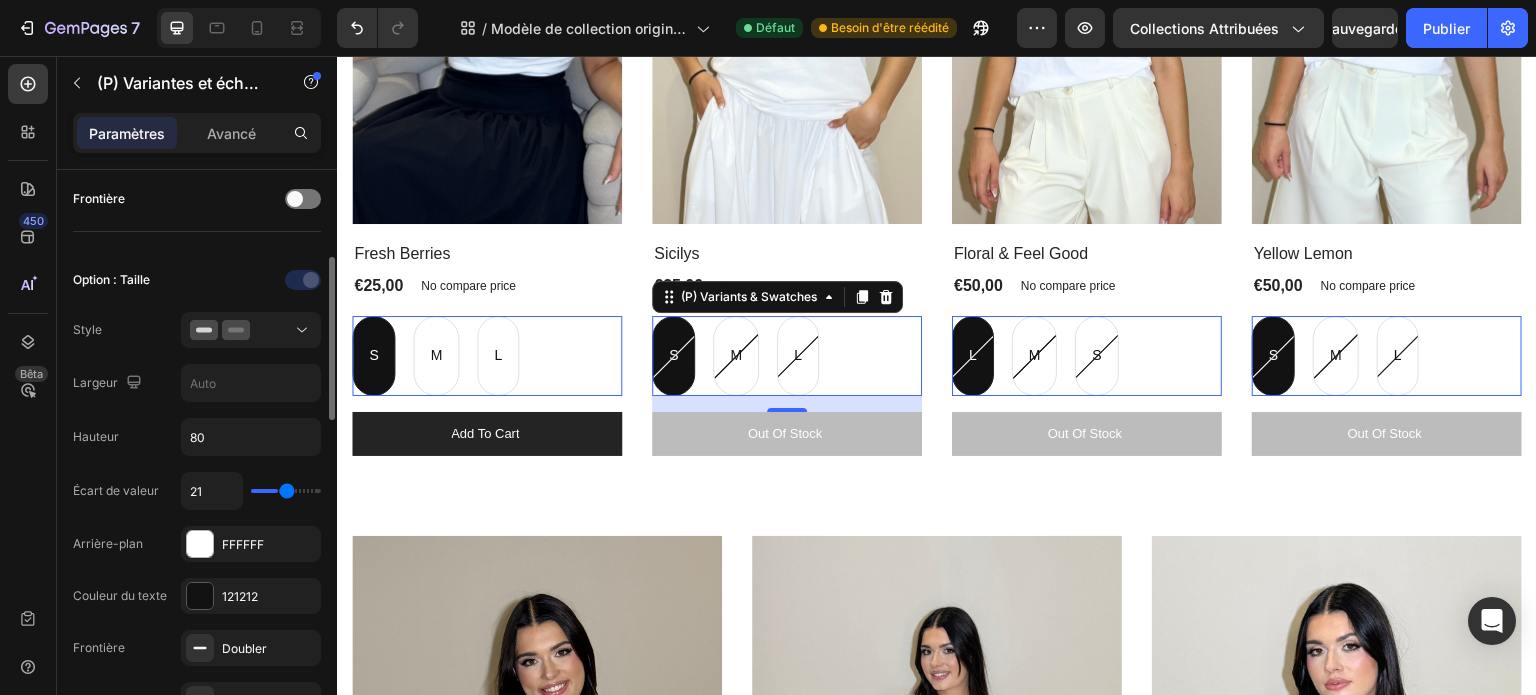 type on "22" 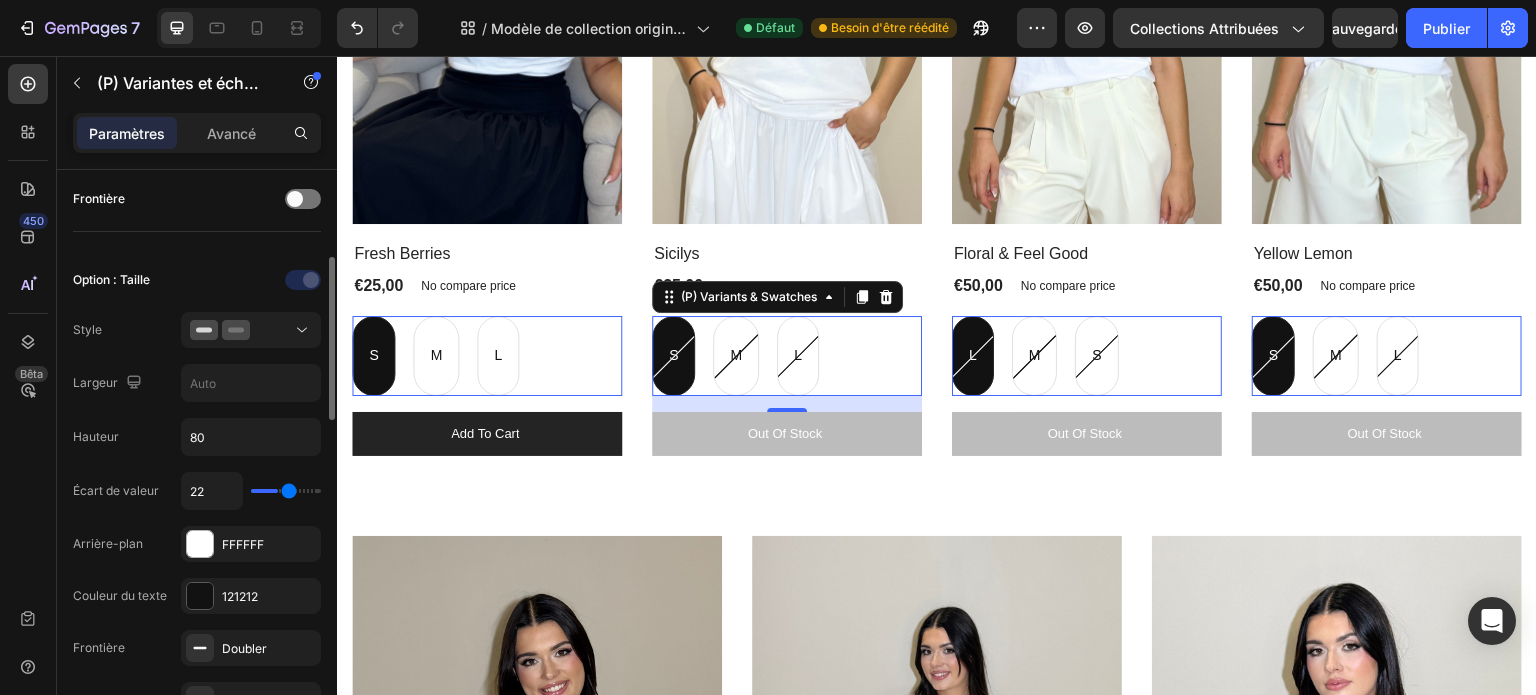 type on "23" 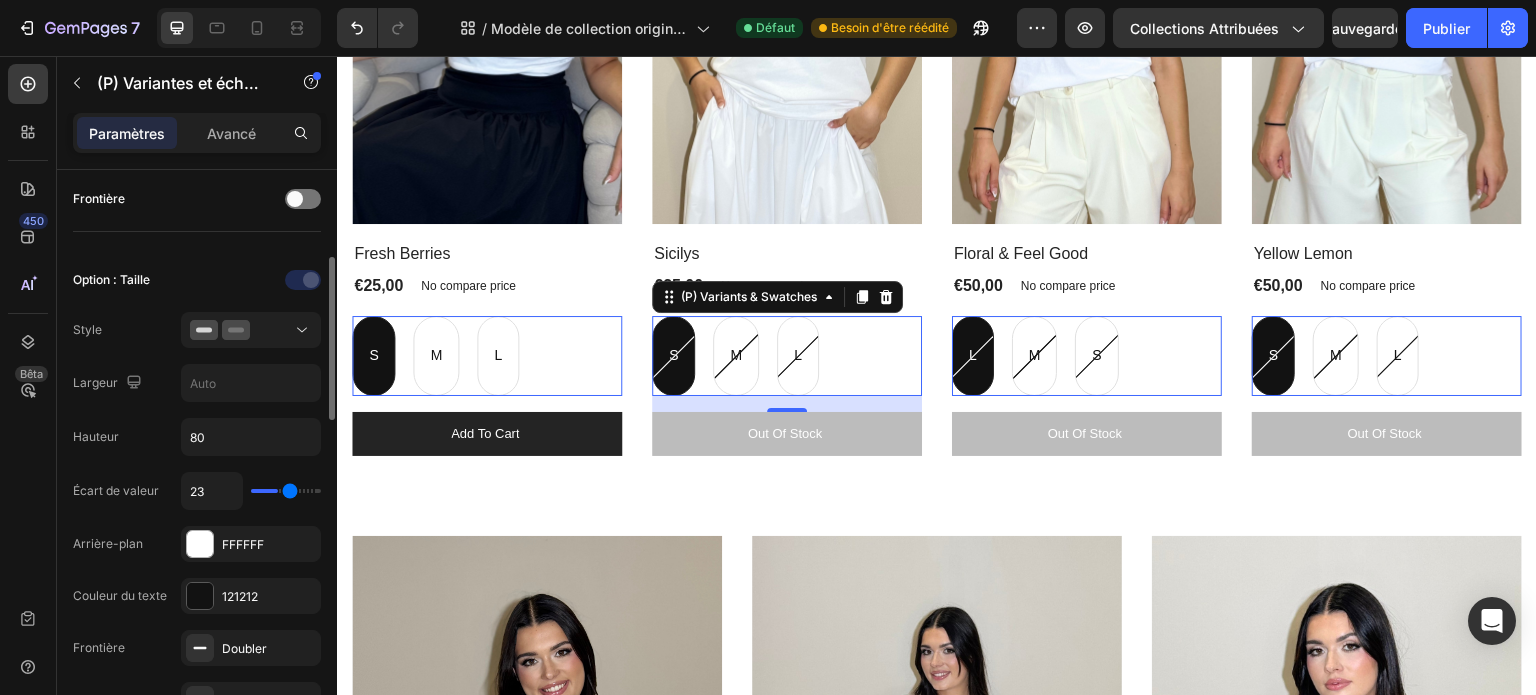 type on "24" 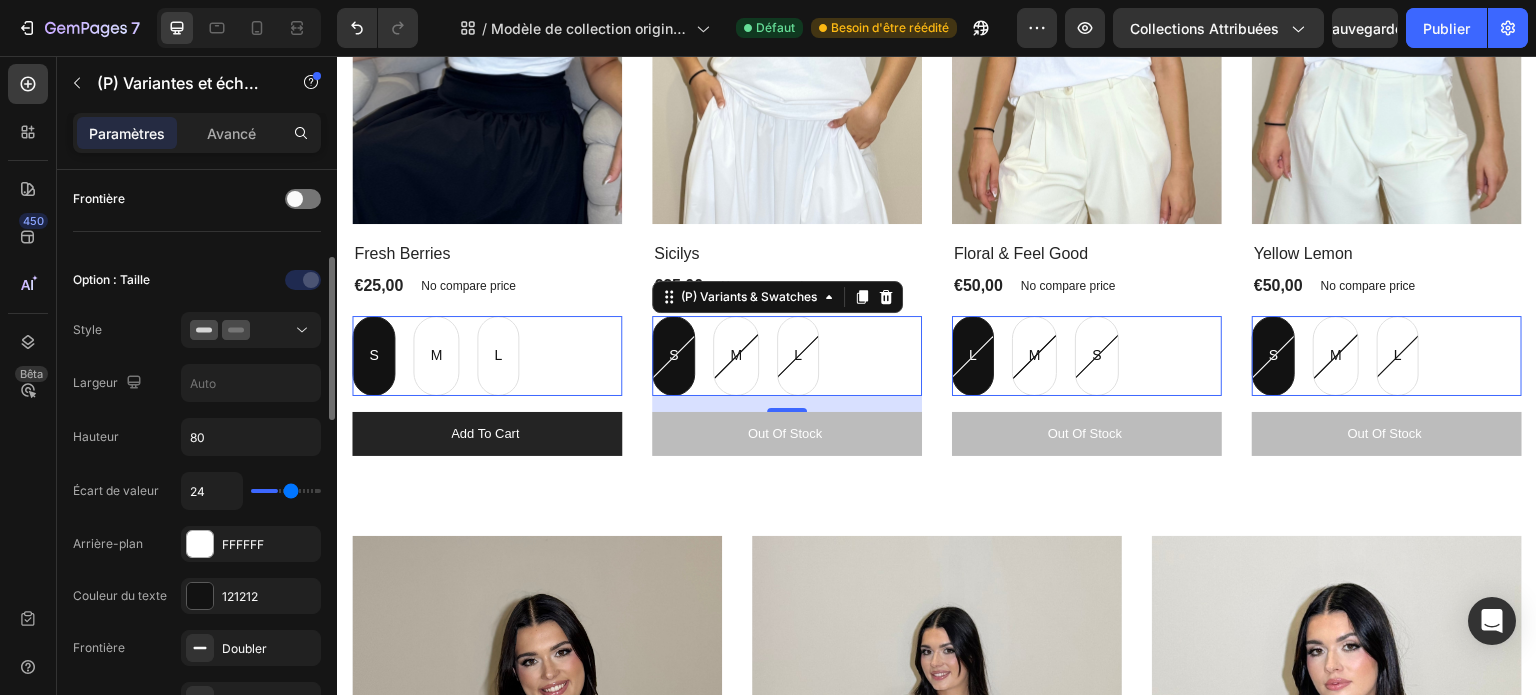 type on "26" 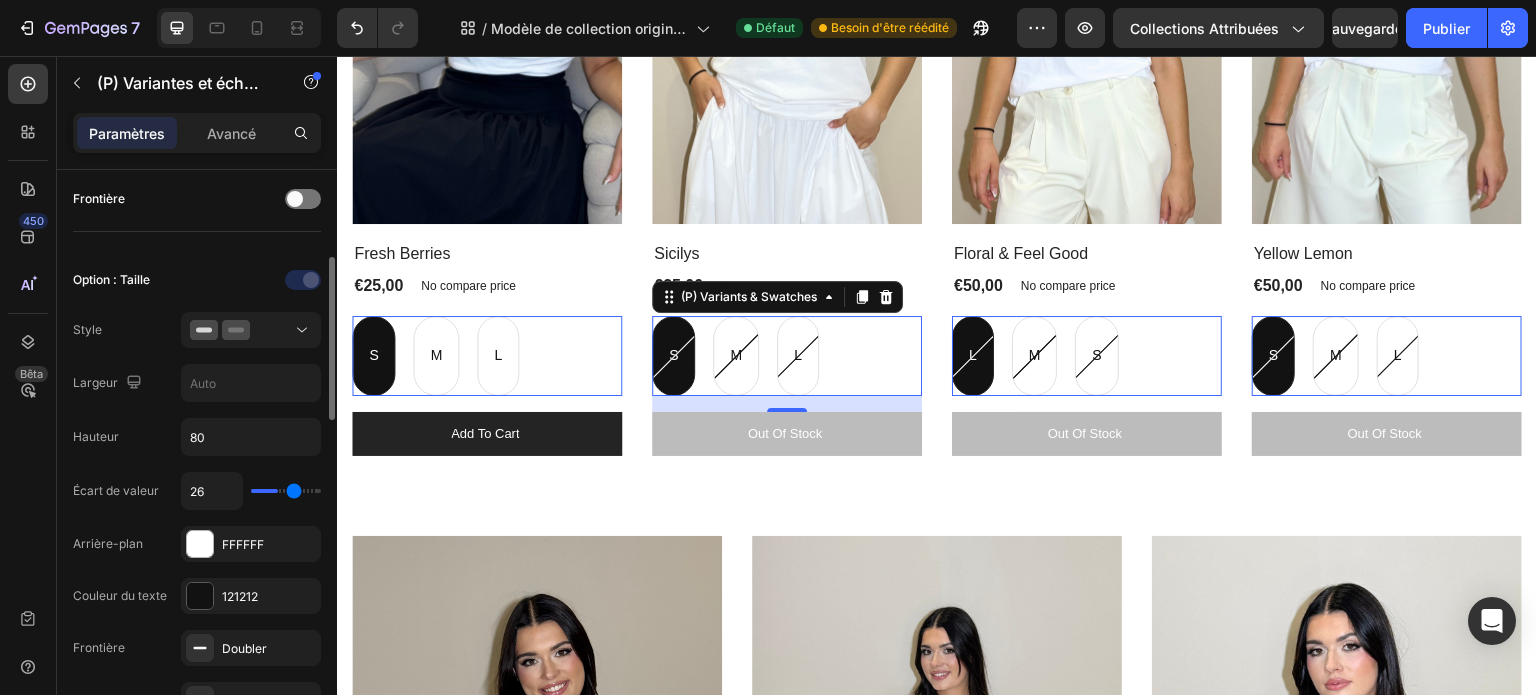 type on "27" 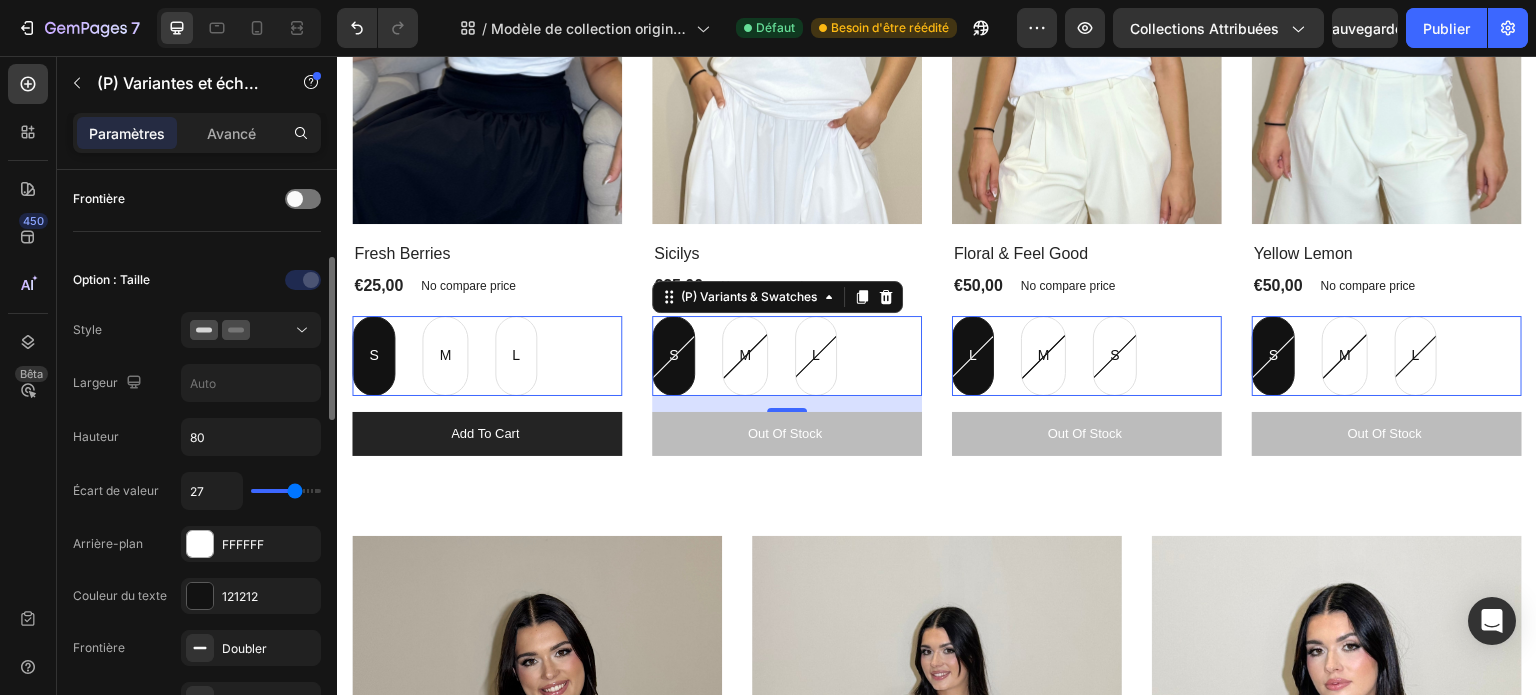 type on "28" 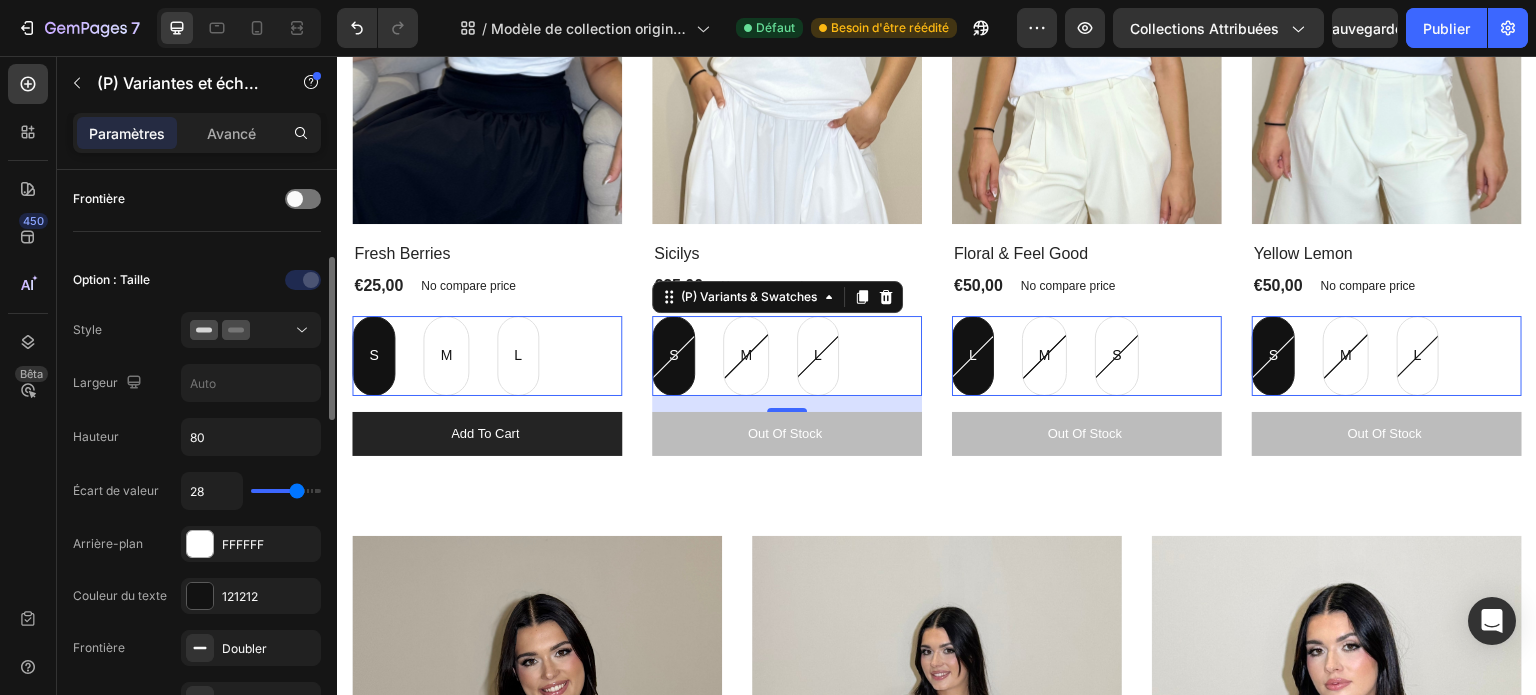 type on "27" 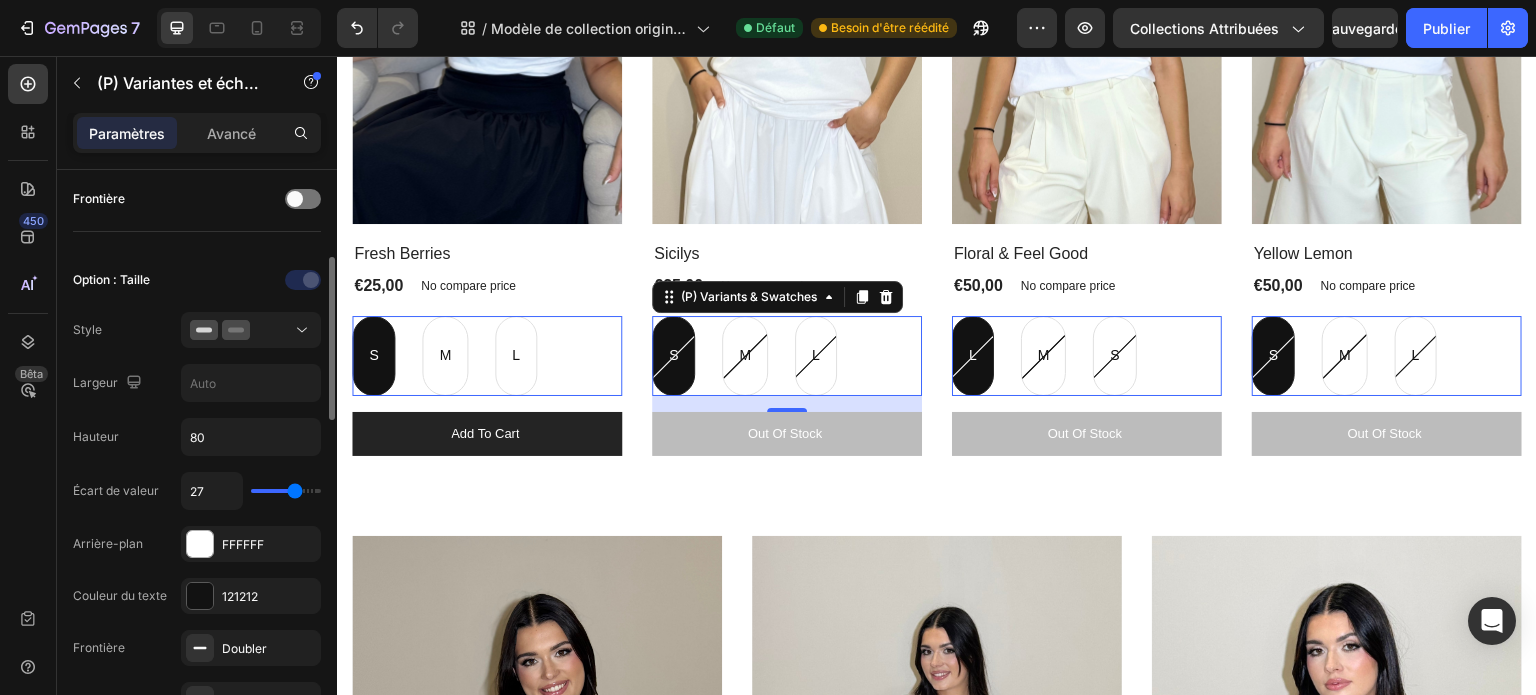 type on "26" 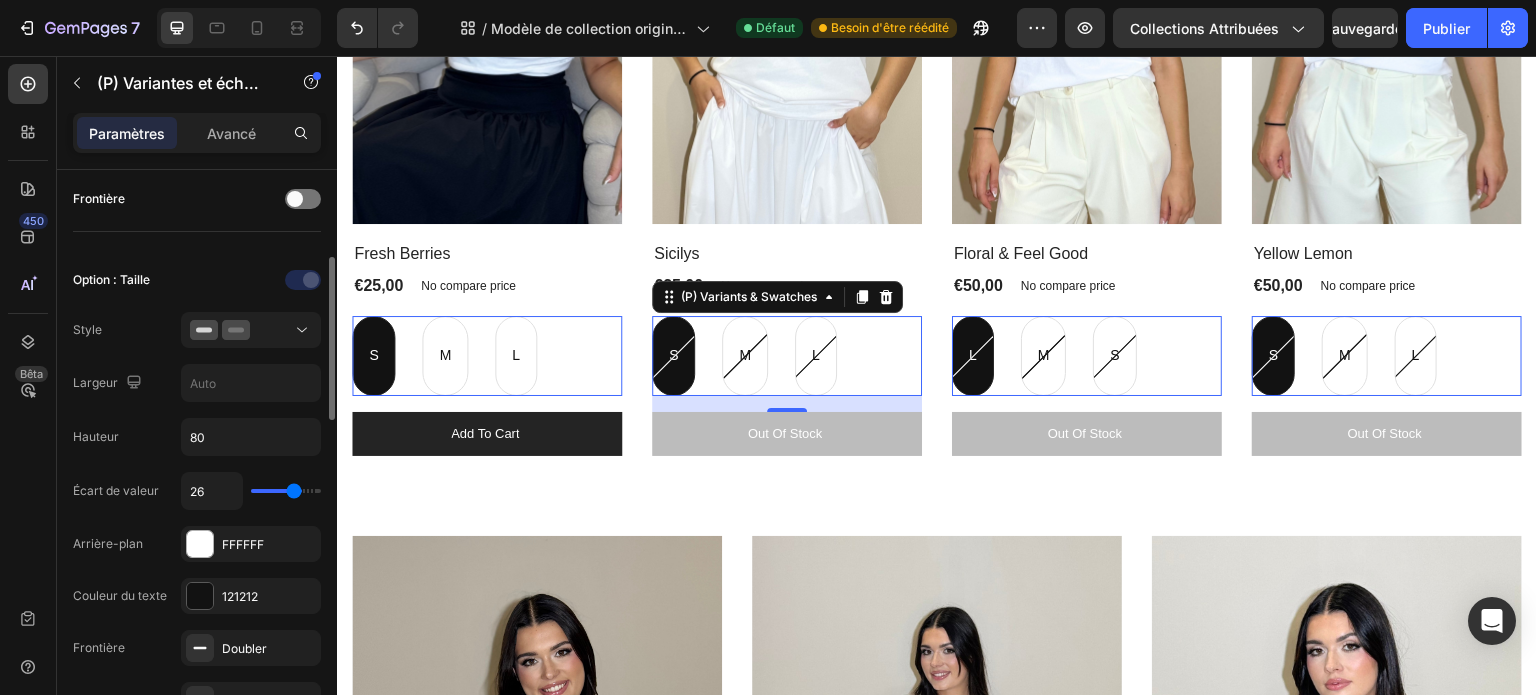 type on "24" 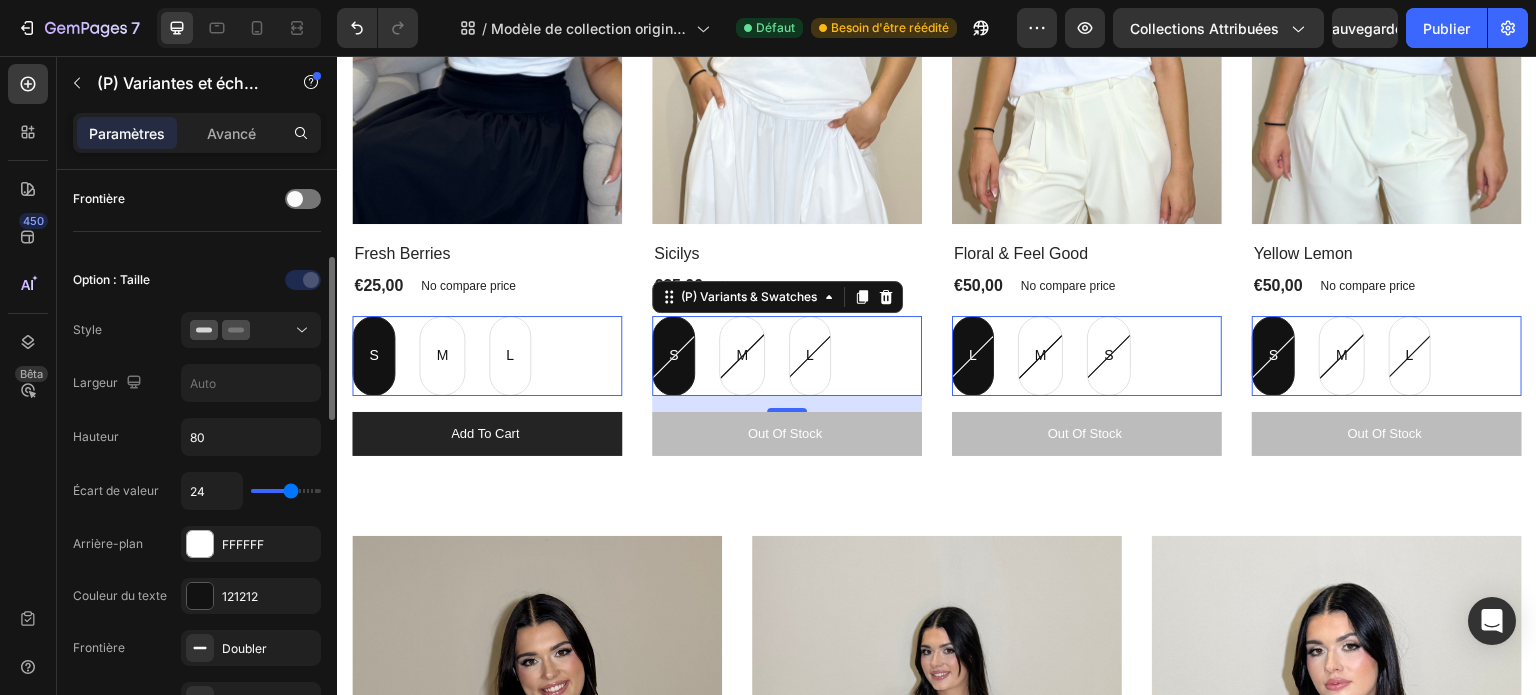 drag, startPoint x: 275, startPoint y: 487, endPoint x: 291, endPoint y: 489, distance: 16.124516 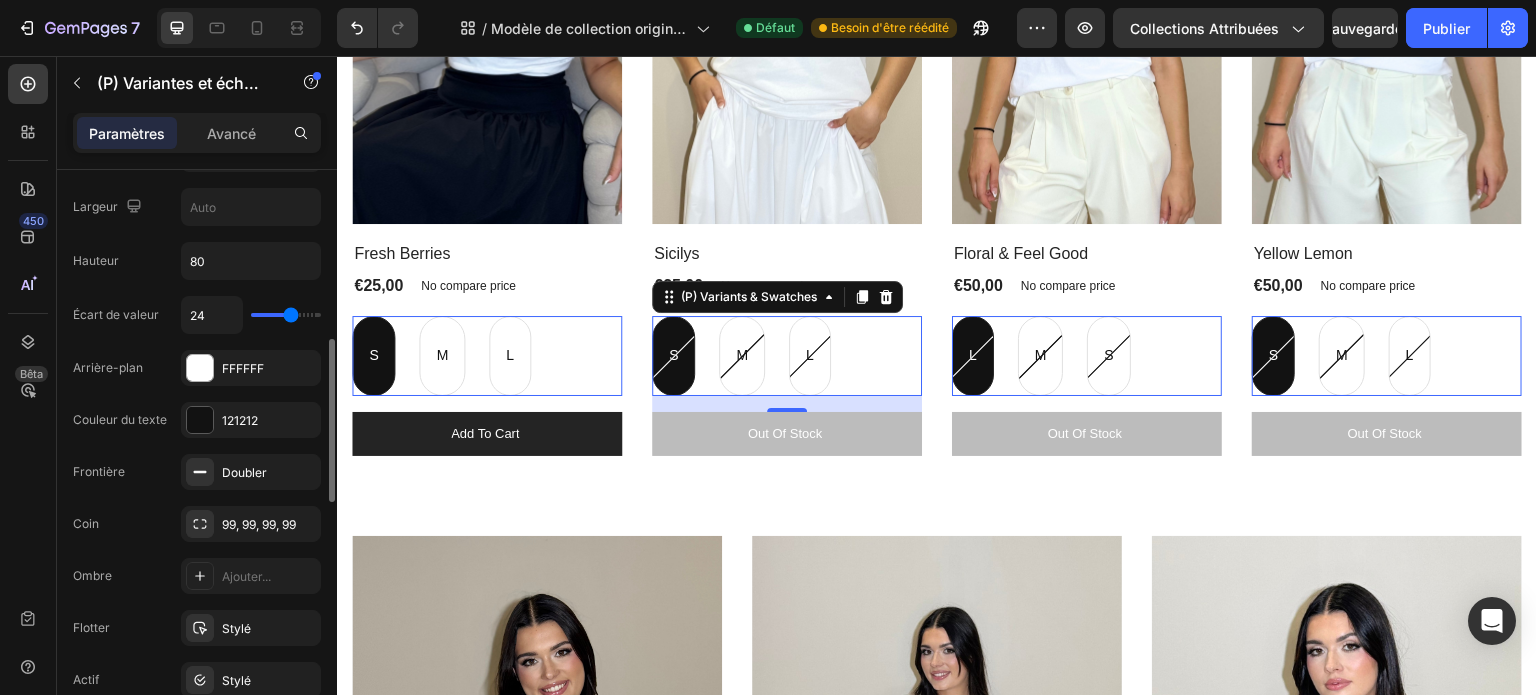 scroll, scrollTop: 515, scrollLeft: 0, axis: vertical 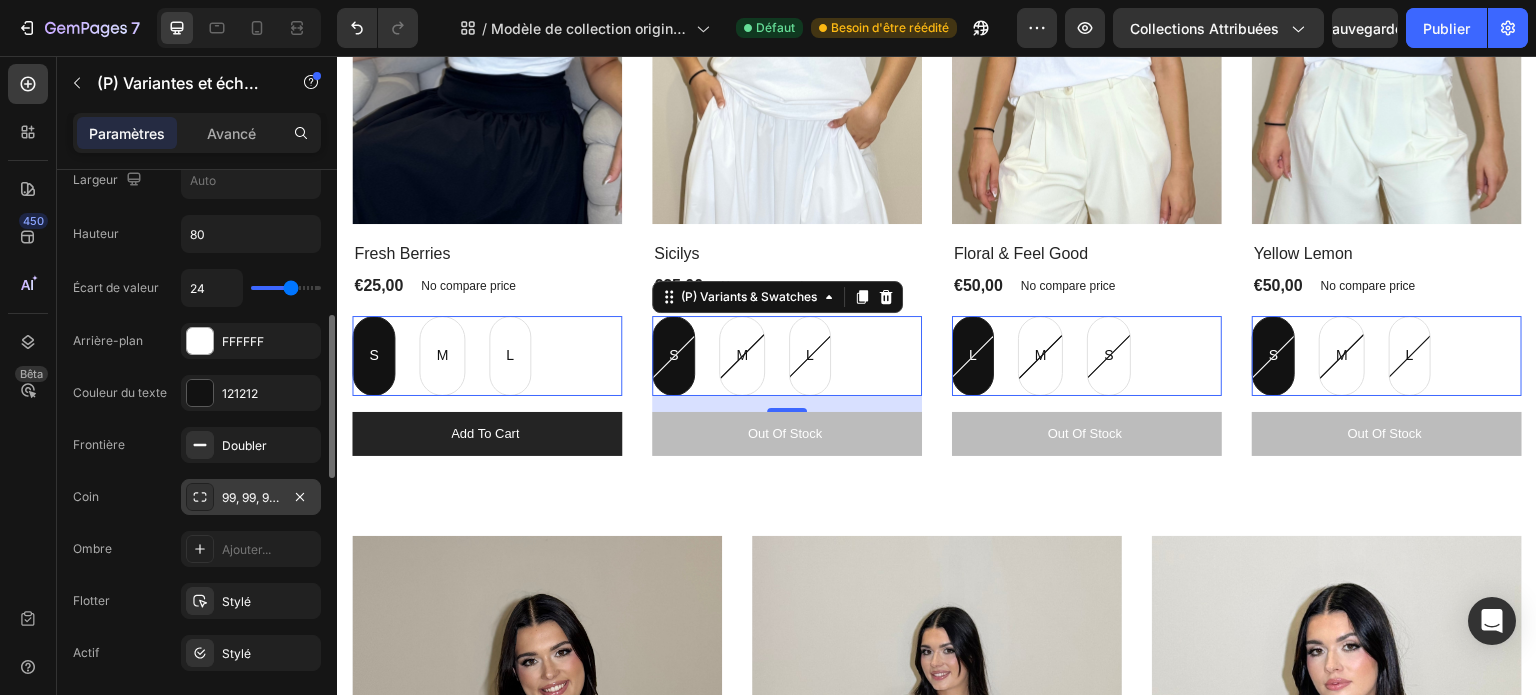 click on "99, 99, 99, 99" at bounding box center [251, 497] 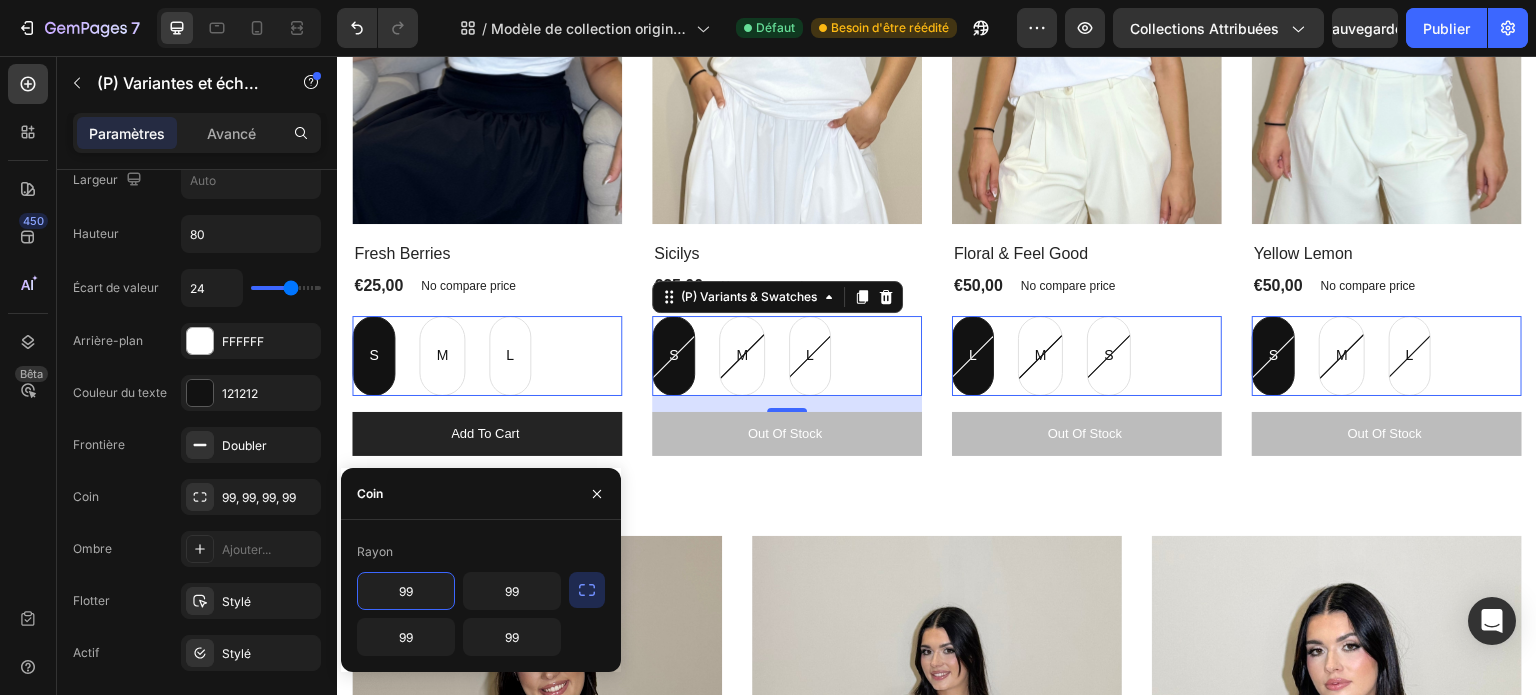 click on "99" at bounding box center (406, 591) 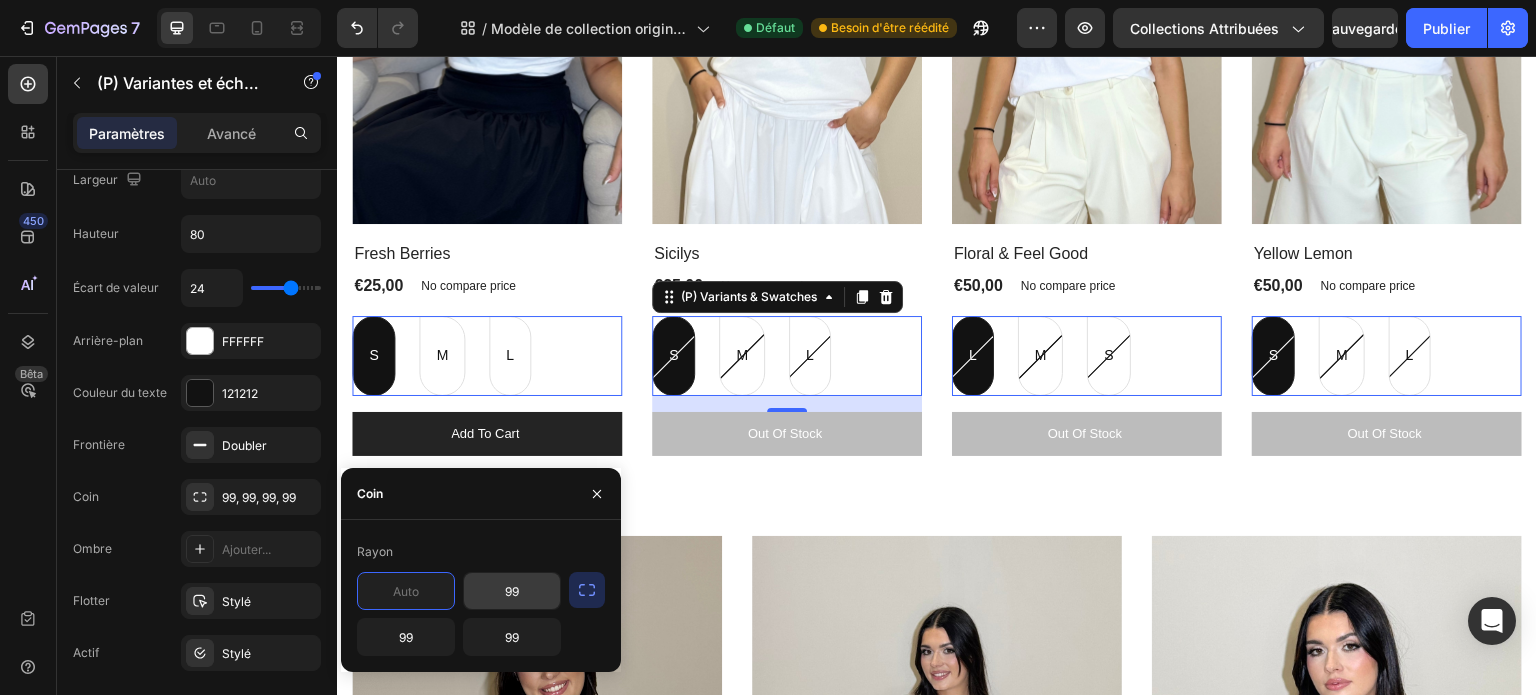 type 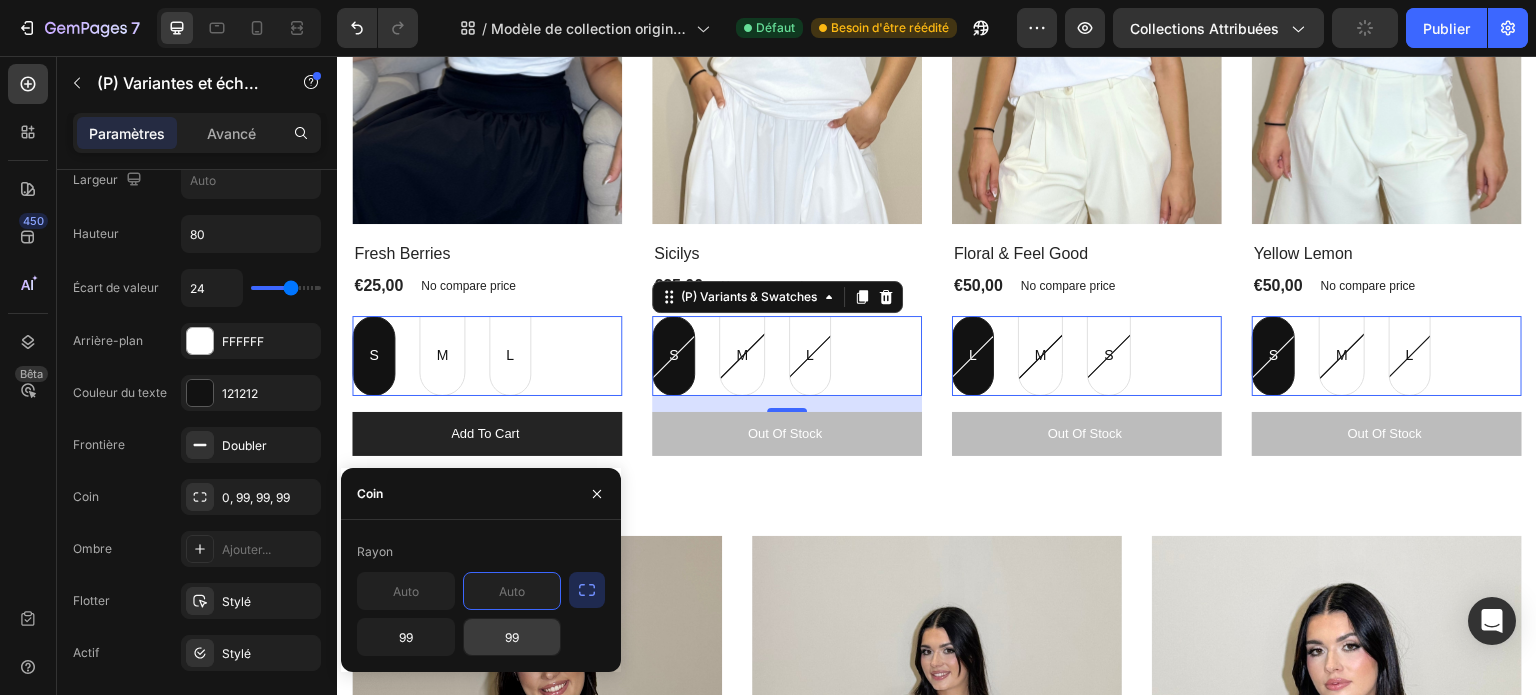 type 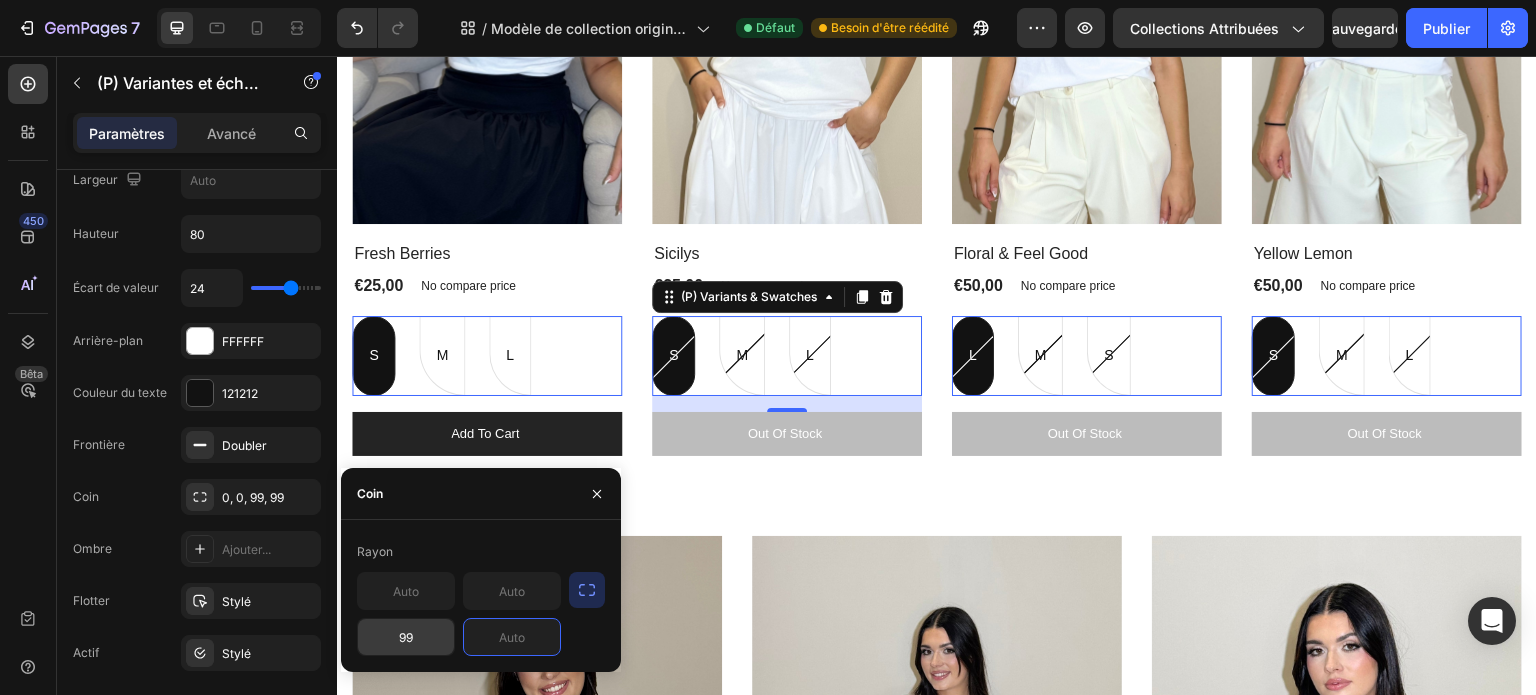 type 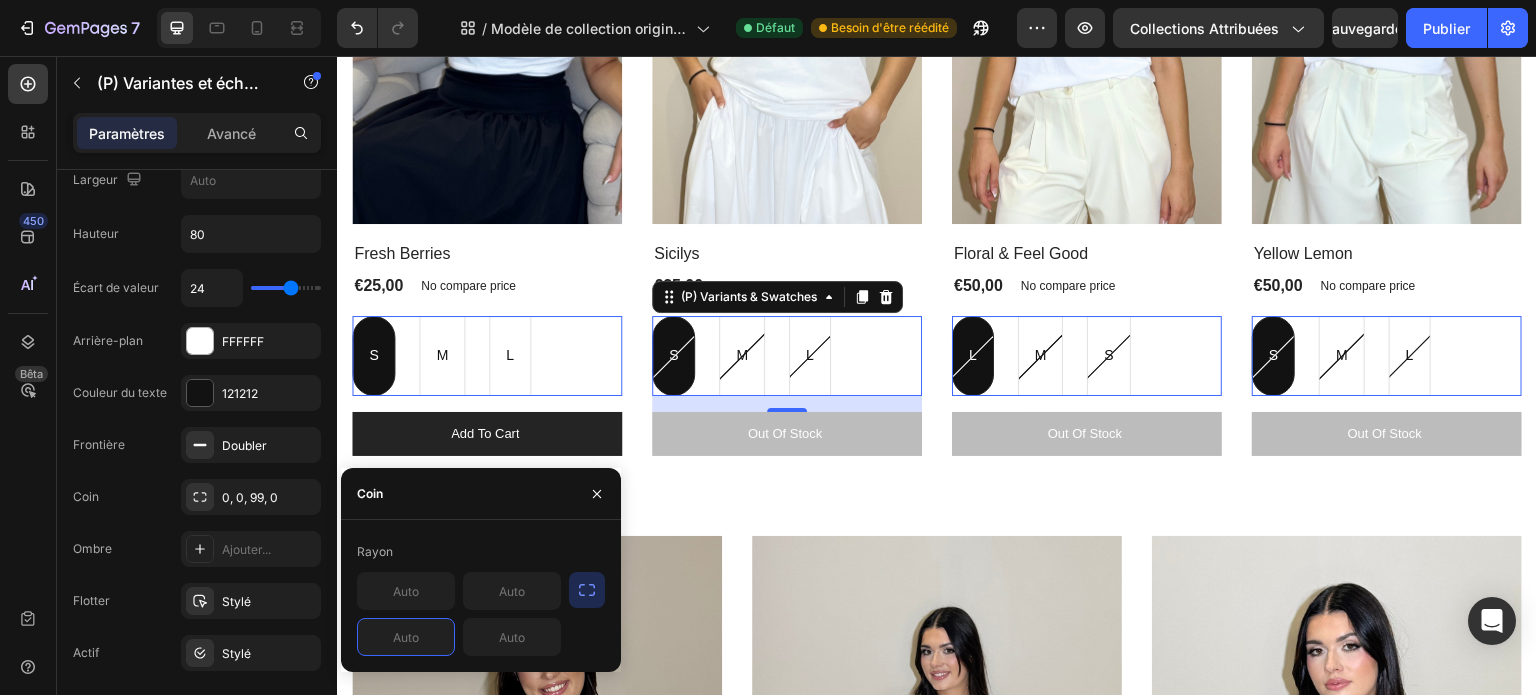 type 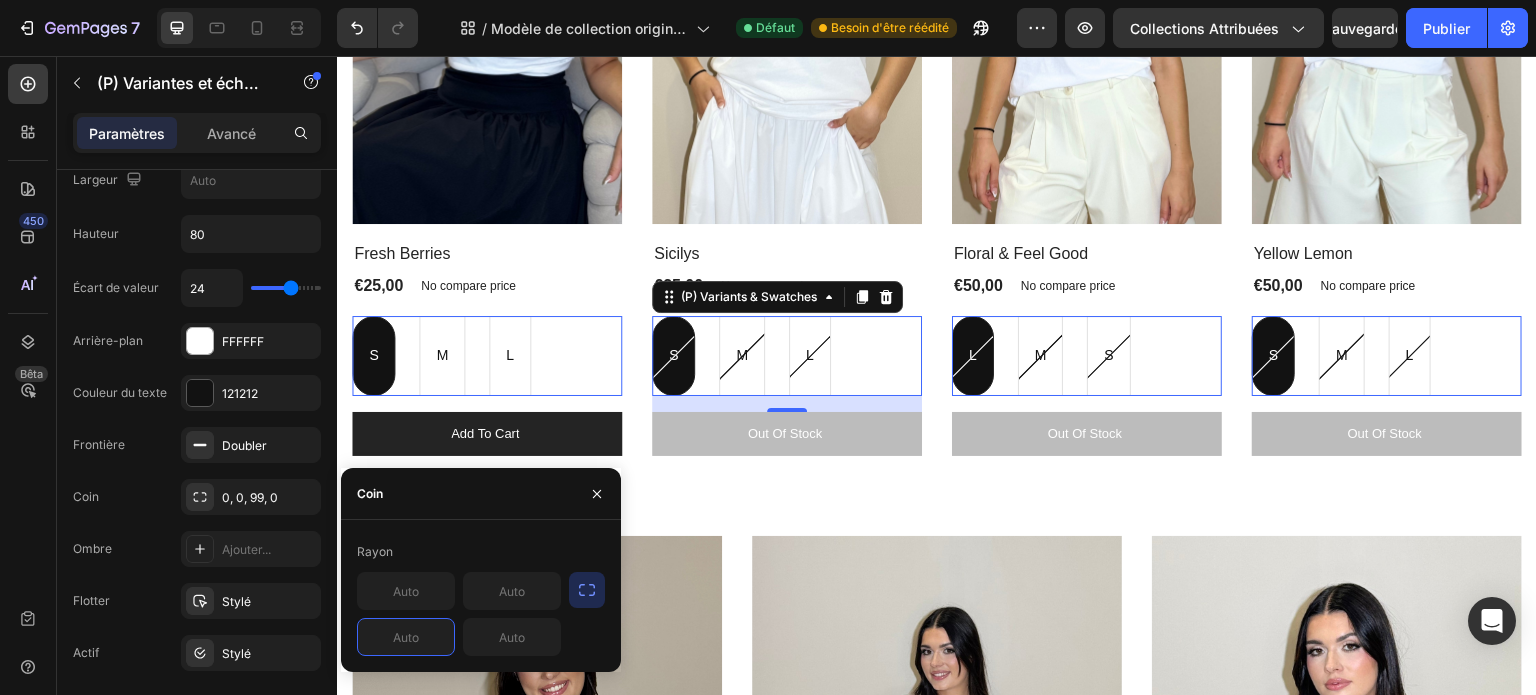 click 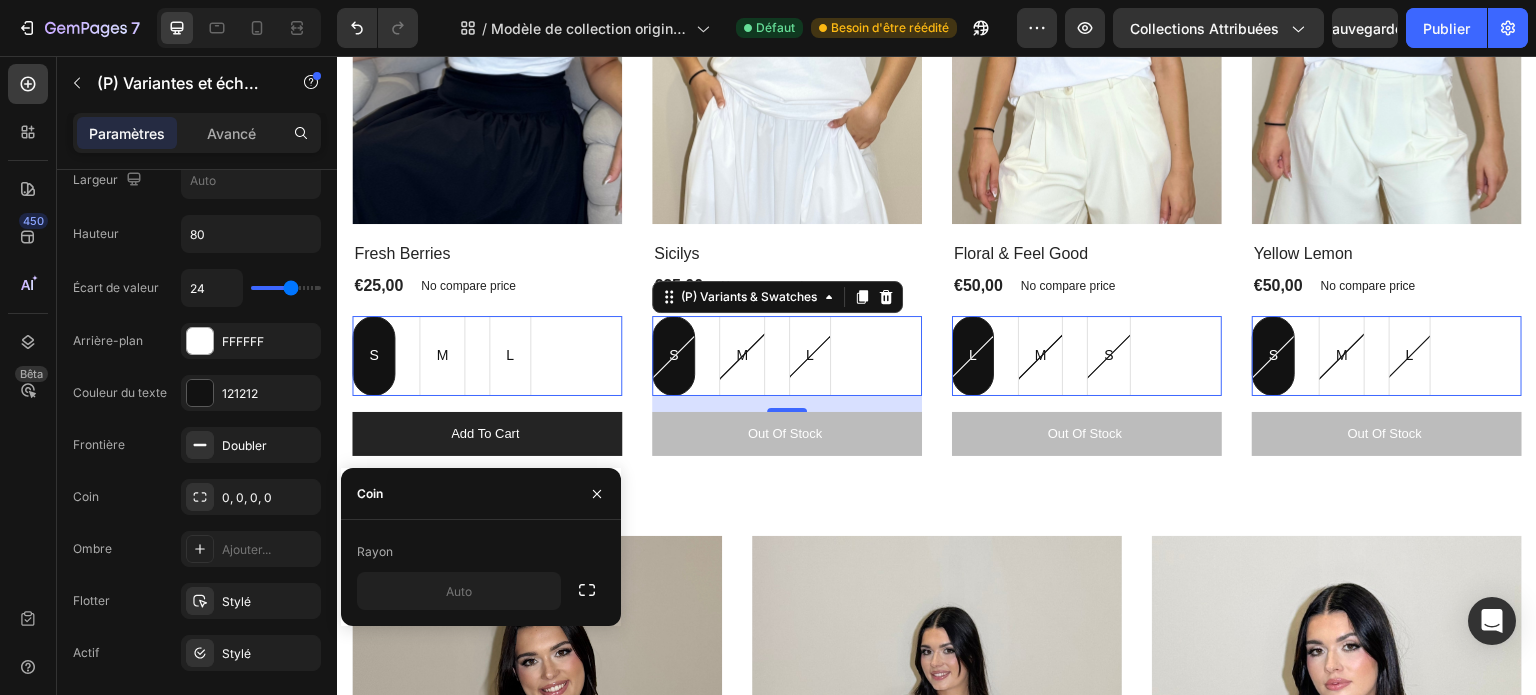 click on "Rayon" at bounding box center (481, 573) 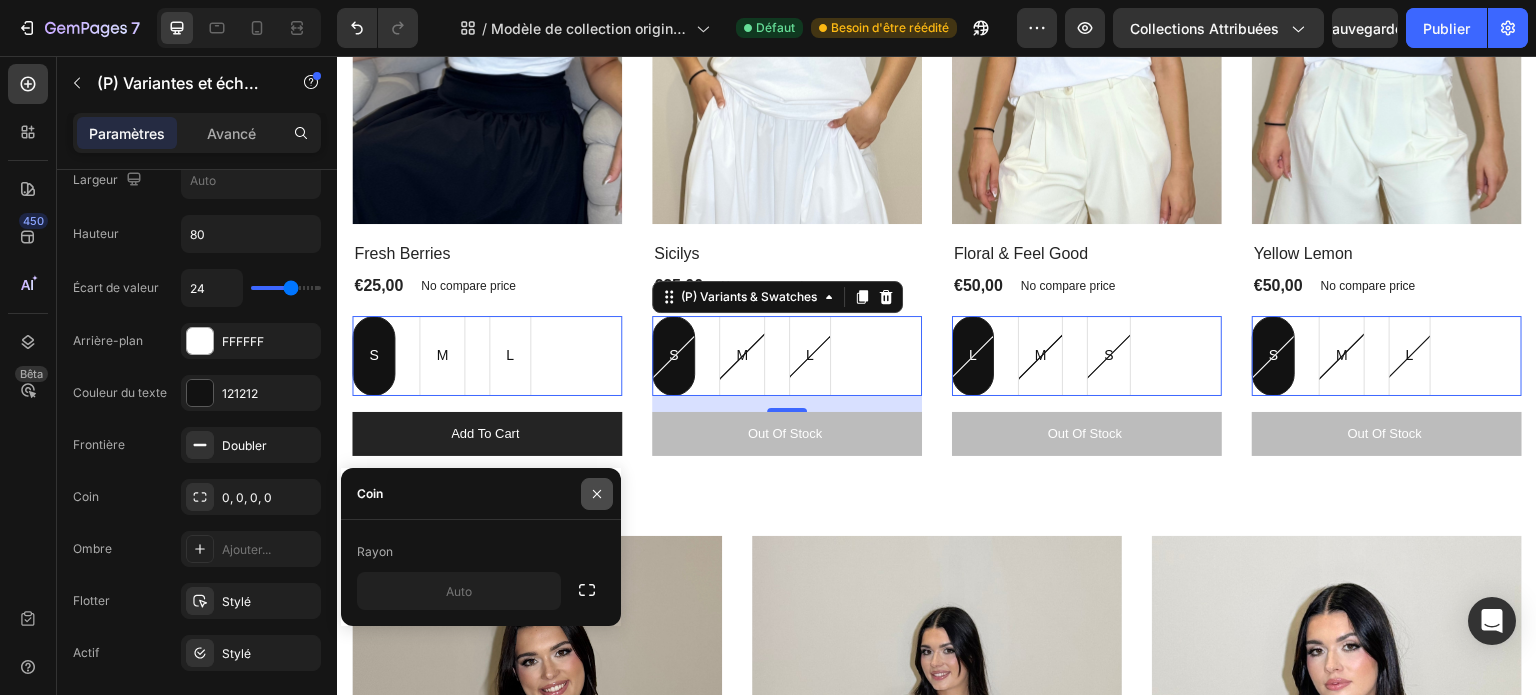 click 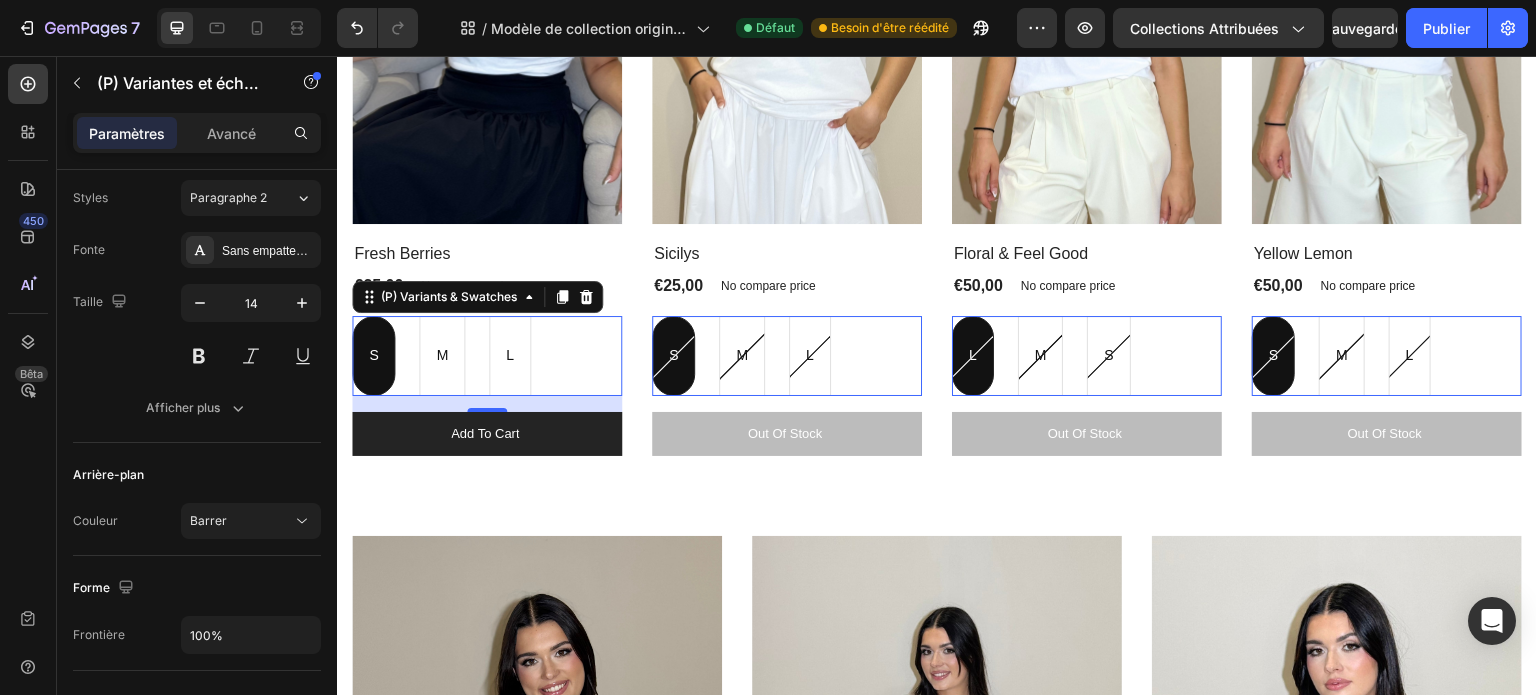 click on "S" at bounding box center [373, 355] 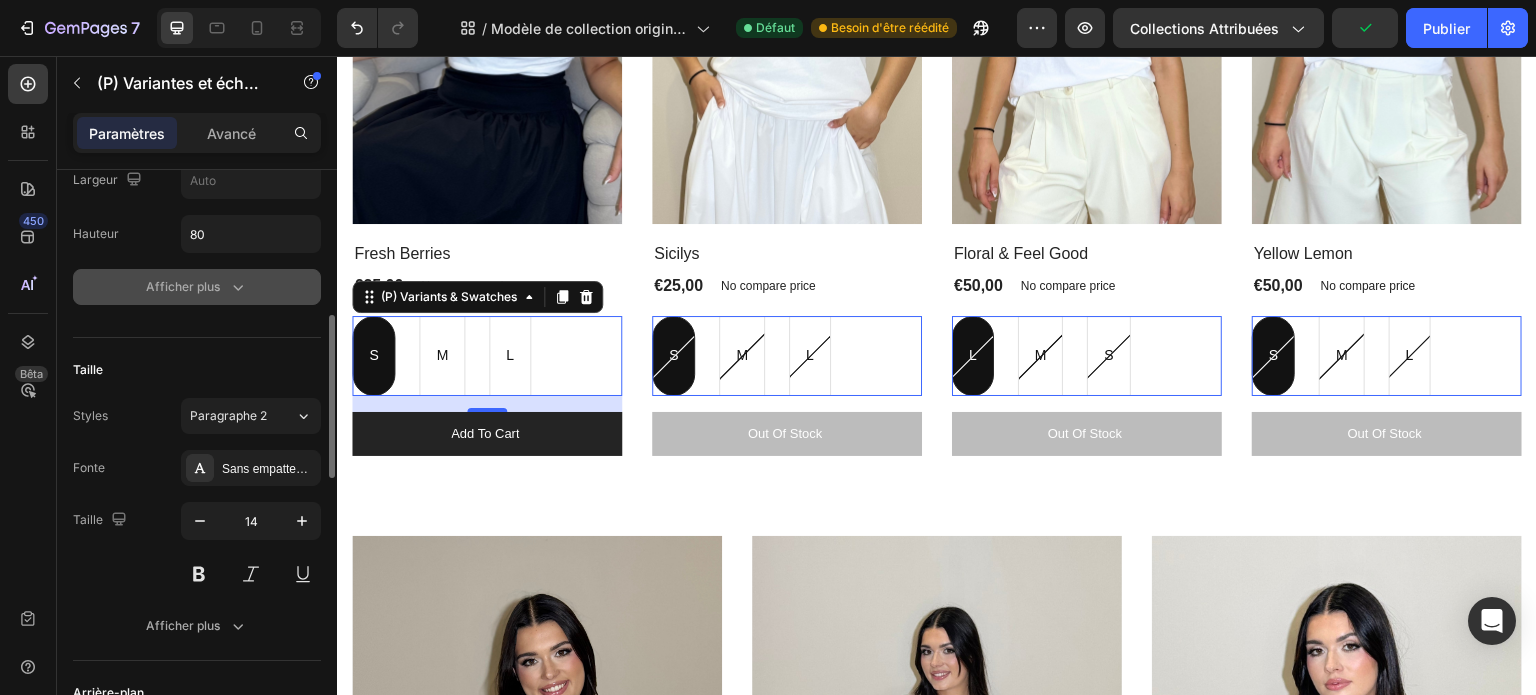 click on "Afficher plus" at bounding box center (197, 287) 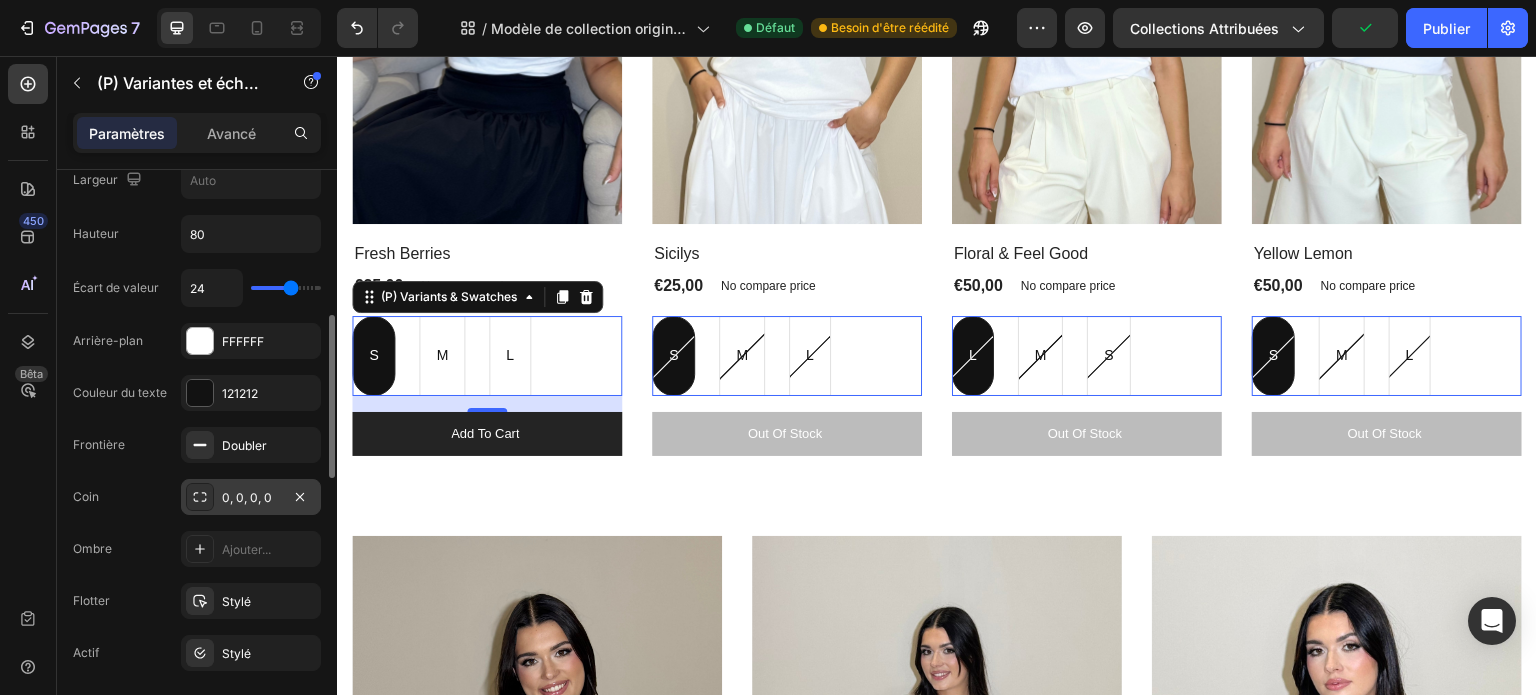 click on "0, 0, 0, 0" at bounding box center [247, 497] 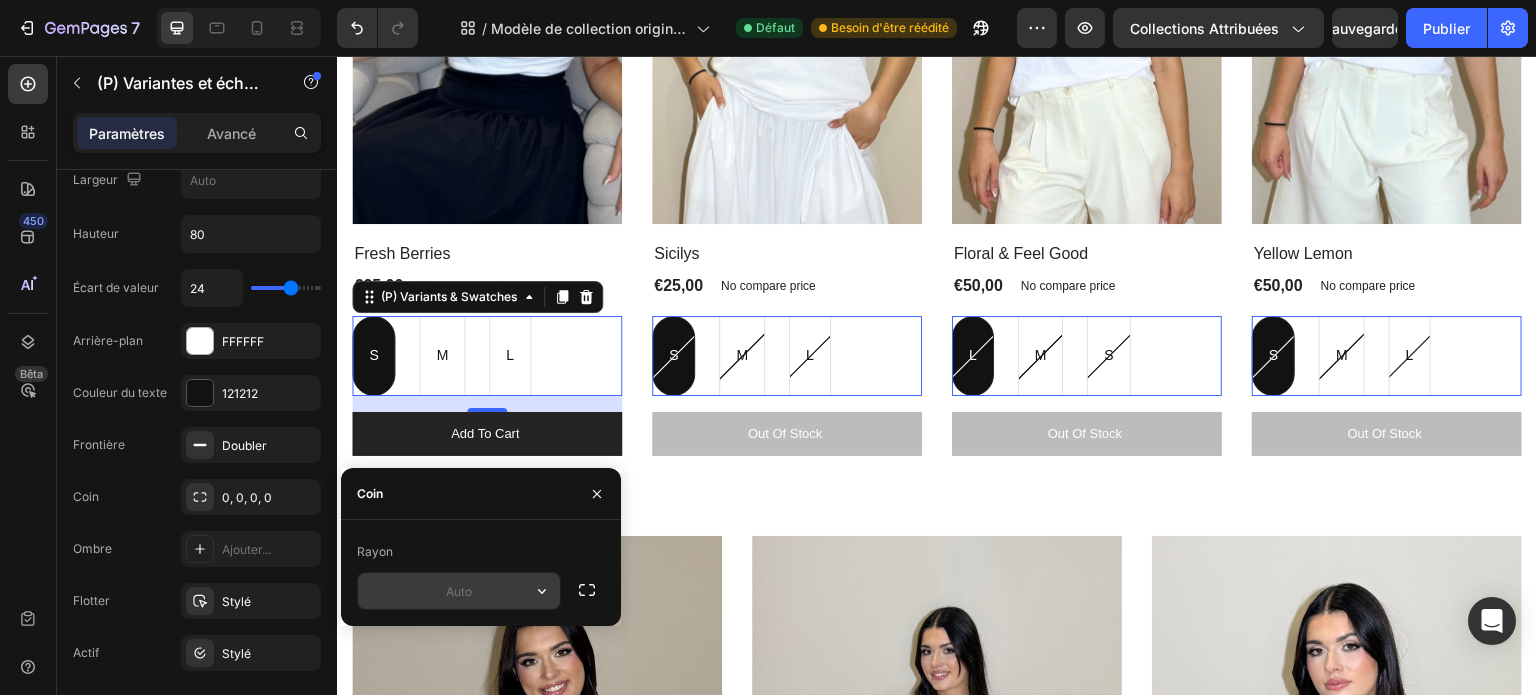 click at bounding box center [459, 591] 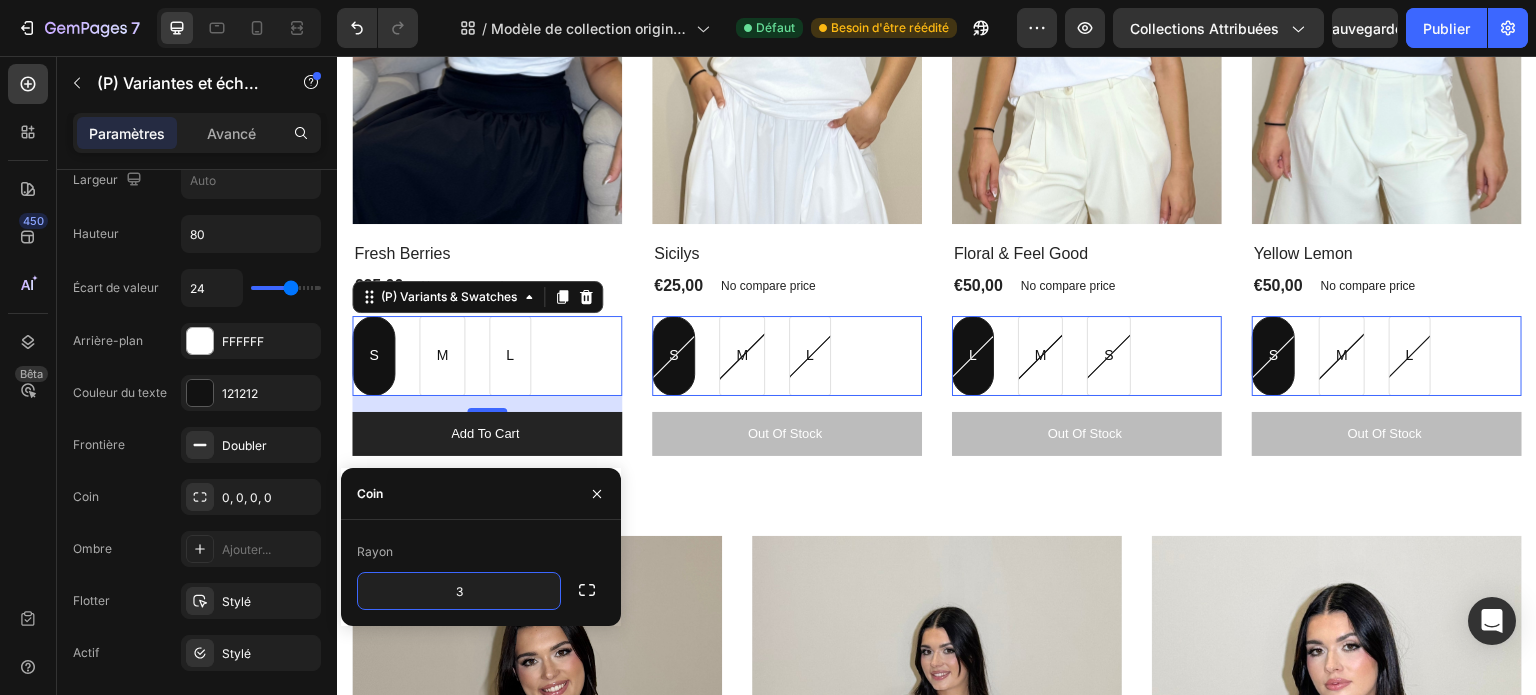 type on "3" 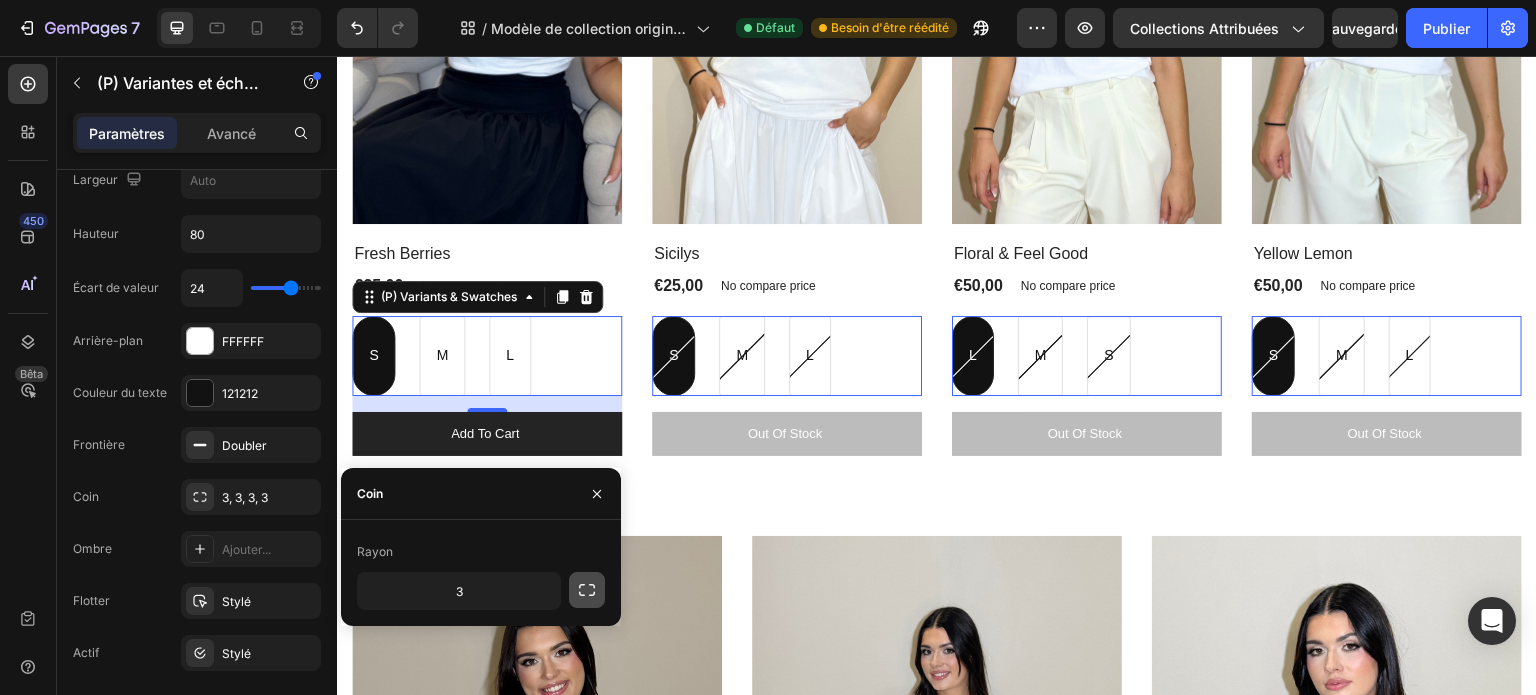 click 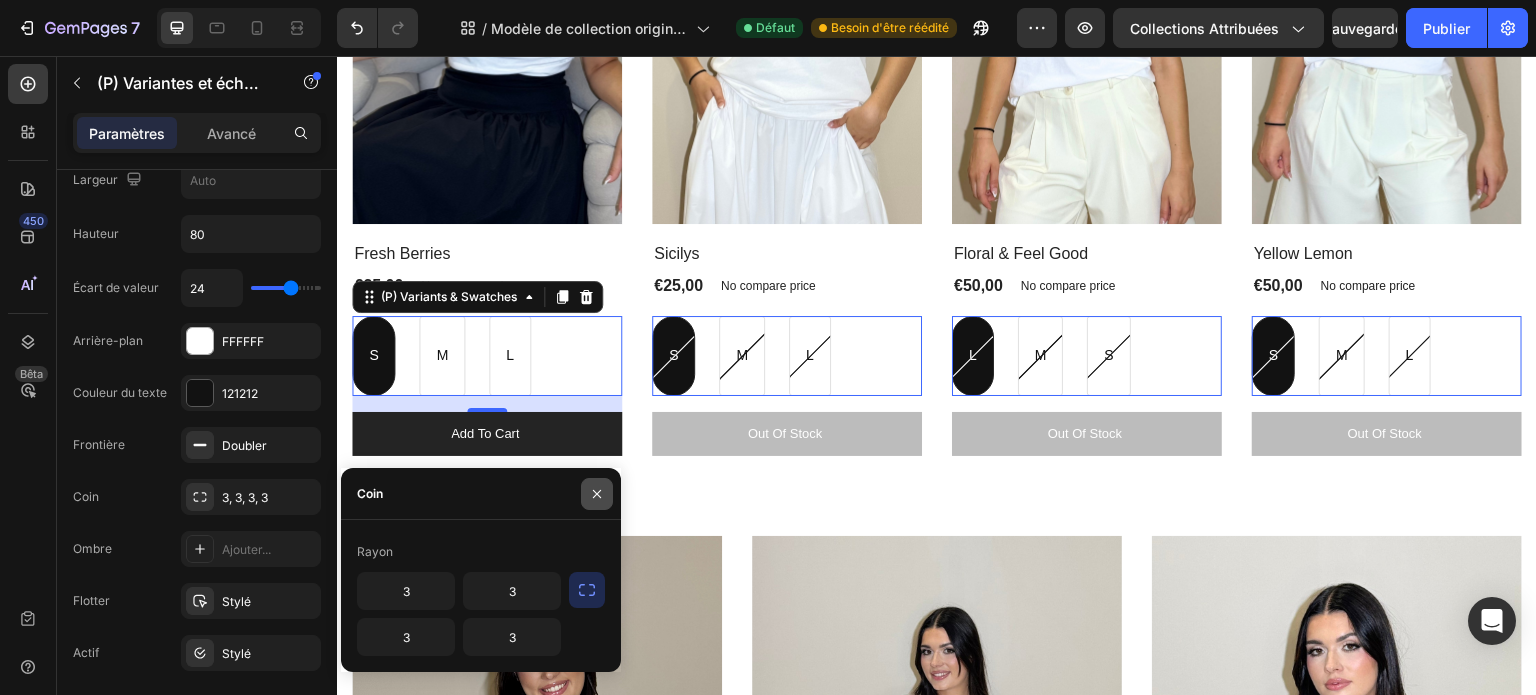 click 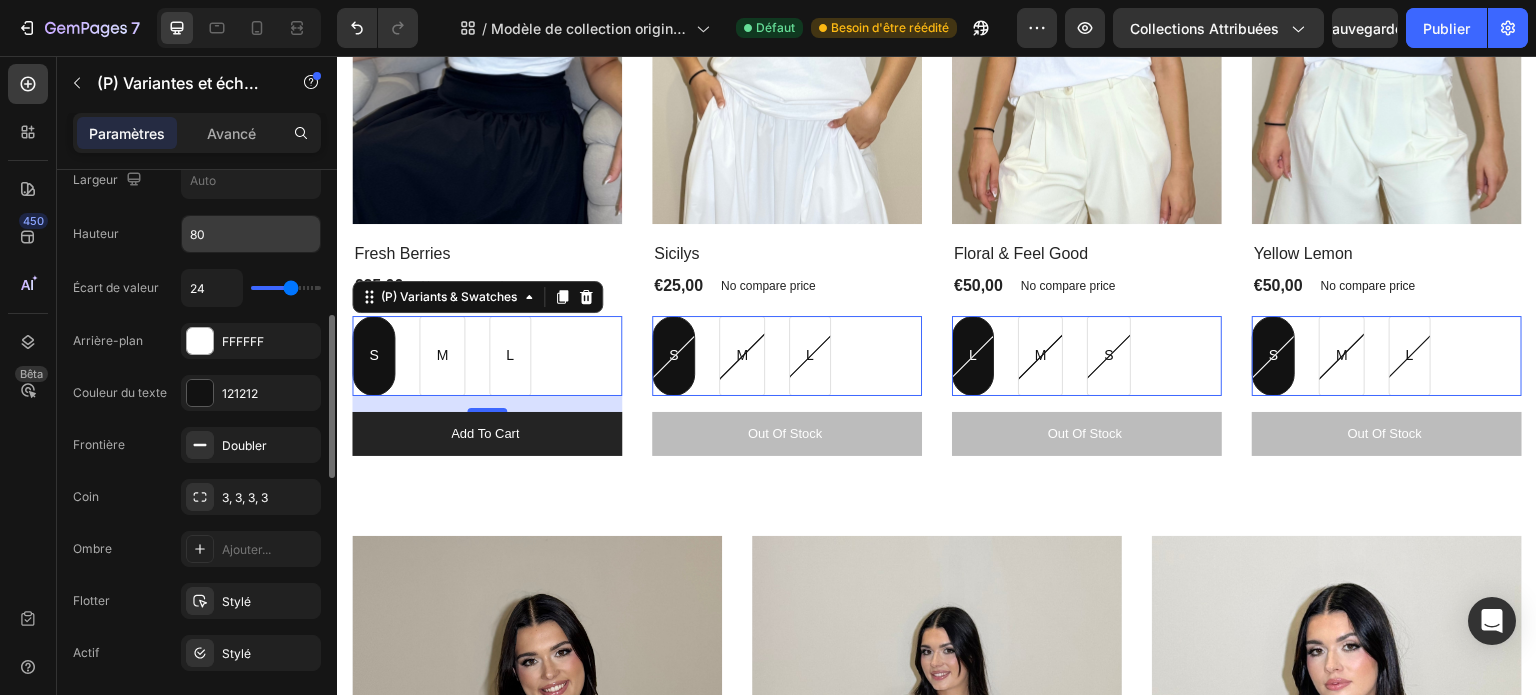 click on "80" at bounding box center (251, 234) 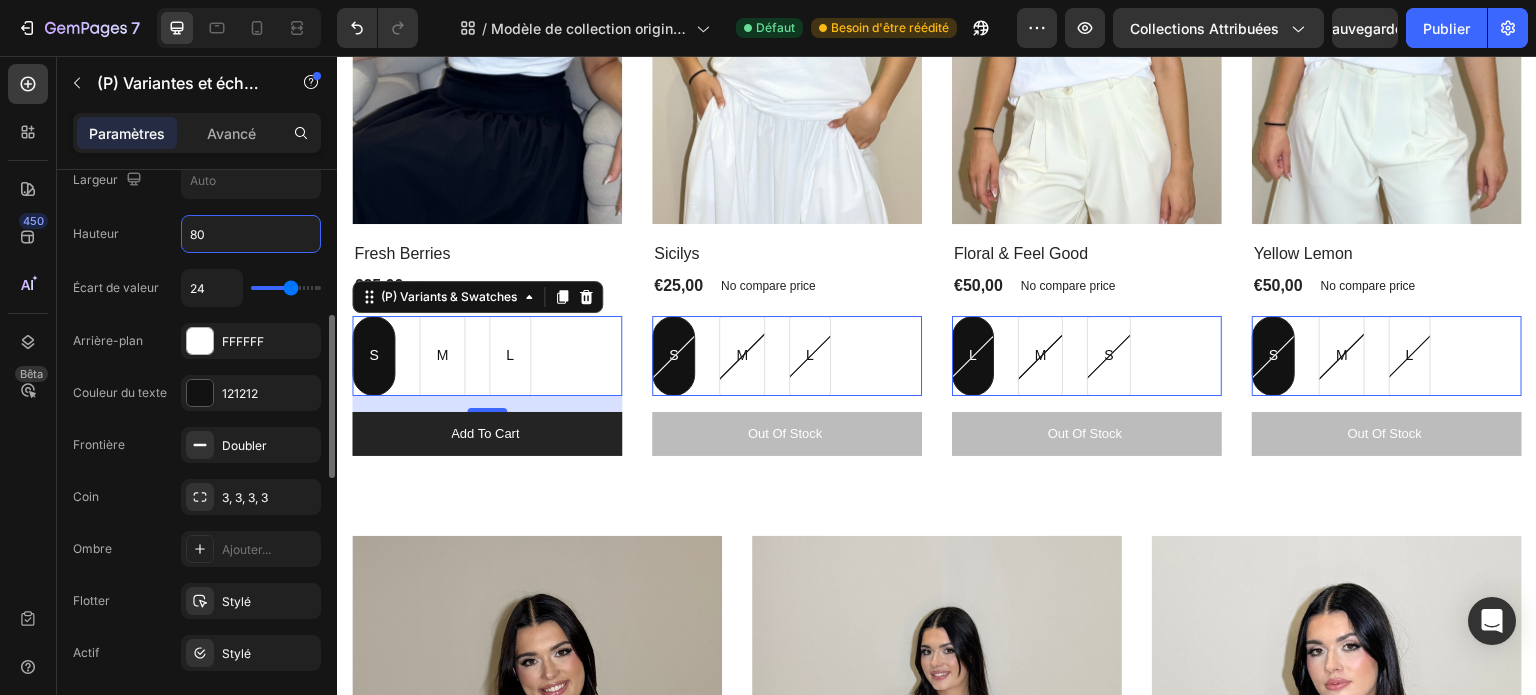 type 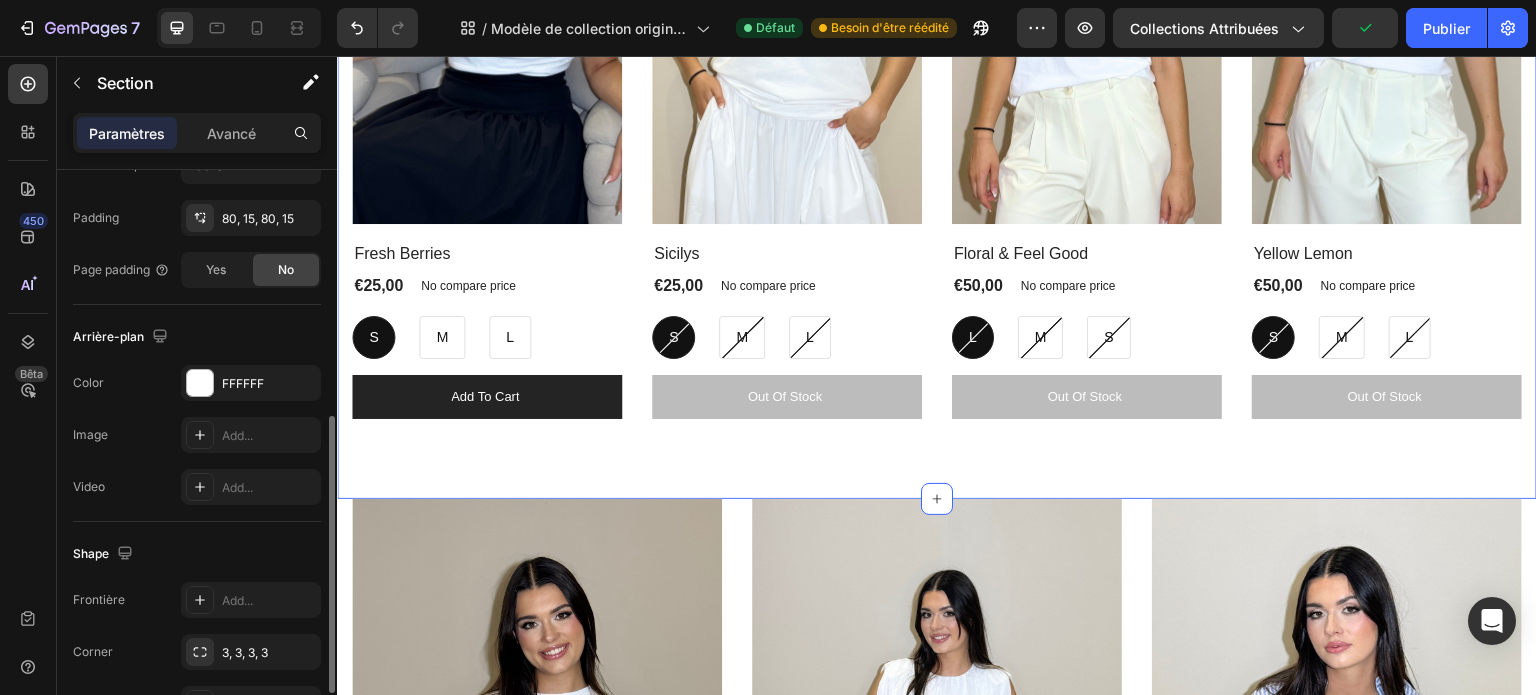 scroll, scrollTop: 0, scrollLeft: 0, axis: both 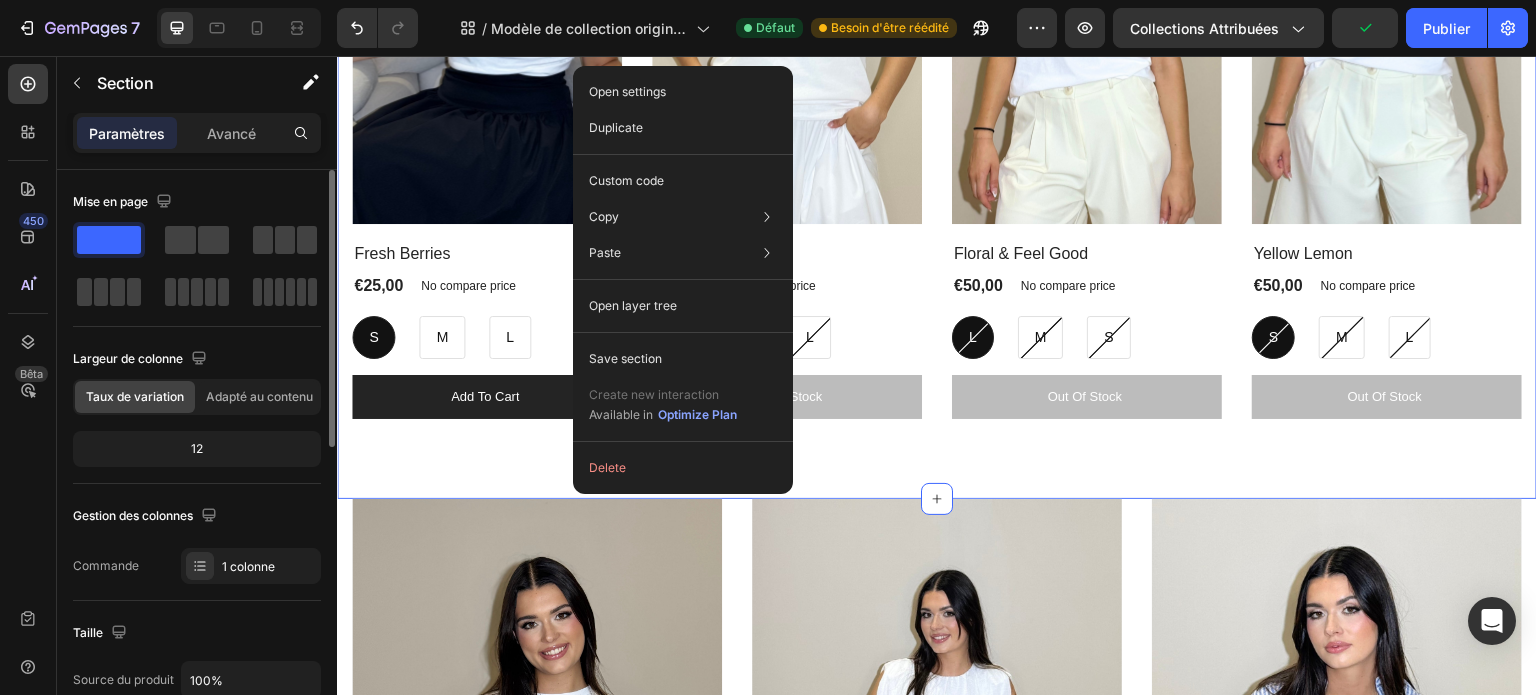 click on "Explore Our Best Sellers Heading Row (P) Images No discount   Not be displayed when published Product Badge Row Fresh Berries (P) Title €25,00 (P) Price (P) Price No compare price (P) Price Row S S S M M M L L L (P) Variants & Swatches Add to cart (P) Cart Button Row Product List (P) Images No discount   Not be displayed when published Product Badge Row Sicilys (P) Title €25,00 (P) Price (P) Price No compare price (P) Price Row S S S M M M L L L (P) Variants & Swatches Out Of Stock (P) Cart Button Row Product List (P) Images No discount   Not be displayed when published Product Badge Row Floral & Feel Good (P) Title €50,00 (P) Price (P) Price No compare price (P) Price Row L L L M M M S S S (P) Variants & Swatches Out Of Stock (P) Cart Button Row Product List (P) Images No discount   Not be displayed when published Product Badge Row Yellow Lemon (P) Title €50,00 (P) Price (P) Price No compare price (P) Price Row S S S M M M L L L (P) Variants & Swatches Out Of Stock (P) Cart Button Row Product List" at bounding box center [937, 34] 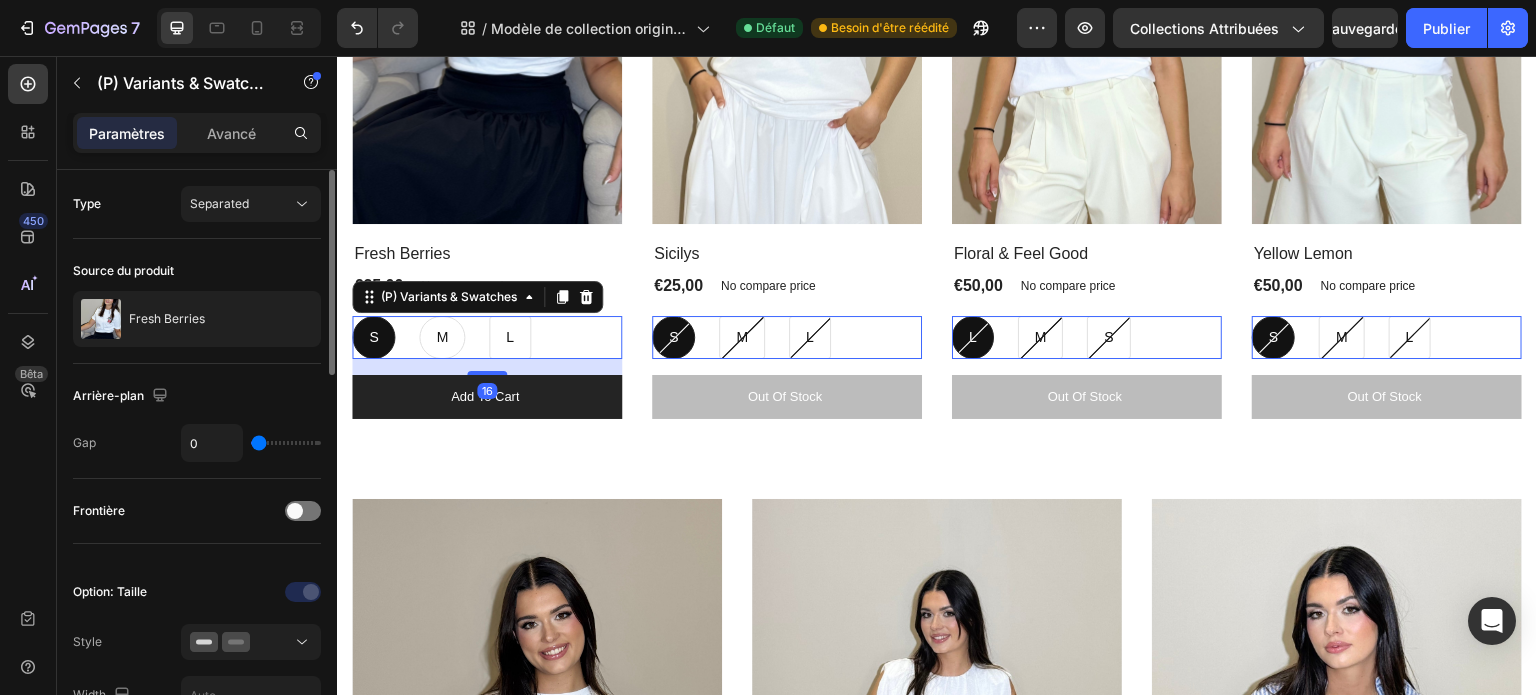 click on "M" at bounding box center [442, 337] 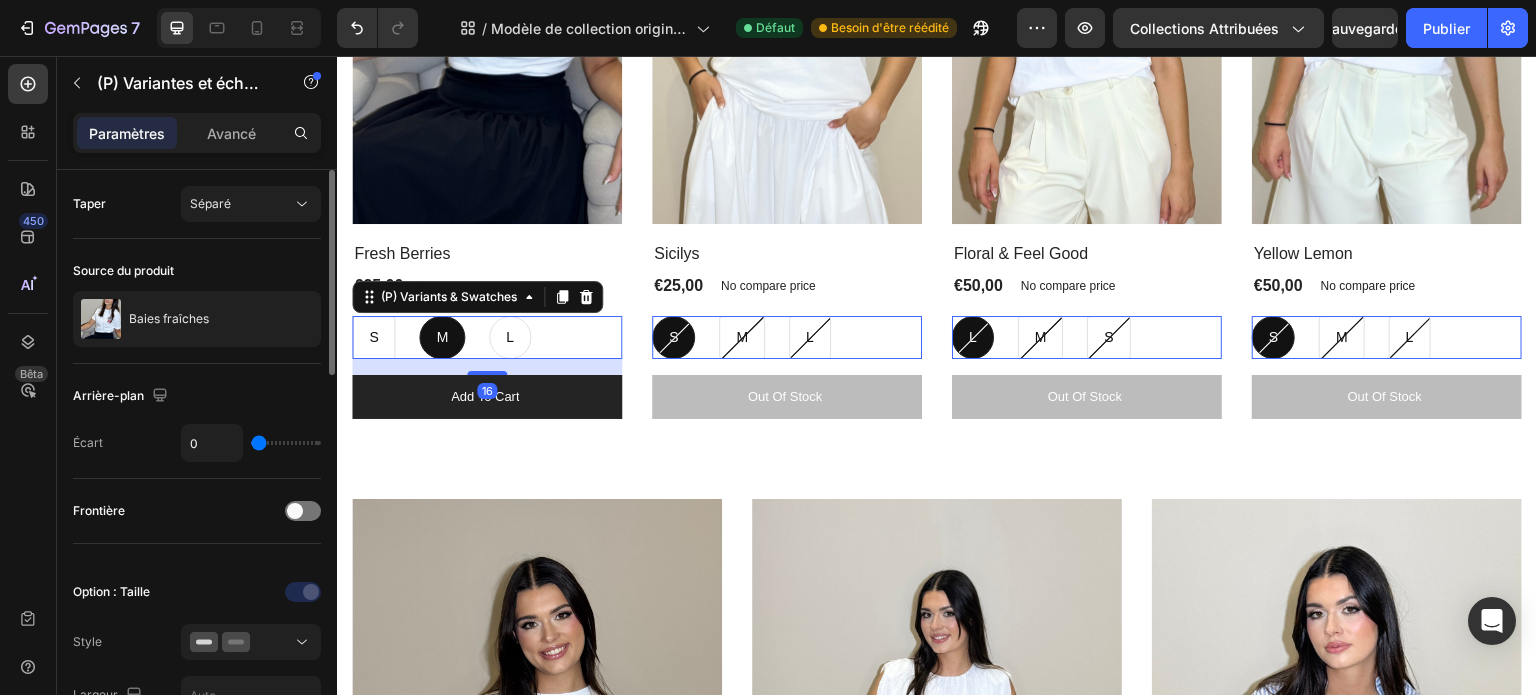 click on "L" at bounding box center [510, 337] 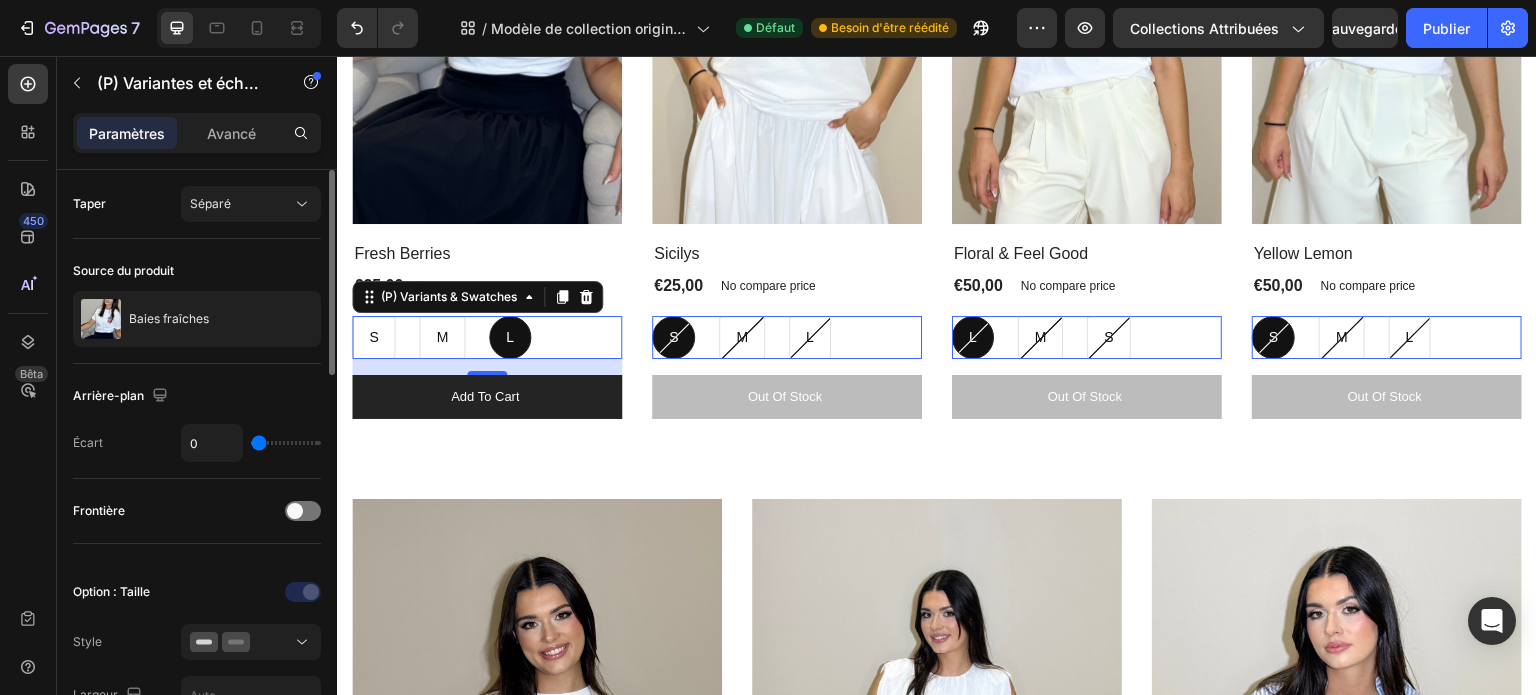 click on "S S S M M M L L L" at bounding box center [487, 337] 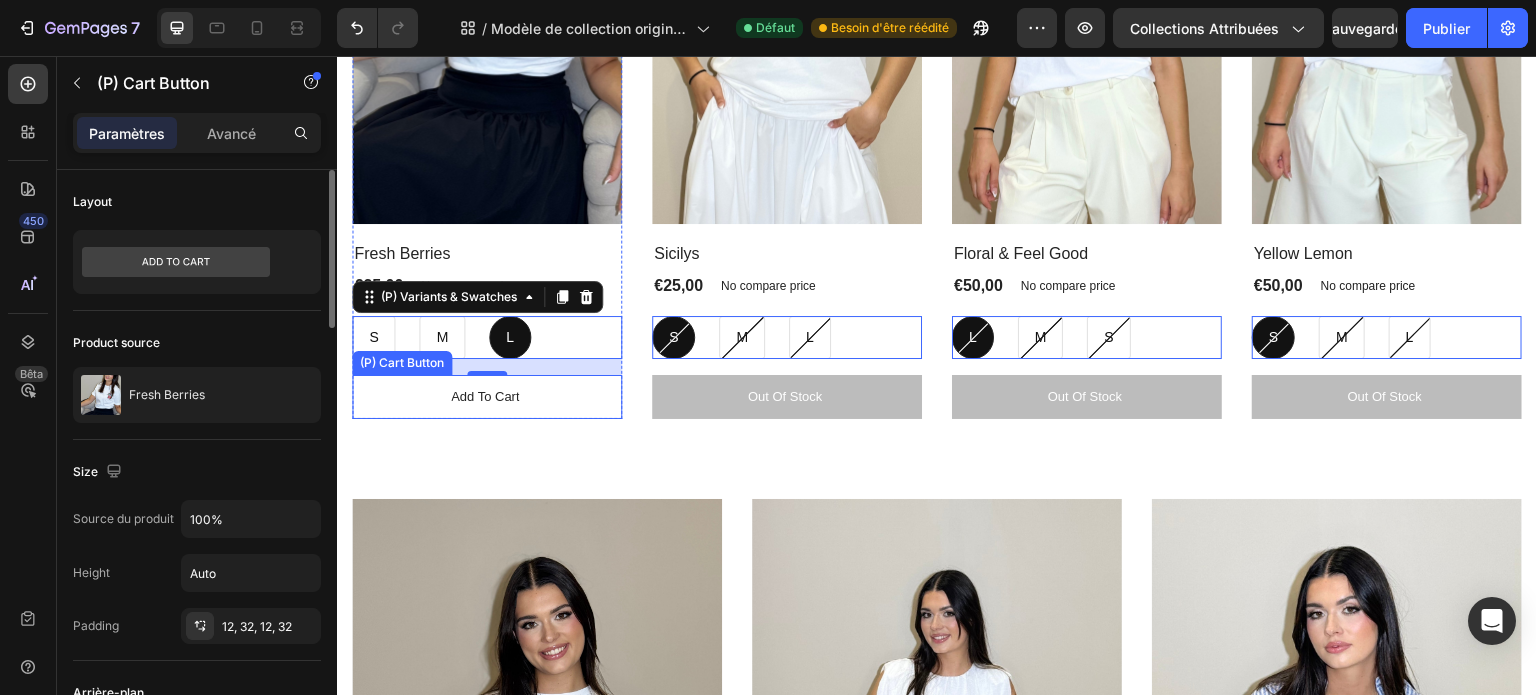 click on "Add to cart" at bounding box center (487, 397) 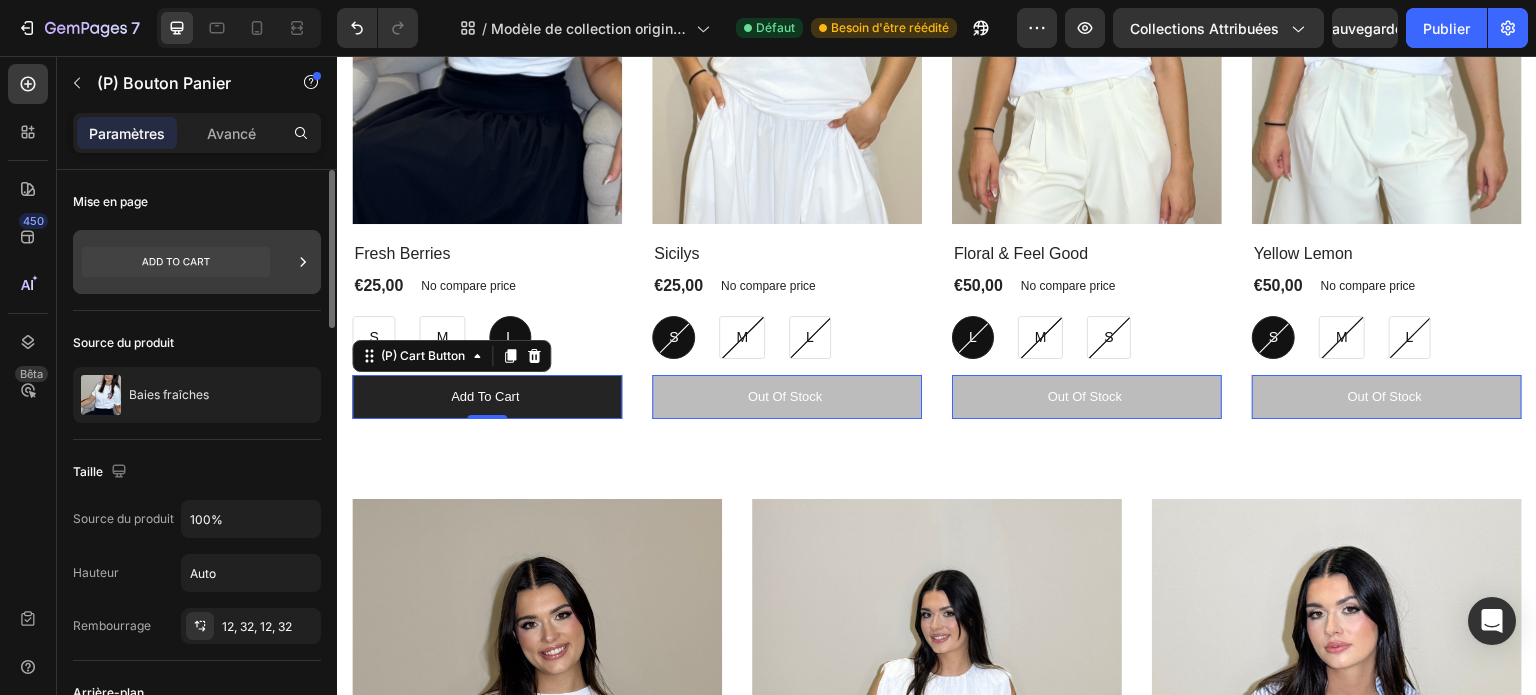click 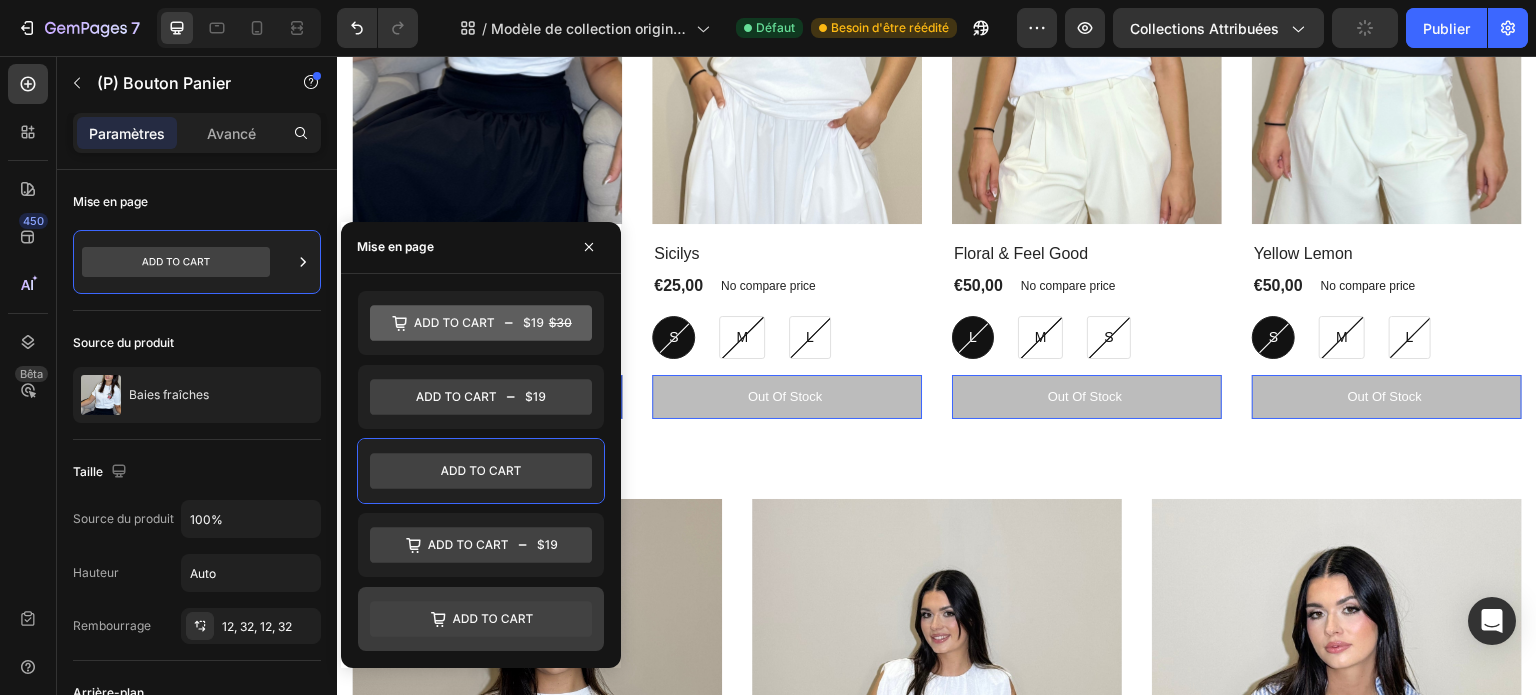 click 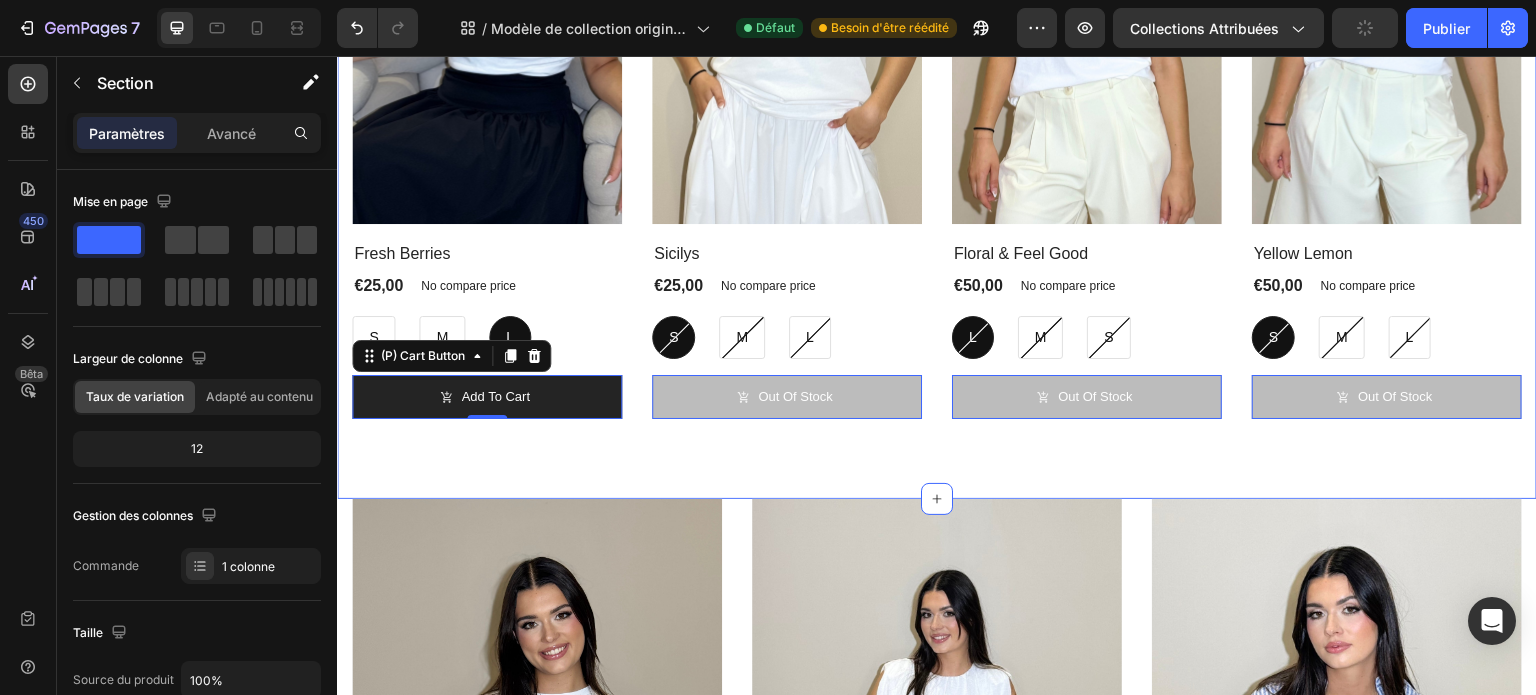 click on "Explore Our Best Sellers Heading Row (P) Images No discount   Not be displayed when published Product Badge Row Fresh Berries (P) Title €25,00 (P) Price (P) Price No compare price (P) Price Row S S S M M M L L L (P) Variants & Swatches Add to cart (P) Cart Button   0 Row Product List (P) Images No discount   Not be displayed when published Product Badge Row Sicilys (P) Title €25,00 (P) Price (P) Price No compare price (P) Price Row S S S M M M L L L (P) Variants & Swatches Out Of Stock (P) Cart Button   0 Row Product List (P) Images No discount   Not be displayed when published Product Badge Row Floral & Feel Good (P) Title €50,00 (P) Price (P) Price No compare price (P) Price Row L L L M M M S S S (P) Variants & Swatches Out Of Stock (P) Cart Button   0 Row Product List (P) Images No discount   Not be displayed when published Product Badge Row Yellow Lemon (P) Title €50,00 (P) Price (P) Price No compare price (P) Price Row S S S M M M L L L (P) Variants & Swatches Out Of Stock (P) Cart Button   0 Row" at bounding box center [937, 34] 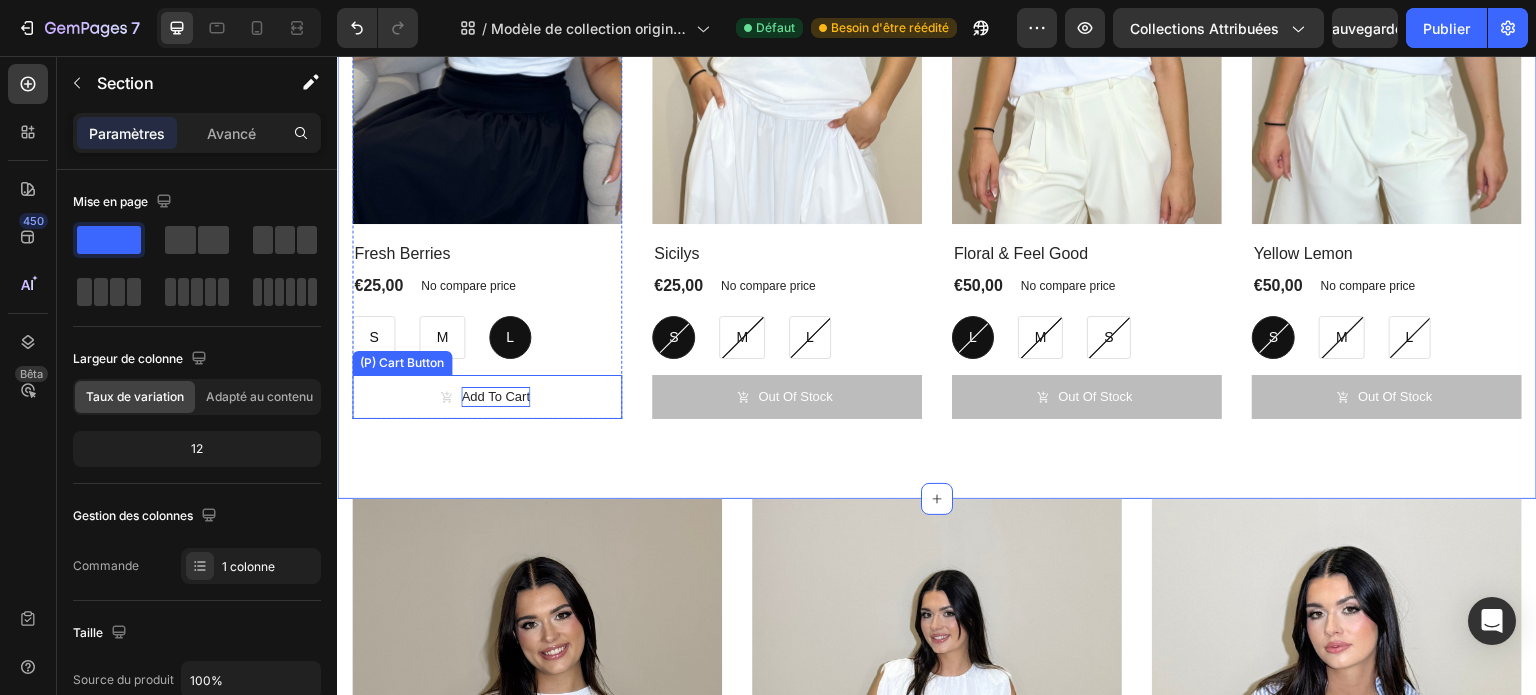 click on "Add to cart" at bounding box center (495, 397) 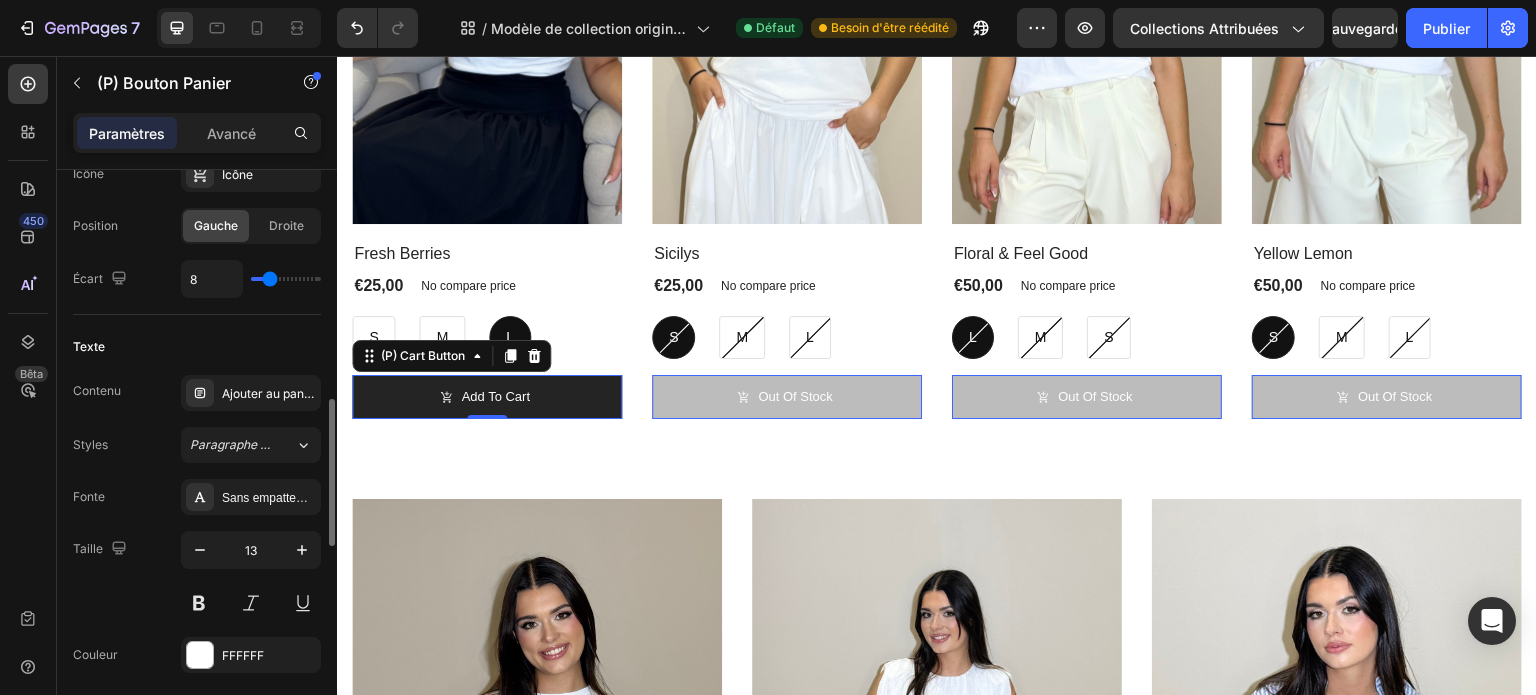 scroll, scrollTop: 900, scrollLeft: 0, axis: vertical 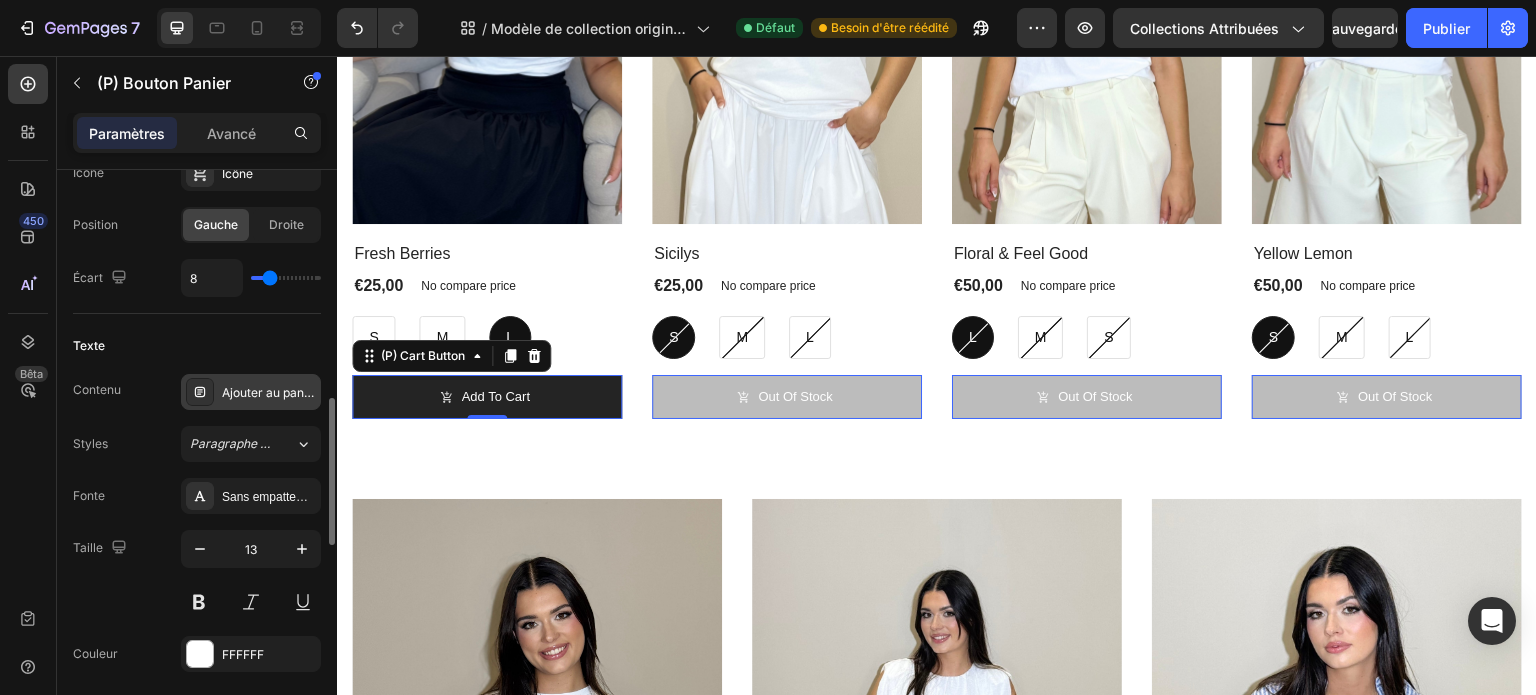 click on "Ajouter au panier" at bounding box center [270, 392] 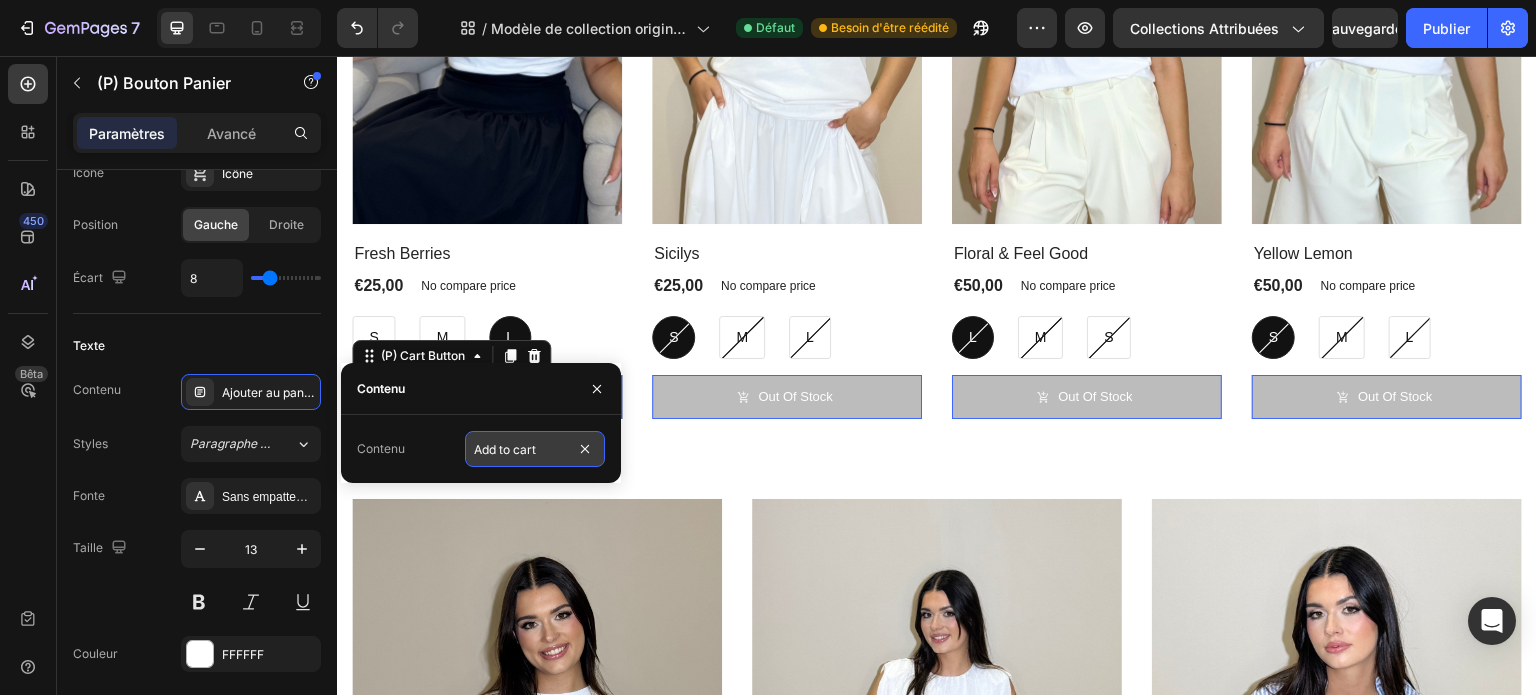 click on "Add to cart" at bounding box center (535, 449) 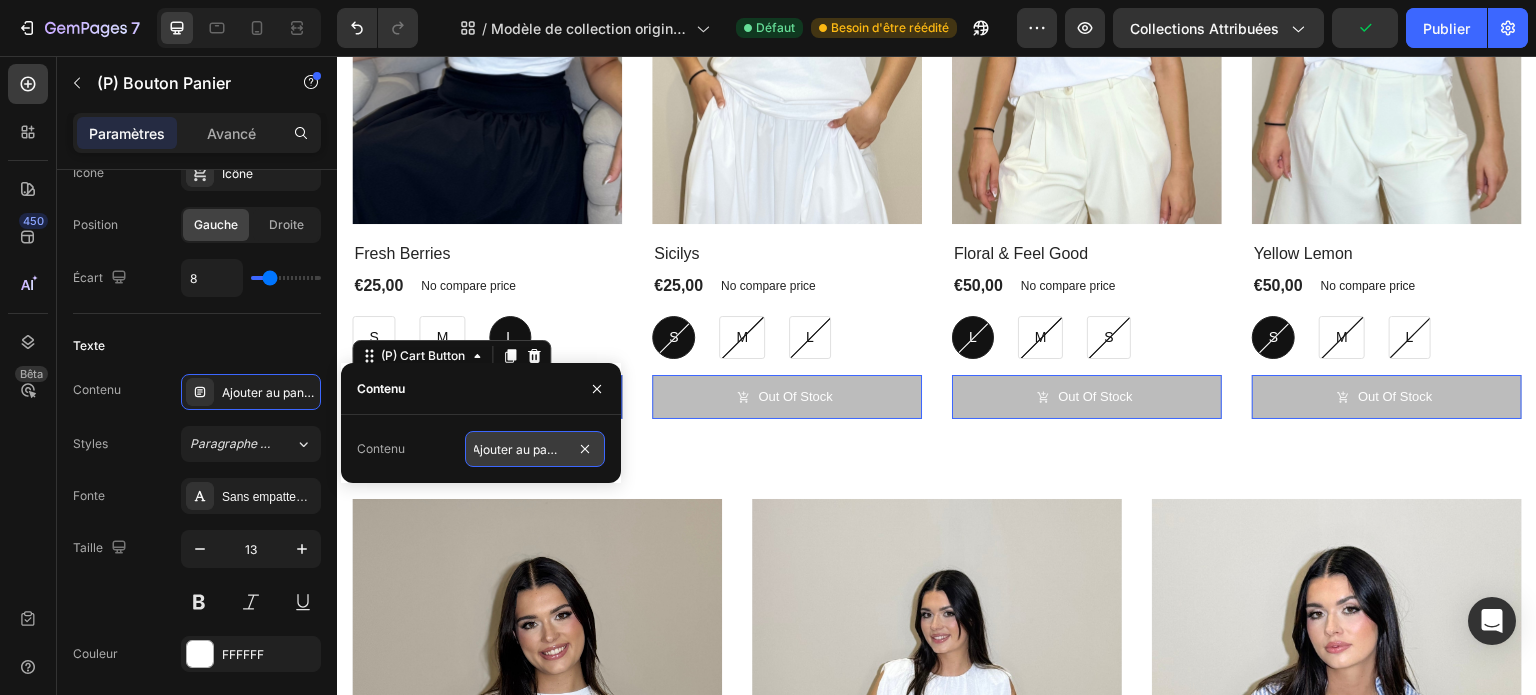 scroll, scrollTop: 0, scrollLeft: 6, axis: horizontal 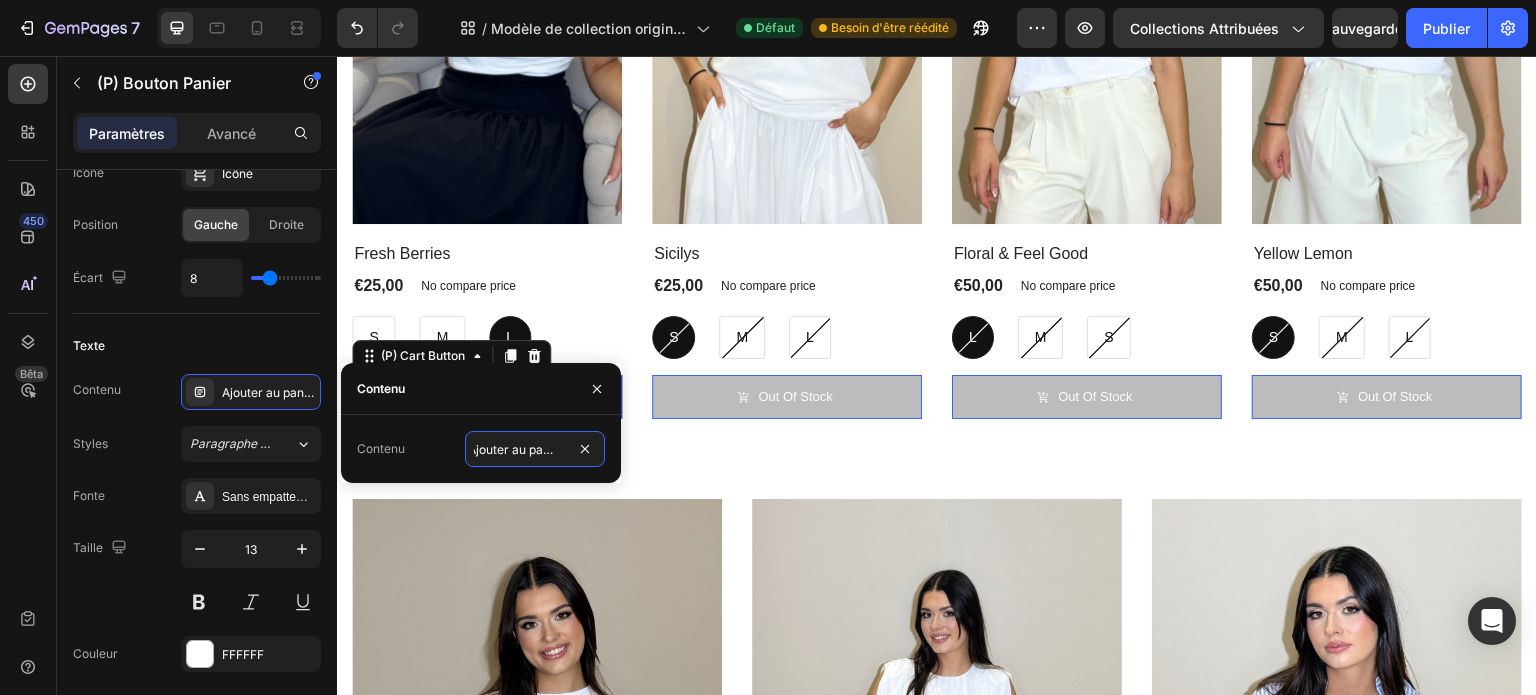 type on "Ajouter au panier" 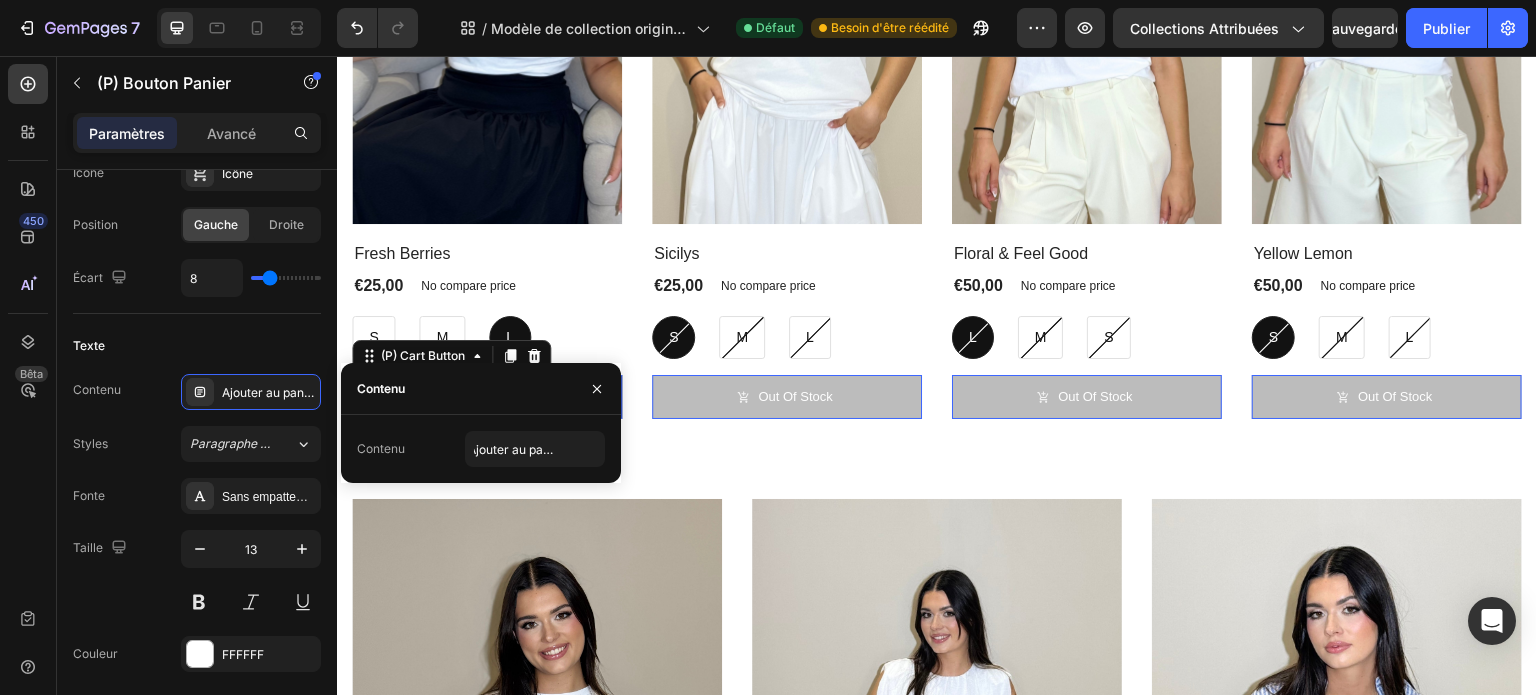 scroll, scrollTop: 0, scrollLeft: 0, axis: both 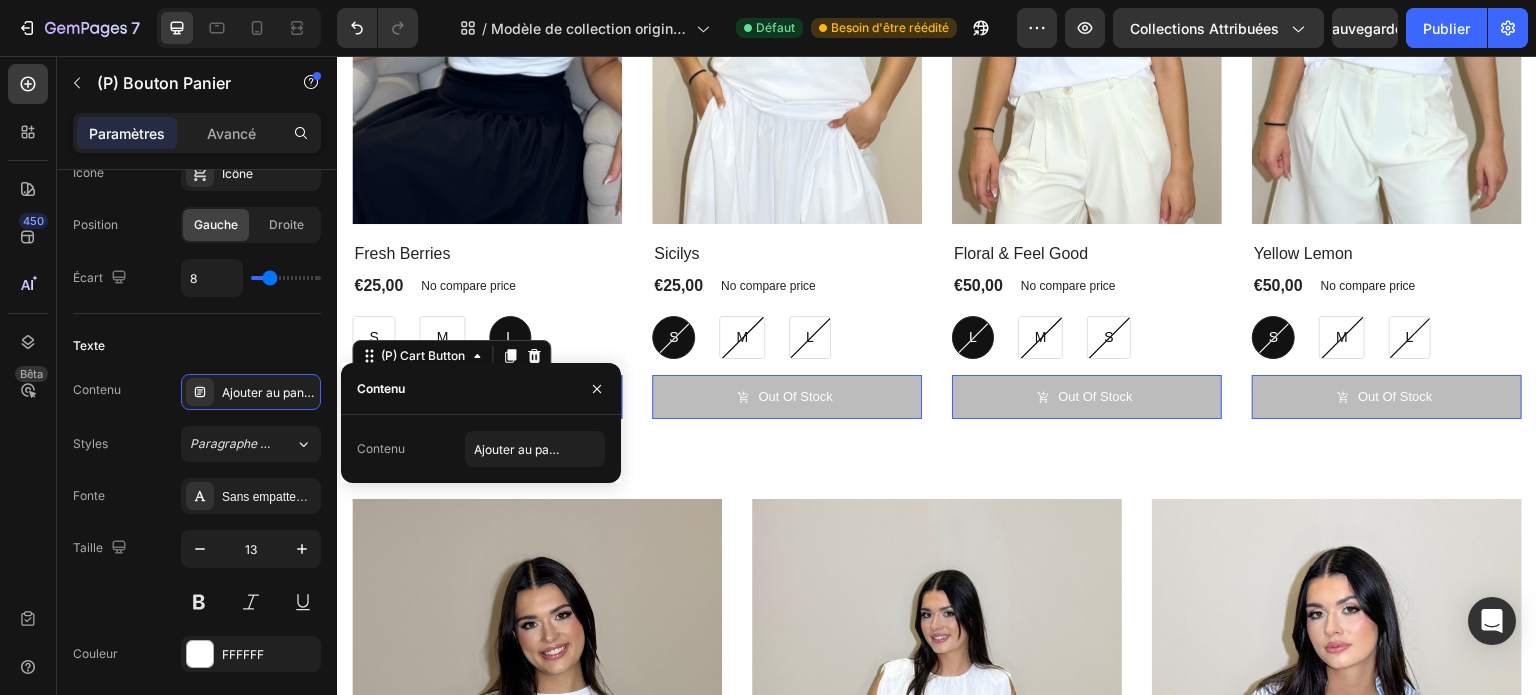 click on "Contenu Ajouter au panier" at bounding box center (481, 449) 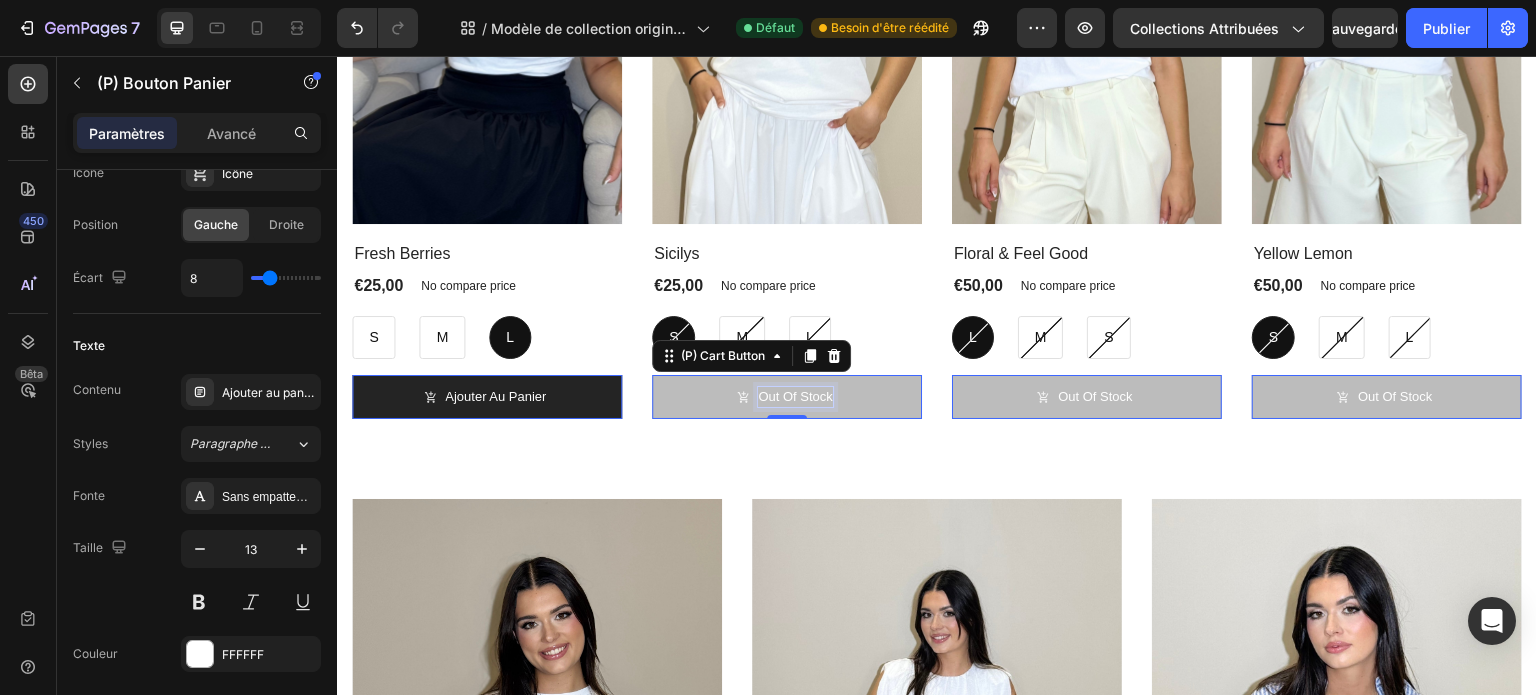 click on "Out Of Stock" at bounding box center [795, 397] 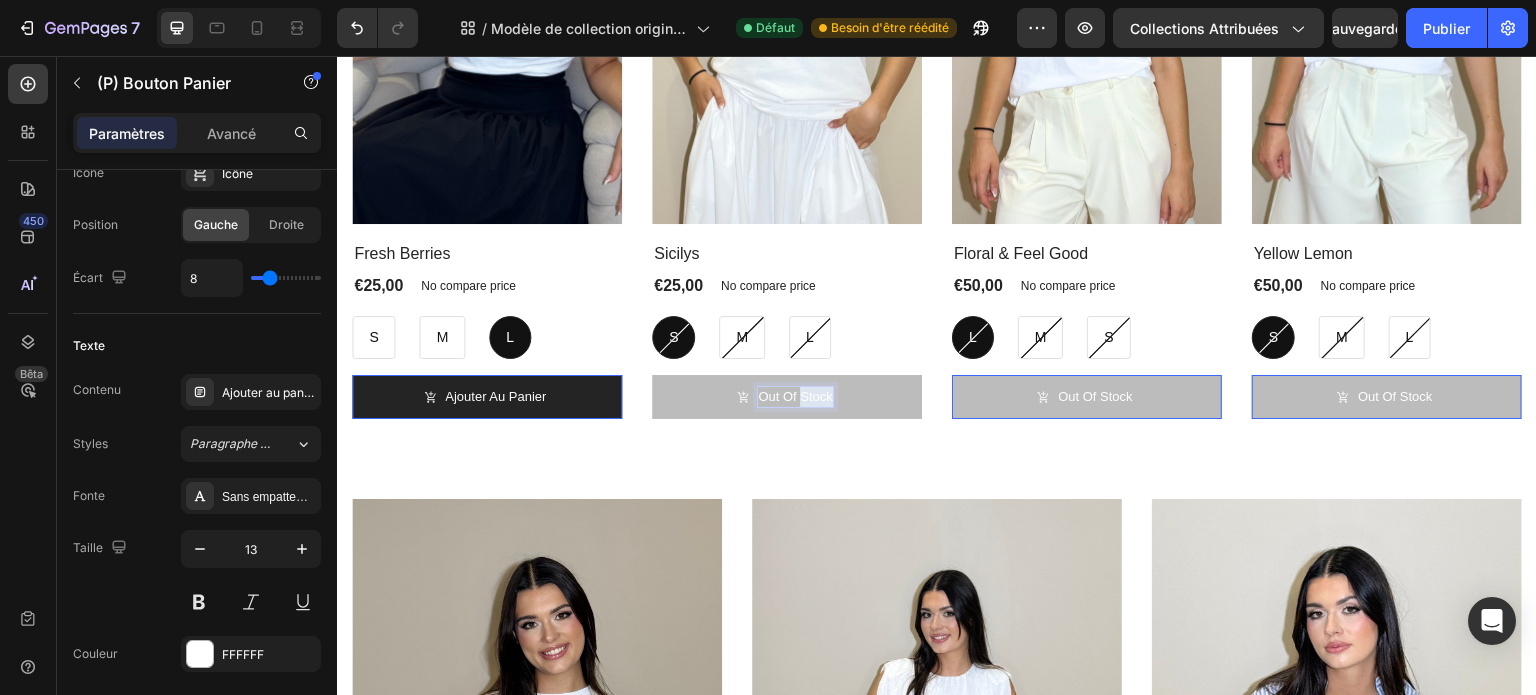 click on "Out Of Stock" at bounding box center [795, 397] 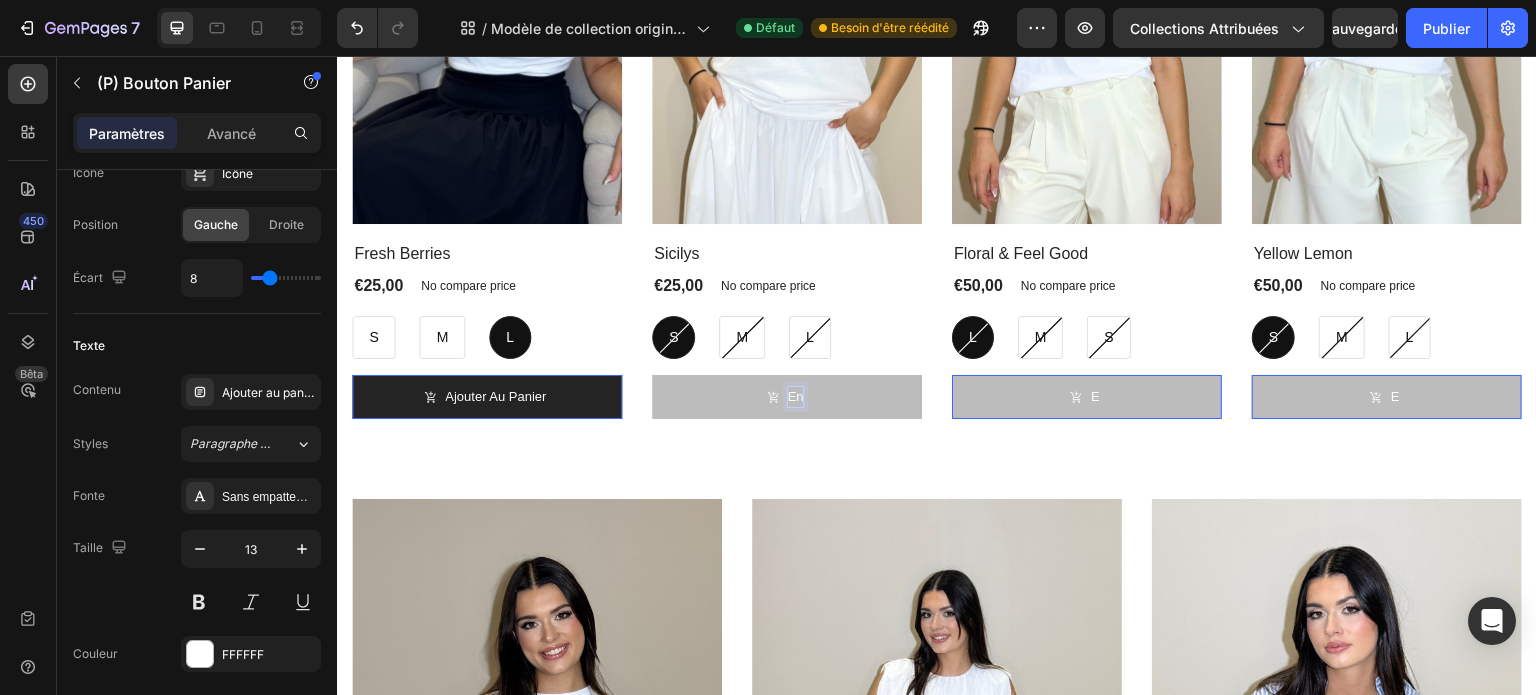 click on "En" at bounding box center (787, 397) 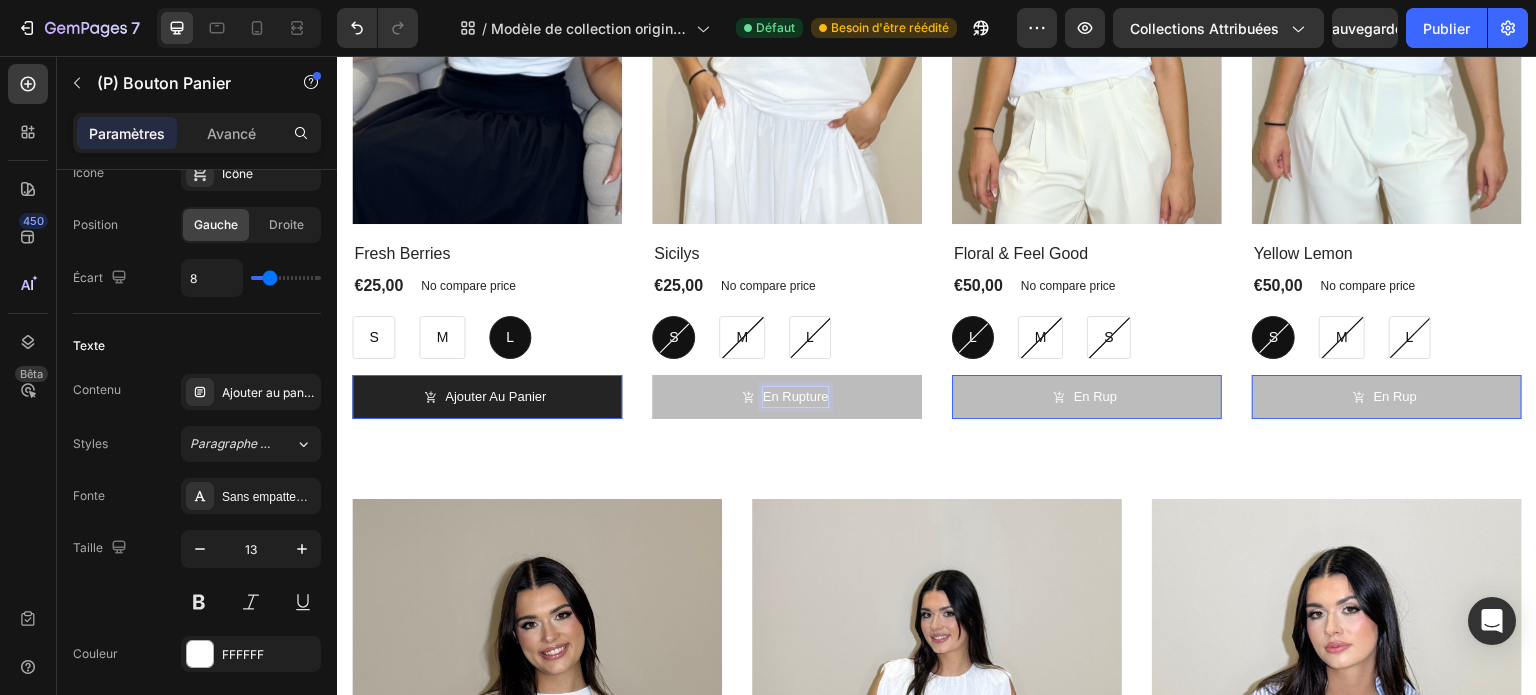 click on "En rupture" at bounding box center (787, 397) 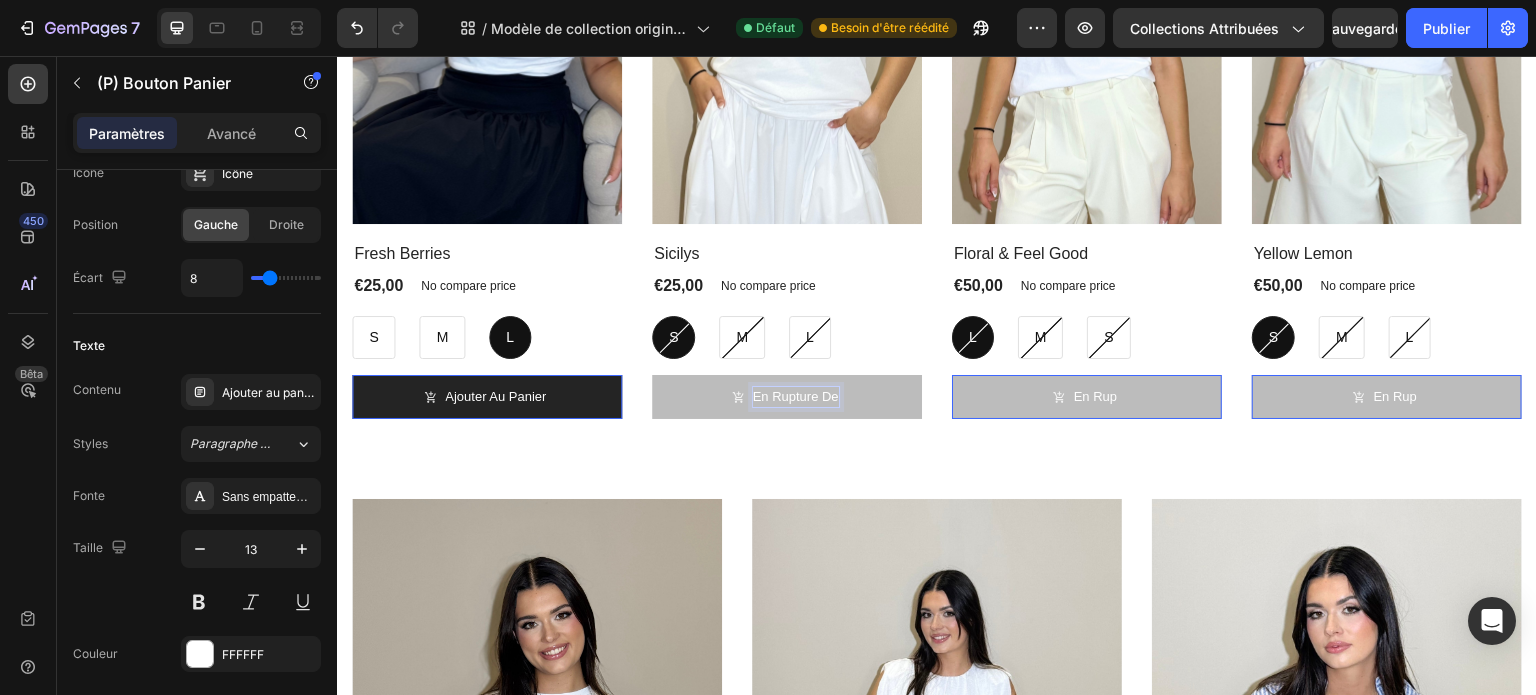 click on "En rupture de" at bounding box center [787, 397] 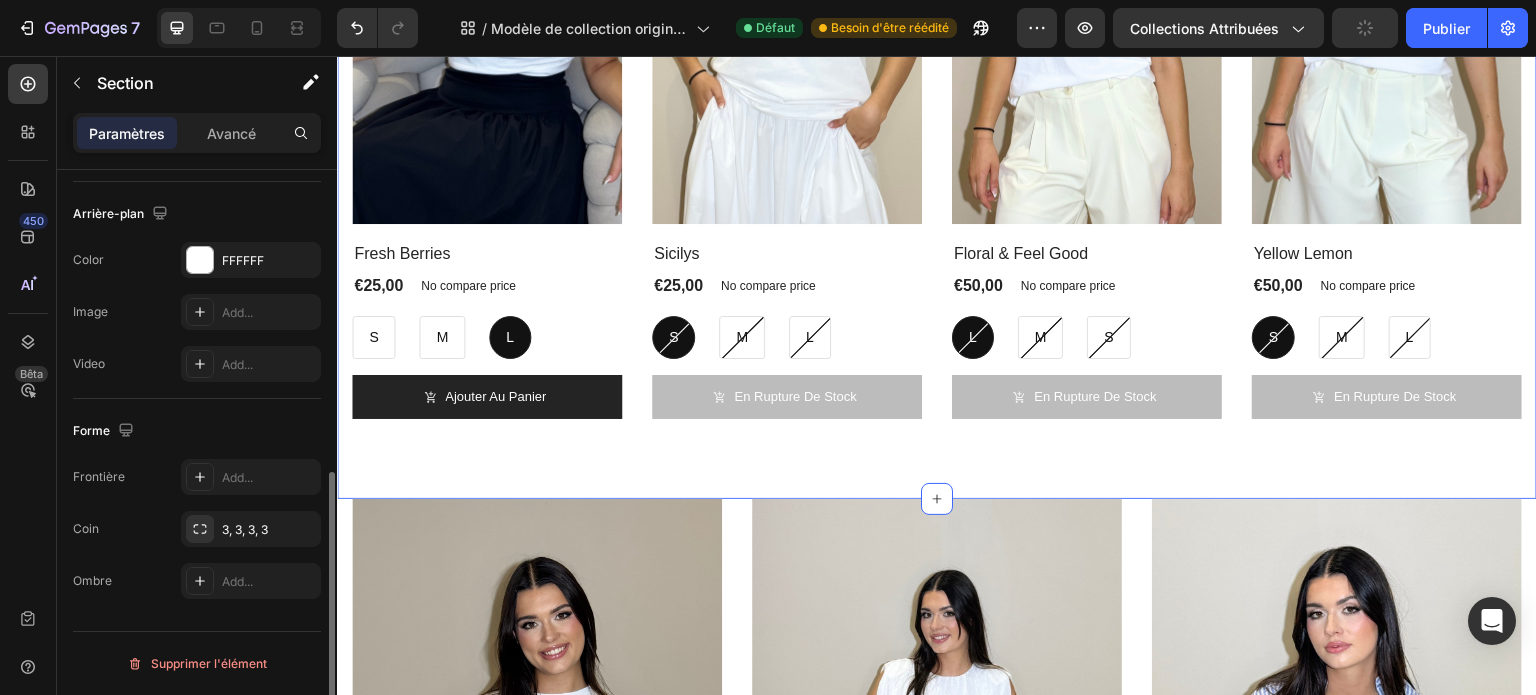 click on "Explore Our Best Sellers Heading Row (P) Images No discount   Not be displayed when published Product Badge Row Fresh Berries (P) Title €25,00 (P) Price (P) Price No compare price (P) Price Row S S S M M M L L L (P) Variants & Swatches Ajouter au panier (P) Cart Button Row Product List (P) Images No discount   Not be displayed when published Product Badge Row Sicilys (P) Title €25,00 (P) Price (P) Price No compare price (P) Price Row S S S M M M L L L (P) Variants & Swatches En rupture de stock (P) Cart Button Row Product List (P) Images No discount   Not be displayed when published Product Badge Row Floral & Feel Good (P) Title €50,00 (P) Price (P) Price No compare price (P) Price Row L L L M M M S S S (P) Variants & Swatches En rupture de stock (P) Cart Button Row Product List (P) Images No discount   Not be displayed when published Product Badge Row Yellow Lemon (P) Title €50,00 (P) Price (P) Price No compare price (P) Price Row S S S M M M L L L (P) Variants & Swatches En rupture de stock Row Row" at bounding box center [937, 34] 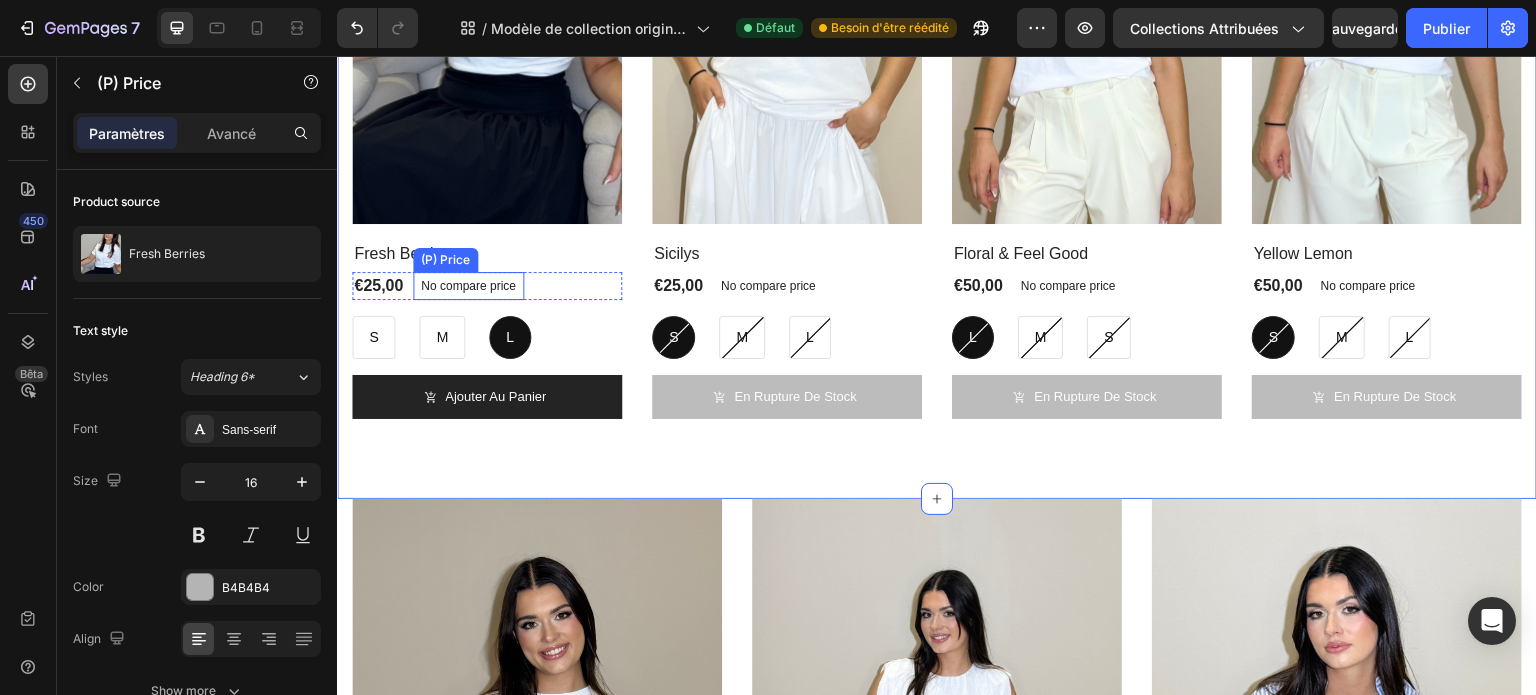 click on "No compare price" at bounding box center [468, 286] 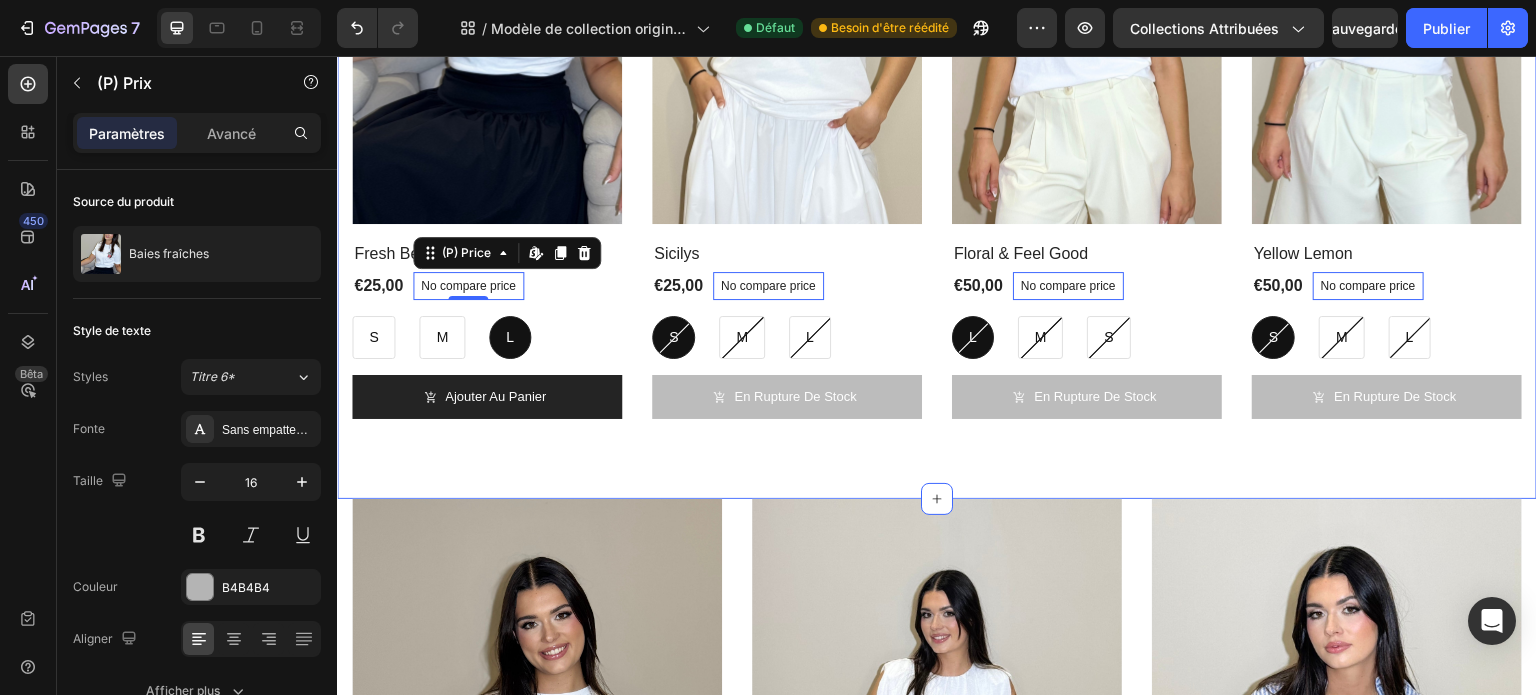 scroll, scrollTop: 572, scrollLeft: 0, axis: vertical 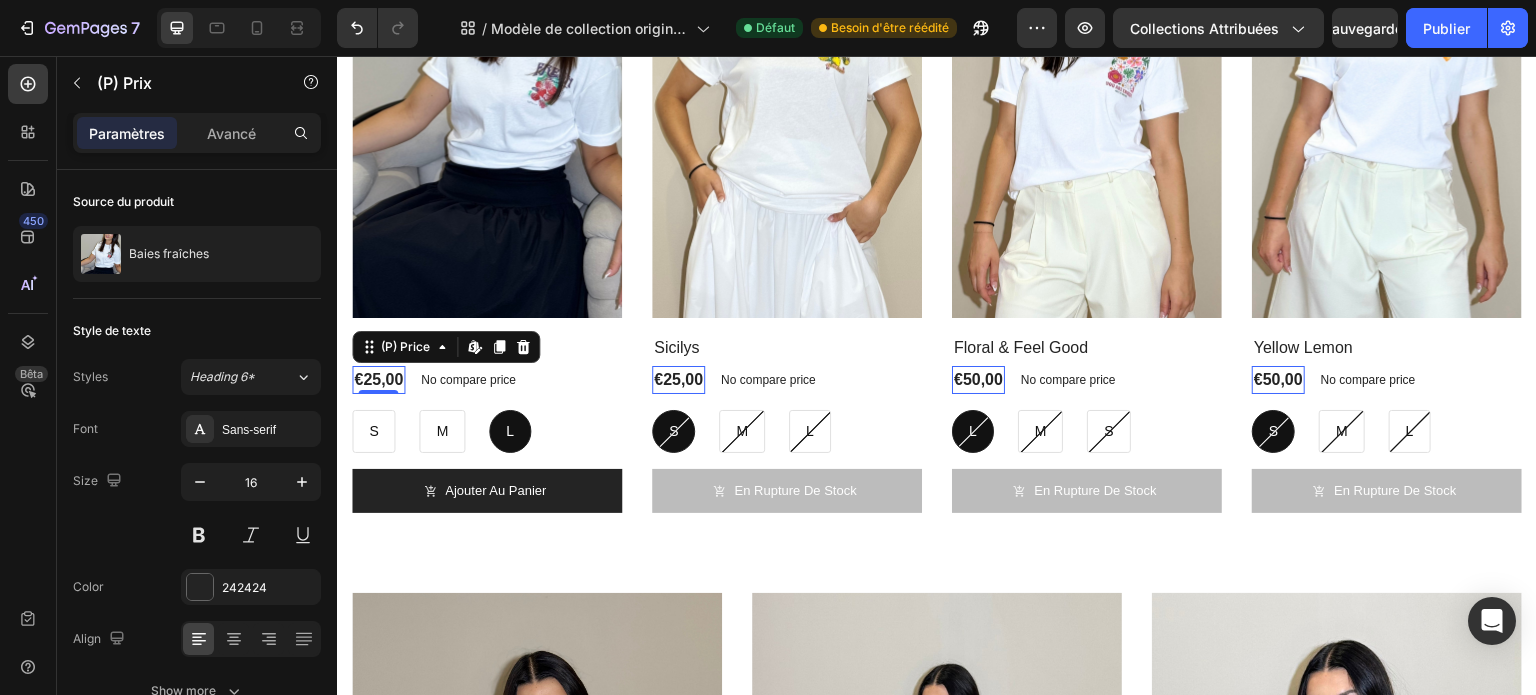 click on "€25,00" at bounding box center [378, 380] 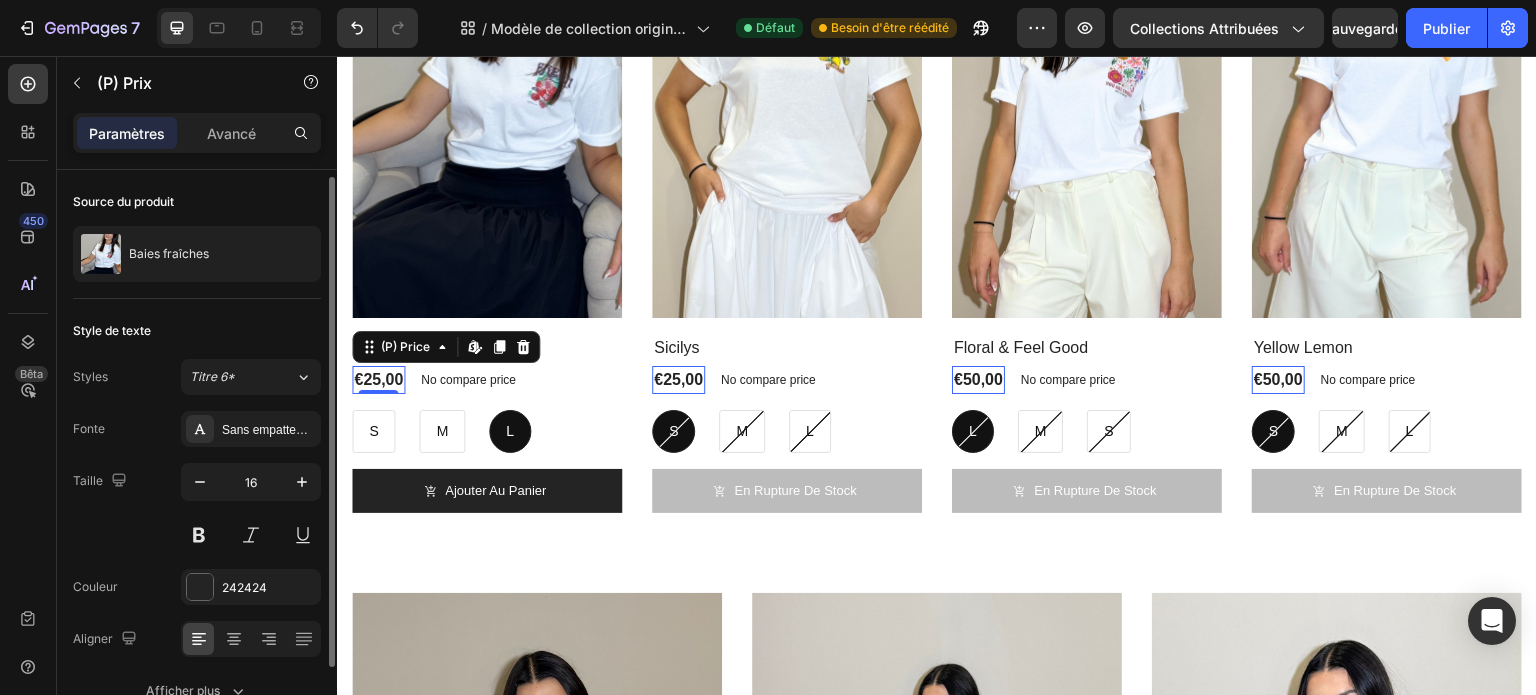 scroll, scrollTop: 108, scrollLeft: 0, axis: vertical 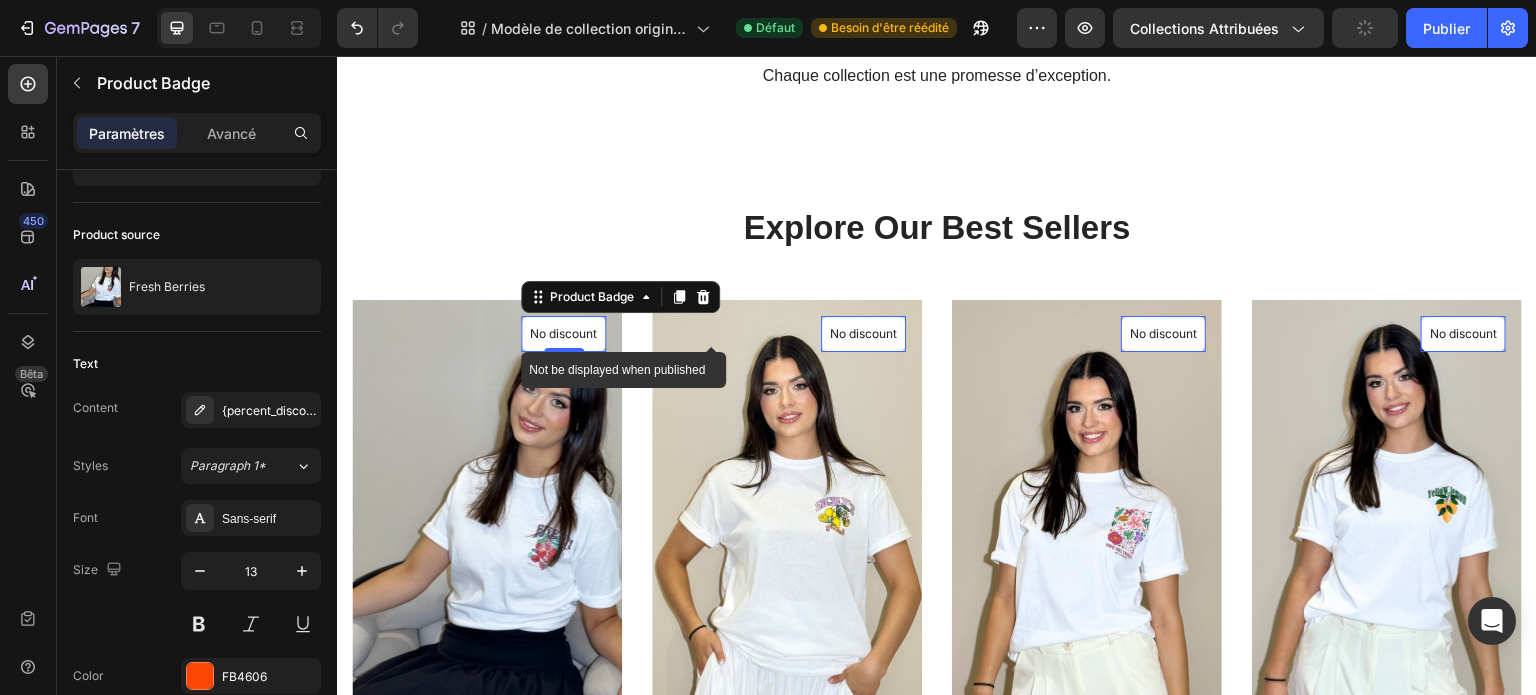 click on "No discount" at bounding box center [563, 334] 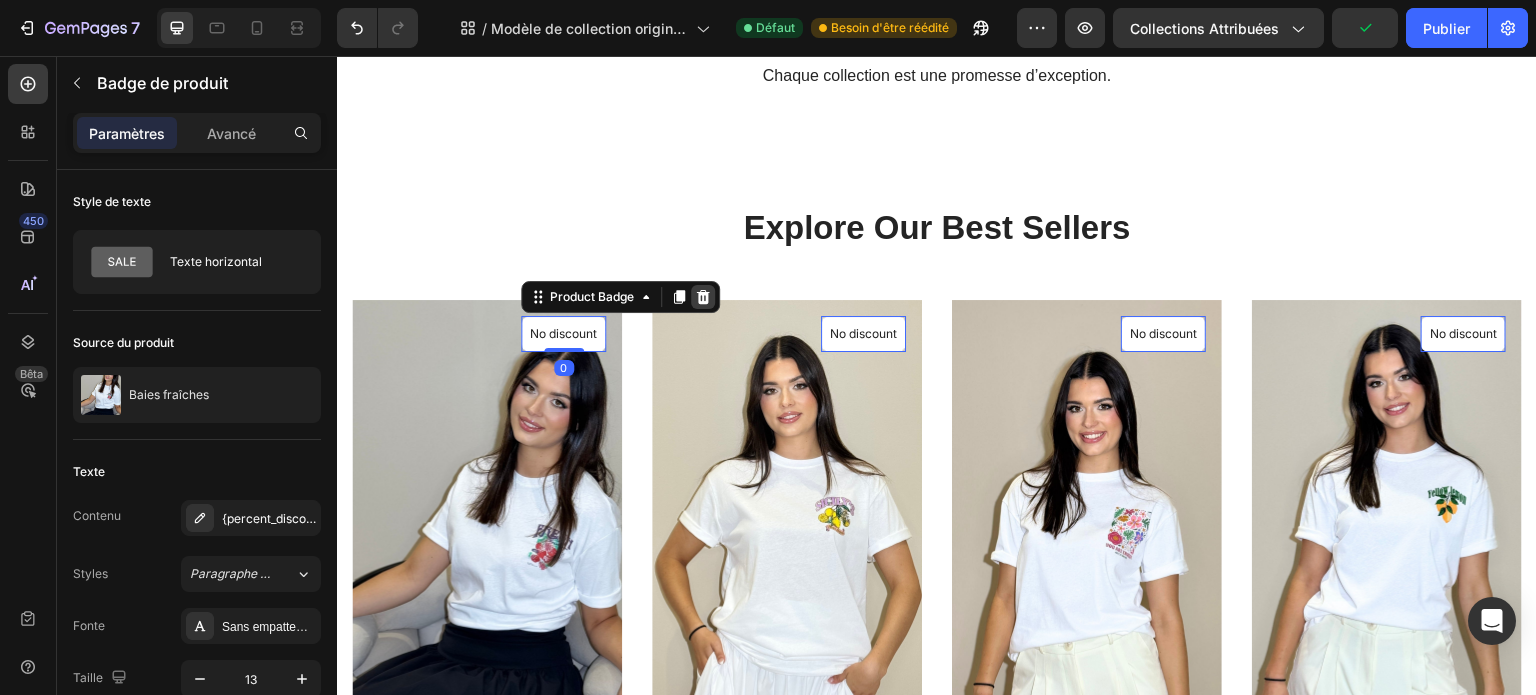 click 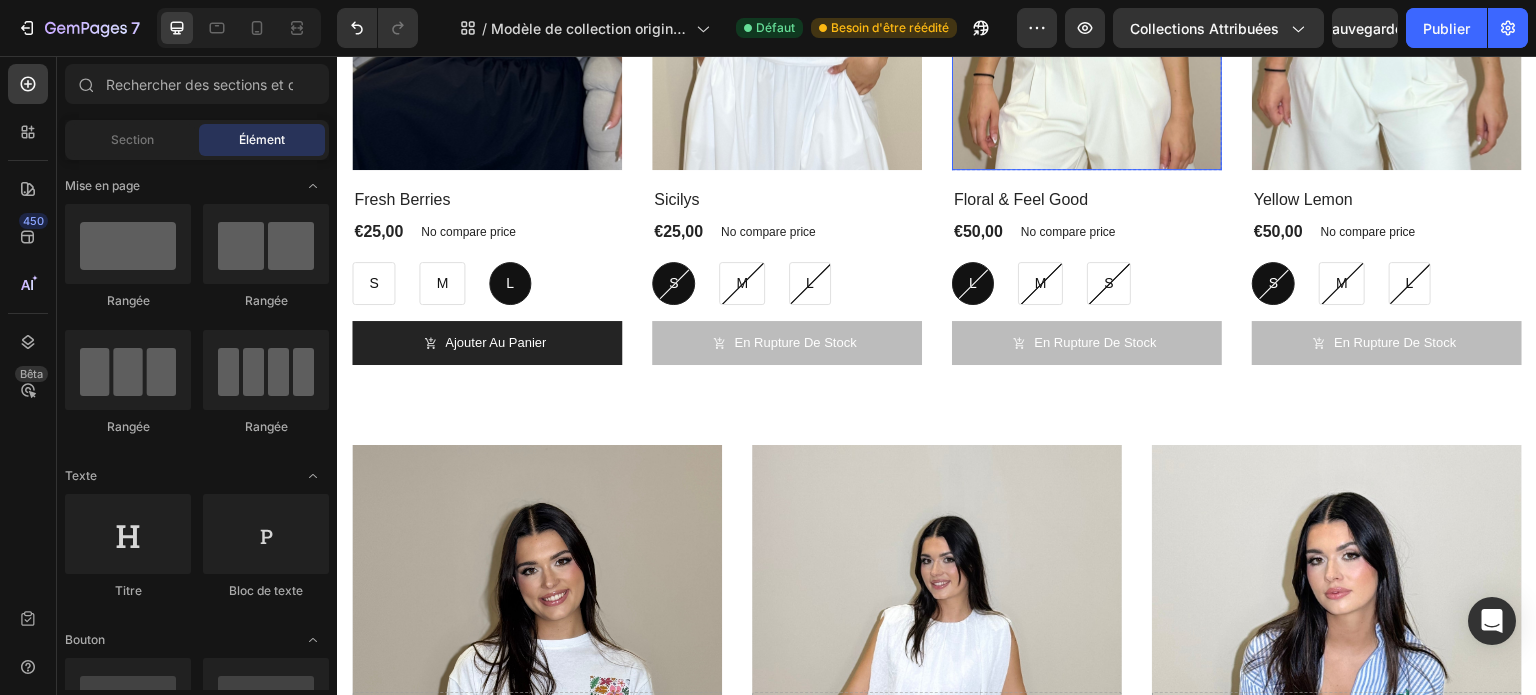 scroll, scrollTop: 494, scrollLeft: 0, axis: vertical 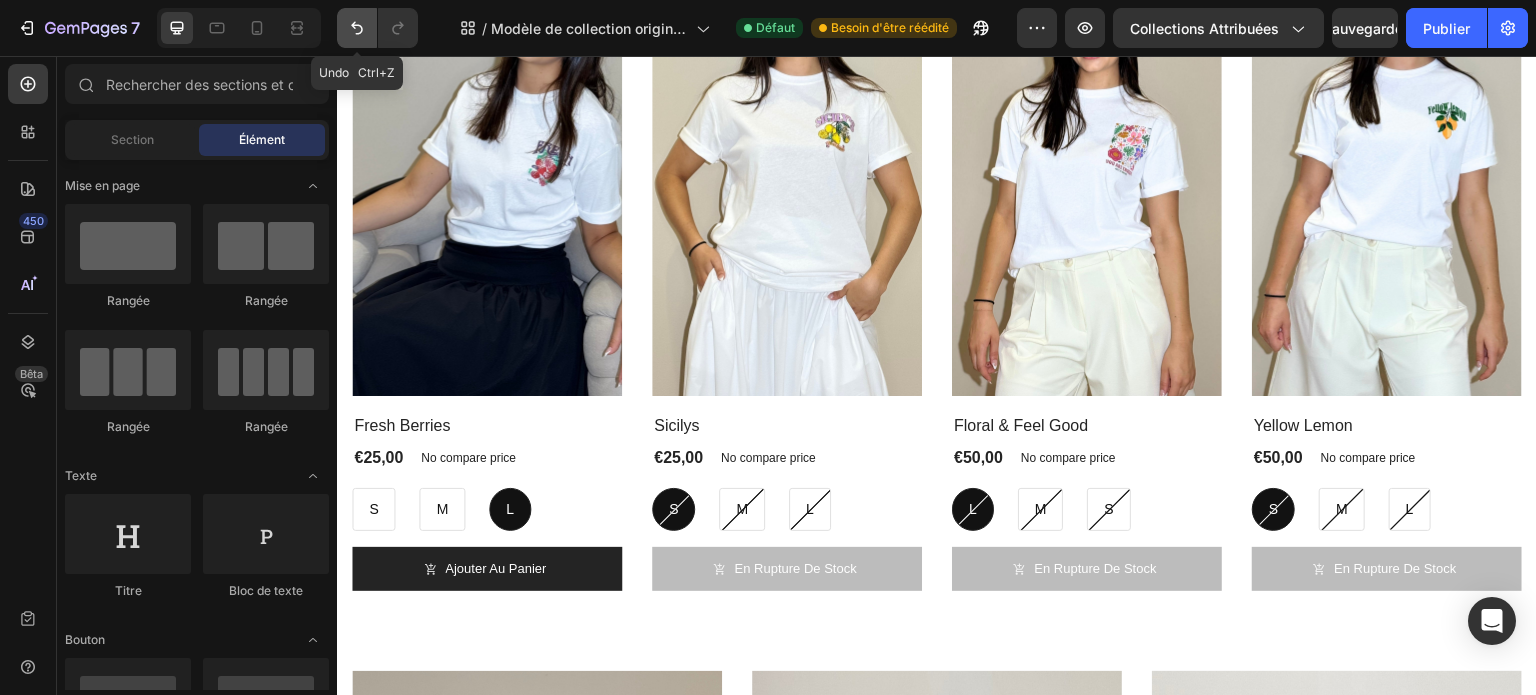 click 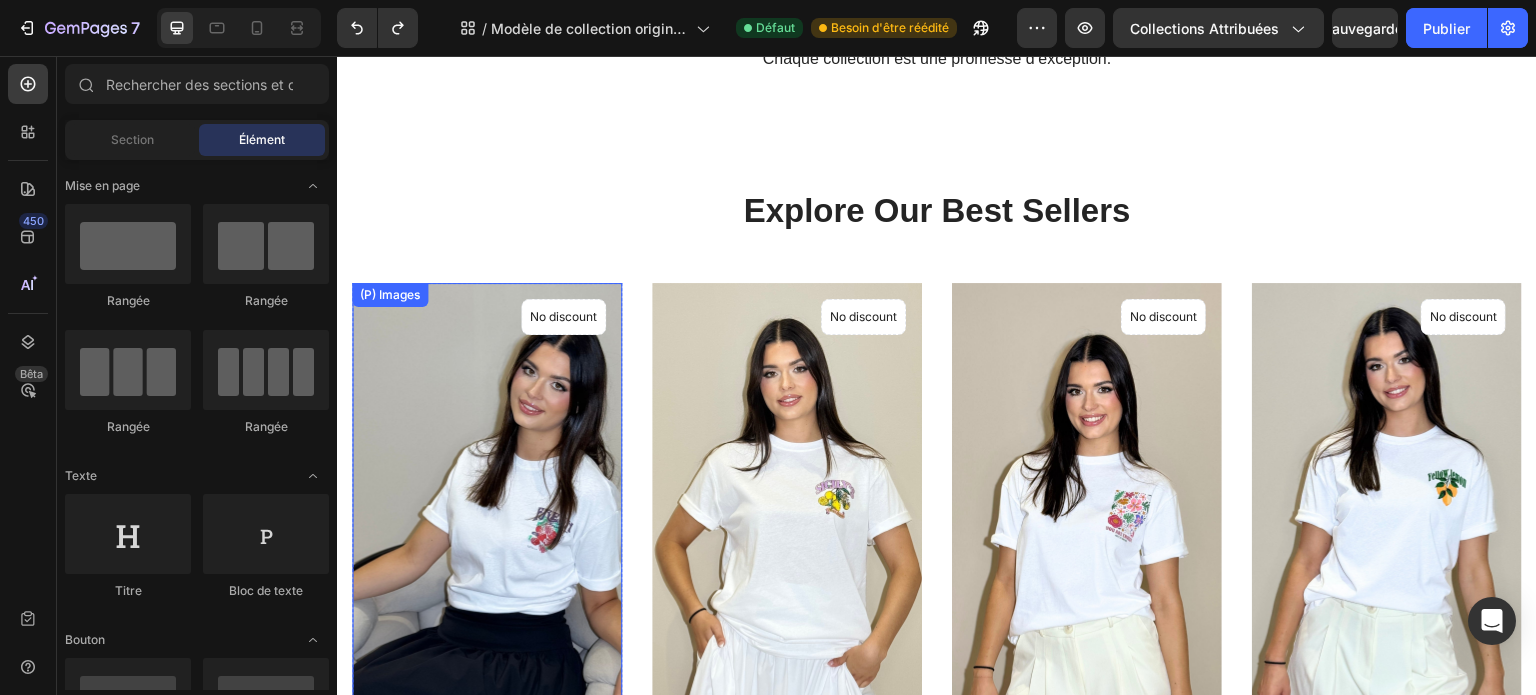 scroll, scrollTop: 124, scrollLeft: 0, axis: vertical 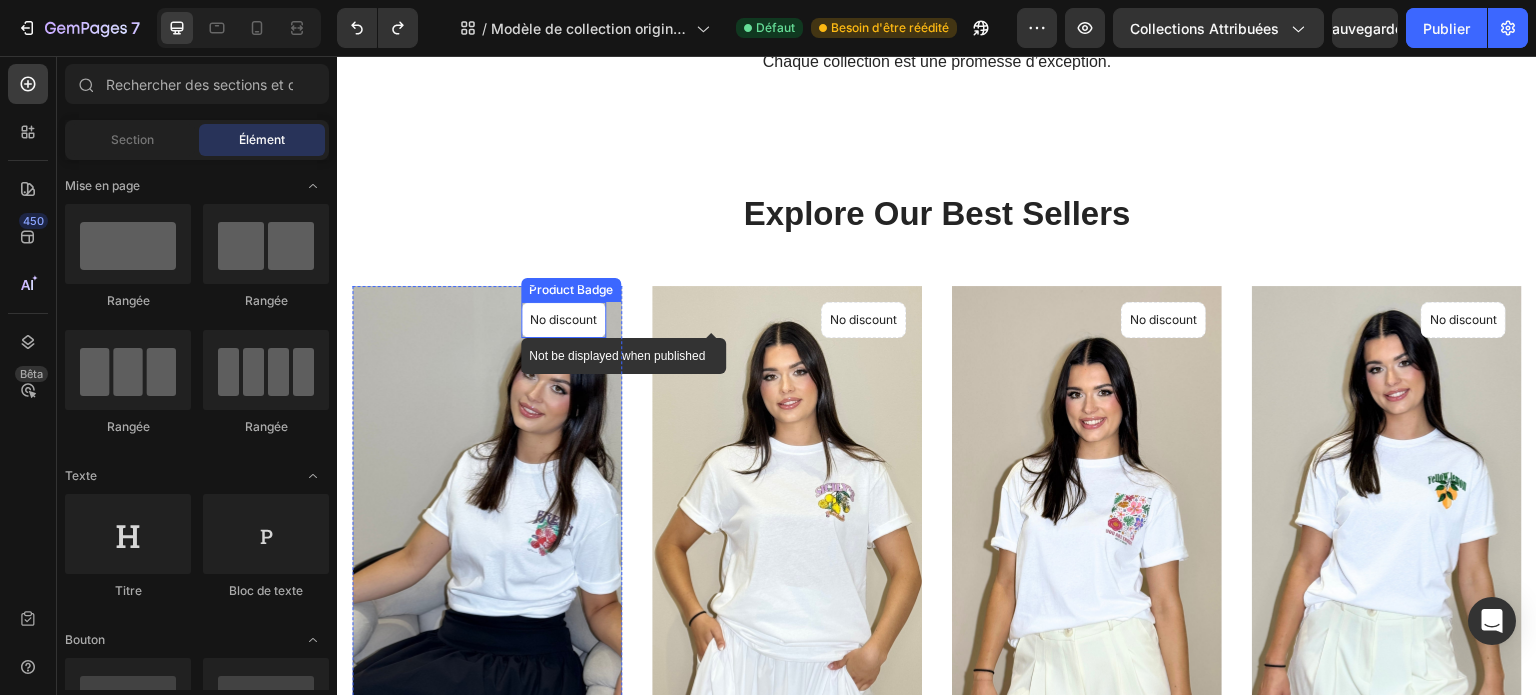 click on "No discount" at bounding box center (563, 320) 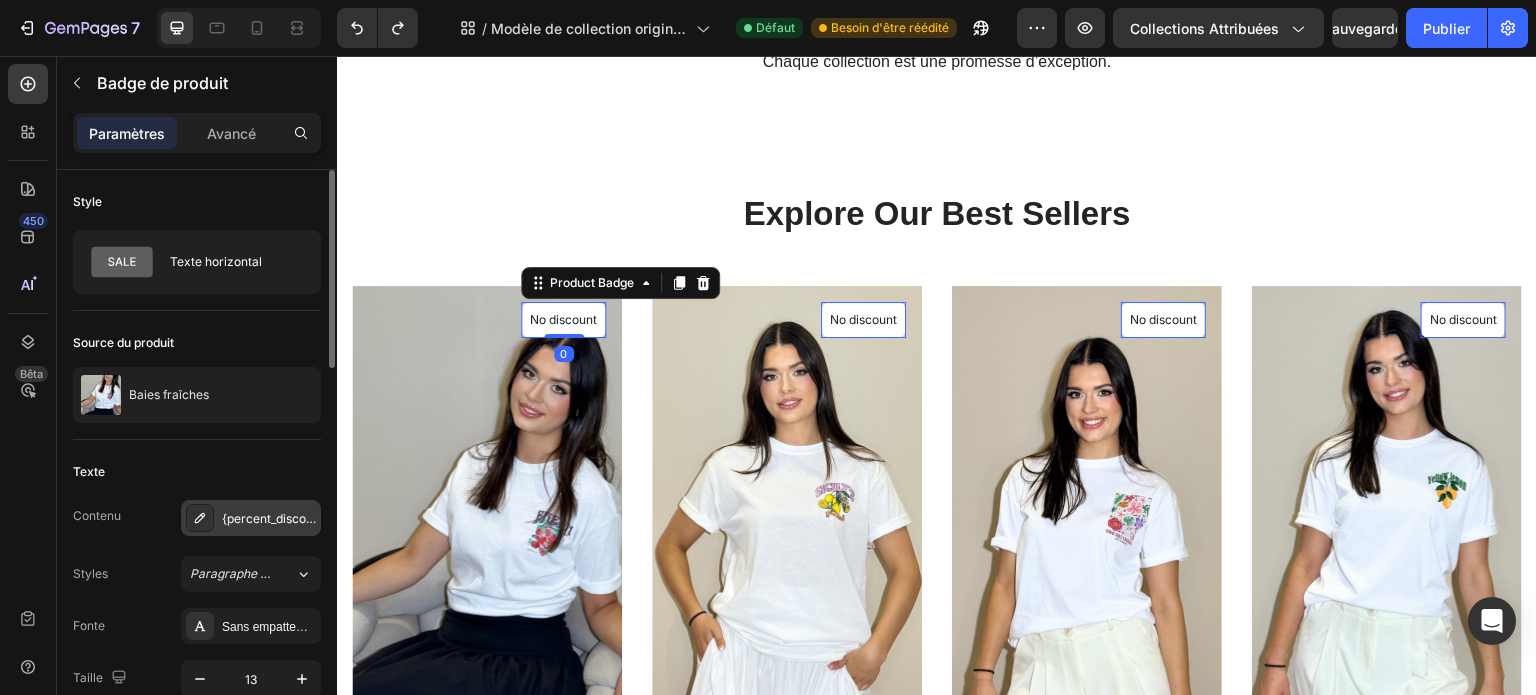 click on "{percent_discount} de réduction" at bounding box center (312, 518) 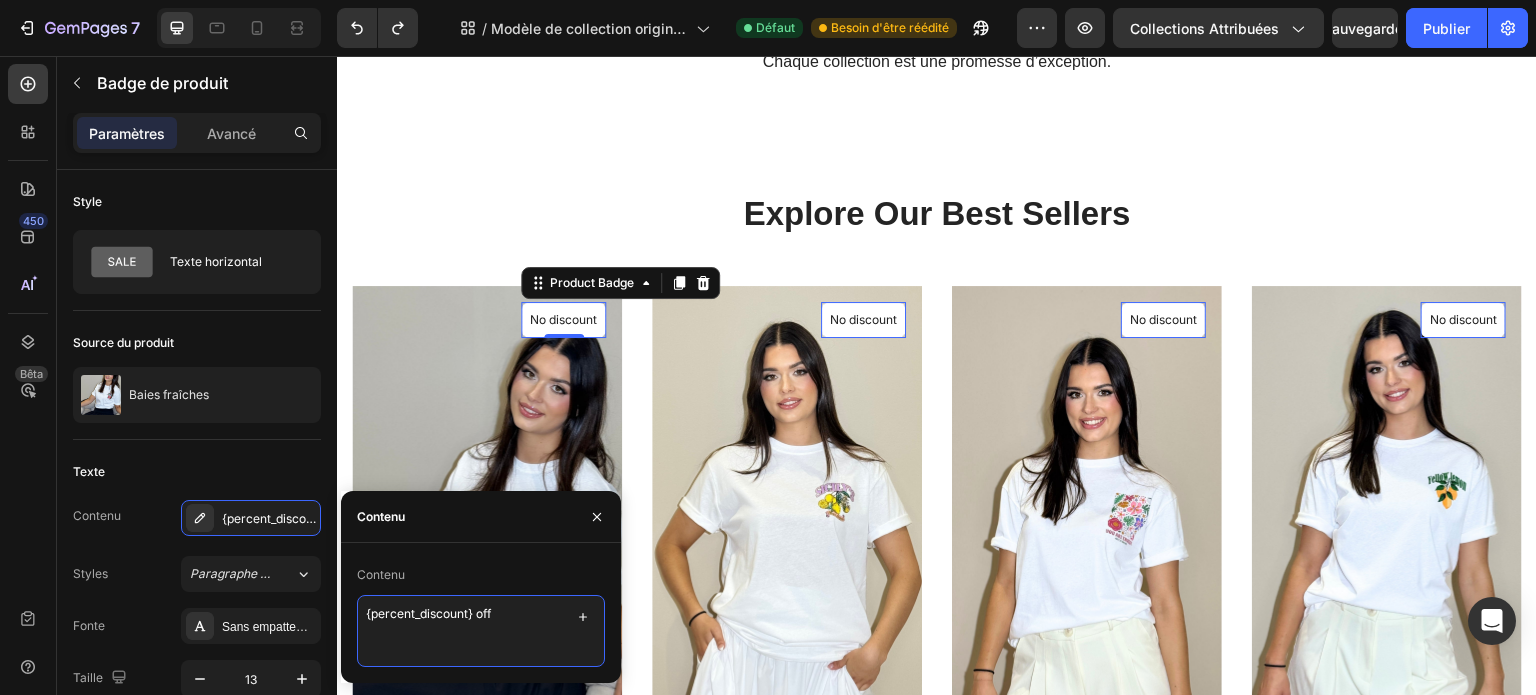 click on "{percent_discount} off" at bounding box center (481, 631) 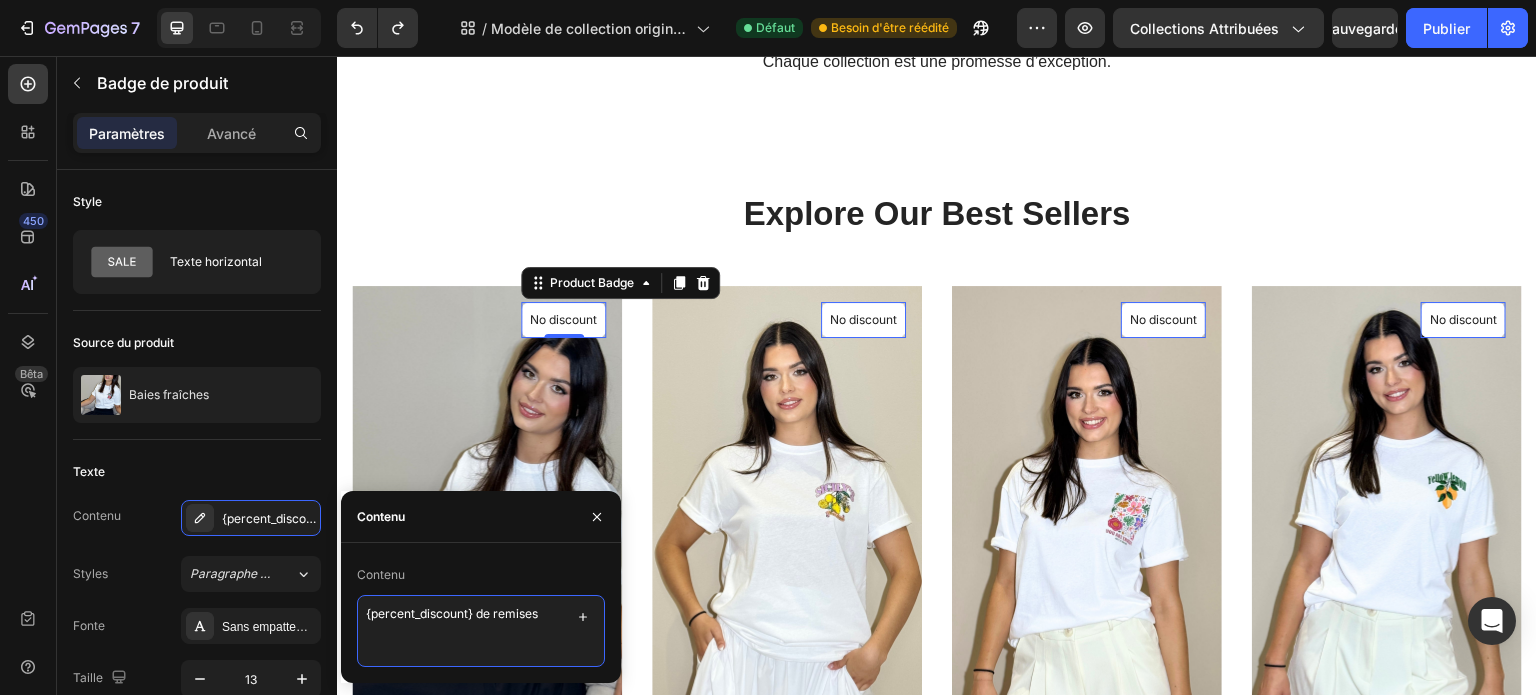 type on "{percent_discount} de remise" 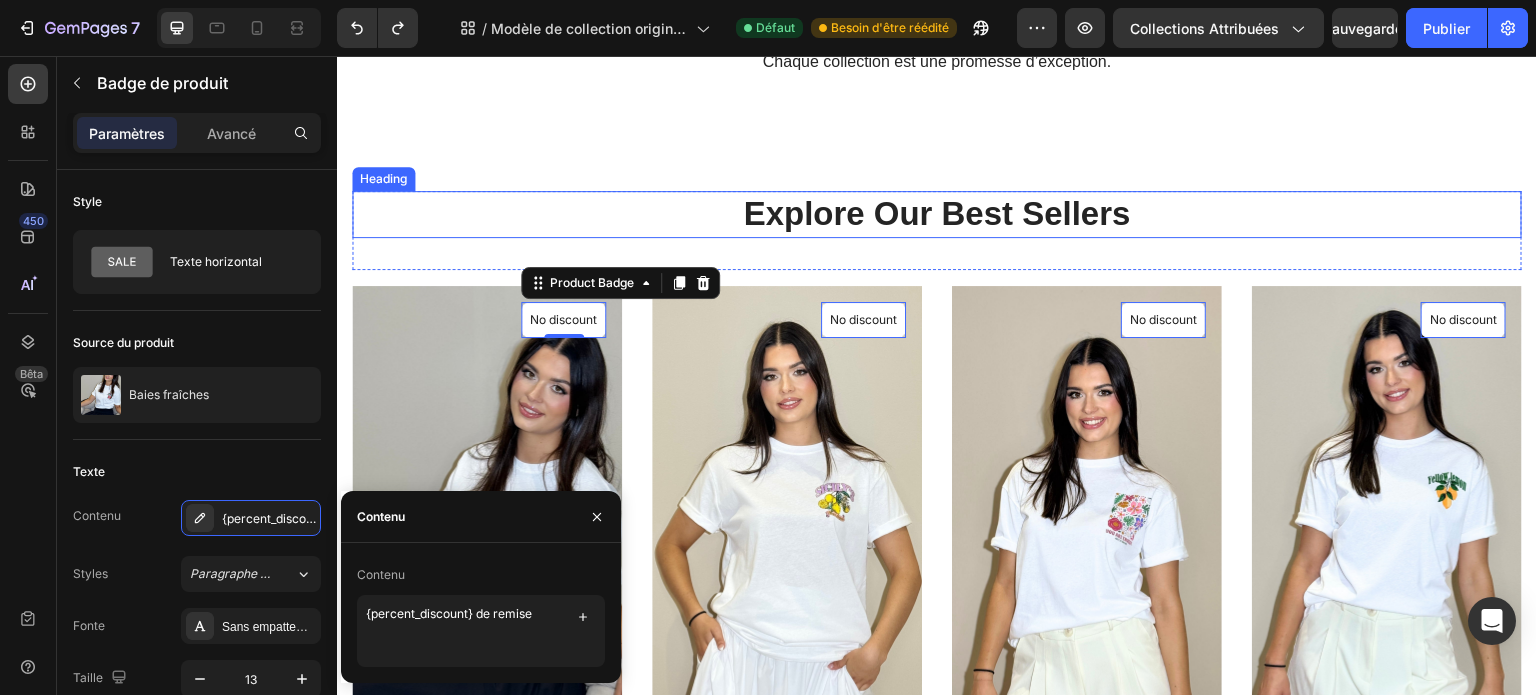 click on "Explore Our Best Sellers" at bounding box center (937, 214) 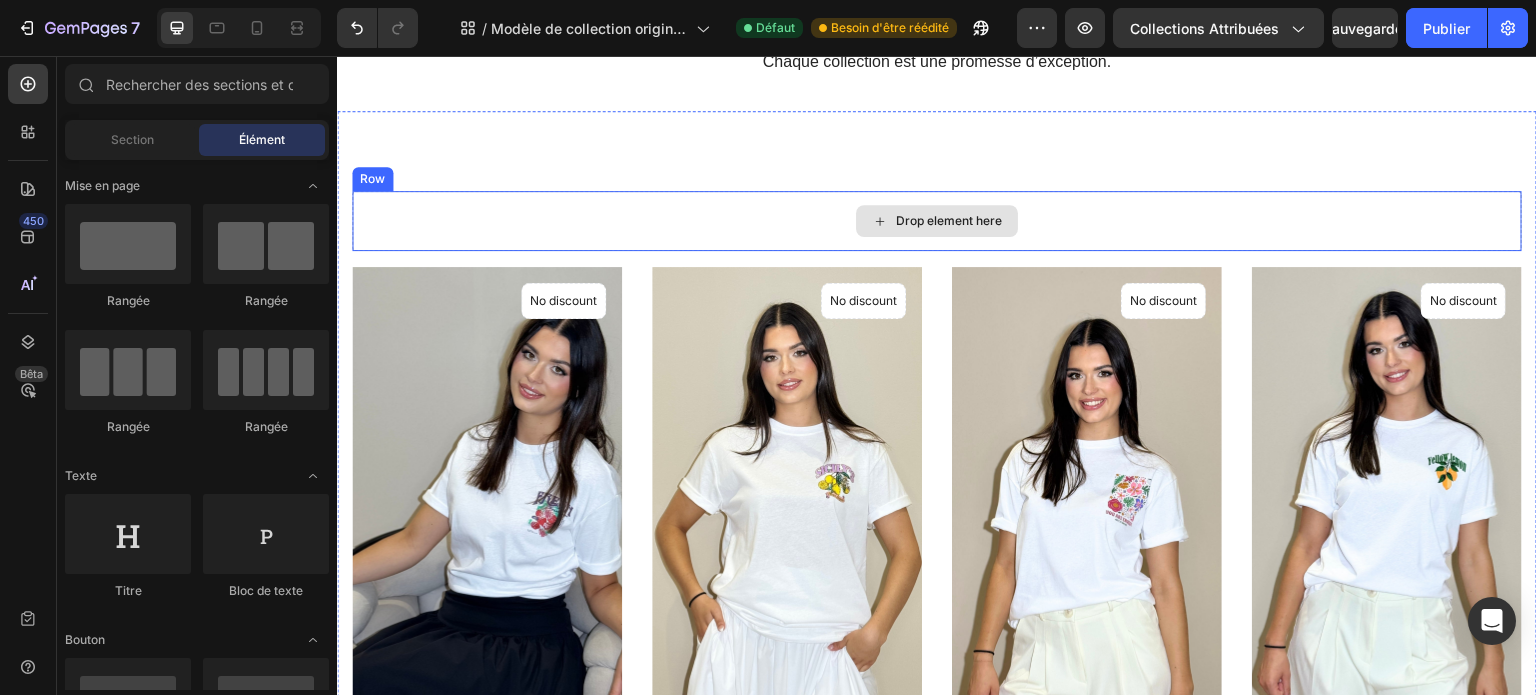 click on "Drop element here" at bounding box center (937, 221) 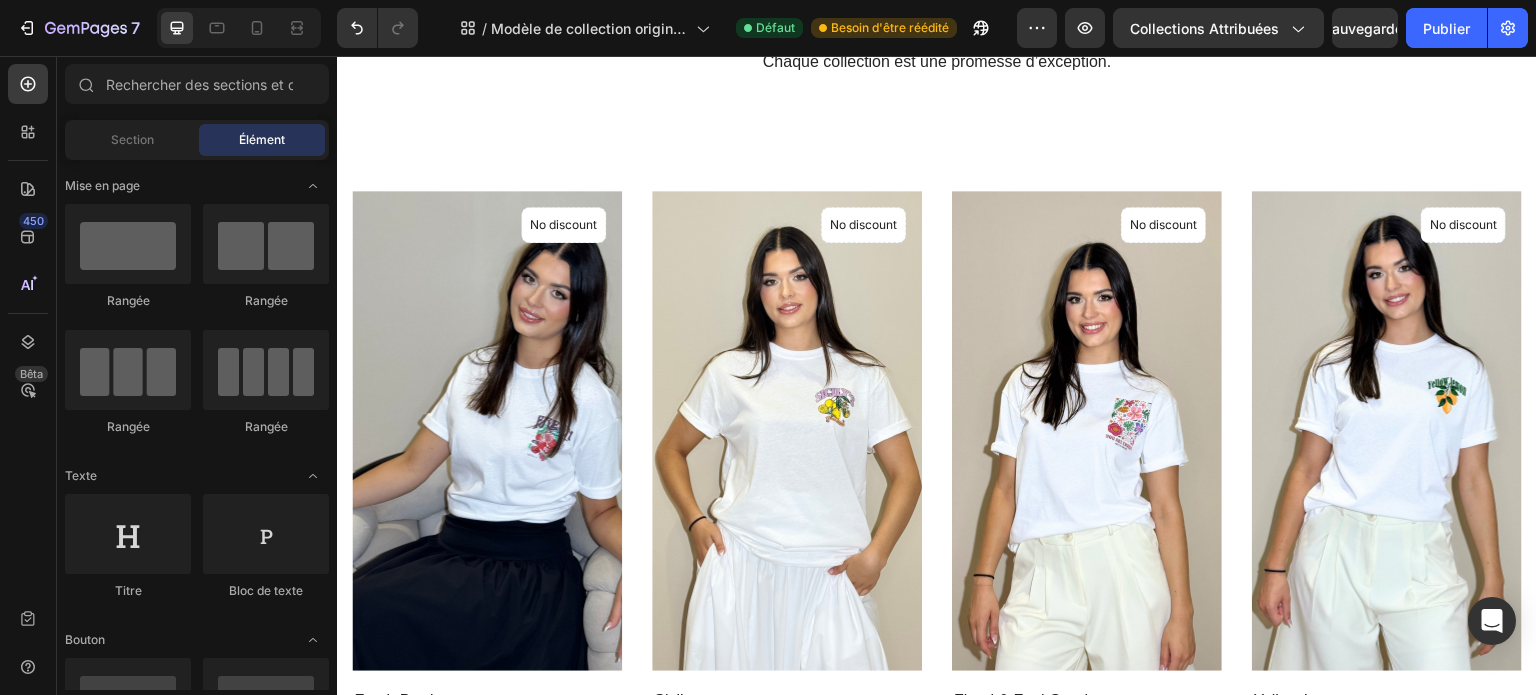 scroll, scrollTop: 0, scrollLeft: 0, axis: both 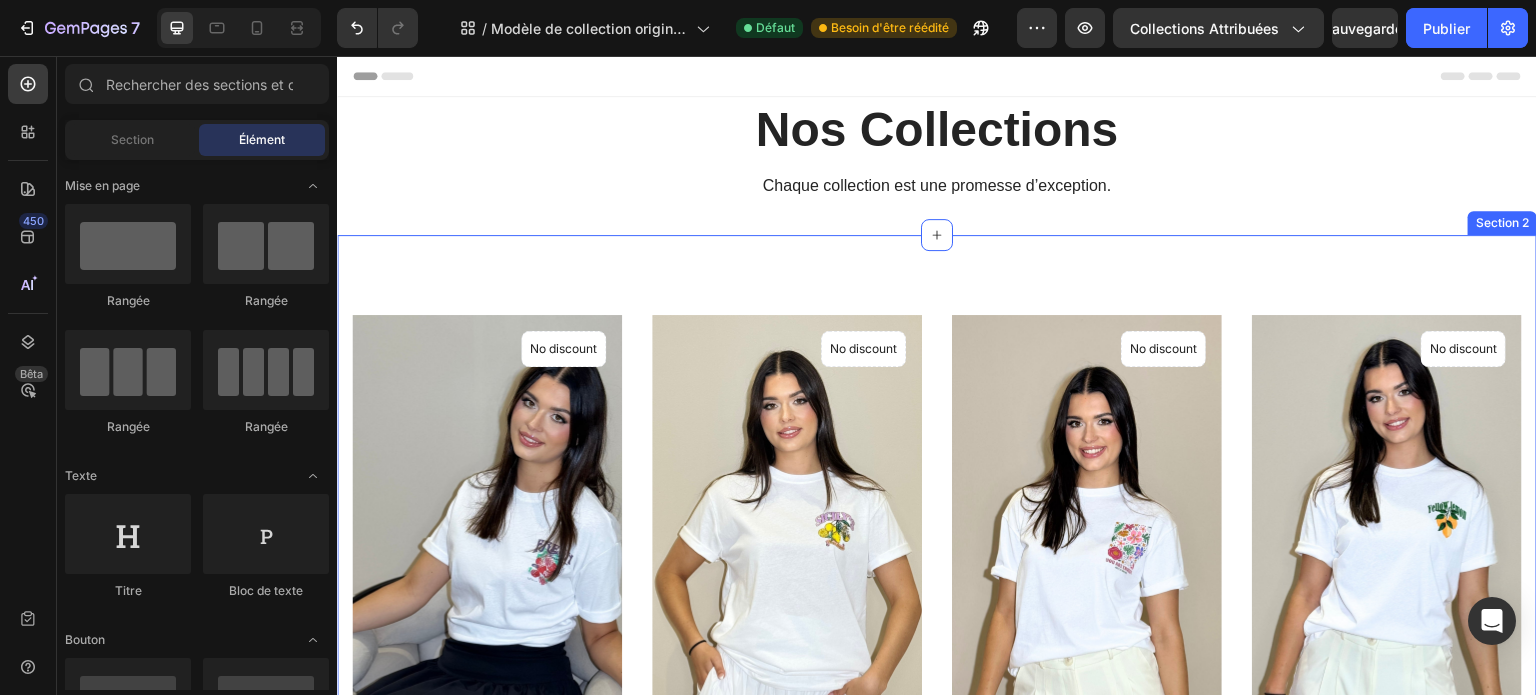 click on "(P) Images No discount   Not be displayed when published Product Badge Row Fresh Berries (P) Title €25,00 (P) Price (P) Price No compare price (P) Price Row S S S M M M L L L (P) Variants & Swatches Ajouter au panier (P) Cart Button Row Product List (P) Images No discount   Not be displayed when published Product Badge Row Sicilys (P) Title €25,00 (P) Price (P) Price No compare price (P) Price Row S S S M M M L L L (P) Variants & Swatches En rupture de stock (P) Cart Button Row Product List (P) Images No discount   Not be displayed when published Product Badge Row Floral & Feel Good (P) Title €50,00 (P) Price (P) Price No compare price (P) Price Row L L L M M M S S S (P) Variants & Swatches En rupture de stock (P) Cart Button Row Product List (P) Images No discount   Not be displayed when published Product Badge Row Yellow Lemon (P) Title €50,00 (P) Price (P) Price No compare price (P) Price Row S S S M M M L L L (P) Variants & Swatches En rupture de stock (P) Cart Button Row Product List Product List" at bounding box center (937, 652) 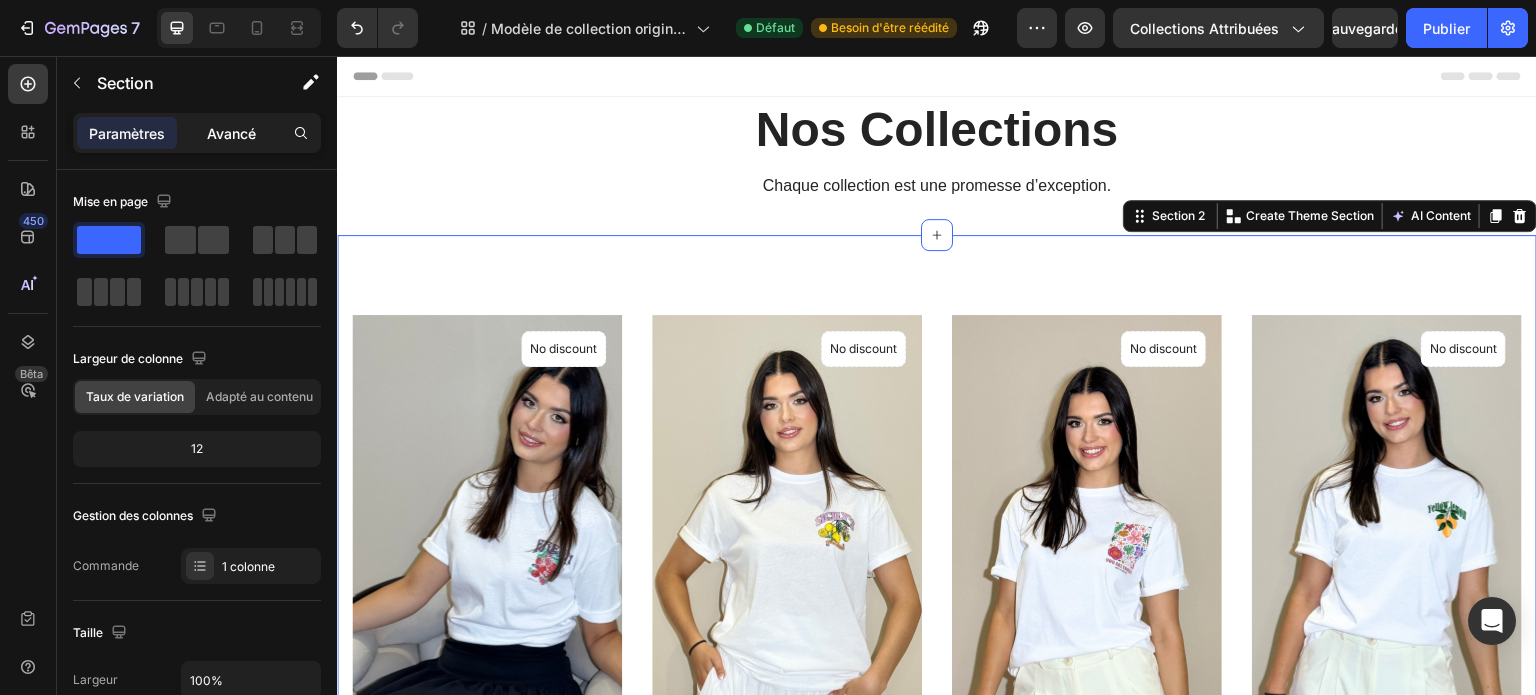 click on "Avancé" 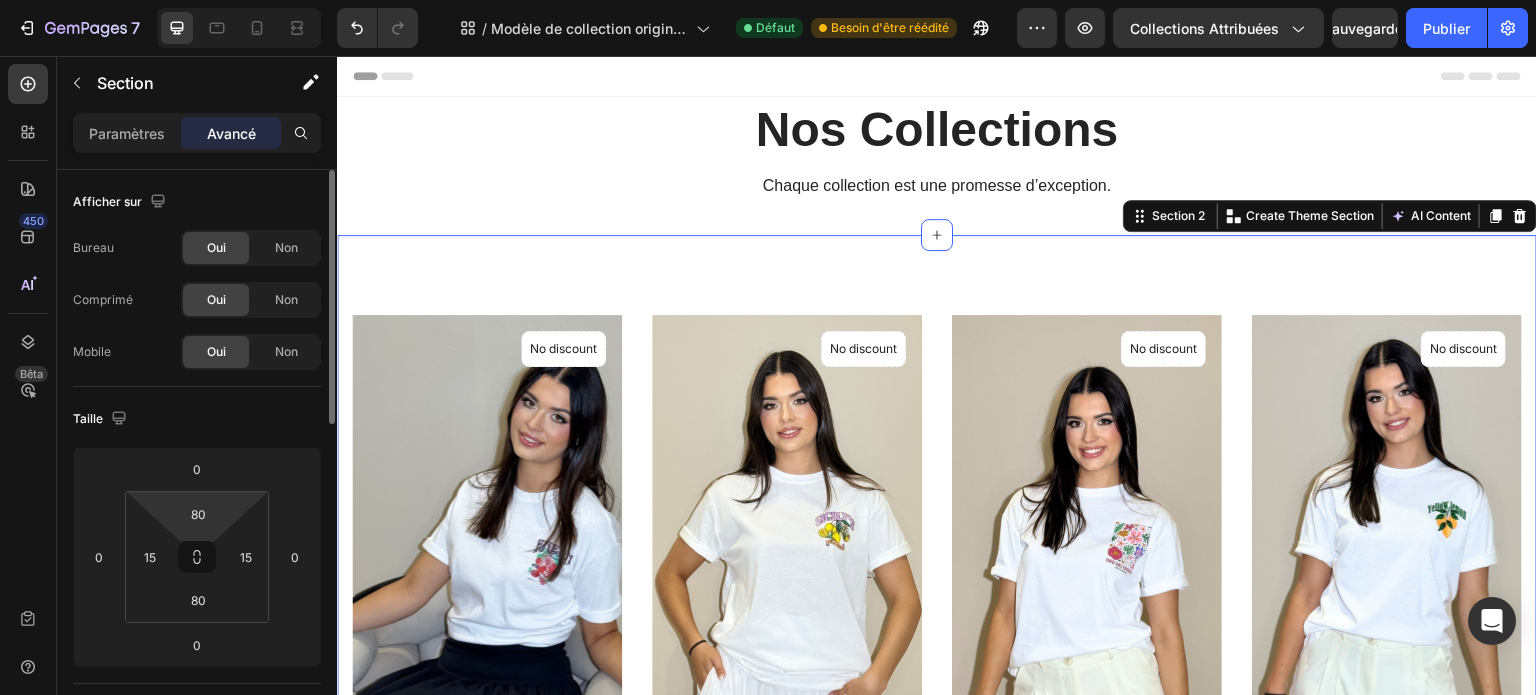 type on "4" 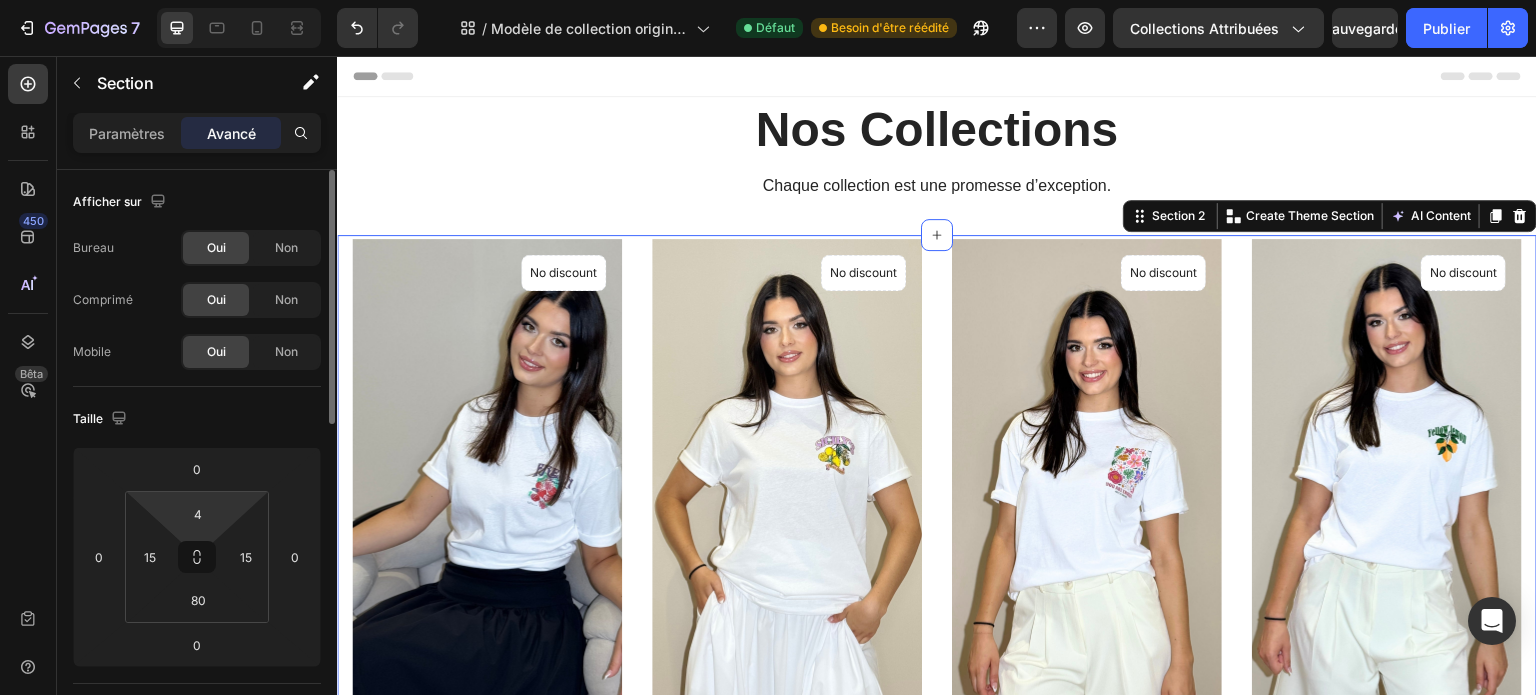 click on "7 / Modèle de collection originale Shopify Défaut Besoin d'être réédité Aperçu Collections attribuées Sauvegarder Publier 450 Bêta Sections(18) Éléments (88) Section Élément Hero Section Product Detail Brands Trusted Badges Guarantee Product Breakdown How to use Testimonials Compare Bundle FAQs Social Proof Brand Story Product List Collection Blog List Contact Sticky Add to Cart Custom Footer Parcourir la bibliothèque 450 Mise en page
Rangée
Rangée
Rangée
Rangée Texte
Titre
Bloc de texte Bouton
Bouton
Bouton Médias
Image" at bounding box center (768, 0) 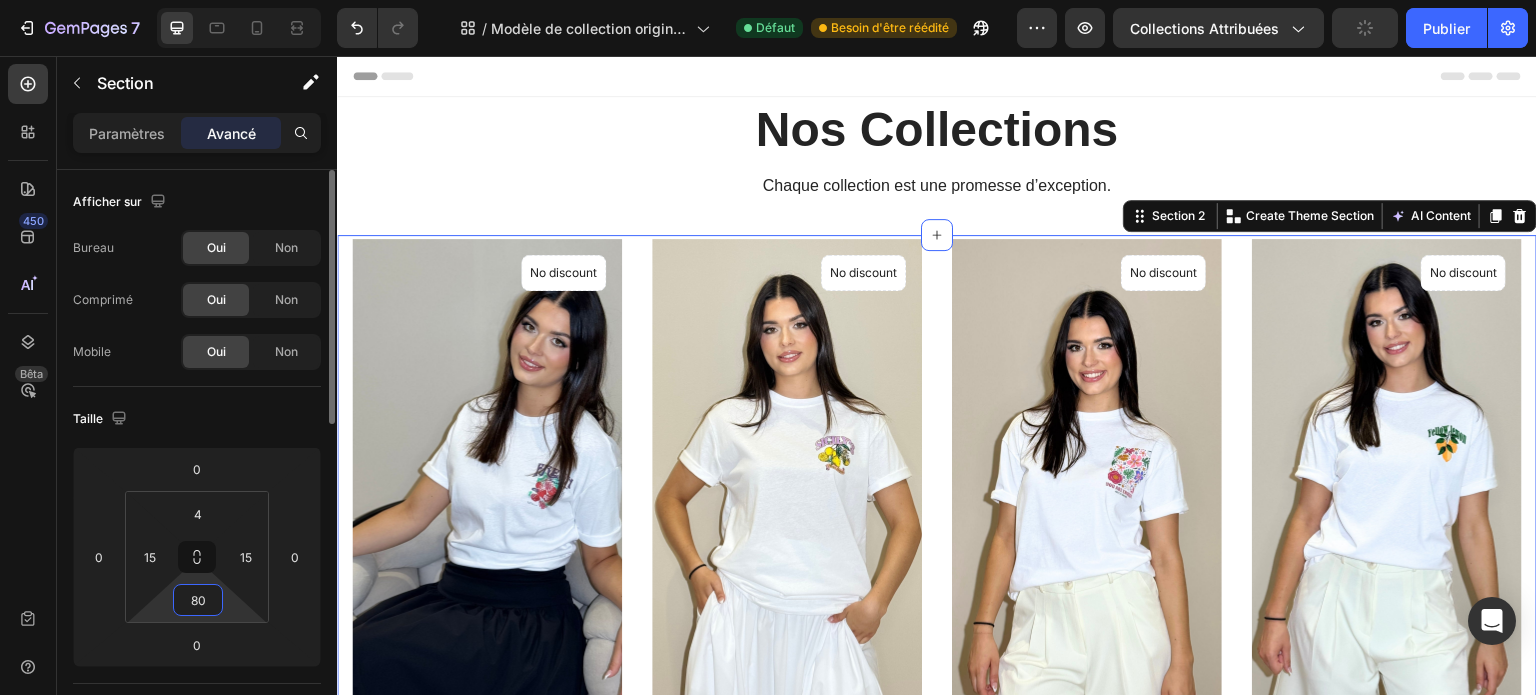 click on "80" at bounding box center (198, 600) 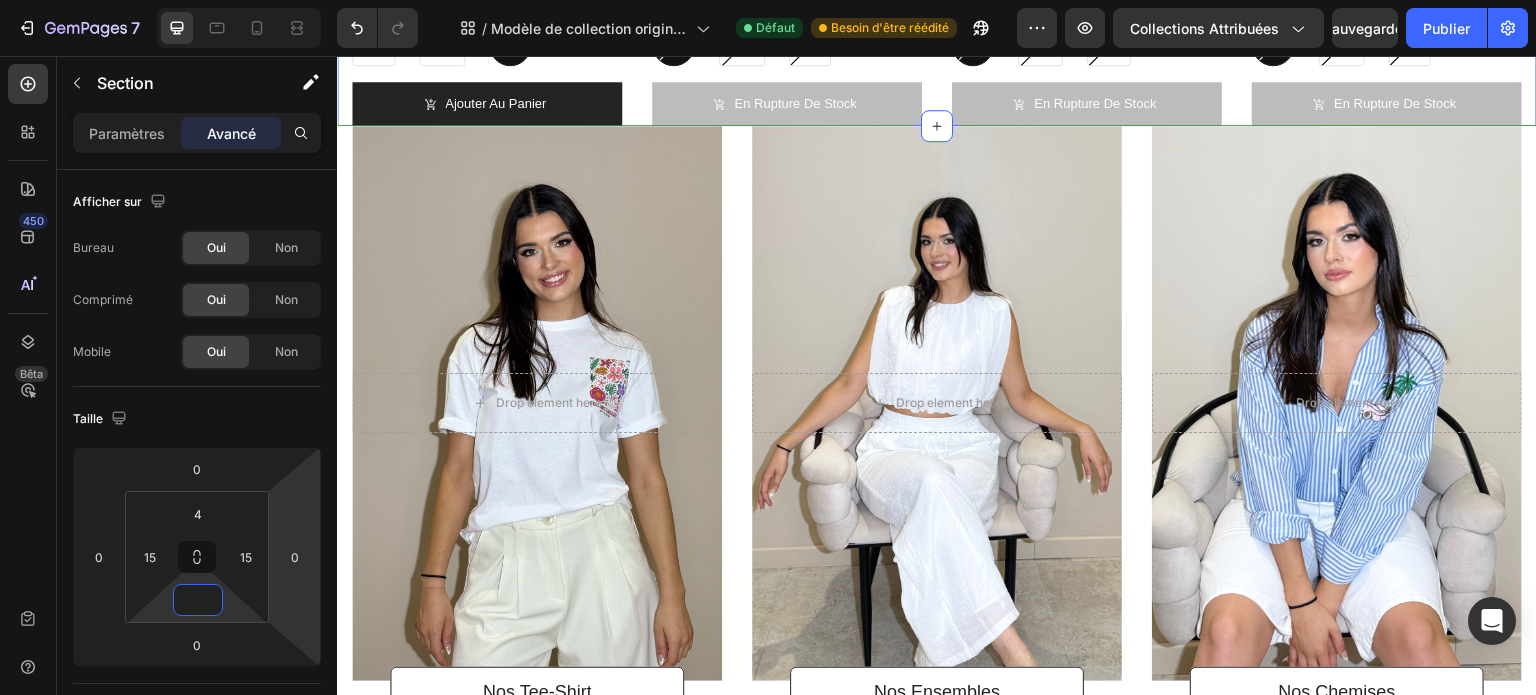 scroll, scrollTop: 564, scrollLeft: 0, axis: vertical 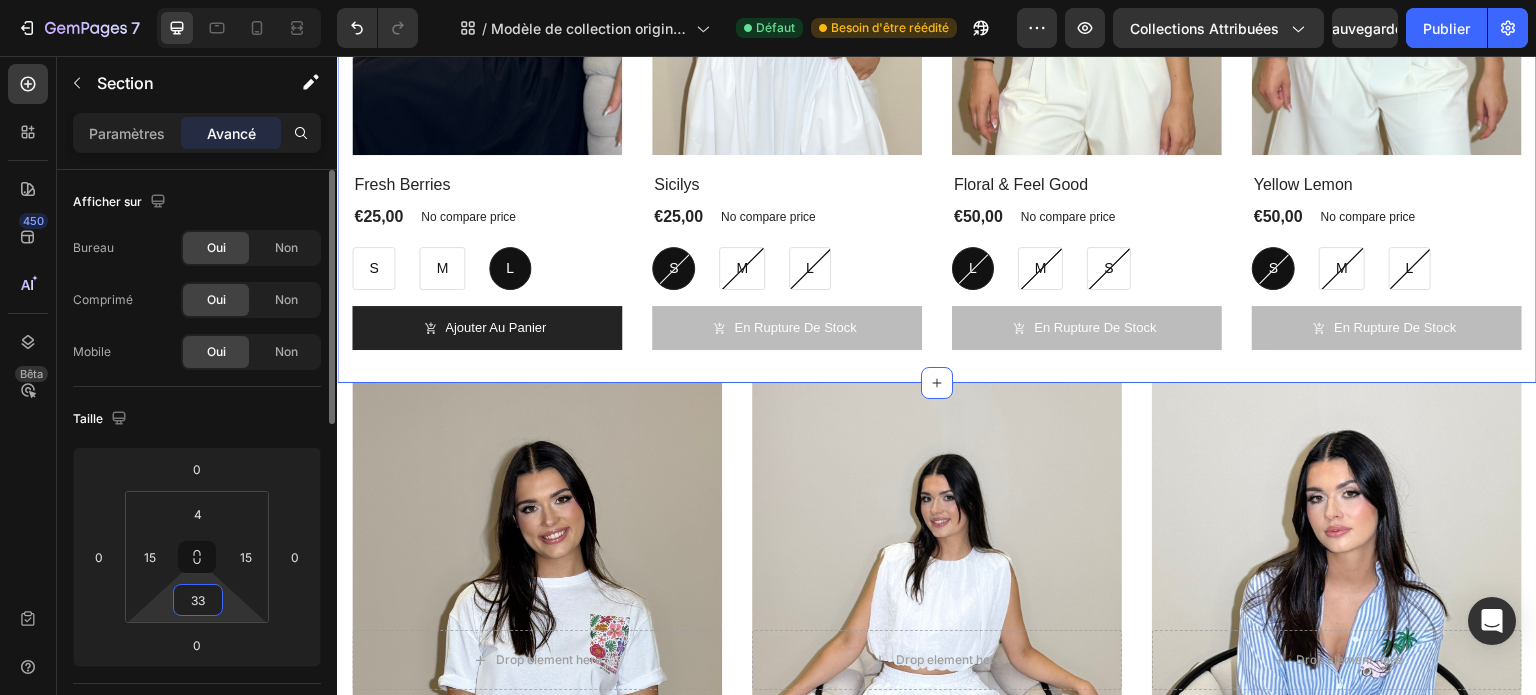type on "3" 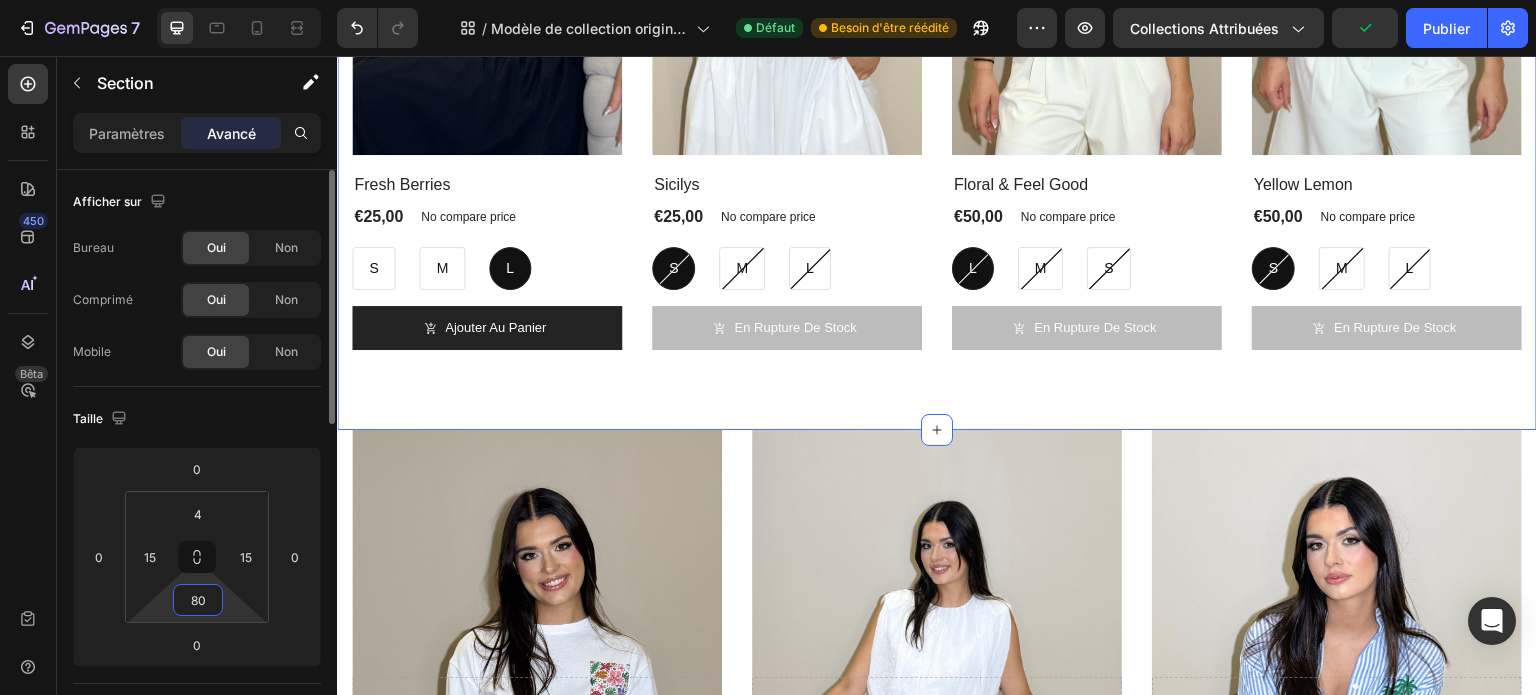 type on "8" 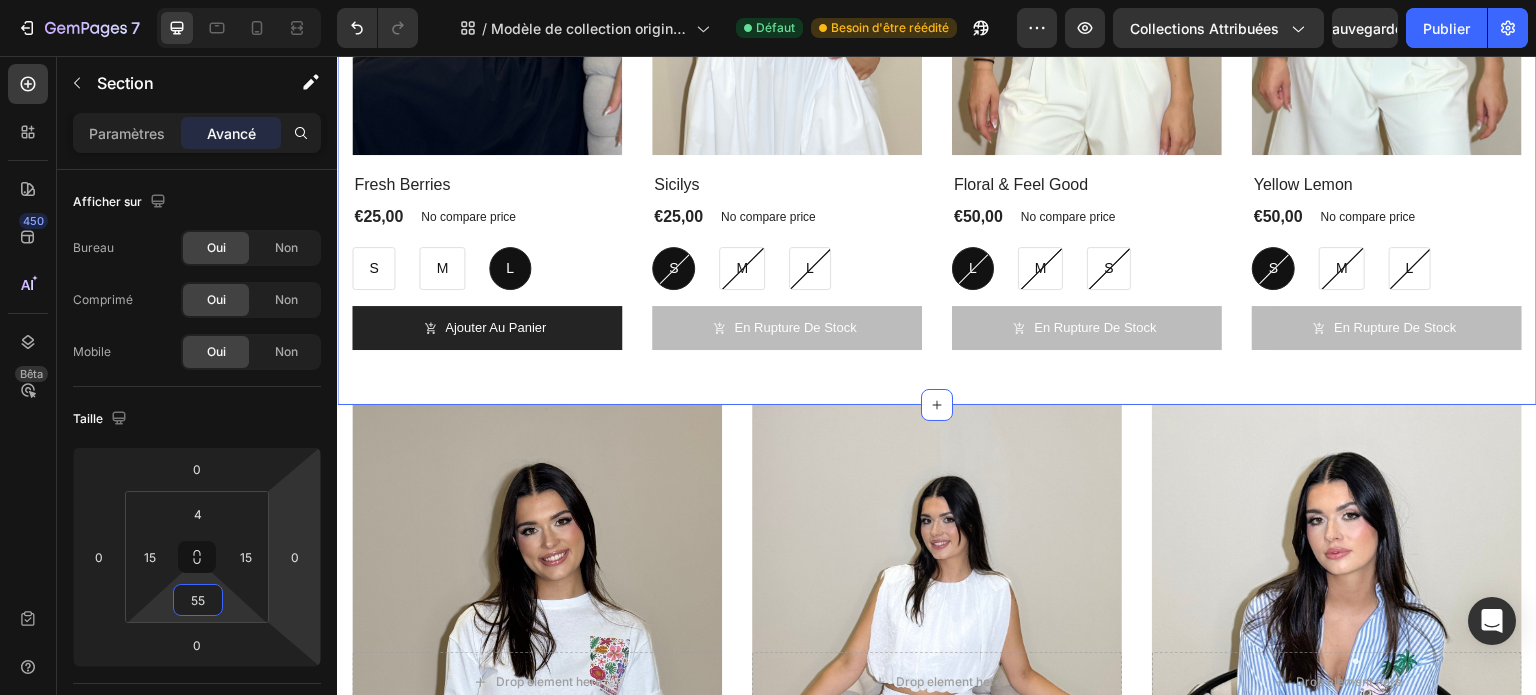 type on "55" 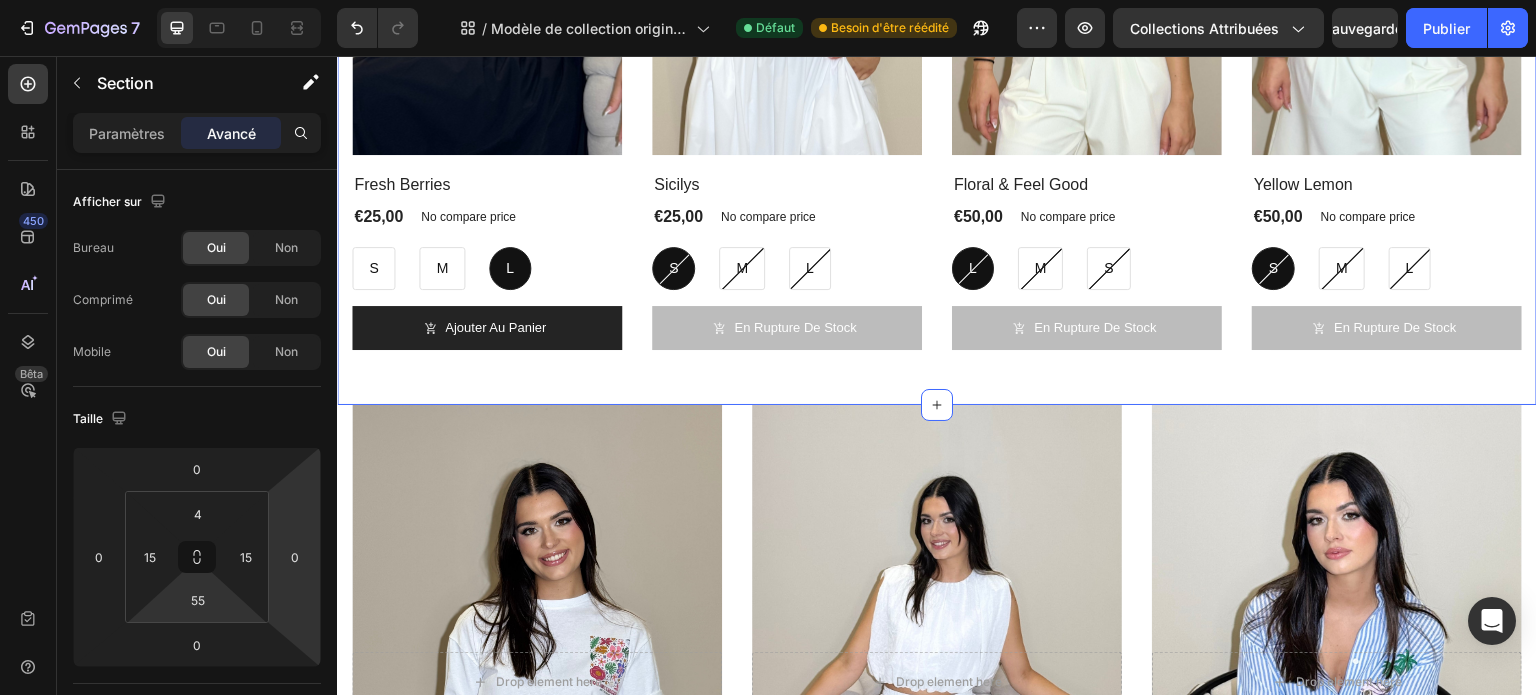 click on "(P) Images No discount   Not be displayed when published Product Badge Row Fresh Berries (P) Title €25,00 (P) Price (P) Price No compare price (P) Price Row S S S M M M L L L (P) Variants & Swatches Ajouter au panier (P) Cart Button Row Product List (P) Images No discount   Not be displayed when published Product Badge Row Sicilys (P) Title €25,00 (P) Price (P) Price No compare price (P) Price Row S S S M M M L L L (P) Variants & Swatches En rupture de stock (P) Cart Button Row Product List (P) Images No discount   Not be displayed when published Product Badge Row Floral & Feel Good (P) Title €50,00 (P) Price (P) Price No compare price (P) Price Row L L L M M M S S S (P) Variants & Swatches En rupture de stock (P) Cart Button Row Product List (P) Images No discount   Not be displayed when published Product Badge Row Yellow Lemon (P) Title €50,00 (P) Price (P) Price No compare price (P) Price Row S S S M M M L L L (P) Variants & Swatches En rupture de stock (P) Cart Button Row Product List Product List" at bounding box center [937, 38] 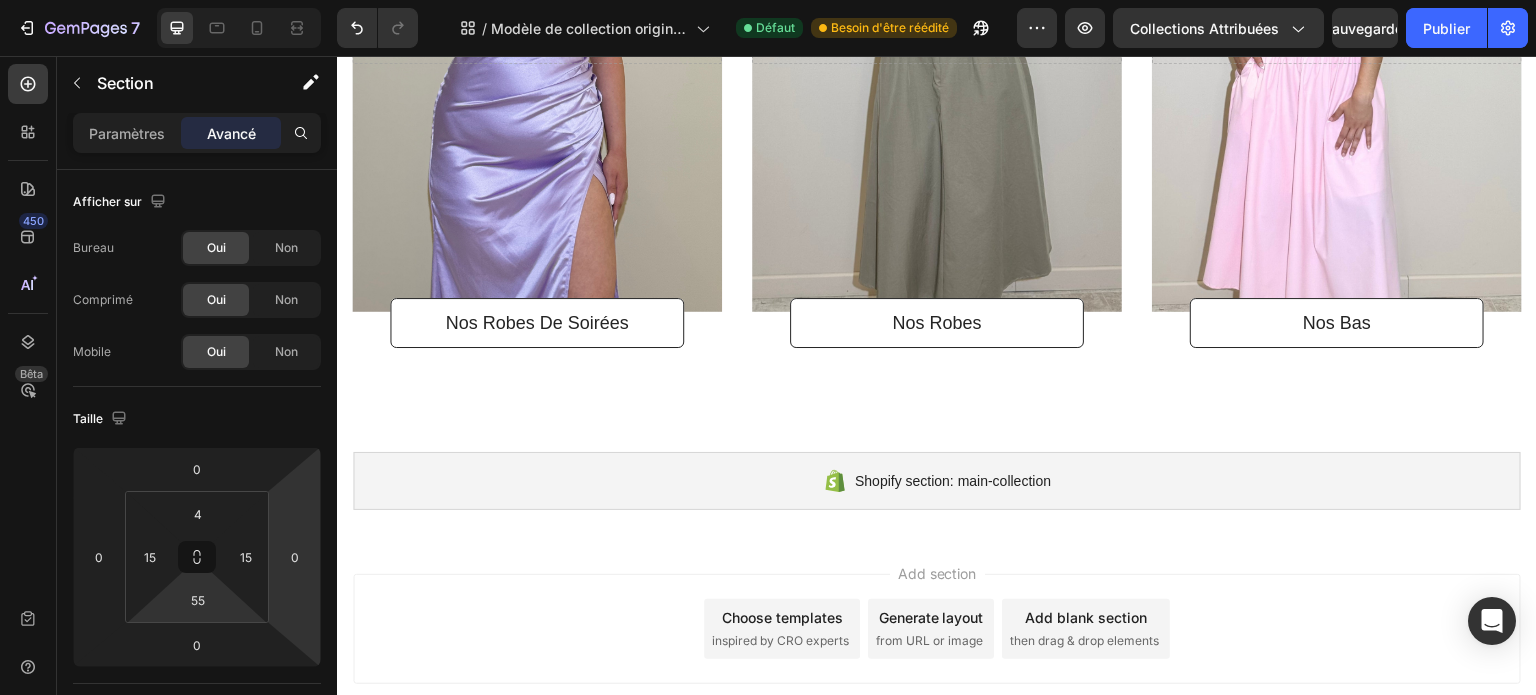 scroll, scrollTop: 1896, scrollLeft: 0, axis: vertical 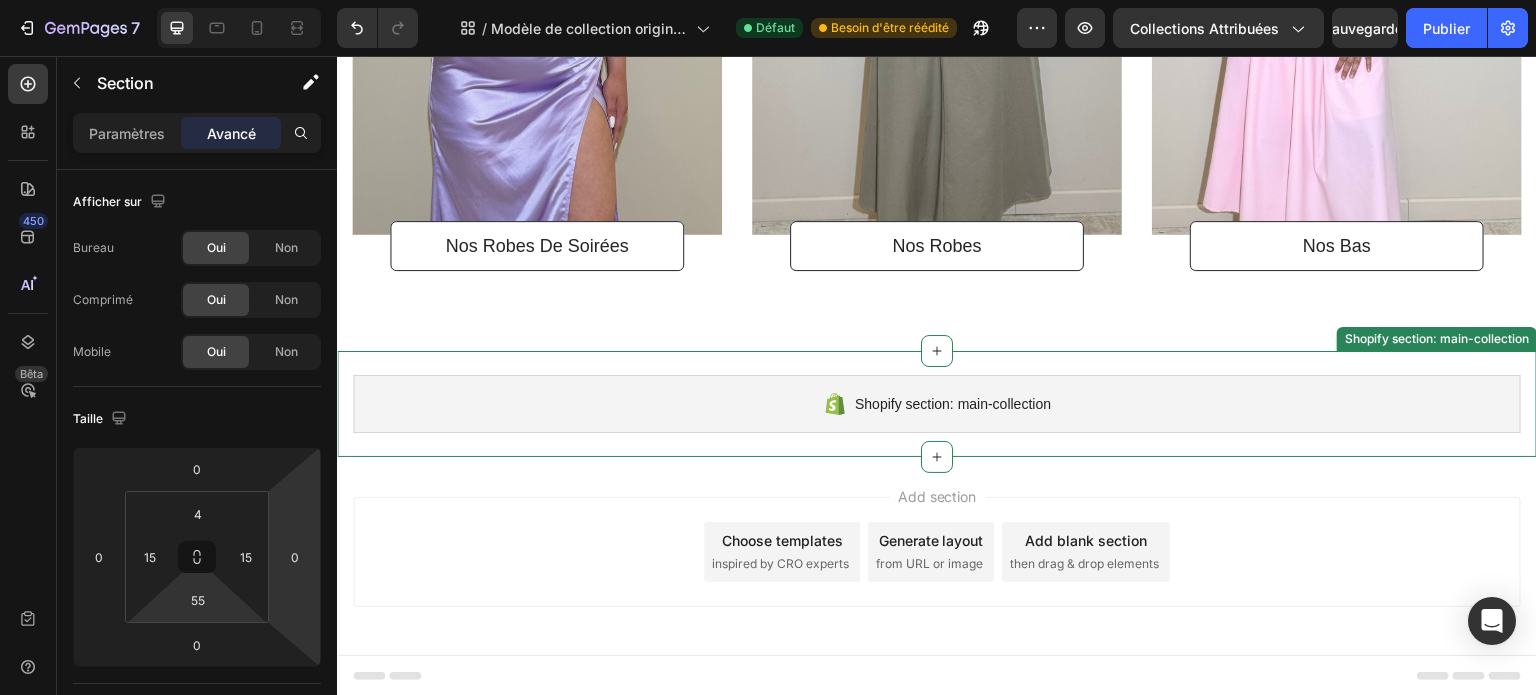 click on "Shopify section: main-collection Shopify section: main-collection" at bounding box center (937, 404) 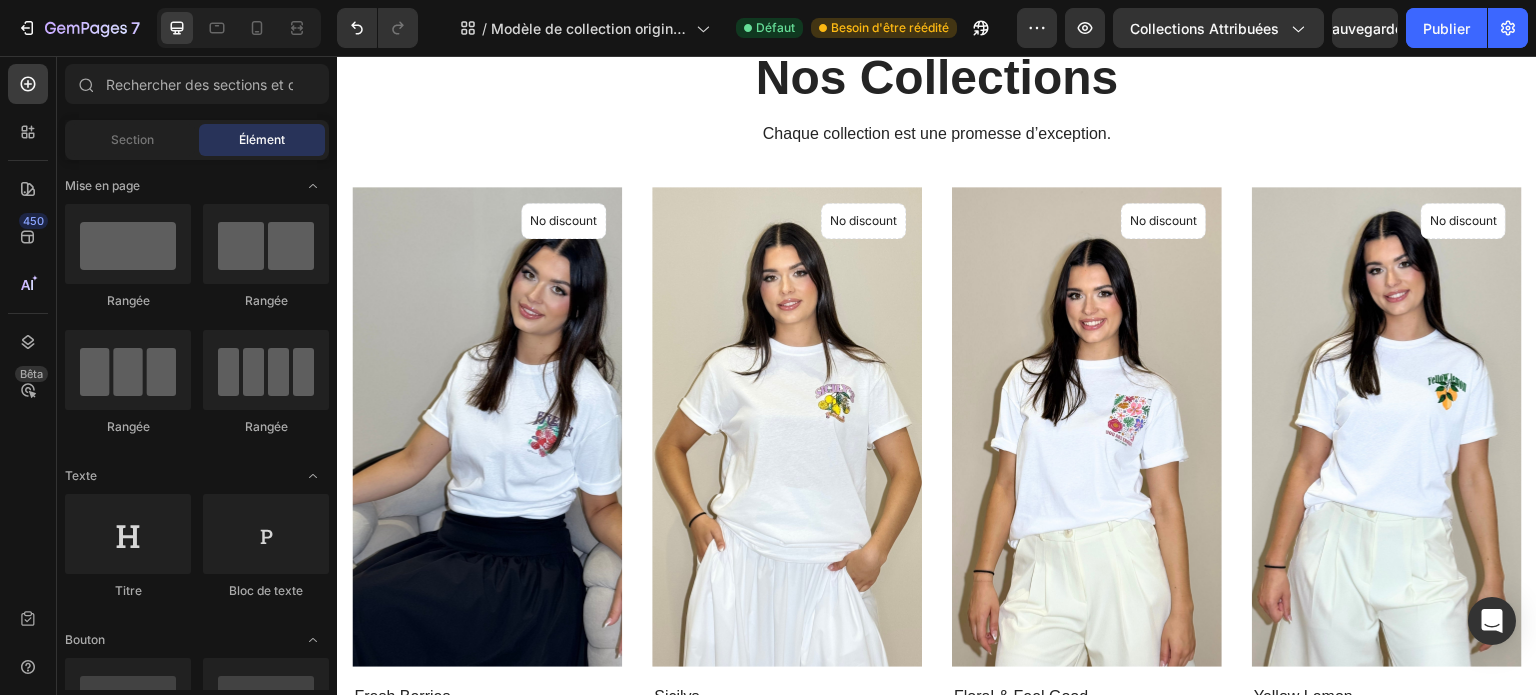 scroll, scrollTop: 0, scrollLeft: 0, axis: both 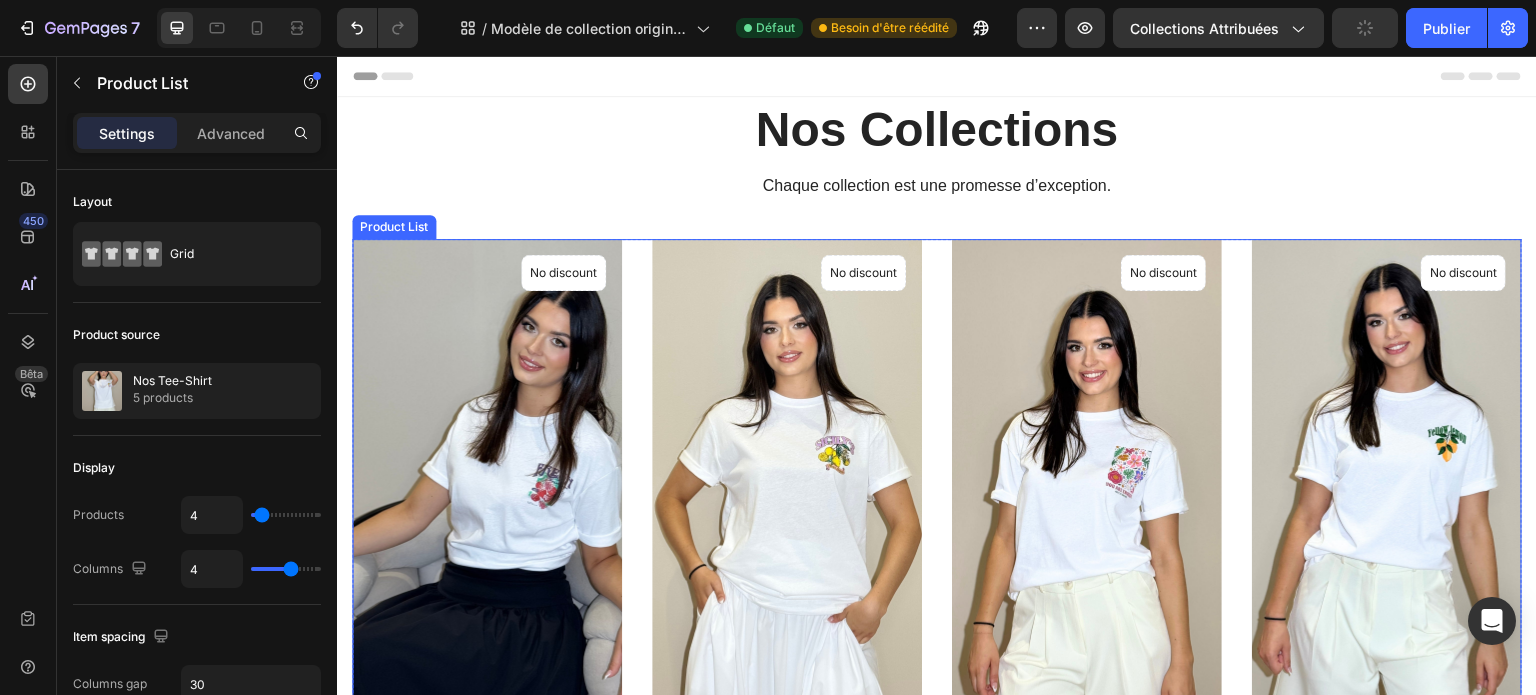 click on "(P) Images No discount   Not be displayed when published Product Badge Row Fresh Berries (P) Title €25,00 (P) Price (P) Price No compare price (P) Price Row S S S M M M L L L (P) Variants & Swatches Ajouter au panier (P) Cart Button Row Product List (P) Images No discount   Not be displayed when published Product Badge Row Sicilys (P) Title €25,00 (P) Price (P) Price No compare price (P) Price Row S S S M M M L L L (P) Variants & Swatches En rupture de stock (P) Cart Button Row Product List (P) Images No discount   Not be displayed when published Product Badge Row Floral & Feel Good (P) Title €50,00 (P) Price (P) Price No compare price (P) Price Row L L L M M M S S S (P) Variants & Swatches En rupture de stock (P) Cart Button Row Product List (P) Images No discount   Not be displayed when published Product Badge Row Yellow Lemon (P) Title €50,00 (P) Price (P) Price No compare price (P) Price Row S S S M M M L L L (P) Variants & Swatches En rupture de stock (P) Cart Button Row Product List" at bounding box center [937, 576] 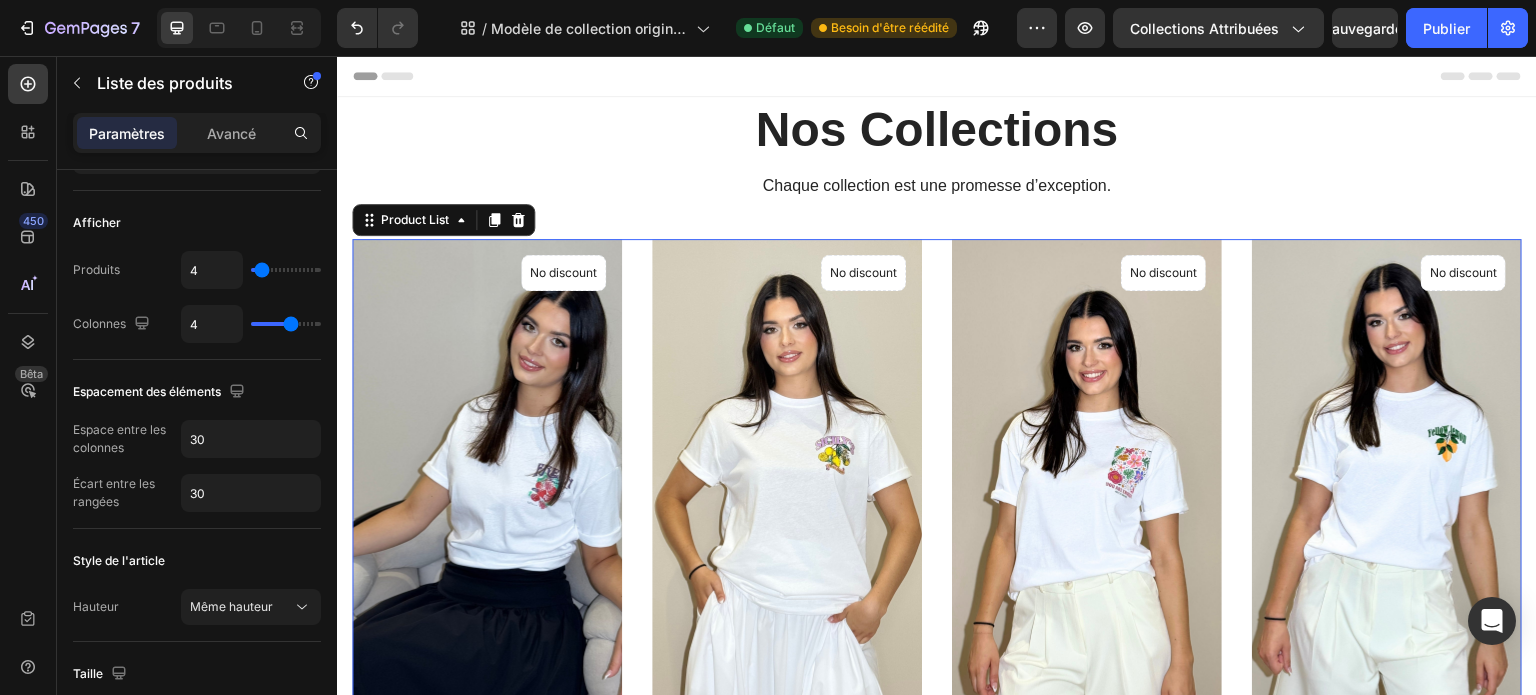 scroll, scrollTop: 0, scrollLeft: 0, axis: both 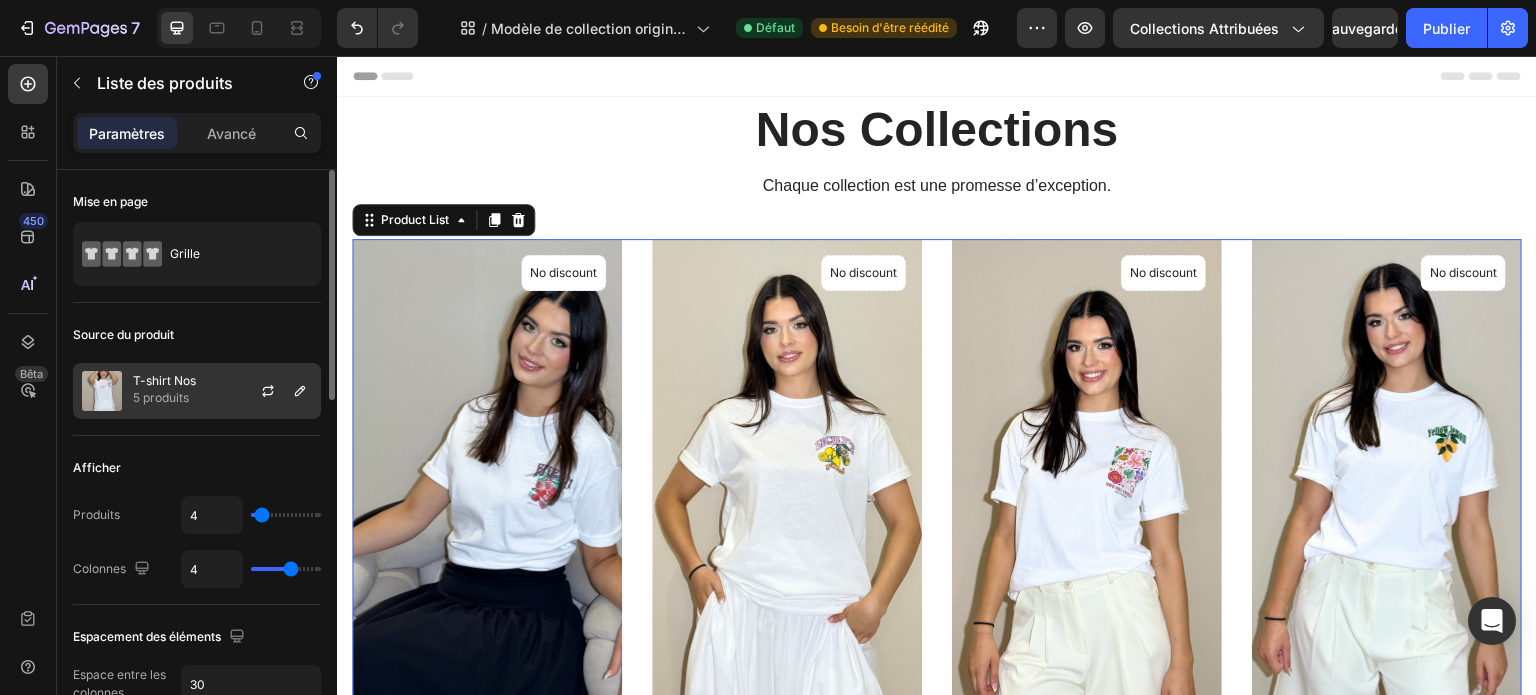 click on "T-shirt Nos 5 produits" at bounding box center (197, 391) 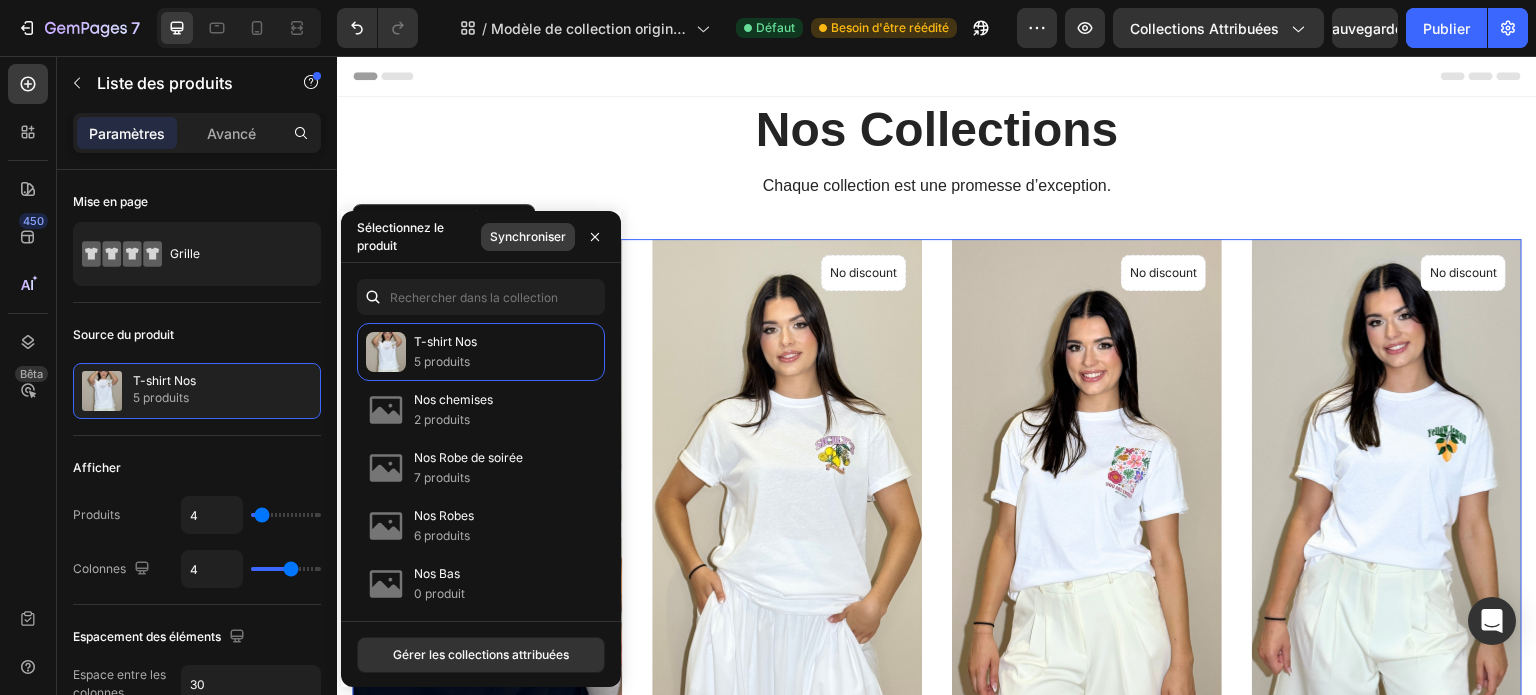 click on "Synchroniser" at bounding box center (528, 236) 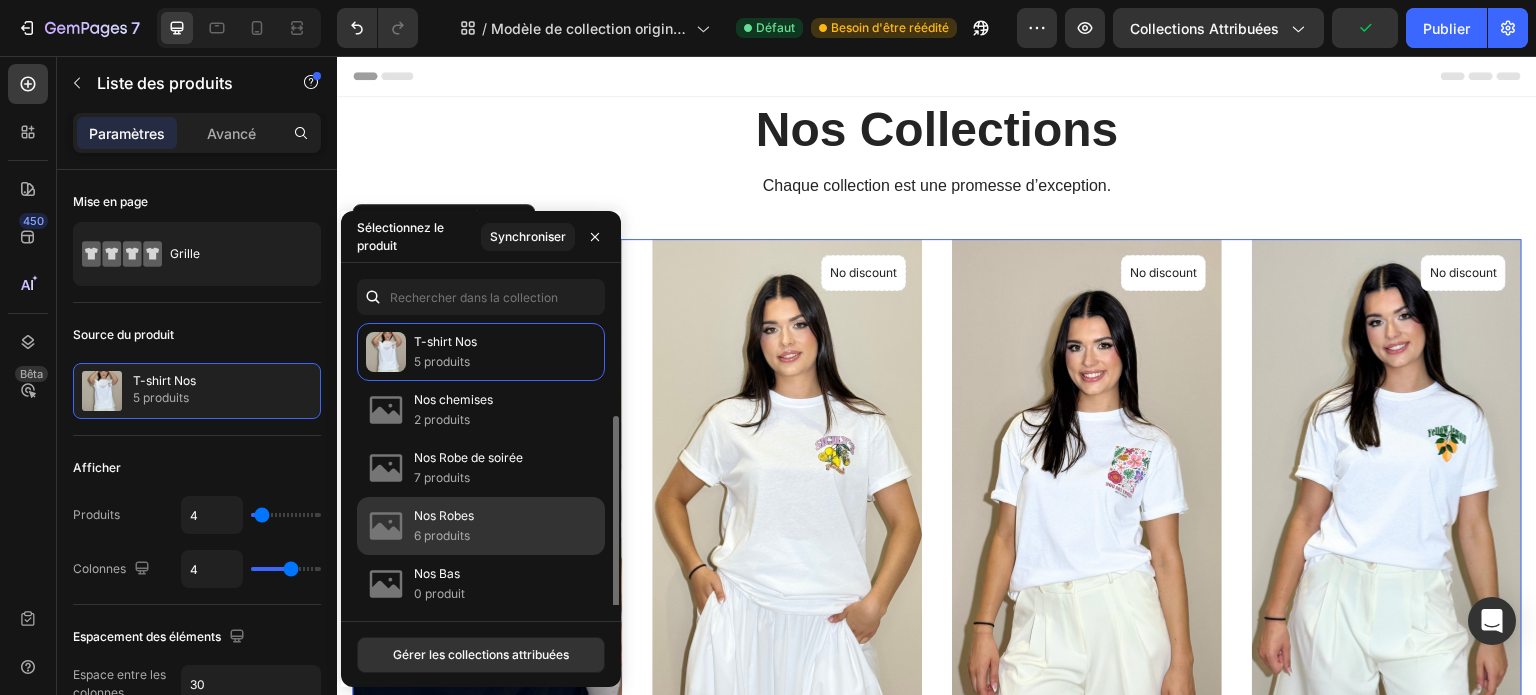 scroll, scrollTop: 120, scrollLeft: 0, axis: vertical 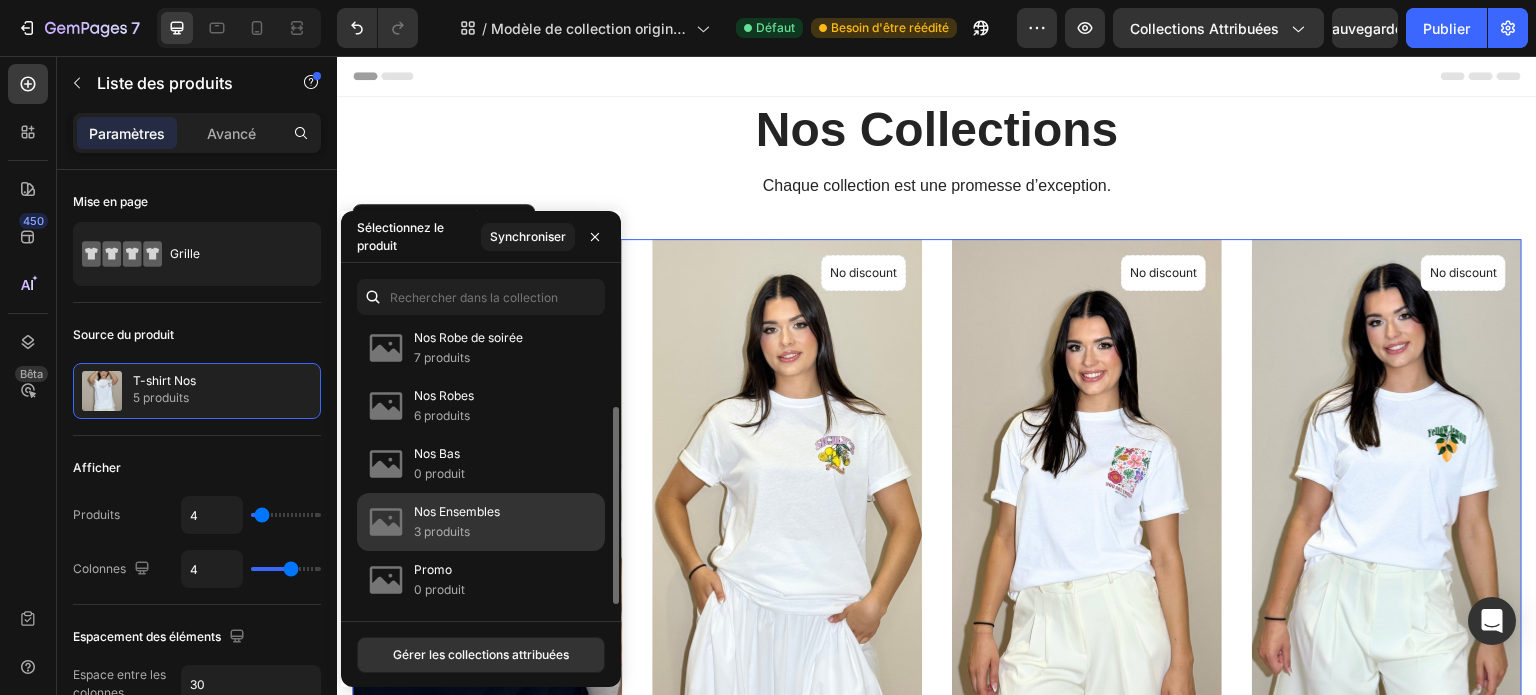 click on "Nos Ensembles" at bounding box center (457, 511) 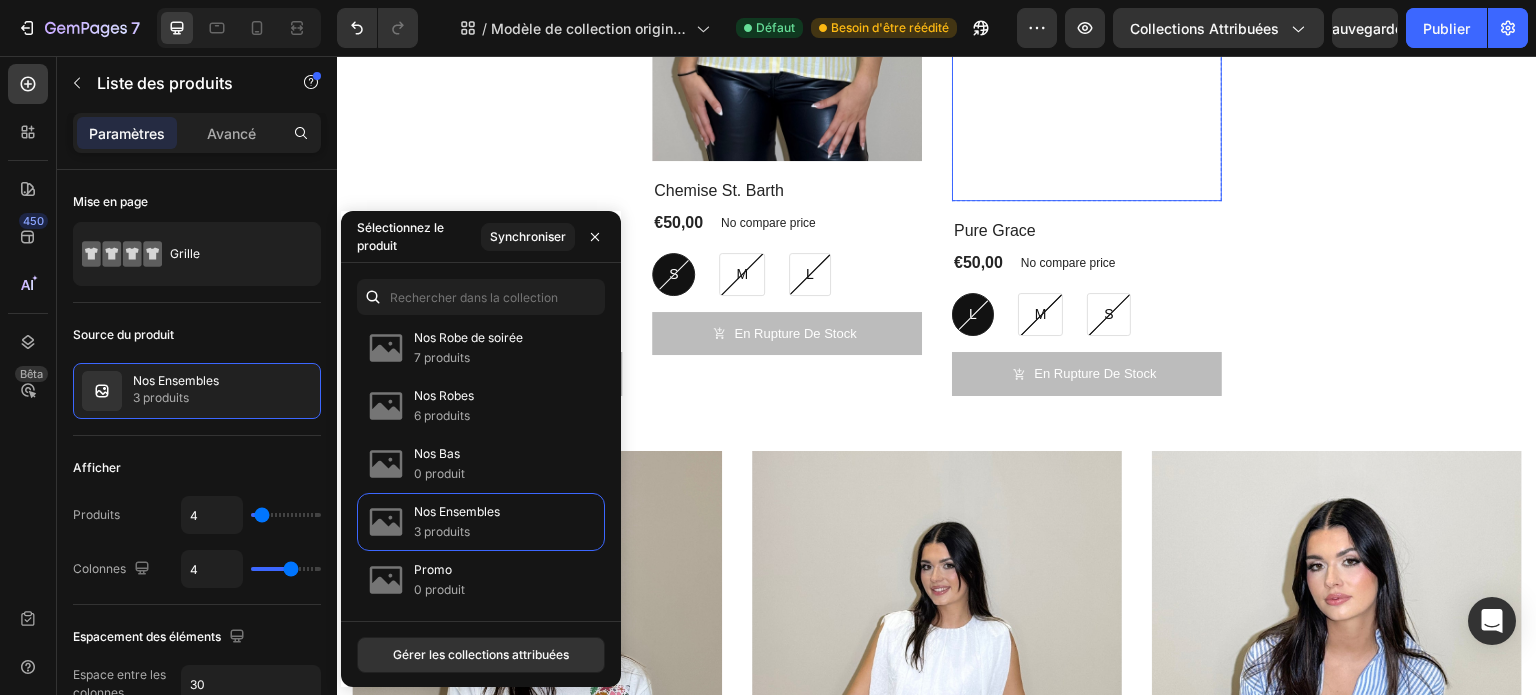 scroll, scrollTop: 534, scrollLeft: 0, axis: vertical 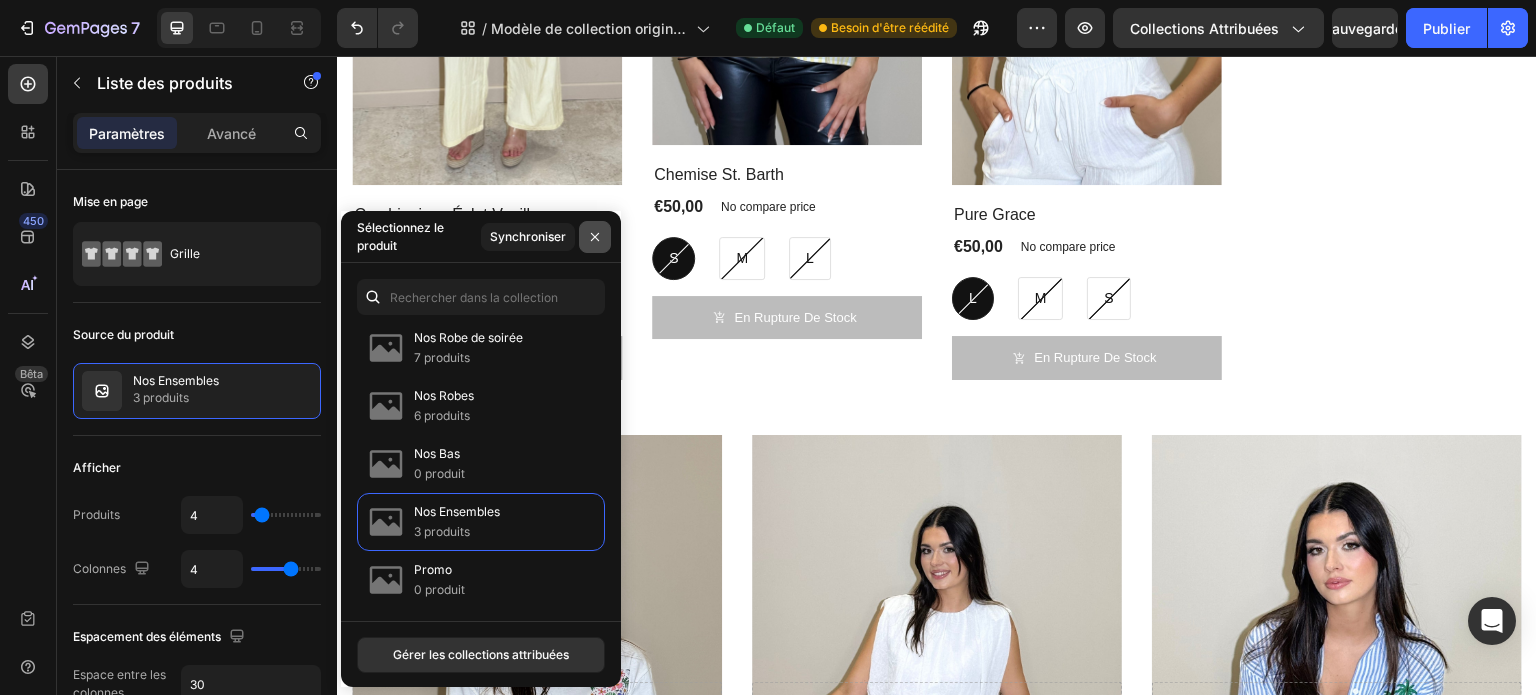 click 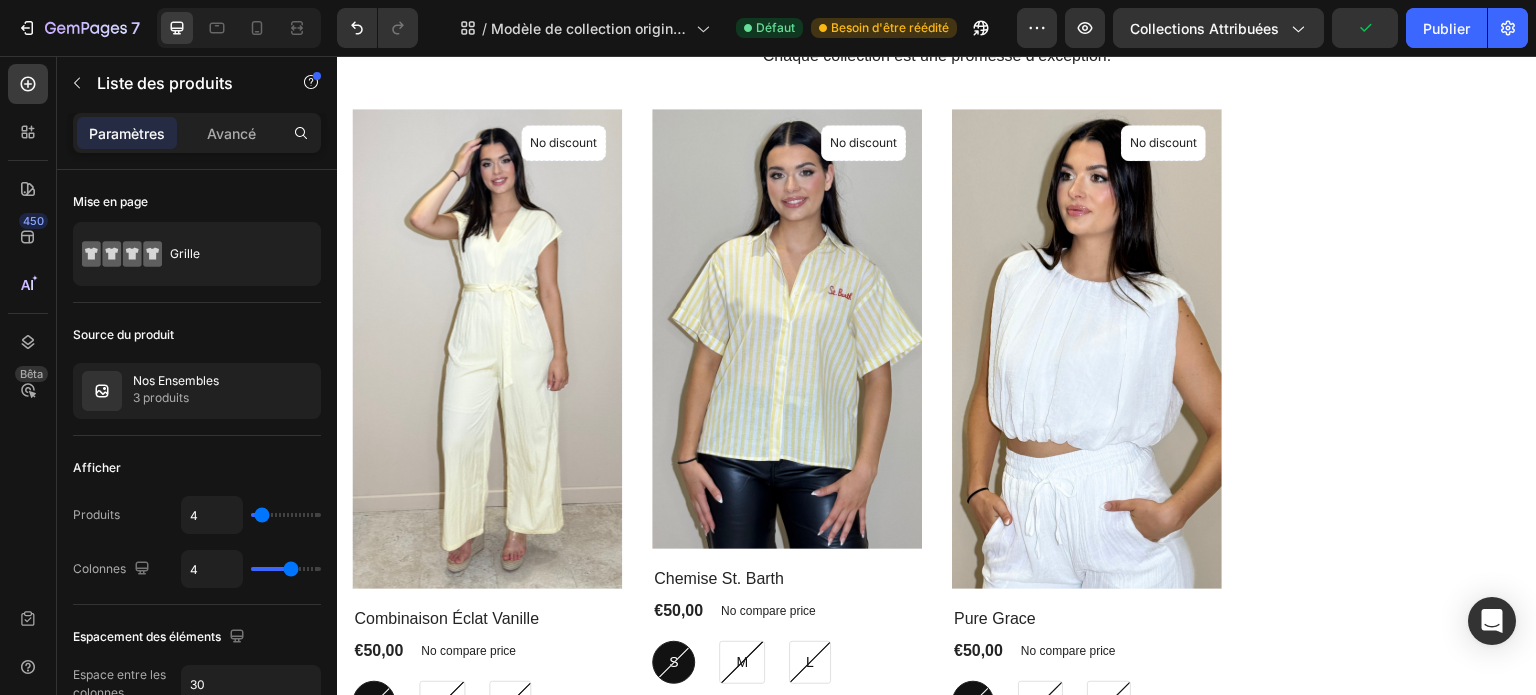 scroll, scrollTop: 142, scrollLeft: 0, axis: vertical 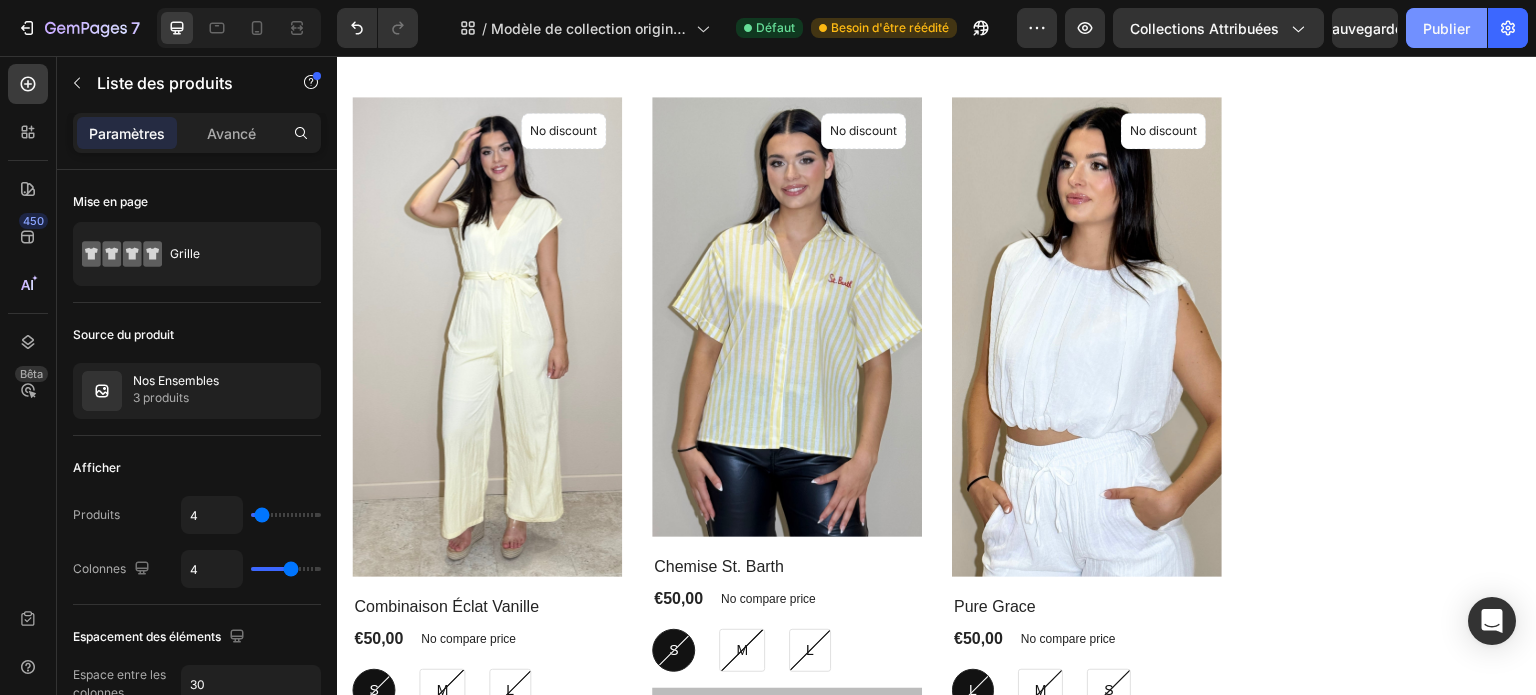 click on "Publier" at bounding box center (1446, 28) 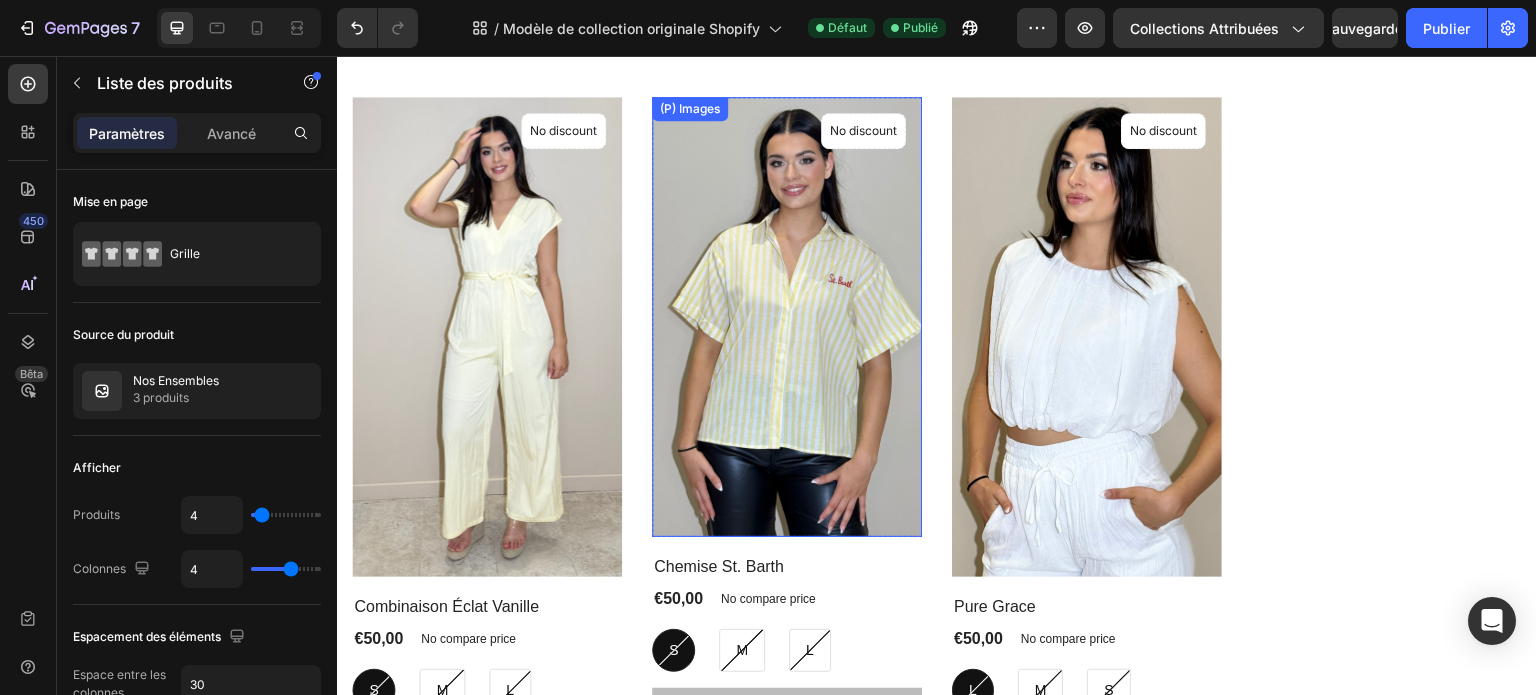 click at bounding box center [787, 316] 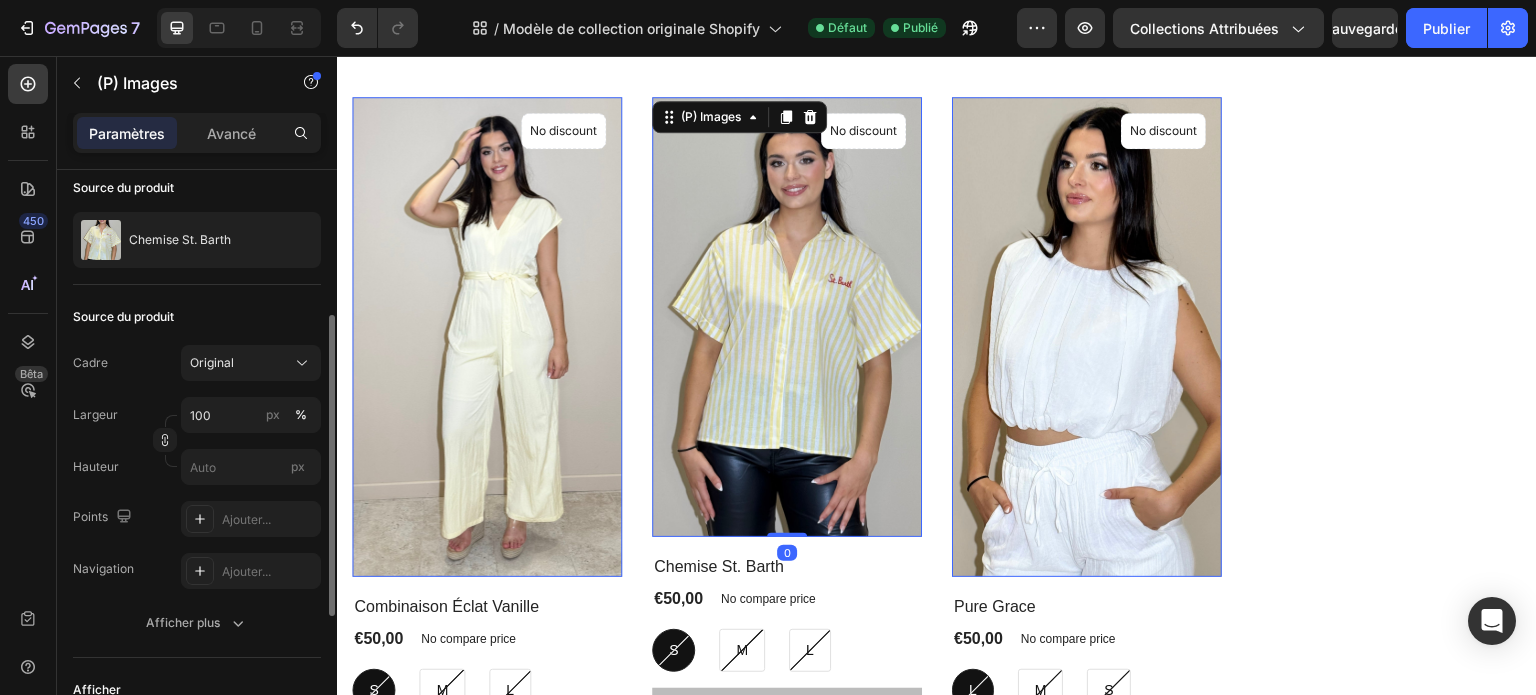 scroll, scrollTop: 198, scrollLeft: 0, axis: vertical 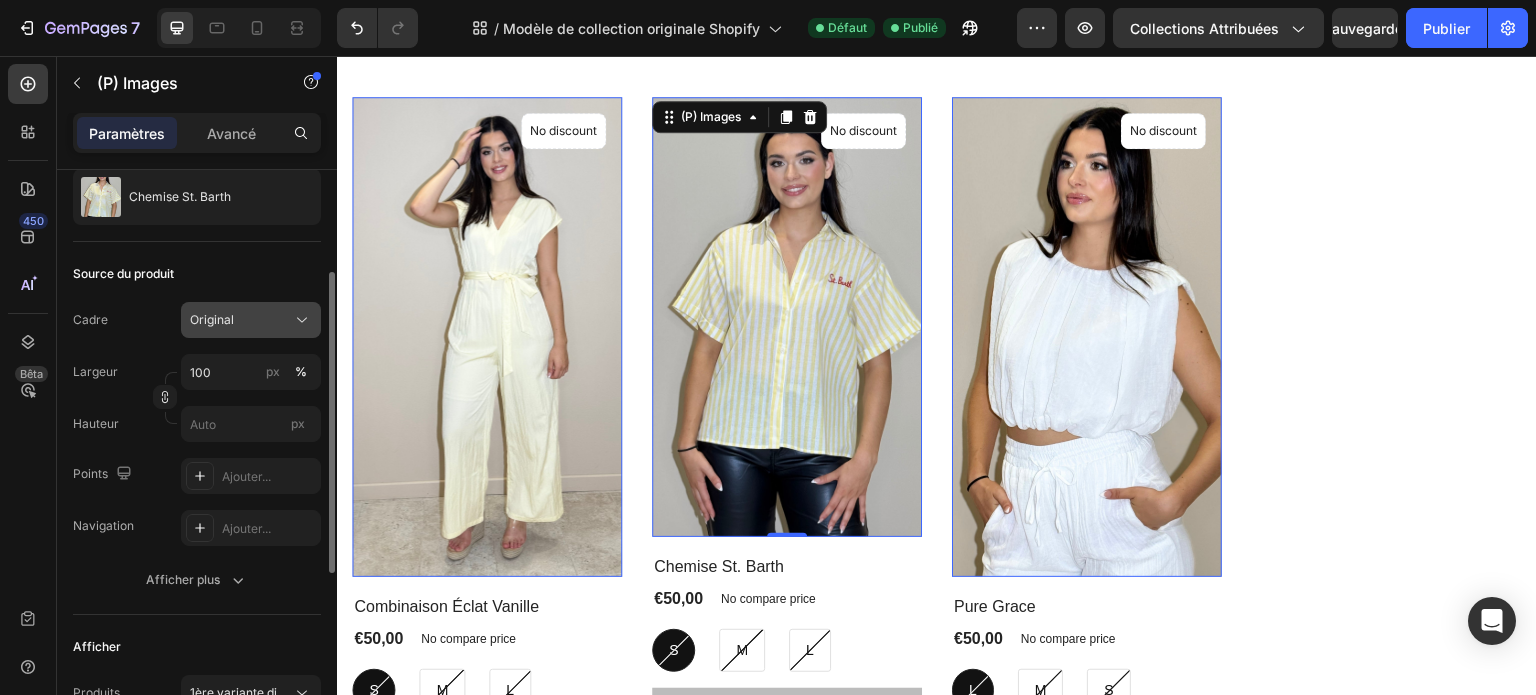 click on "Original" at bounding box center [251, 320] 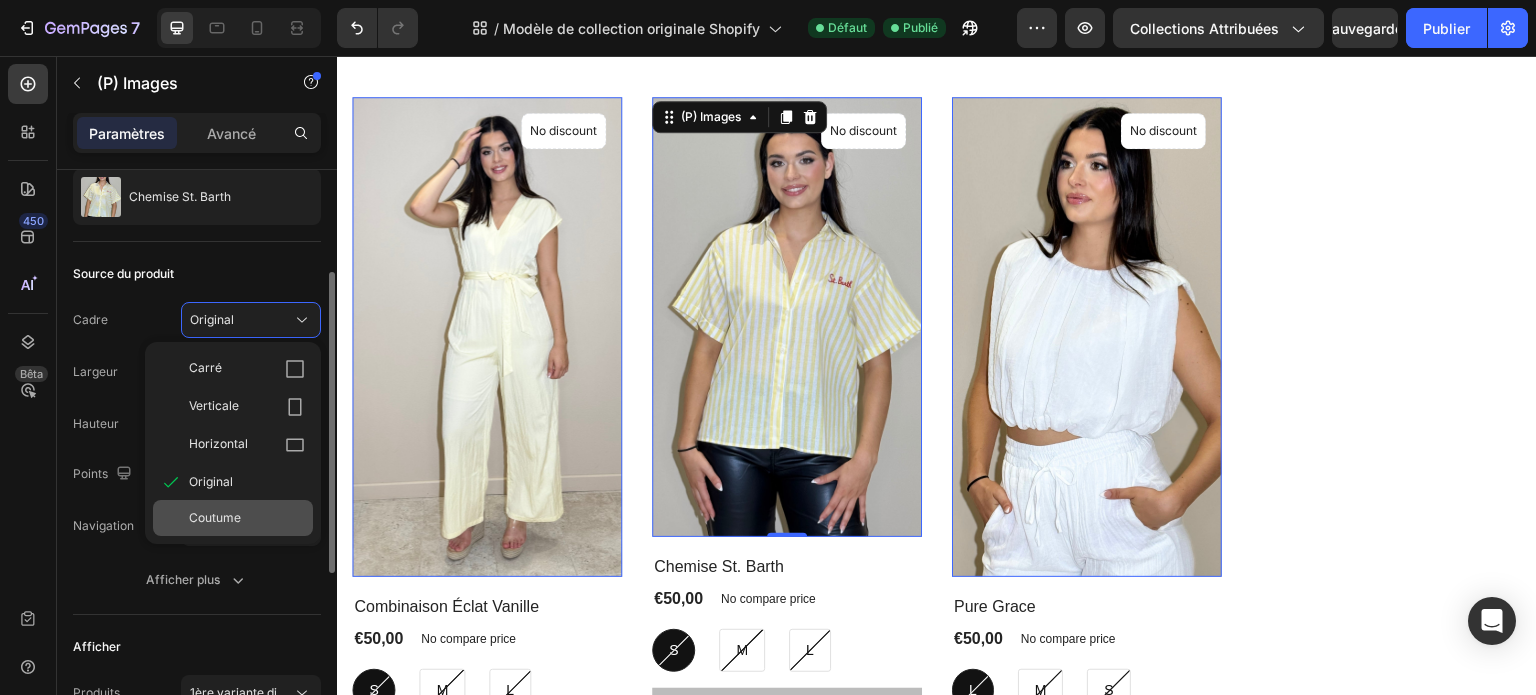 click on "Coutume" at bounding box center [215, 517] 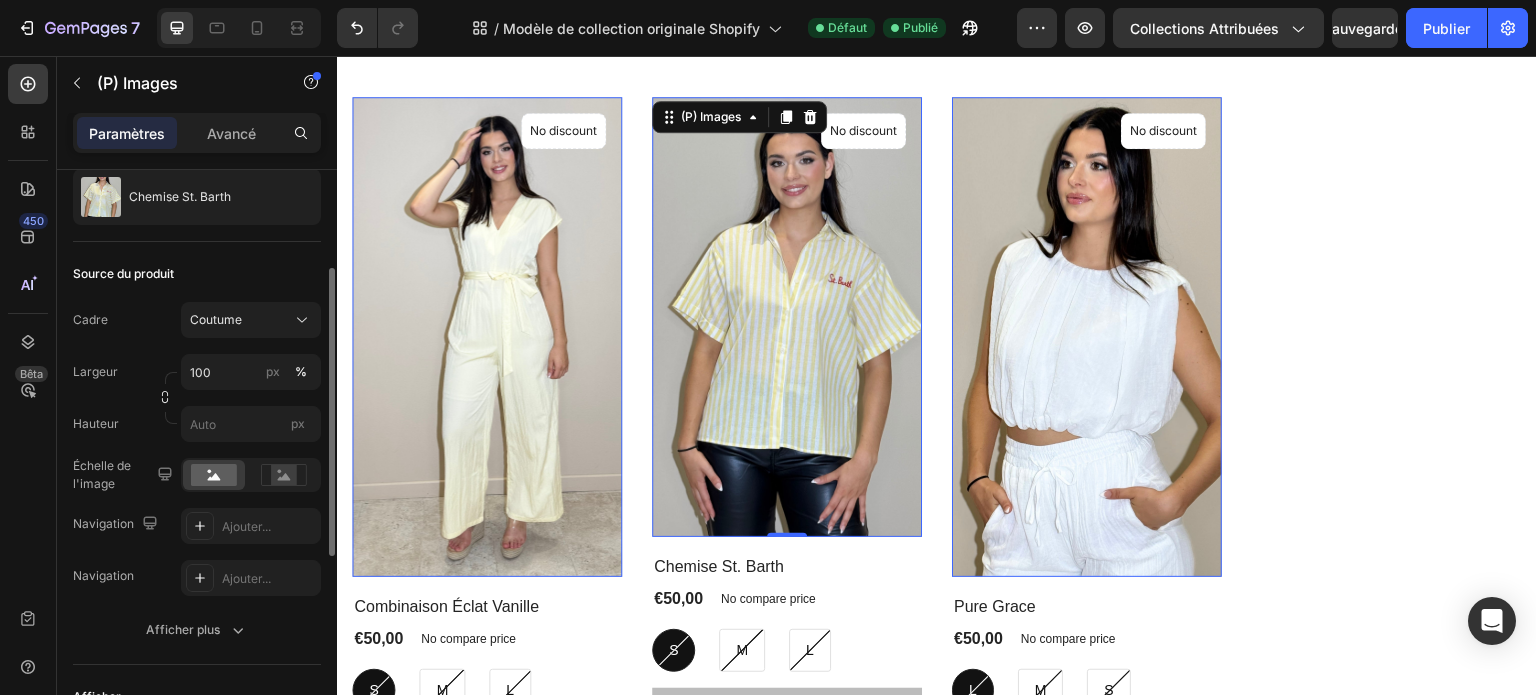 click on "Largeur 100 px % Hauteur px" at bounding box center (197, 398) 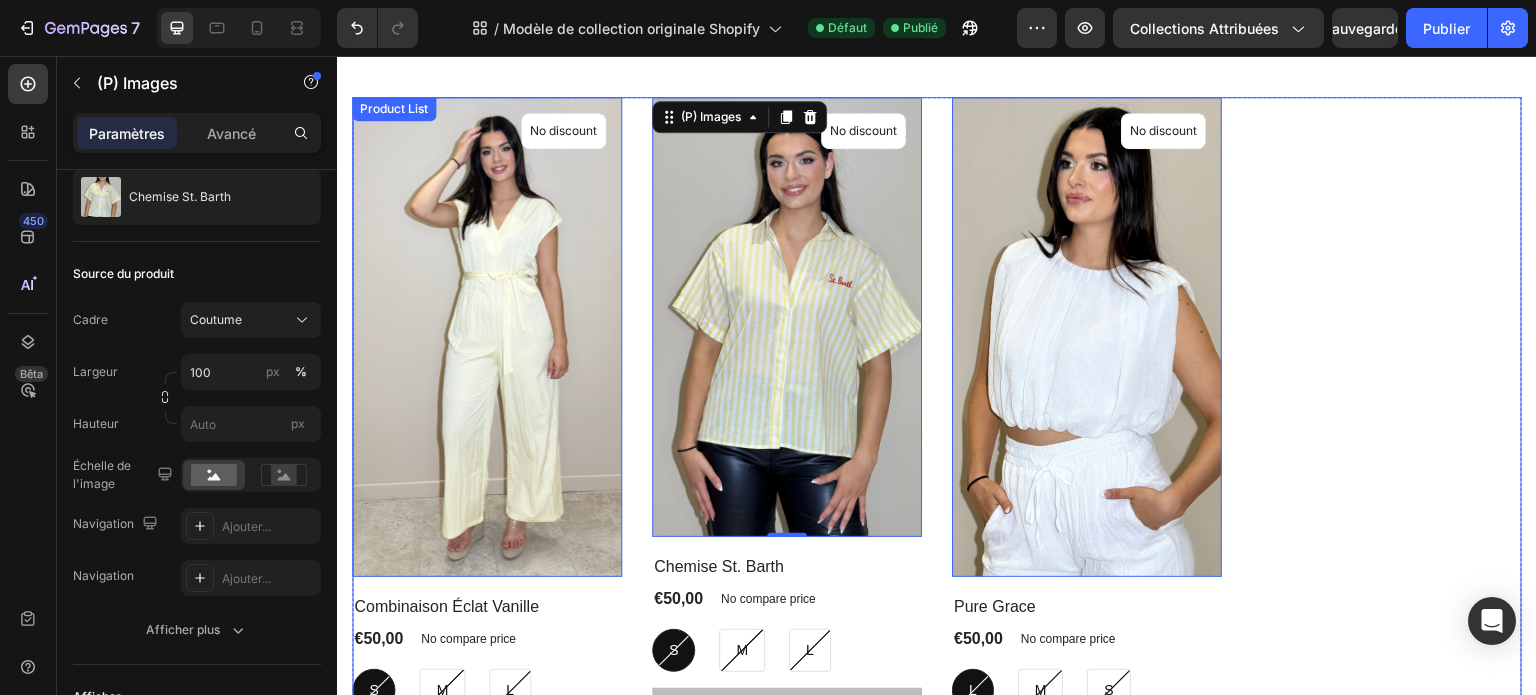 click on "(P) Images   0 No discount   Not be displayed when published Product Badge Row Combinaison Éclat Vanille (P) Title €50,00 (P) Price (P) Price No compare price (P) Price Row S S S M M M L L L (P) Variants & Swatches En rupture de stock (P) Cart Button Row Product List (P) Images   0 No discount   Not be displayed when published Product Badge Row Chemise St. Barth (P) Title €50,00 (P) Price (P) Price No compare price (P) Price Row S S S M M M L L L (P) Variants & Swatches En rupture de stock (P) Cart Button Row Product List (P) Images   0 No discount   Not be displayed when published Product Badge Row Pure Grace (P) Title €50,00 (P) Price (P) Price No compare price (P) Price Row L L L M M M S S S (P) Variants & Swatches En rupture de stock (P) Cart Button Row Product List" at bounding box center (937, 434) 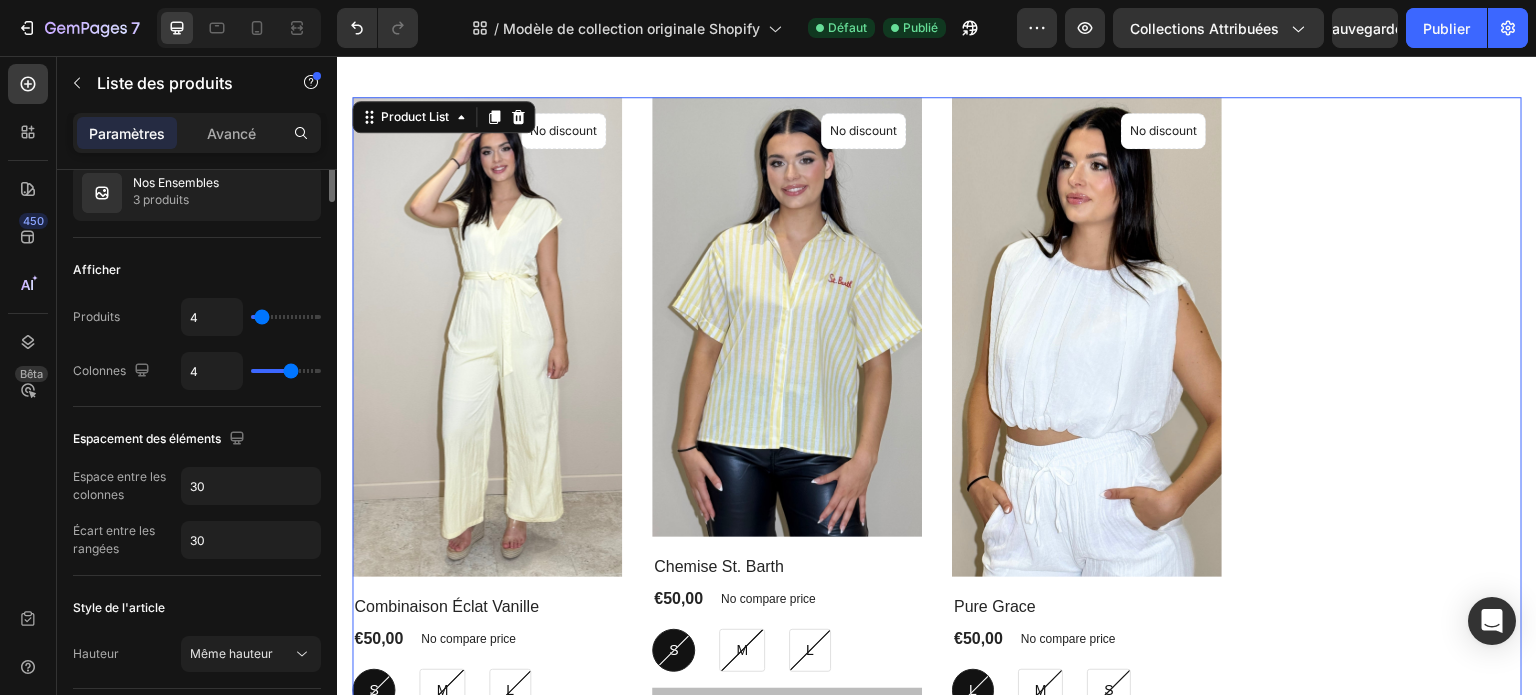 scroll, scrollTop: 0, scrollLeft: 0, axis: both 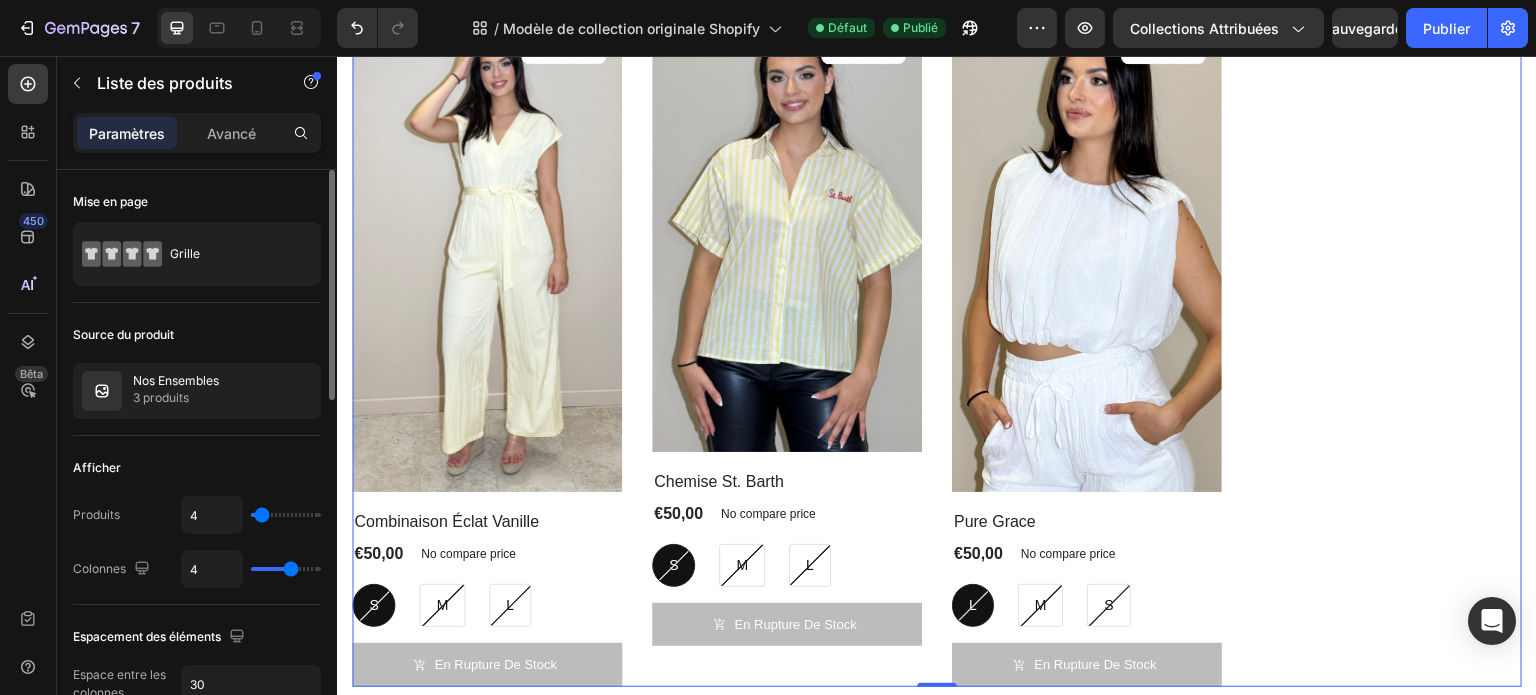 type on "3" 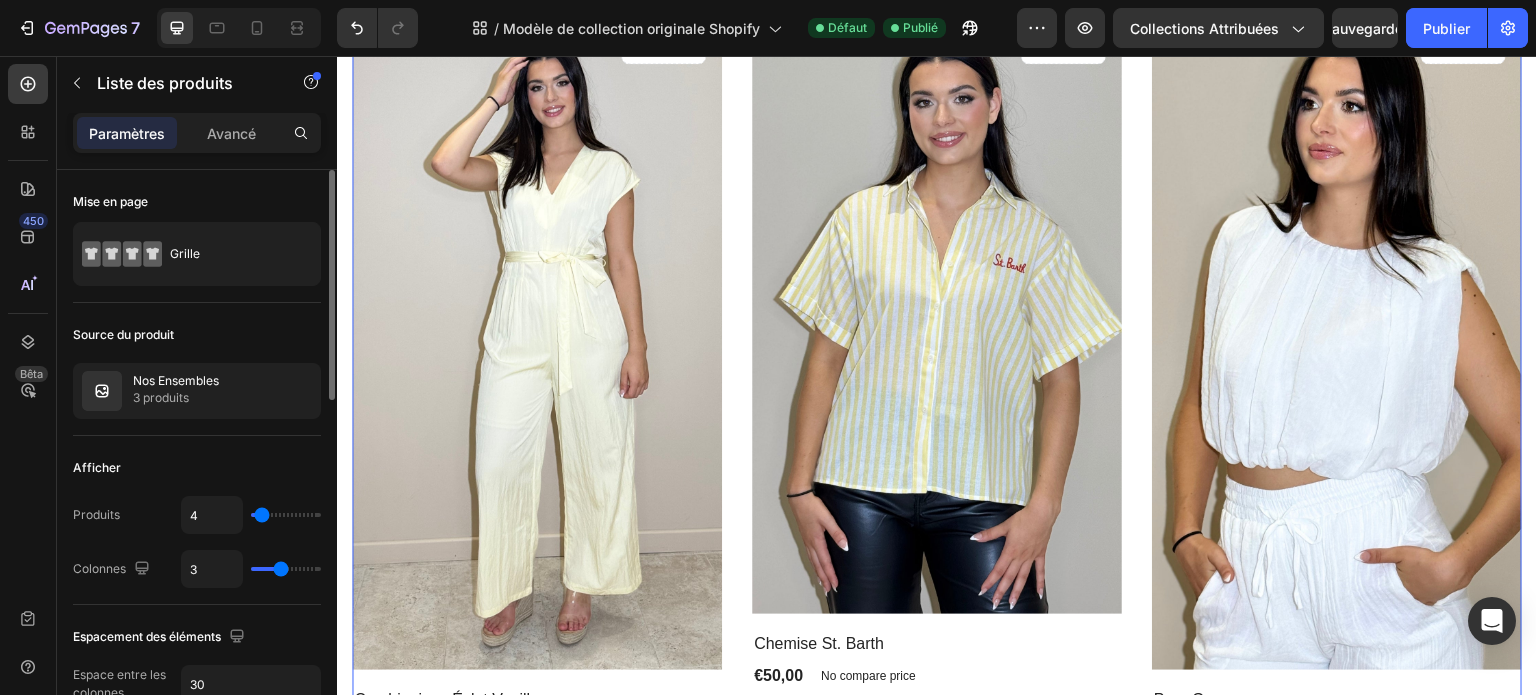 type on "3" 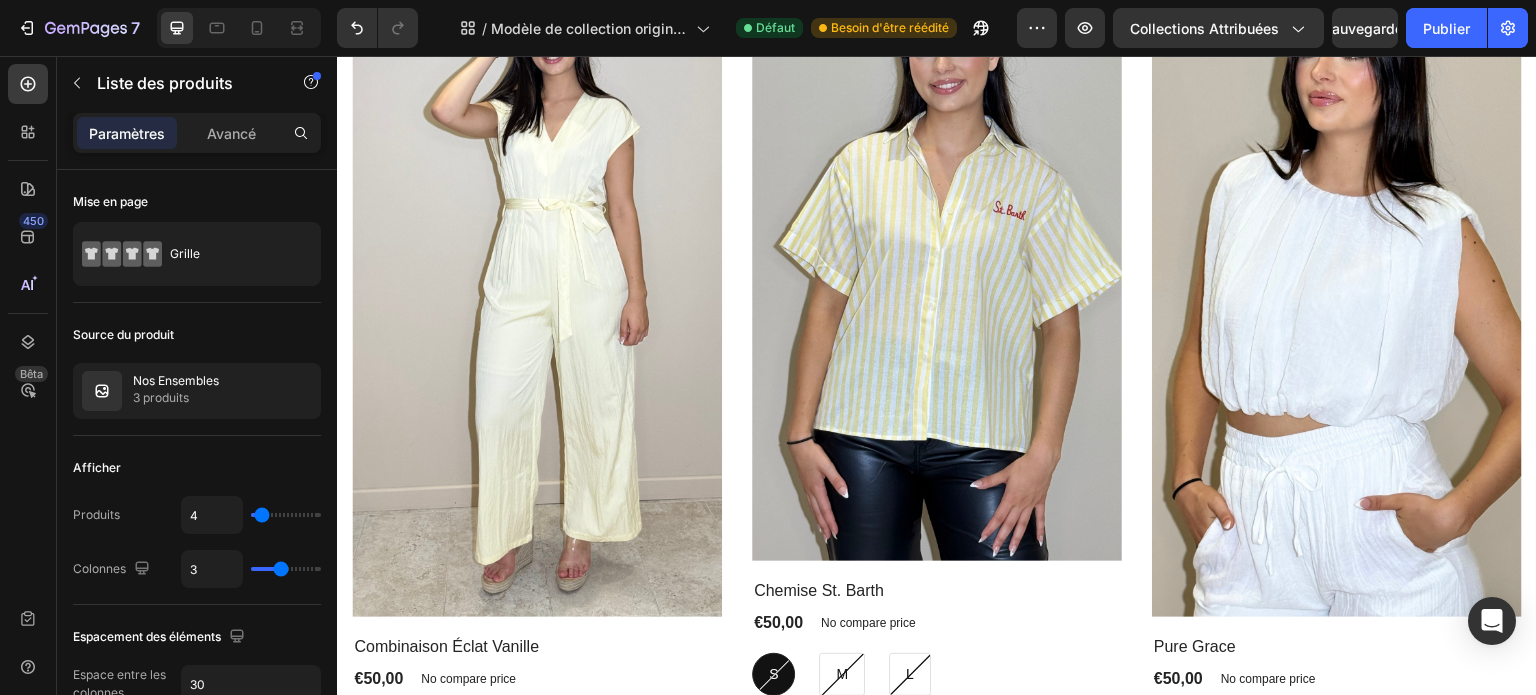 scroll, scrollTop: 0, scrollLeft: 0, axis: both 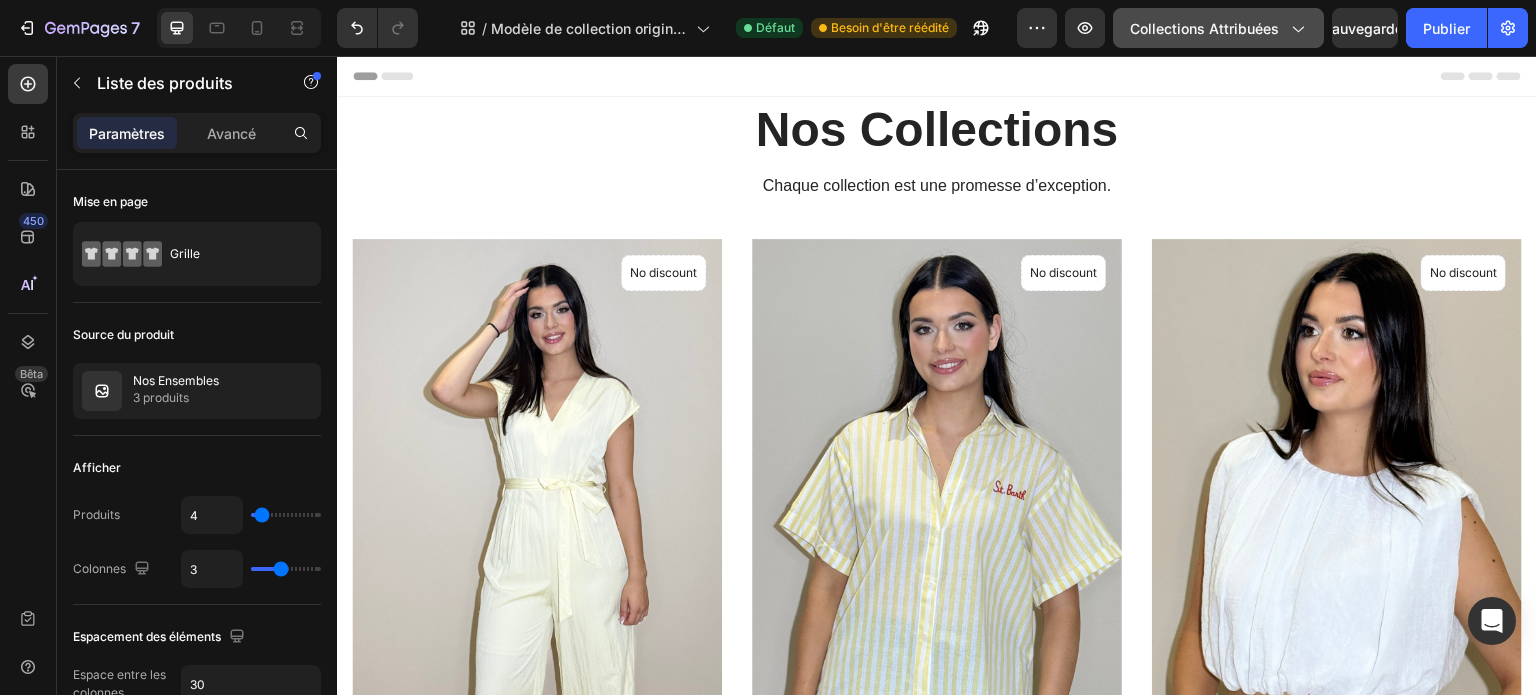 click on "Collections attribuées" at bounding box center [1204, 28] 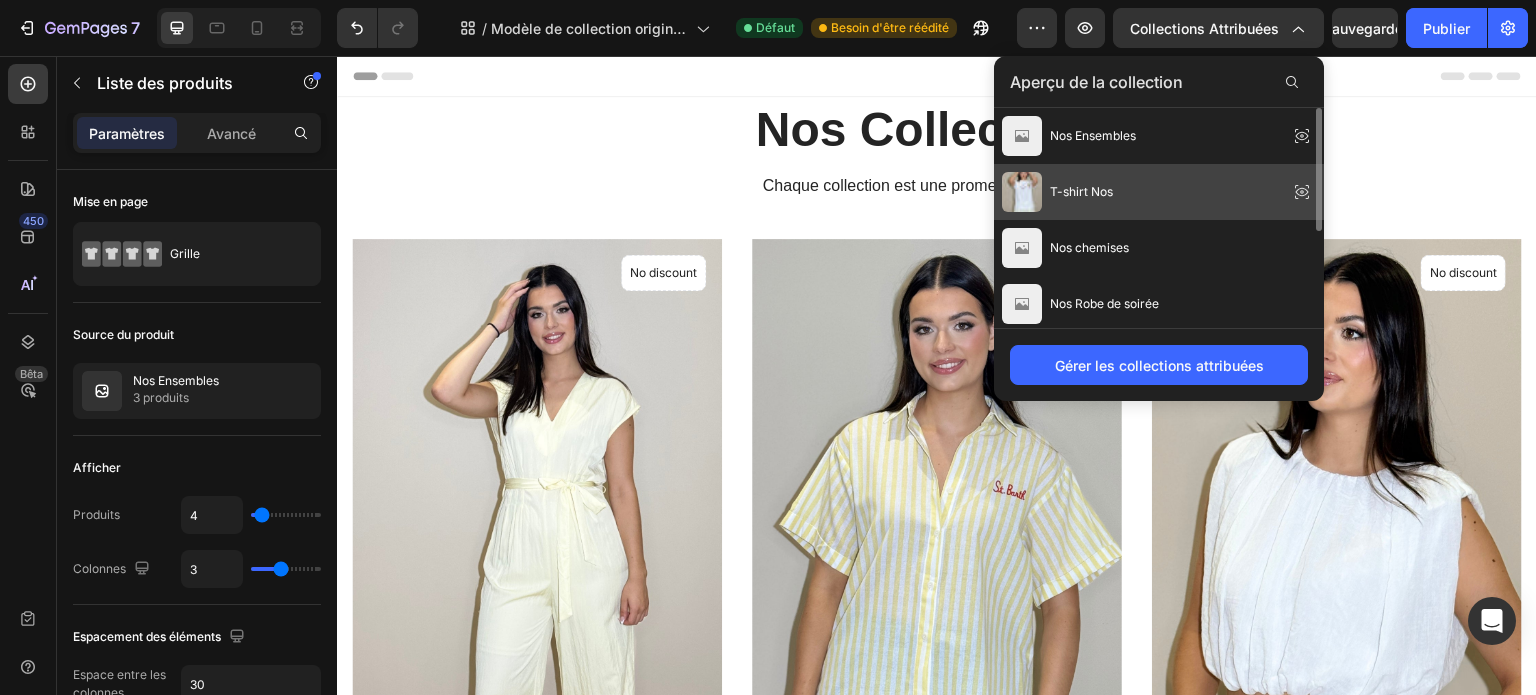 click on "T-shirt Nos" at bounding box center [1057, 192] 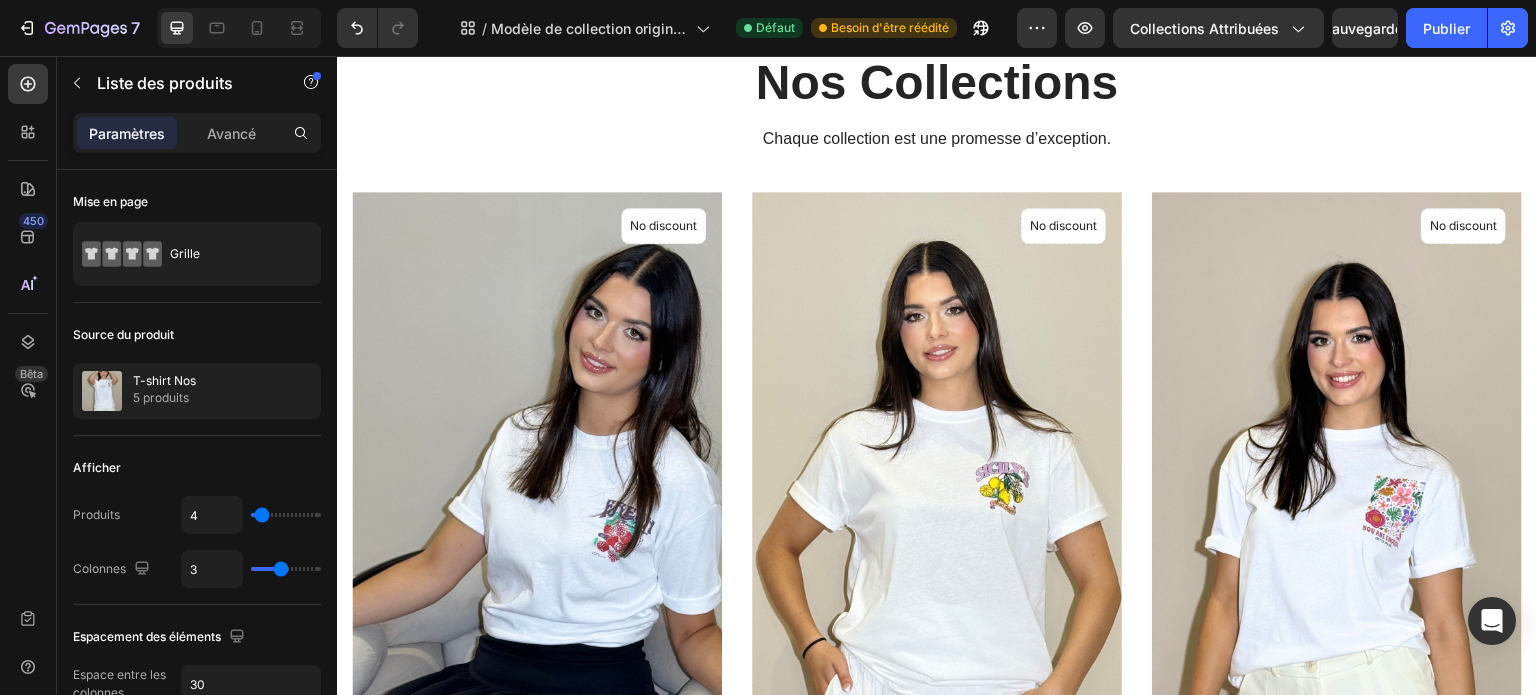 scroll, scrollTop: 40, scrollLeft: 0, axis: vertical 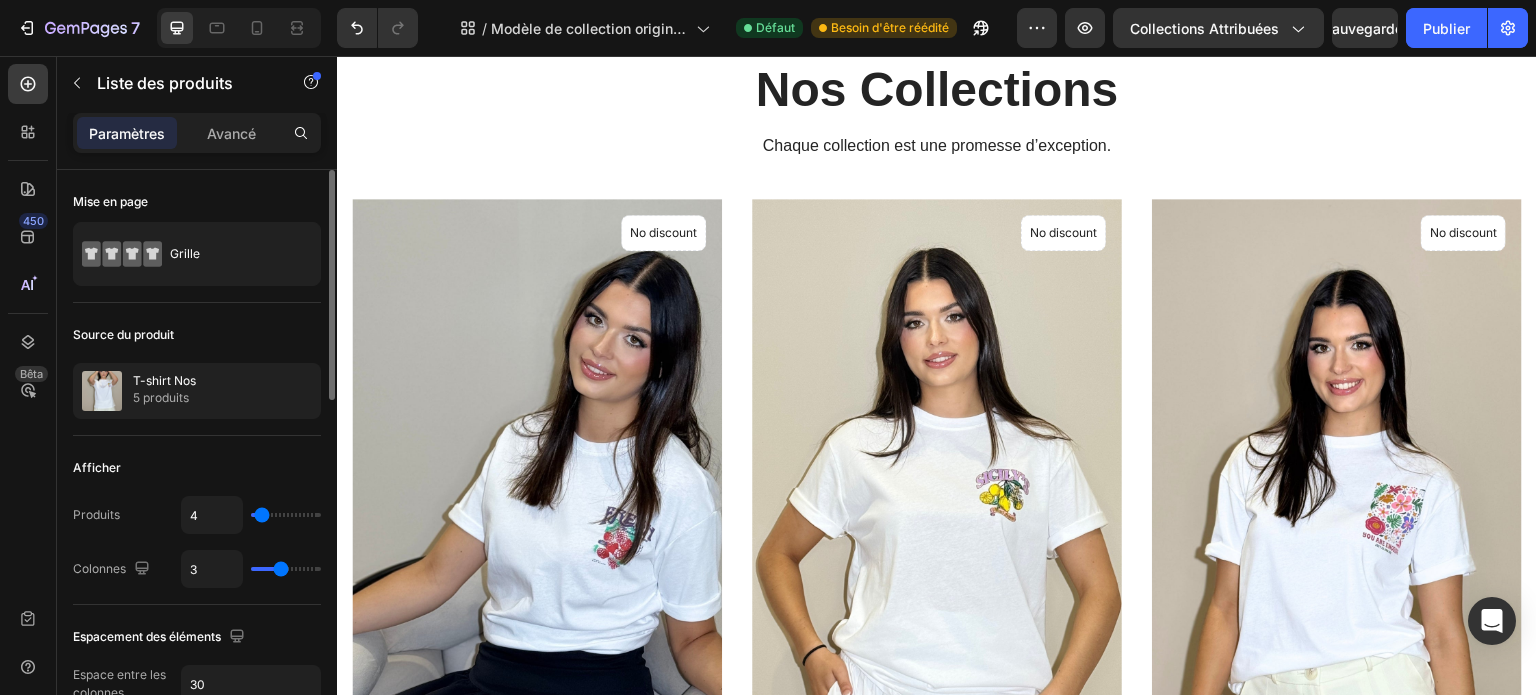 type on "5" 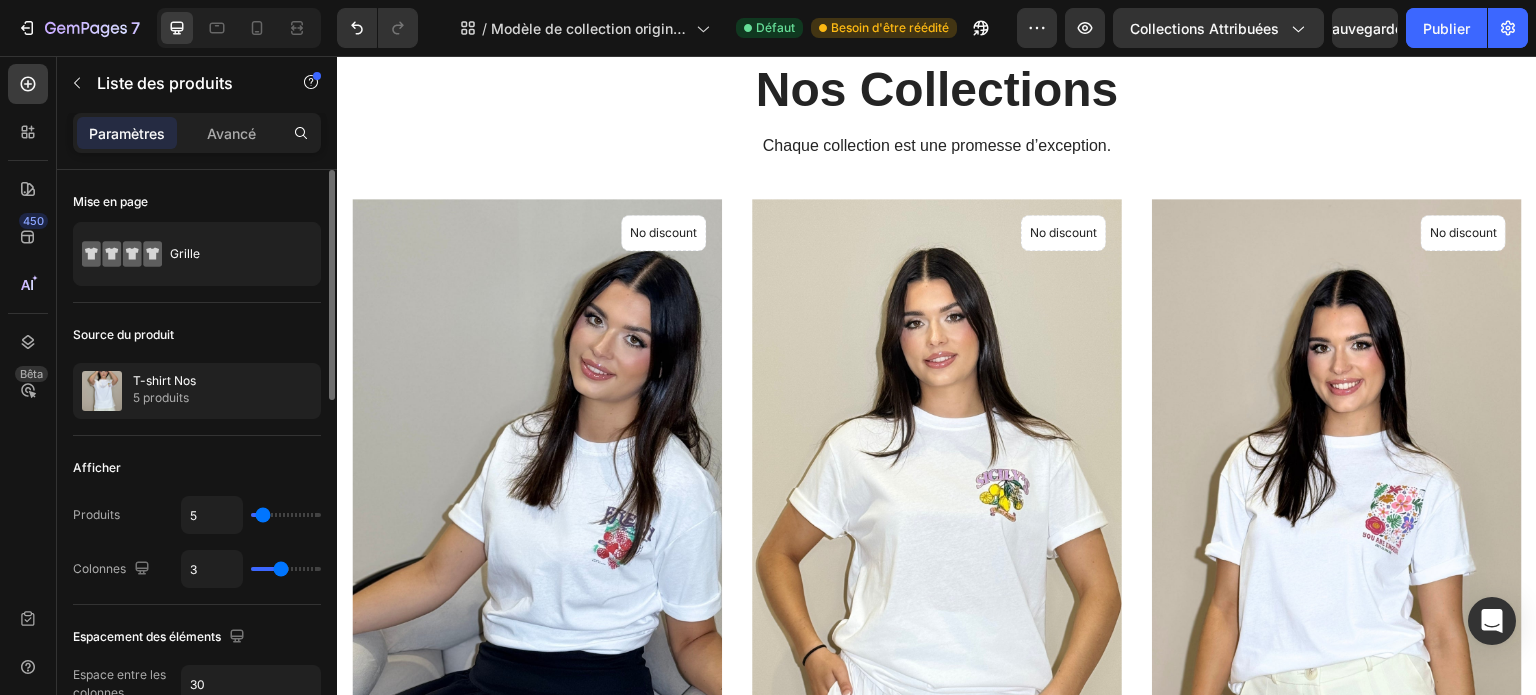type on "6" 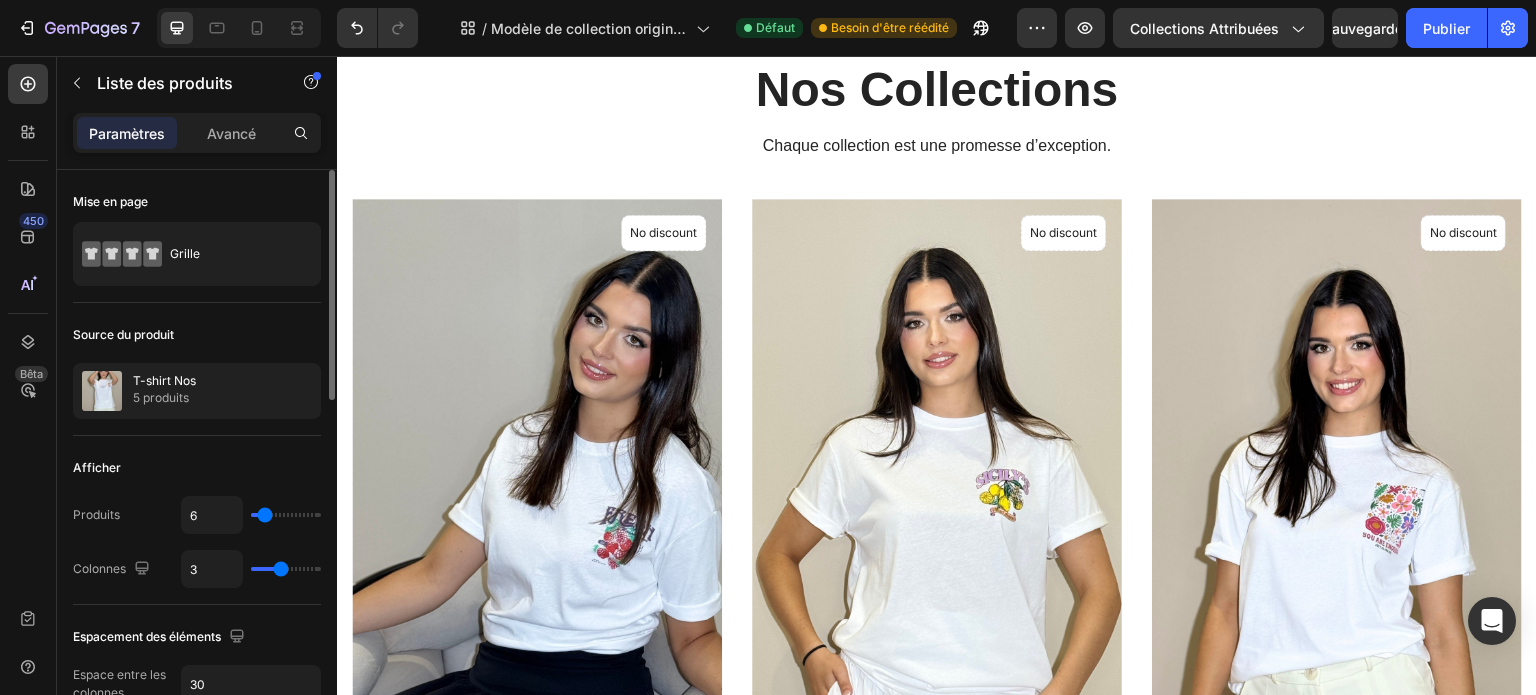 type on "7" 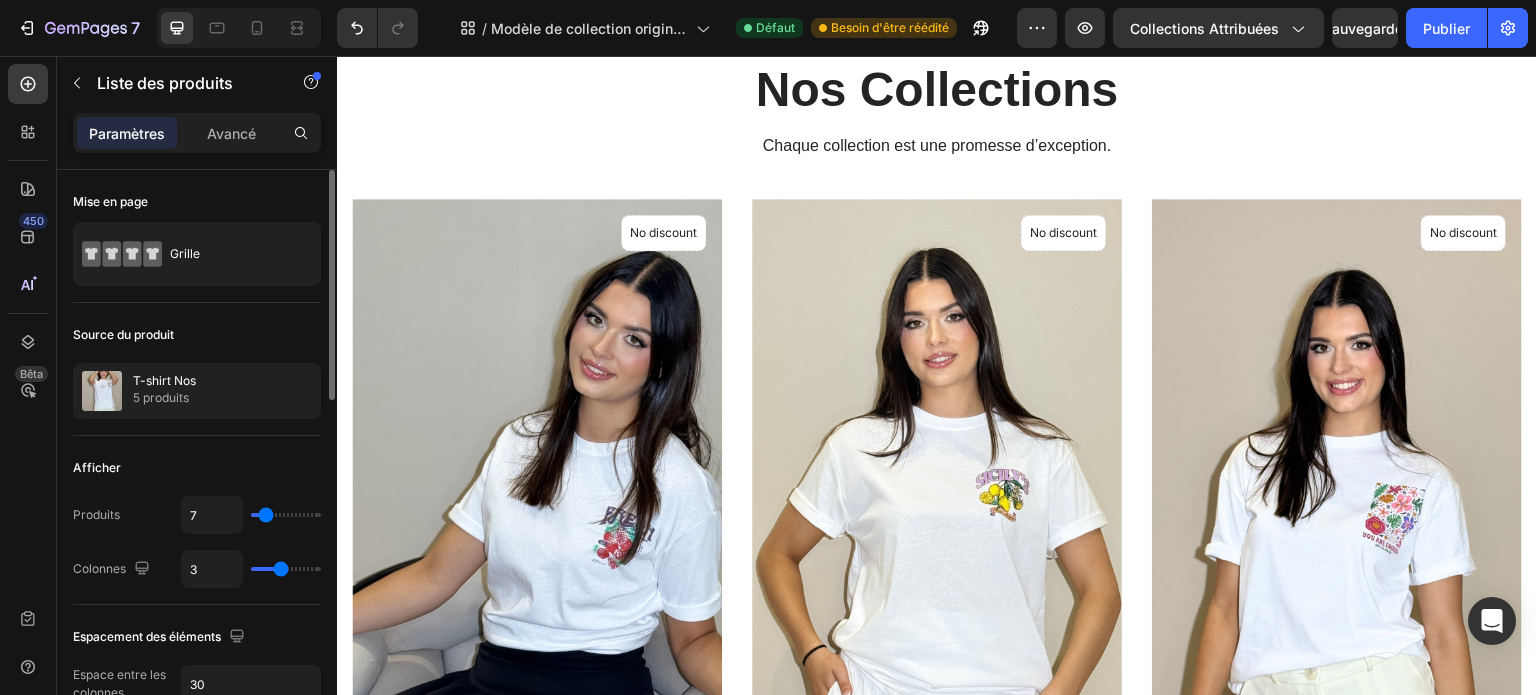 type on "8" 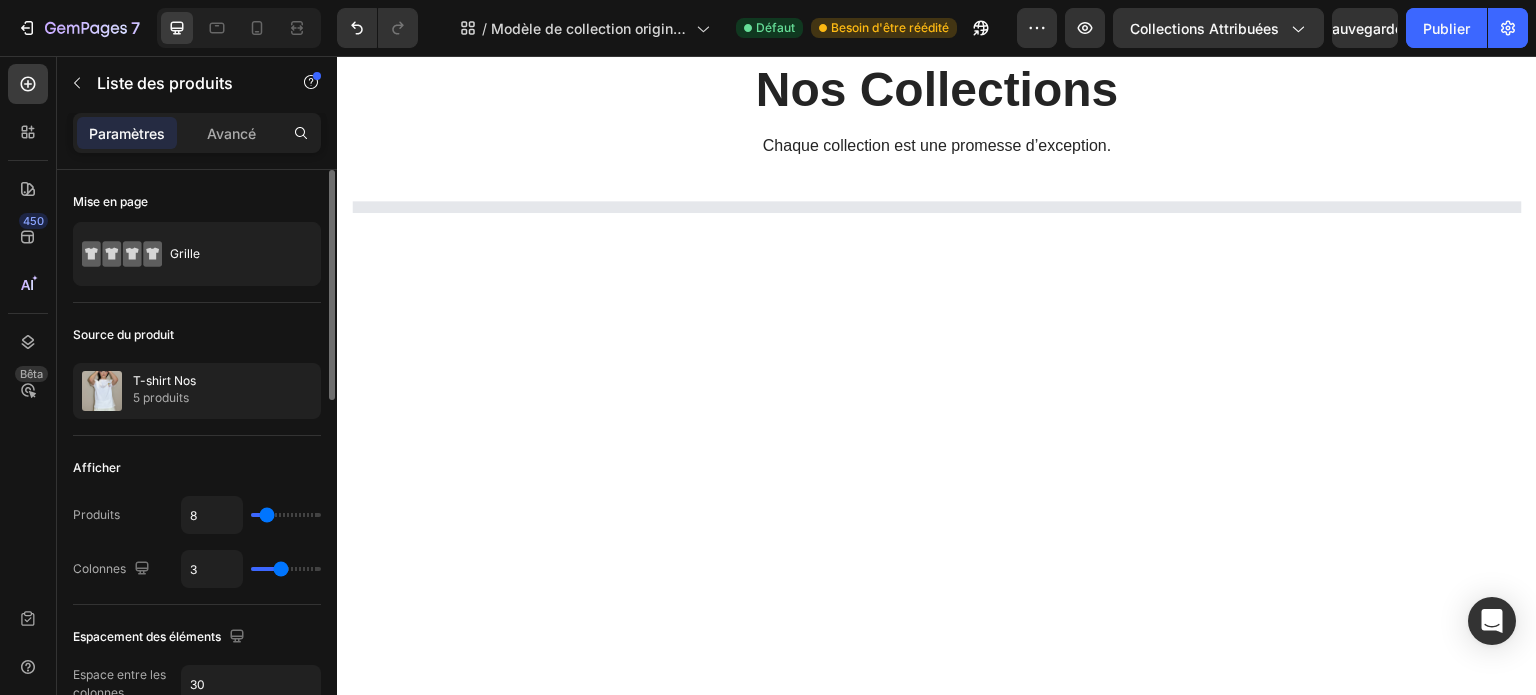 type on "11" 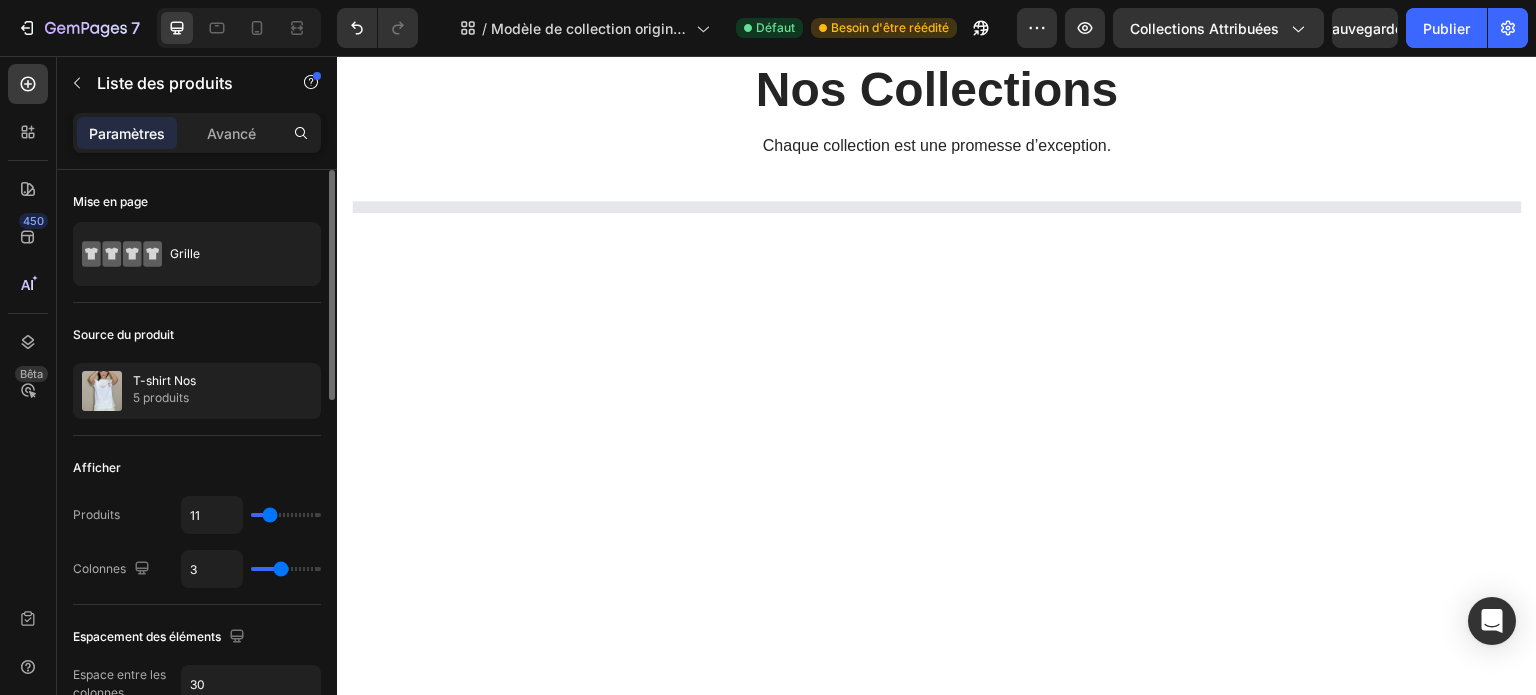 type on "13" 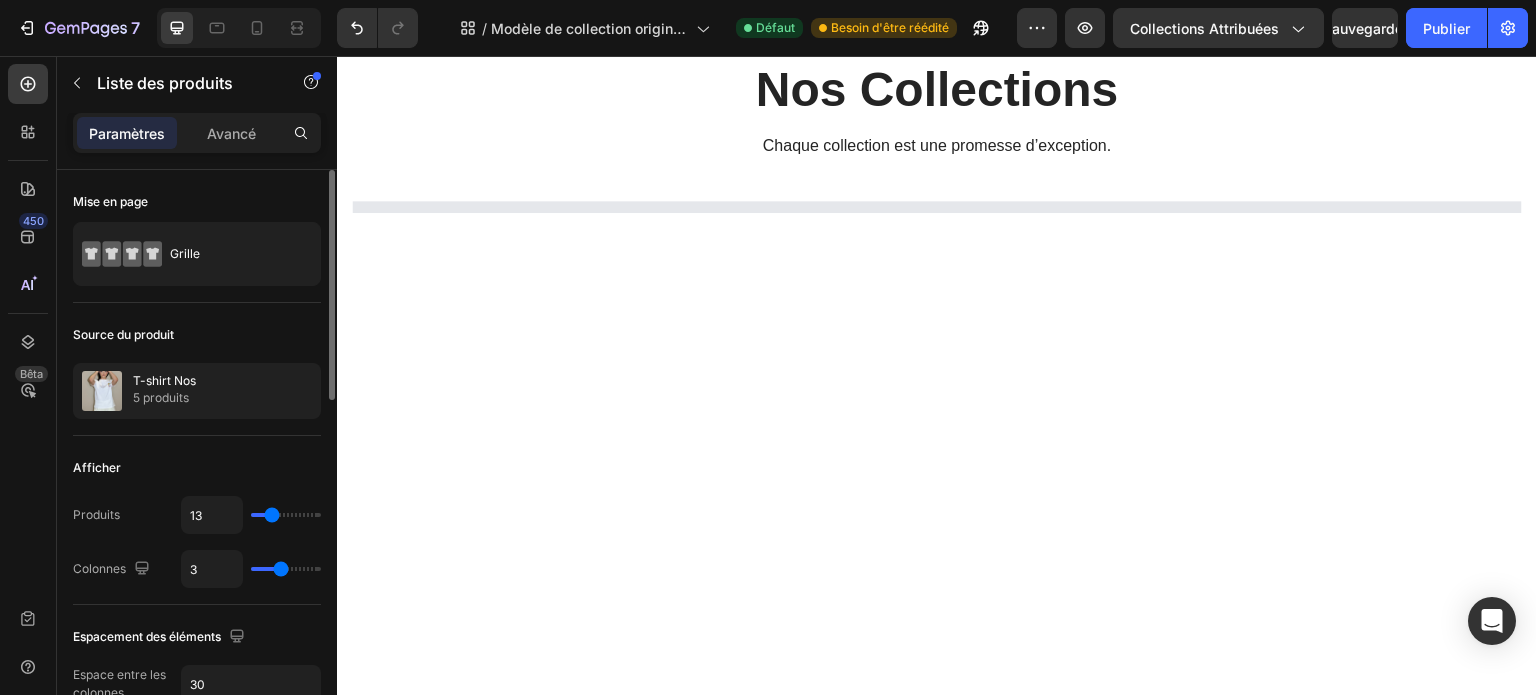 type on "14" 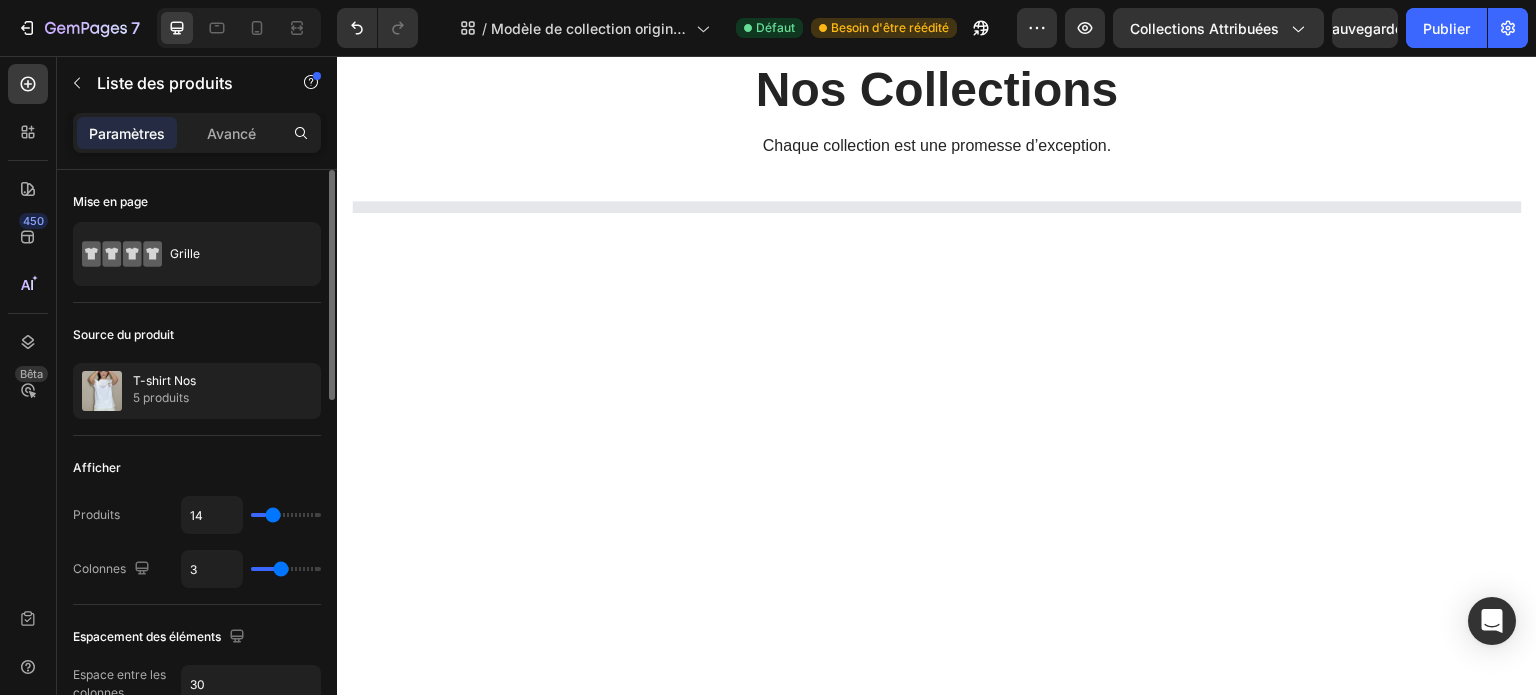 type on "16" 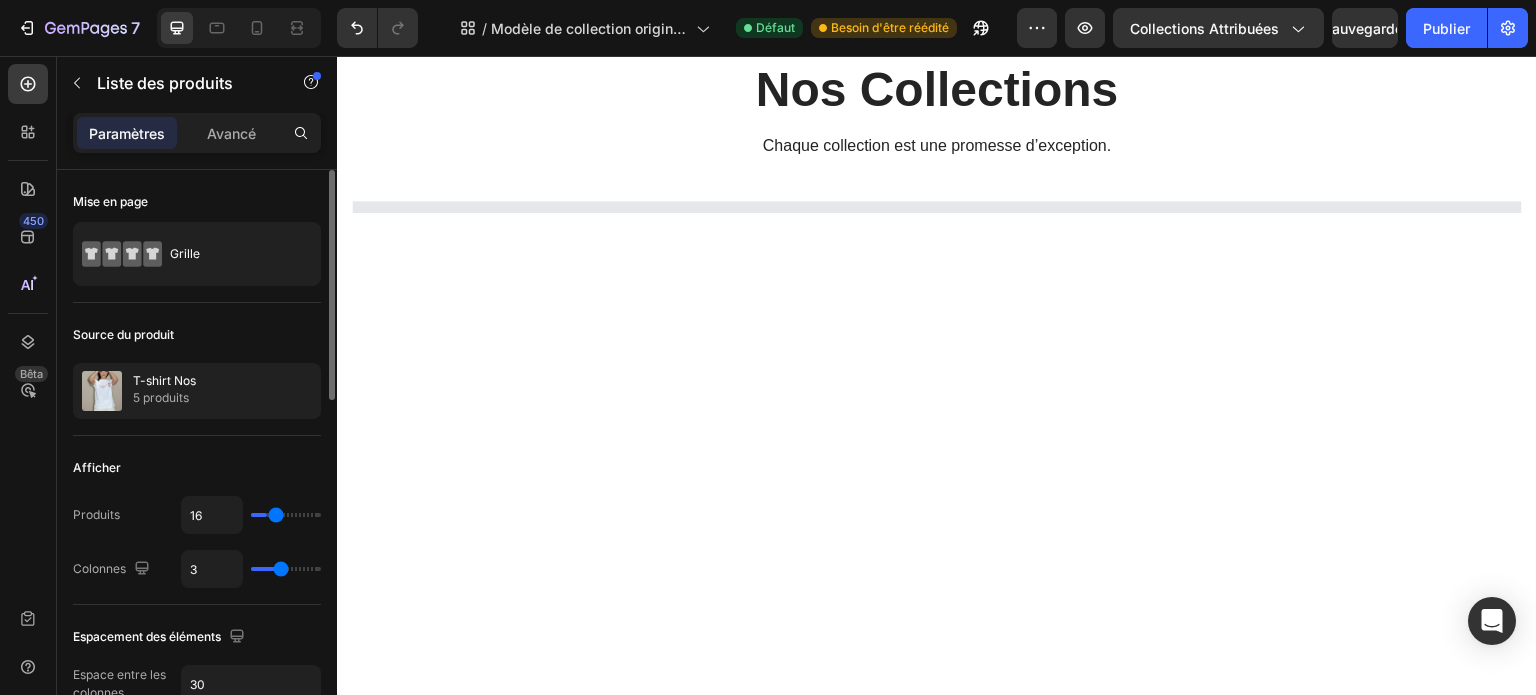 type on "17" 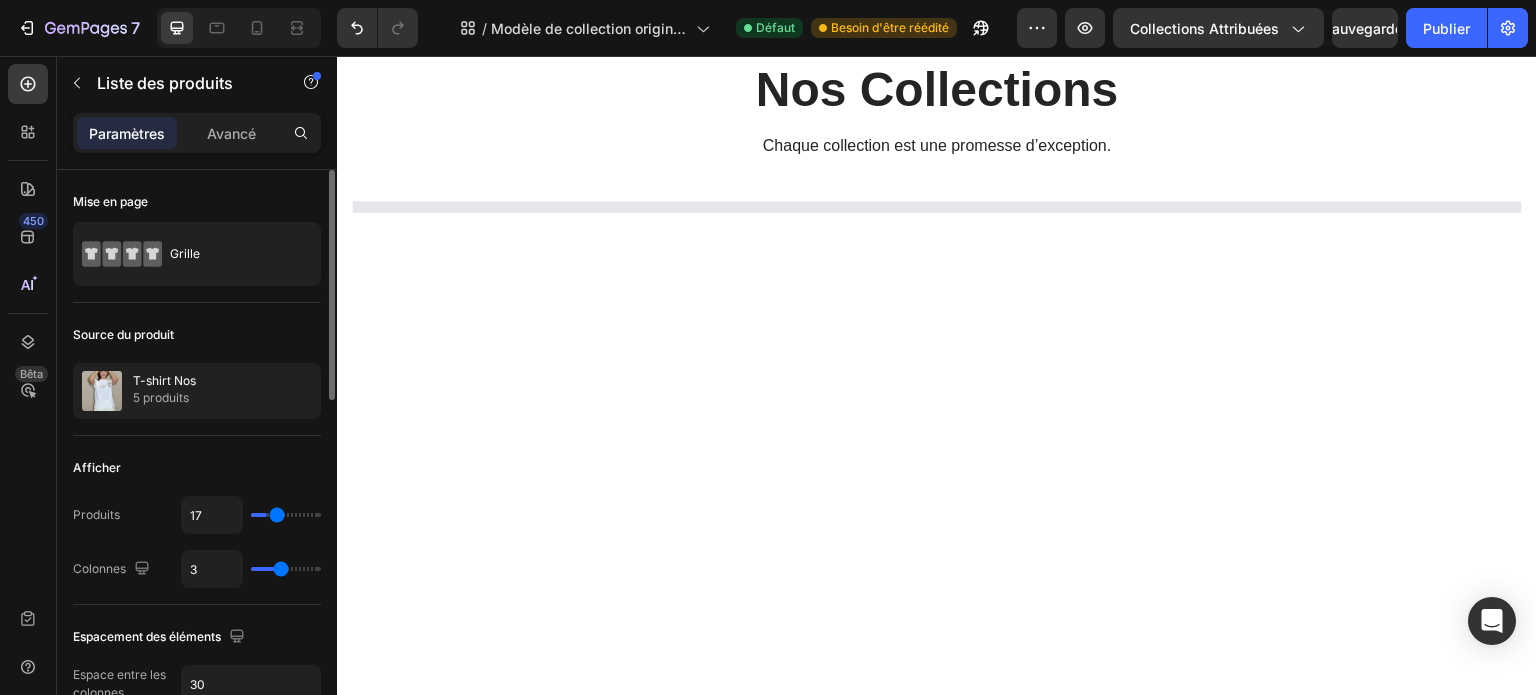 type on "18" 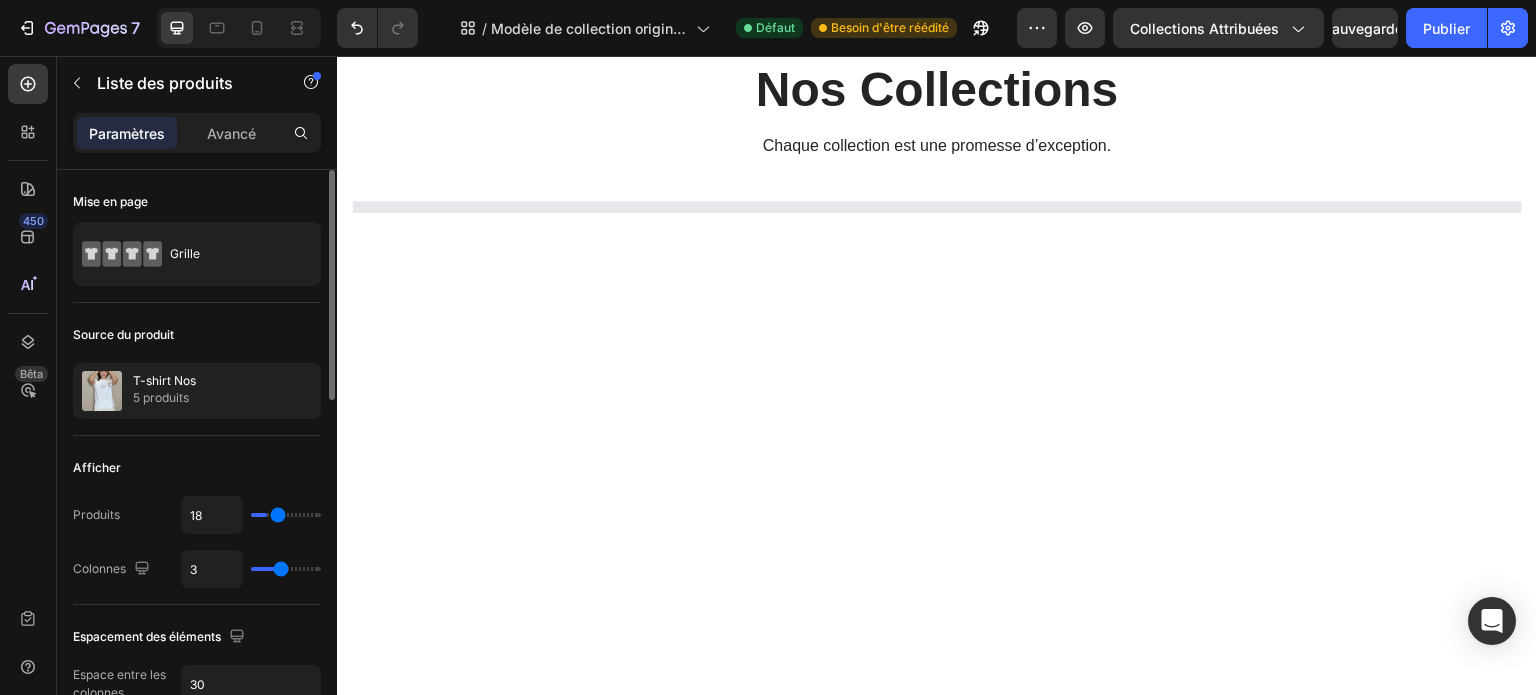 type on "19" 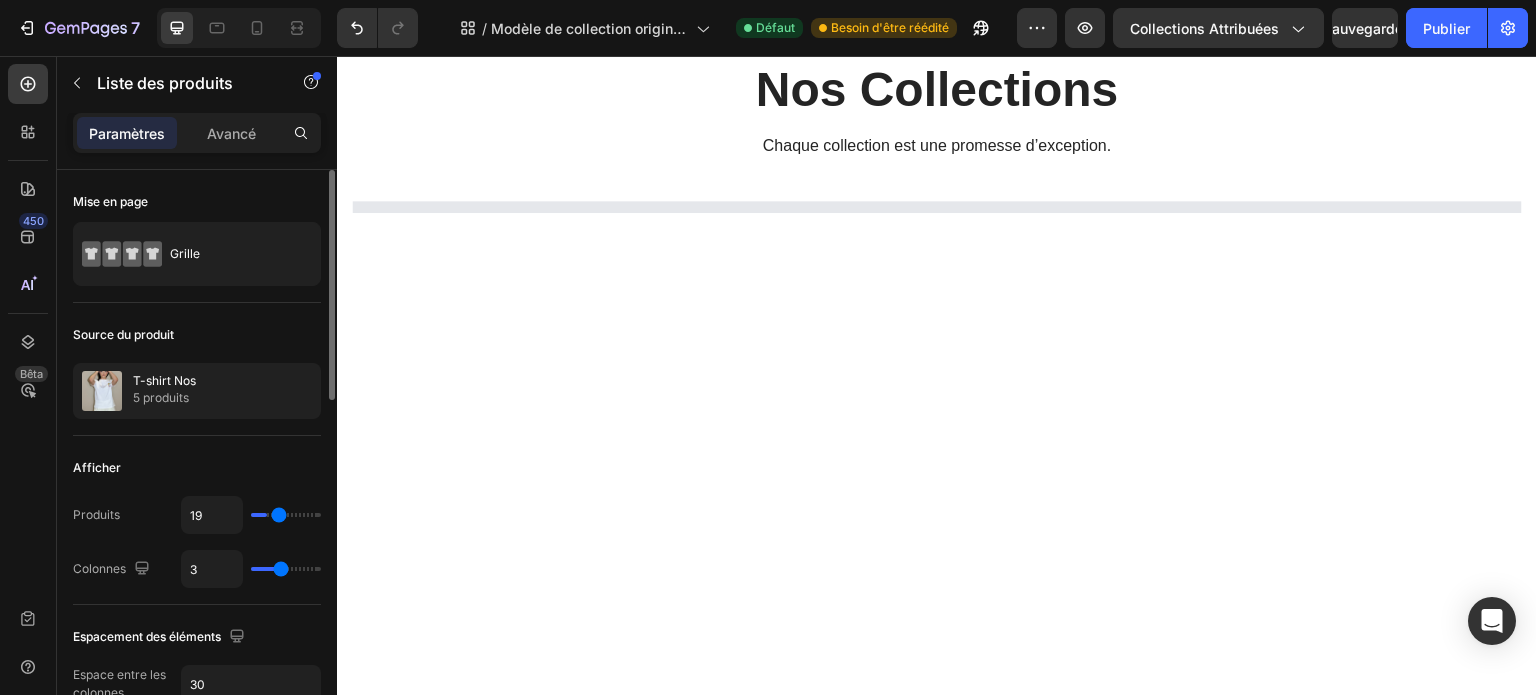 type on "20" 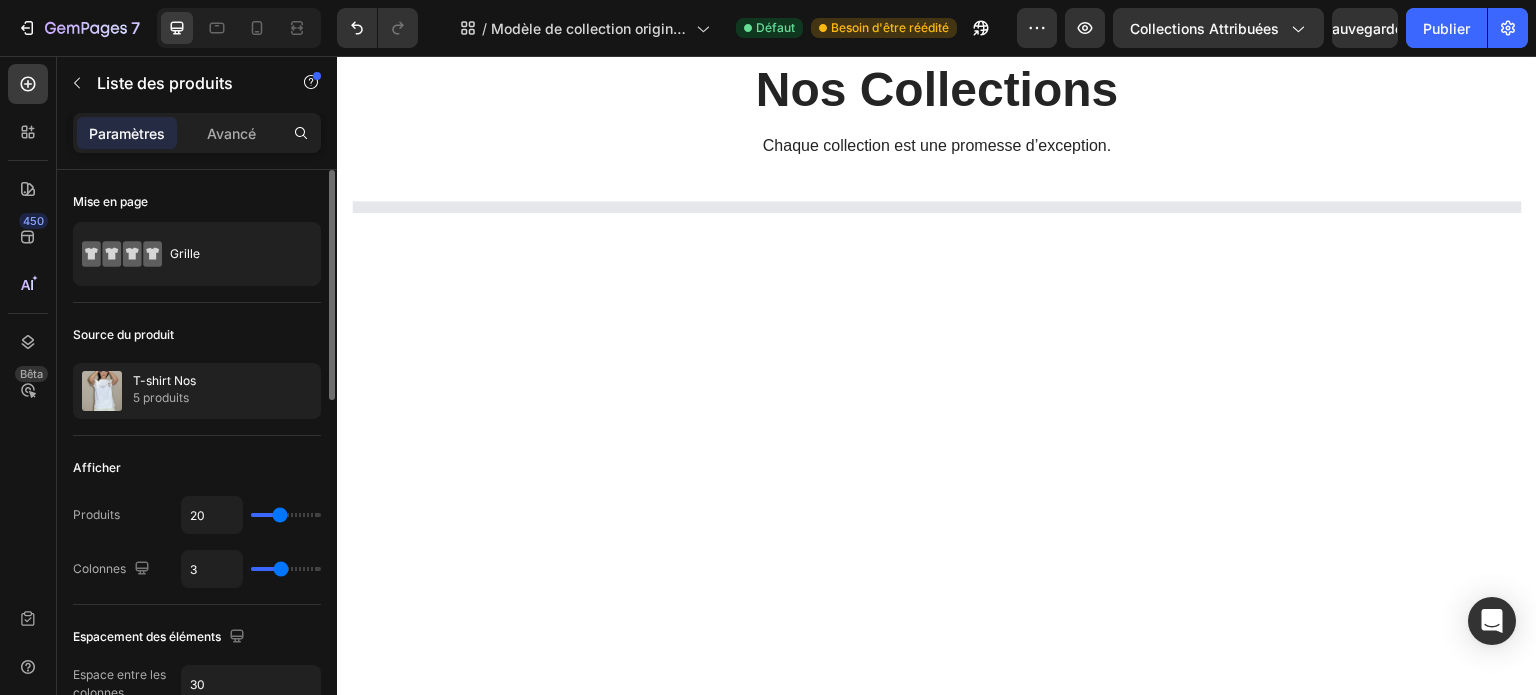 type on "21" 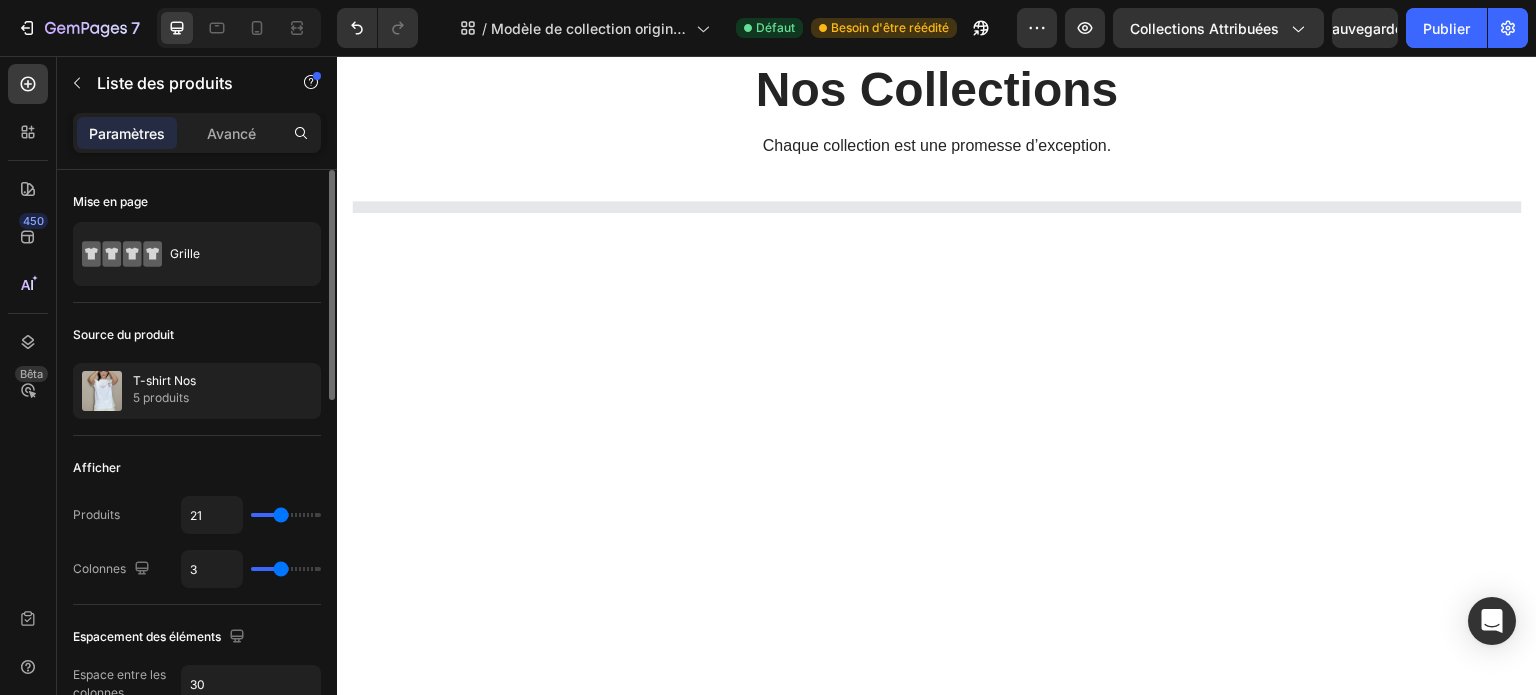 type on "22" 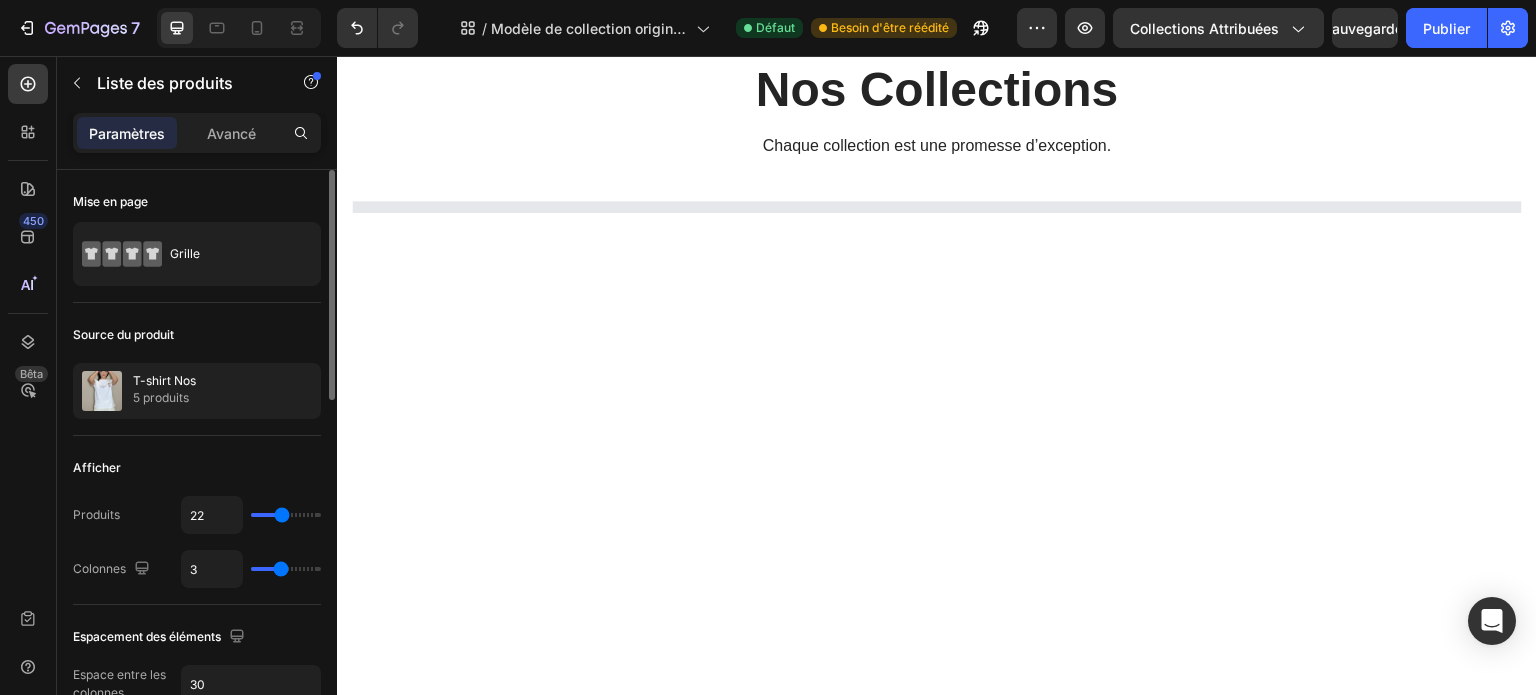 drag, startPoint x: 261, startPoint y: 510, endPoint x: 282, endPoint y: 510, distance: 21 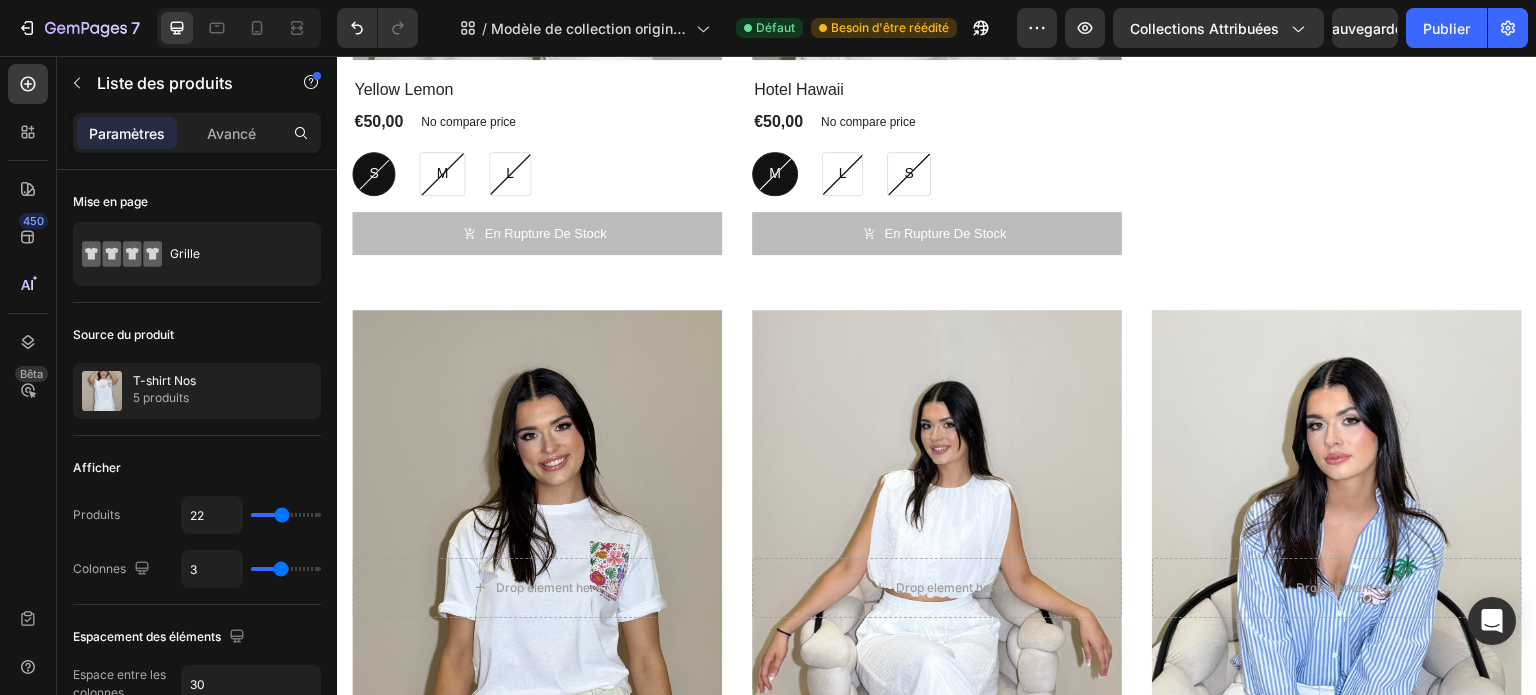 scroll, scrollTop: 1732, scrollLeft: 0, axis: vertical 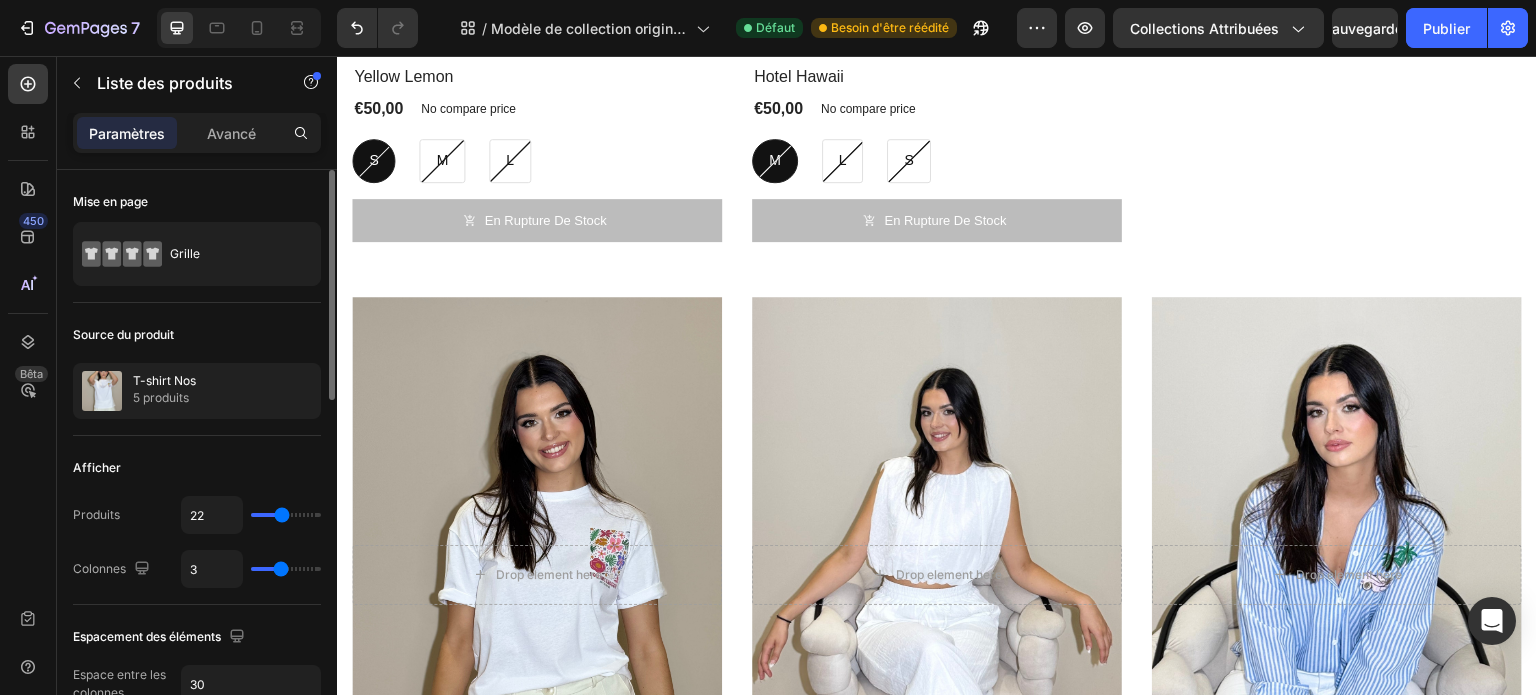 type on "24" 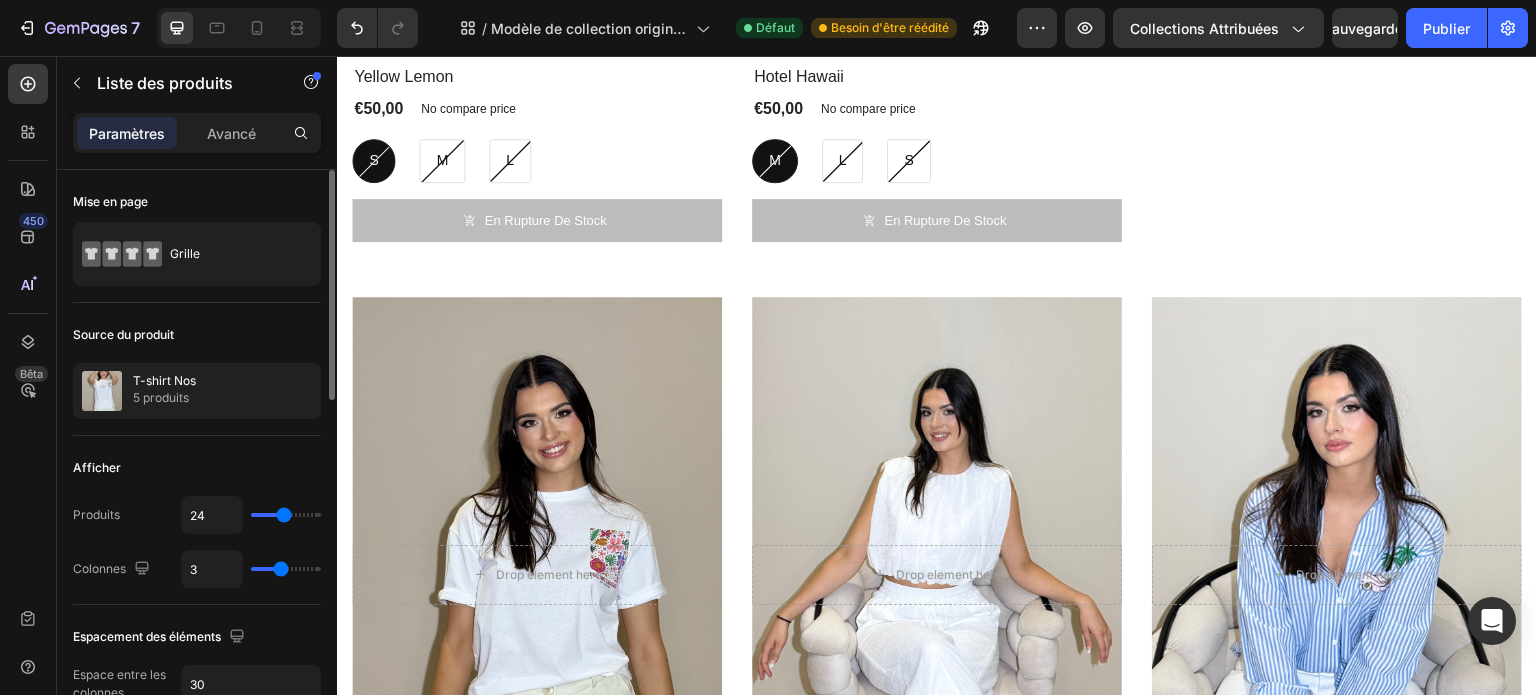type on "43" 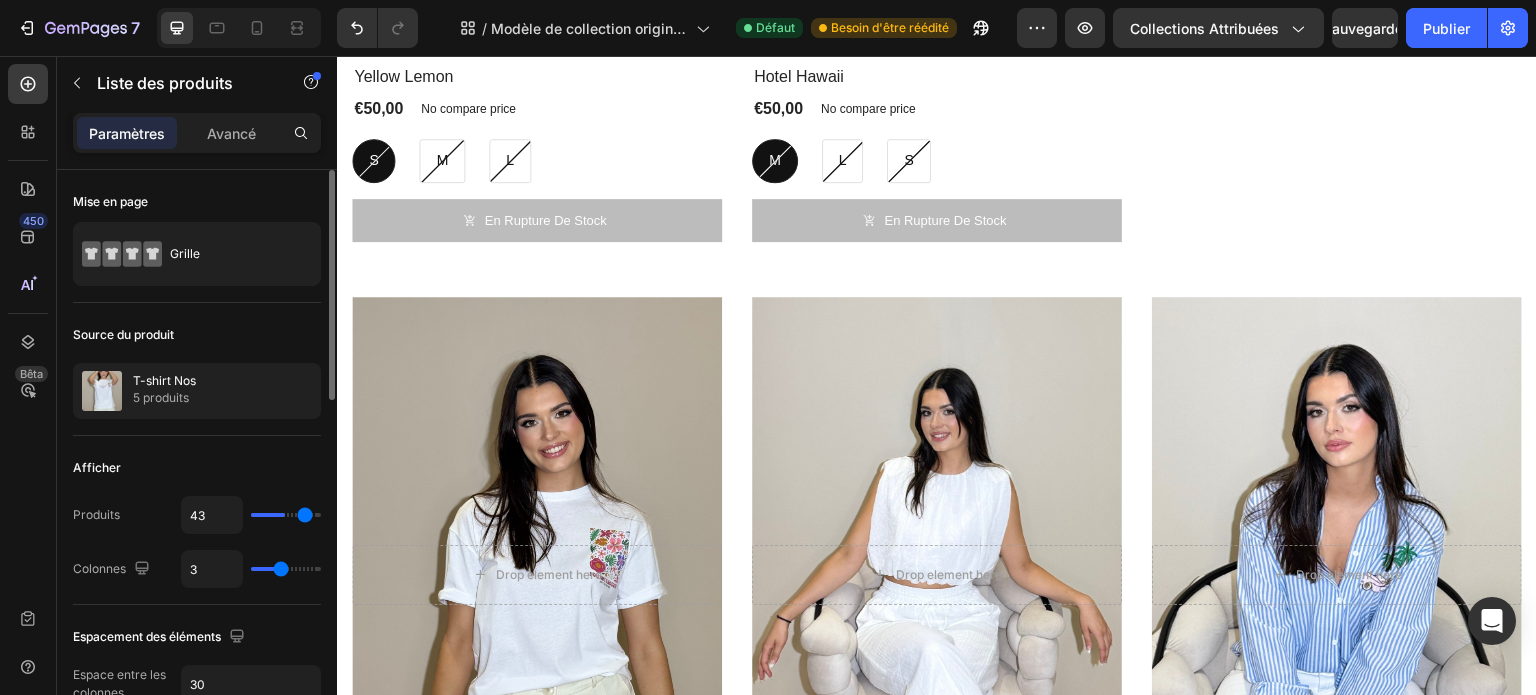 type on "46" 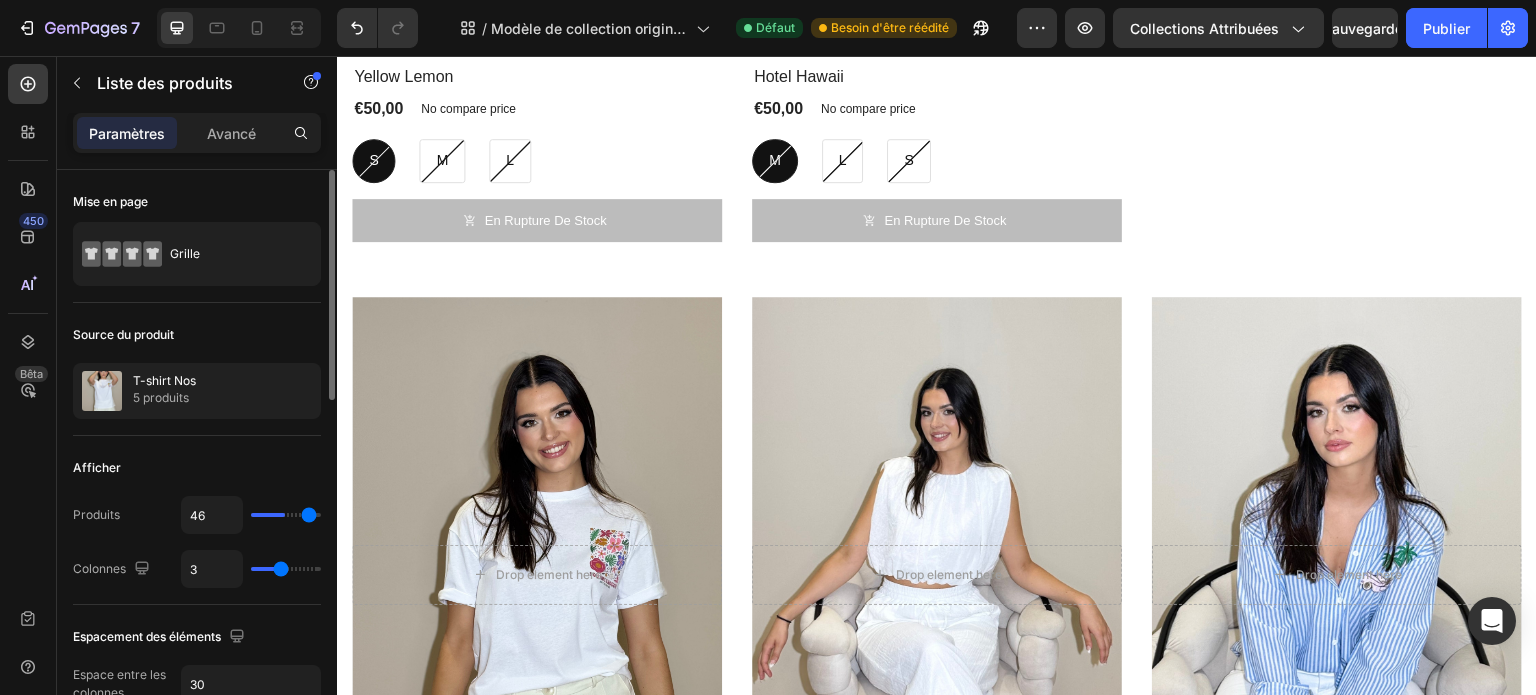 type on "50" 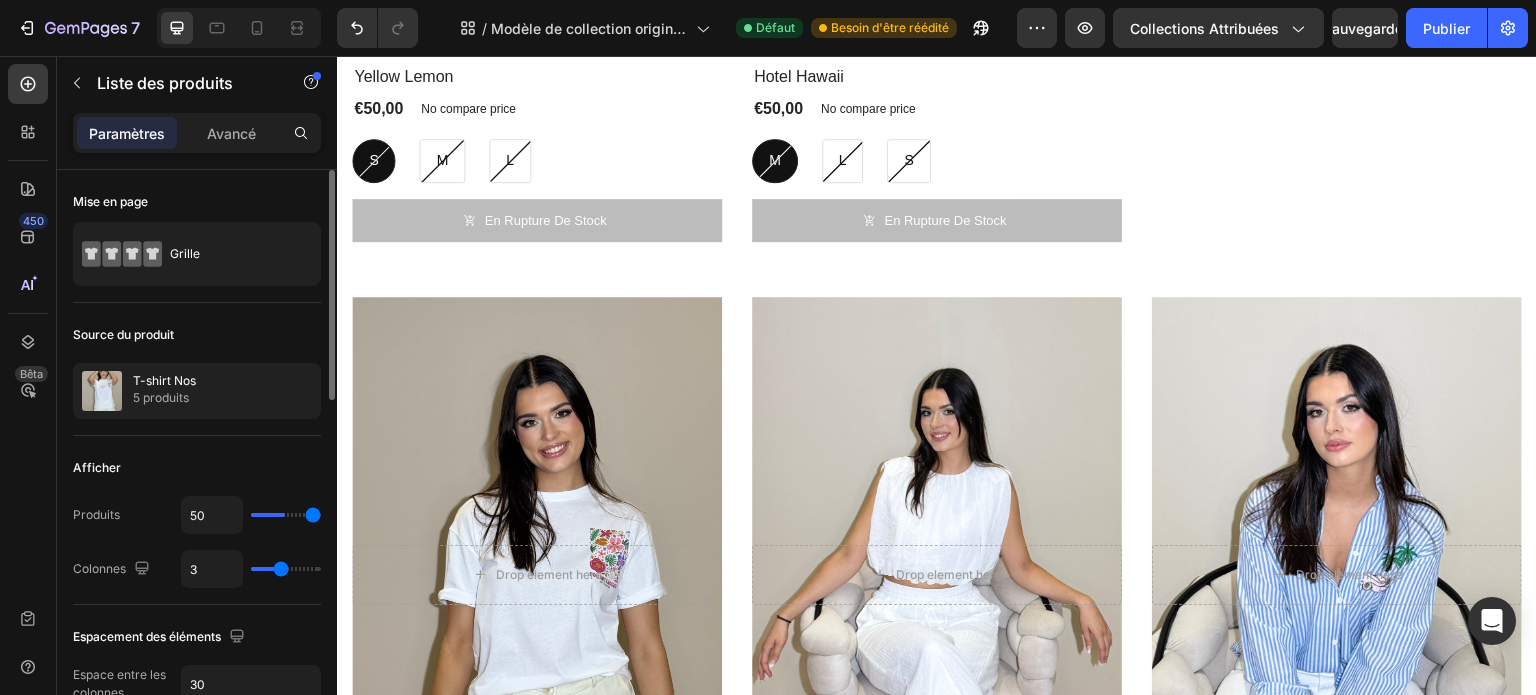 scroll, scrollTop: 1139, scrollLeft: 0, axis: vertical 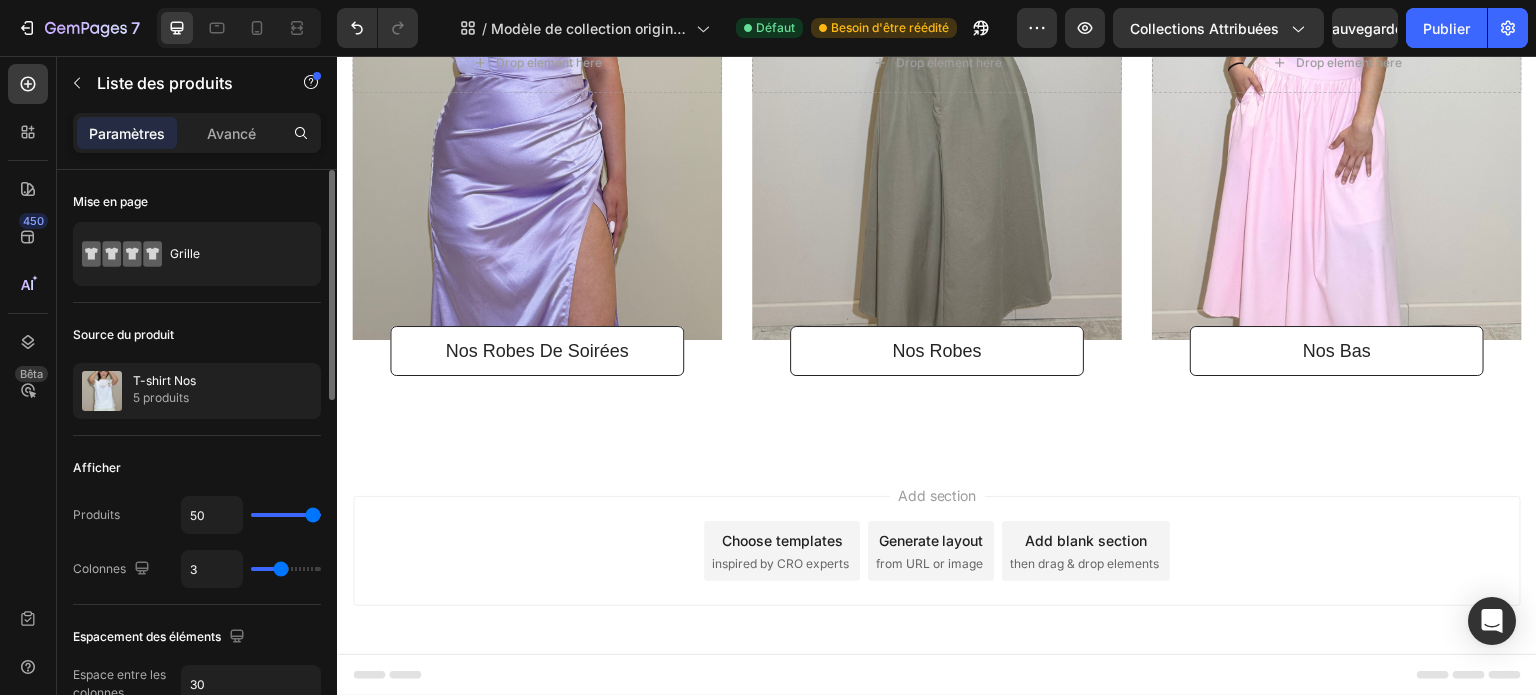 drag, startPoint x: 282, startPoint y: 519, endPoint x: 336, endPoint y: 523, distance: 54.147945 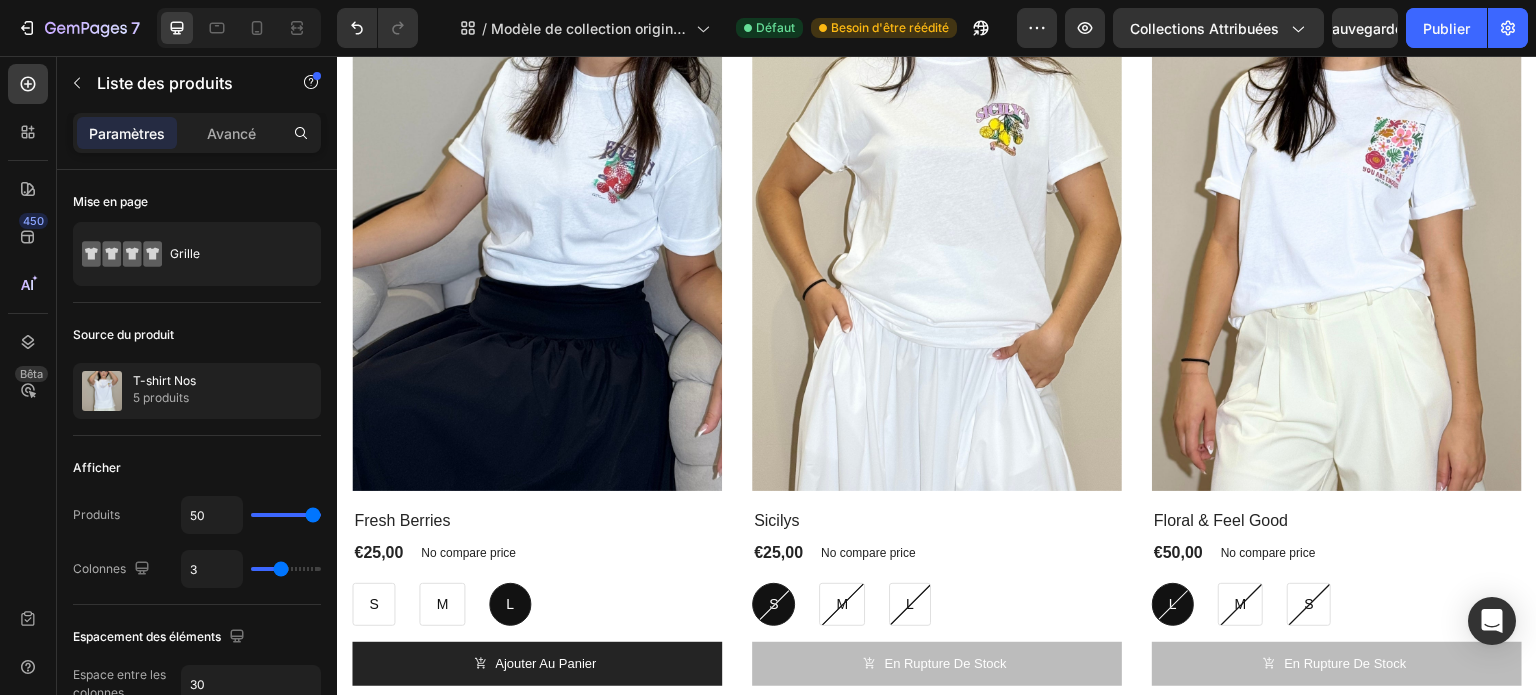scroll, scrollTop: 0, scrollLeft: 0, axis: both 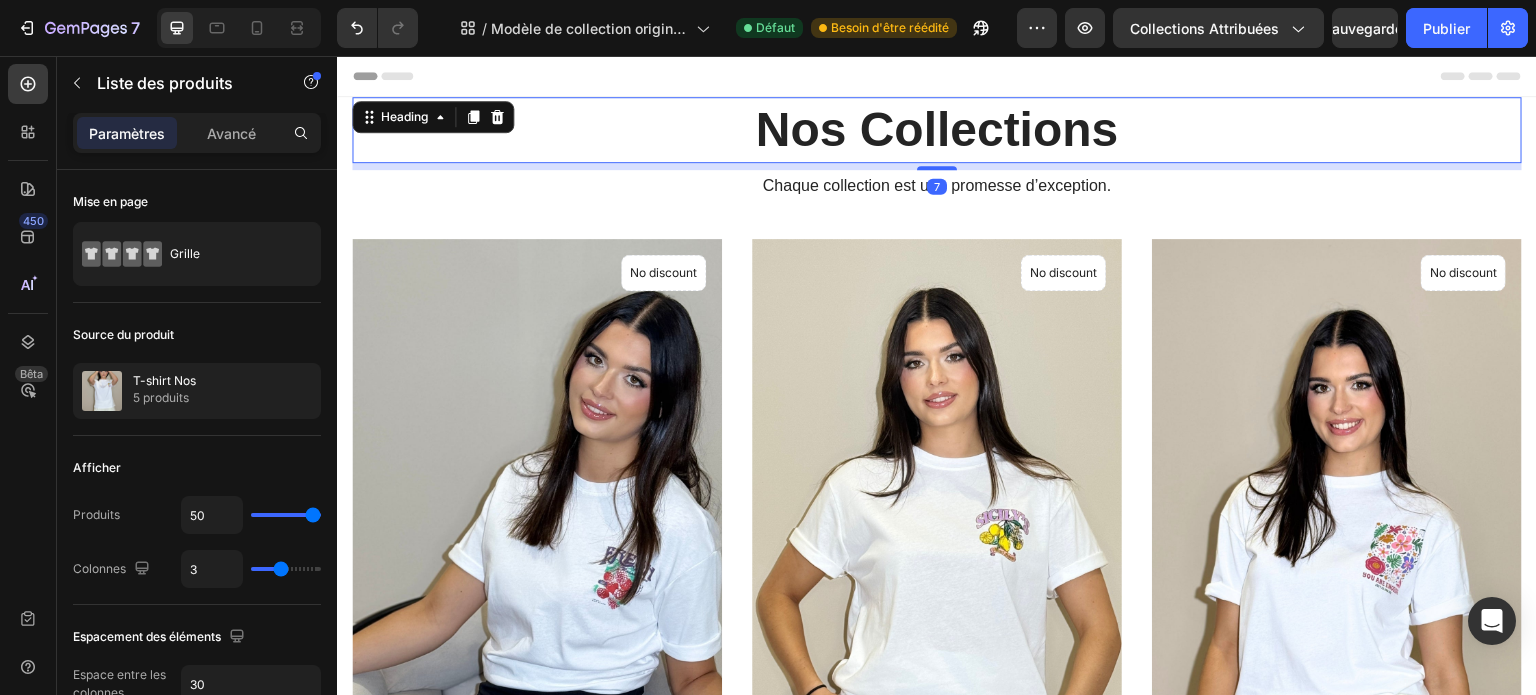 click on "Nos Collections" at bounding box center (937, 130) 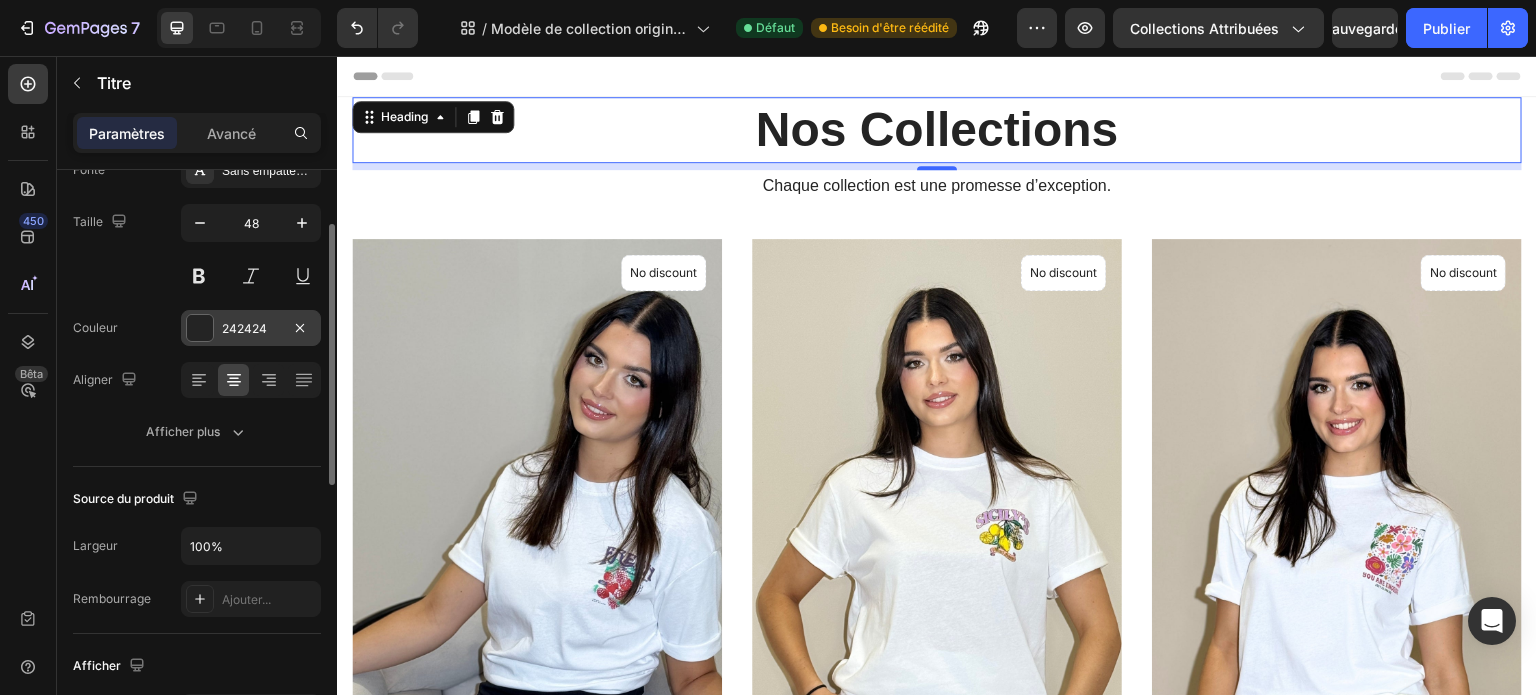 scroll, scrollTop: 128, scrollLeft: 0, axis: vertical 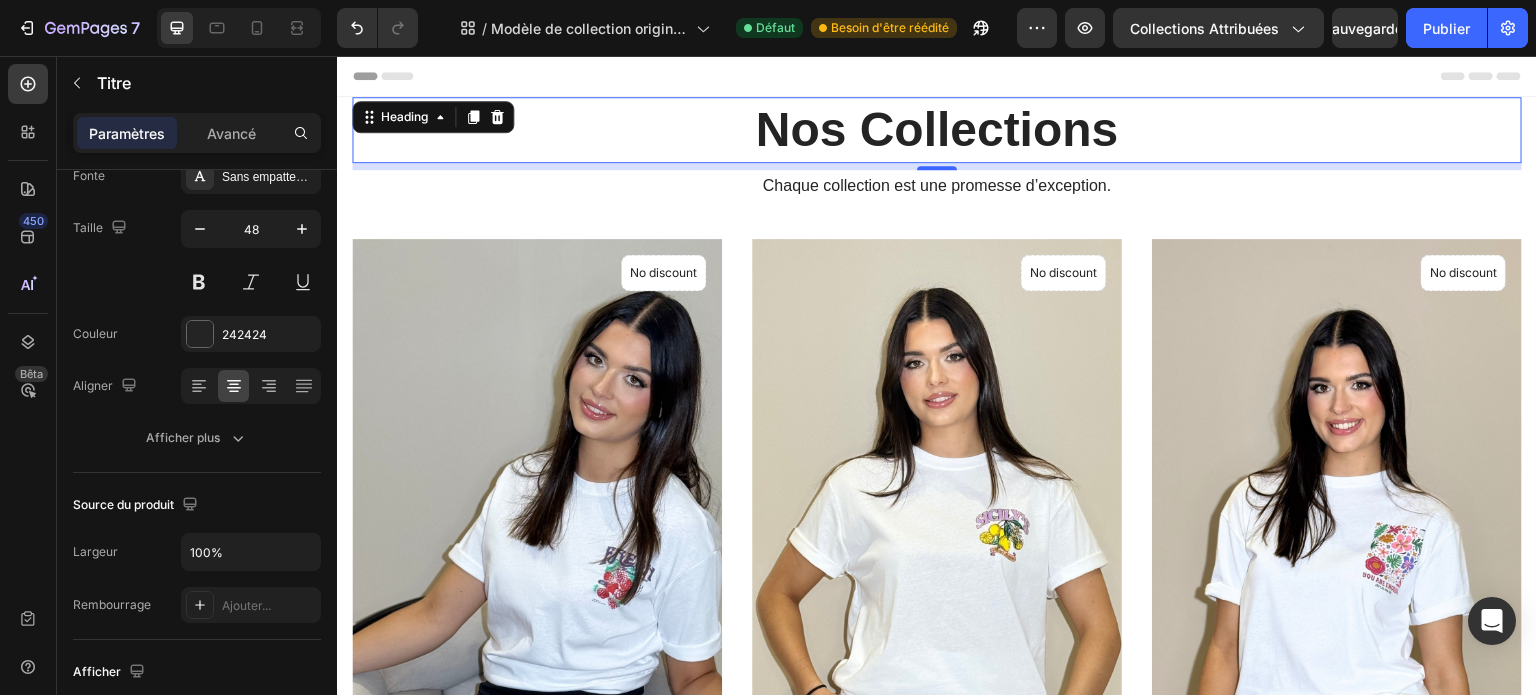 click on "Nos Collections" at bounding box center [937, 130] 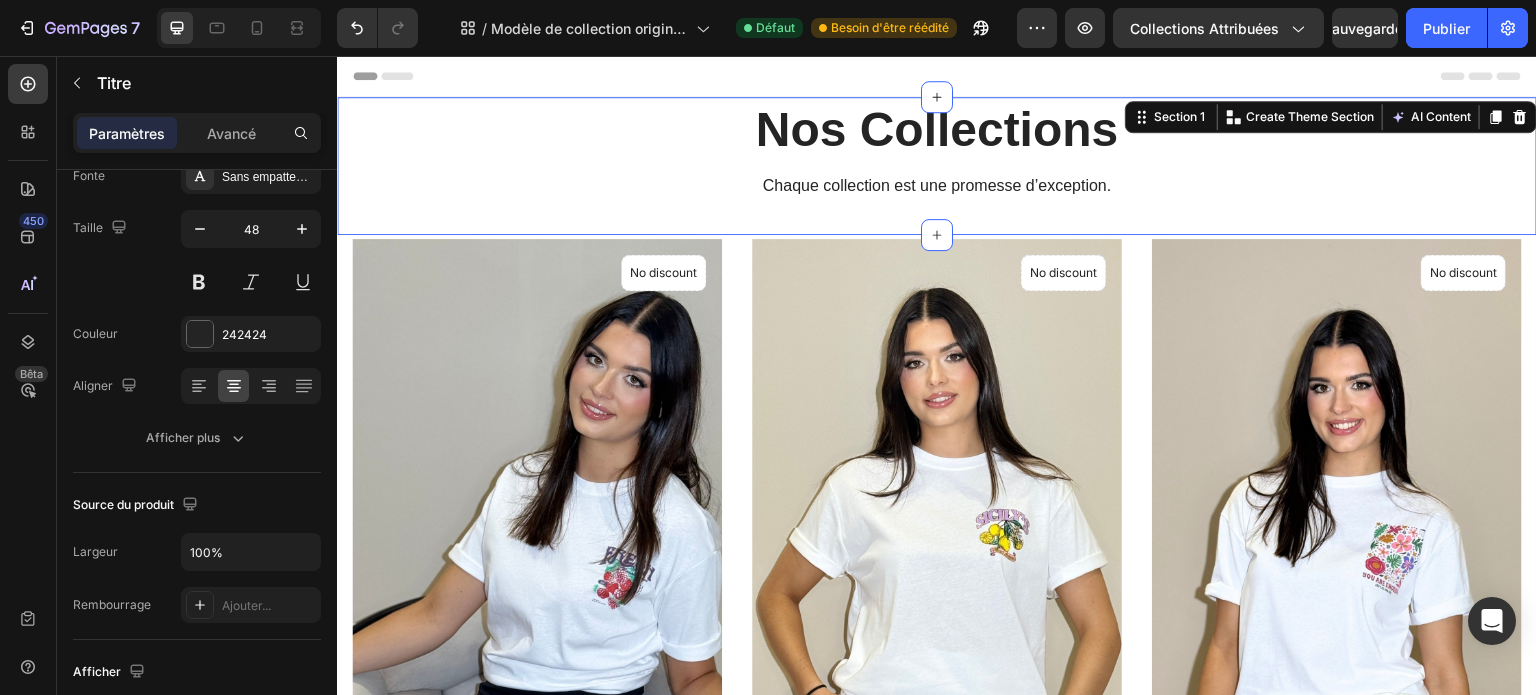 click on "Nos Collections Heading Chaque collection est une promesse d’exception. Text block Row" at bounding box center (937, 166) 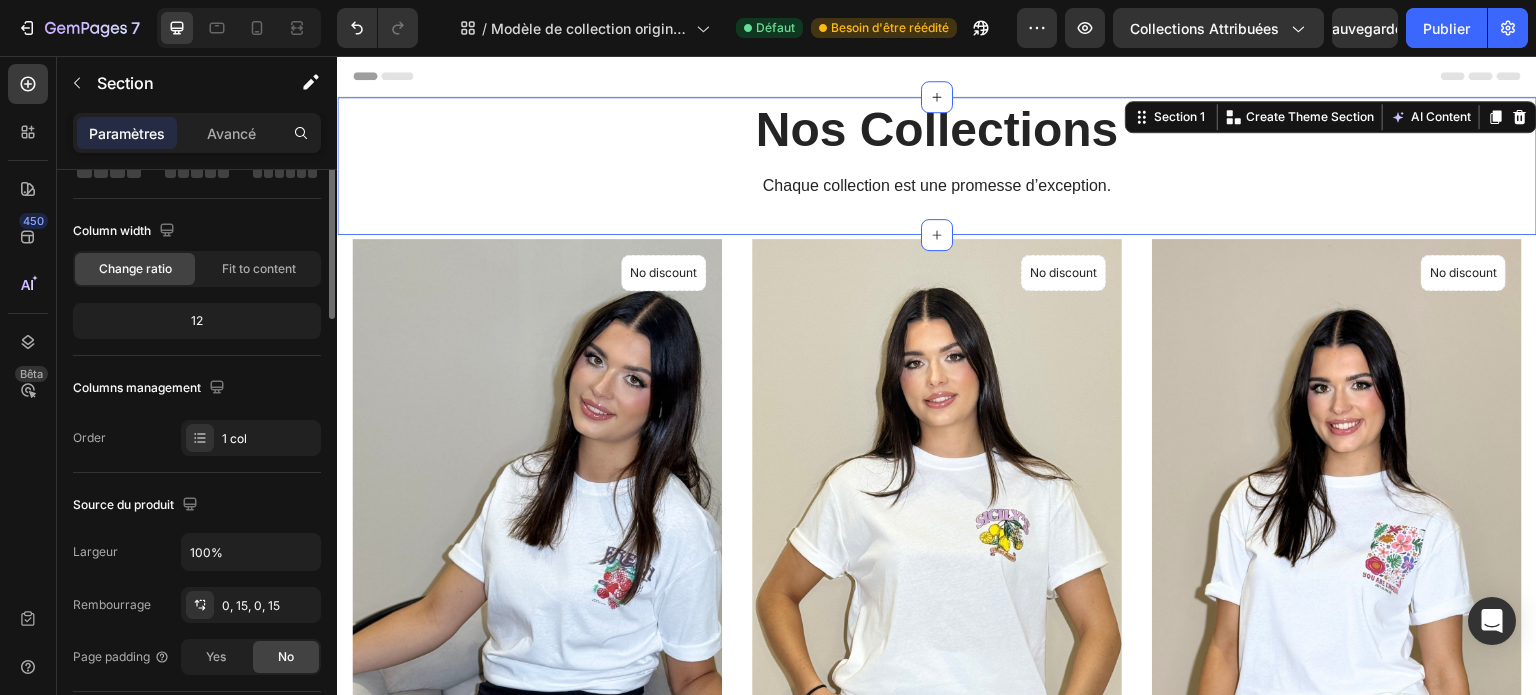 scroll, scrollTop: 0, scrollLeft: 0, axis: both 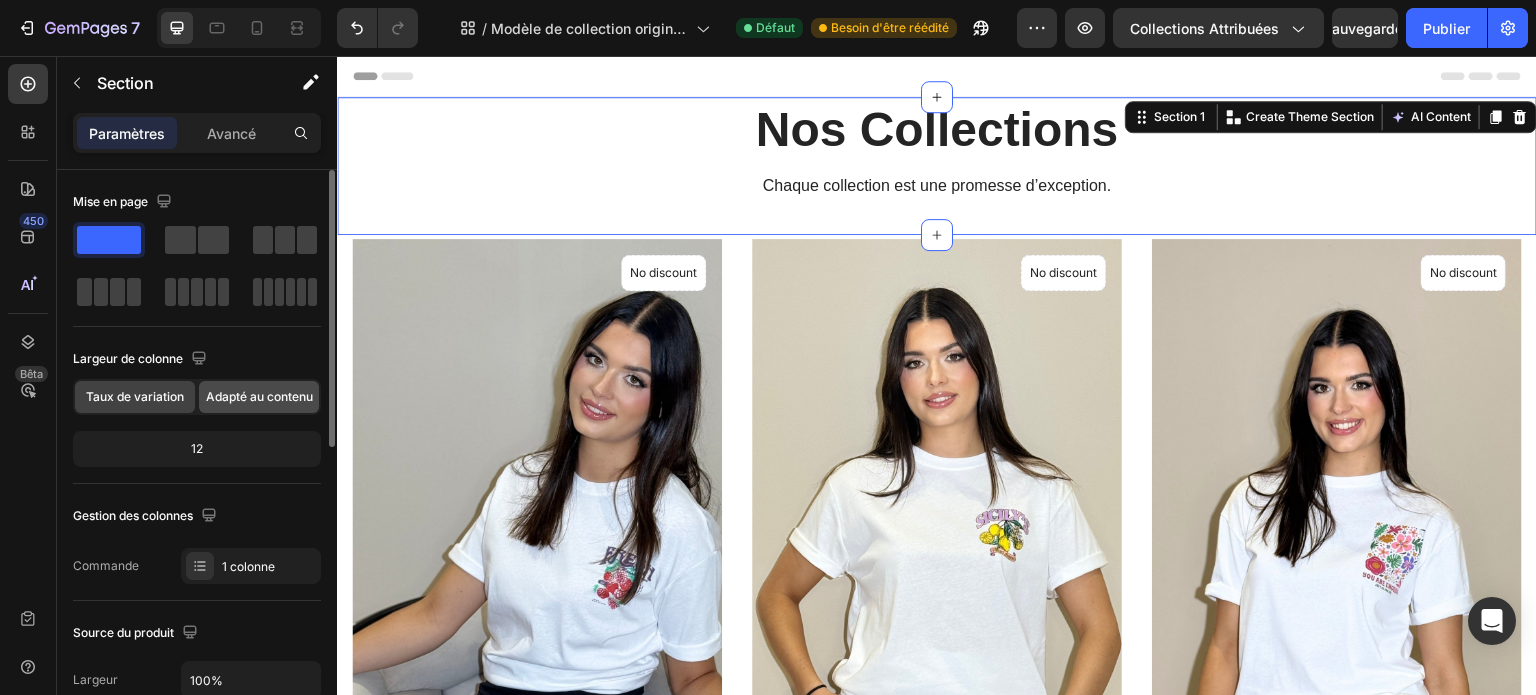 click on "Adapté au contenu" at bounding box center (259, 396) 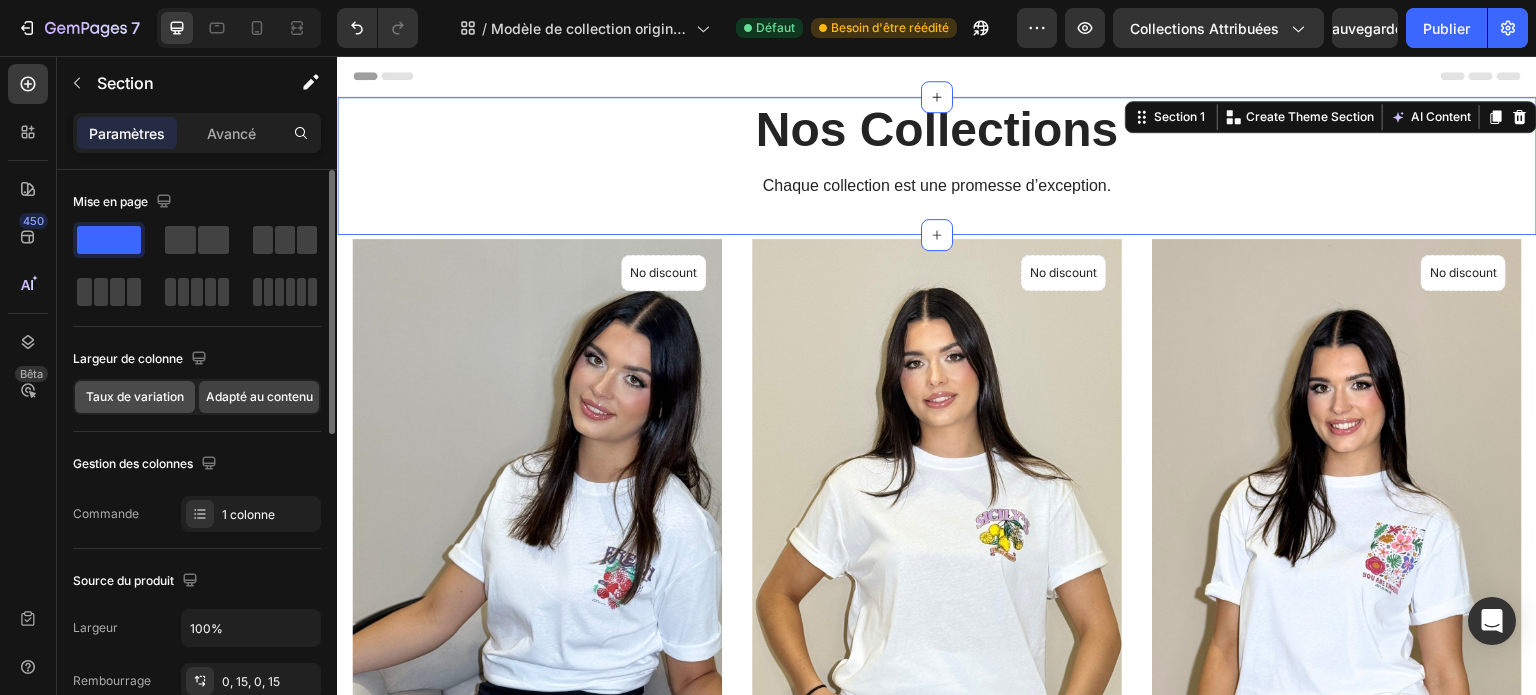 click on "Taux de variation" at bounding box center [135, 396] 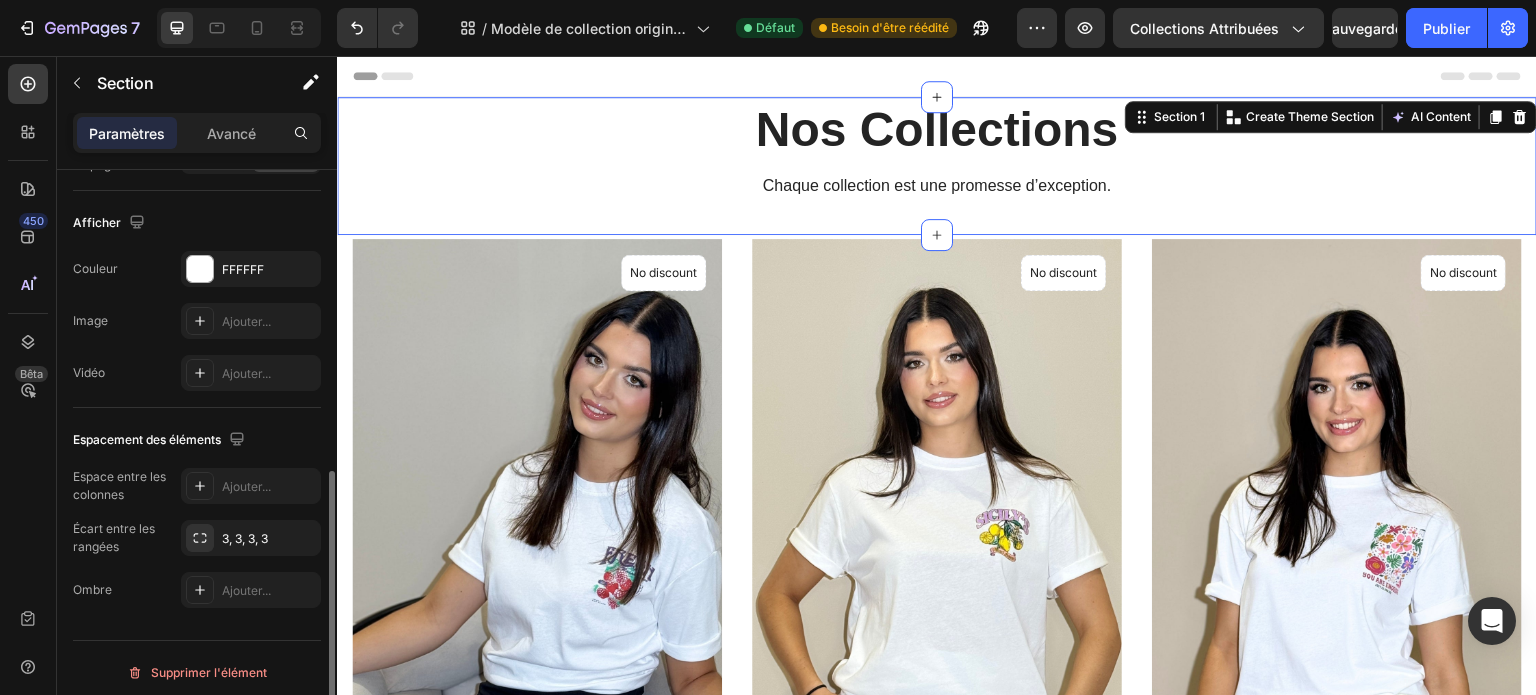 scroll, scrollTop: 636, scrollLeft: 0, axis: vertical 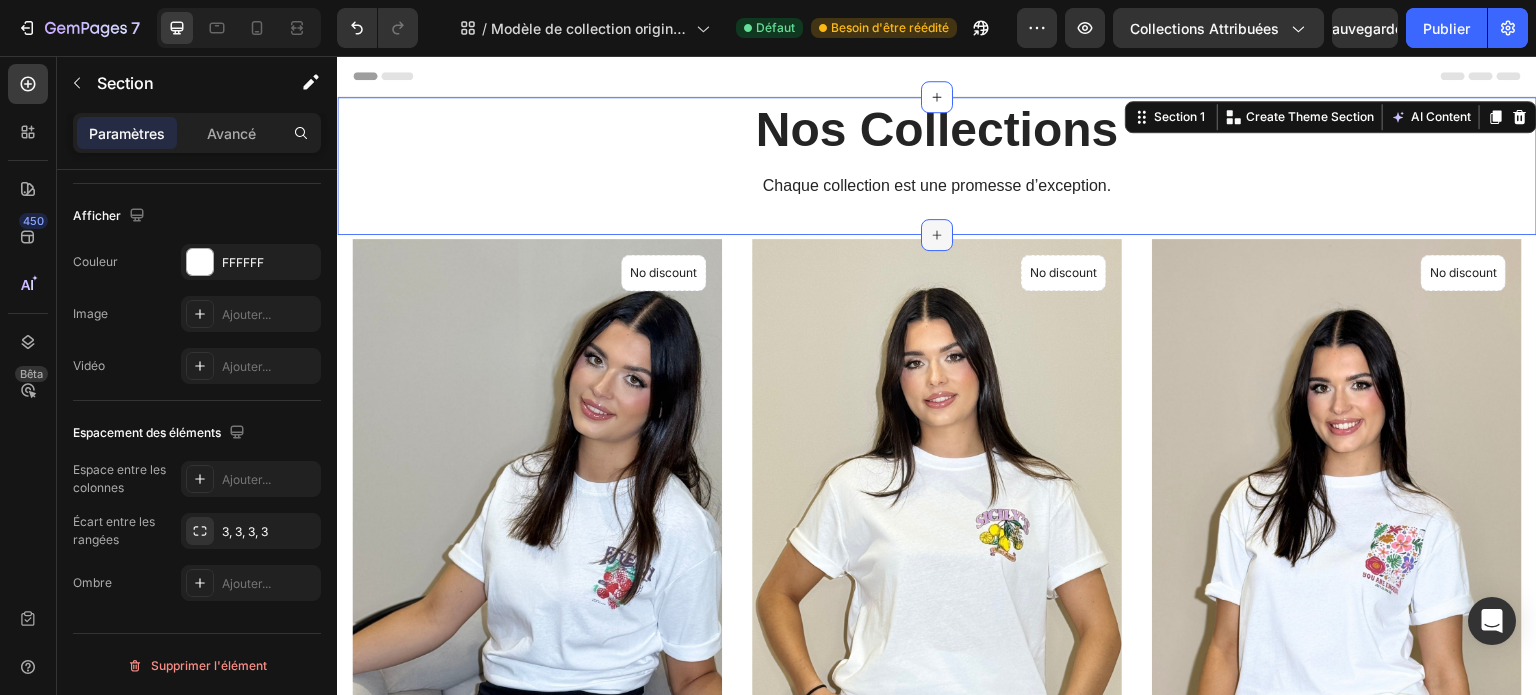 click 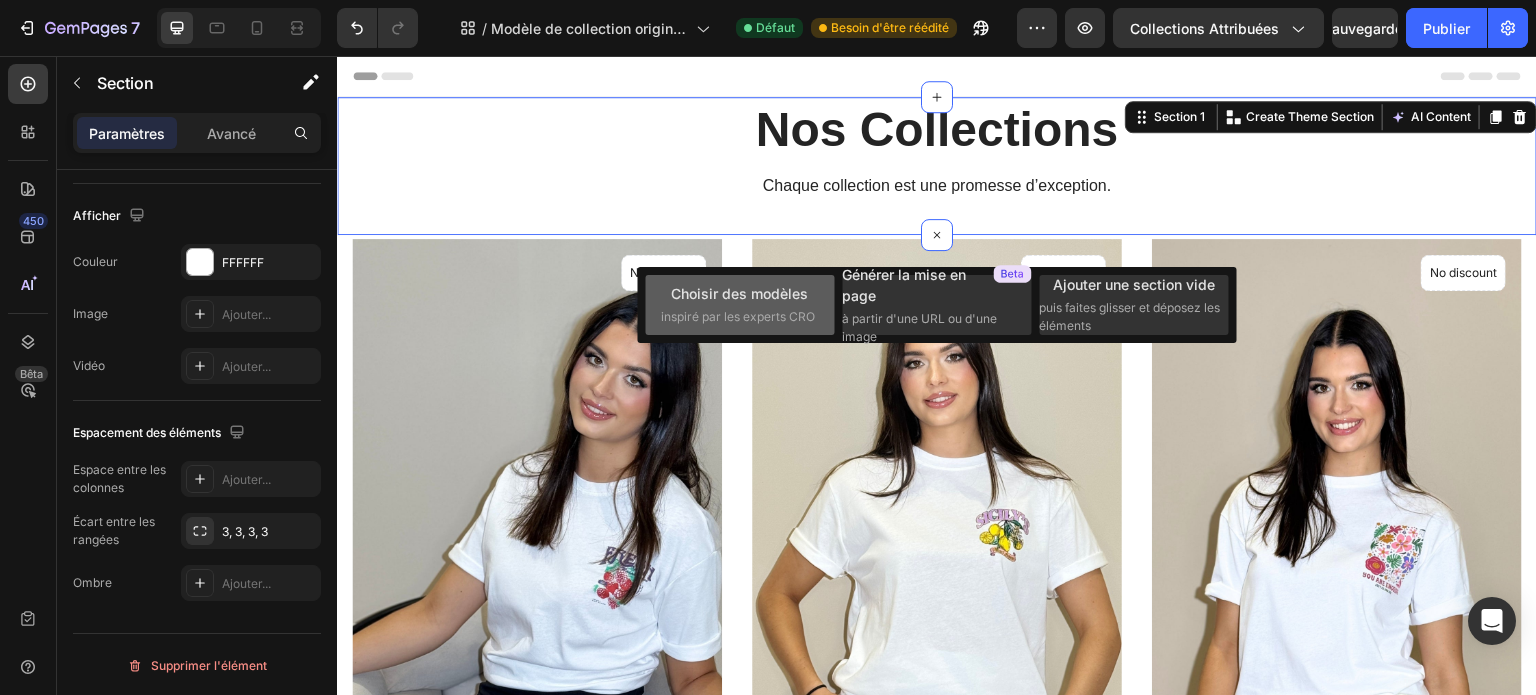click on "Choisir des modèles" at bounding box center (739, 293) 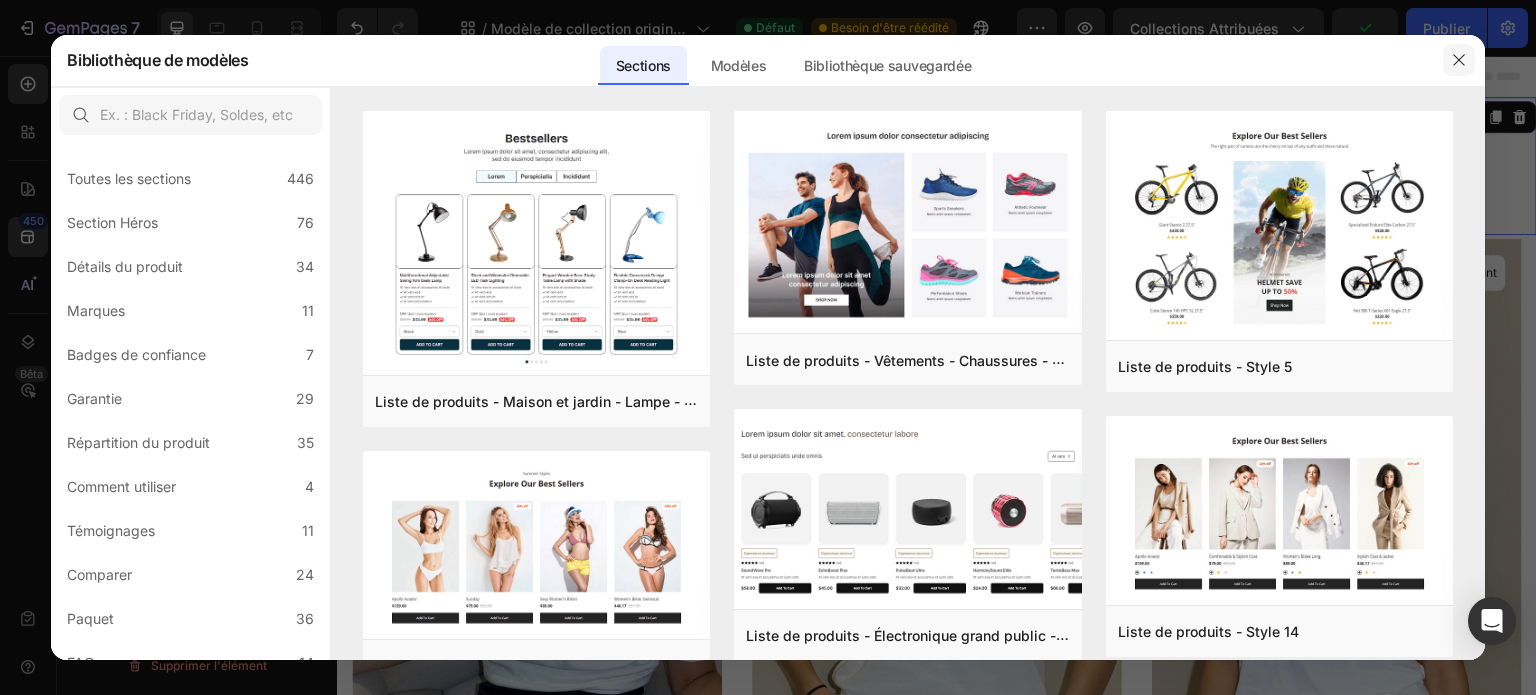 click at bounding box center [1459, 60] 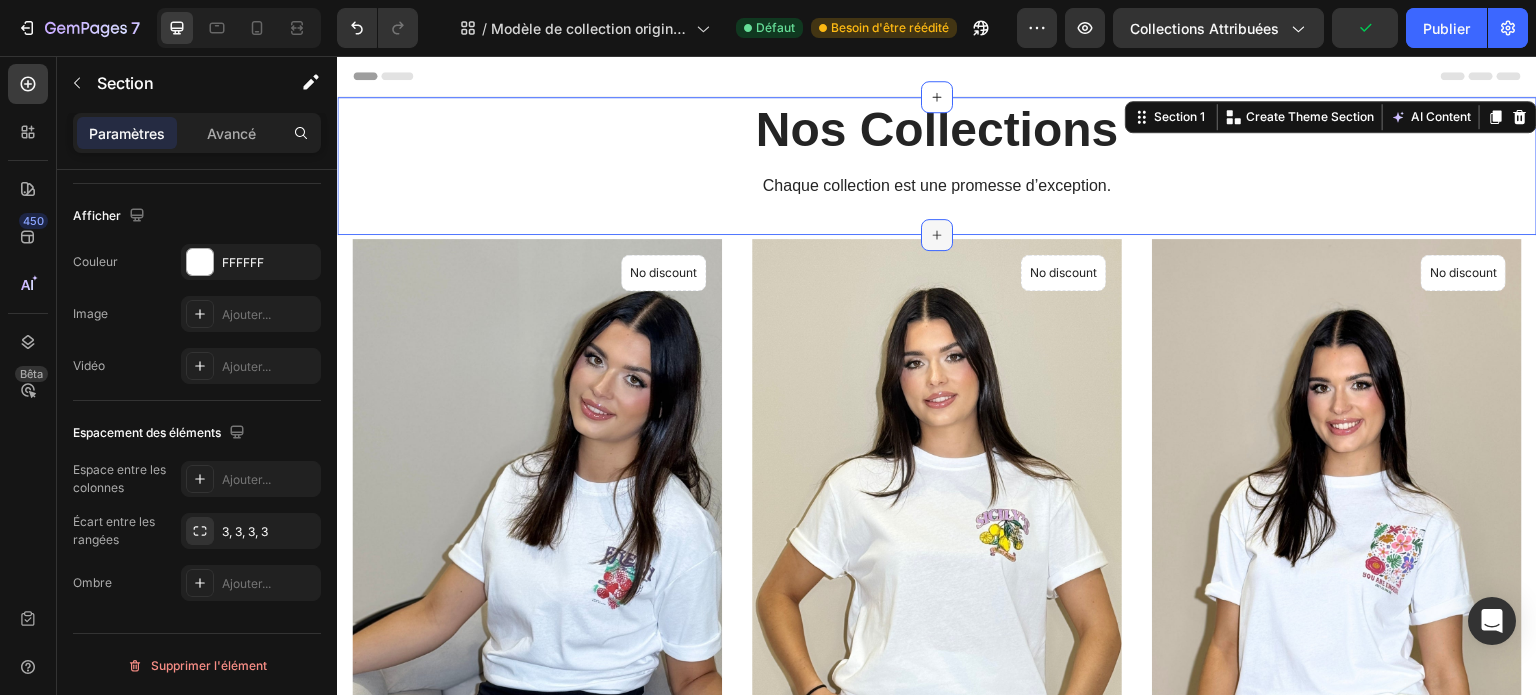 click 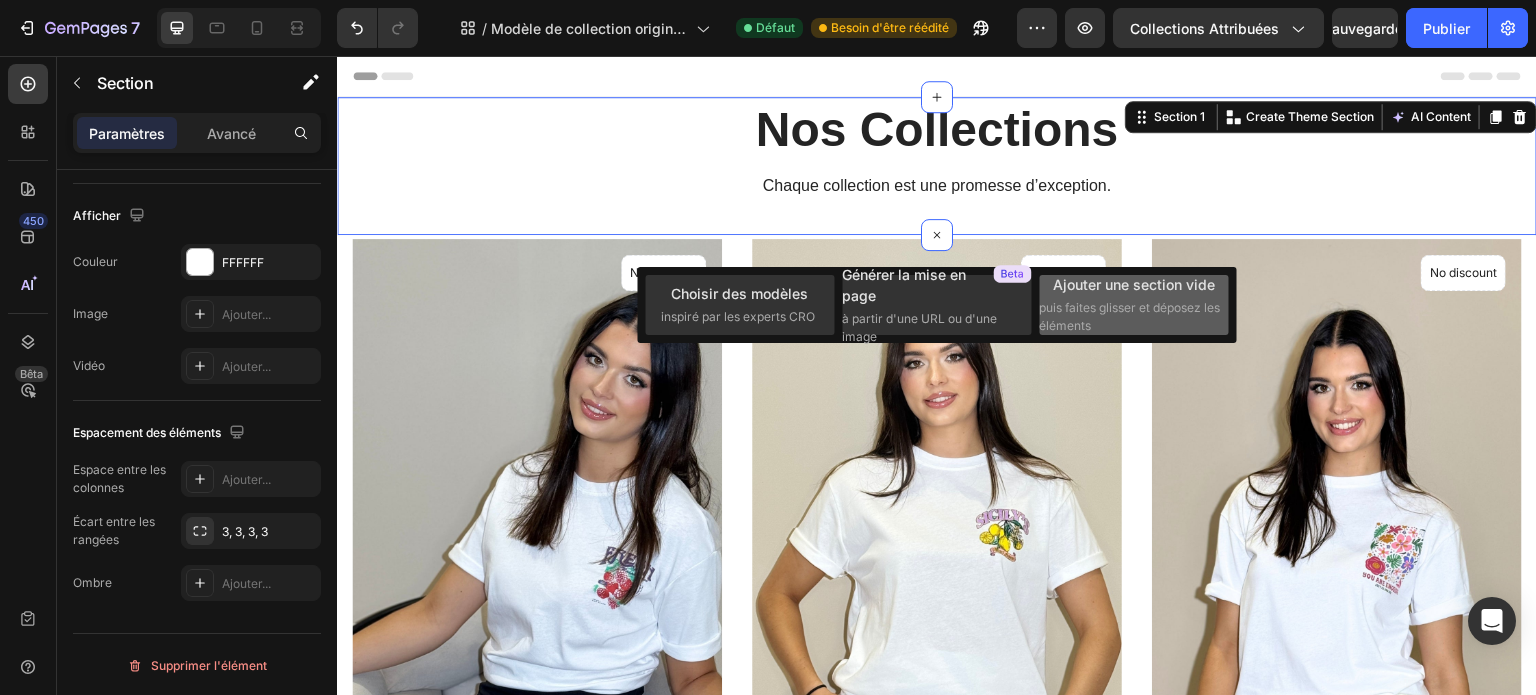 click on "Ajouter une section vide puis faites glisser et déposez les éléments" at bounding box center (1133, 304) 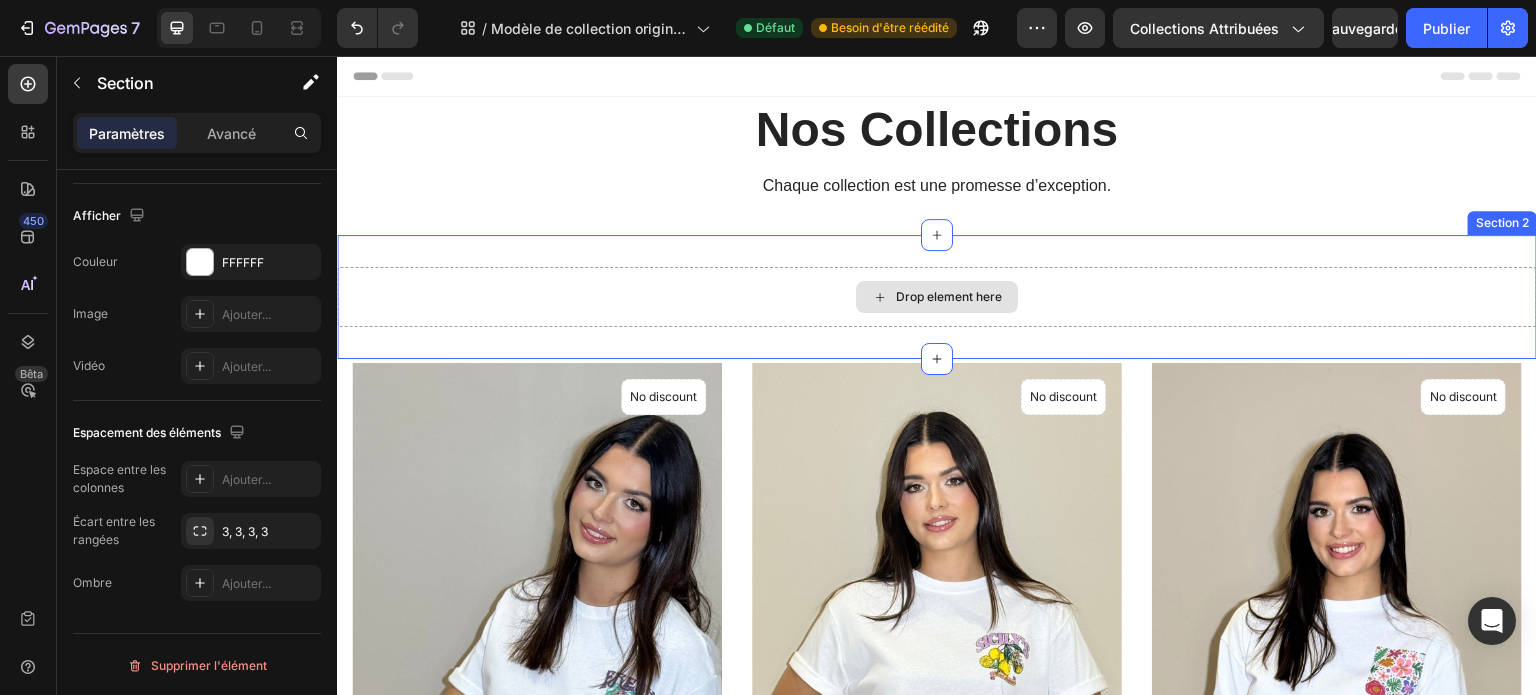 click on "Drop element here" at bounding box center (949, 297) 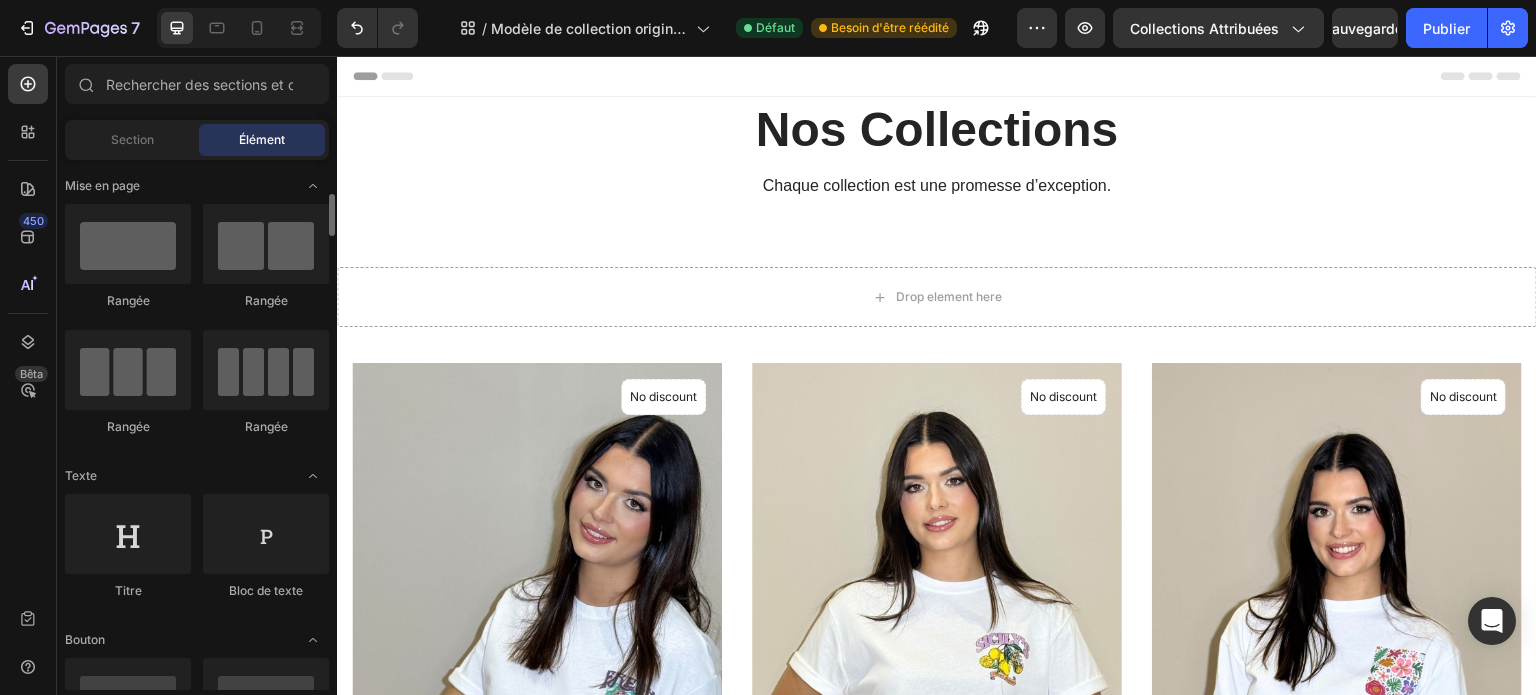 scroll, scrollTop: 103, scrollLeft: 0, axis: vertical 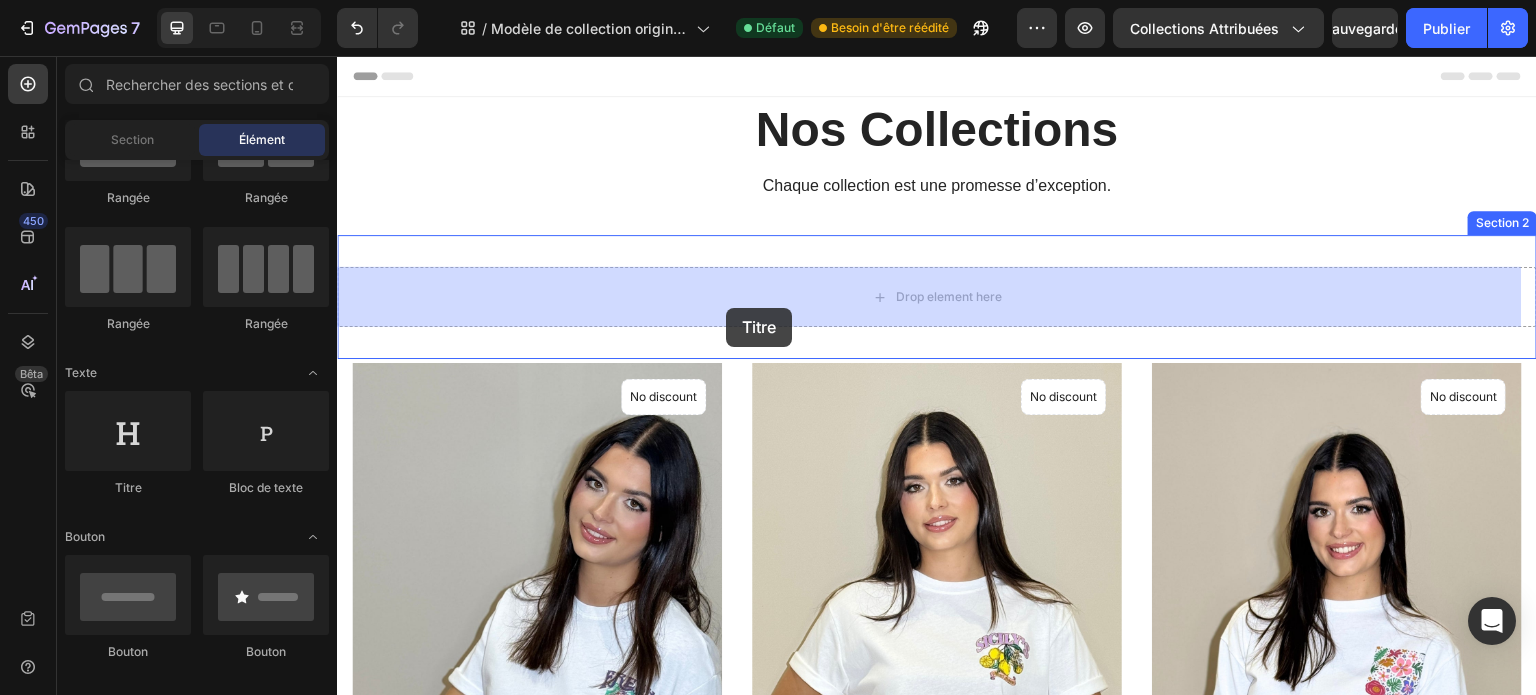 drag, startPoint x: 490, startPoint y: 474, endPoint x: 726, endPoint y: 308, distance: 288.53424 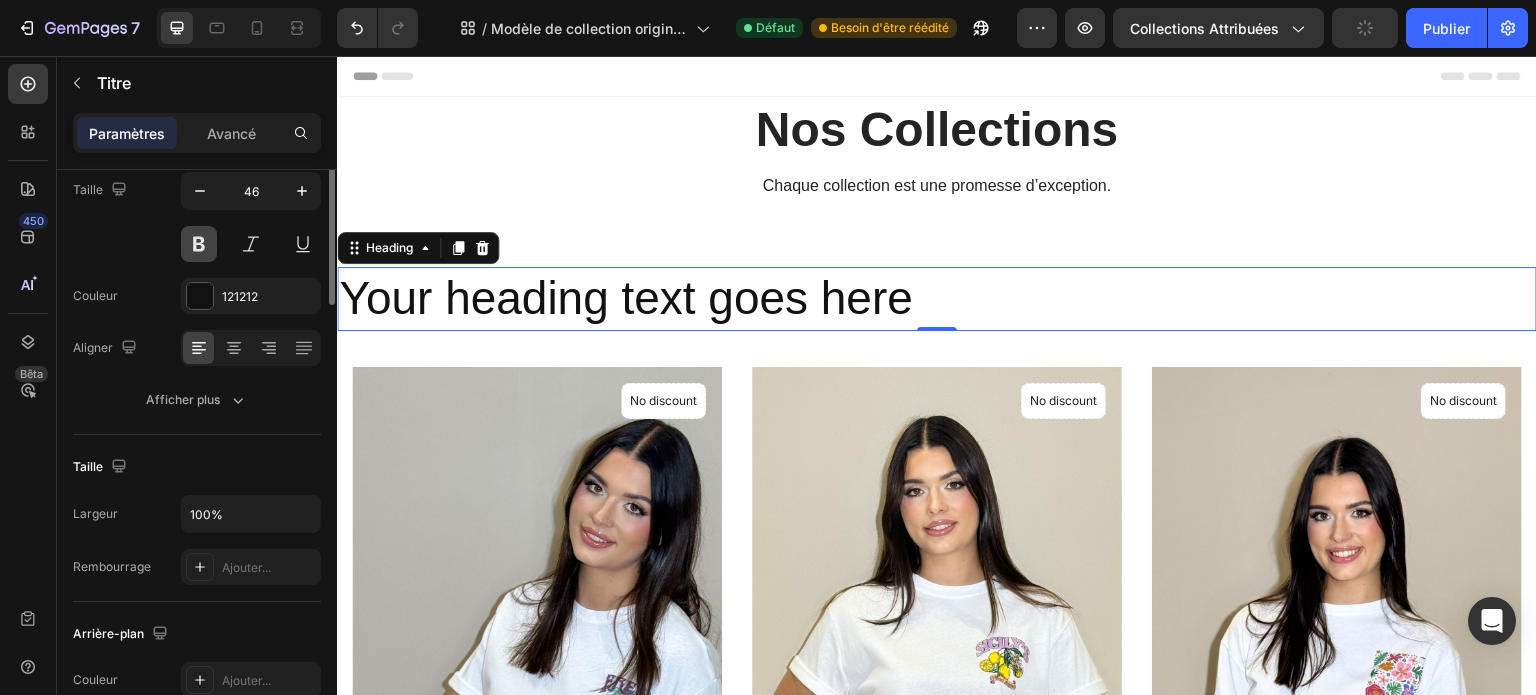 scroll, scrollTop: 0, scrollLeft: 0, axis: both 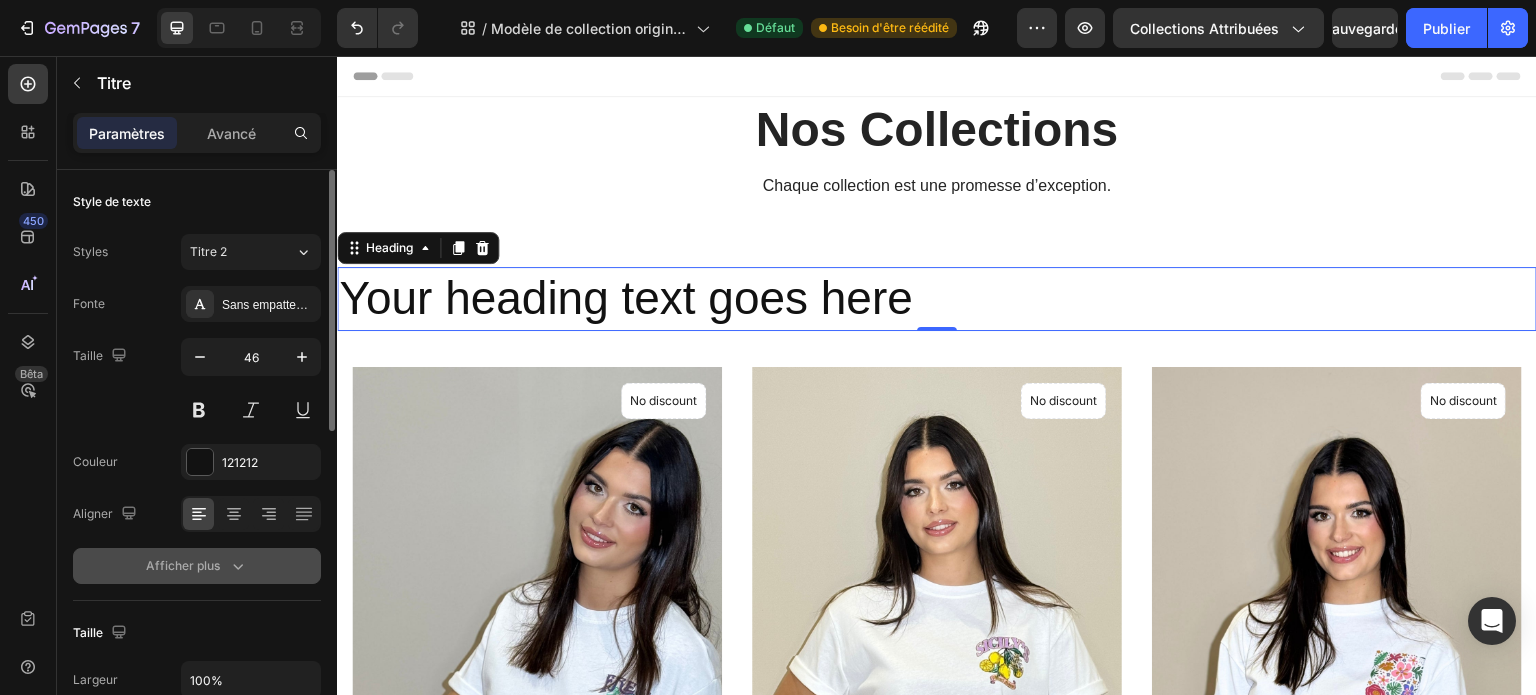 click on "Afficher plus" at bounding box center [197, 566] 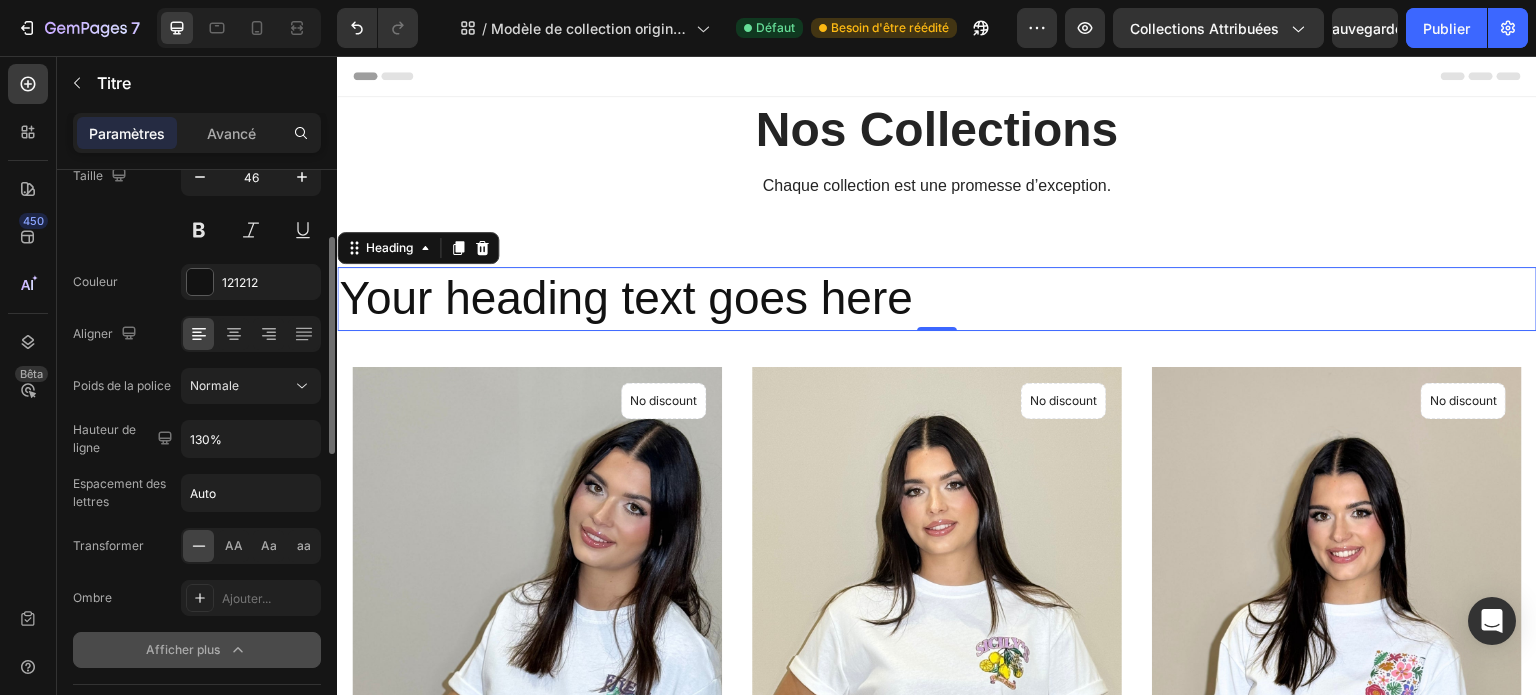scroll, scrollTop: 0, scrollLeft: 0, axis: both 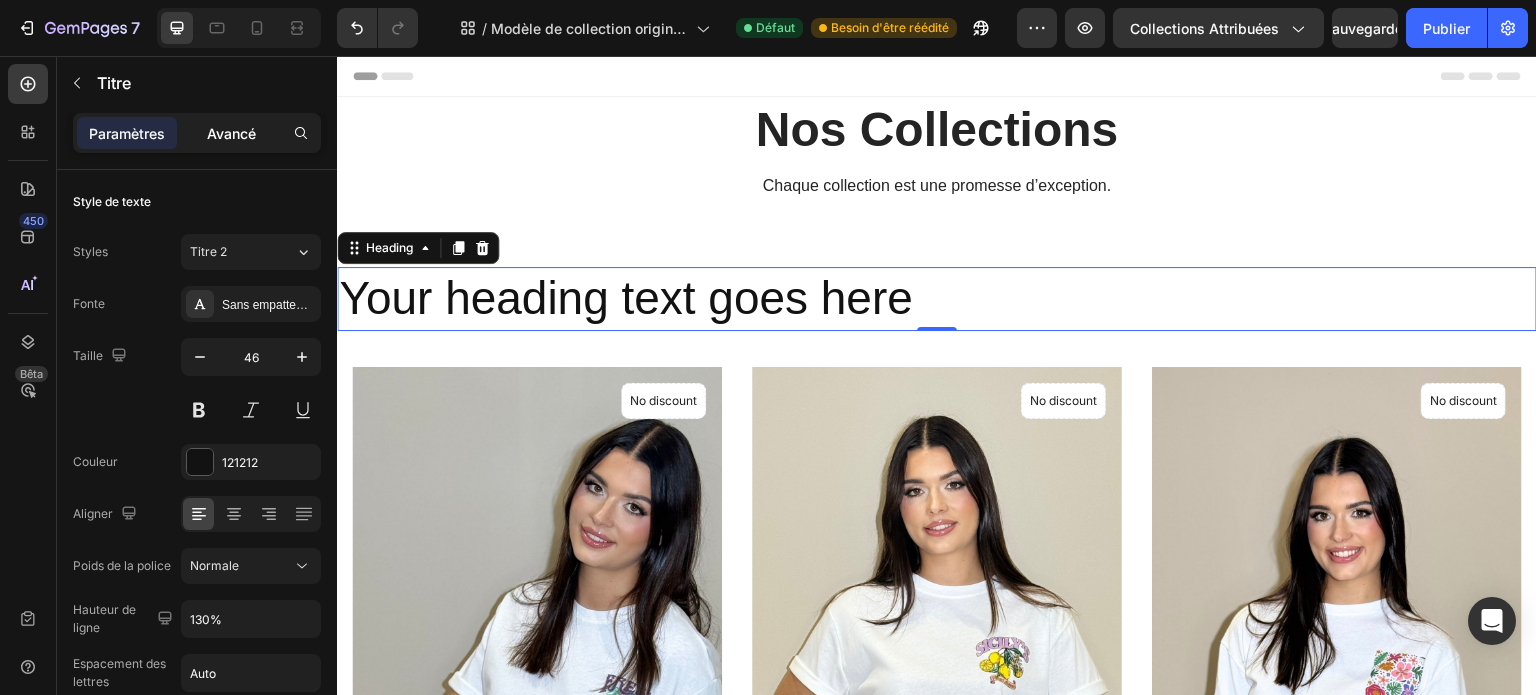 click on "Avancé" at bounding box center [231, 133] 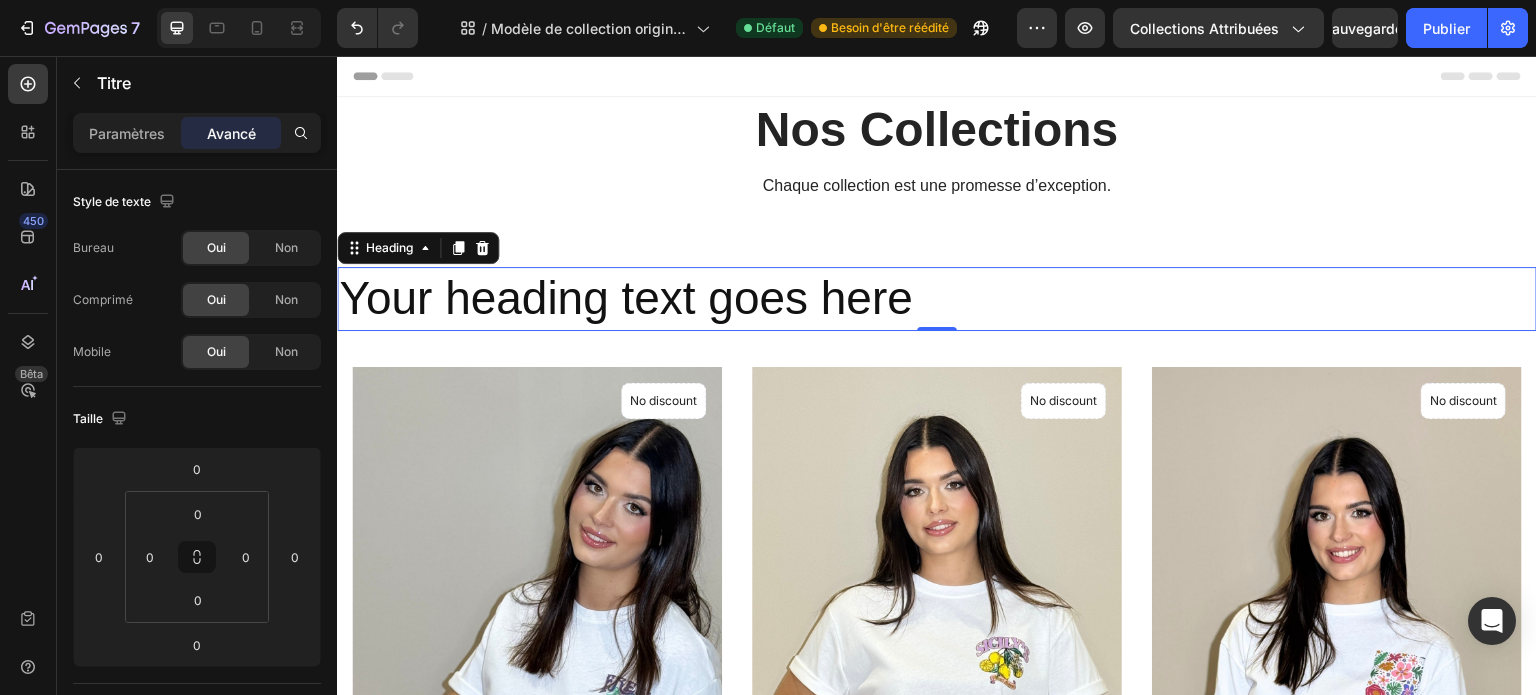 click on "Your heading text goes here" at bounding box center (937, 299) 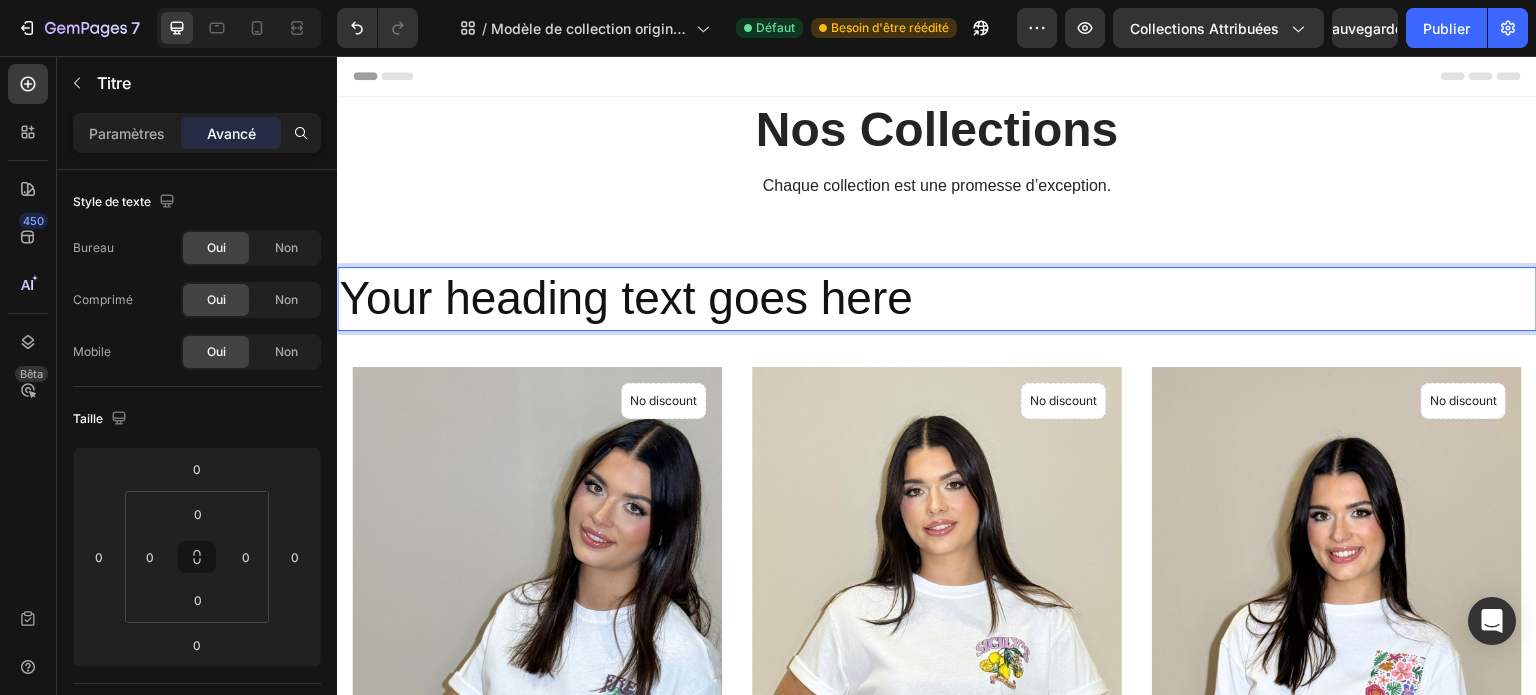click on "Your heading text goes here" at bounding box center (937, 299) 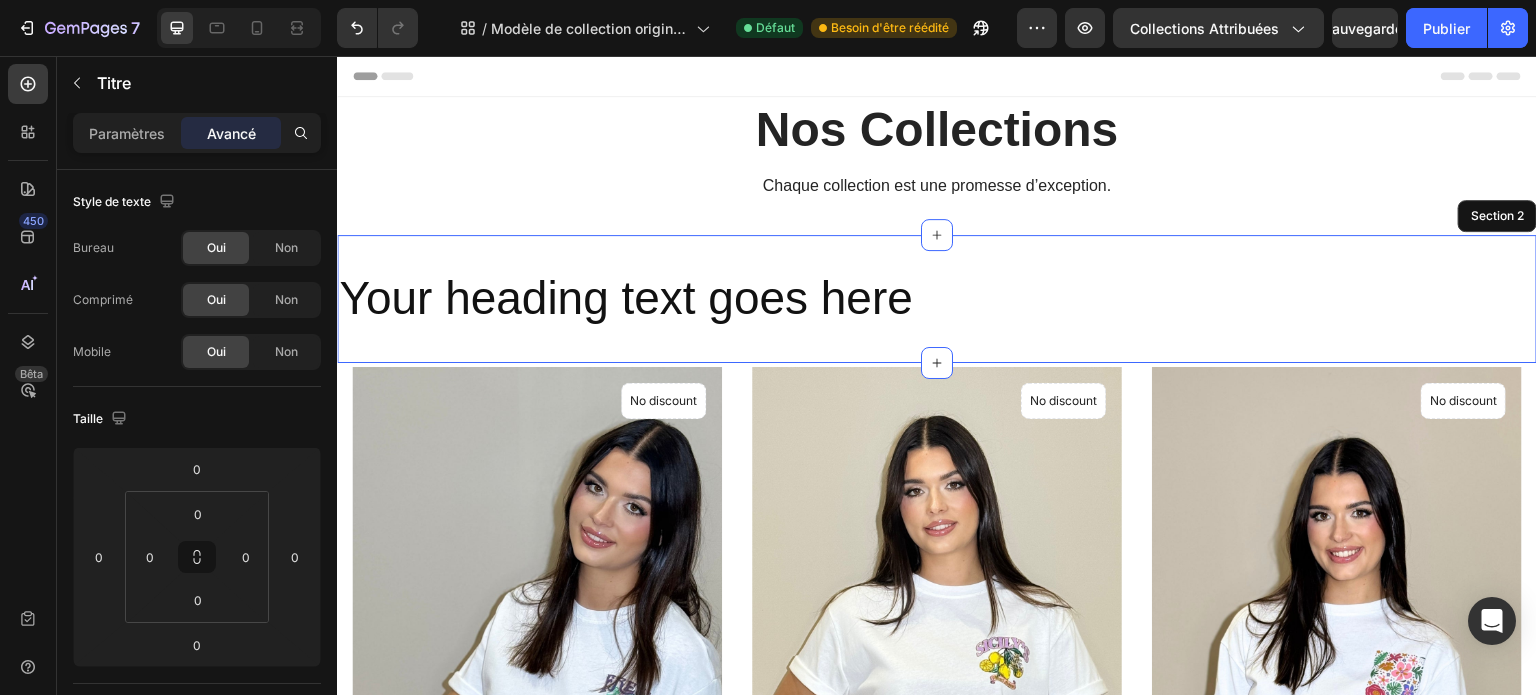 click on "Your heading text goes here Heading   0 Section 2" at bounding box center [937, 299] 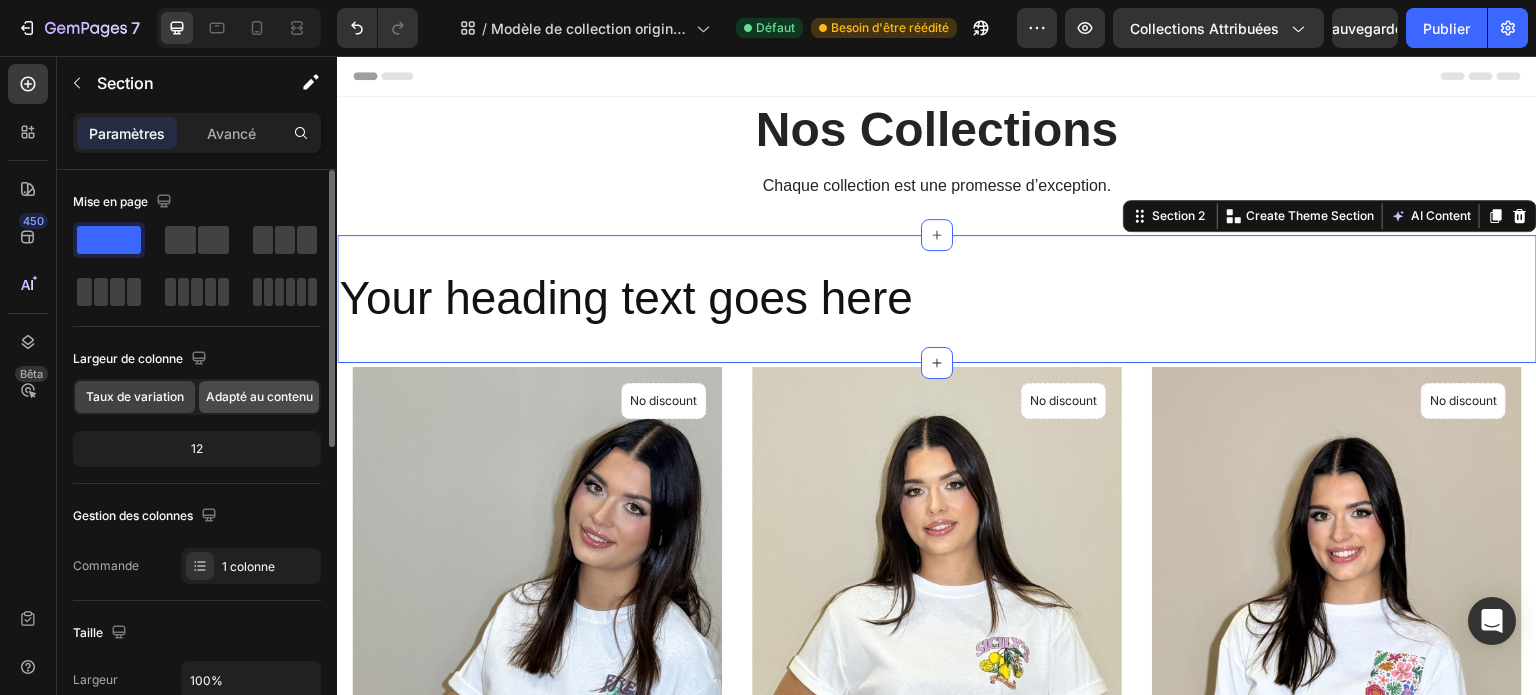 click on "Adapté au contenu" 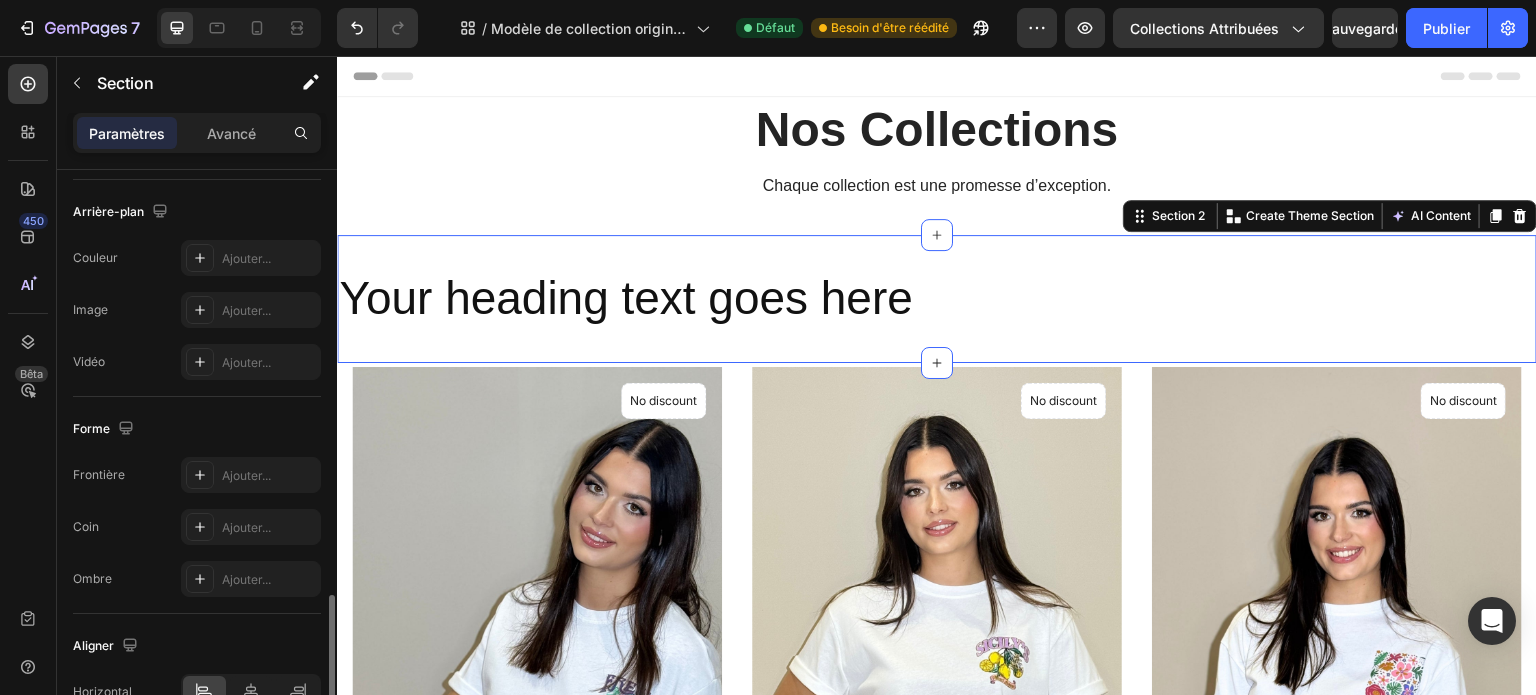 scroll, scrollTop: 696, scrollLeft: 0, axis: vertical 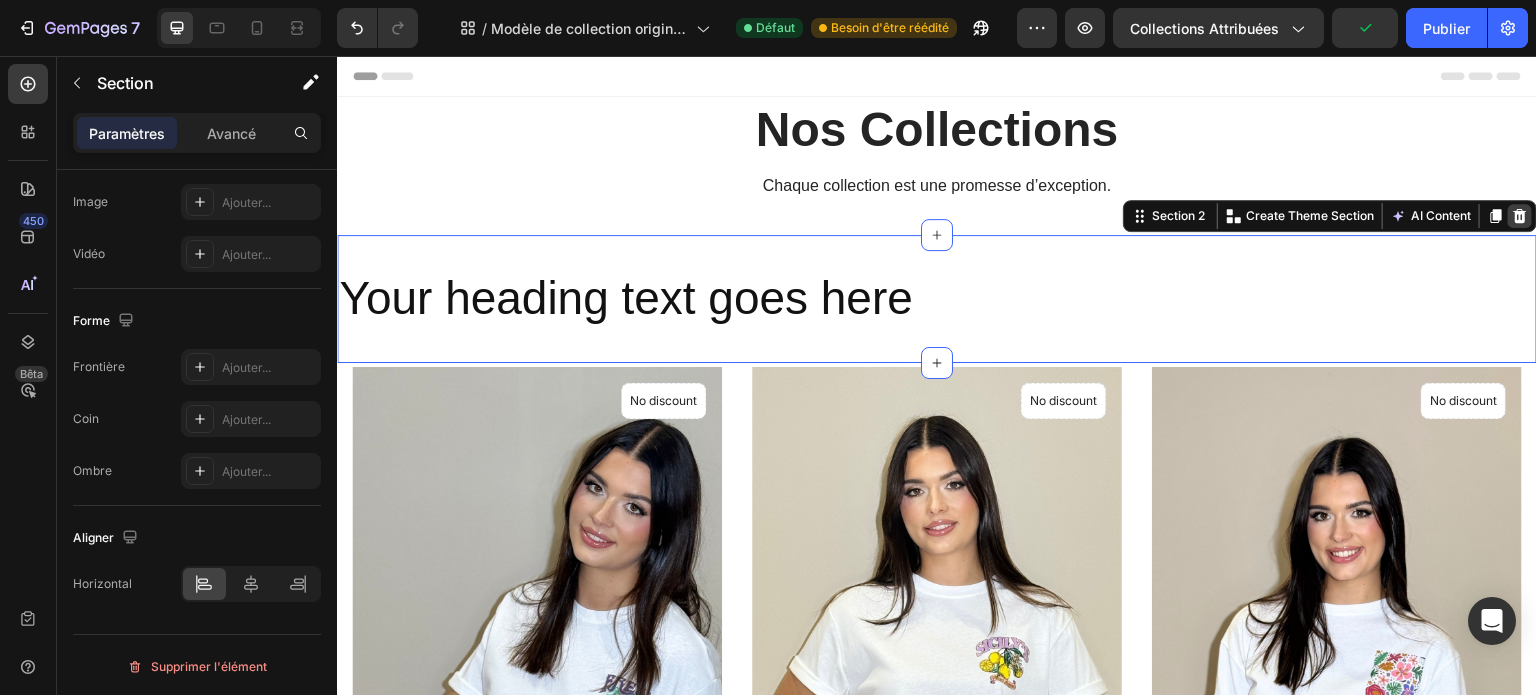 click 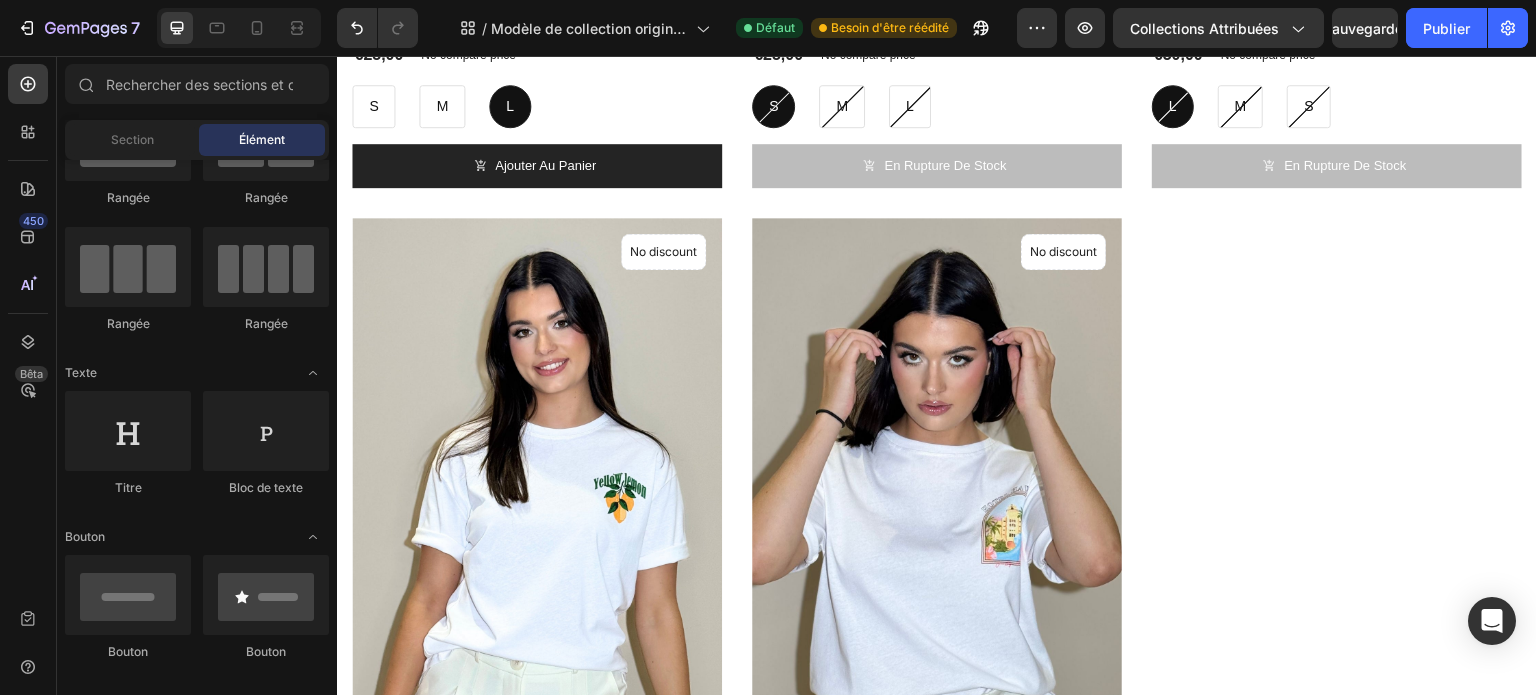 scroll, scrollTop: 906, scrollLeft: 0, axis: vertical 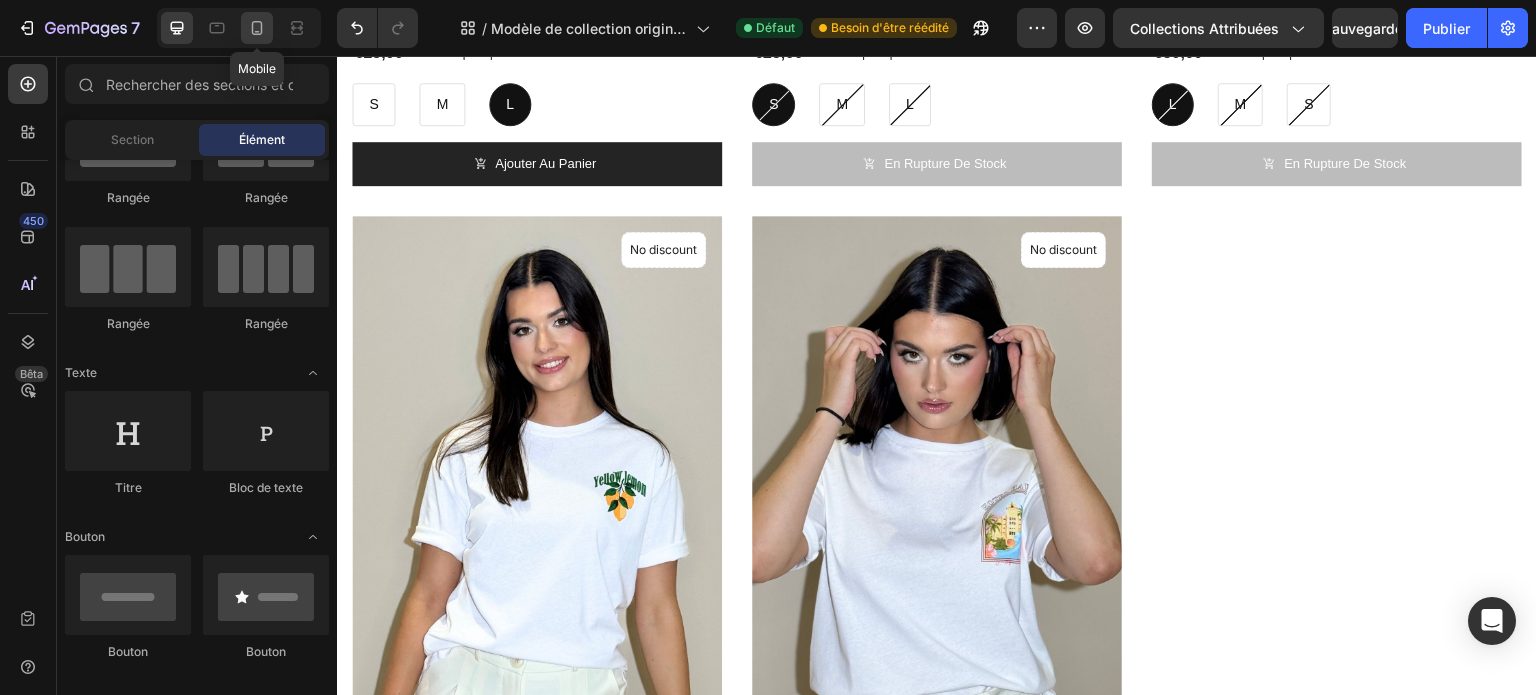 click 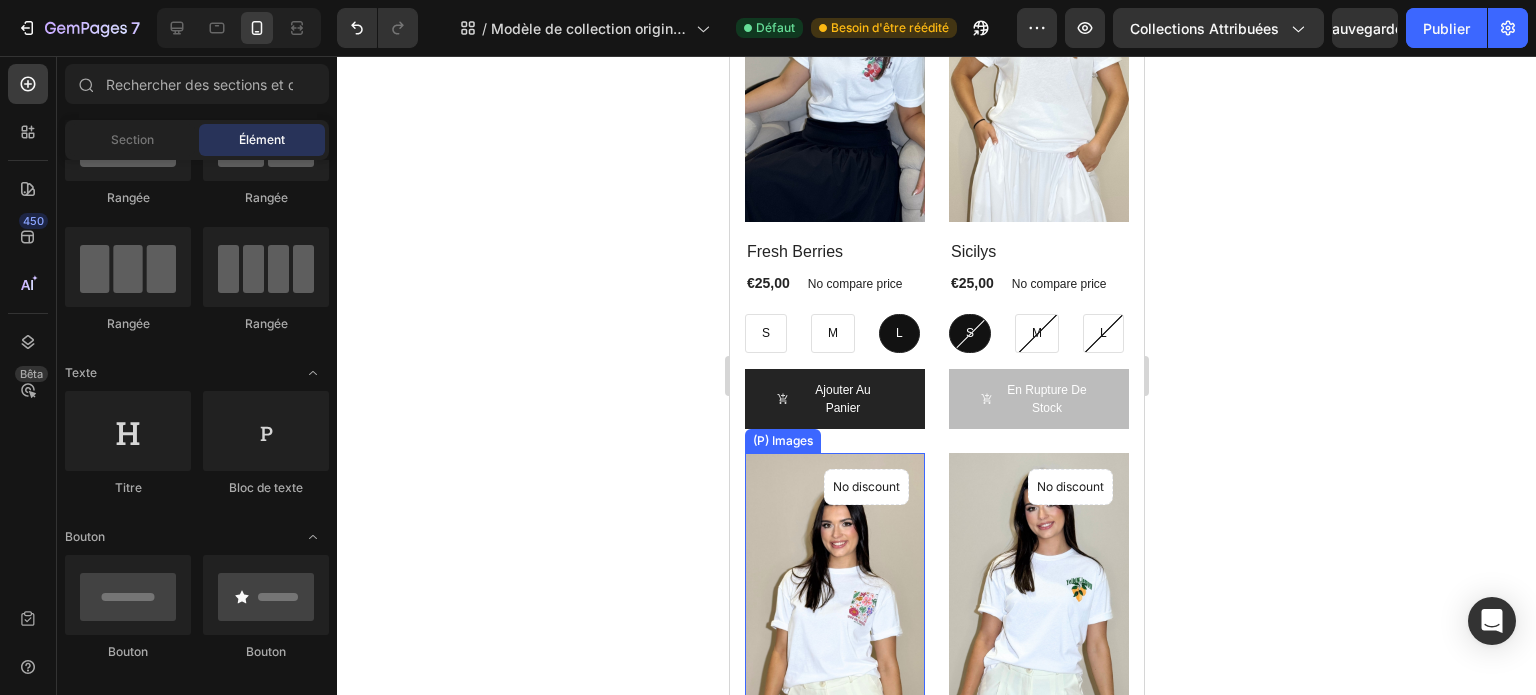 scroll, scrollTop: 422, scrollLeft: 0, axis: vertical 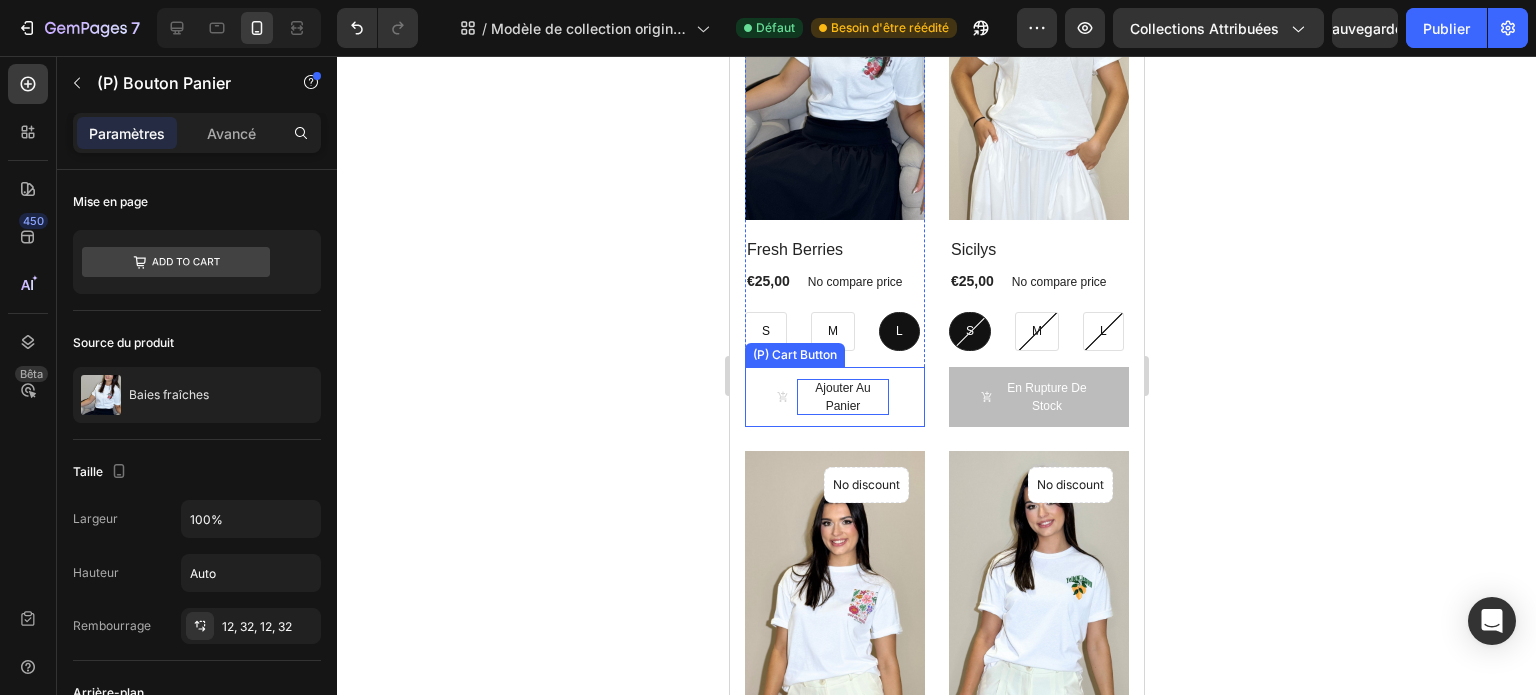 click on "Ajouter au panier" at bounding box center [842, 397] 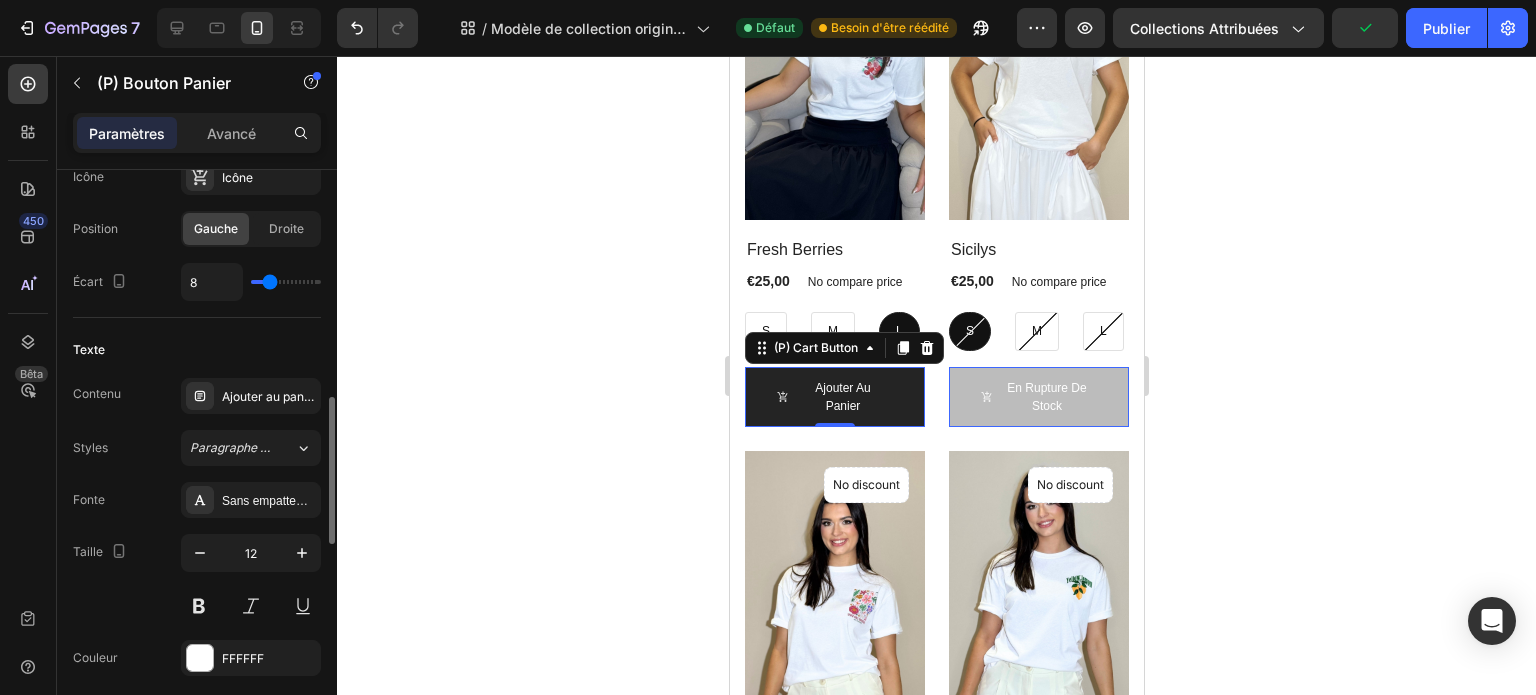 scroll, scrollTop: 896, scrollLeft: 0, axis: vertical 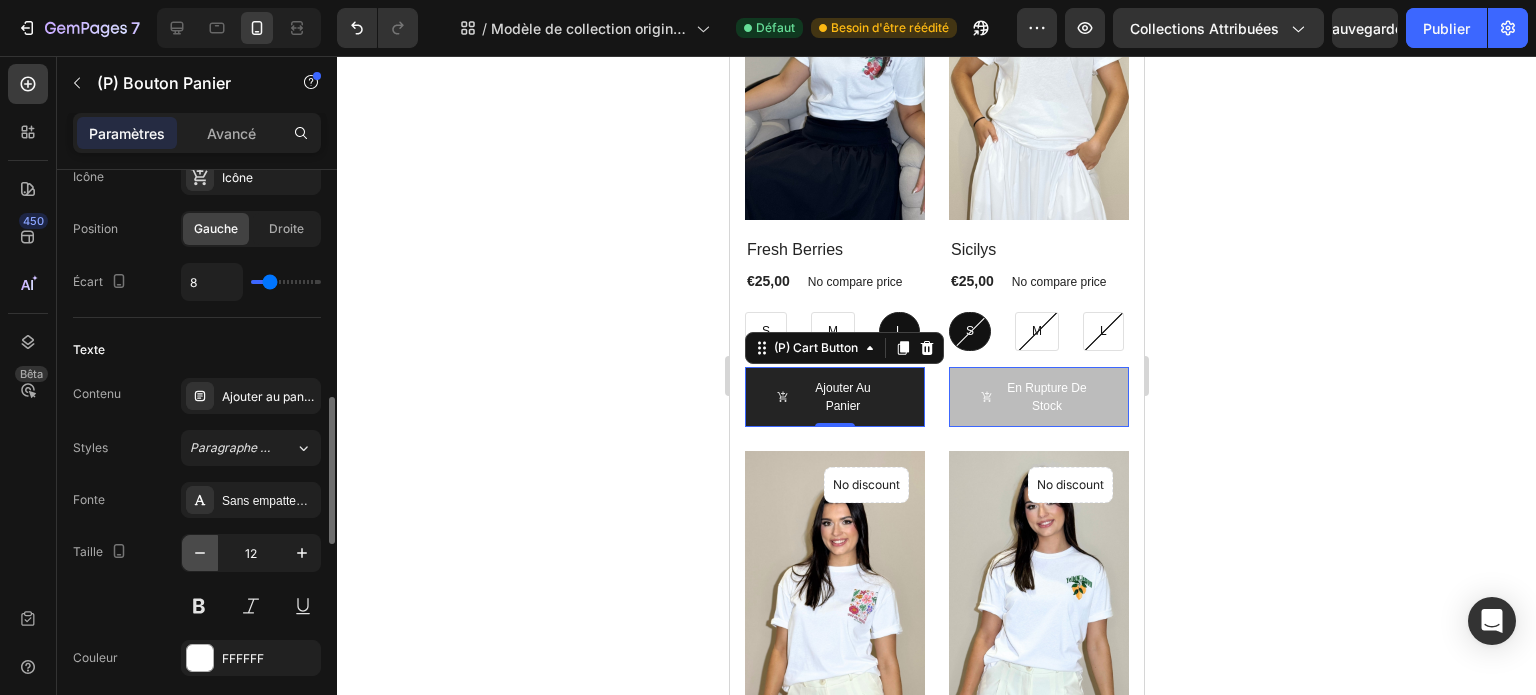 click 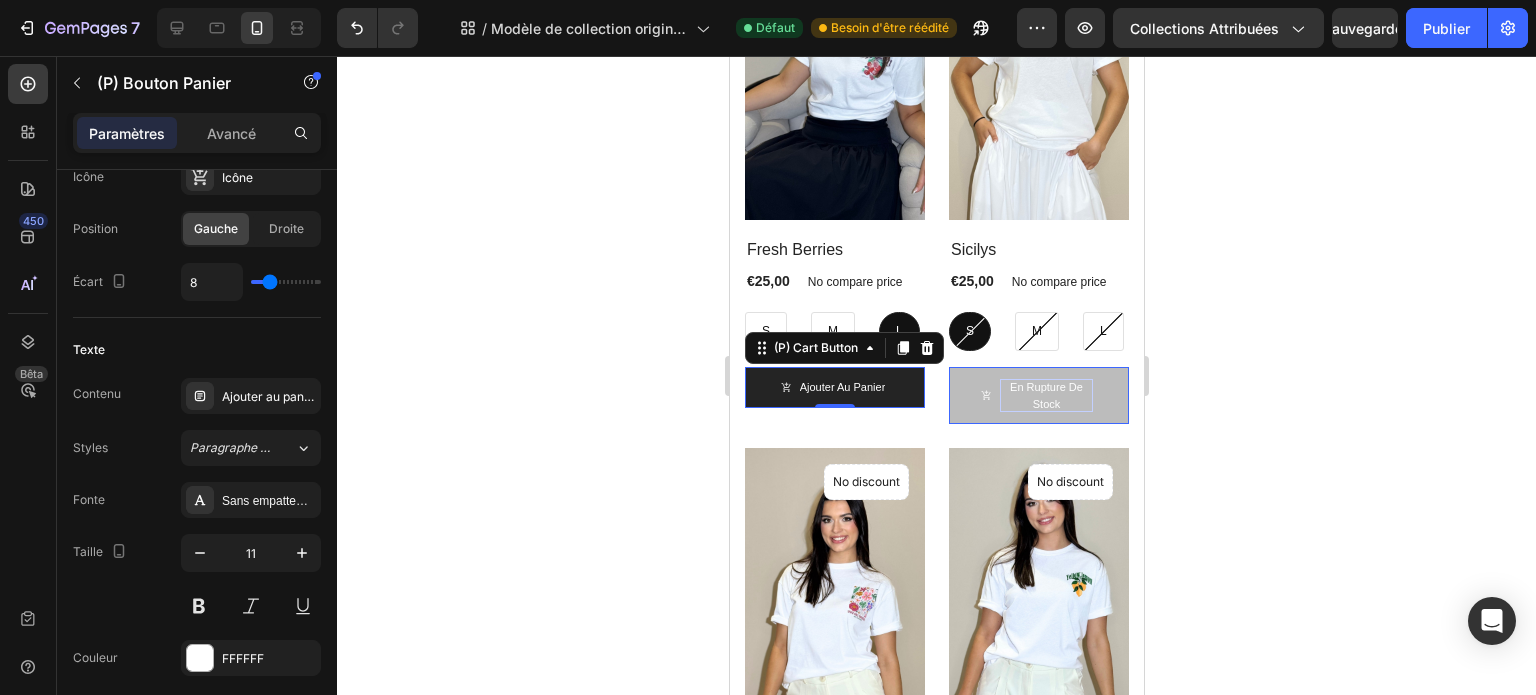 click on "En rupture de stock" at bounding box center [1045, 395] 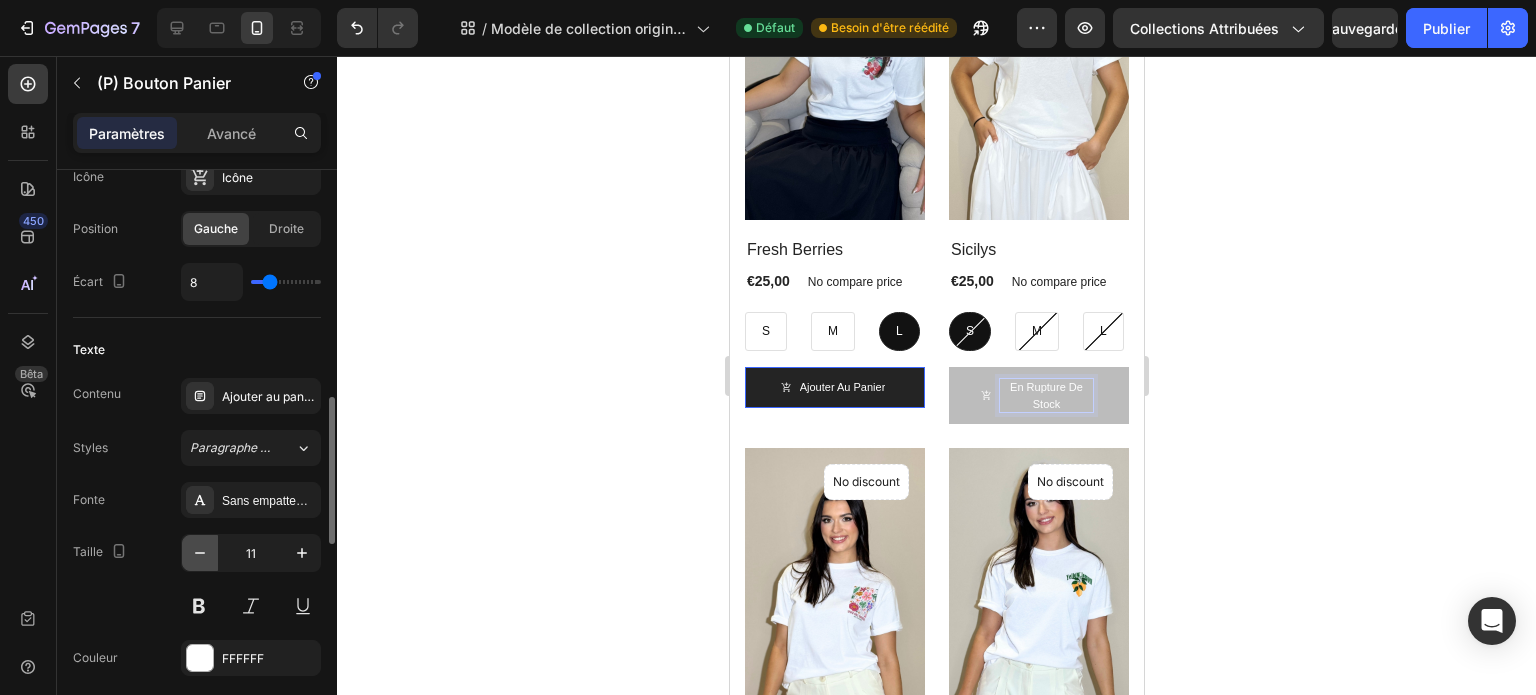 click 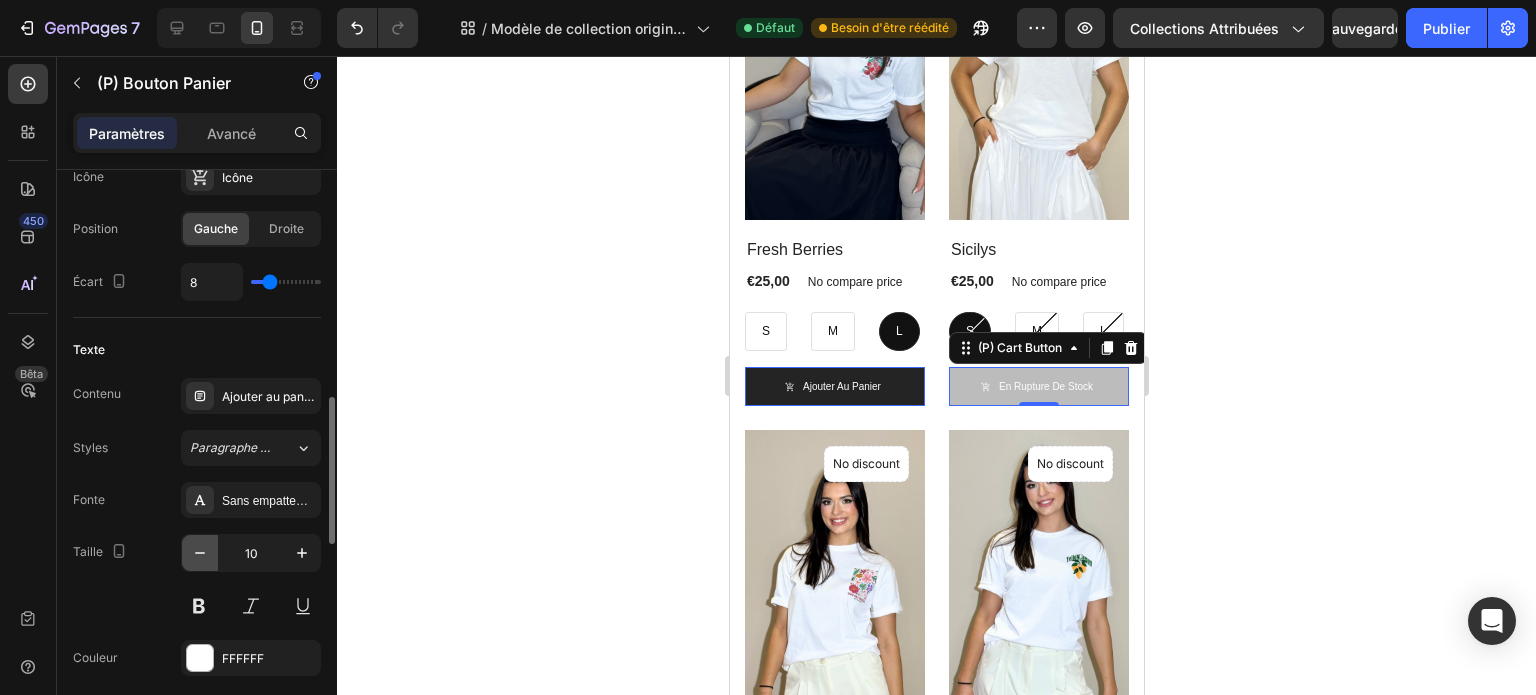 click 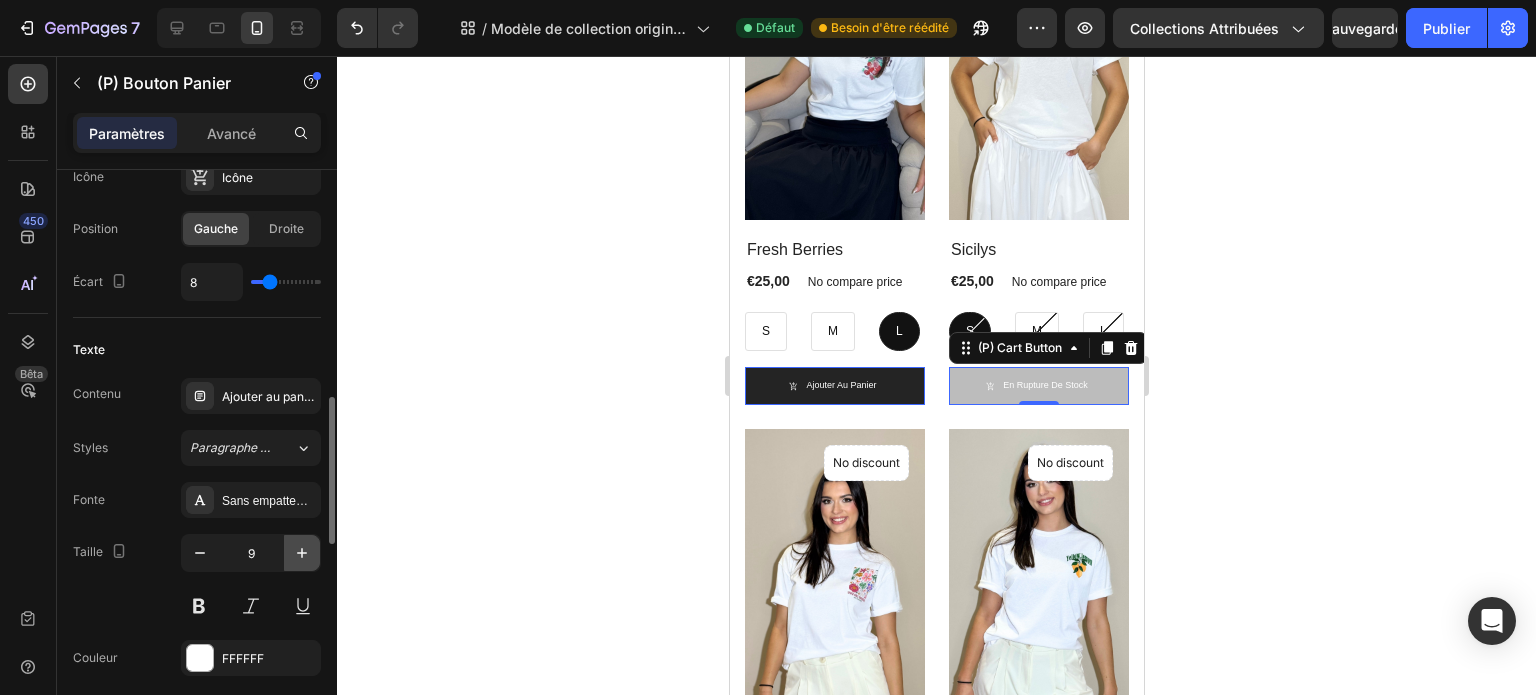 click at bounding box center [302, 553] 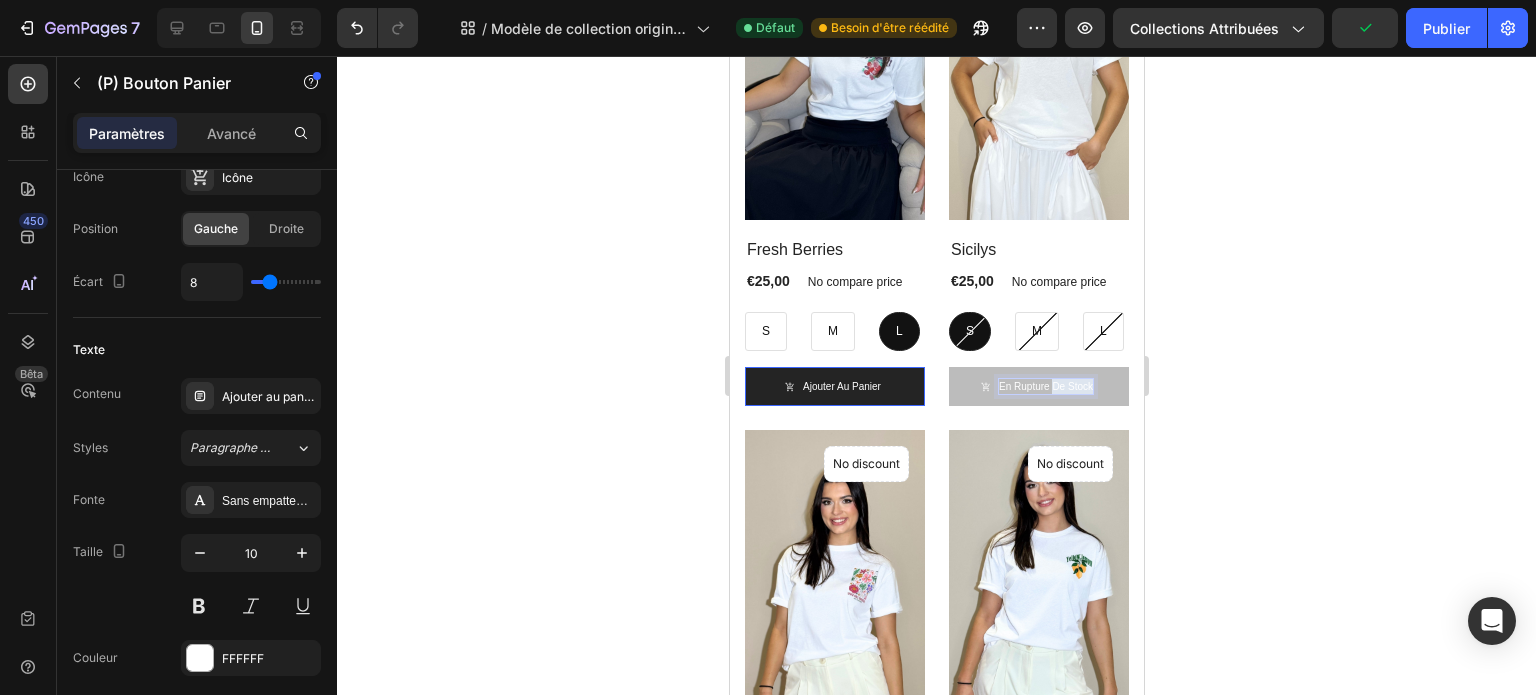 drag, startPoint x: 1048, startPoint y: 439, endPoint x: 1054, endPoint y: 422, distance: 18.027756 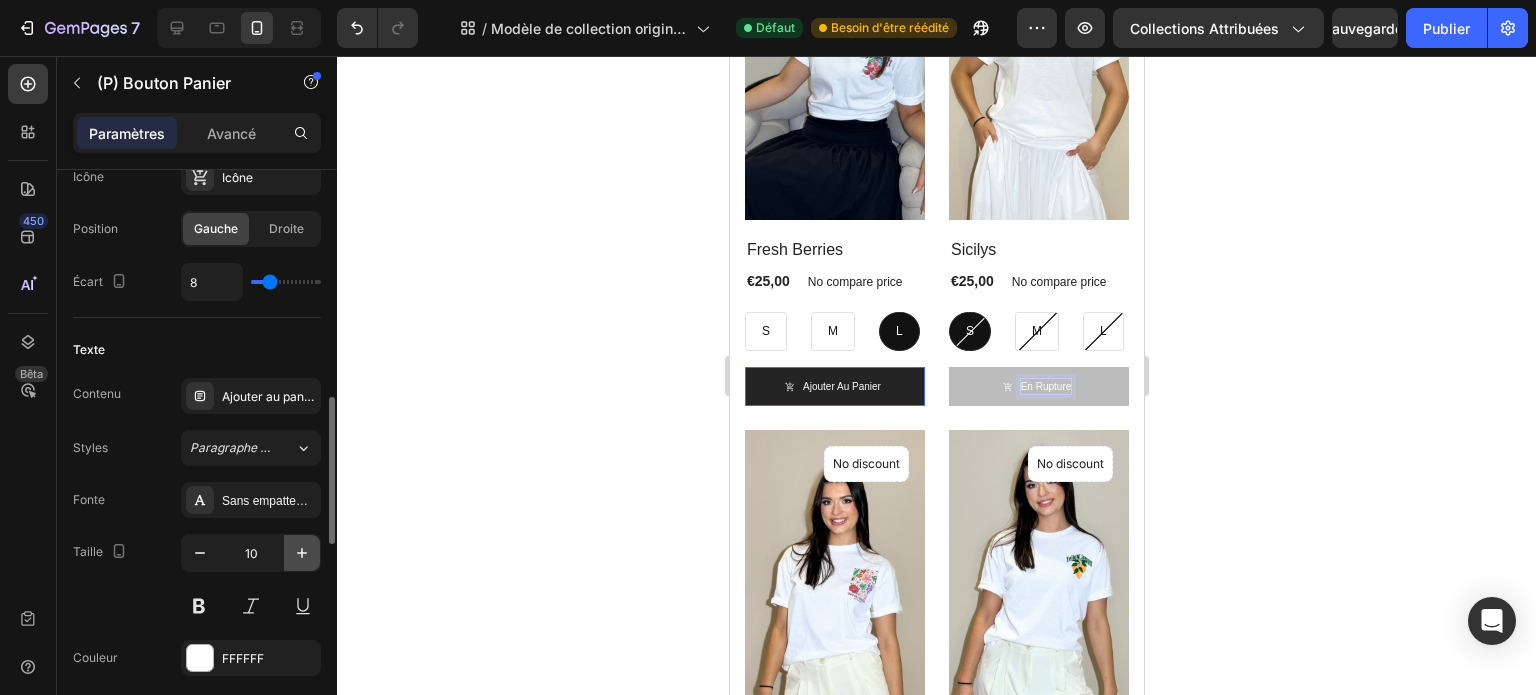 click at bounding box center (302, 553) 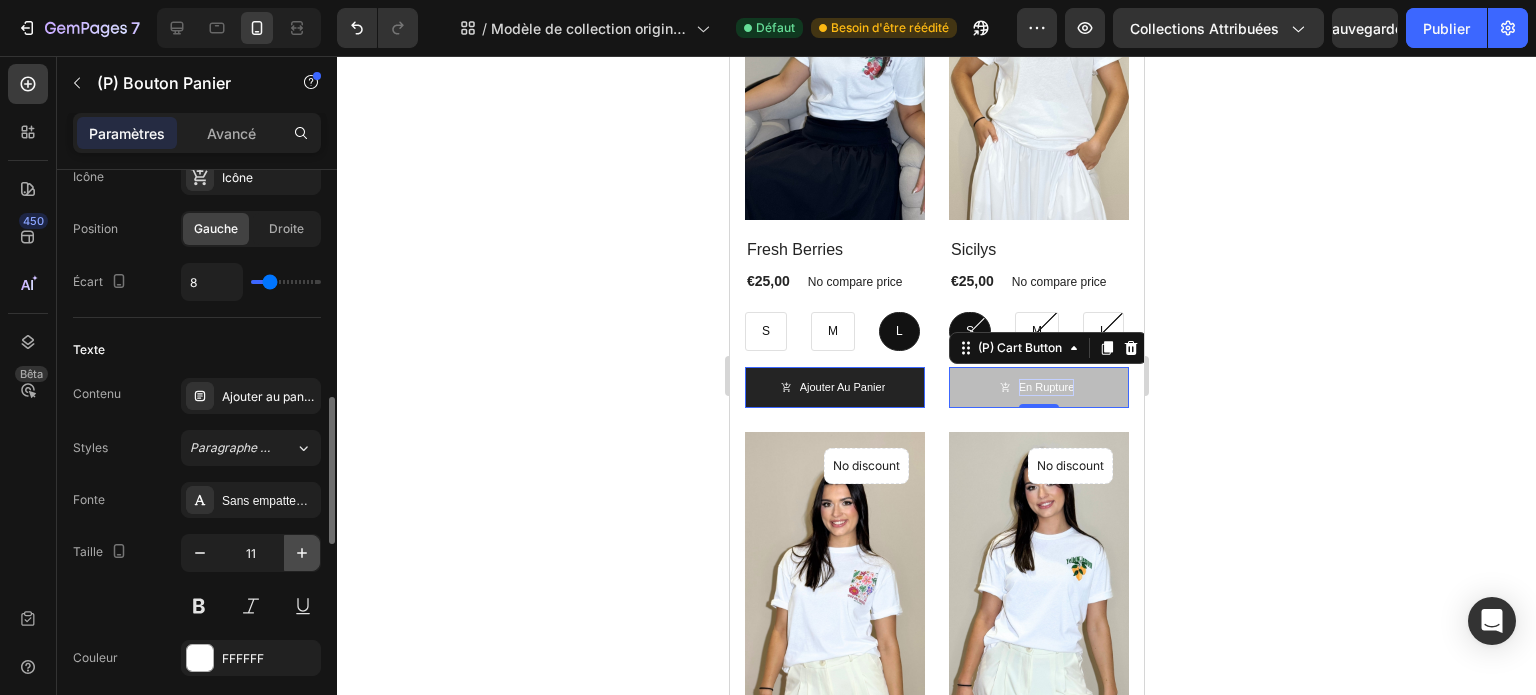 click 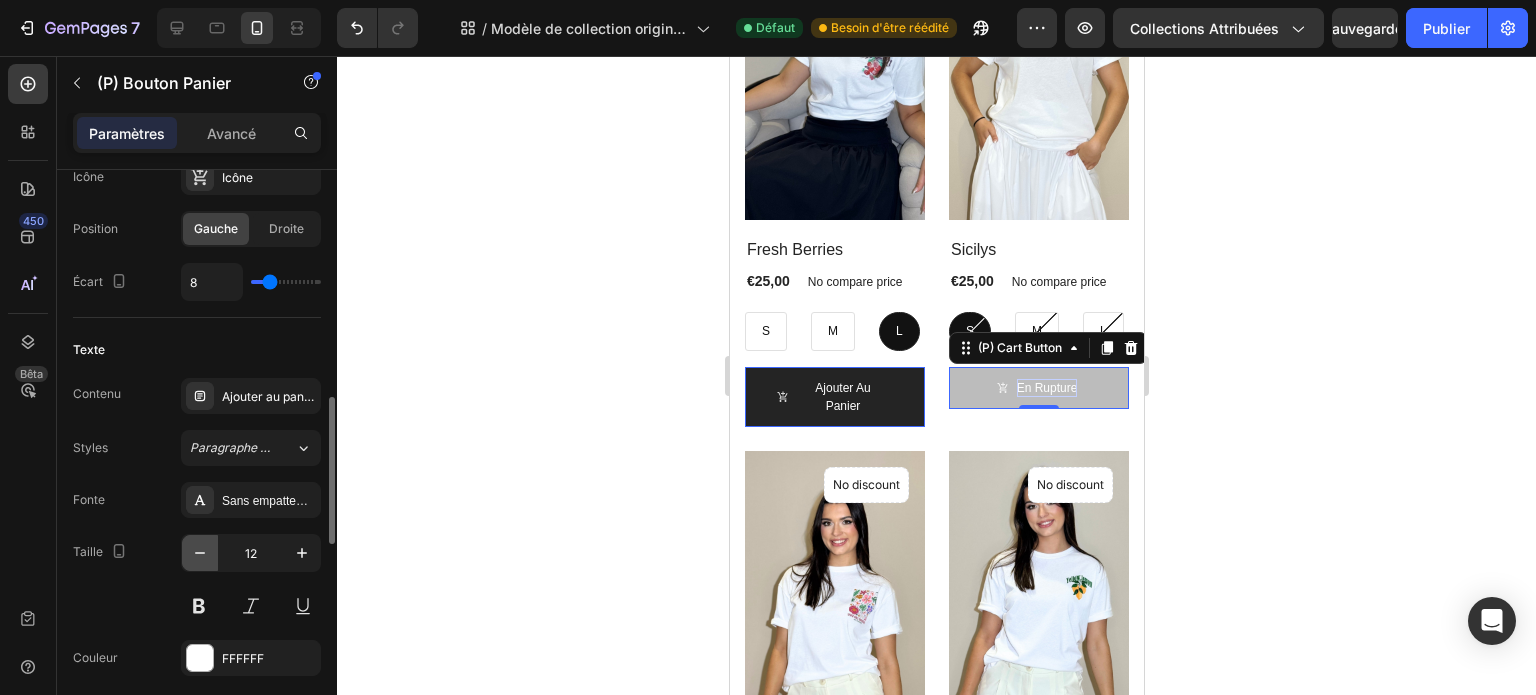click 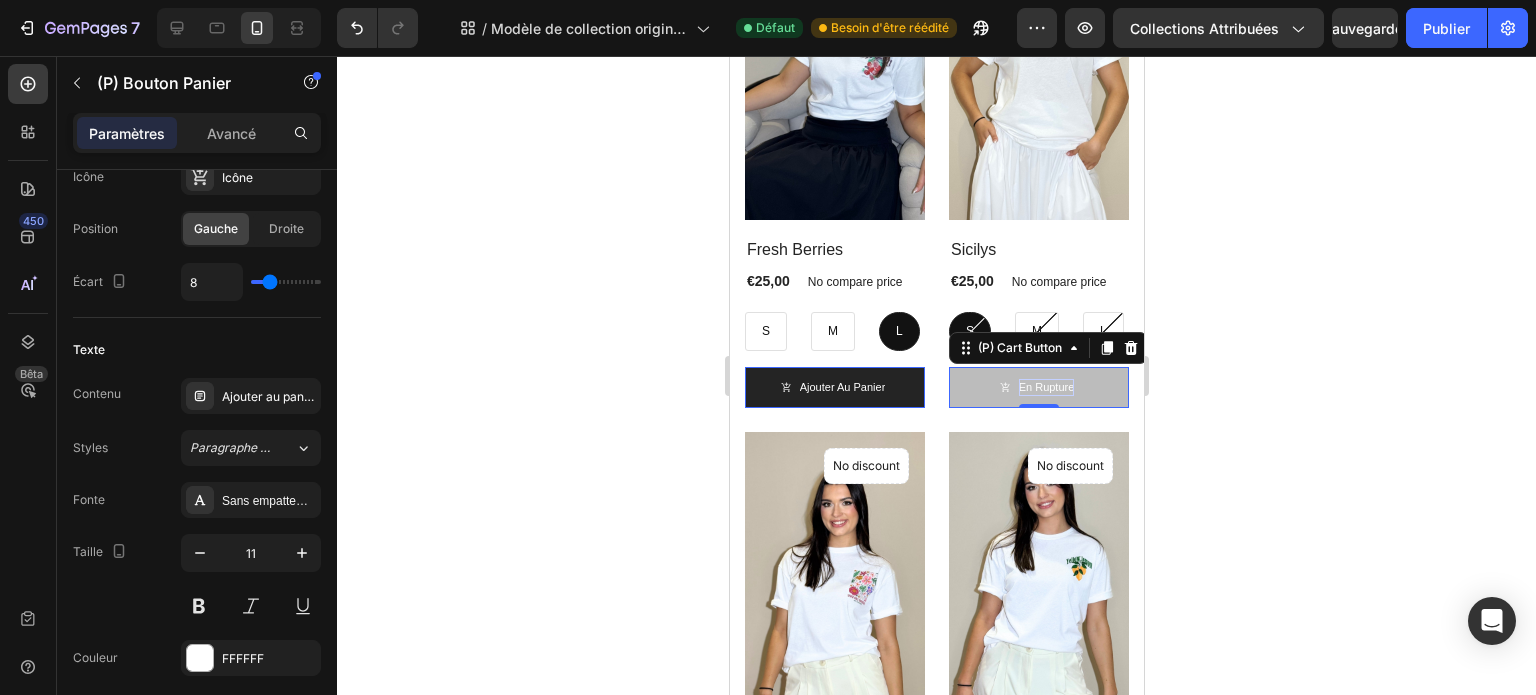 click 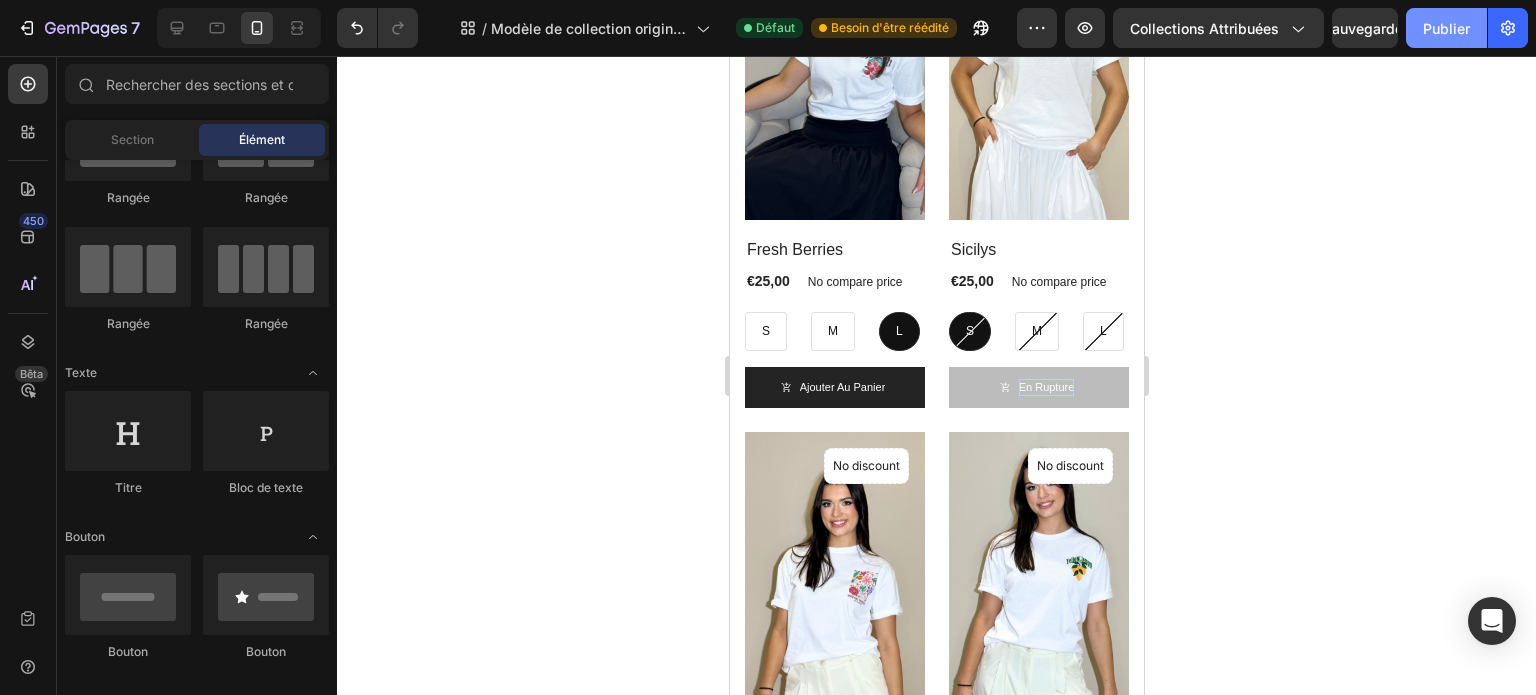 click on "Publier" 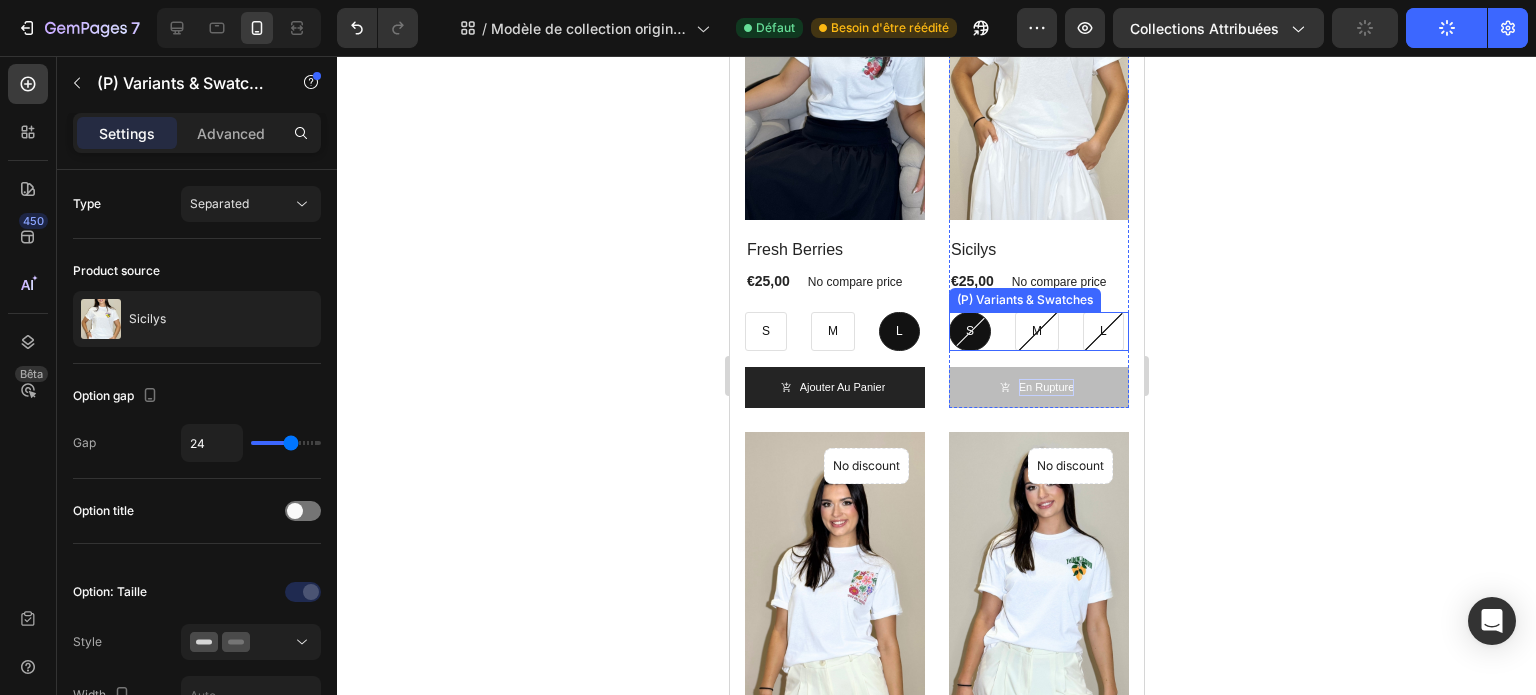 click on "S S S M M M L L L" at bounding box center [834, 332] 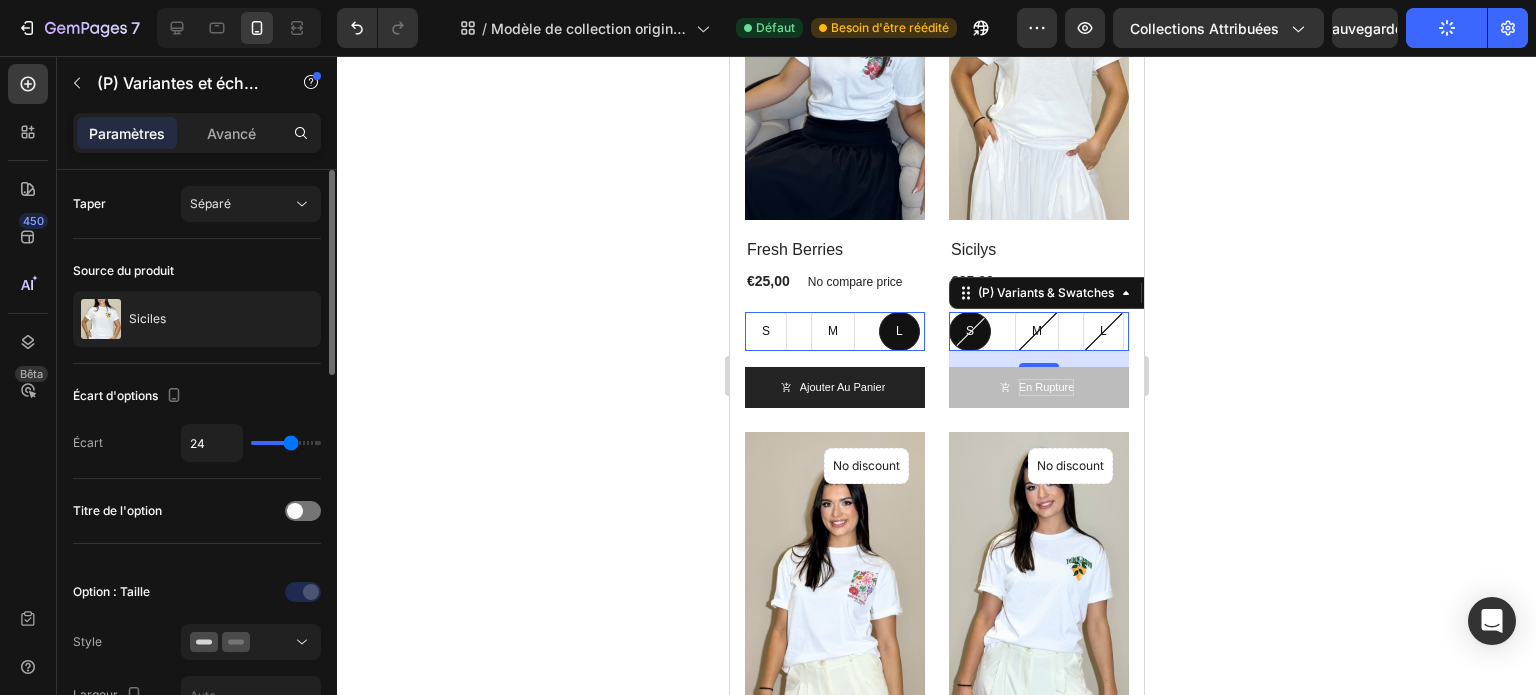 type on "23" 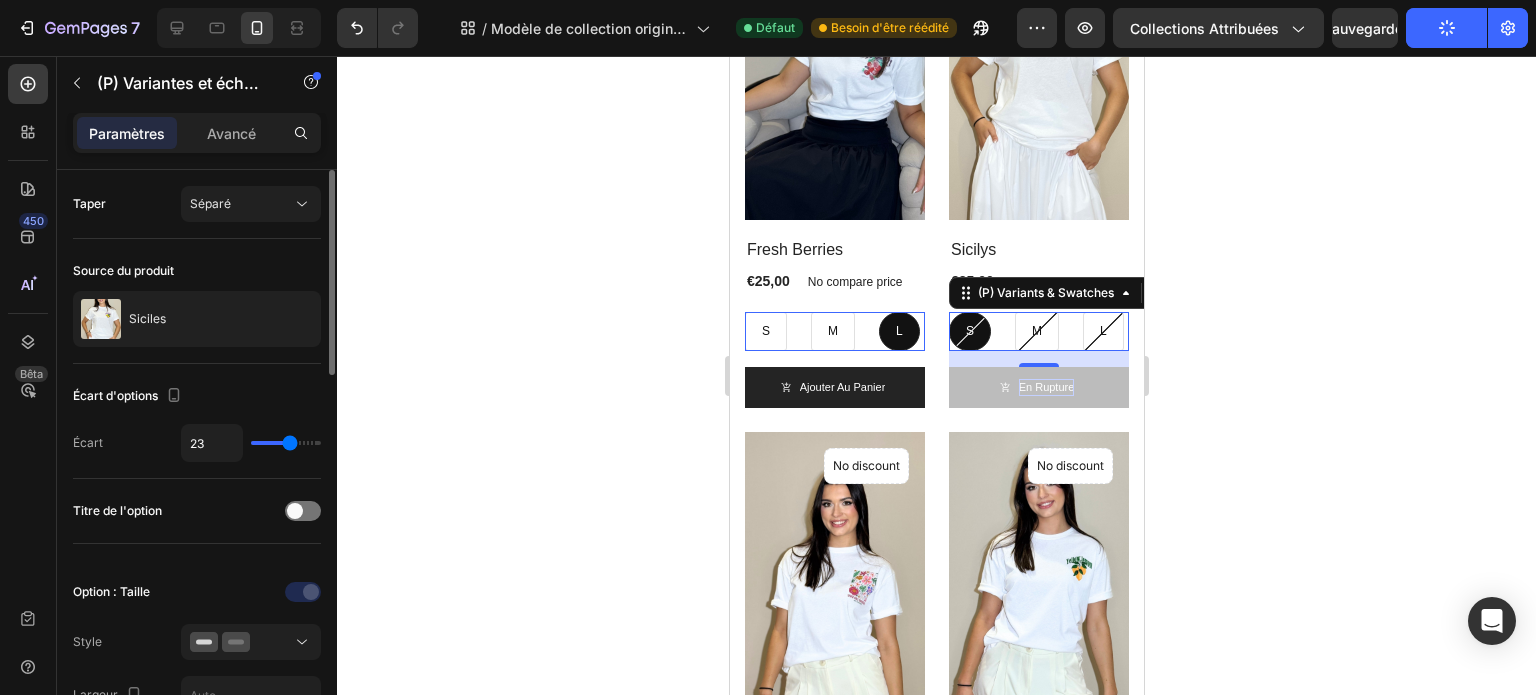 type on "22" 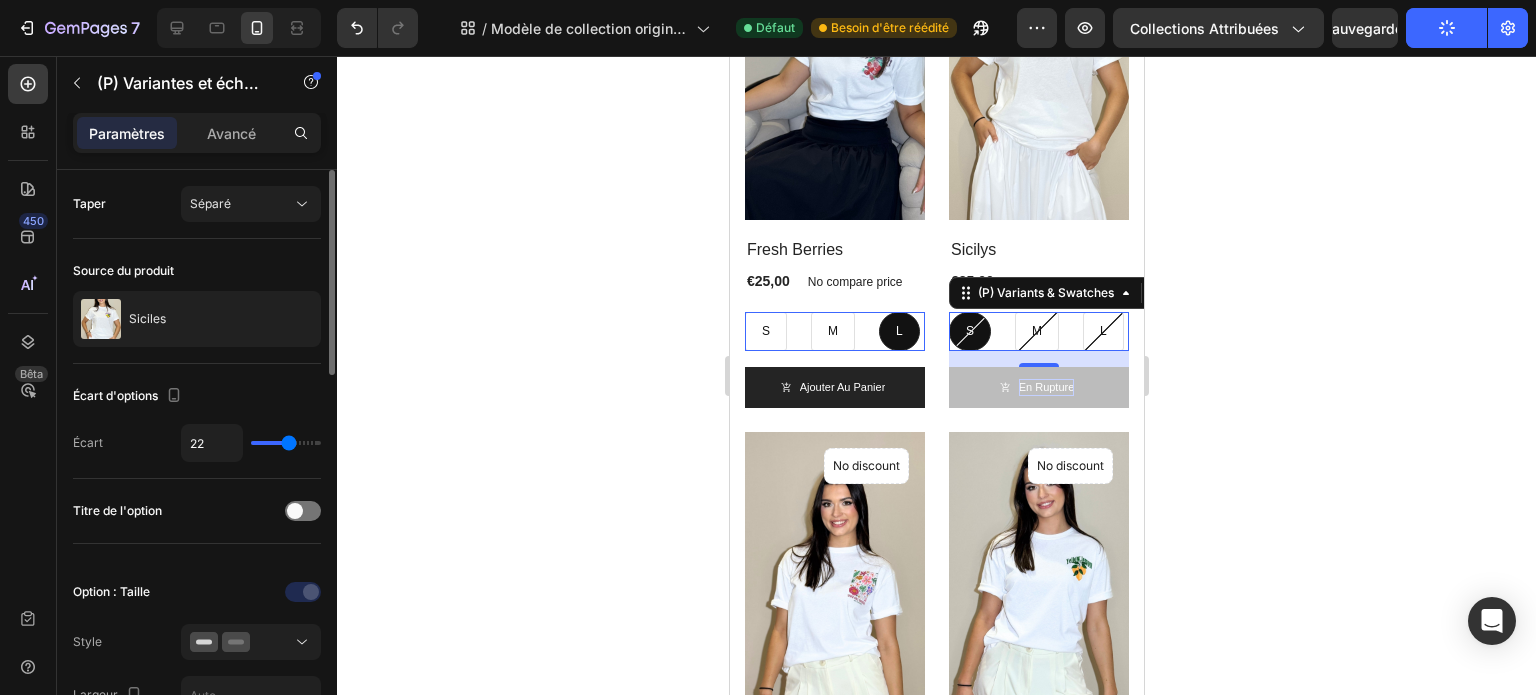 type on "21" 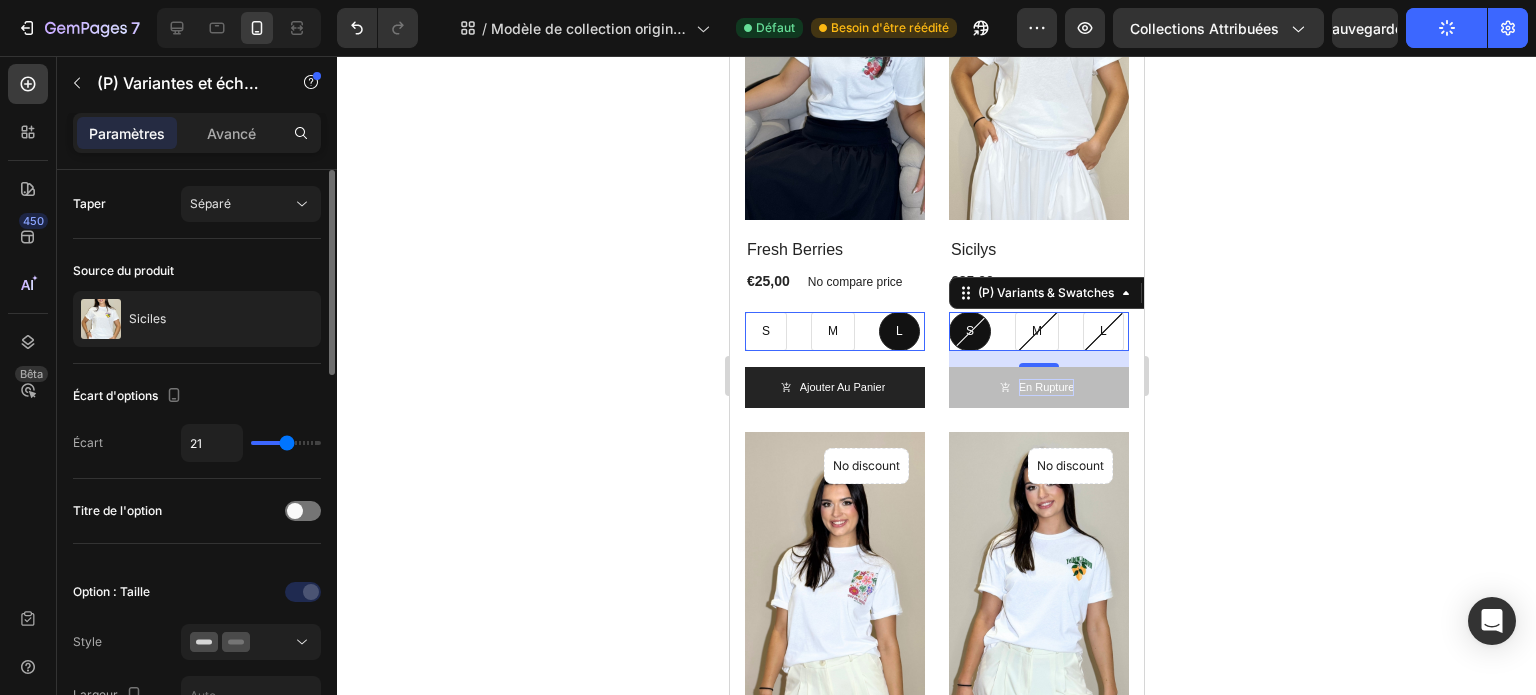 type on "19" 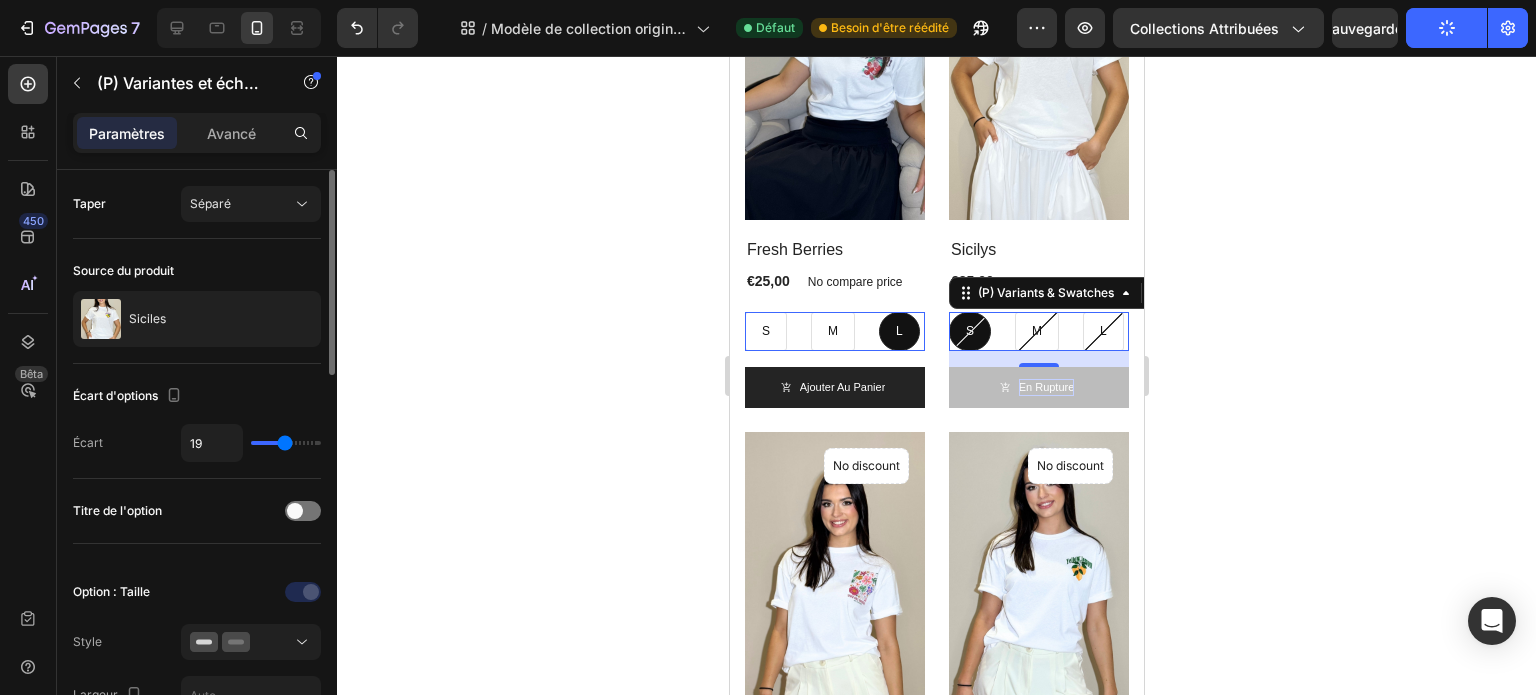 type on "18" 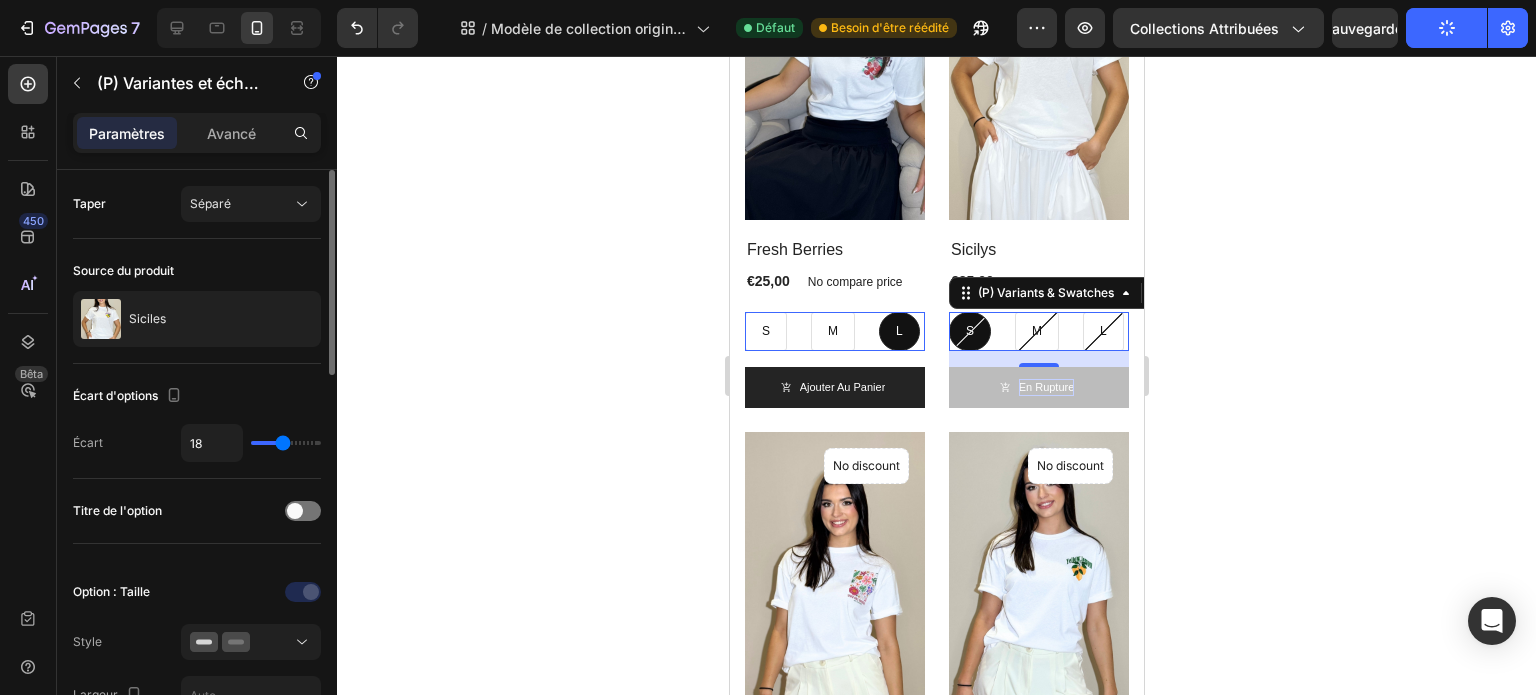 type on "17" 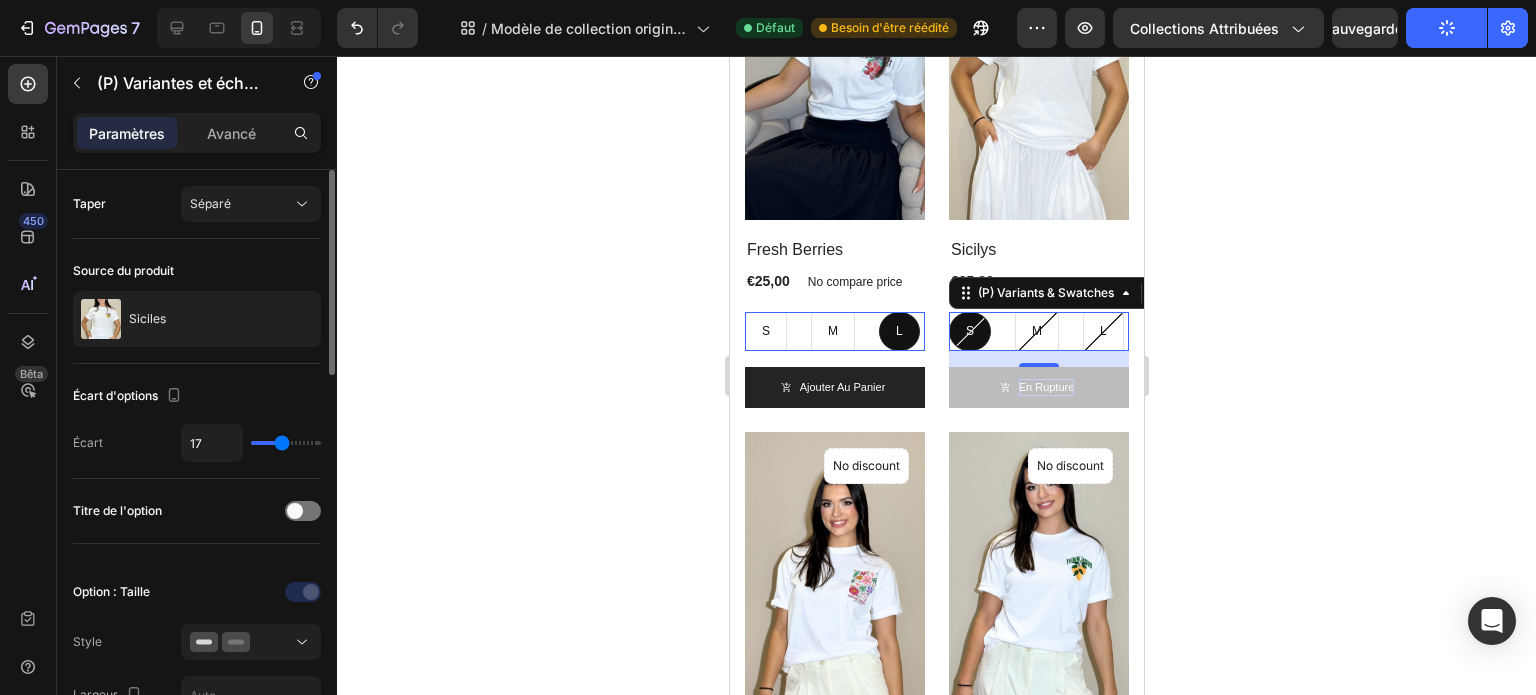 type on "16" 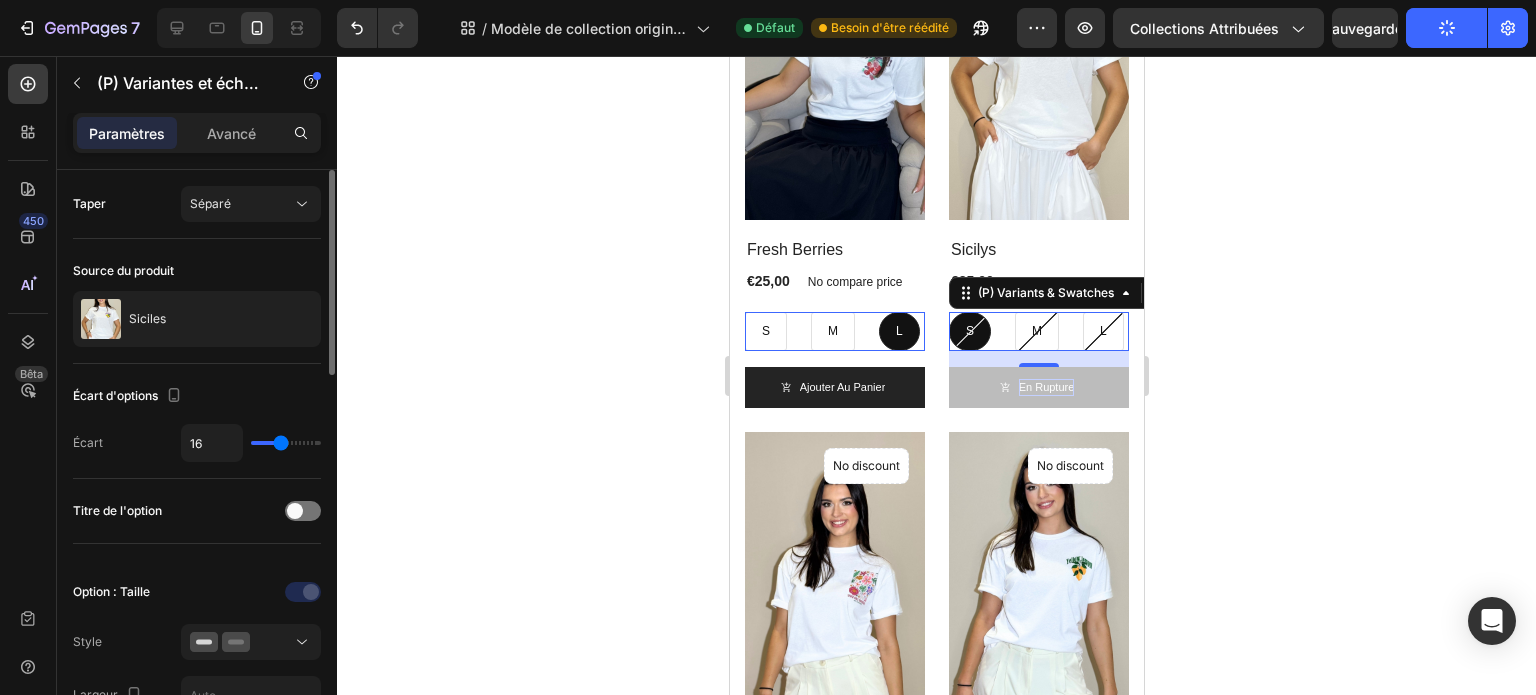type on "15" 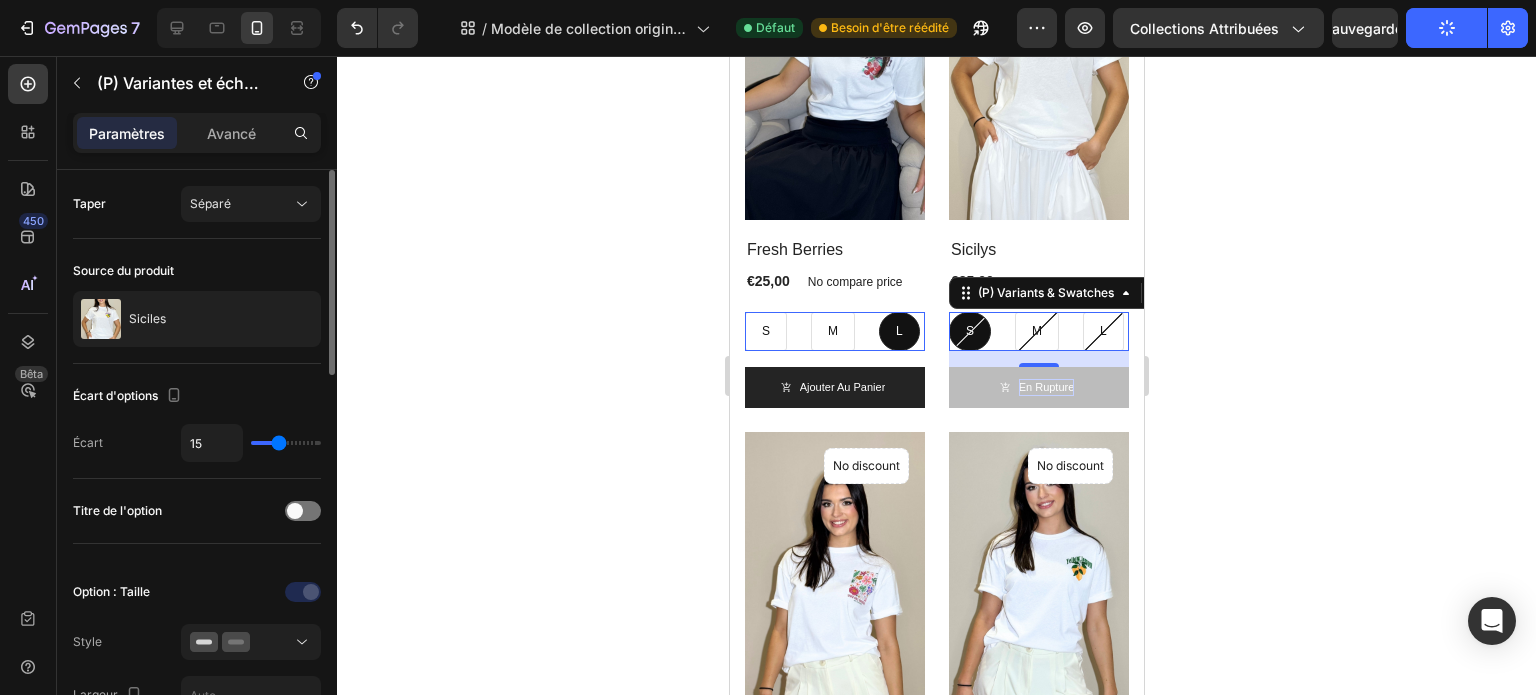 type on "14" 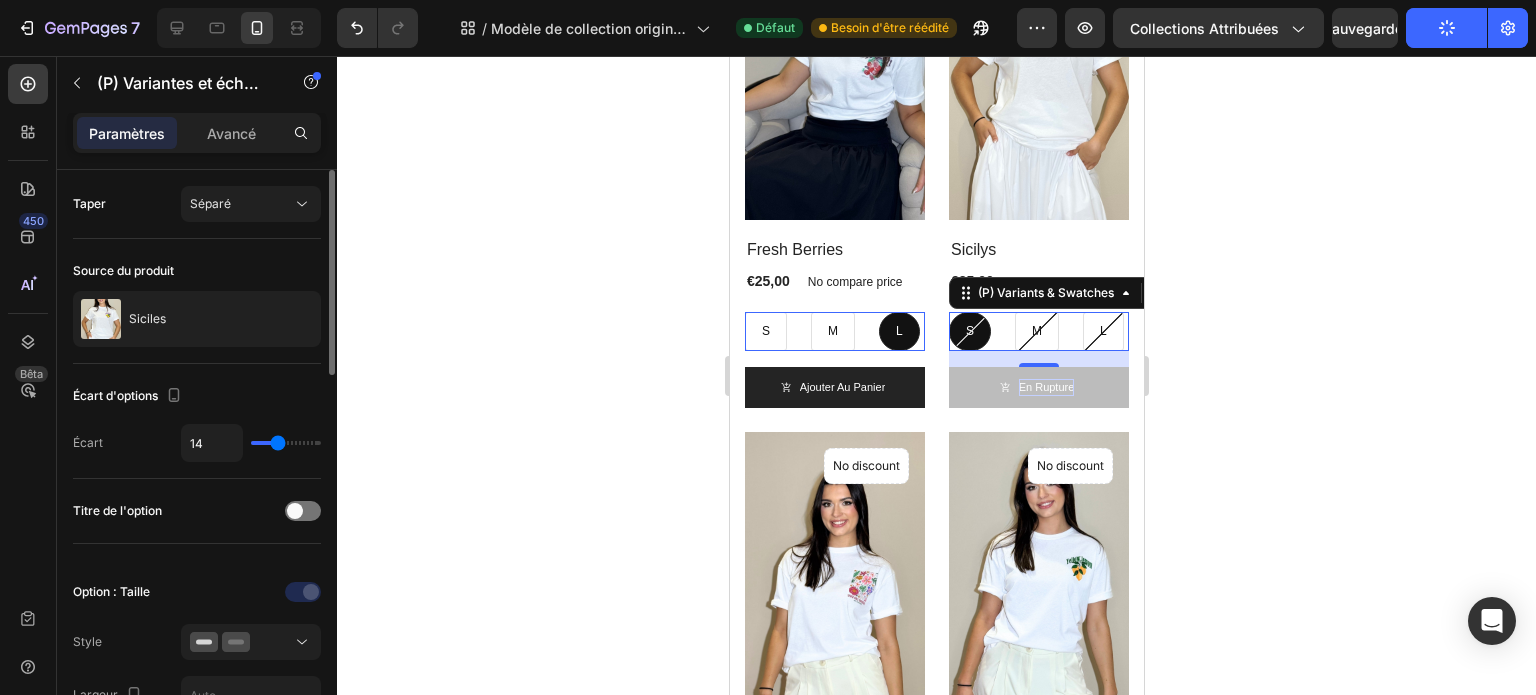 type on "13" 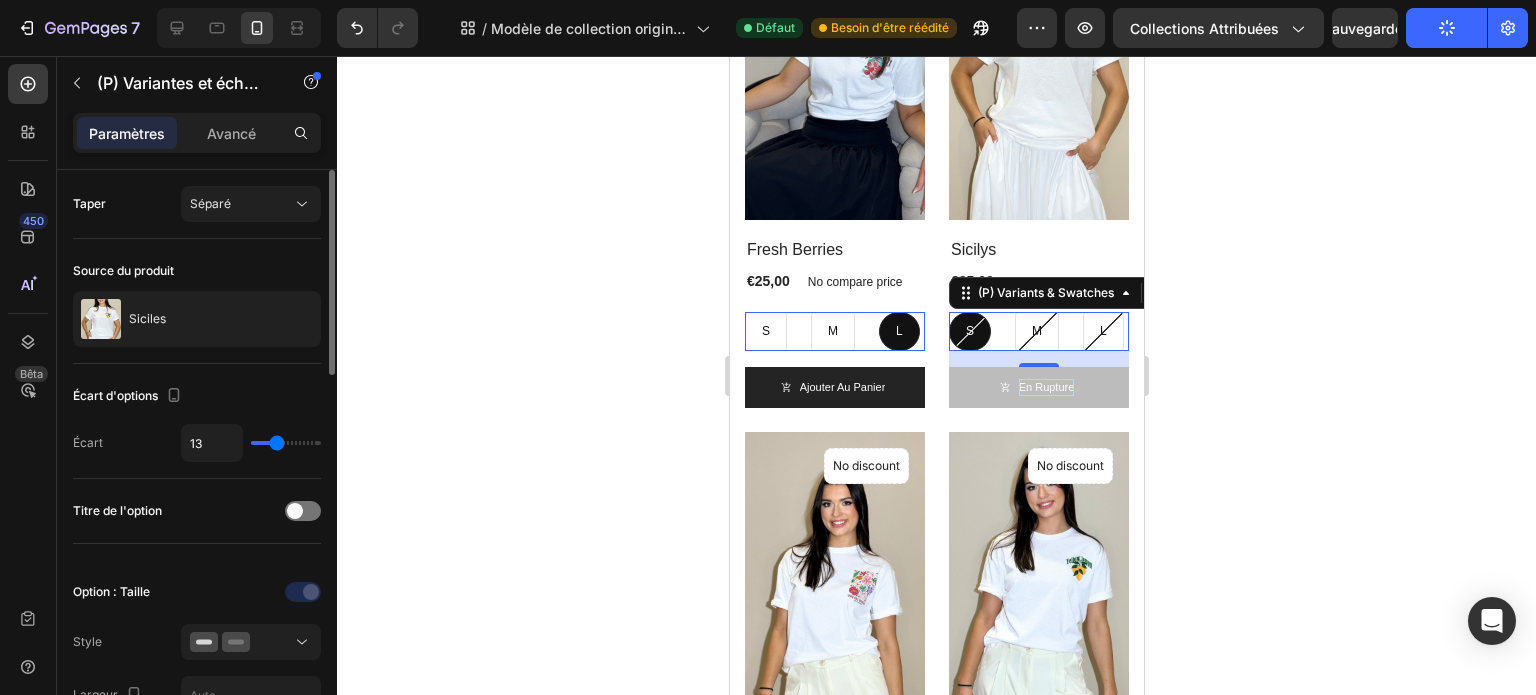 type on "11" 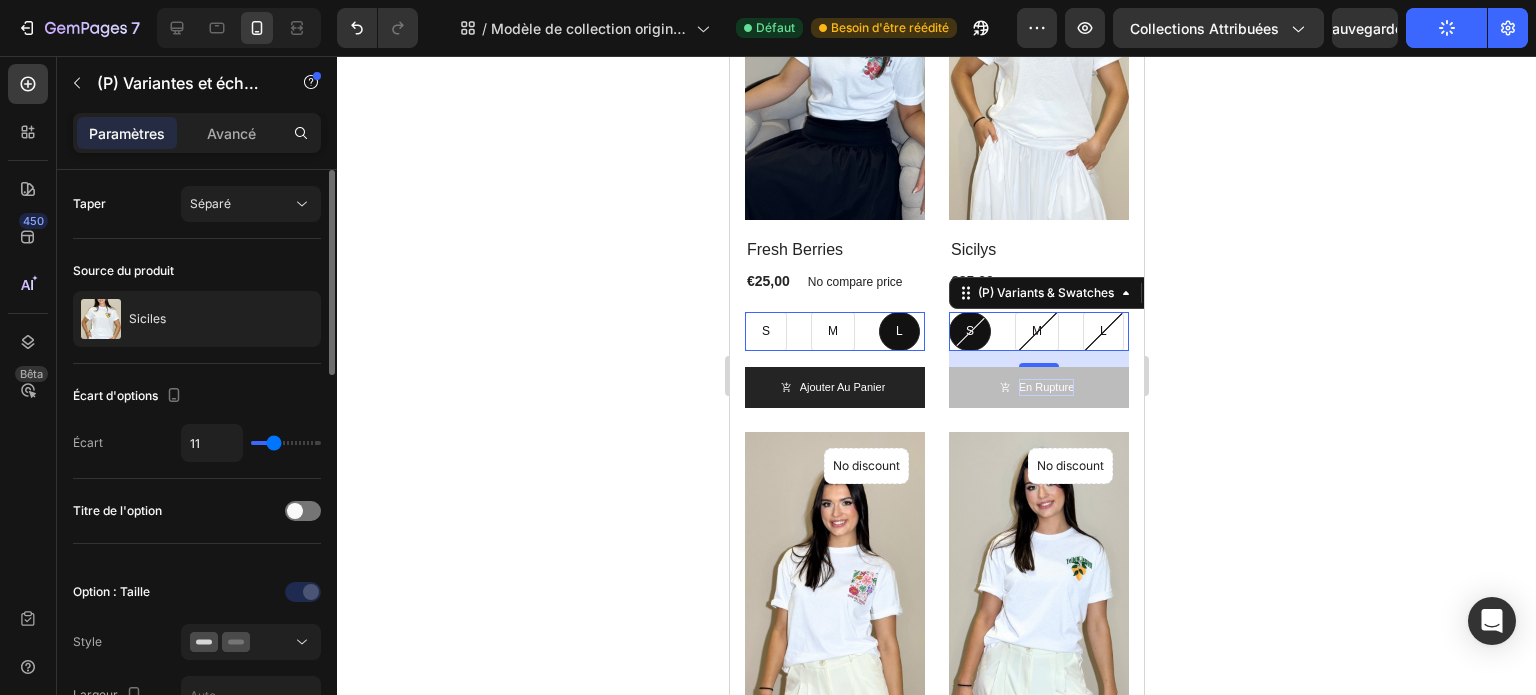 type on "10" 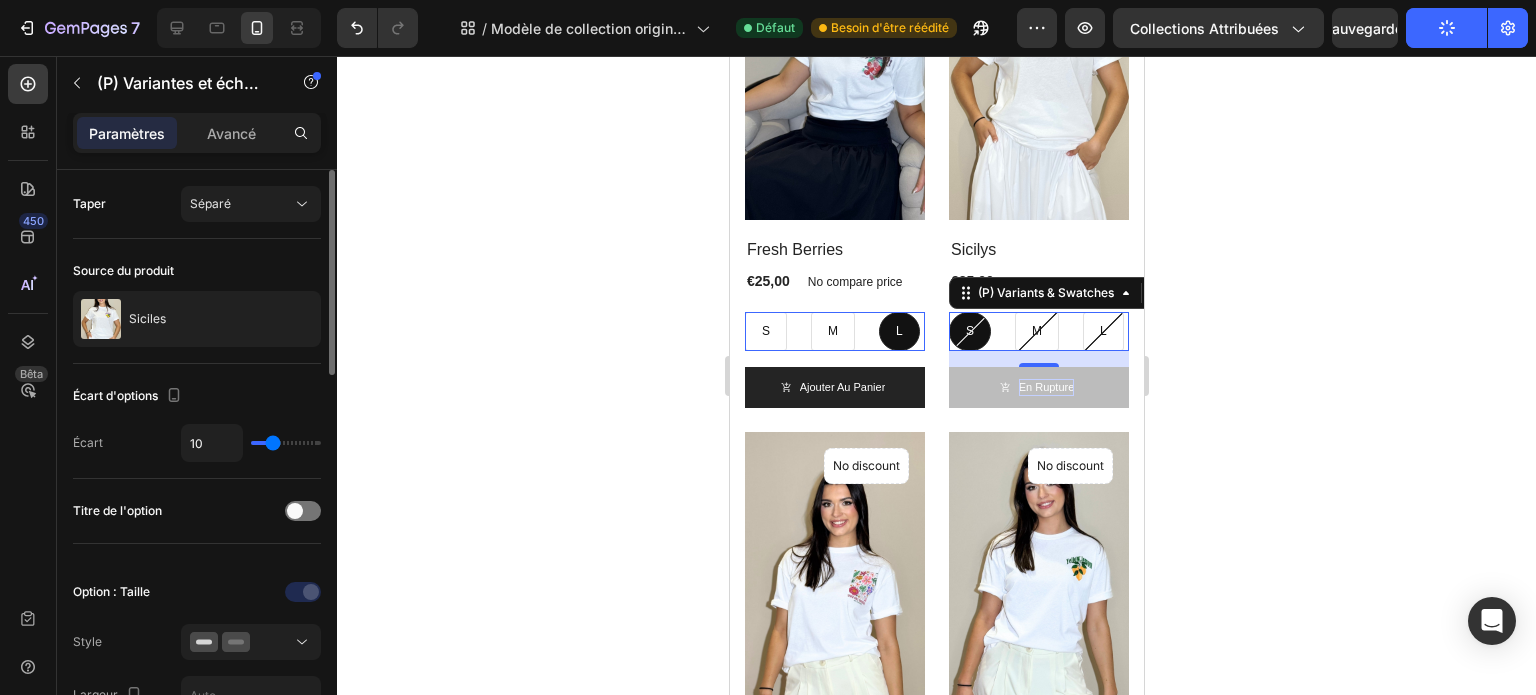type on "9" 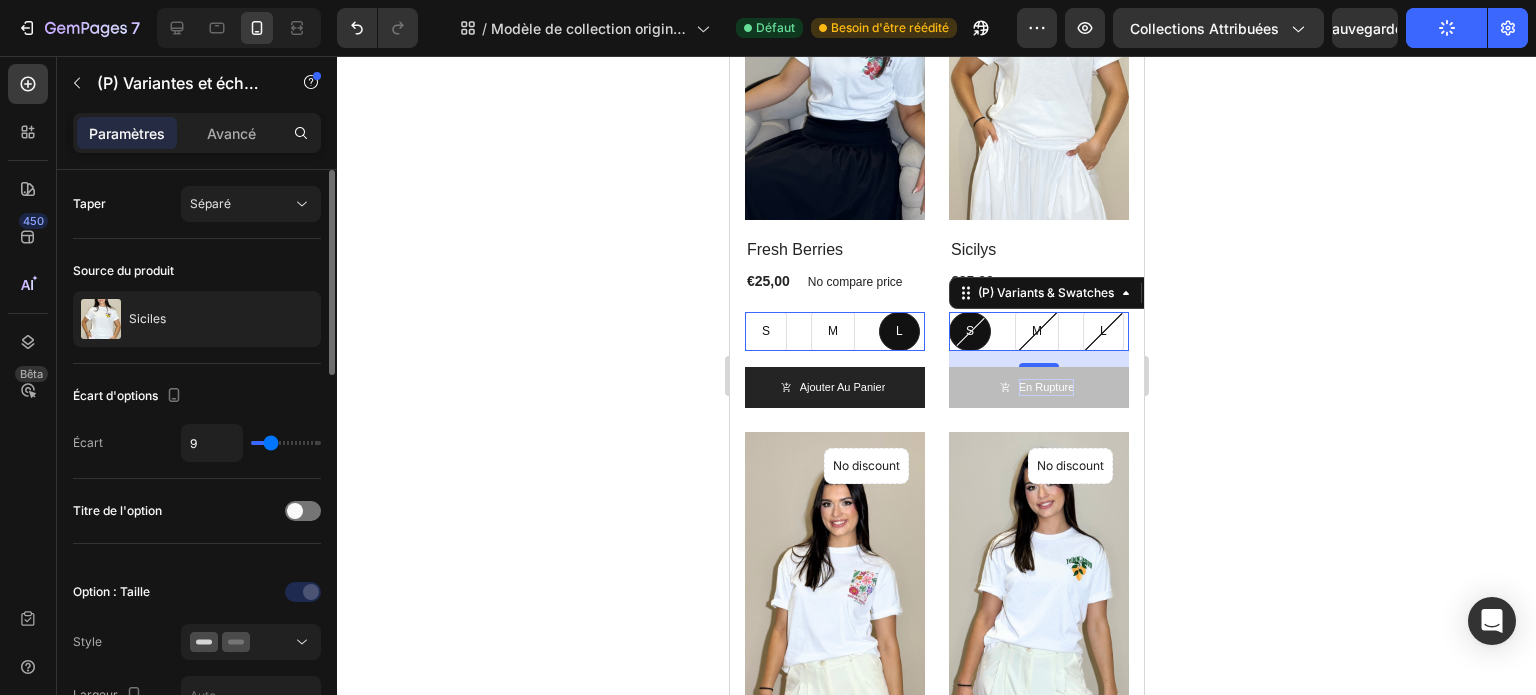 type on "8" 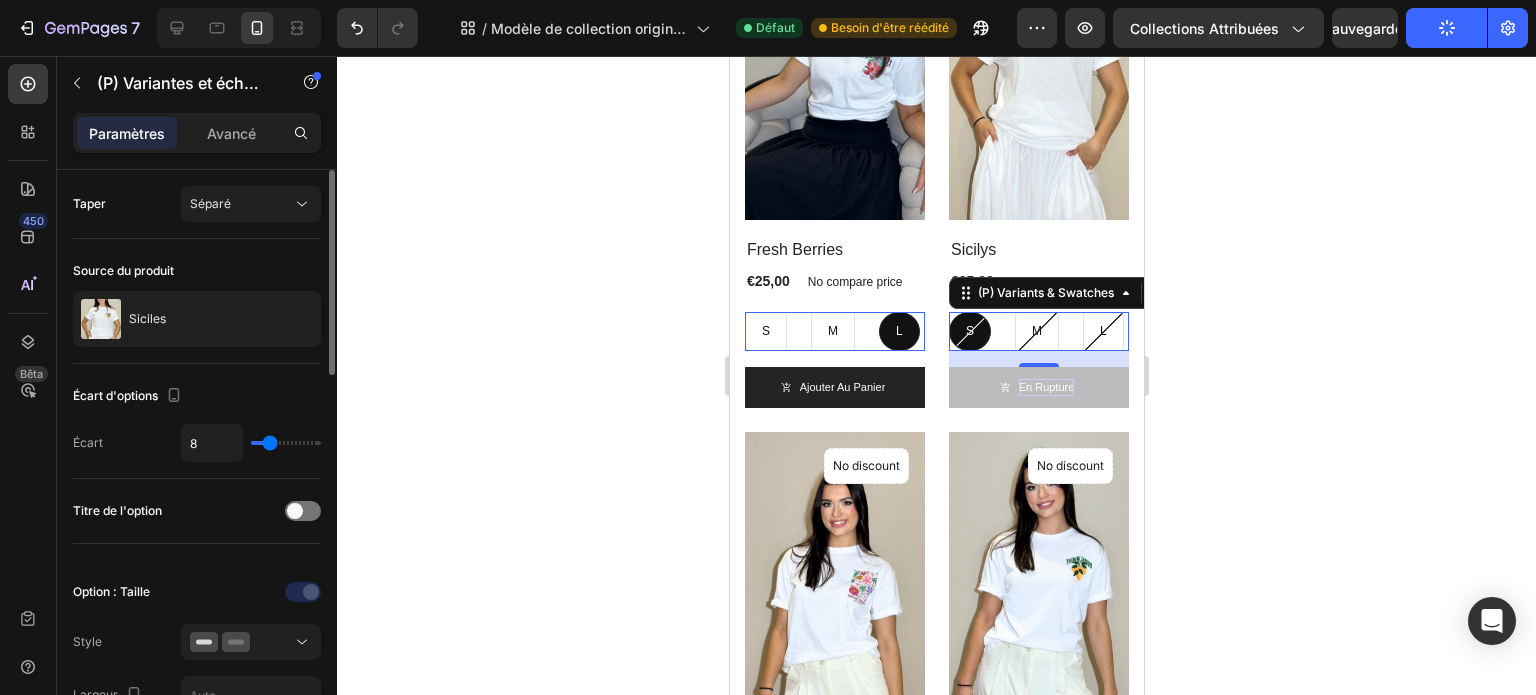 type on "7" 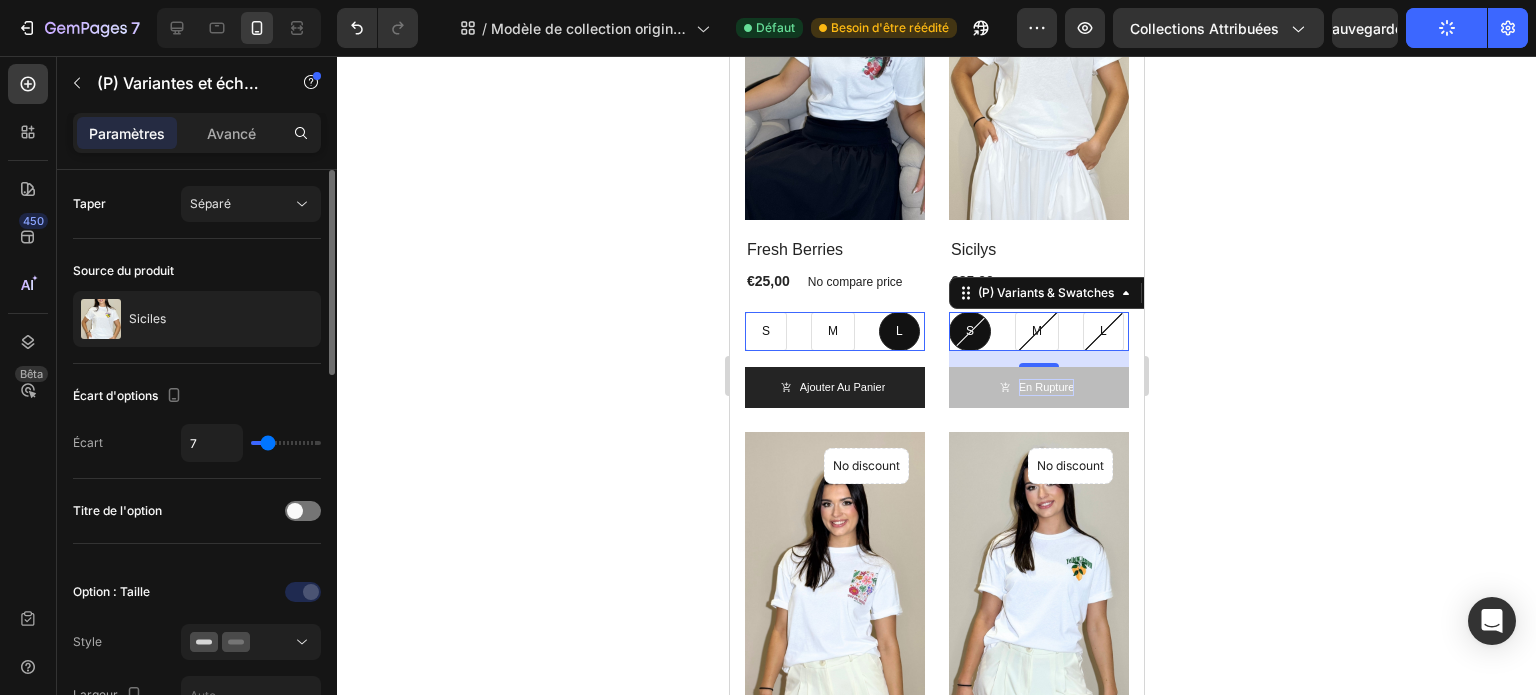 drag, startPoint x: 292, startPoint y: 441, endPoint x: 269, endPoint y: 441, distance: 23 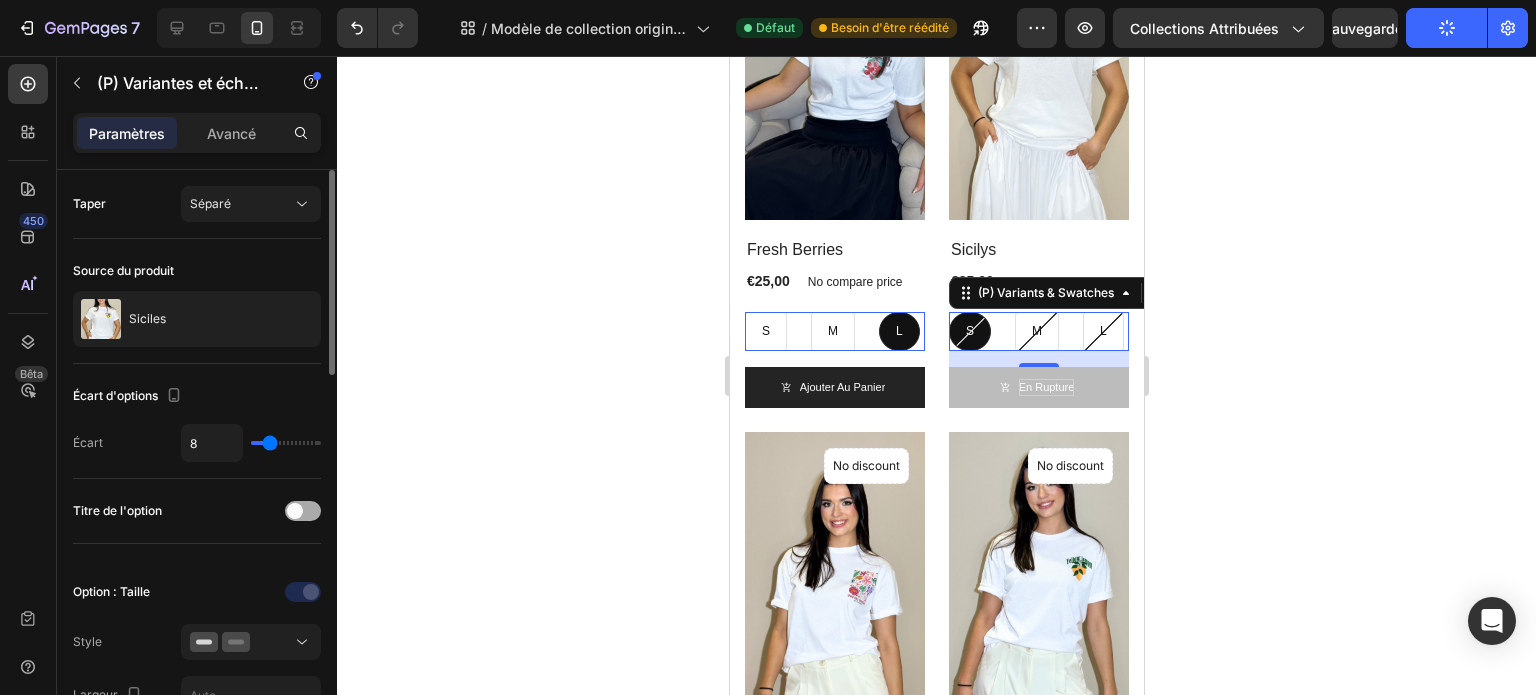 click at bounding box center [303, 511] 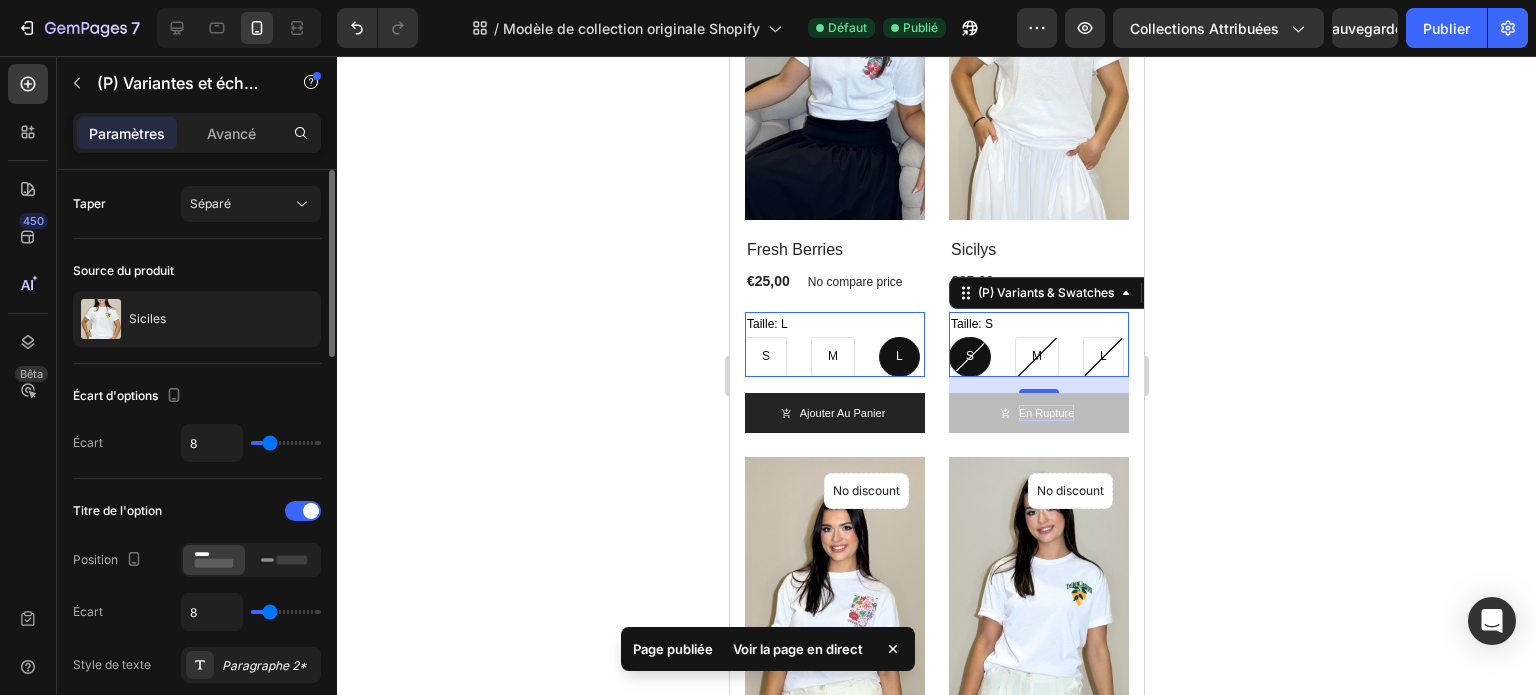 type on "11" 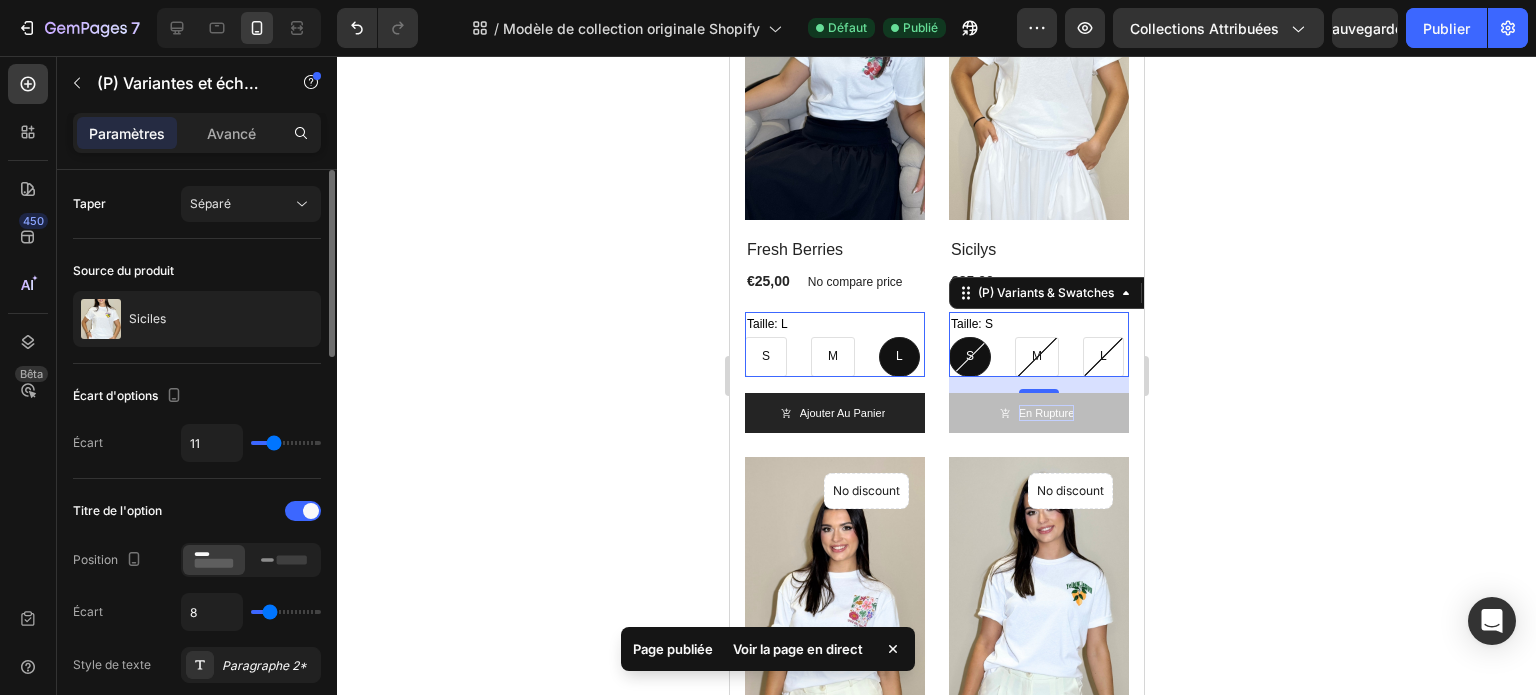 type on "10" 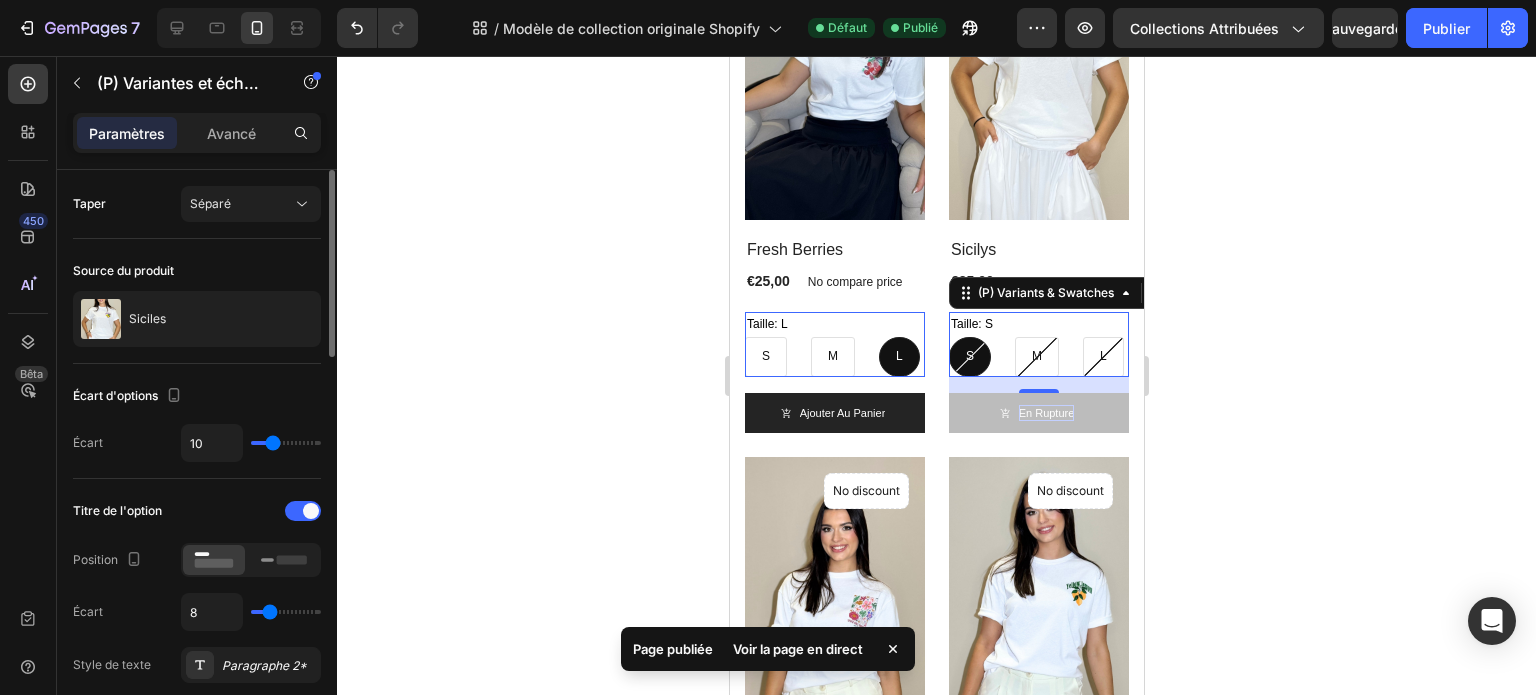 type on "8" 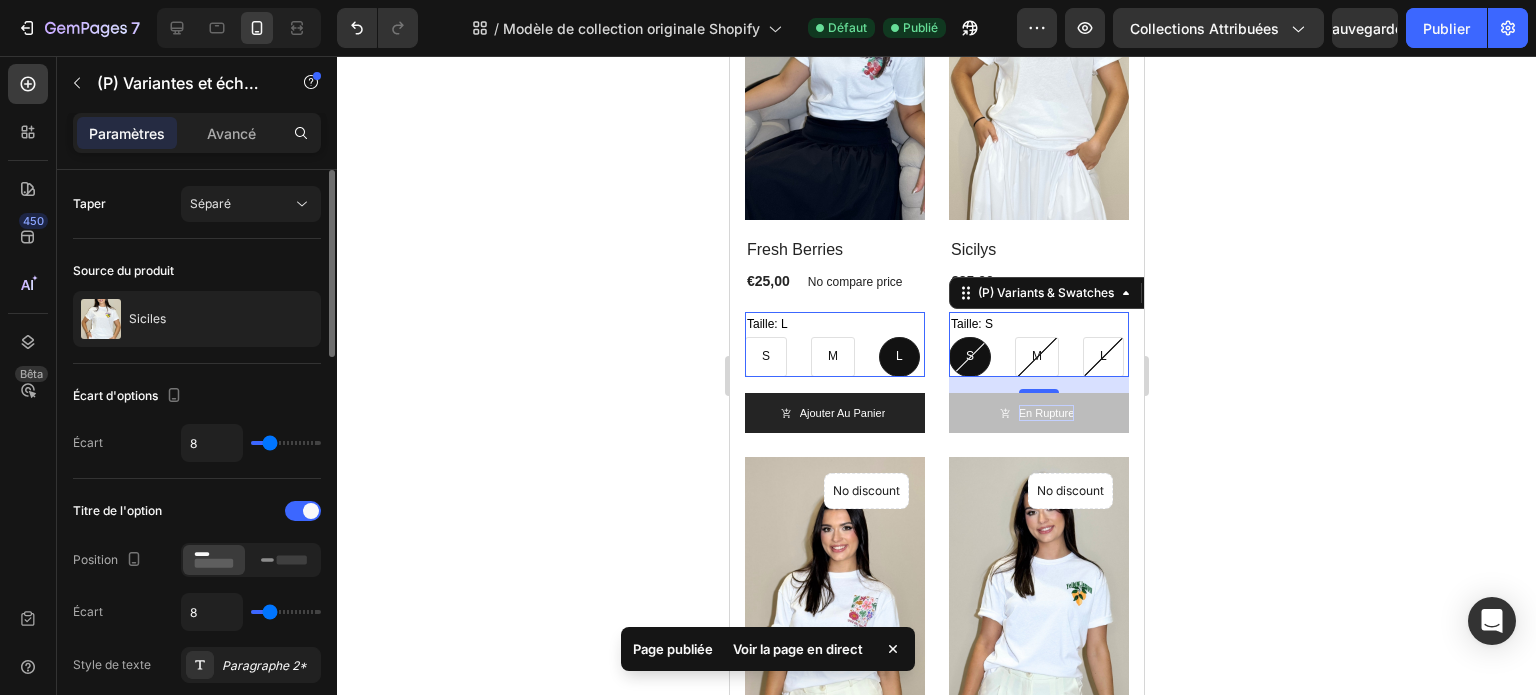 type on "7" 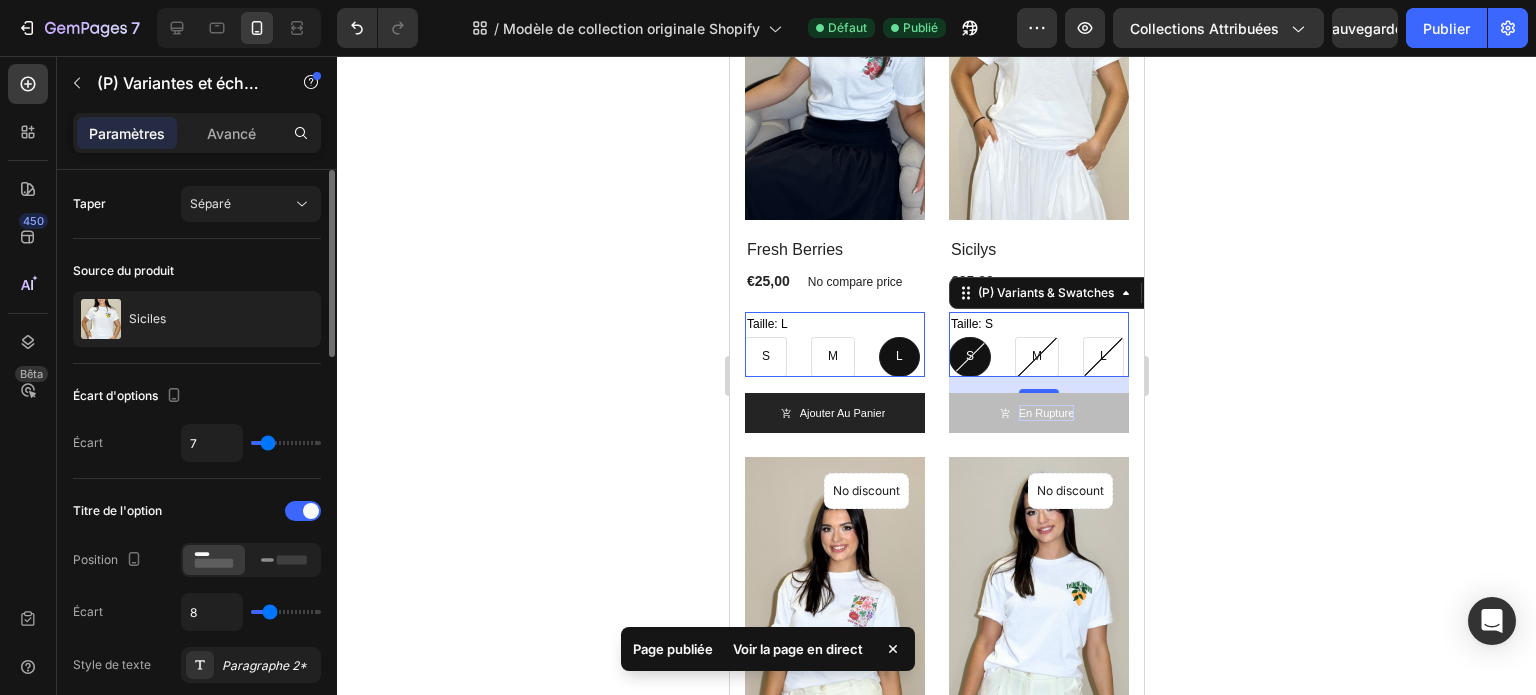 type on "6" 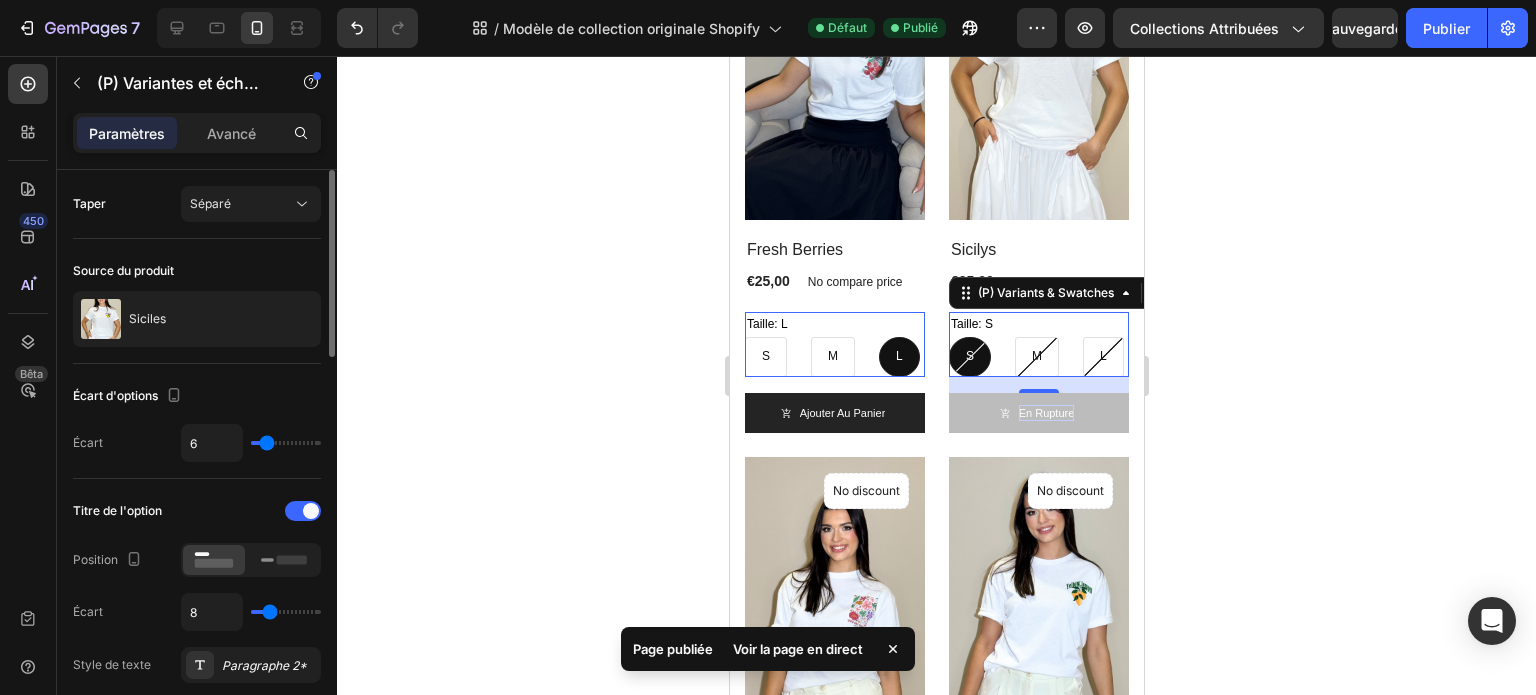 type on "5" 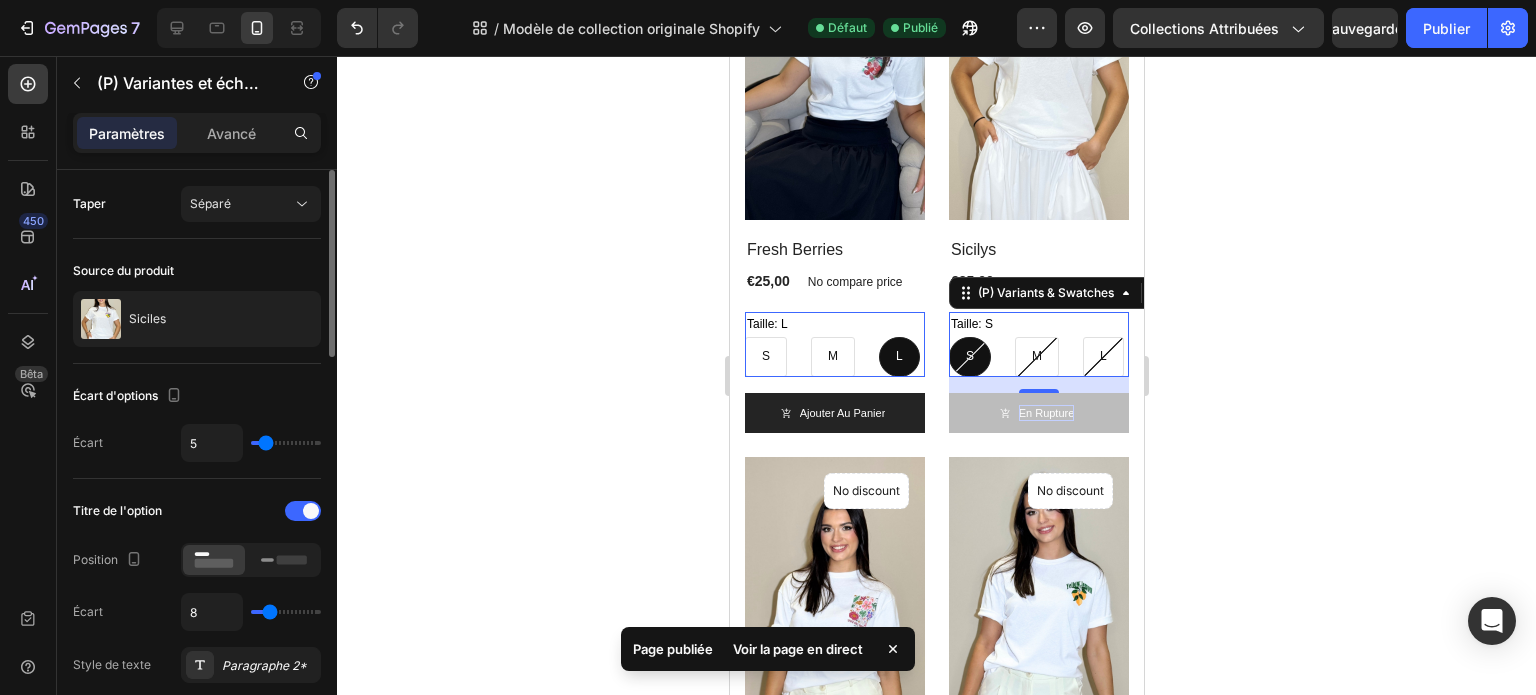 type on "4" 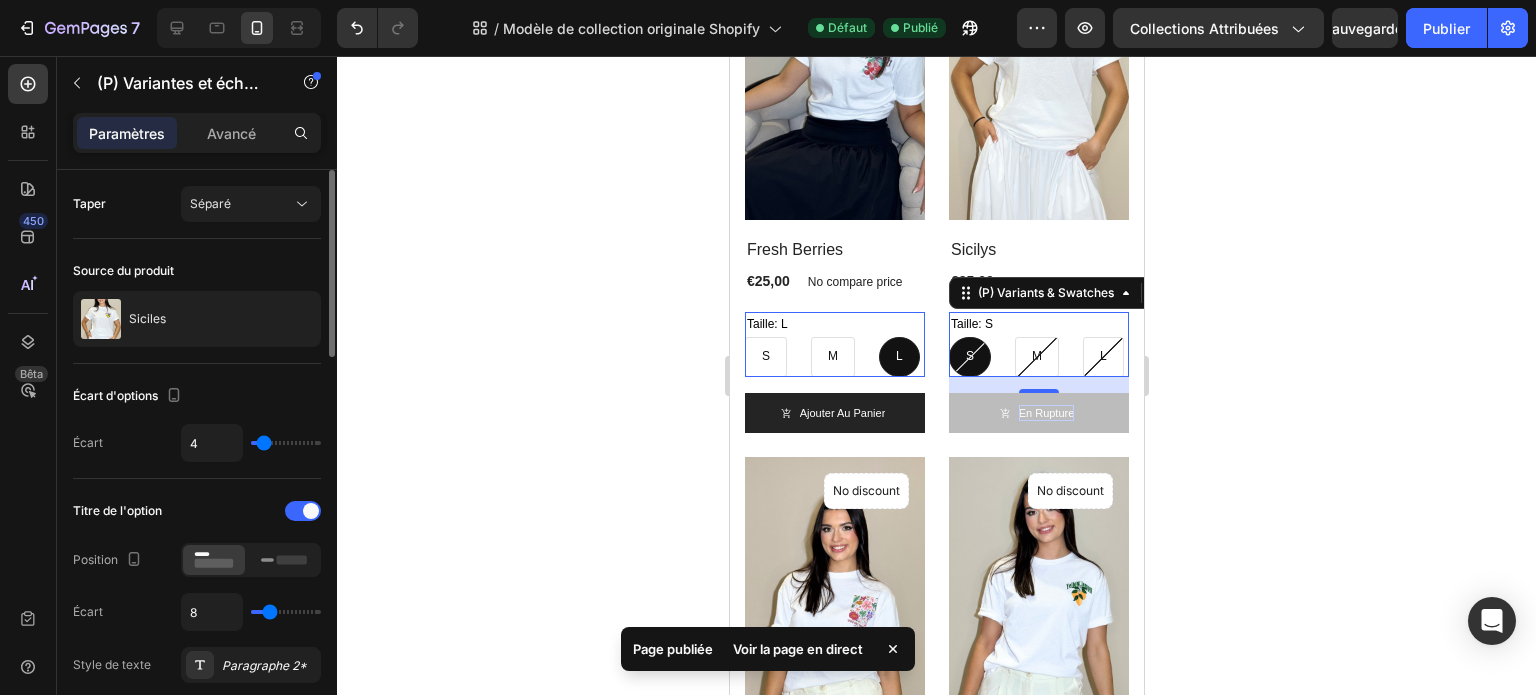 type on "3" 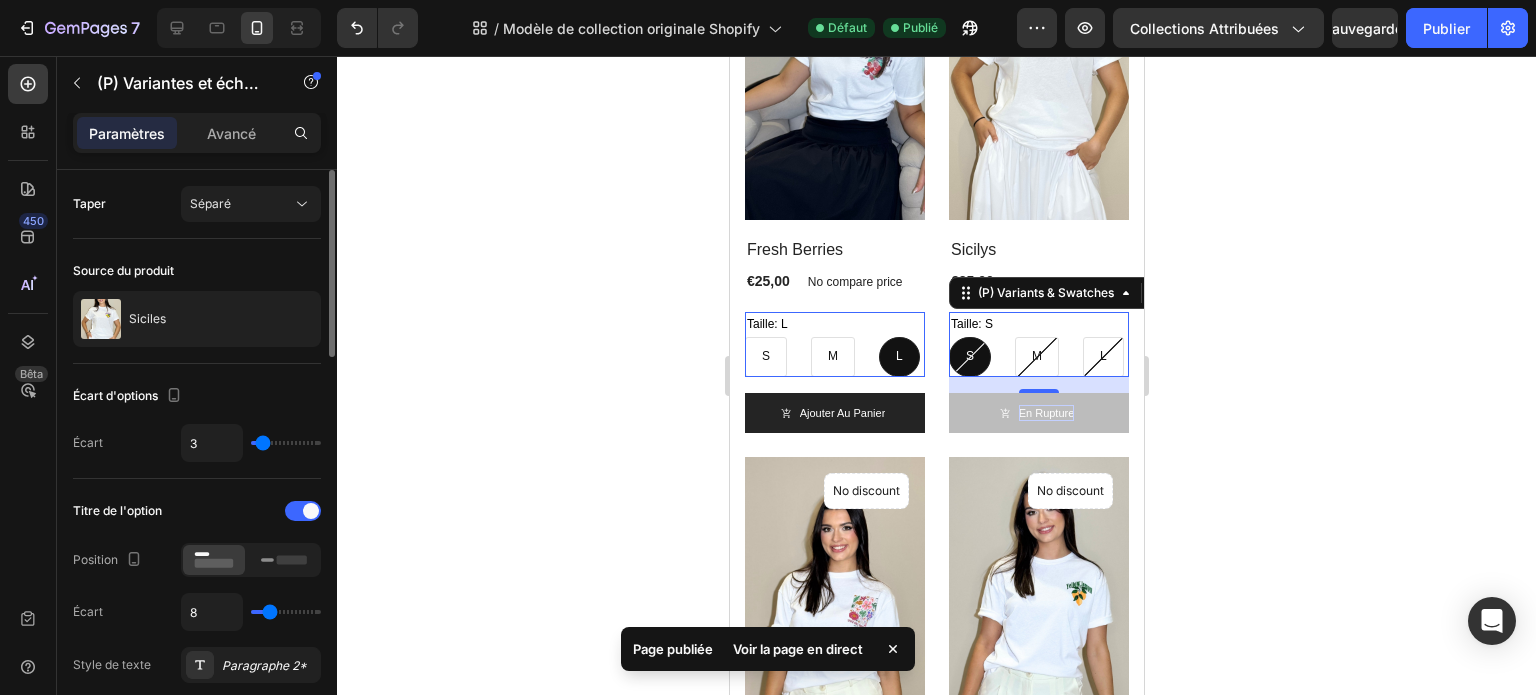 drag, startPoint x: 275, startPoint y: 443, endPoint x: 263, endPoint y: 443, distance: 12 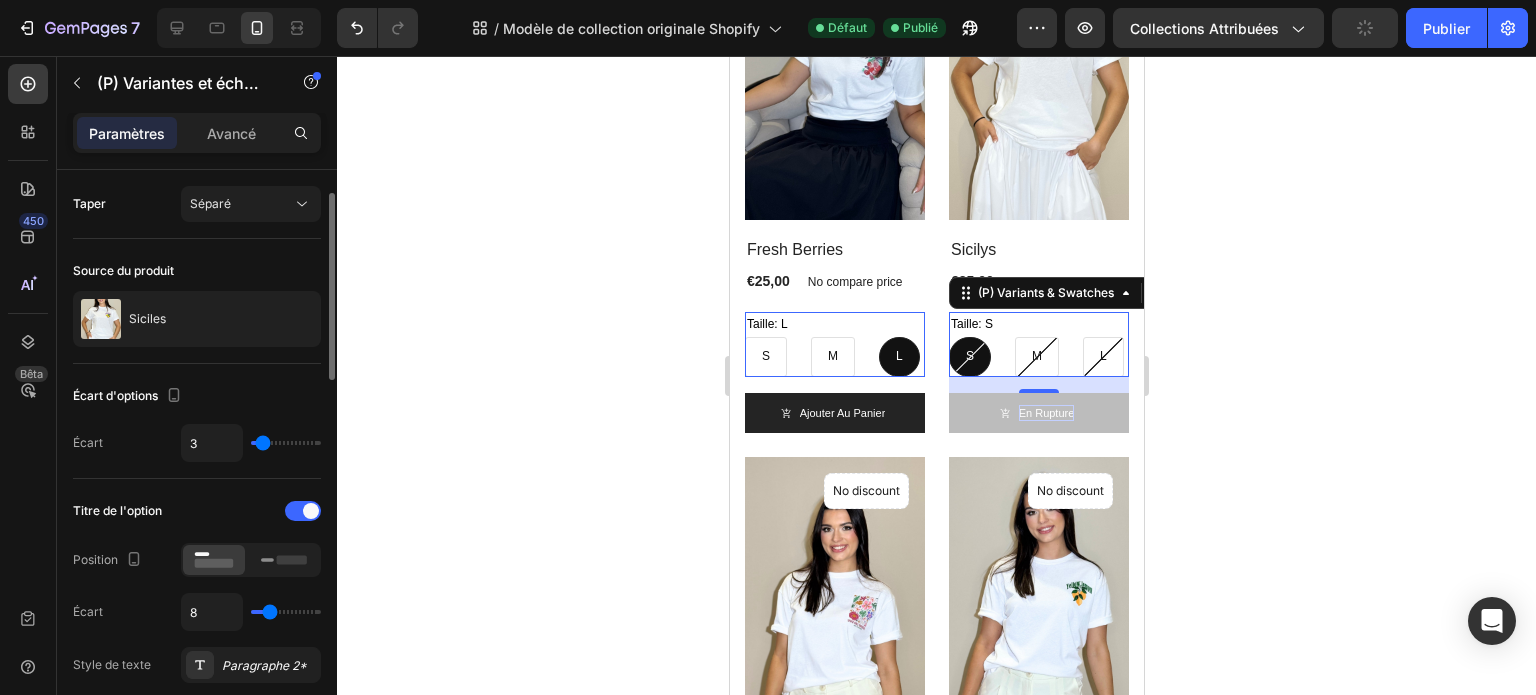 scroll, scrollTop: 101, scrollLeft: 0, axis: vertical 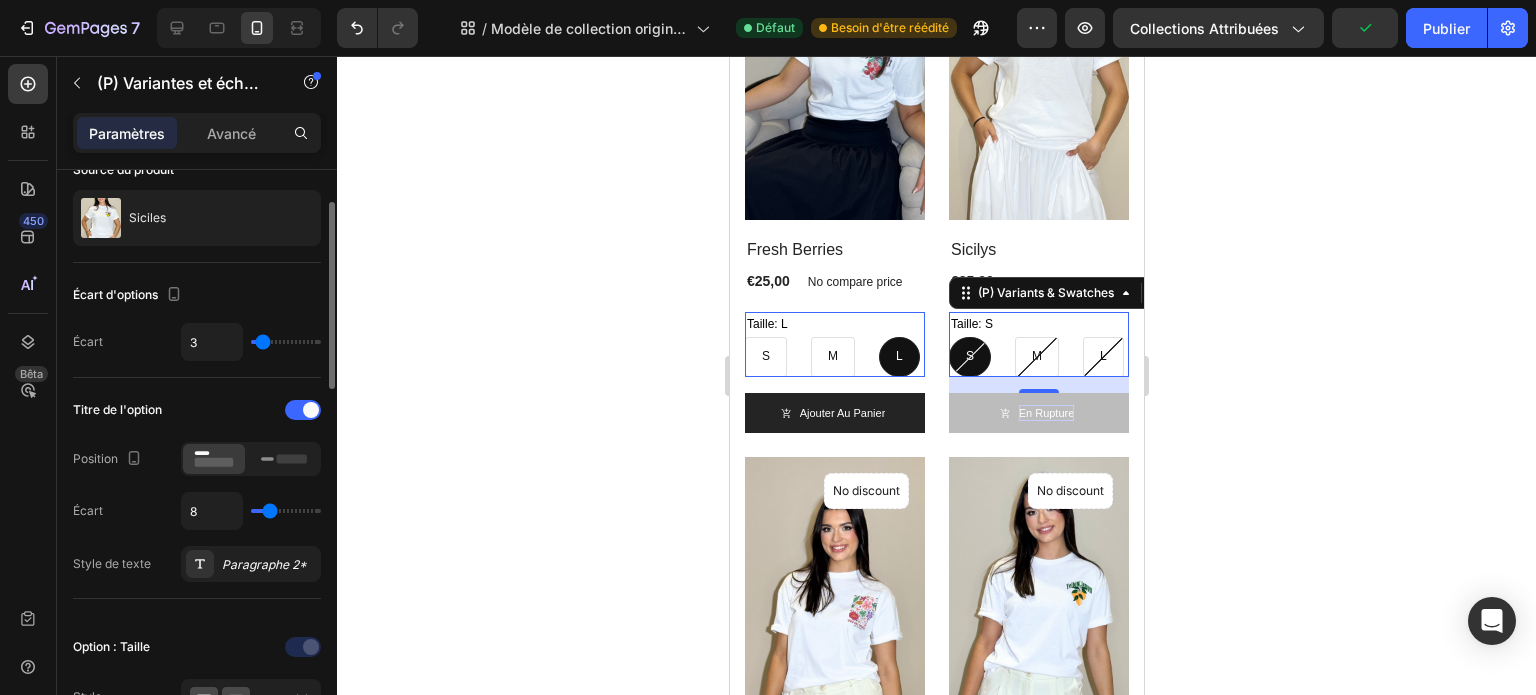 type on "7" 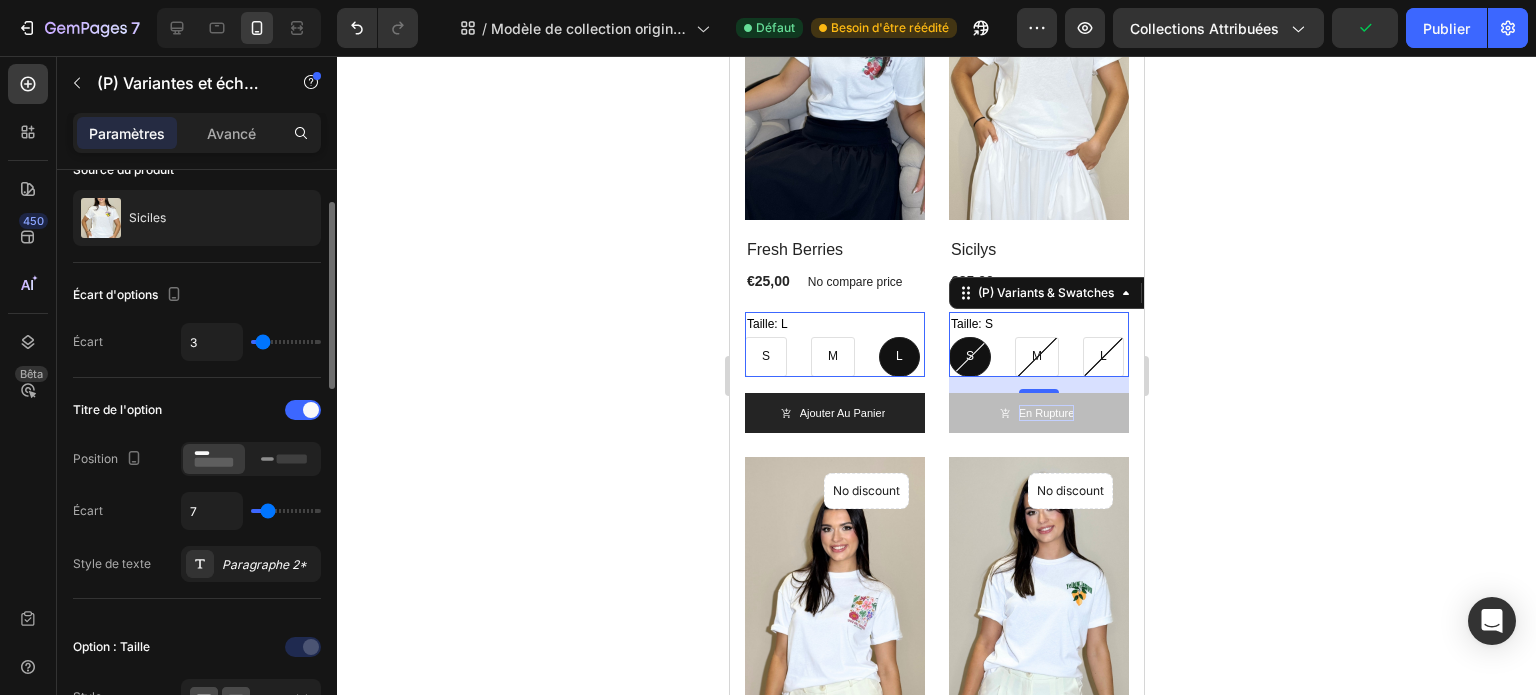 type on "10" 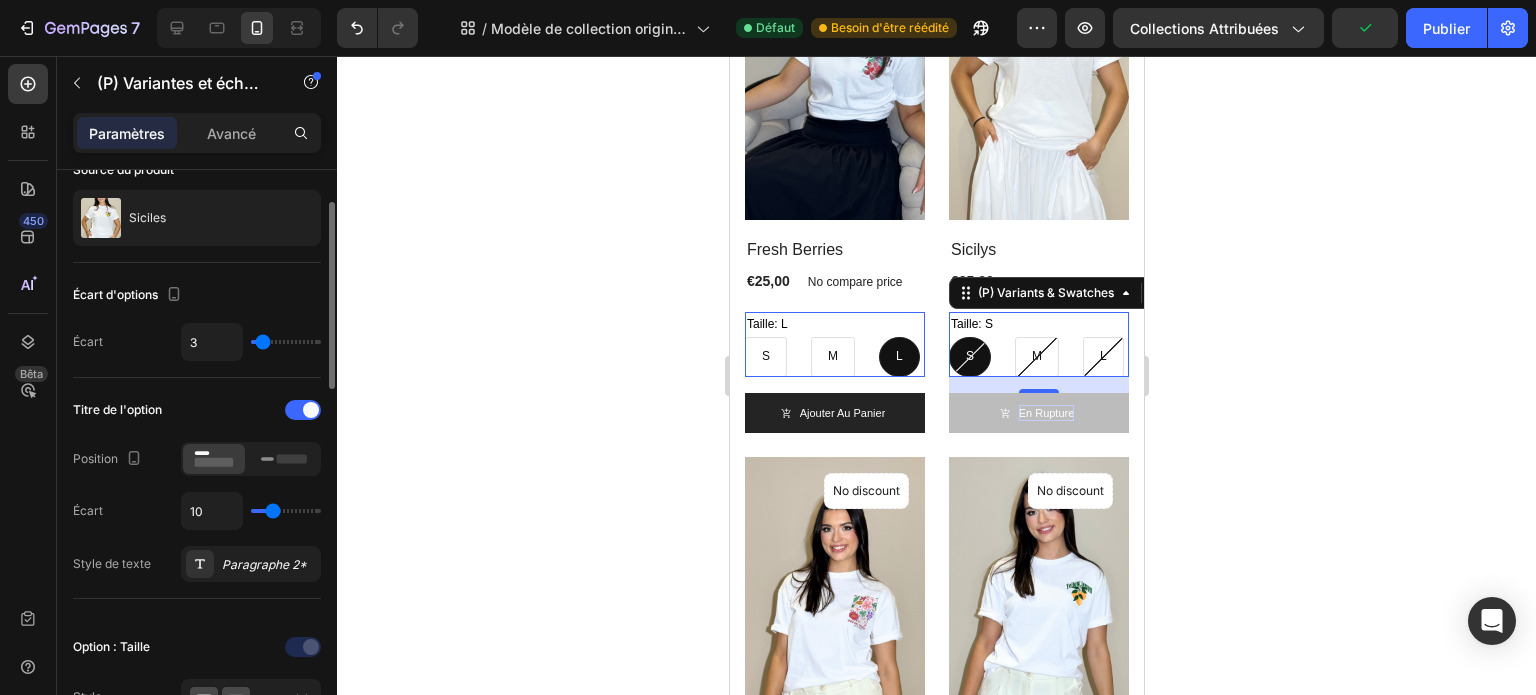 type on "13" 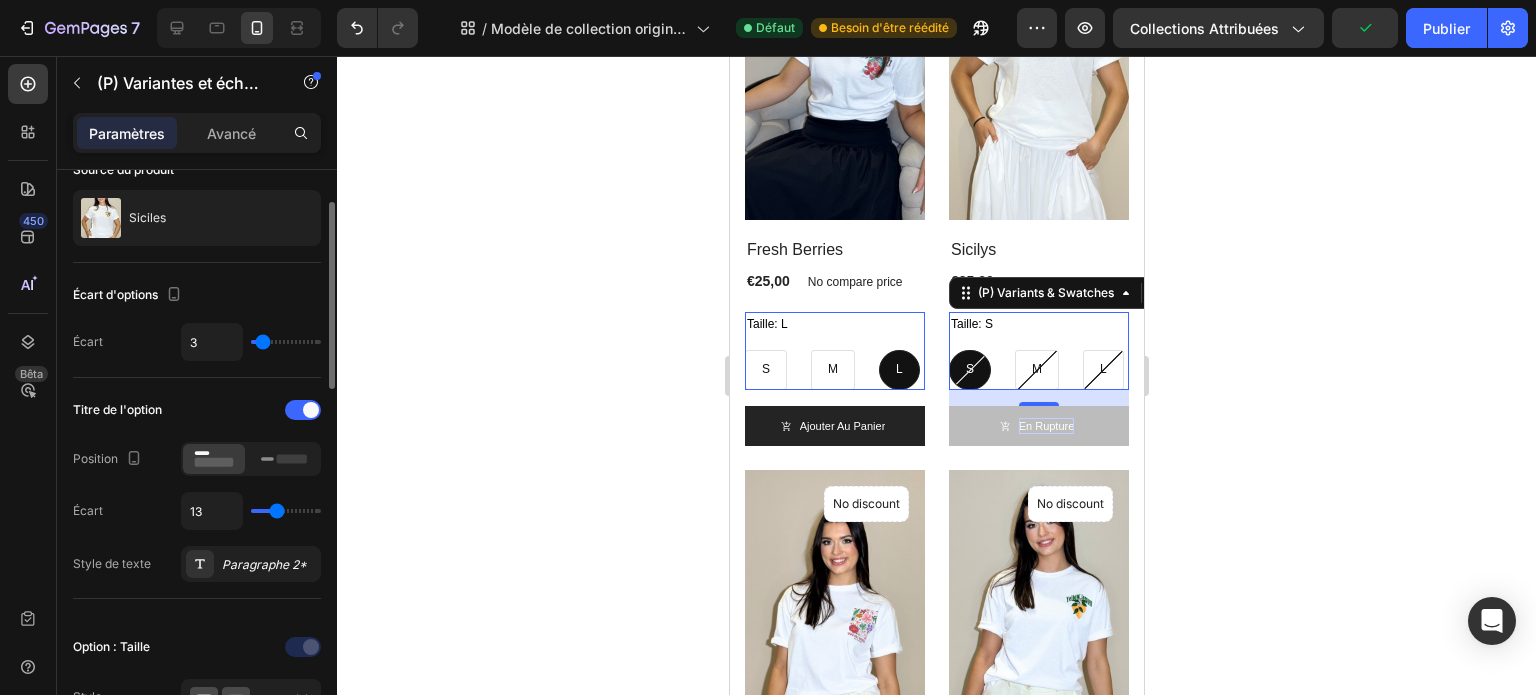 type on "14" 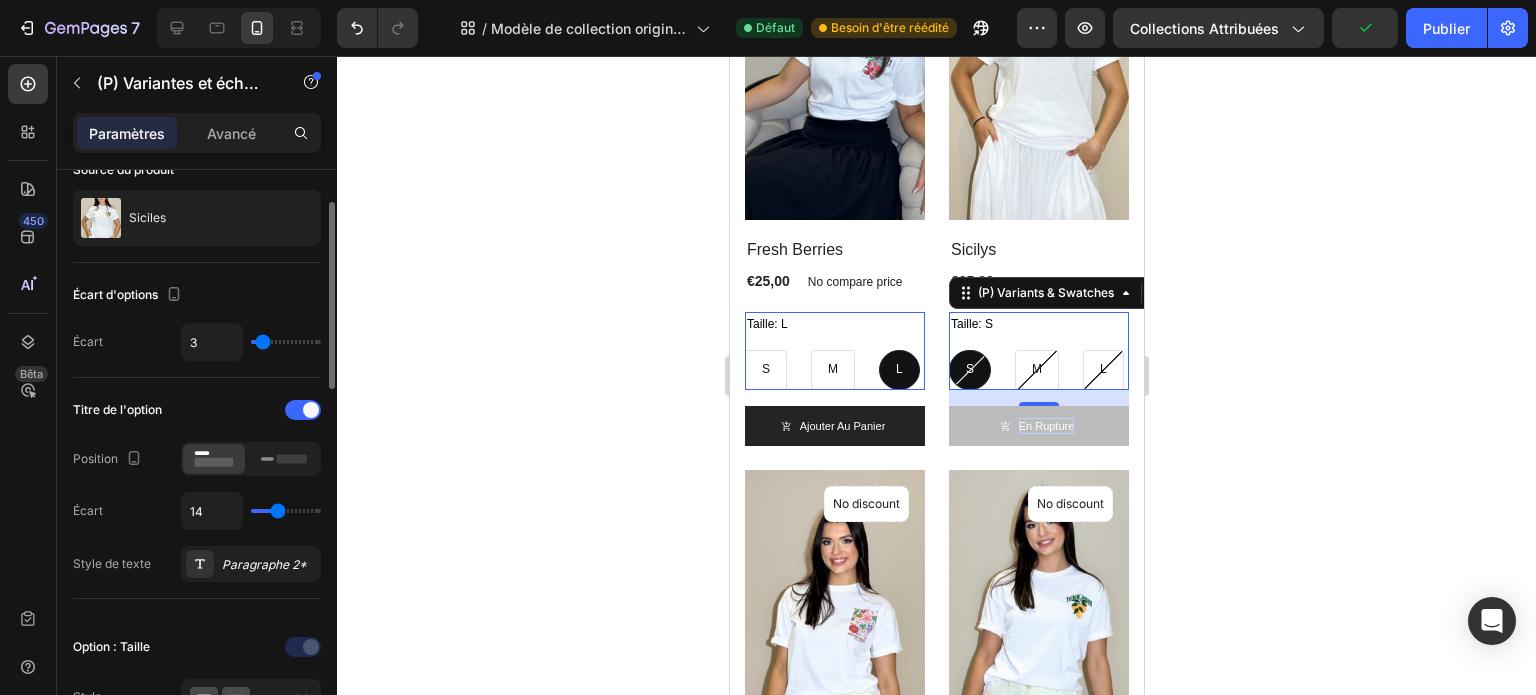 type on "16" 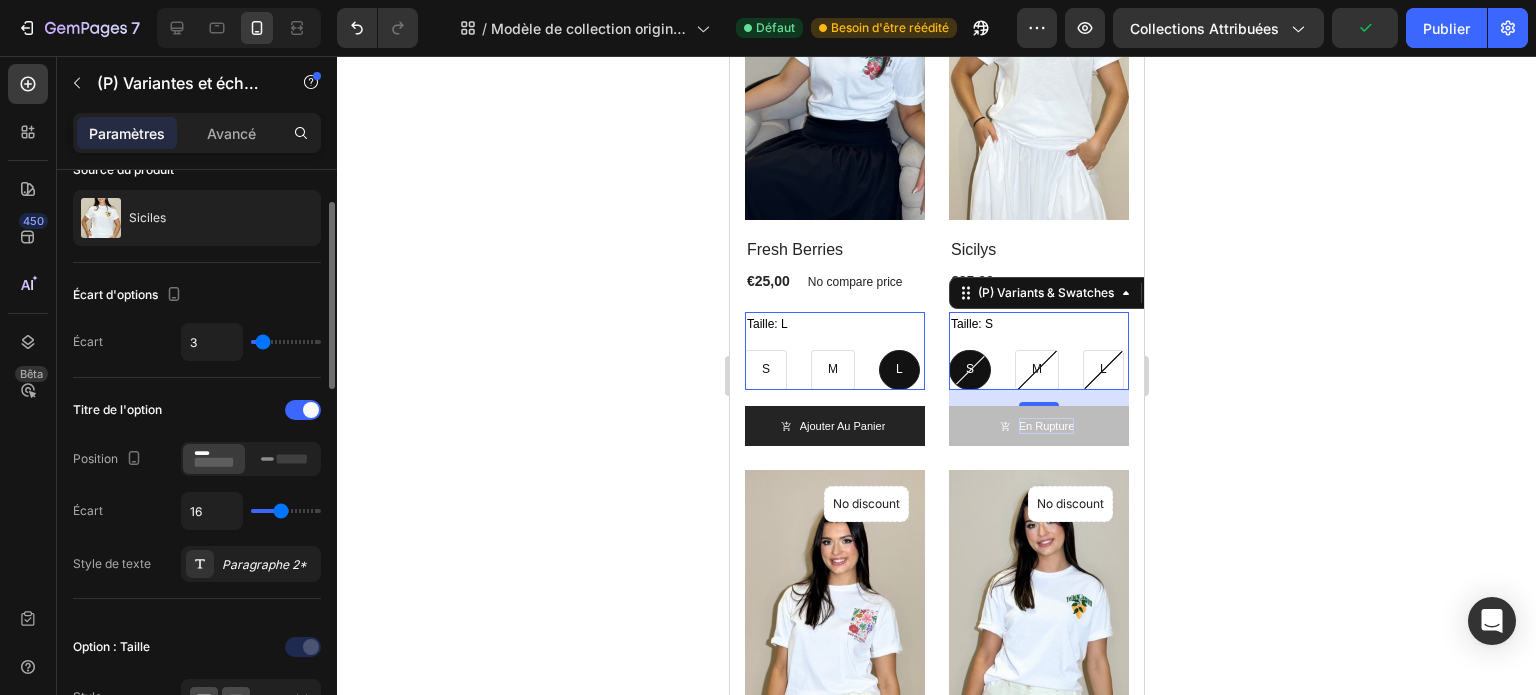 type on "17" 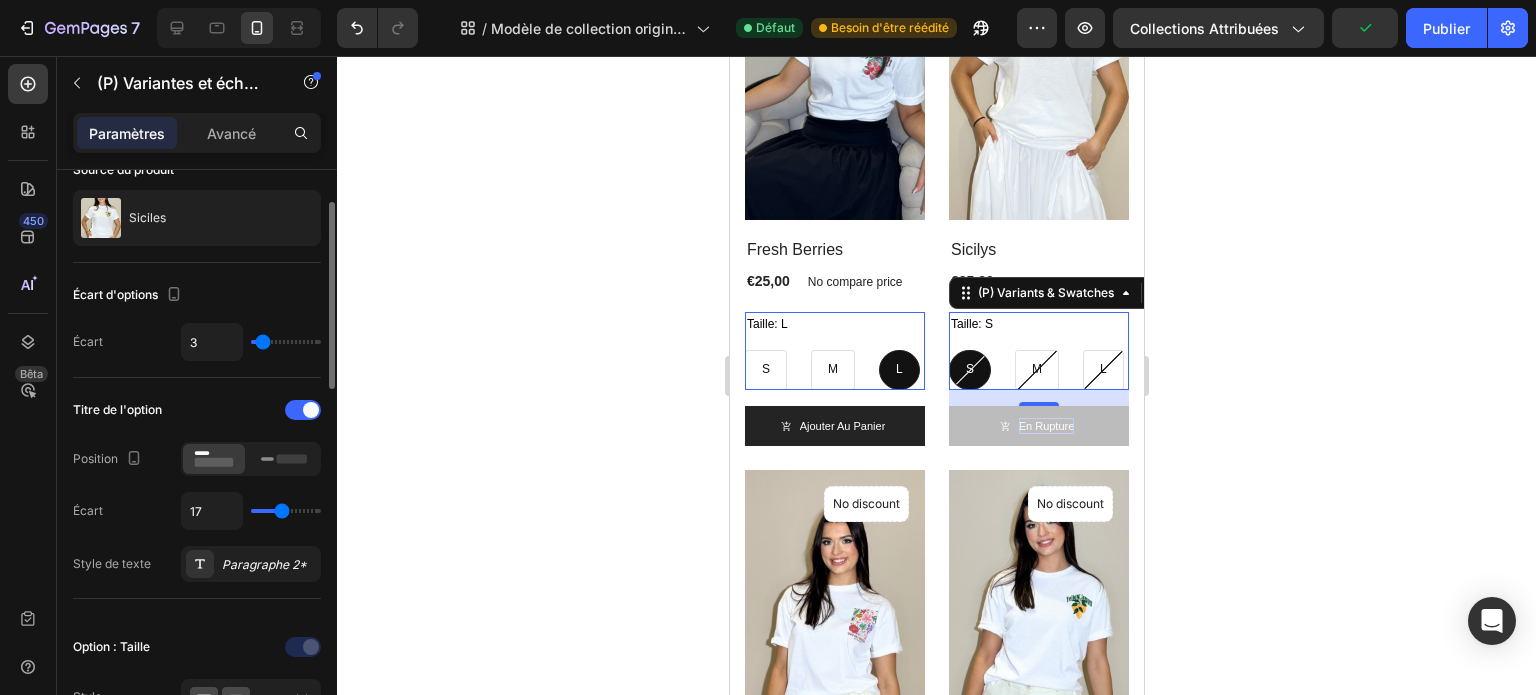 type on "22" 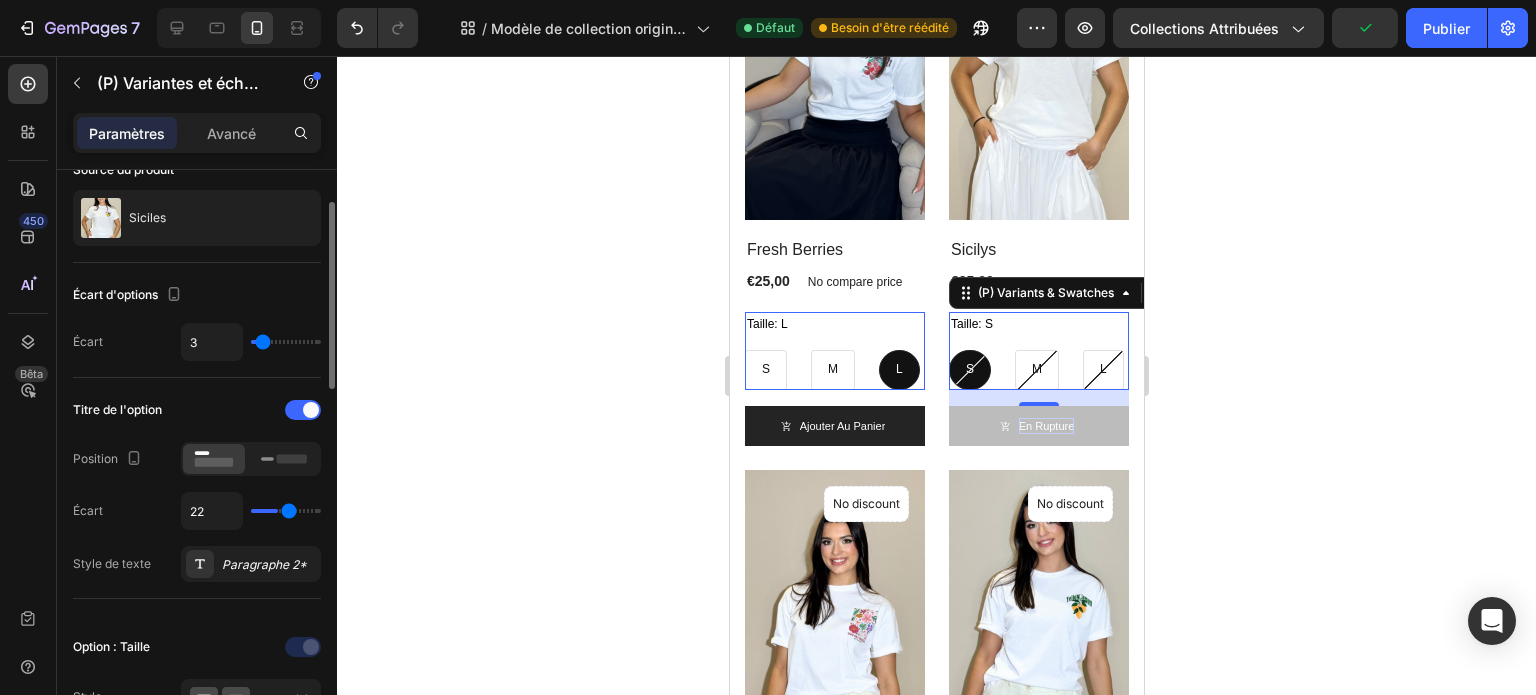 type on "24" 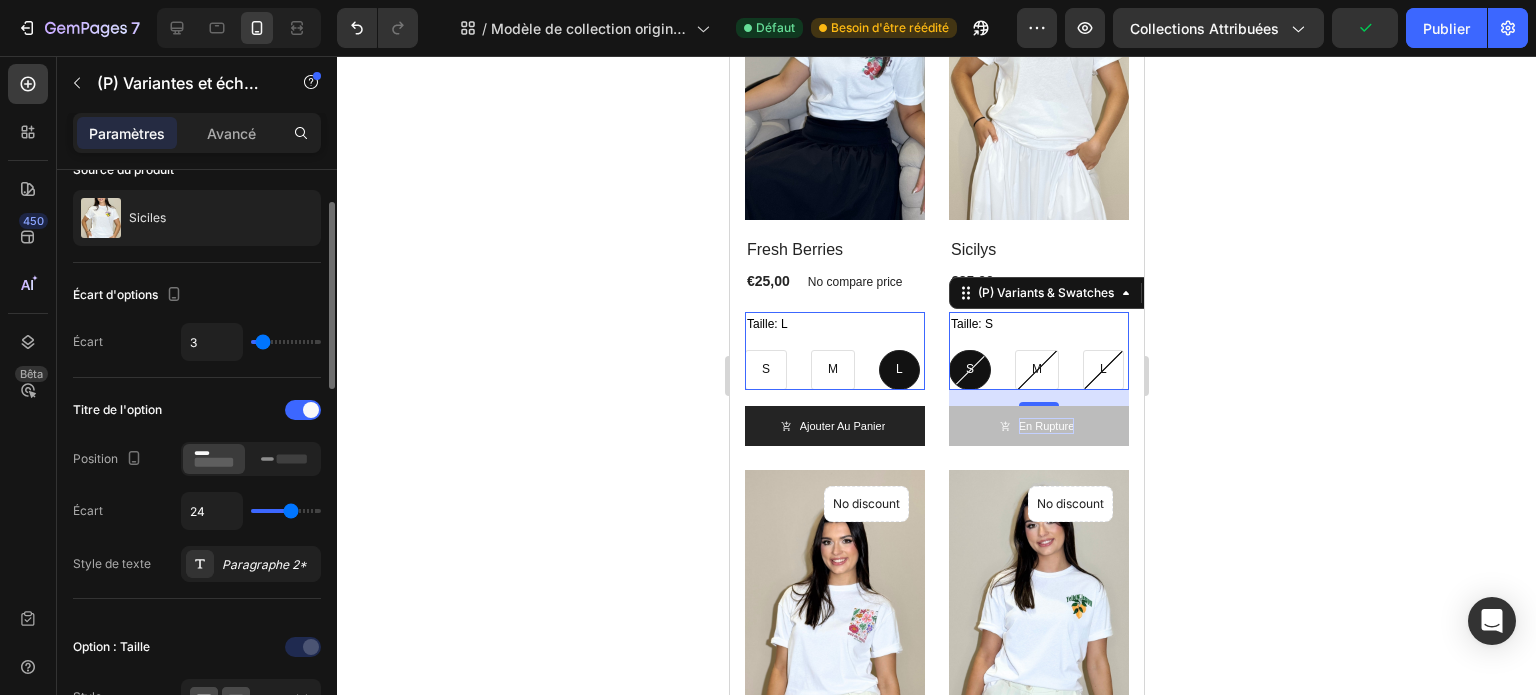 type on "25" 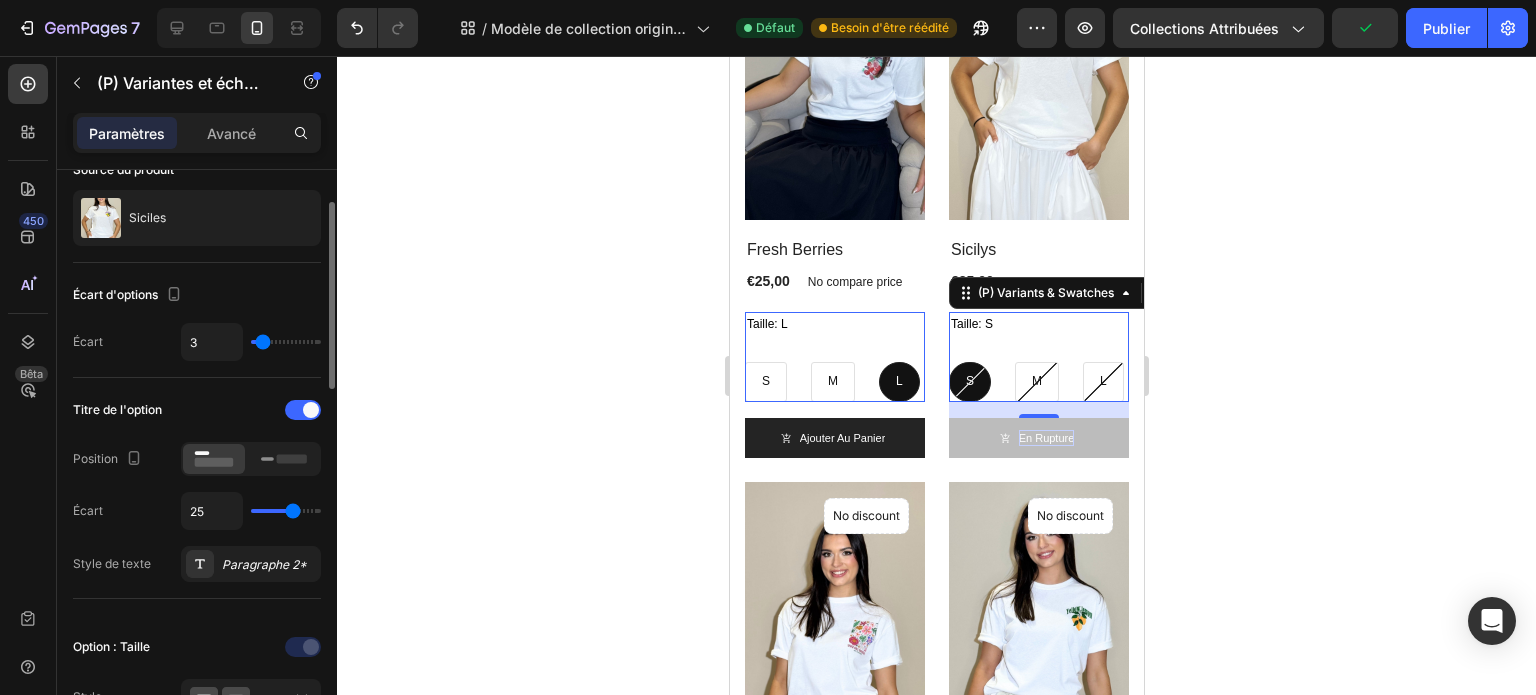type on "24" 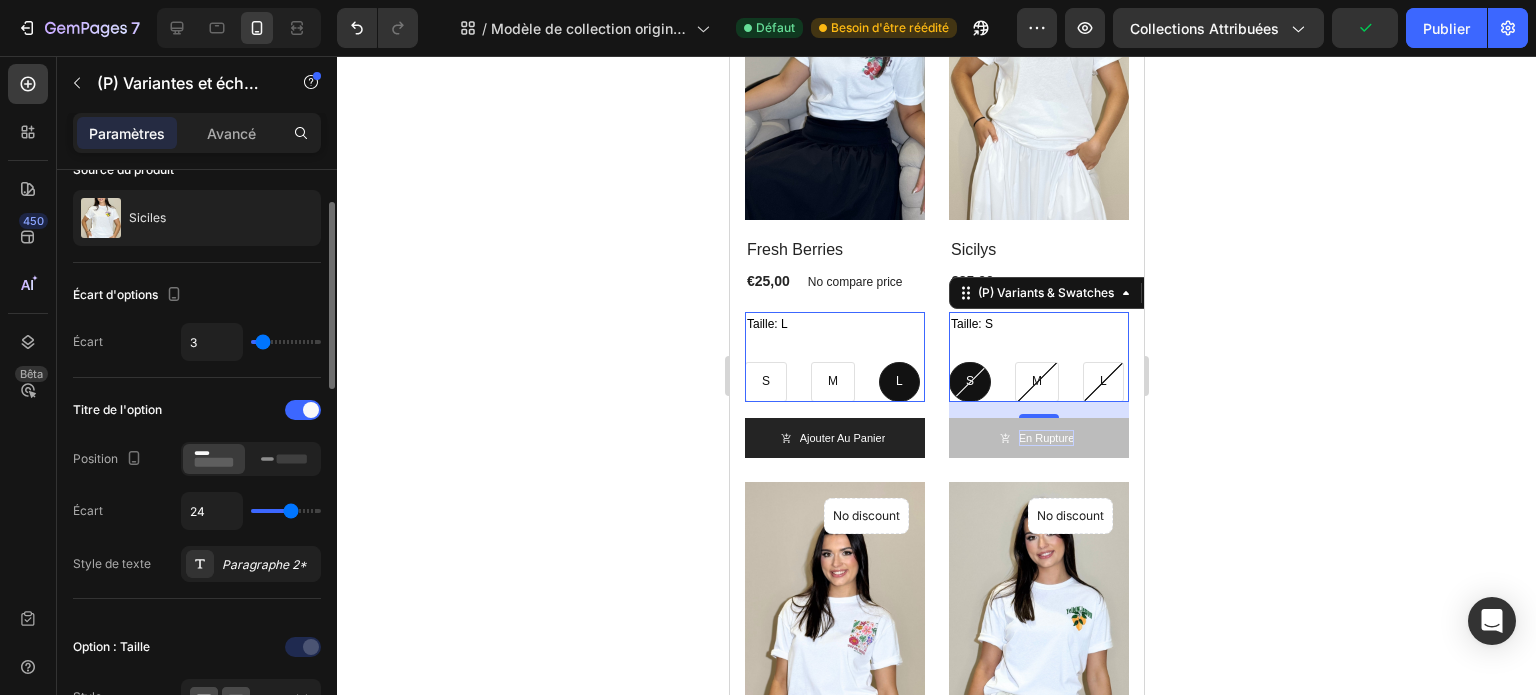 type on "23" 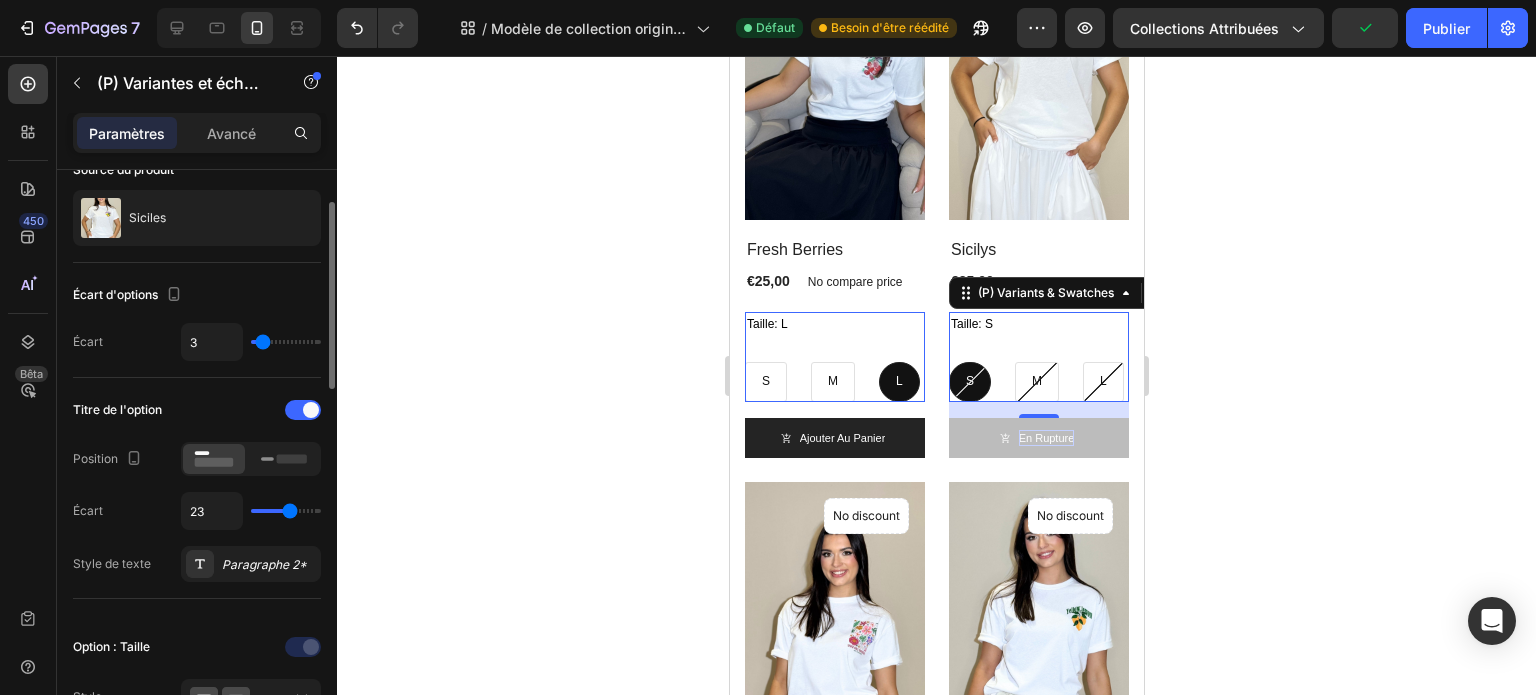 type on "21" 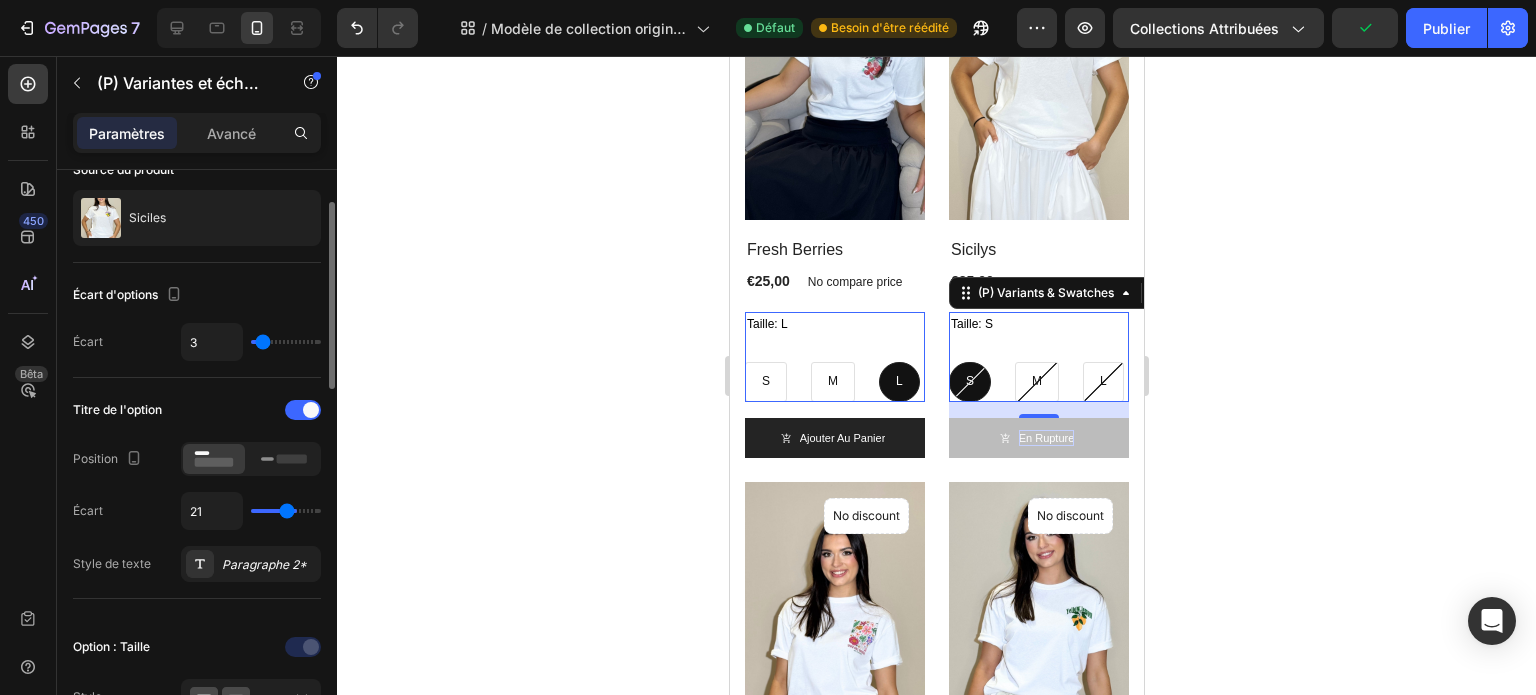 type on "20" 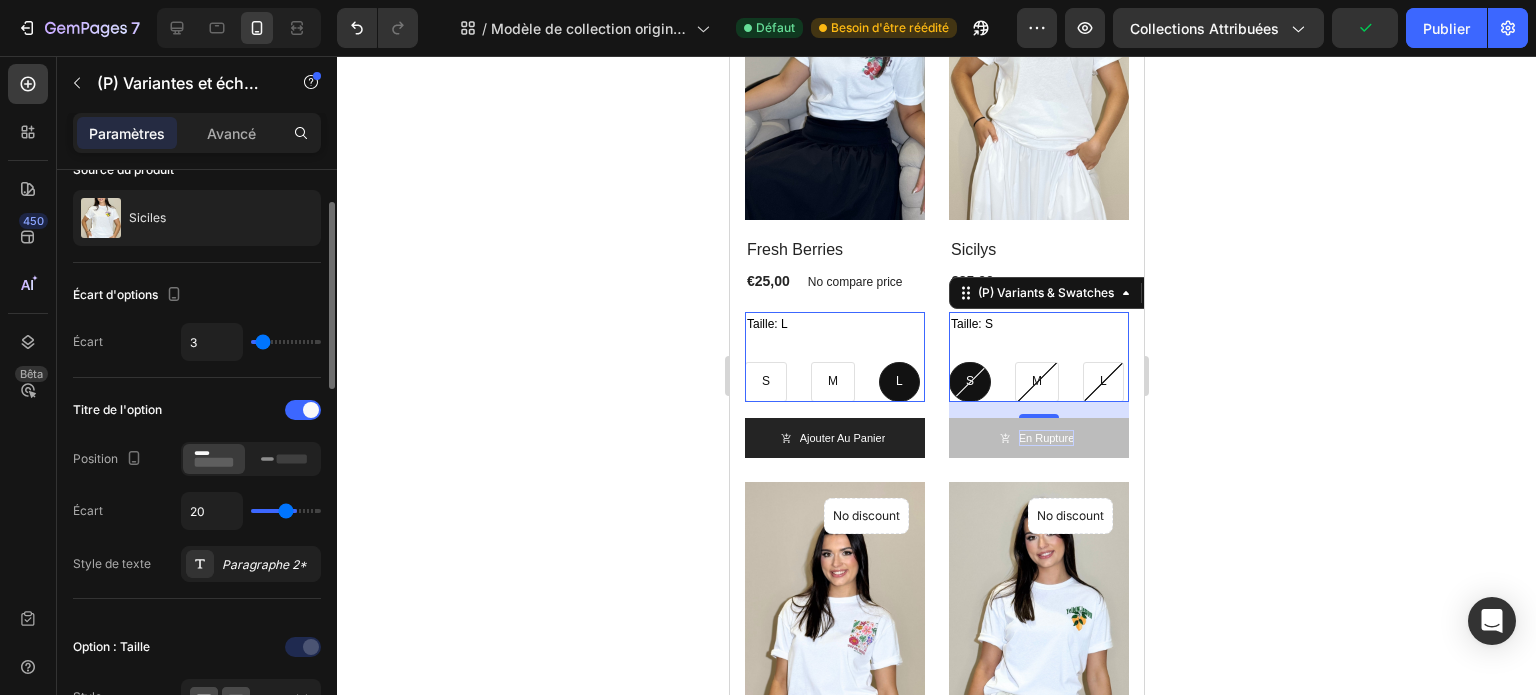 type on "19" 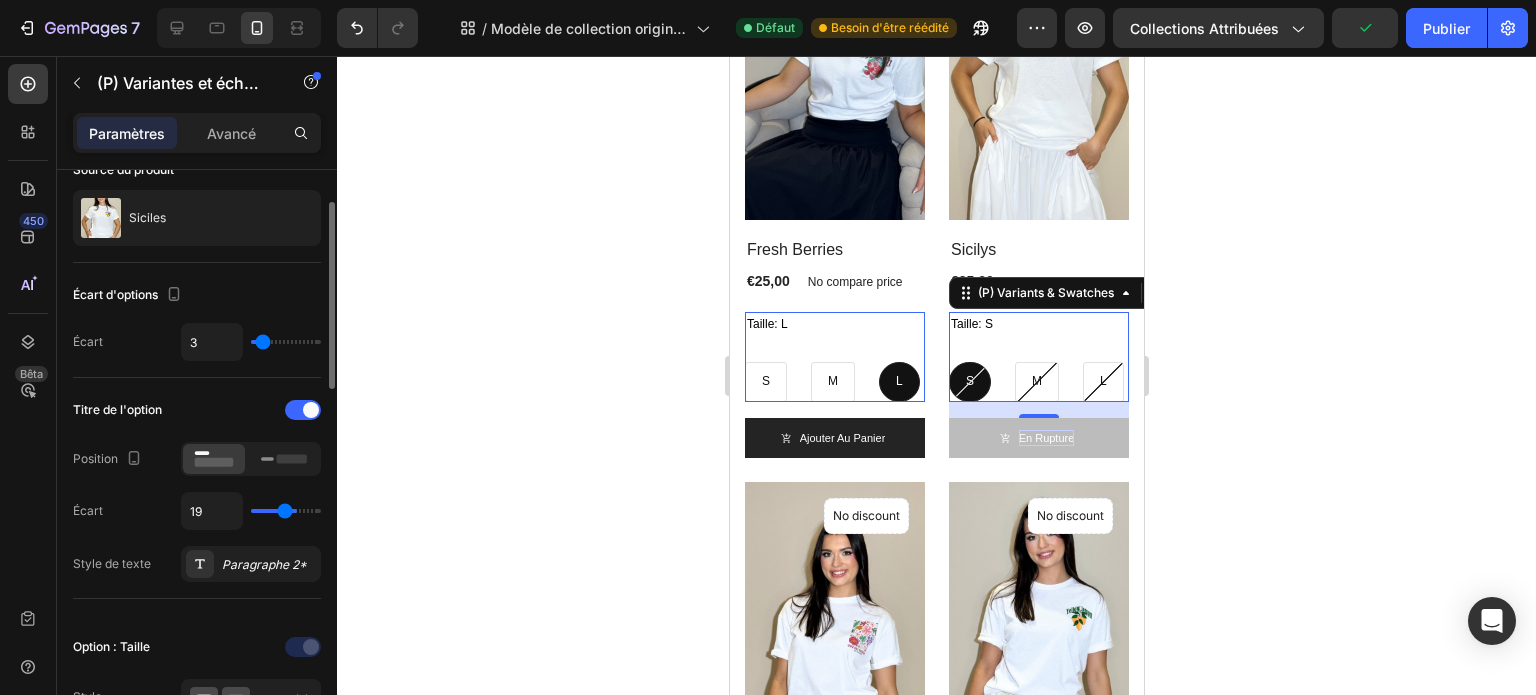 type on "18" 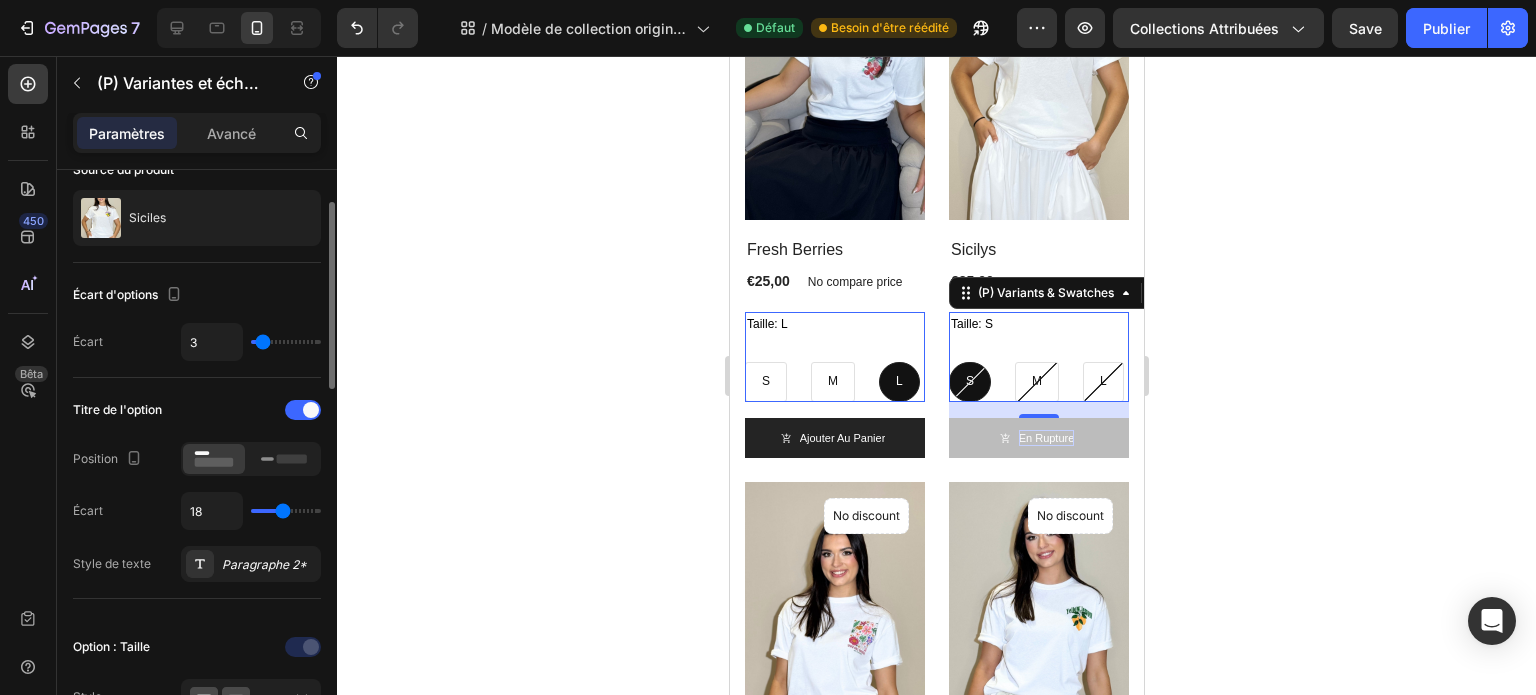 type on "17" 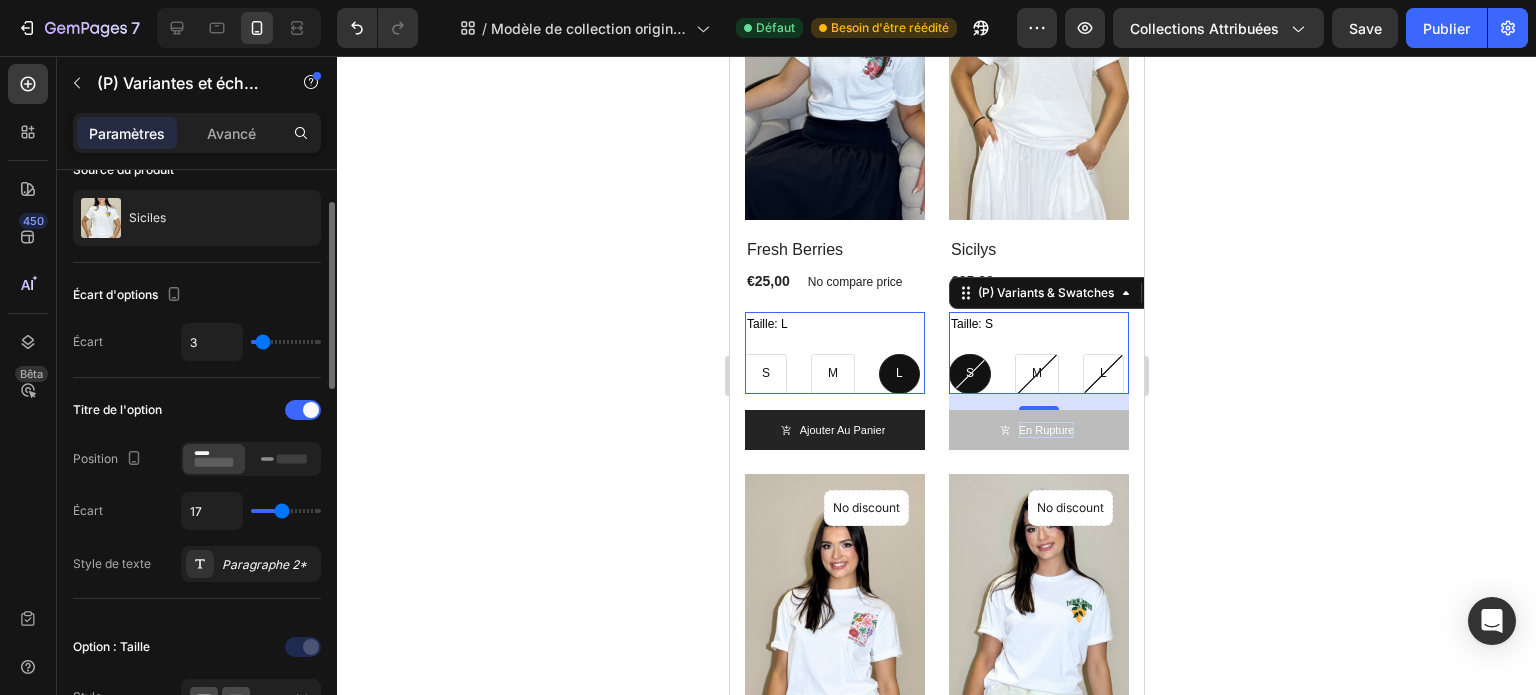 type on "16" 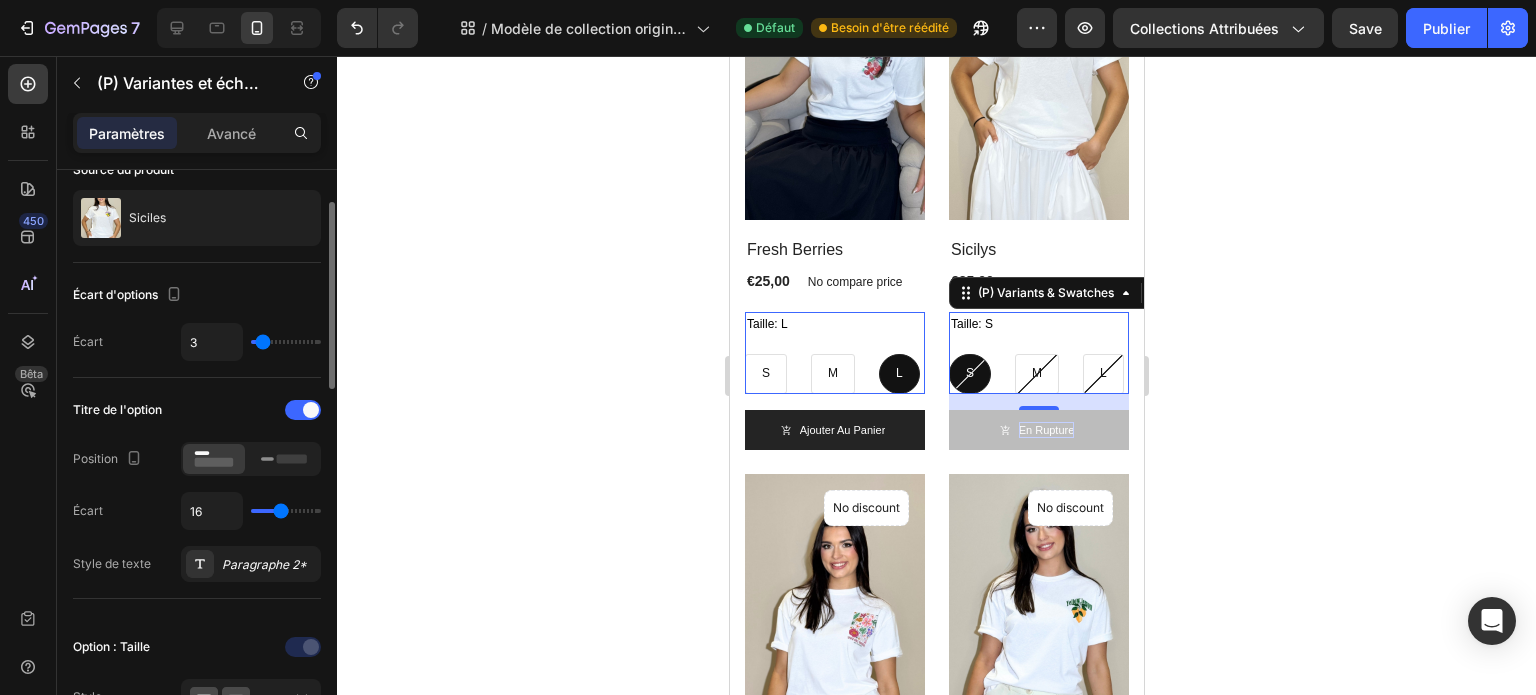 type on "14" 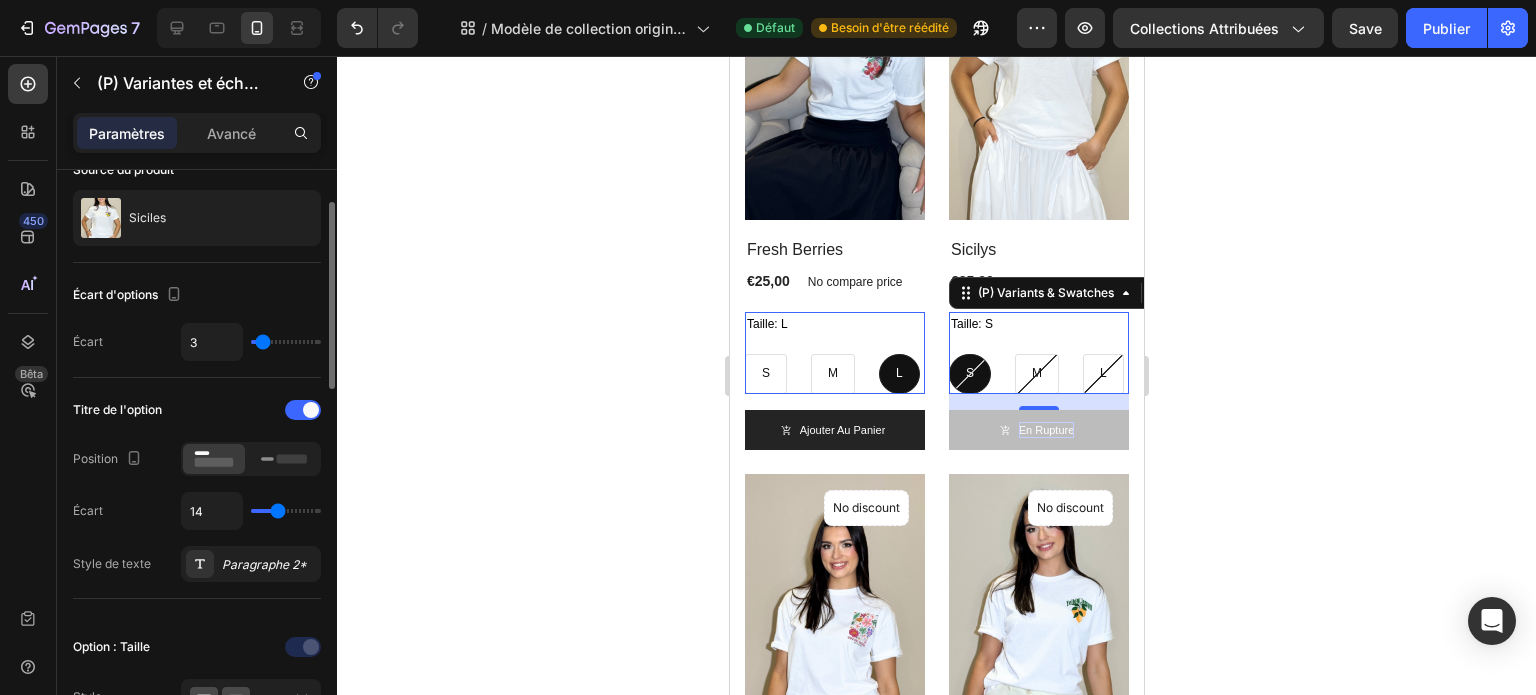 type on "13" 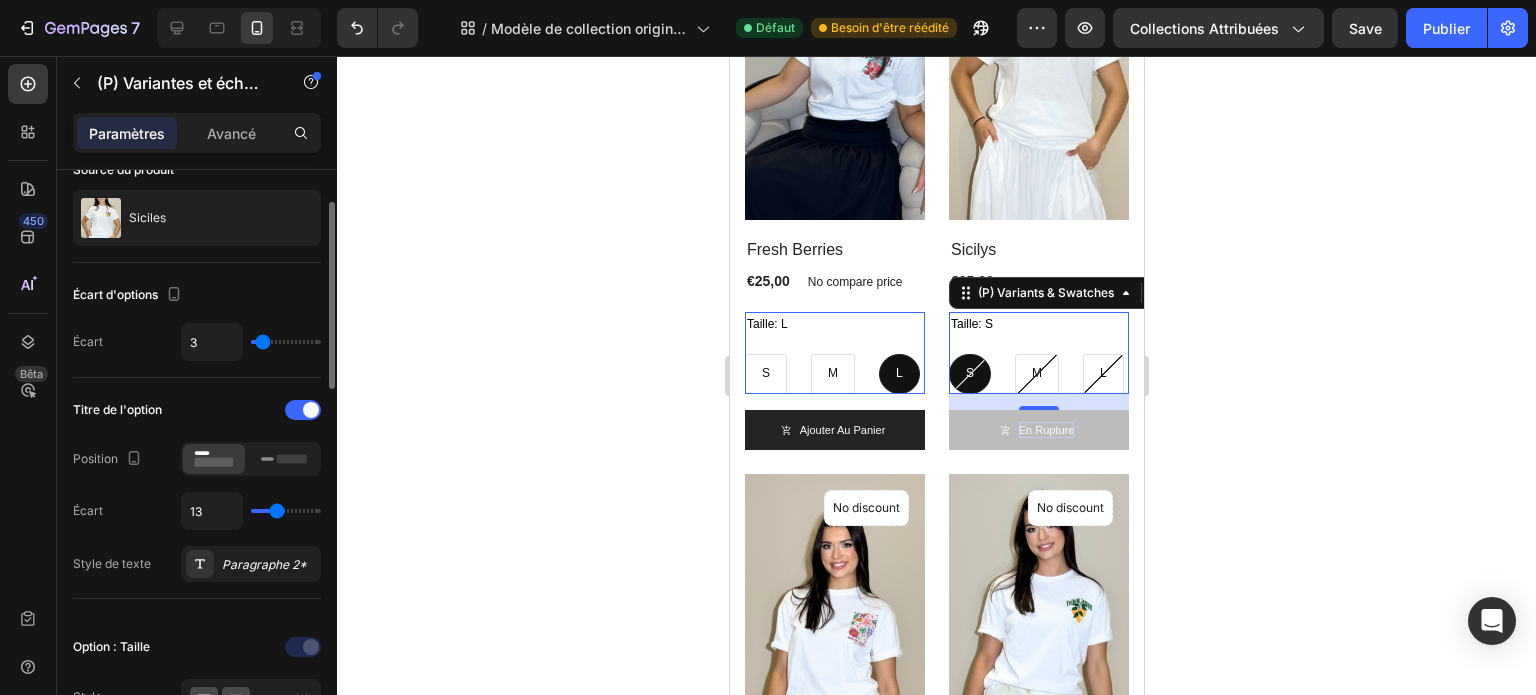 type on "12" 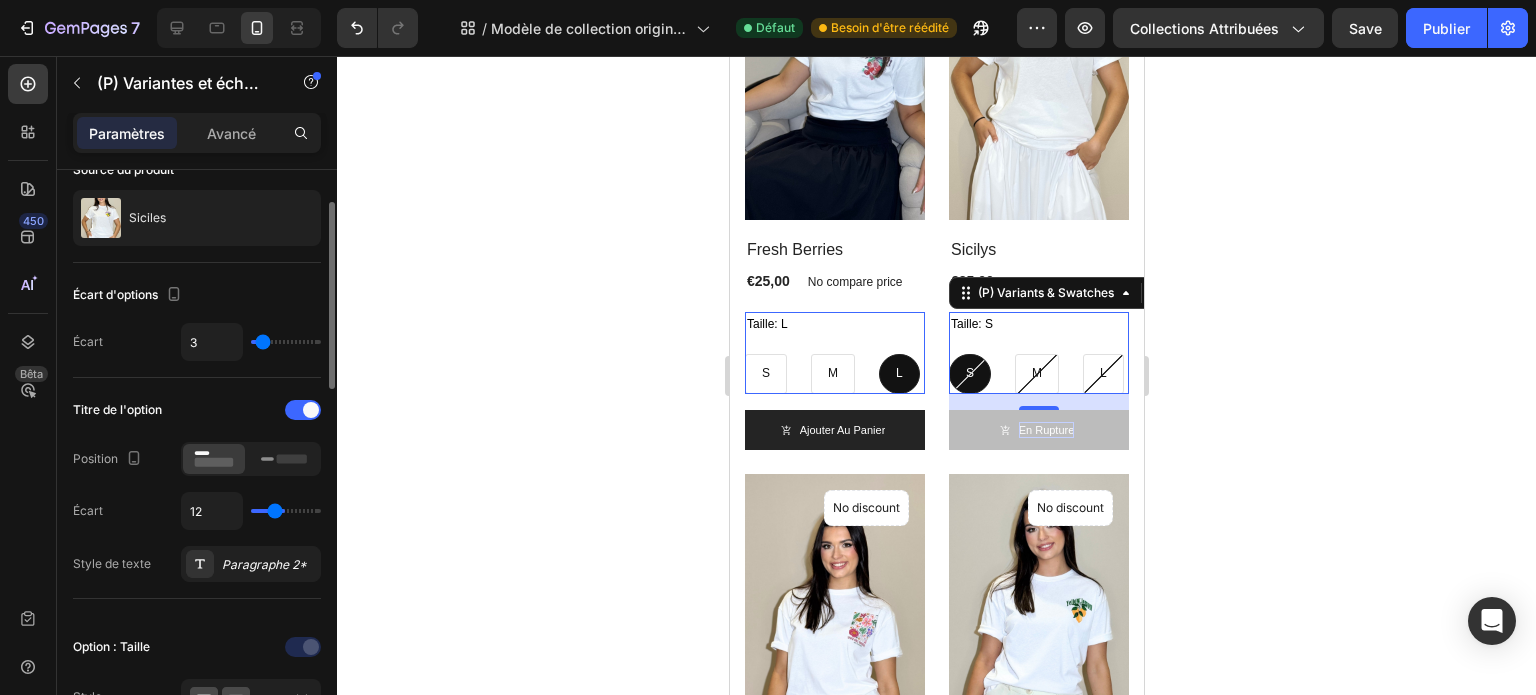 type on "11" 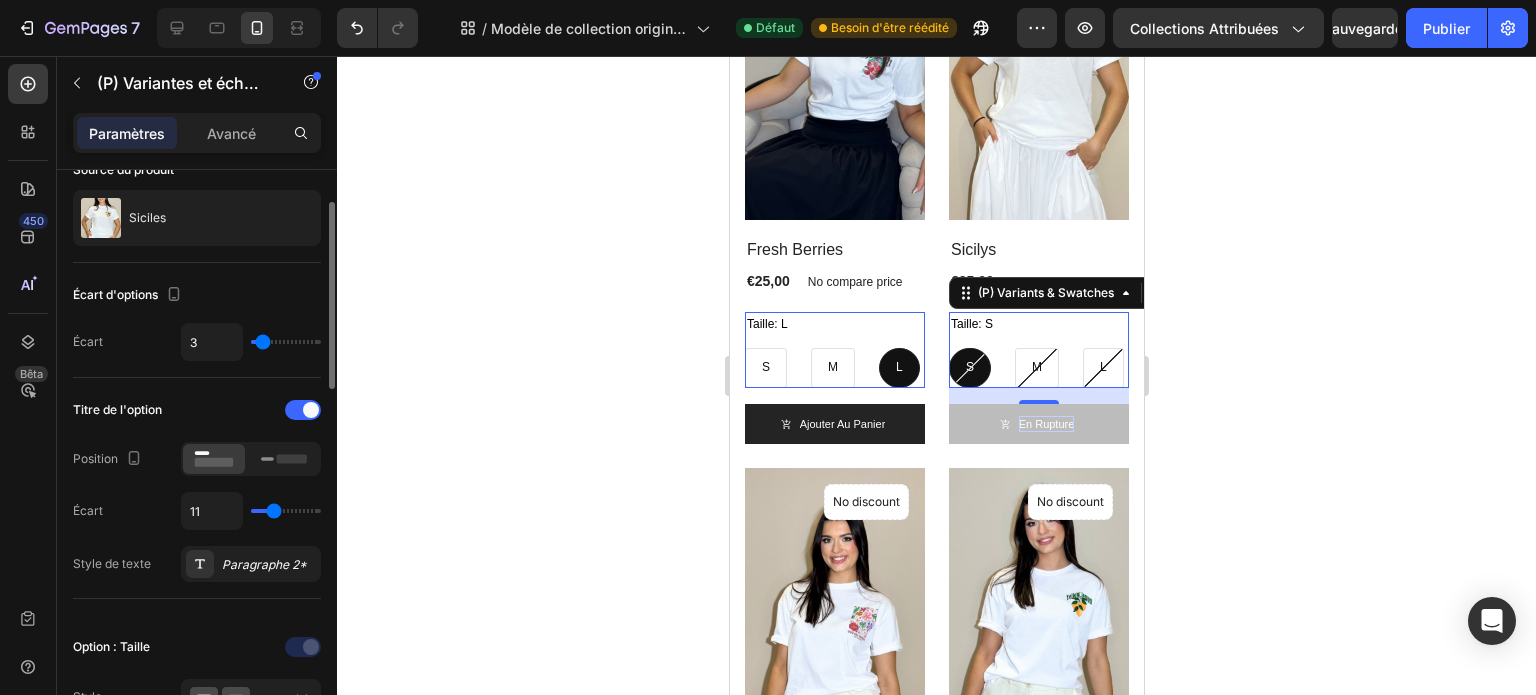 type on "10" 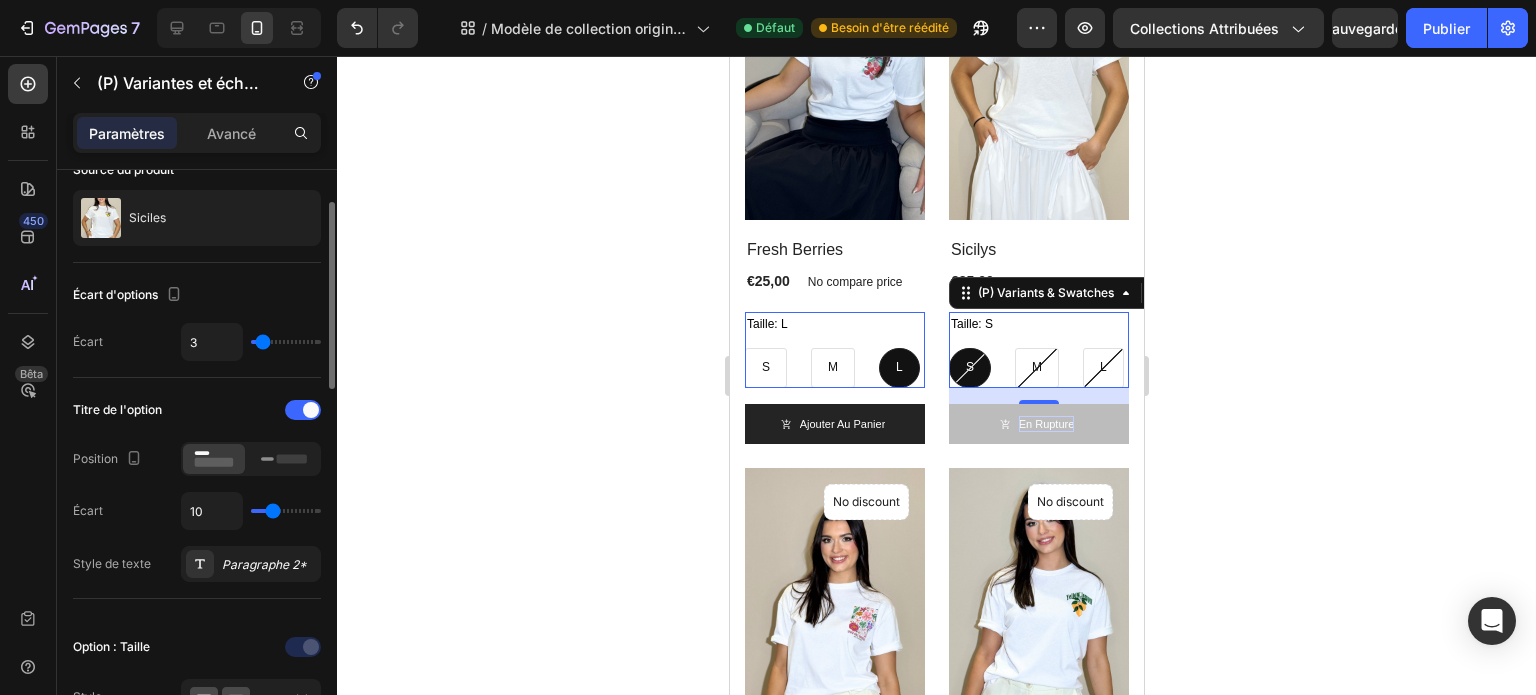 type on "9" 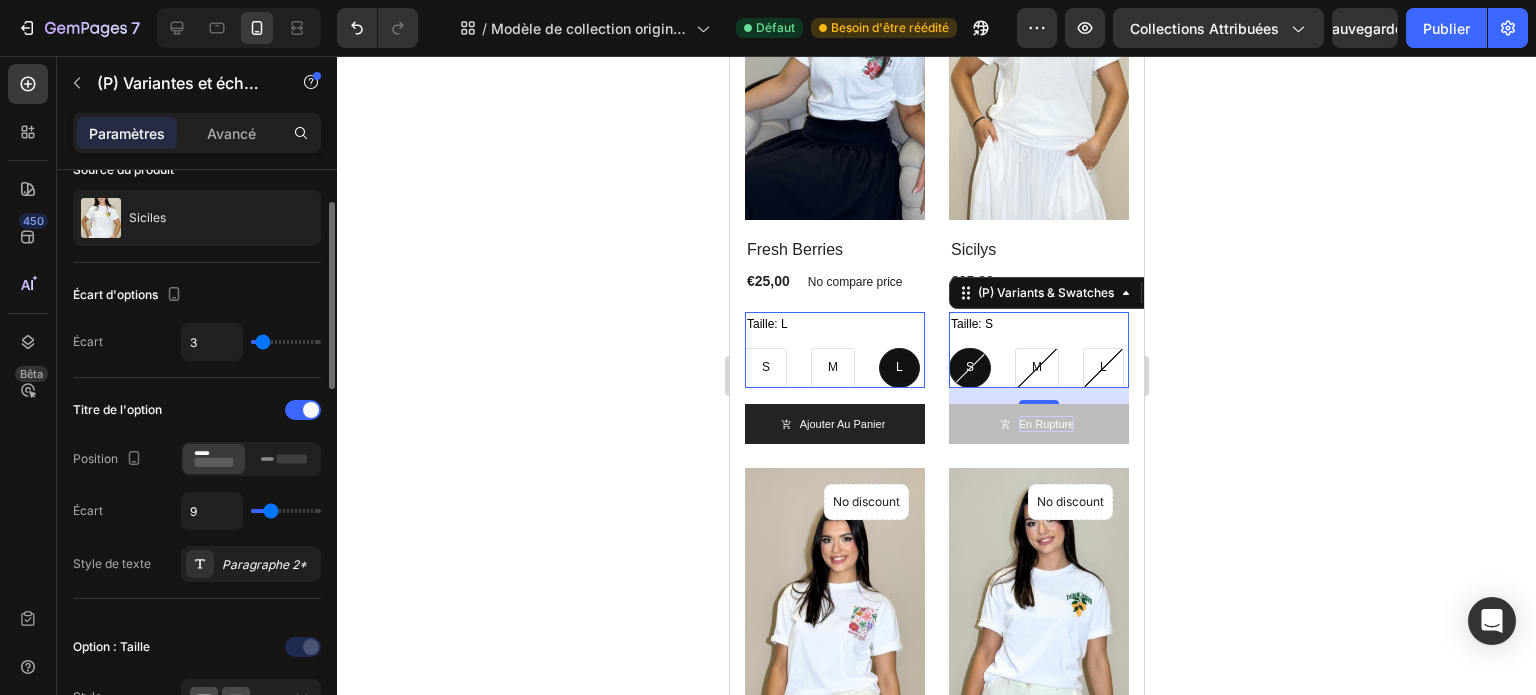 type on "8" 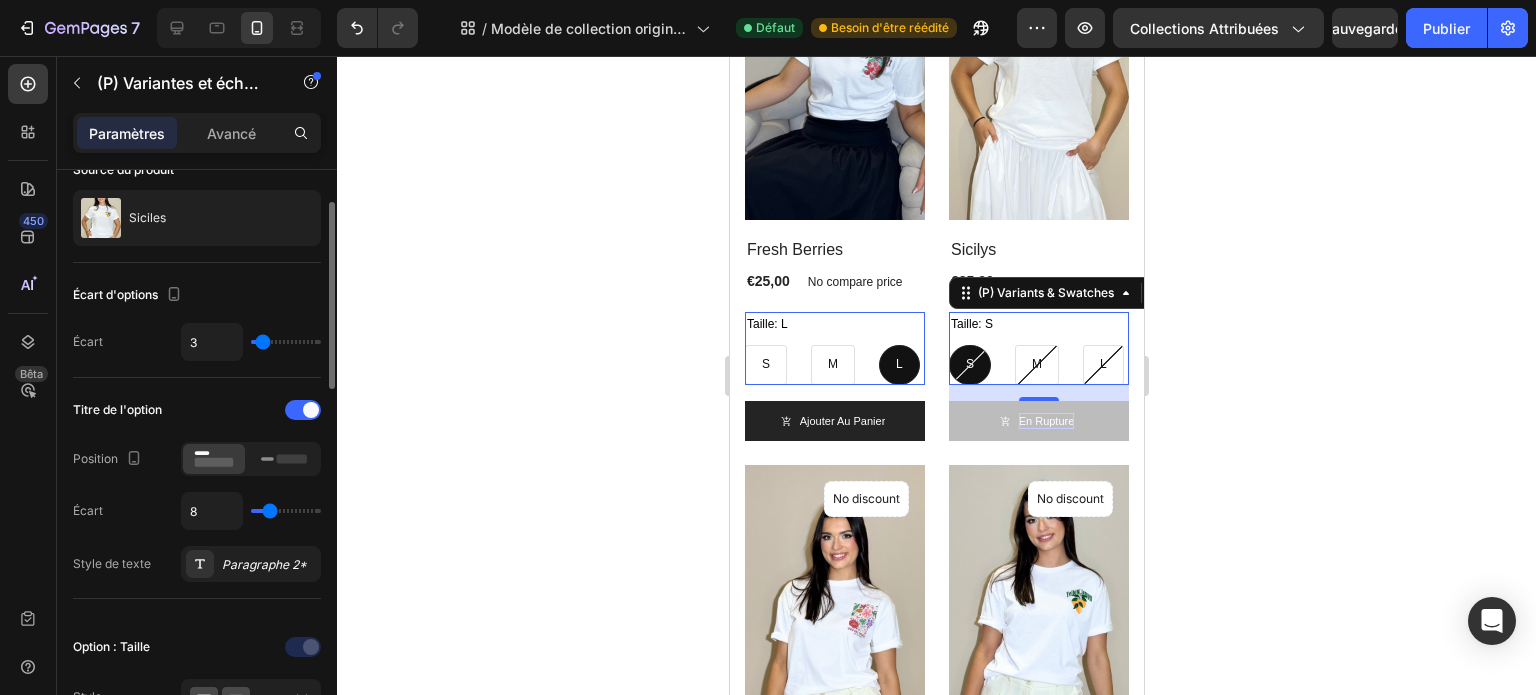type on "9" 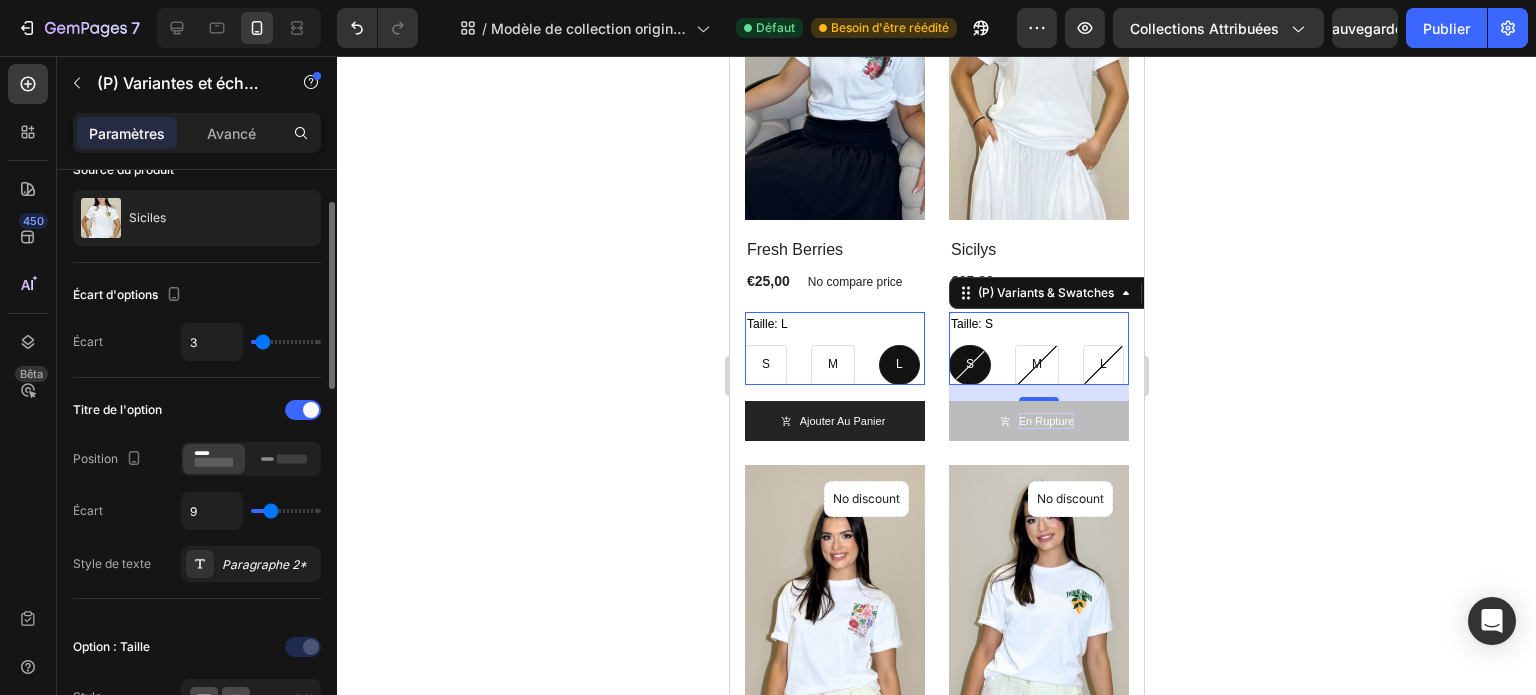 type on "10" 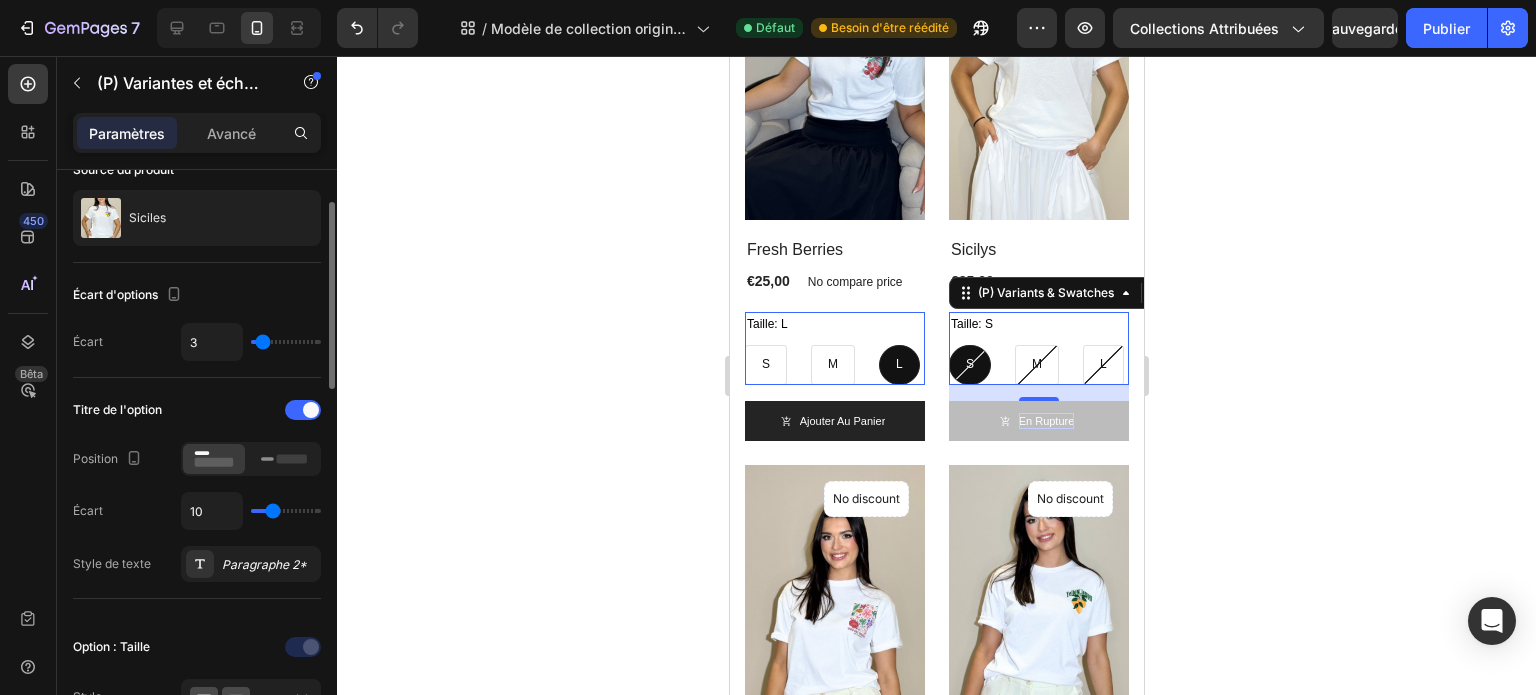 type on "11" 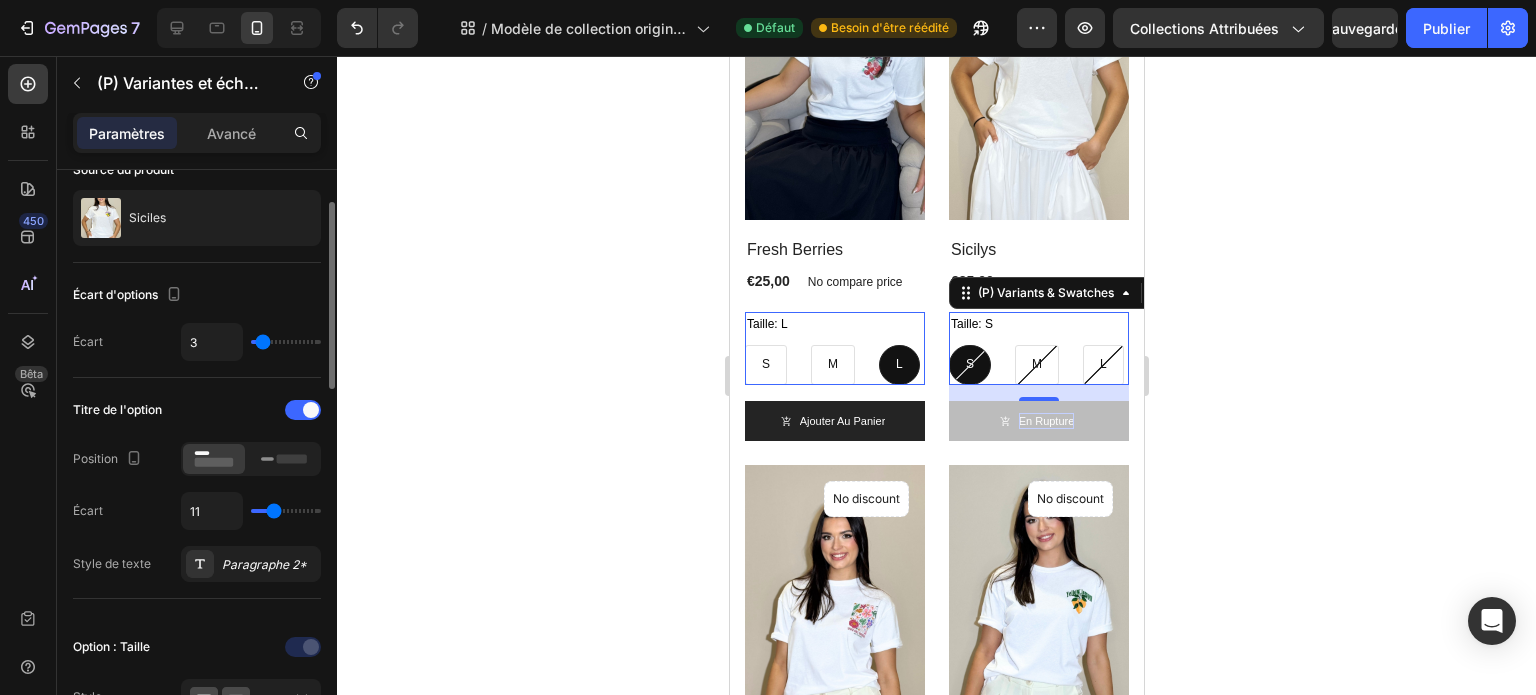 type on "12" 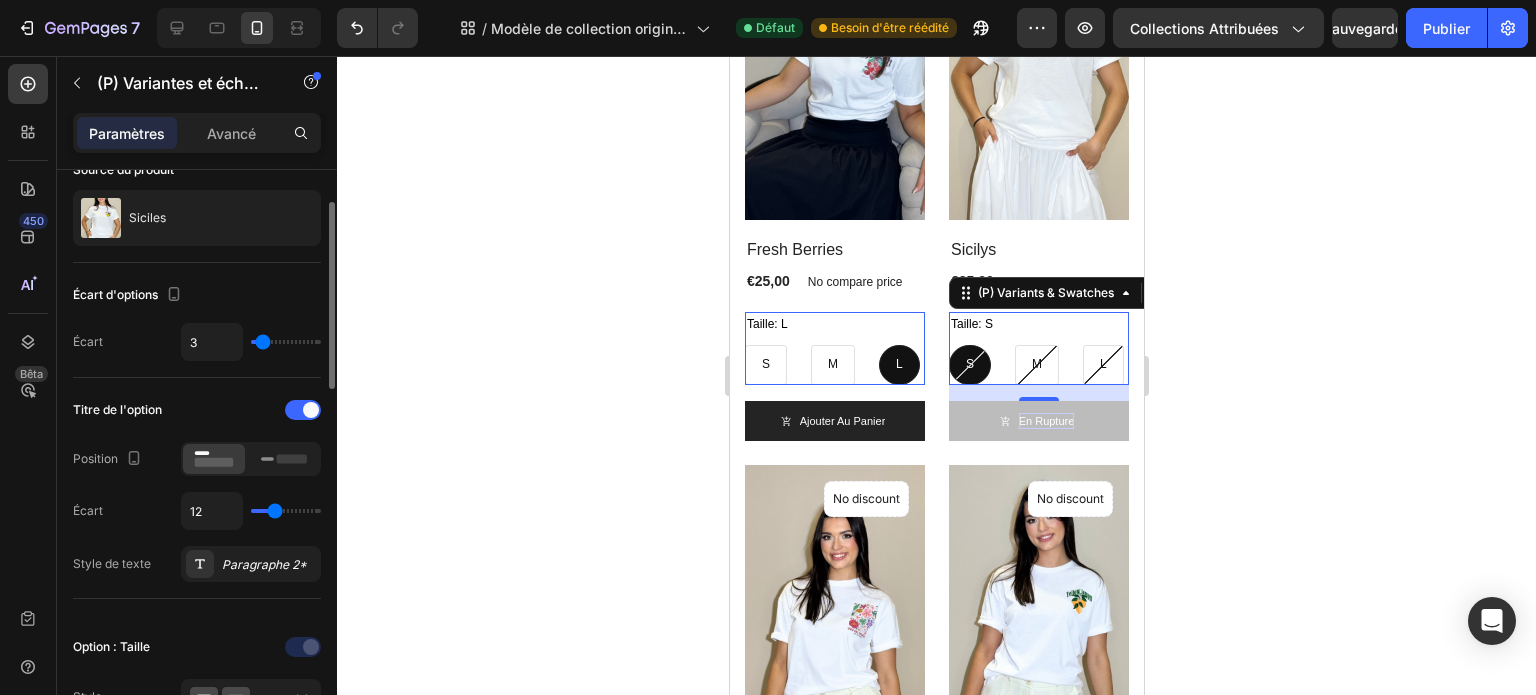 type on "13" 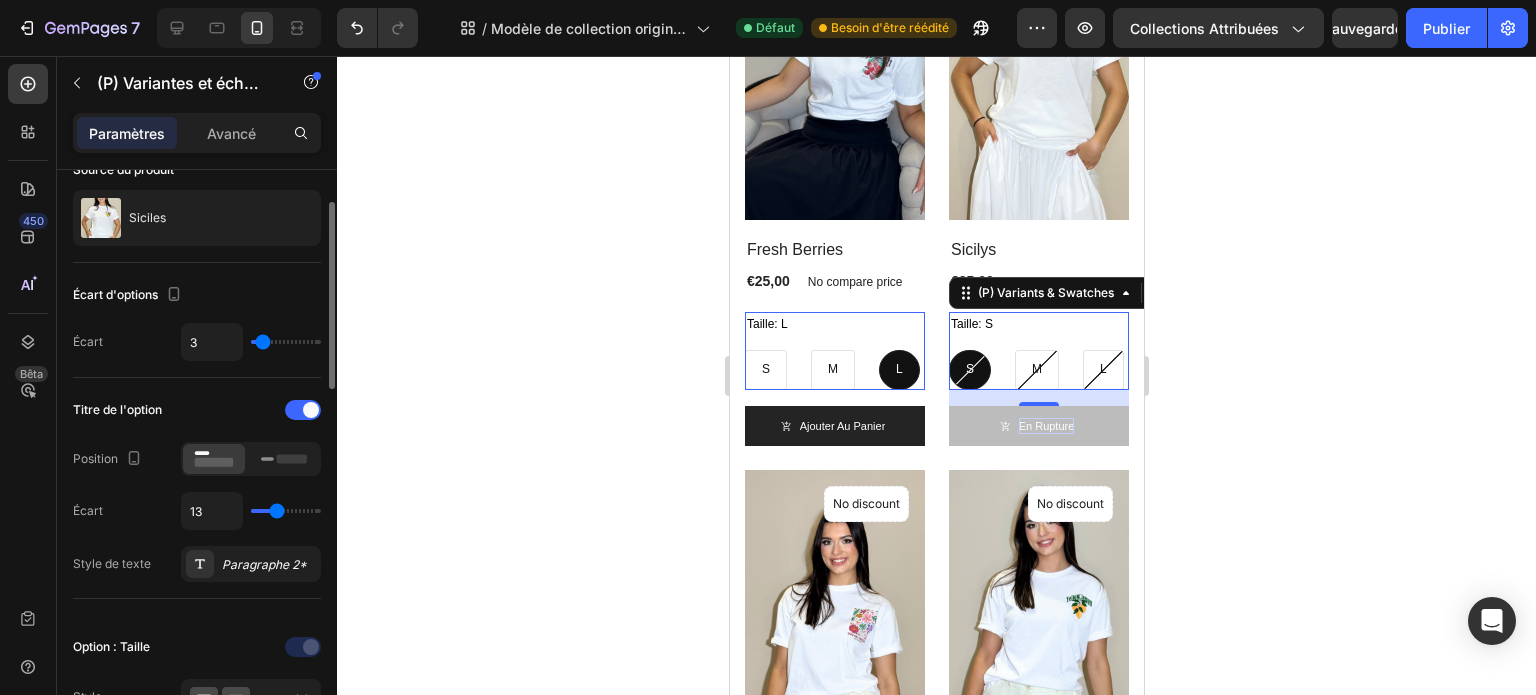 type 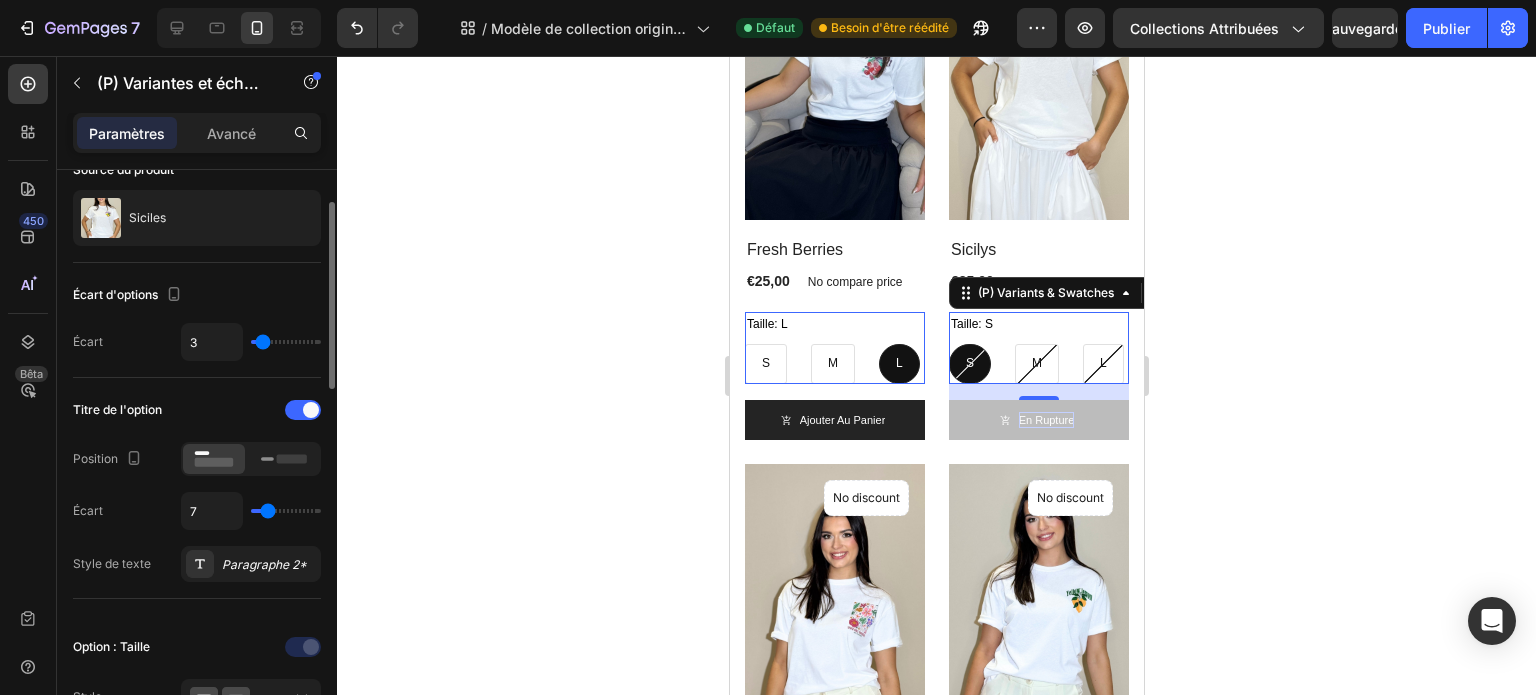 click at bounding box center (286, 511) 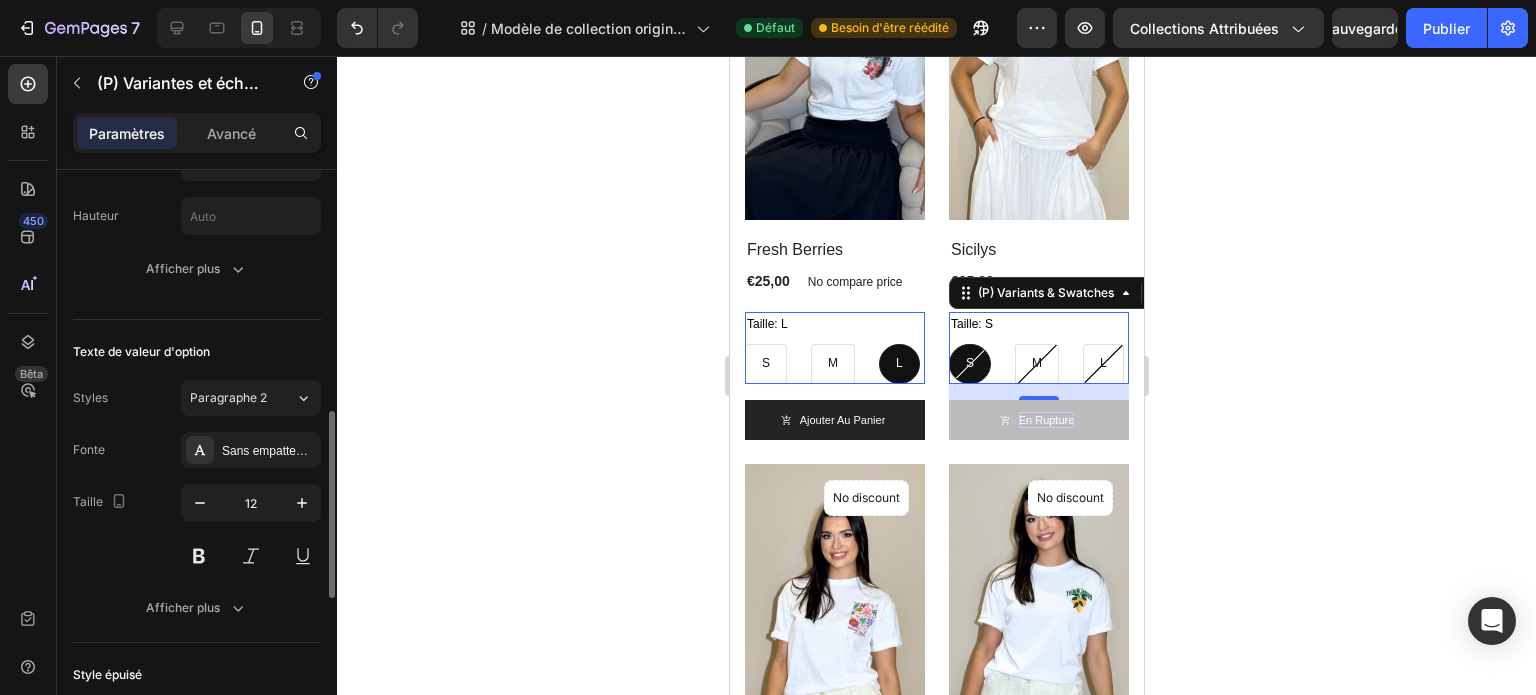 scroll, scrollTop: 705, scrollLeft: 0, axis: vertical 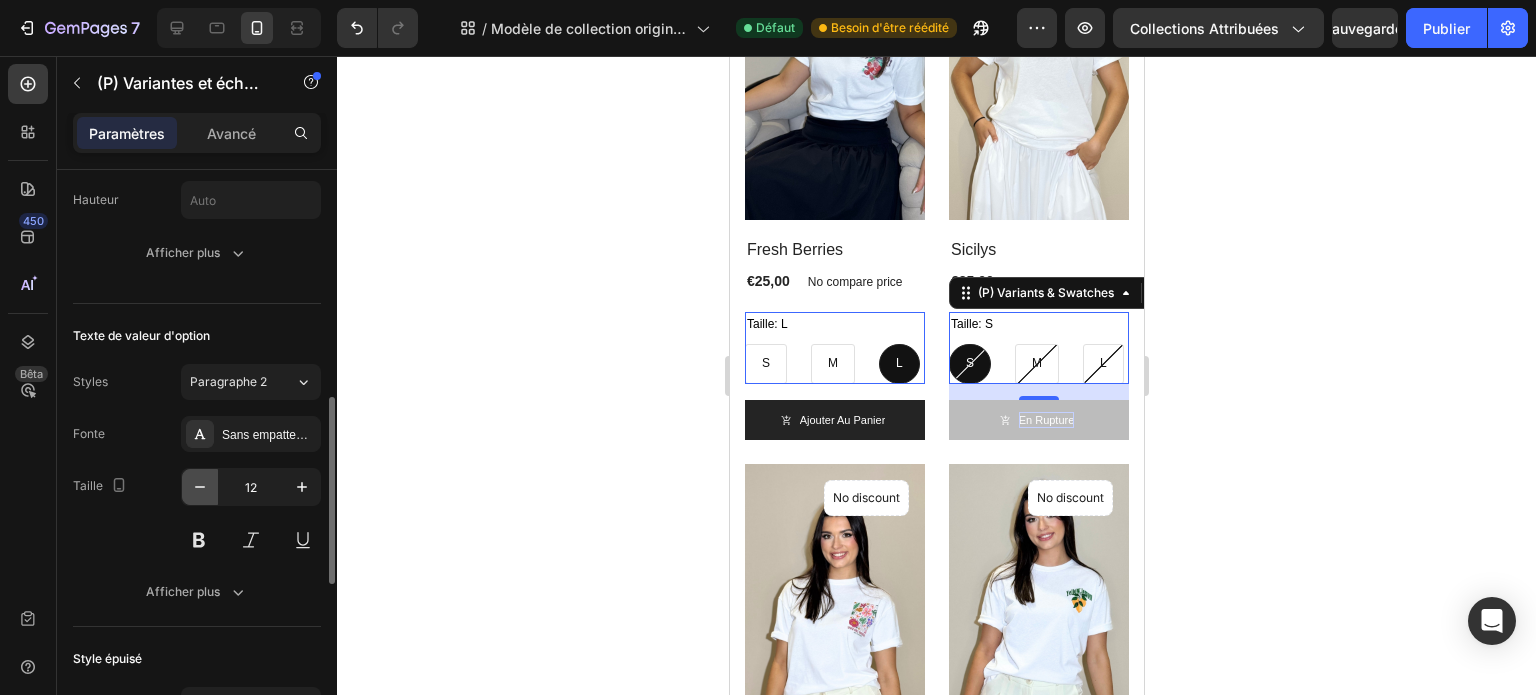 click 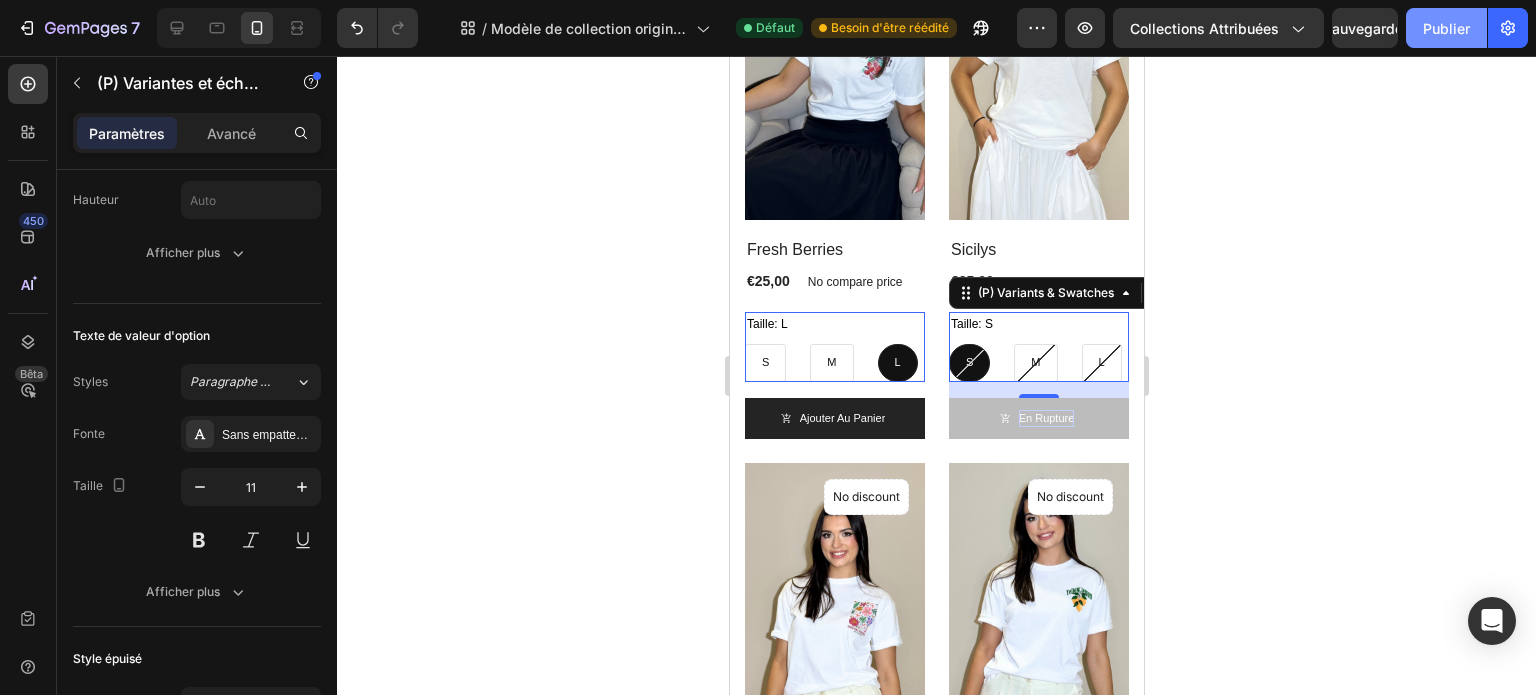 click on "Publier" at bounding box center [1446, 28] 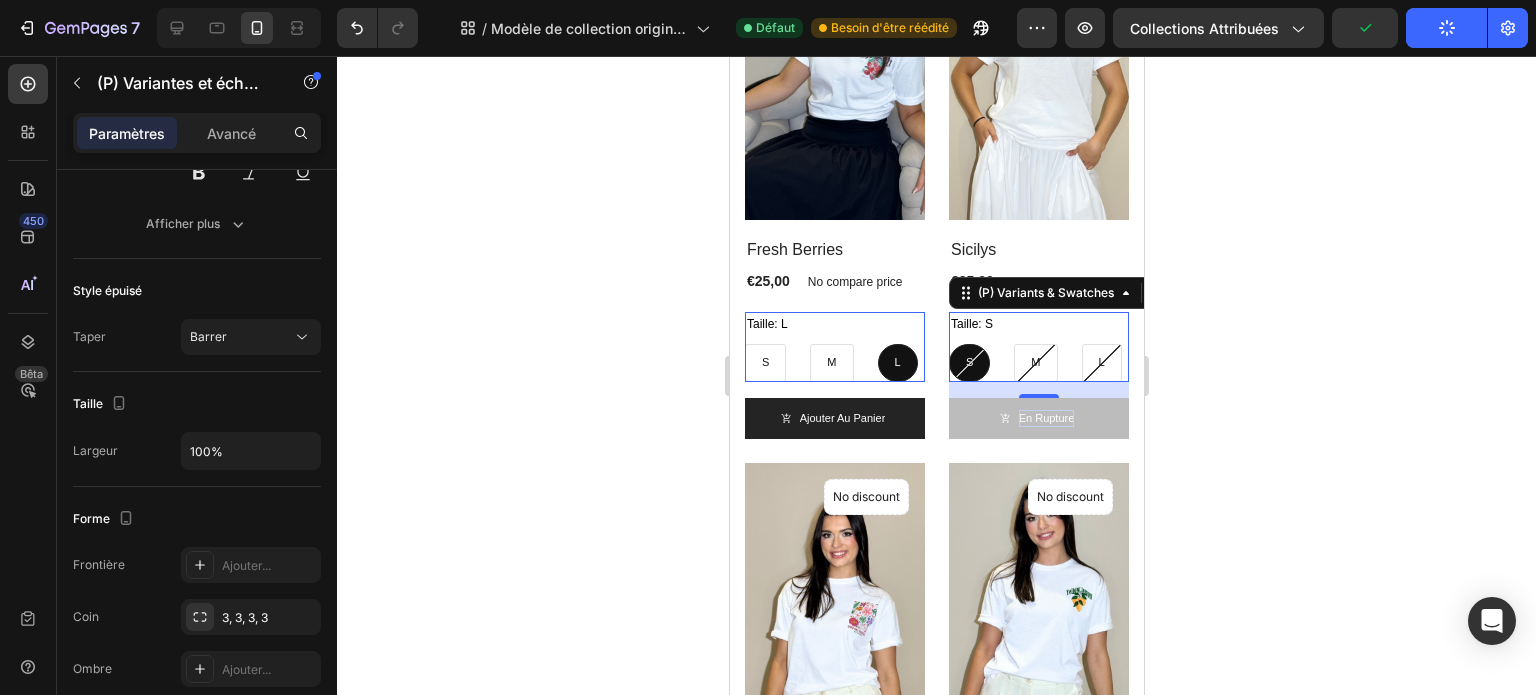 scroll, scrollTop: 1225, scrollLeft: 0, axis: vertical 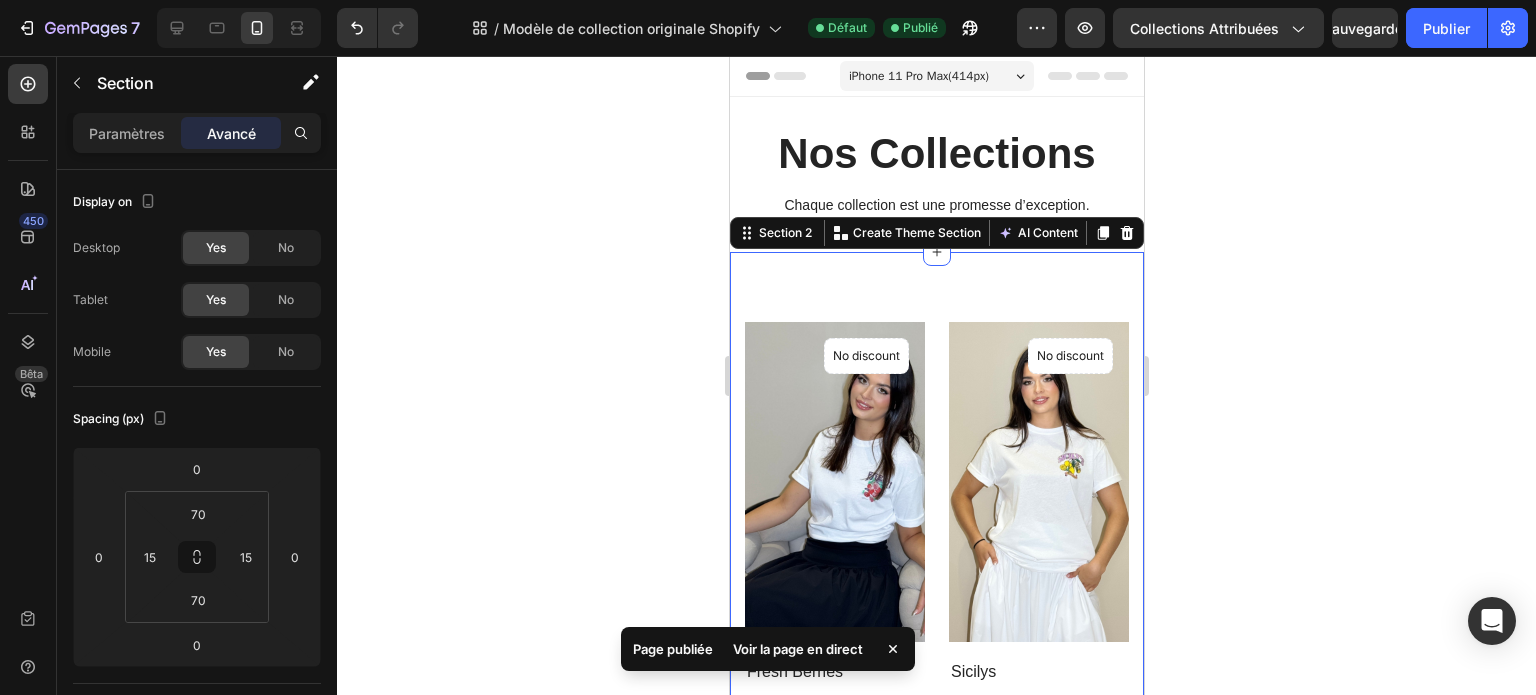 click on "(P) Images No discount   Not be displayed when published Product Badge Row Fresh Berries (P) Title €25,00 (P) Price (P) Price No compare price (P) Price Row Taille: L S S S M M M L L L (P) Variants & Swatches Ajouter au panier (P) Cart Button Row Product List (P) Images No discount   Not be displayed when published Product Badge Row Sicilys (P) Title €25,00 (P) Price (P) Price No compare price (P) Price Row Taille: S S S S M M M L L L (P) Variants & Swatches En rupture (P) Cart Button Row Product List (P) Images No discount   Not be displayed when published Product Badge Row Floral & Feel Good (P) Title €50,00 (P) Price (P) Price No compare price (P) Price Row Taille: L L L L M M M S S S (P) Variants & Swatches En rupture (P) Cart Button Row Product List (P) Images No discount   Not be displayed when published Product Badge Row Yellow Lemon (P) Title €50,00 (P) Price (P) Price No compare price (P) Price Row Taille: S S S S M M M L L L (P) Variants & Swatches En rupture (P) Cart Button Row Product List" at bounding box center [936, 1154] 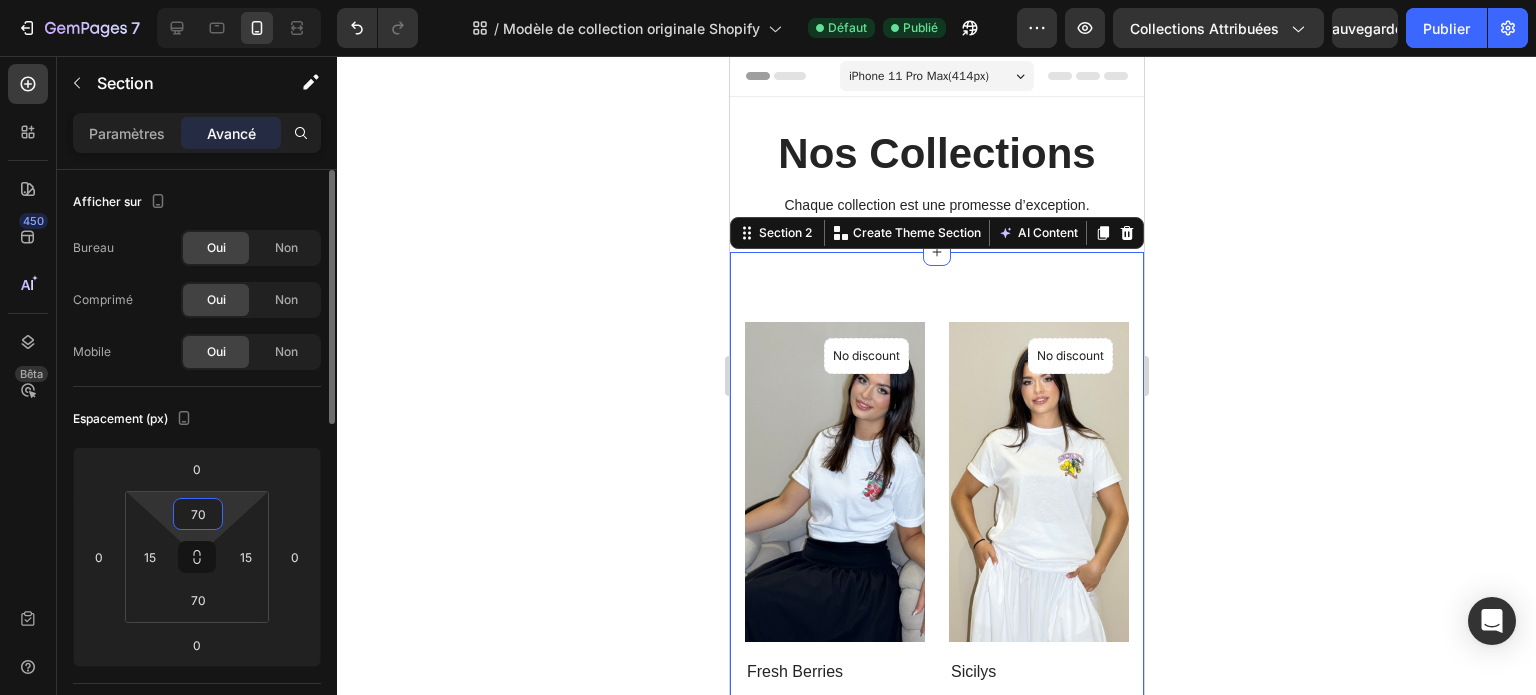 click on "7 / Modèle de collection originale Shopify Défaut Publié Aperçu Collections attribuées Sauvegarder Publier 450 Bêta Sections(18) Éléments (88) Section Élément Section Héros Détails du produit Marques Badges de confiance Garantie Répartition du produit Comment utiliser Témoignages Comparer Paquet FAQ Preuve sociale Histoire de la marque Liste des produits Collection Liste des blogs Contact Collant Ajouter au panier Pied de page personnalisé Parcourir la bibliothèque 450 Mise en page
Rangée
Rangée
Rangée
Rangée Texte
Titre
Bloc de texte Bouton
Bouton
Bouton Médias" at bounding box center [768, 0] 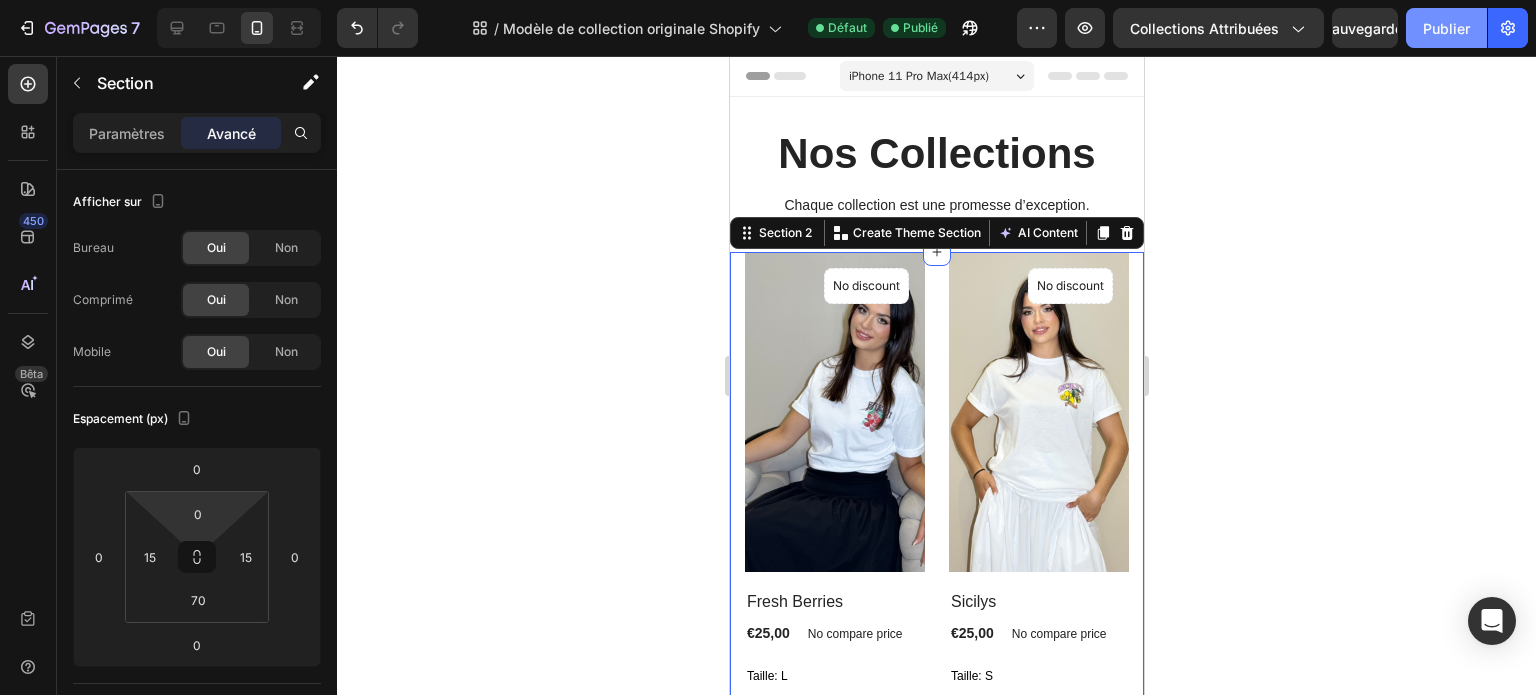 click on "Publier" 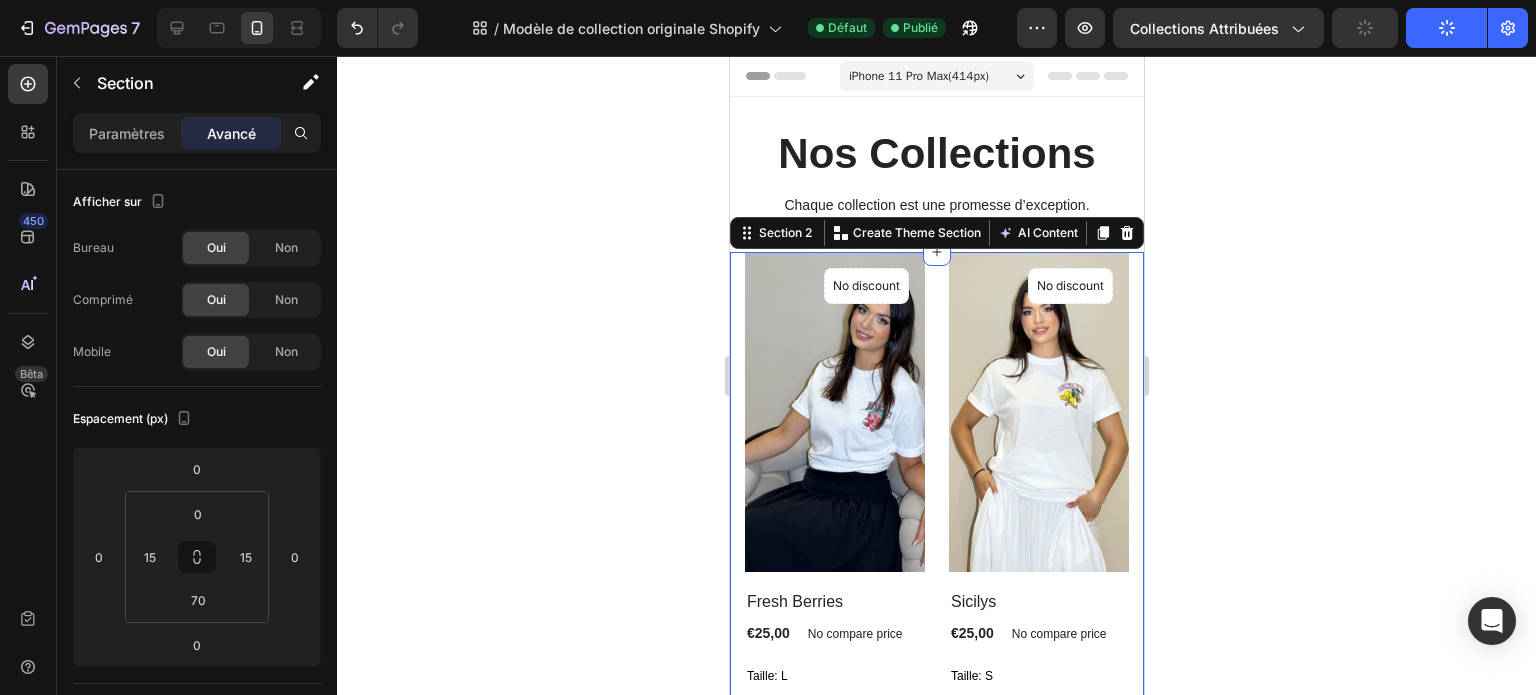 click 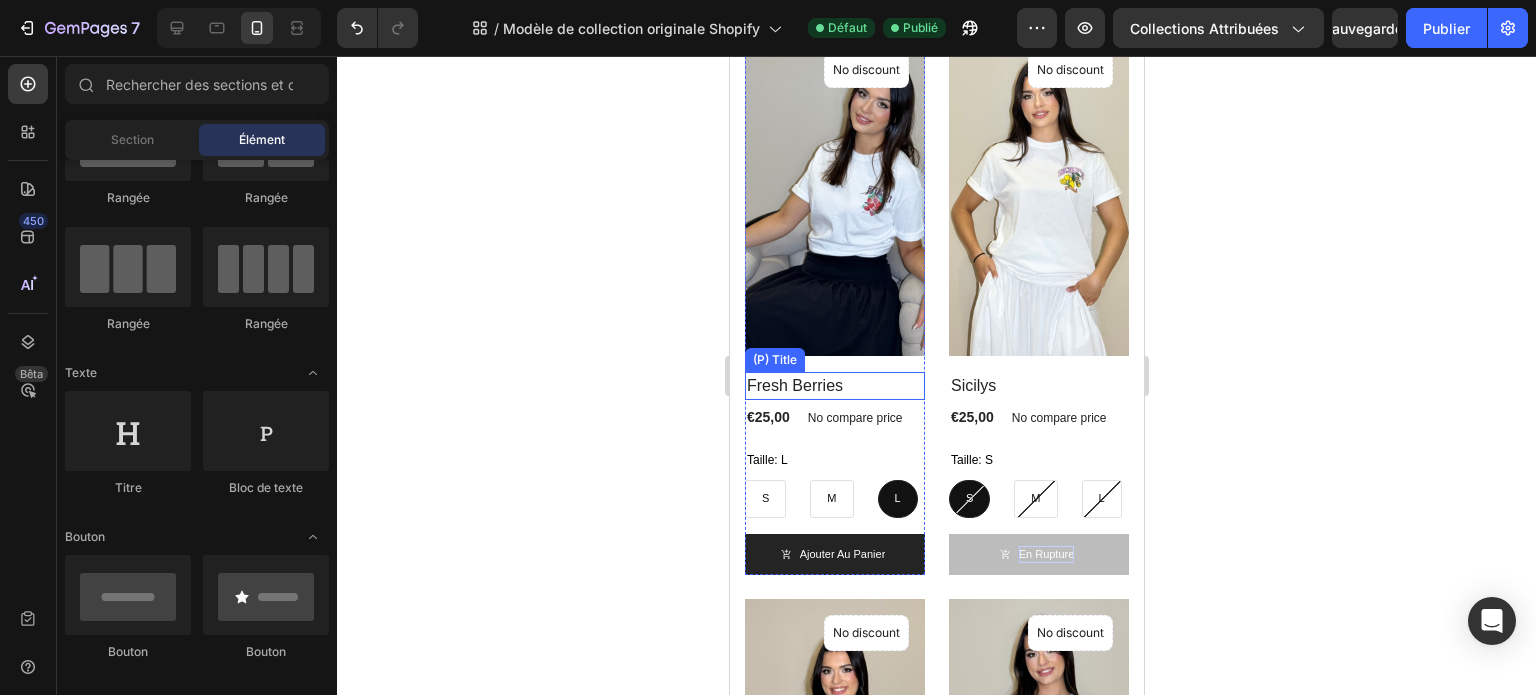 scroll, scrollTop: 247, scrollLeft: 0, axis: vertical 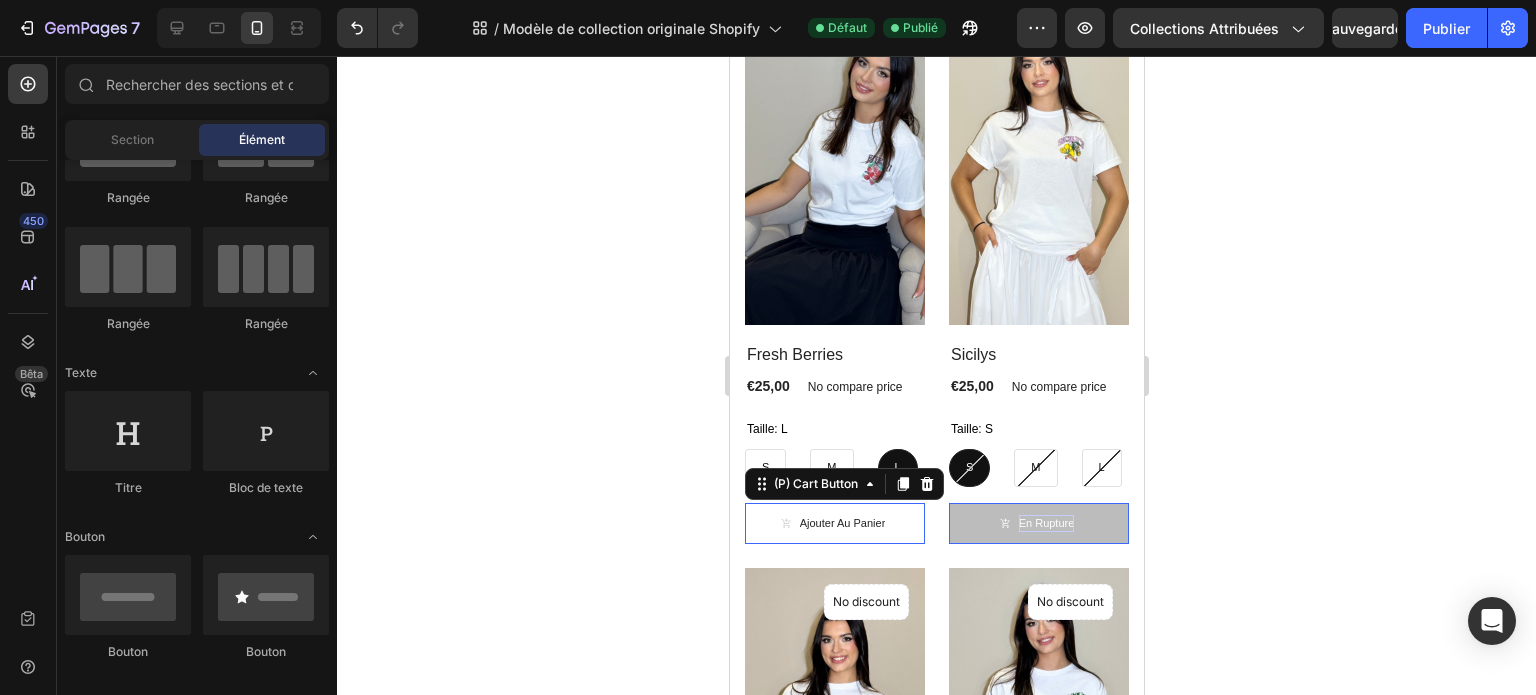 click 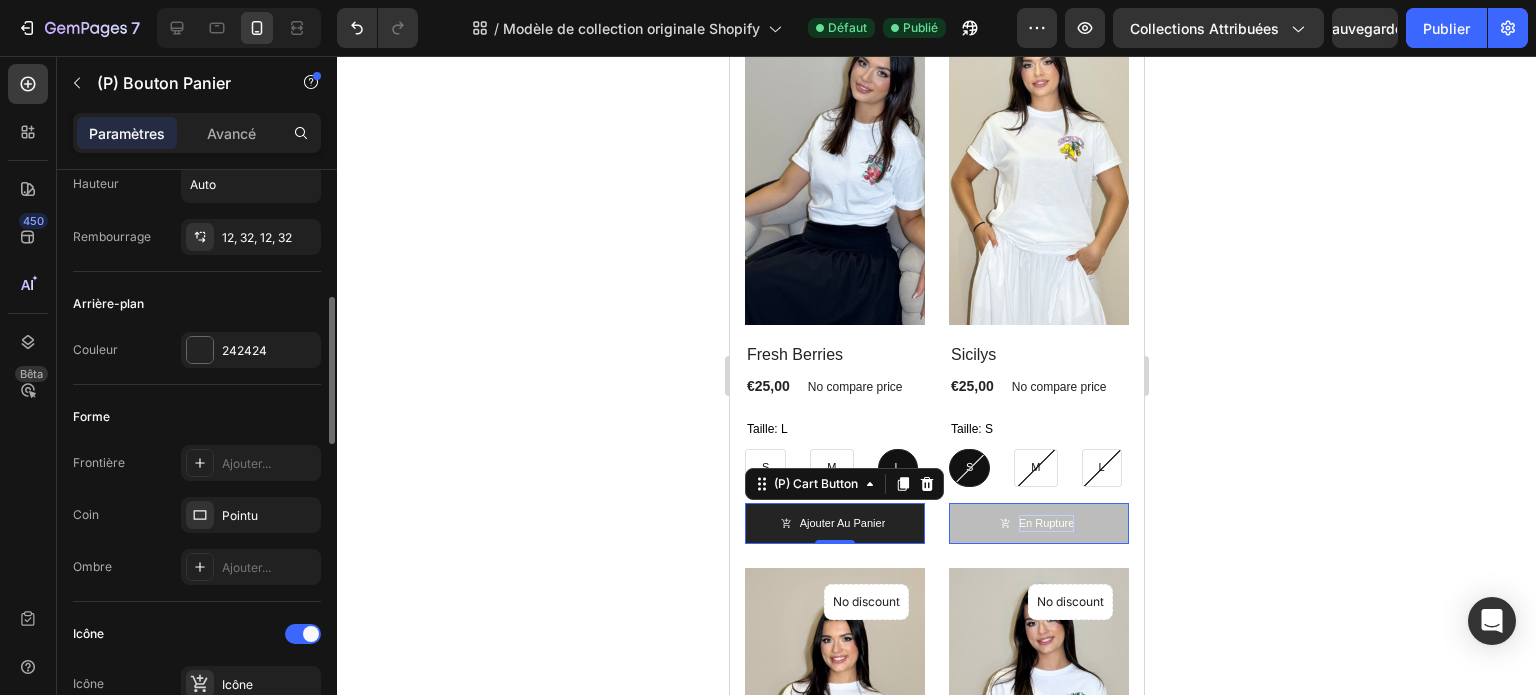 scroll, scrollTop: 540, scrollLeft: 0, axis: vertical 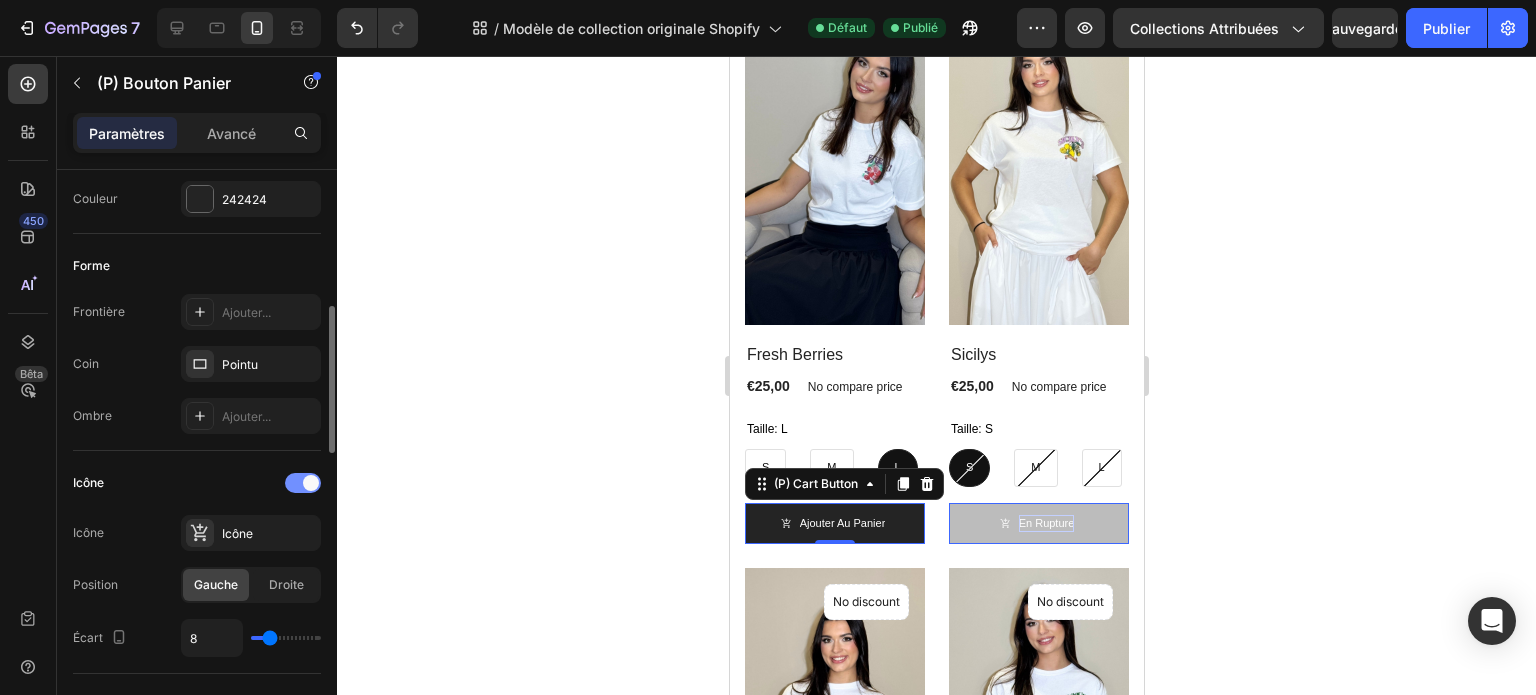 click at bounding box center [303, 483] 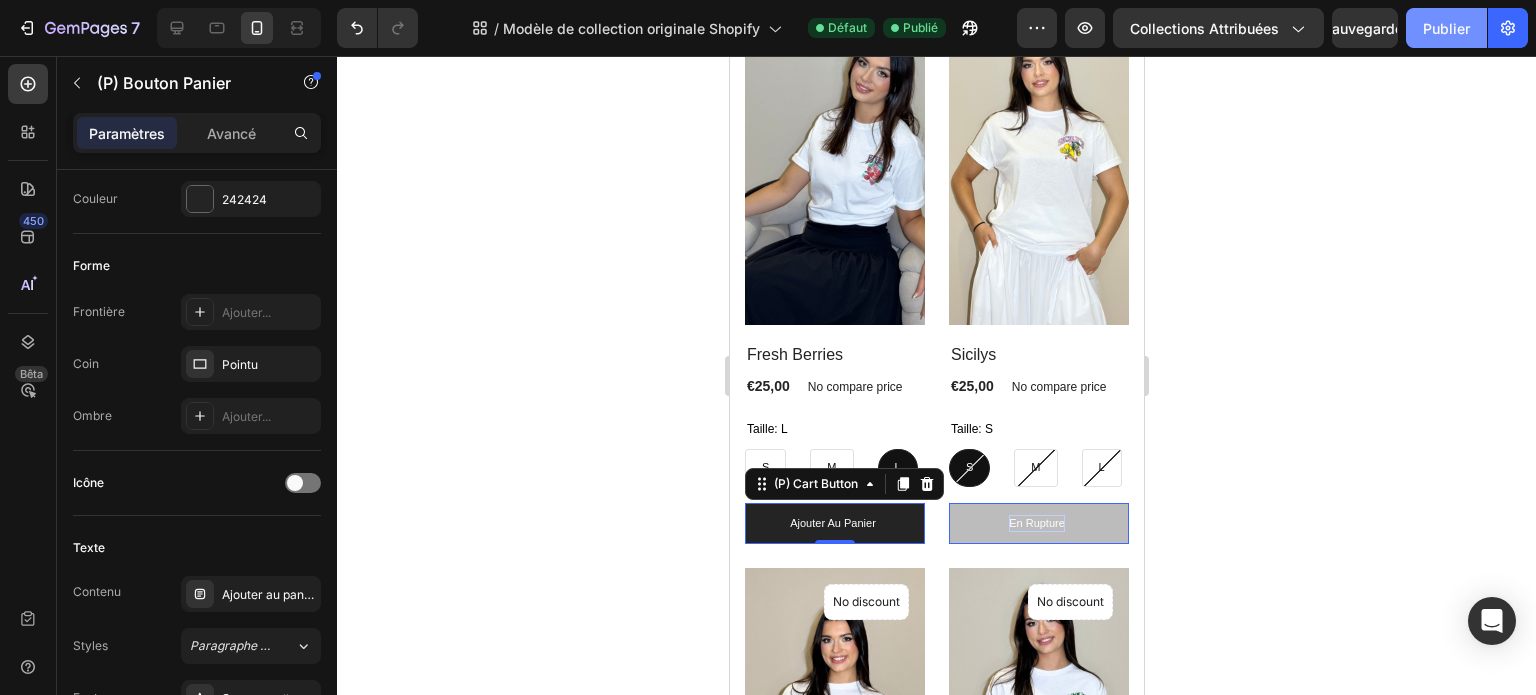 click on "Publier" at bounding box center [1446, 28] 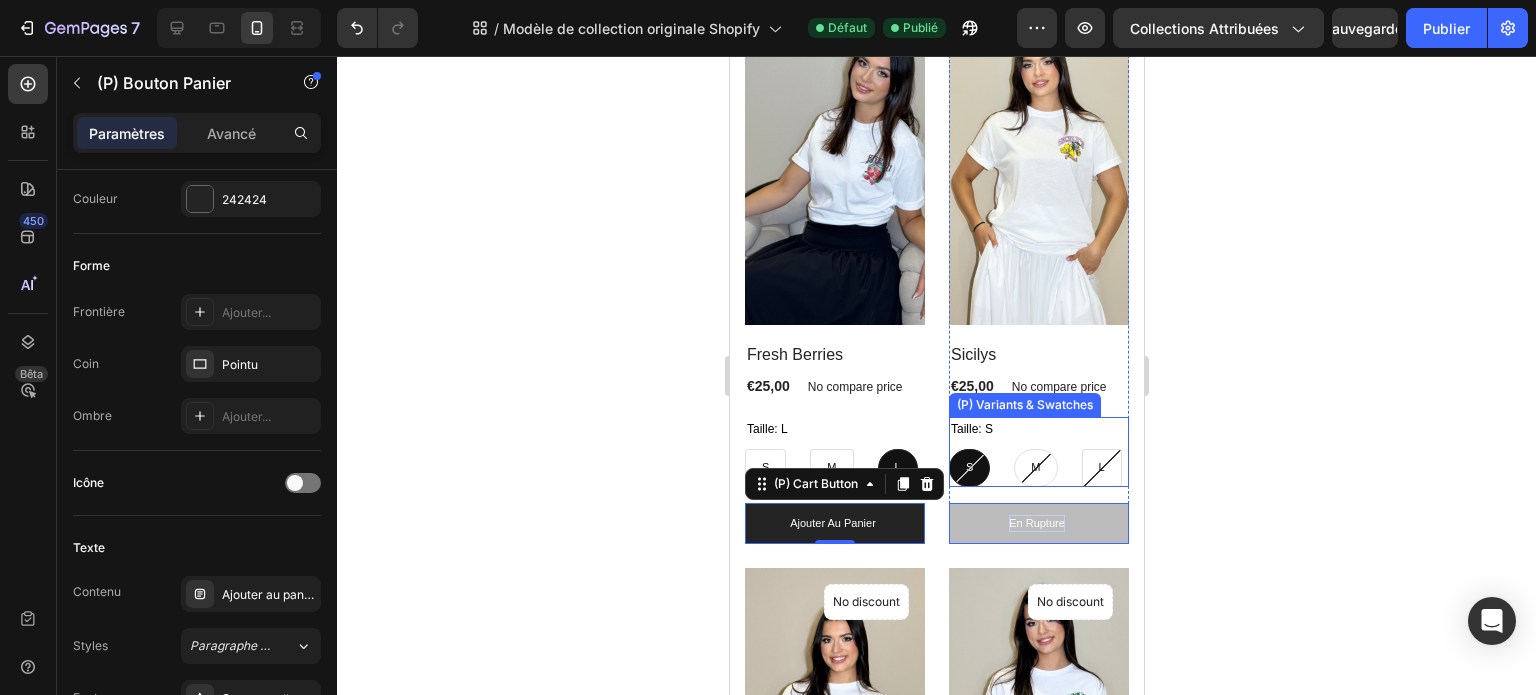 click on "M" at bounding box center (1034, 468) 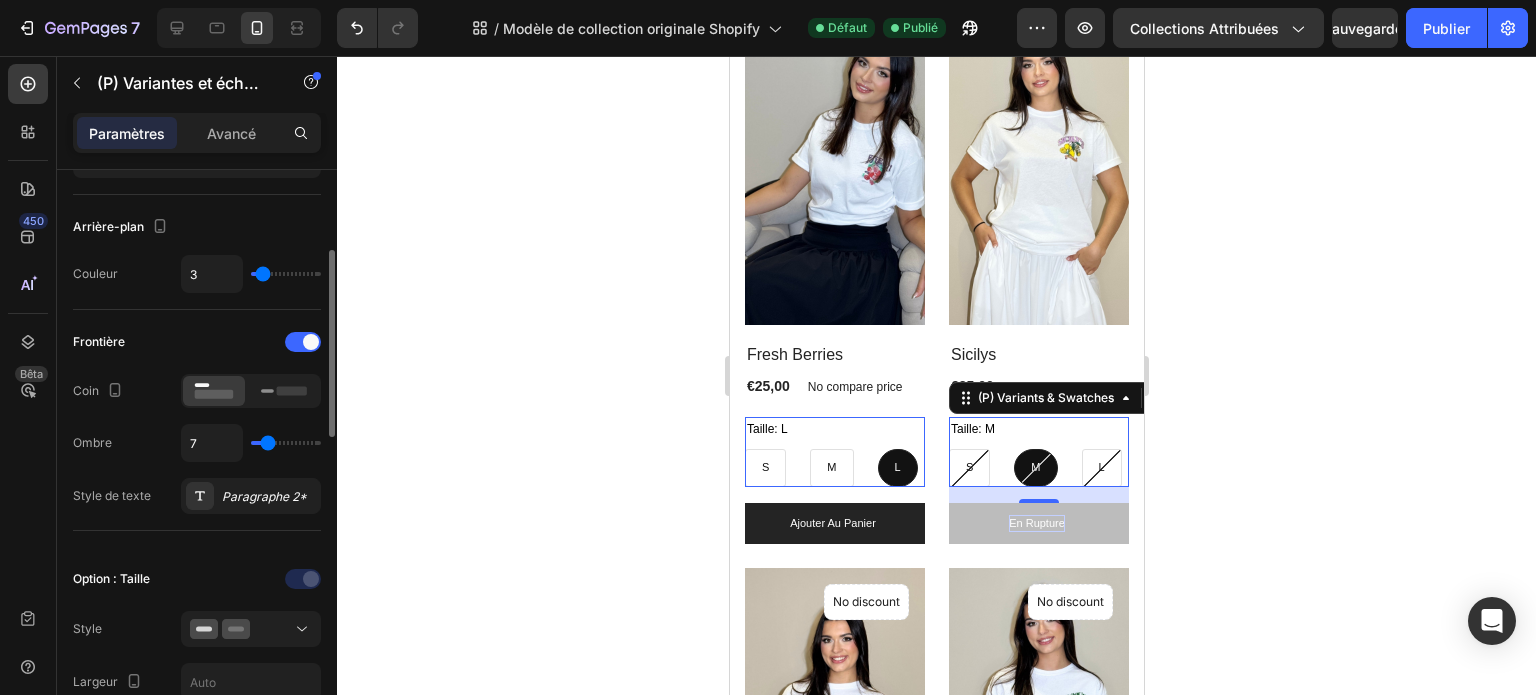 scroll, scrollTop: 189, scrollLeft: 0, axis: vertical 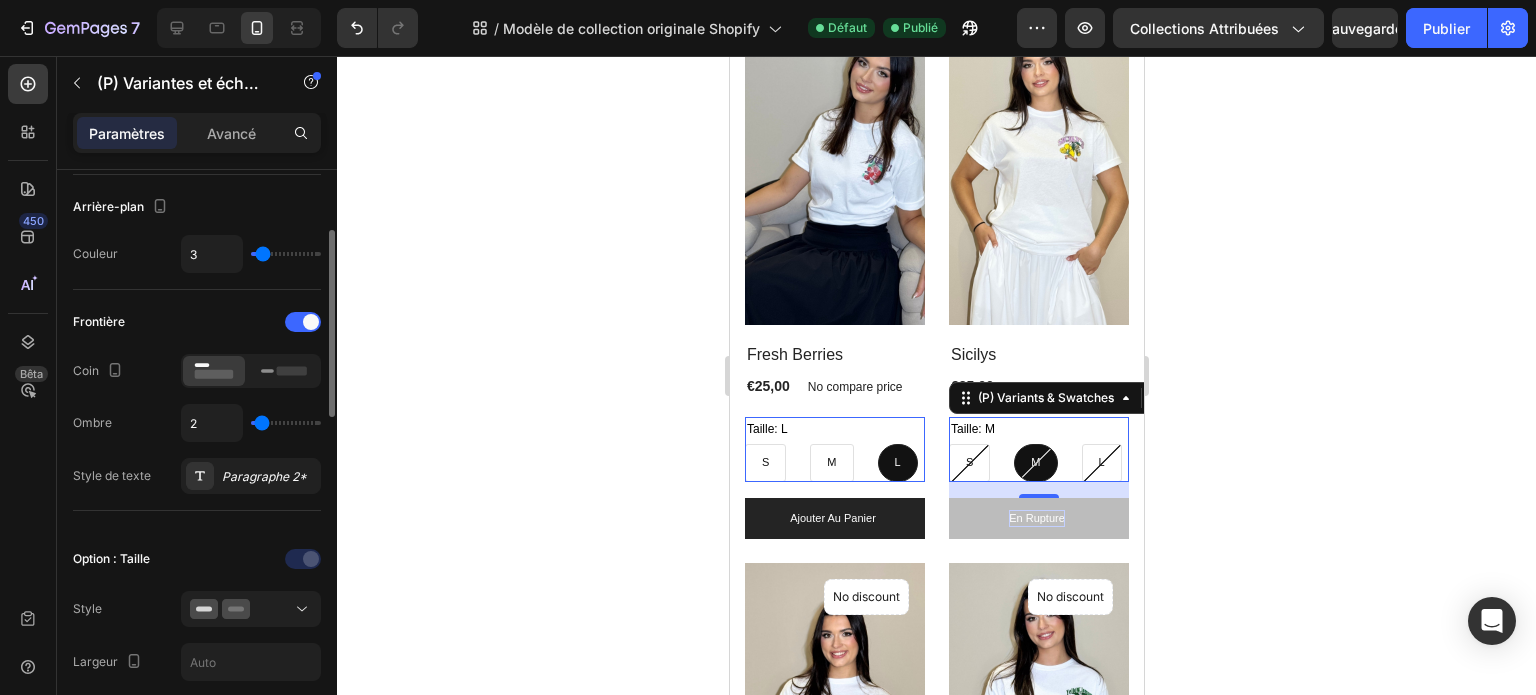 click at bounding box center [286, 423] 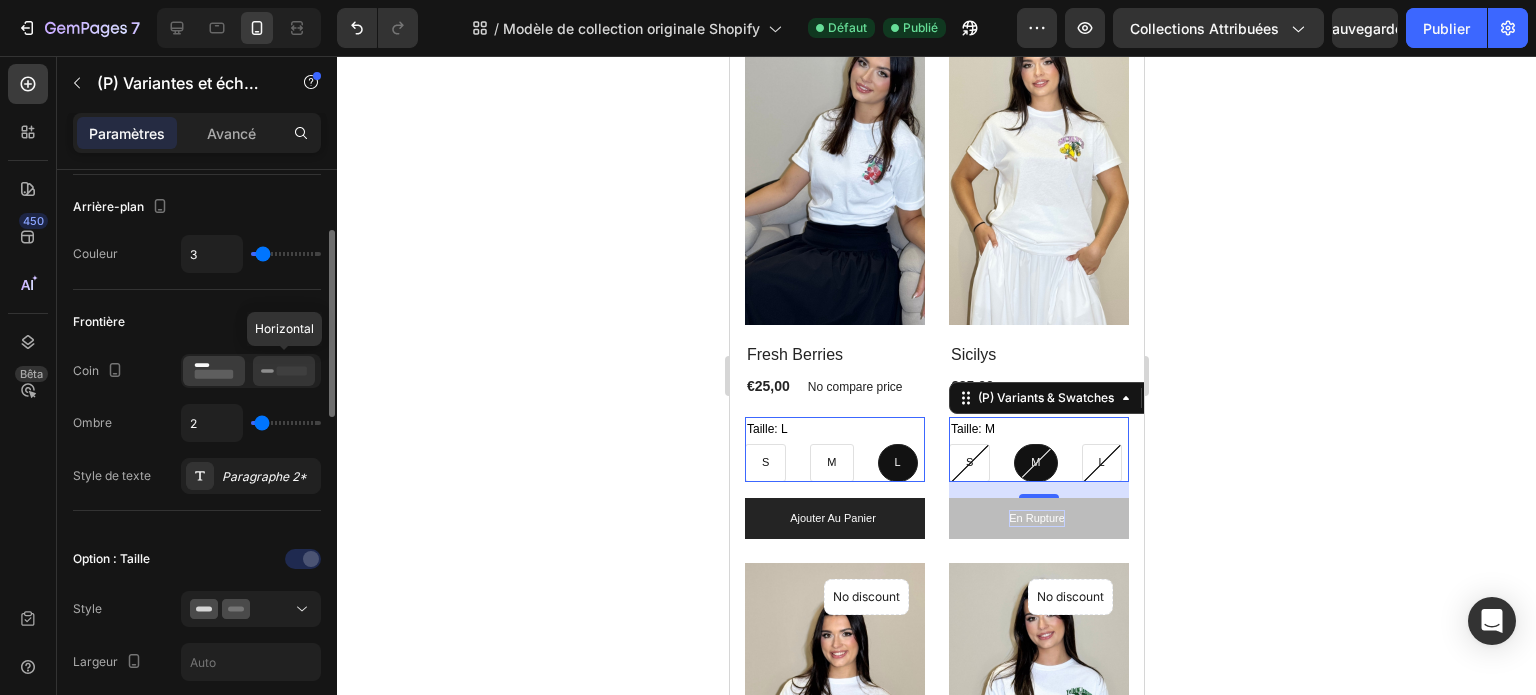 click 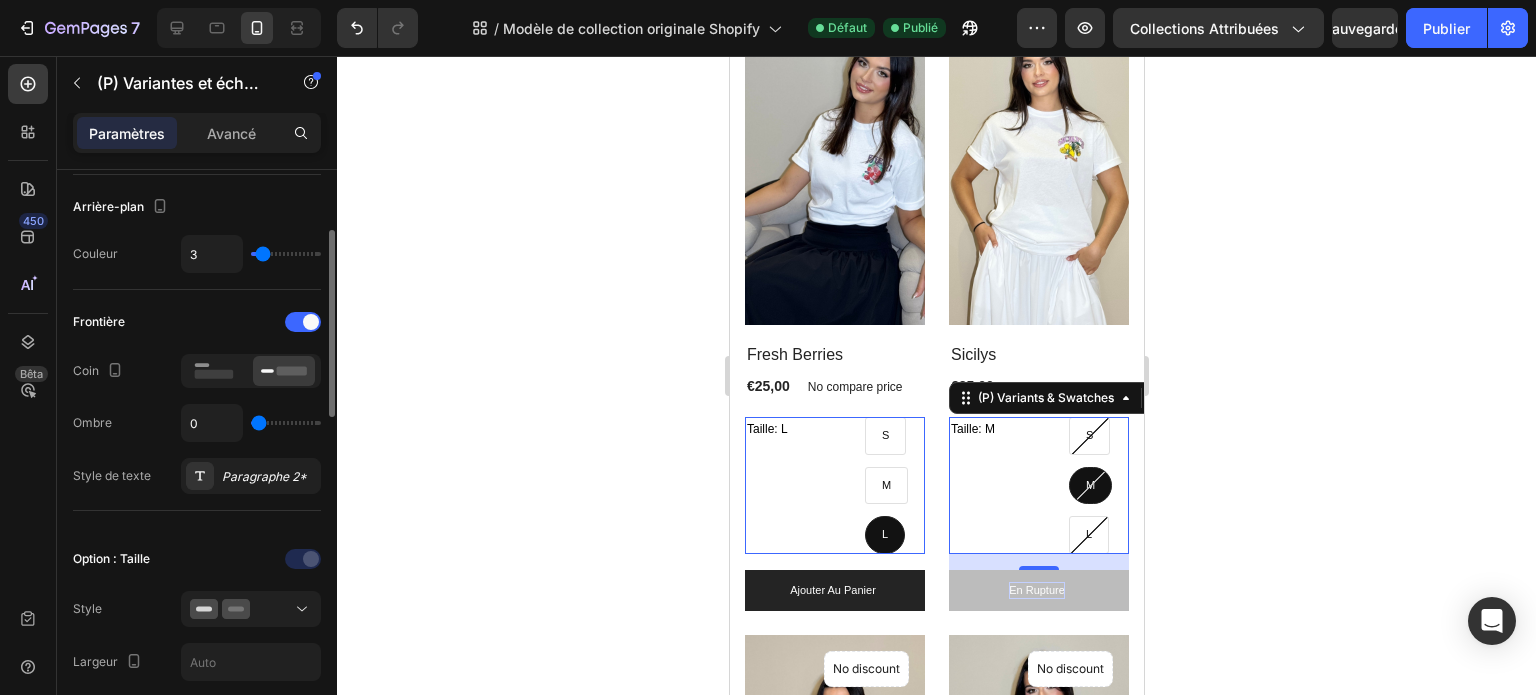 drag, startPoint x: 259, startPoint y: 415, endPoint x: 244, endPoint y: 415, distance: 15 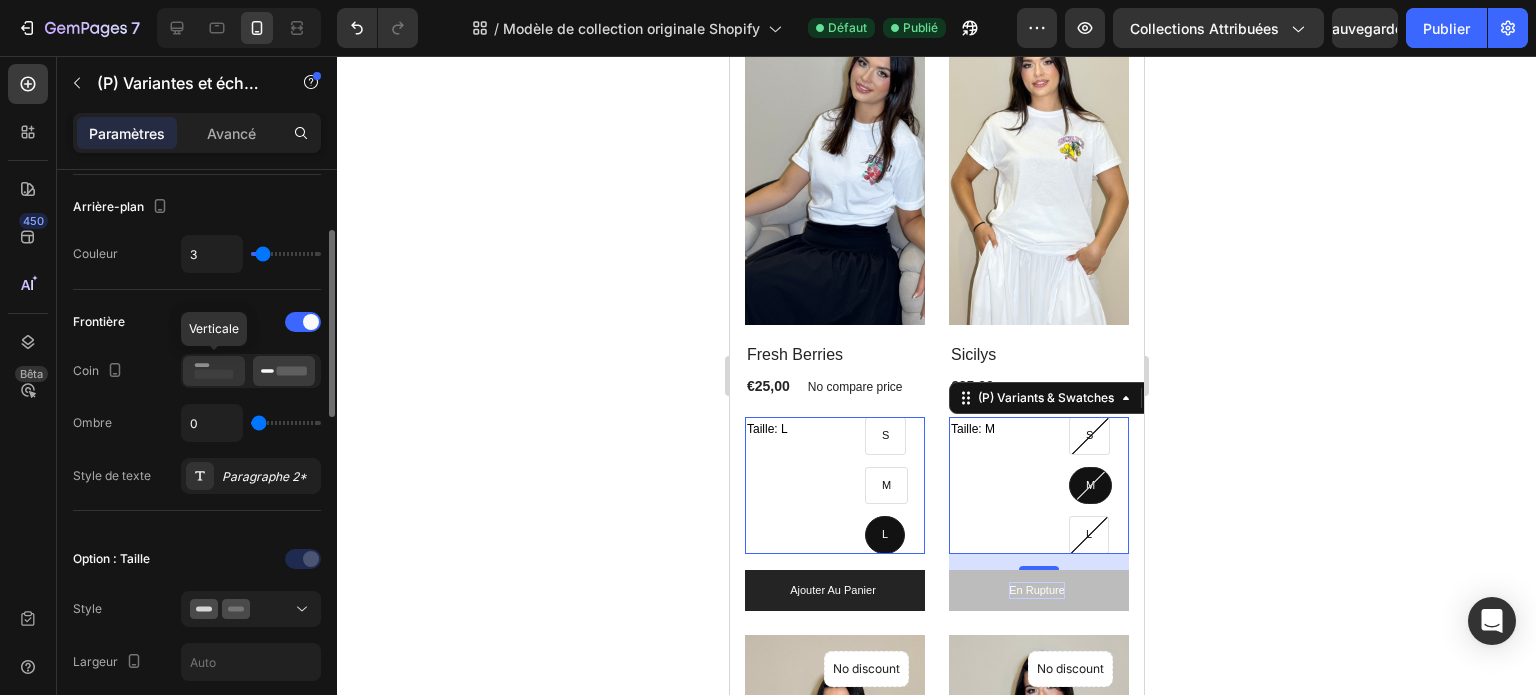 click 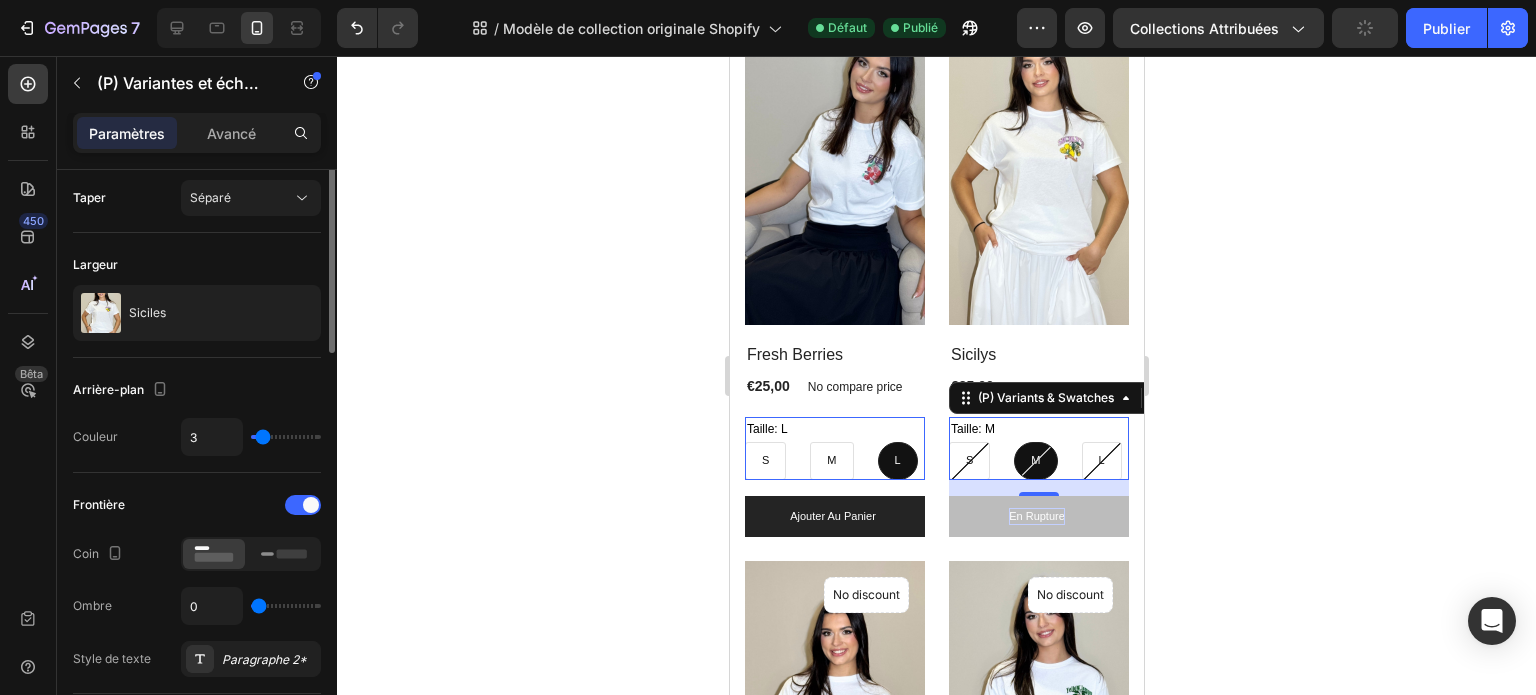 scroll, scrollTop: 2, scrollLeft: 0, axis: vertical 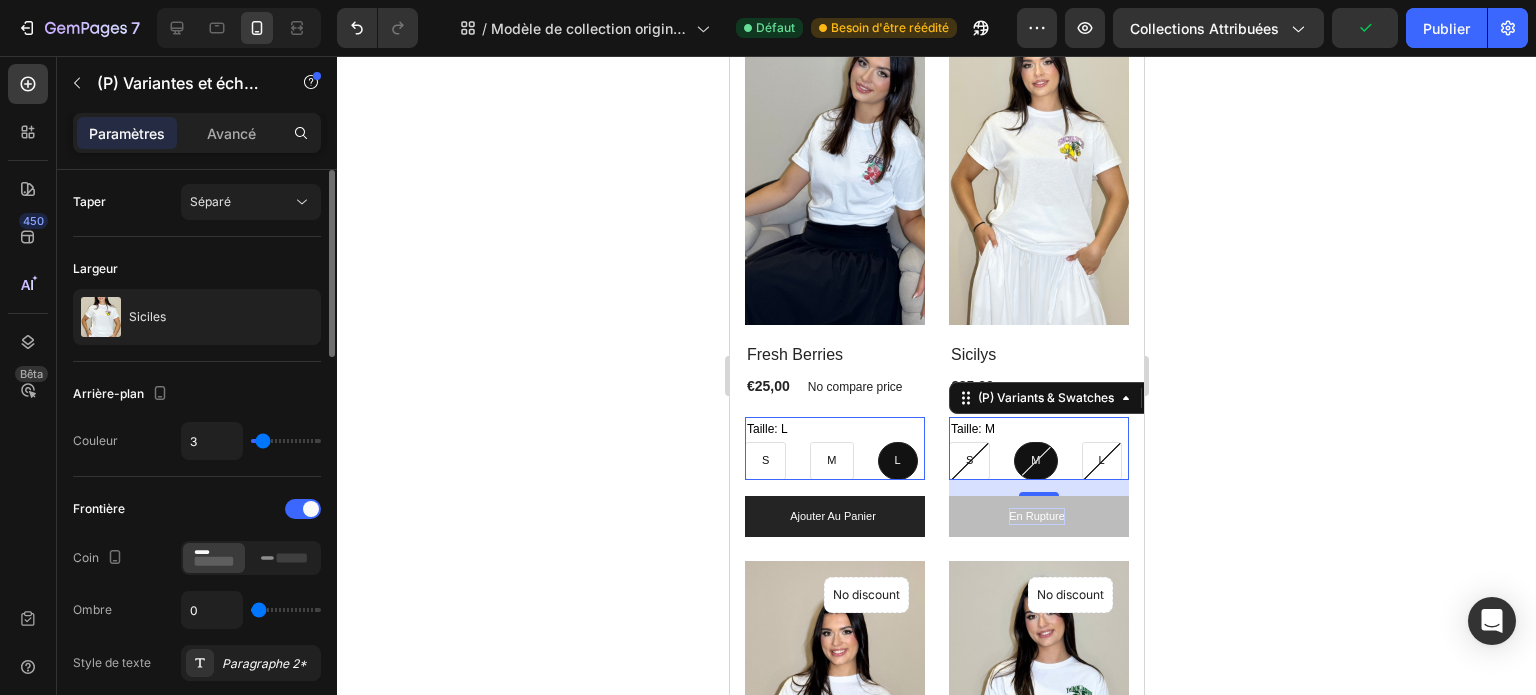 click on "Arrière-plan" at bounding box center [197, 394] 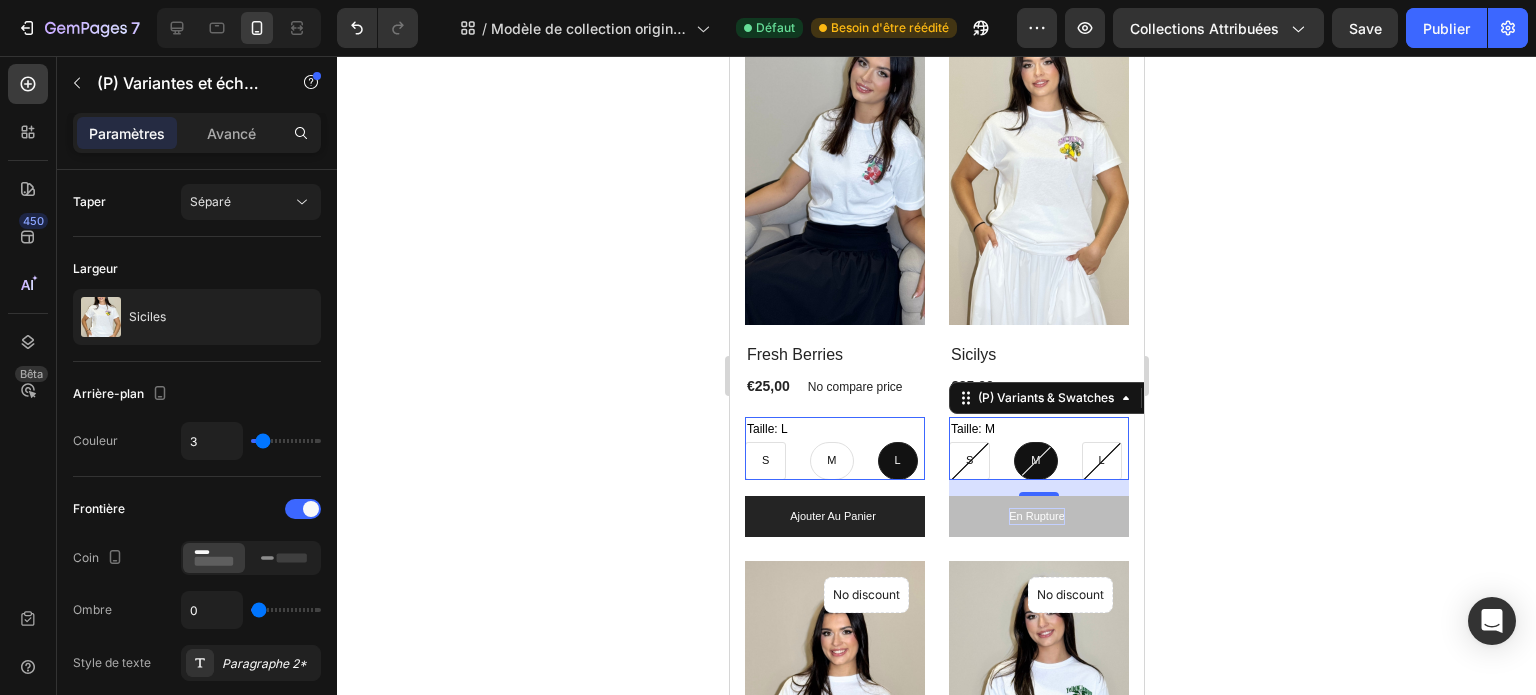 click on "M" at bounding box center [830, 461] 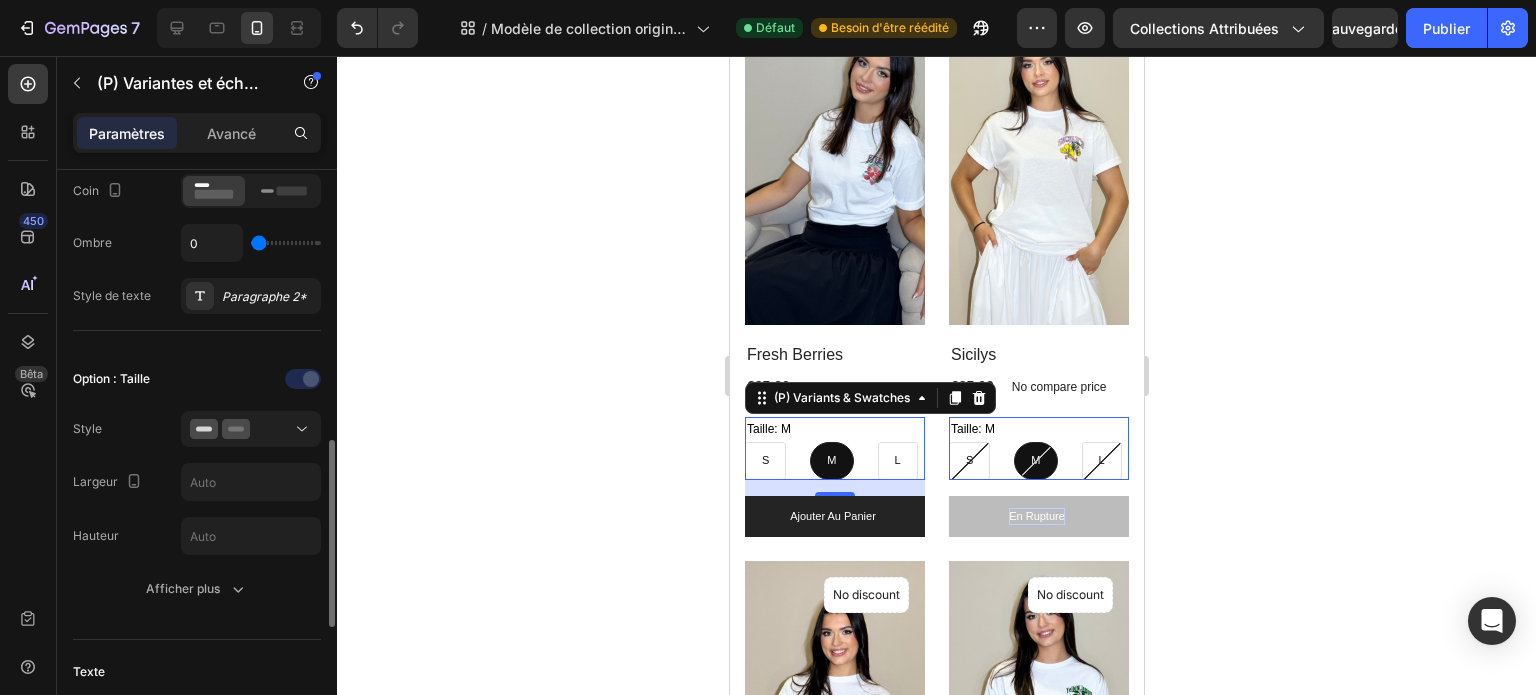 scroll, scrollTop: 485, scrollLeft: 0, axis: vertical 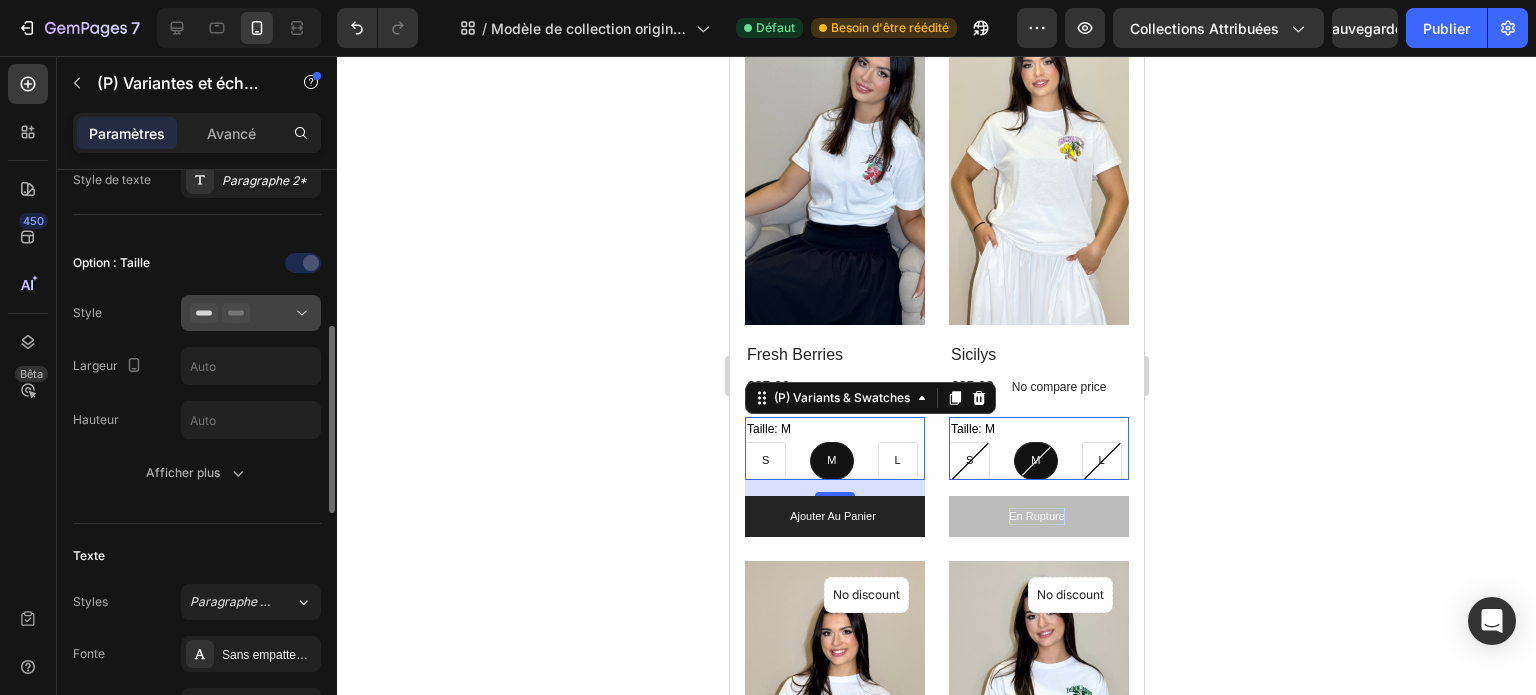 click at bounding box center (251, 313) 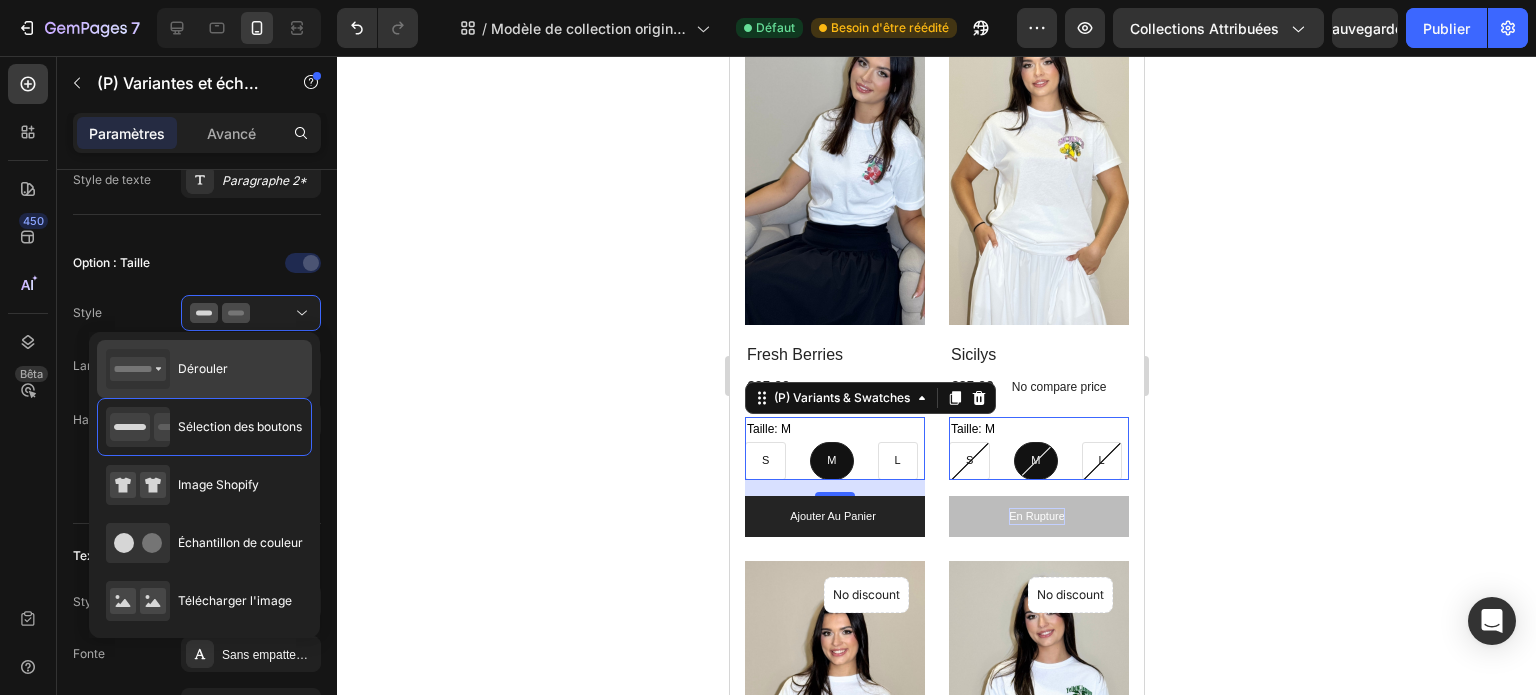 click on "Dérouler" at bounding box center (167, 369) 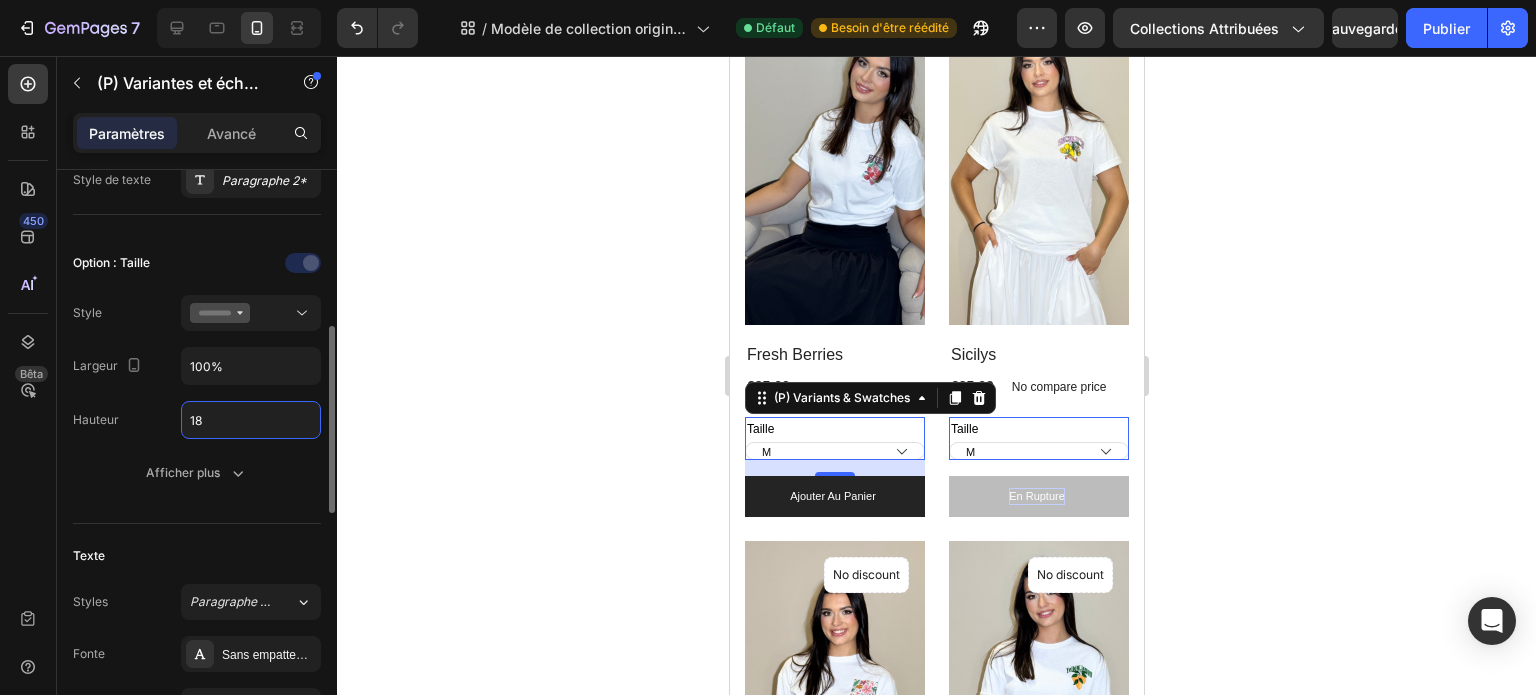 click on "18" at bounding box center (251, 420) 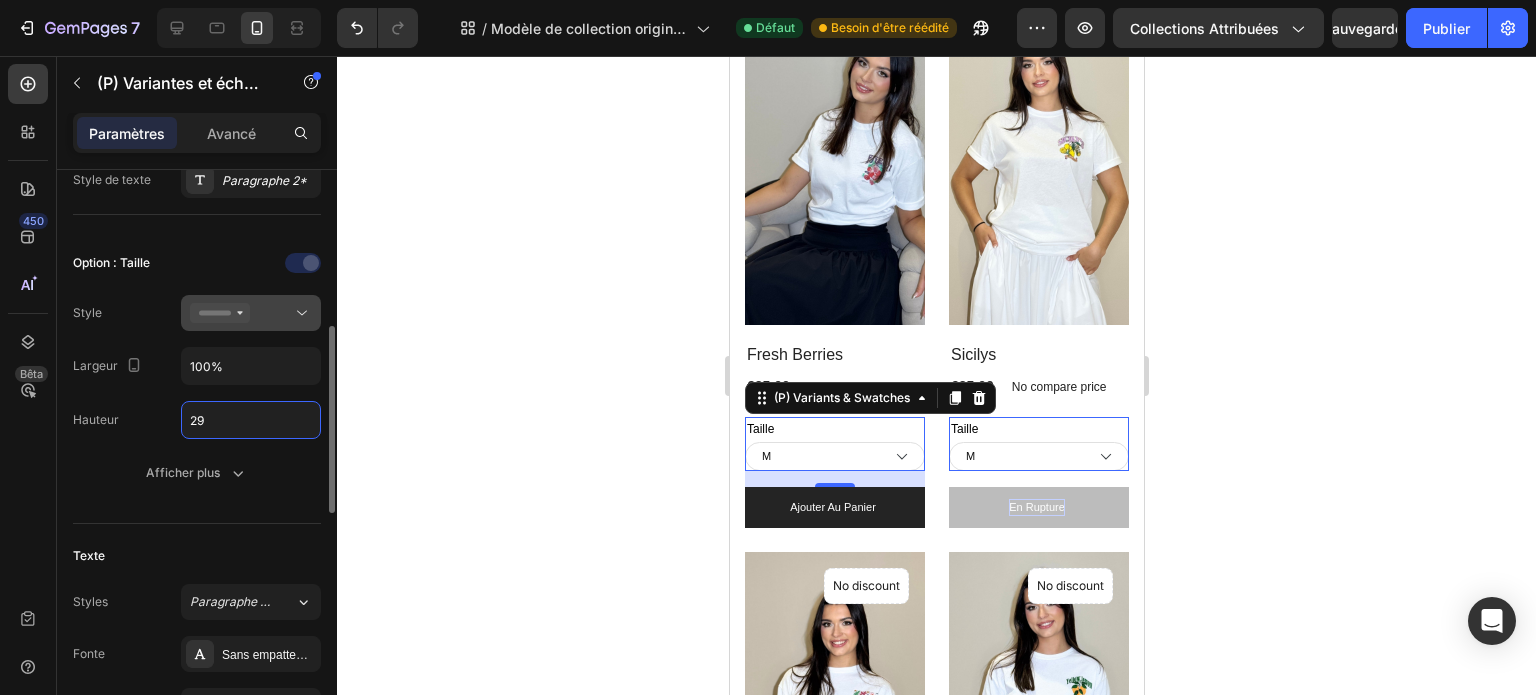 click at bounding box center [251, 313] 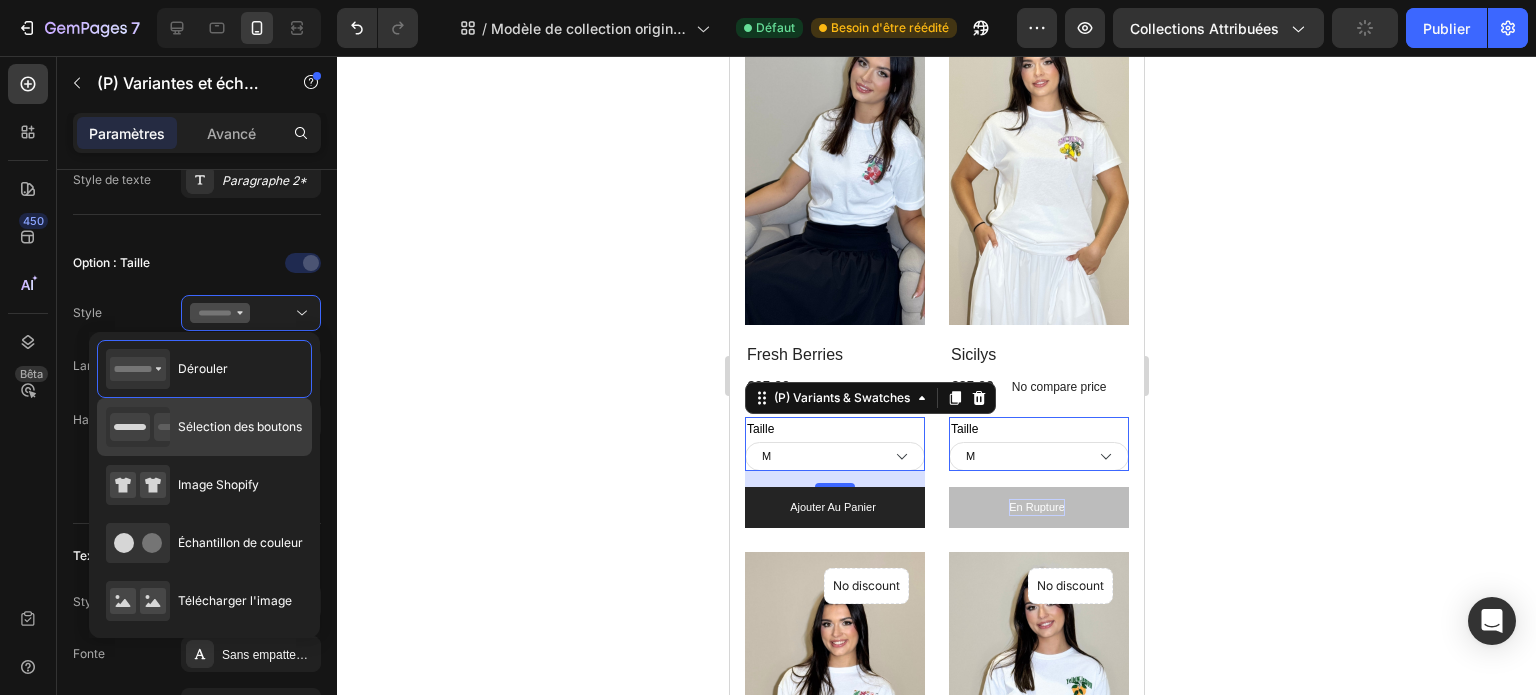 click on "Sélection des boutons" at bounding box center [240, 426] 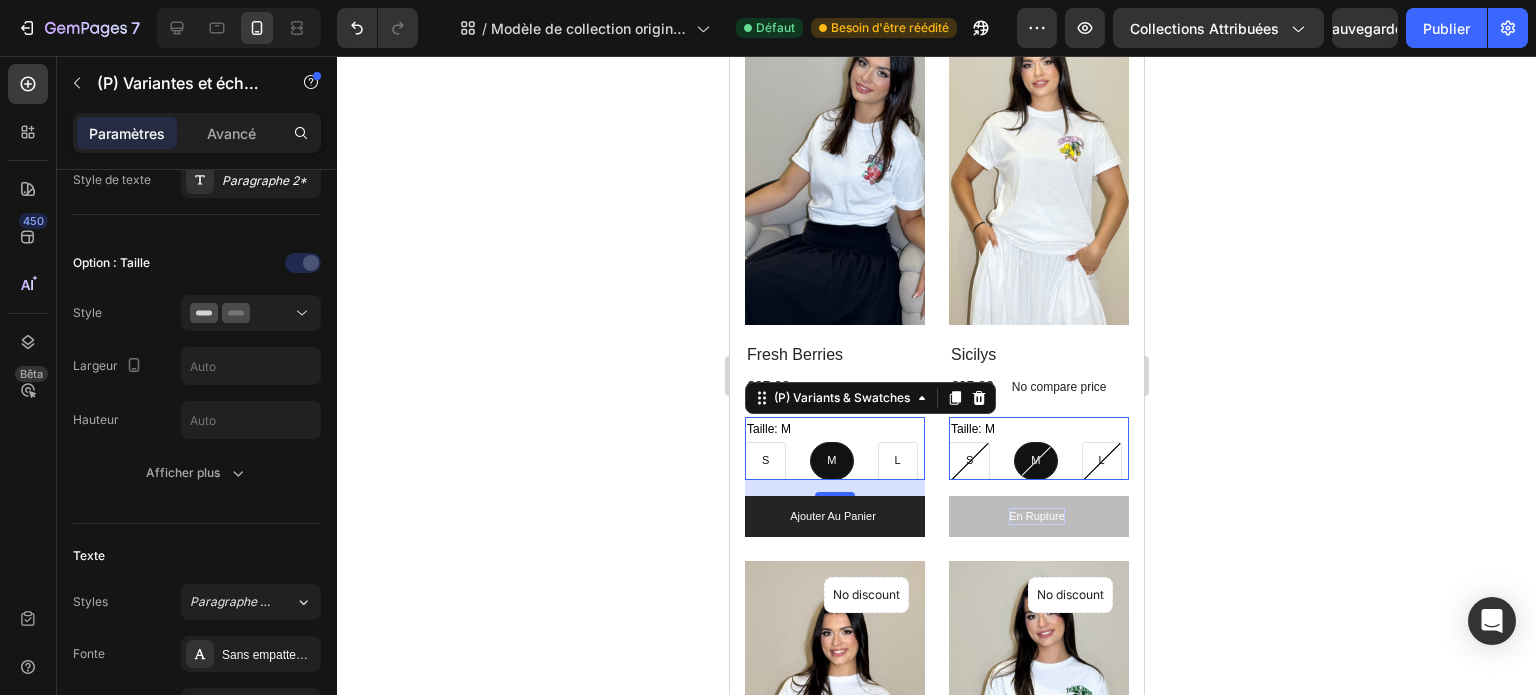 click on "S S S M M M L L L" at bounding box center (834, 461) 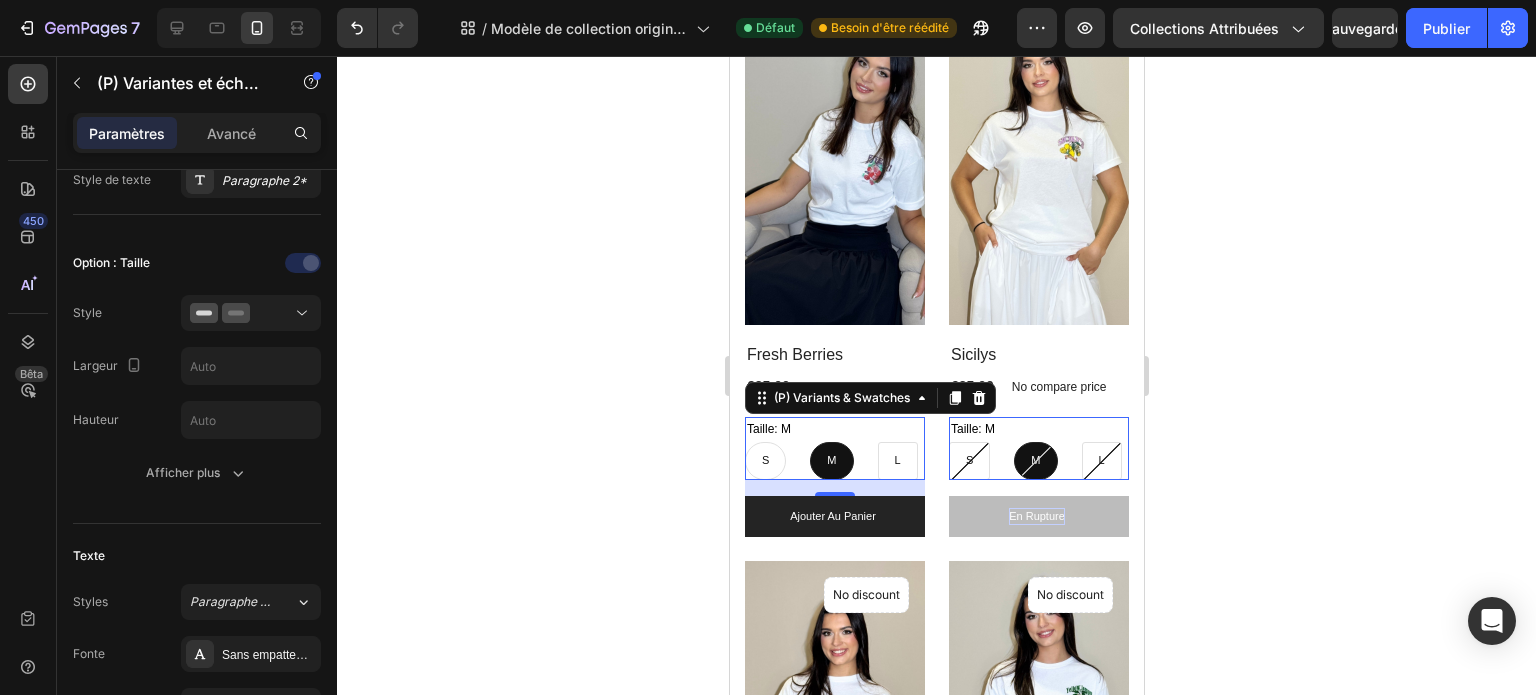 click on "S" at bounding box center [764, 460] 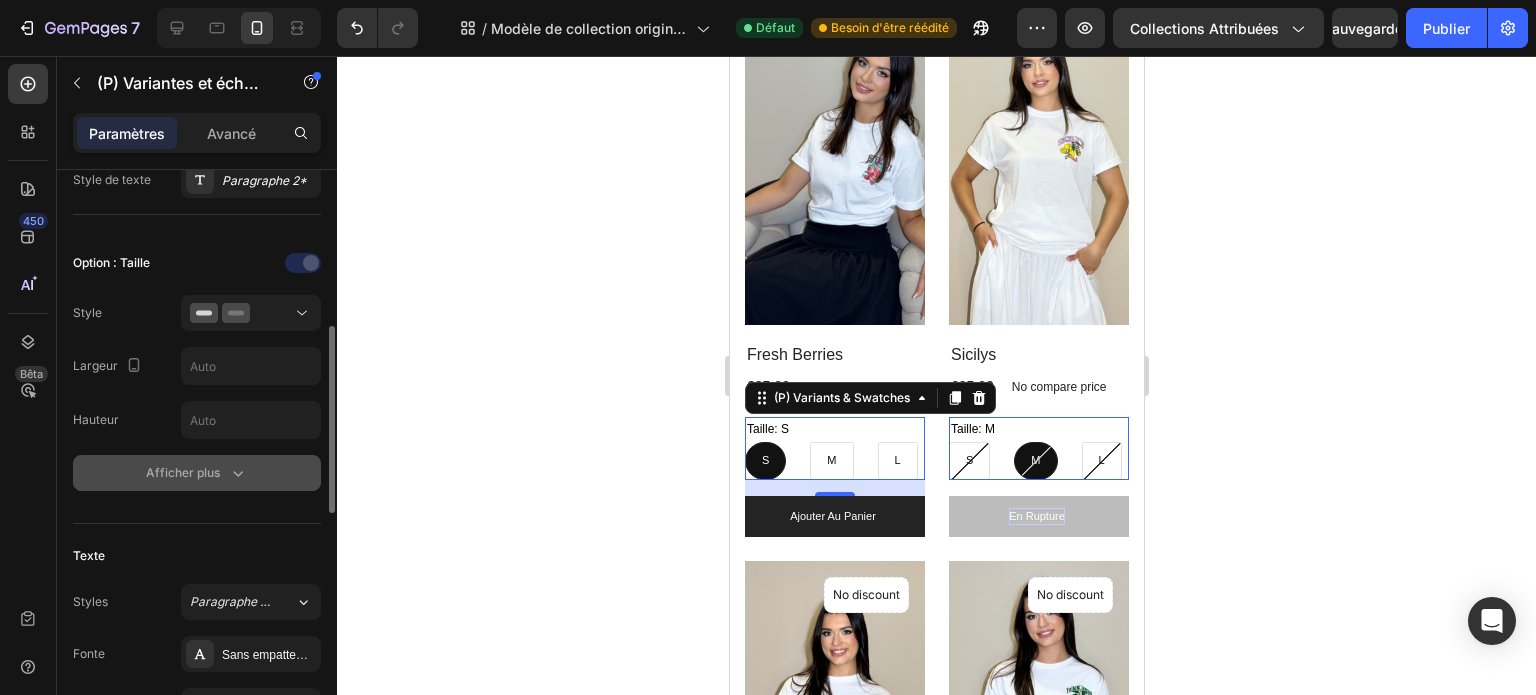 click on "Afficher plus" at bounding box center (197, 473) 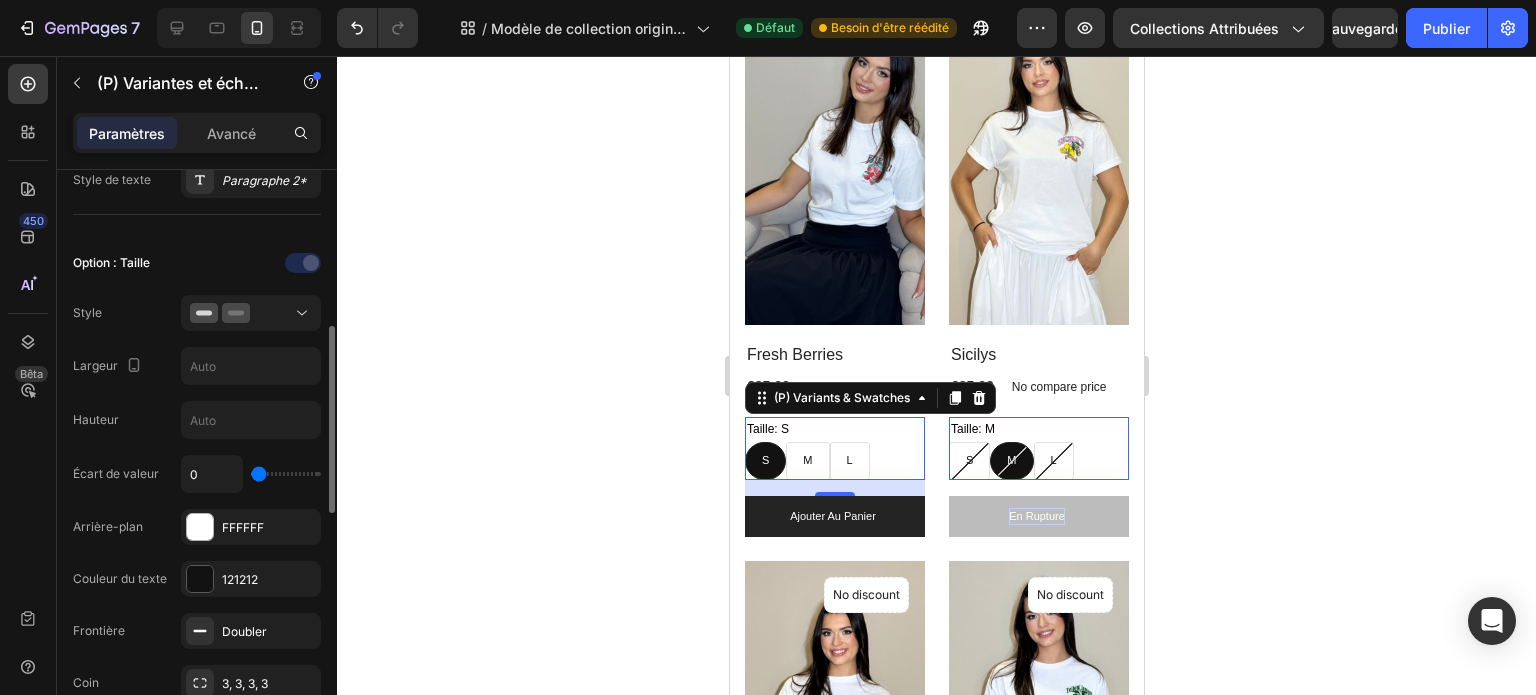 drag, startPoint x: 284, startPoint y: 468, endPoint x: 225, endPoint y: 465, distance: 59.07622 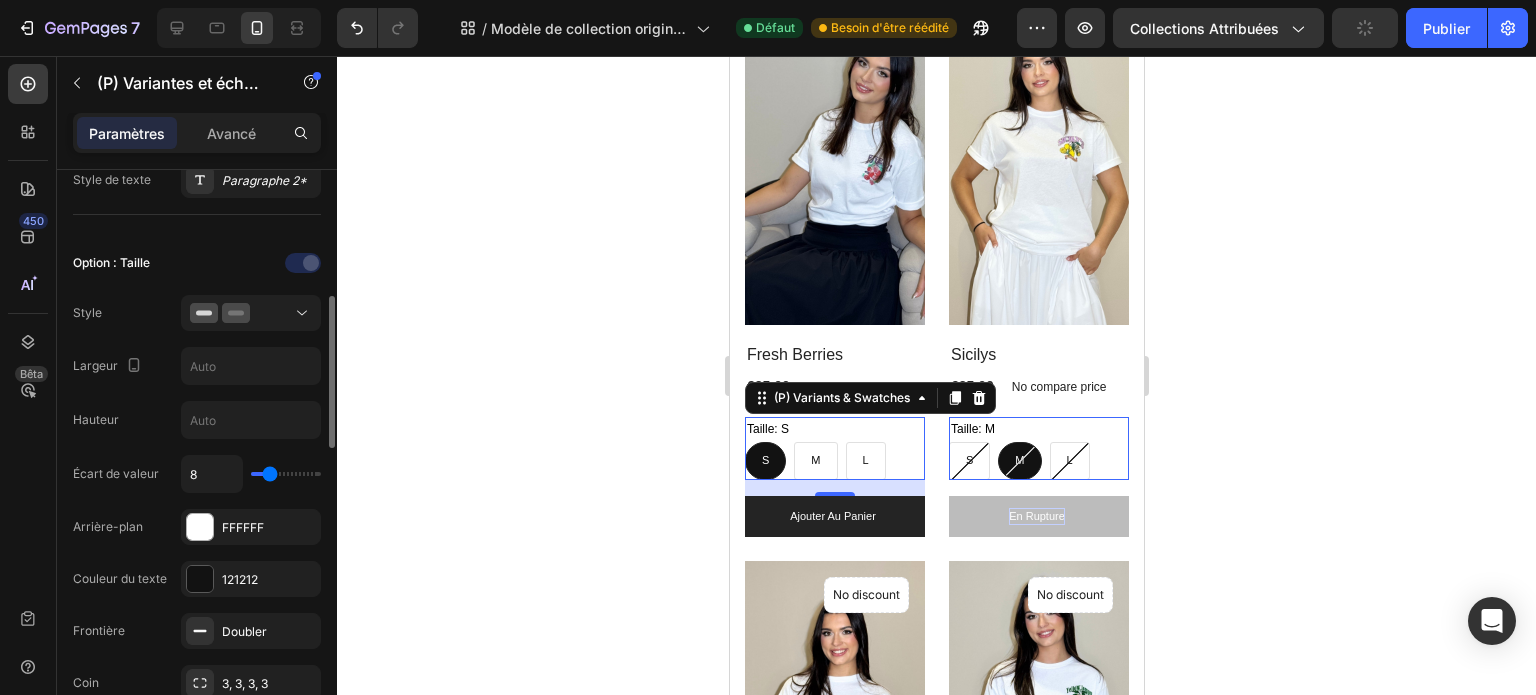 drag, startPoint x: 256, startPoint y: 463, endPoint x: 270, endPoint y: 467, distance: 14.56022 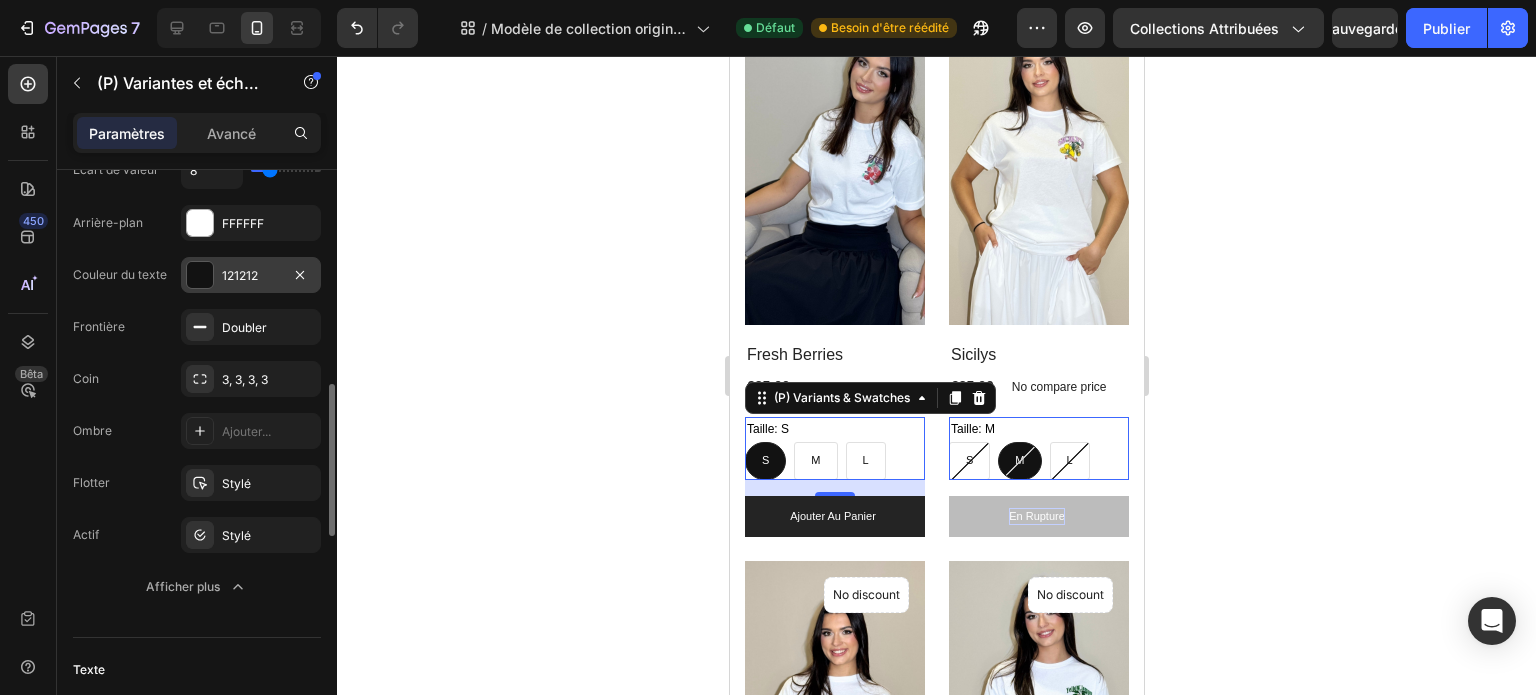 scroll, scrollTop: 795, scrollLeft: 0, axis: vertical 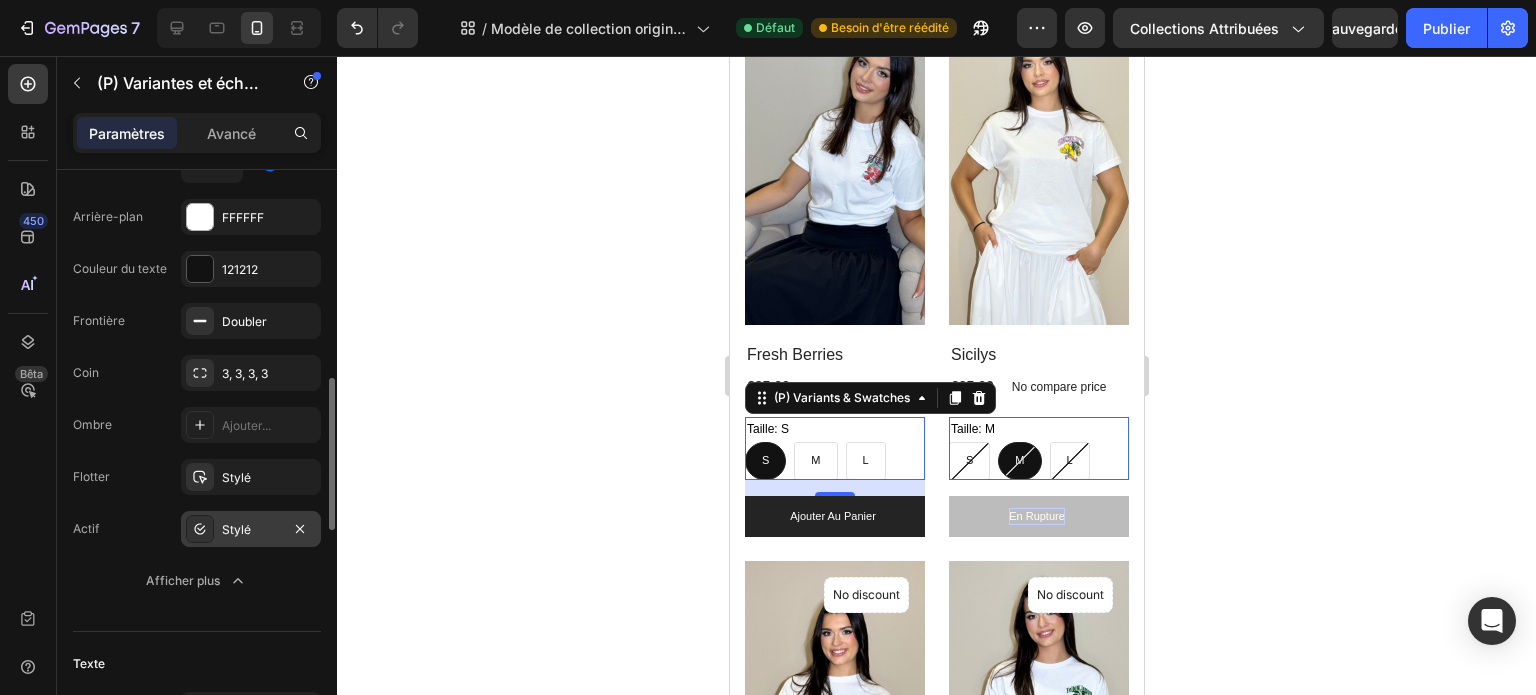click on "Stylé" at bounding box center (251, 529) 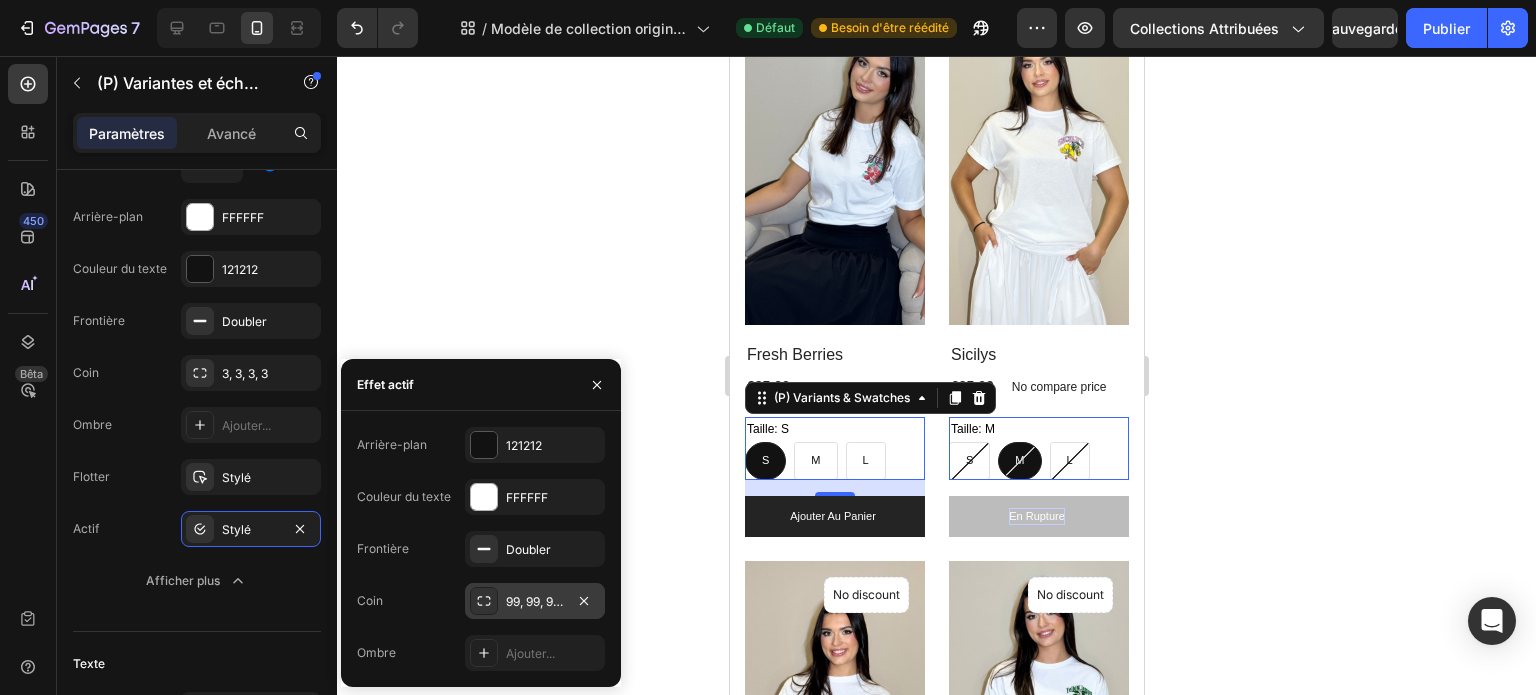 click on "99, 99, 99, 99" at bounding box center (543, 601) 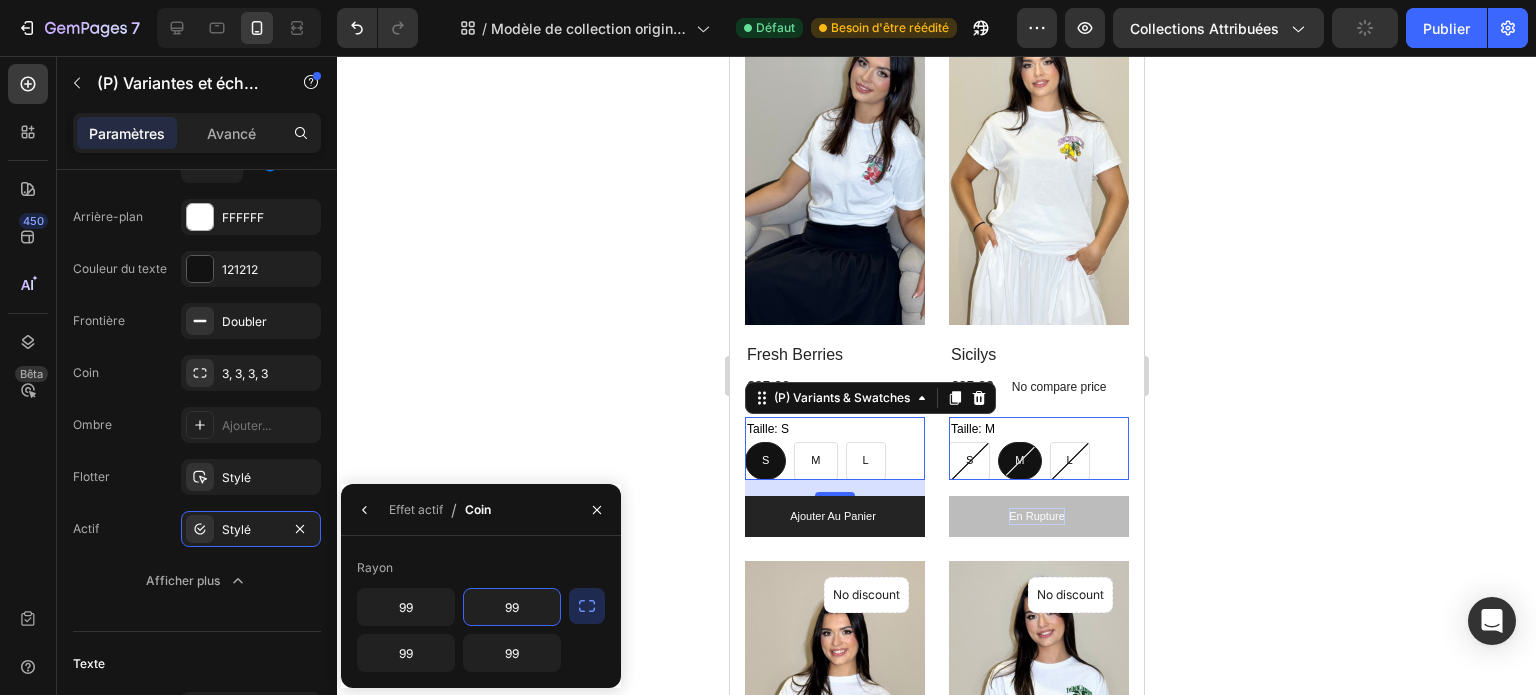 click on "99" at bounding box center (512, 607) 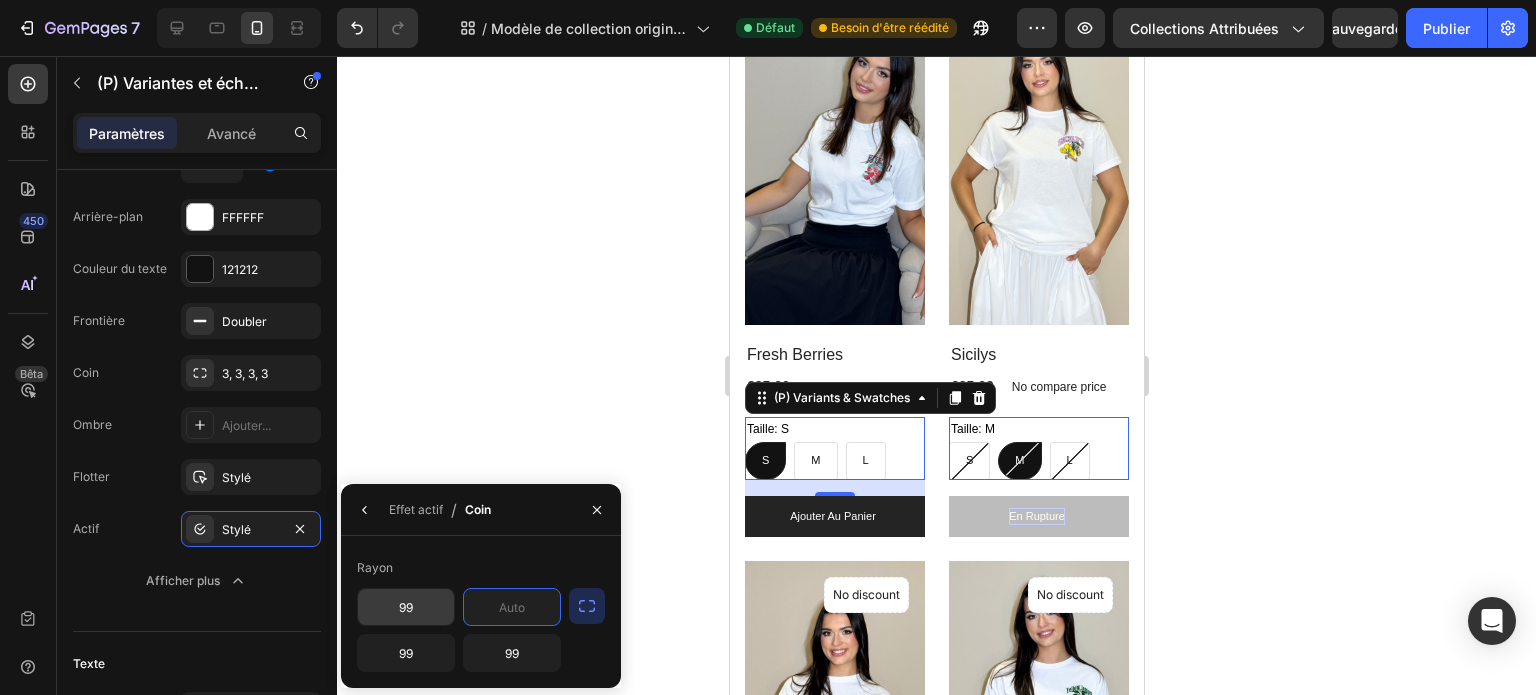 click on "99" at bounding box center [406, 607] 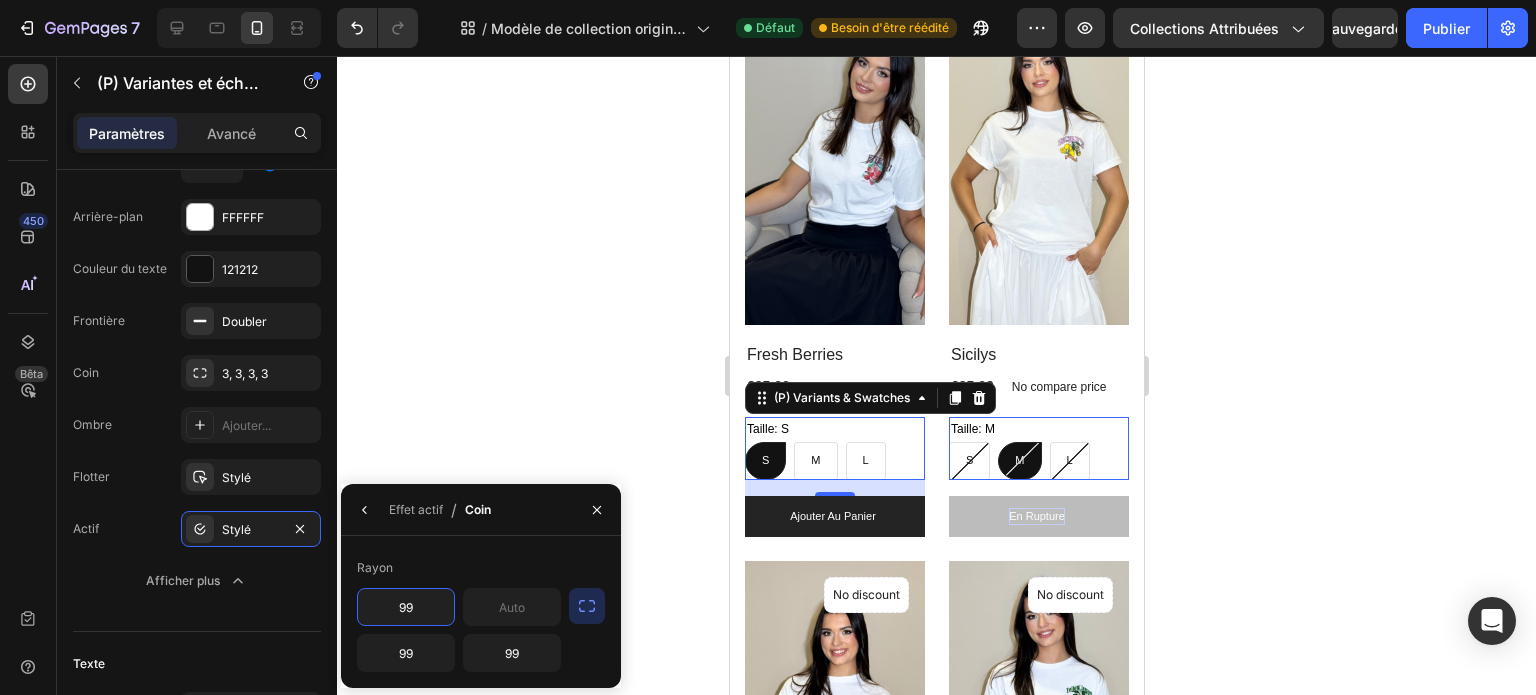 click 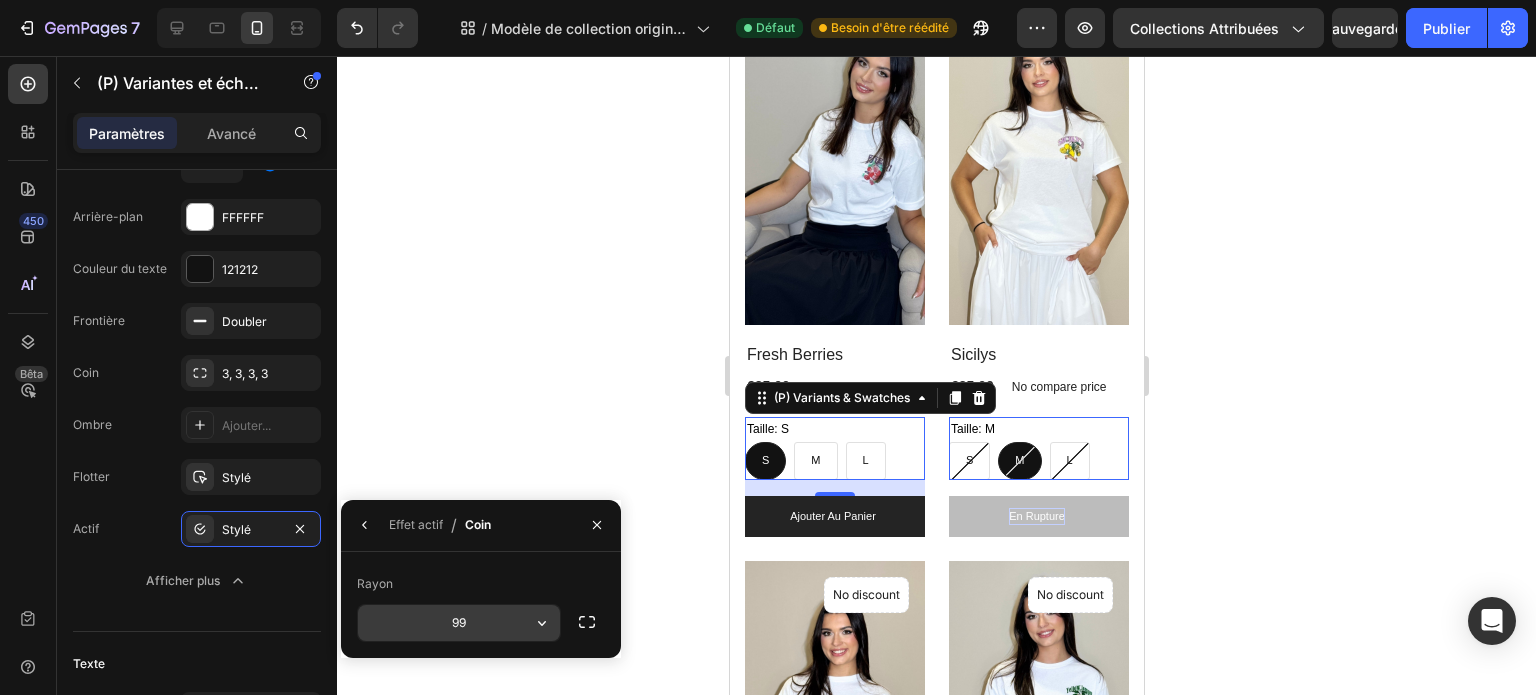click on "99" at bounding box center [459, 623] 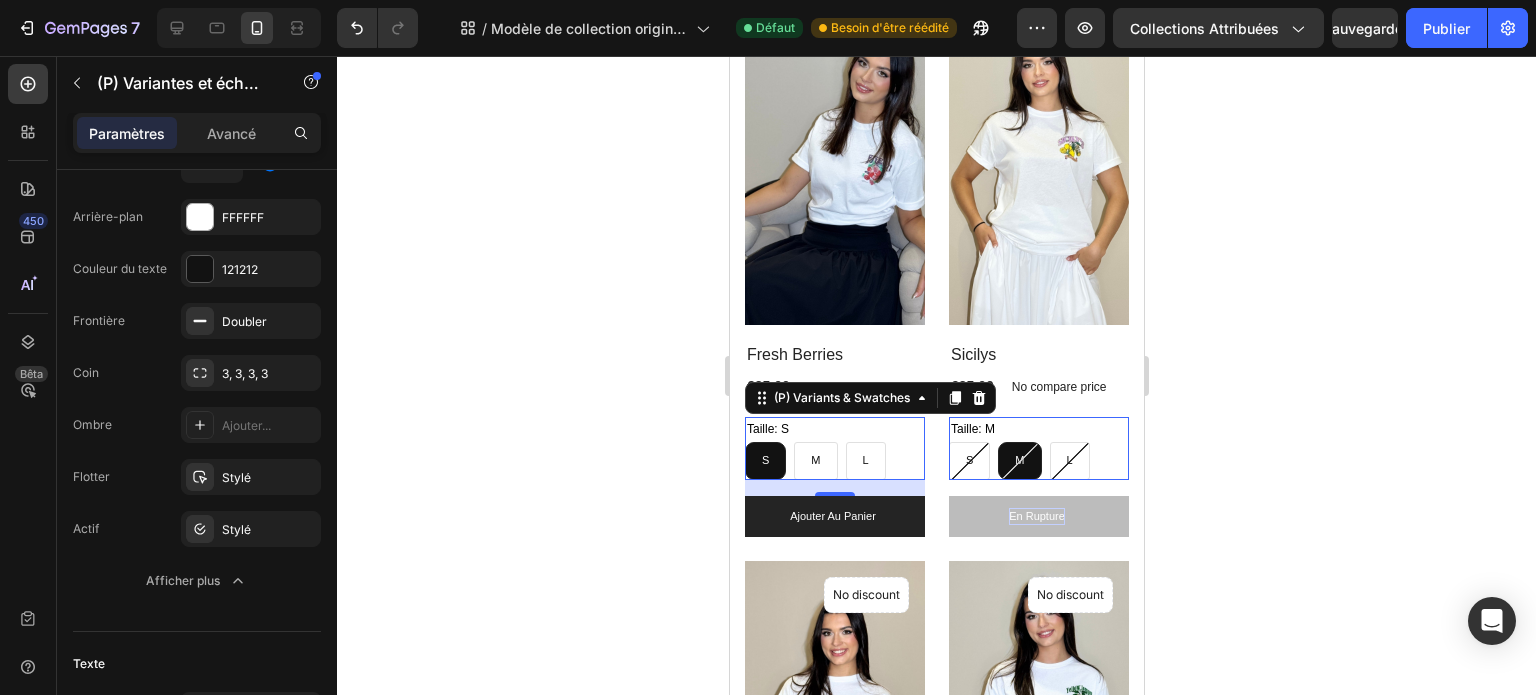 click 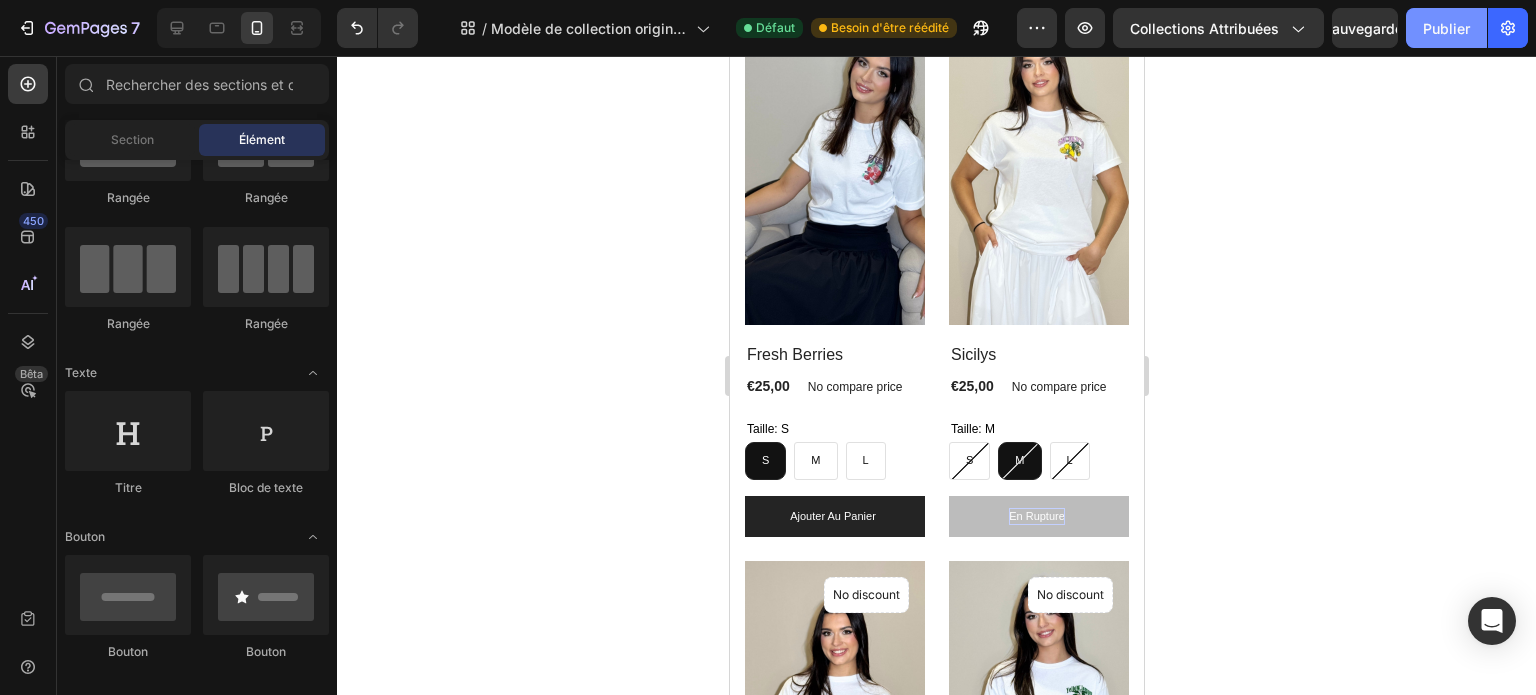 click on "Publier" 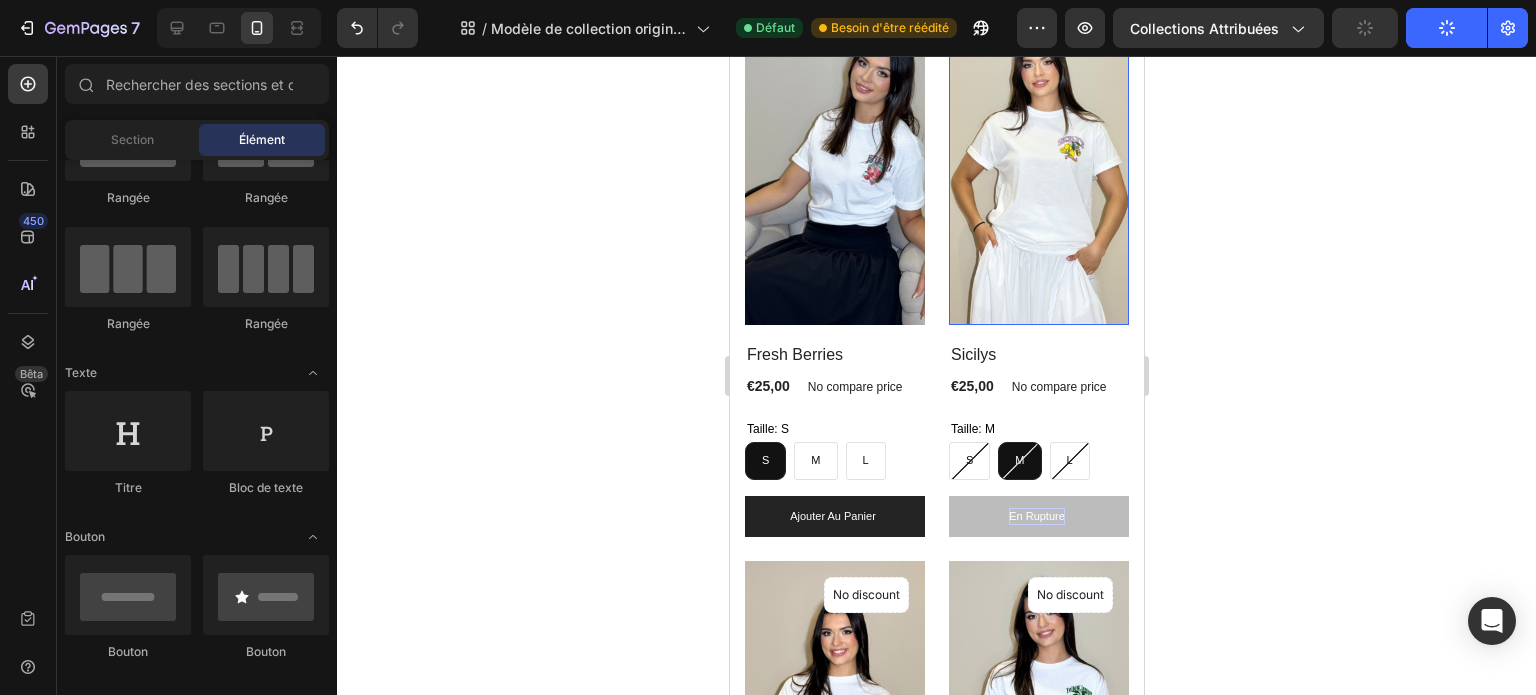 scroll, scrollTop: 0, scrollLeft: 0, axis: both 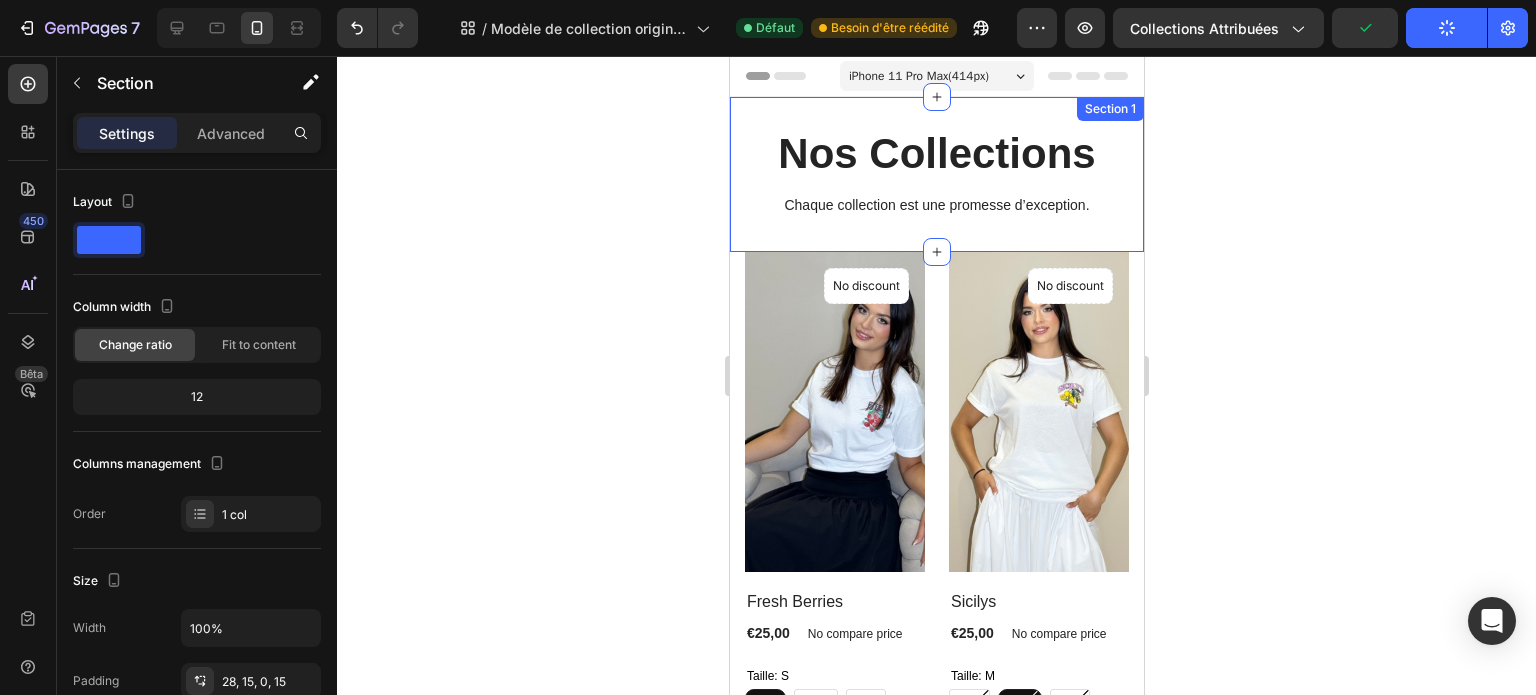 click on "Nos Collections Heading Chaque collection est une promesse d’exception. Text block Row" at bounding box center [936, 188] 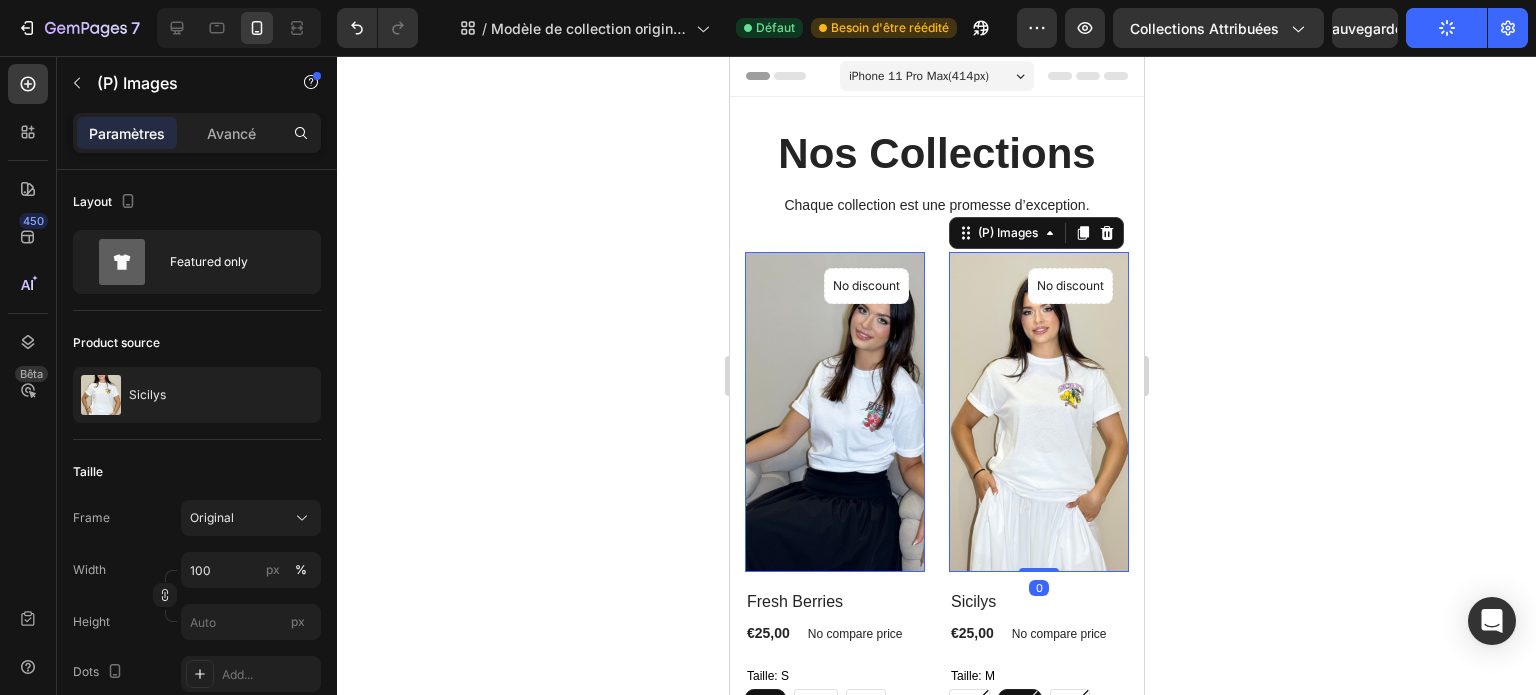 click at bounding box center [1038, 412] 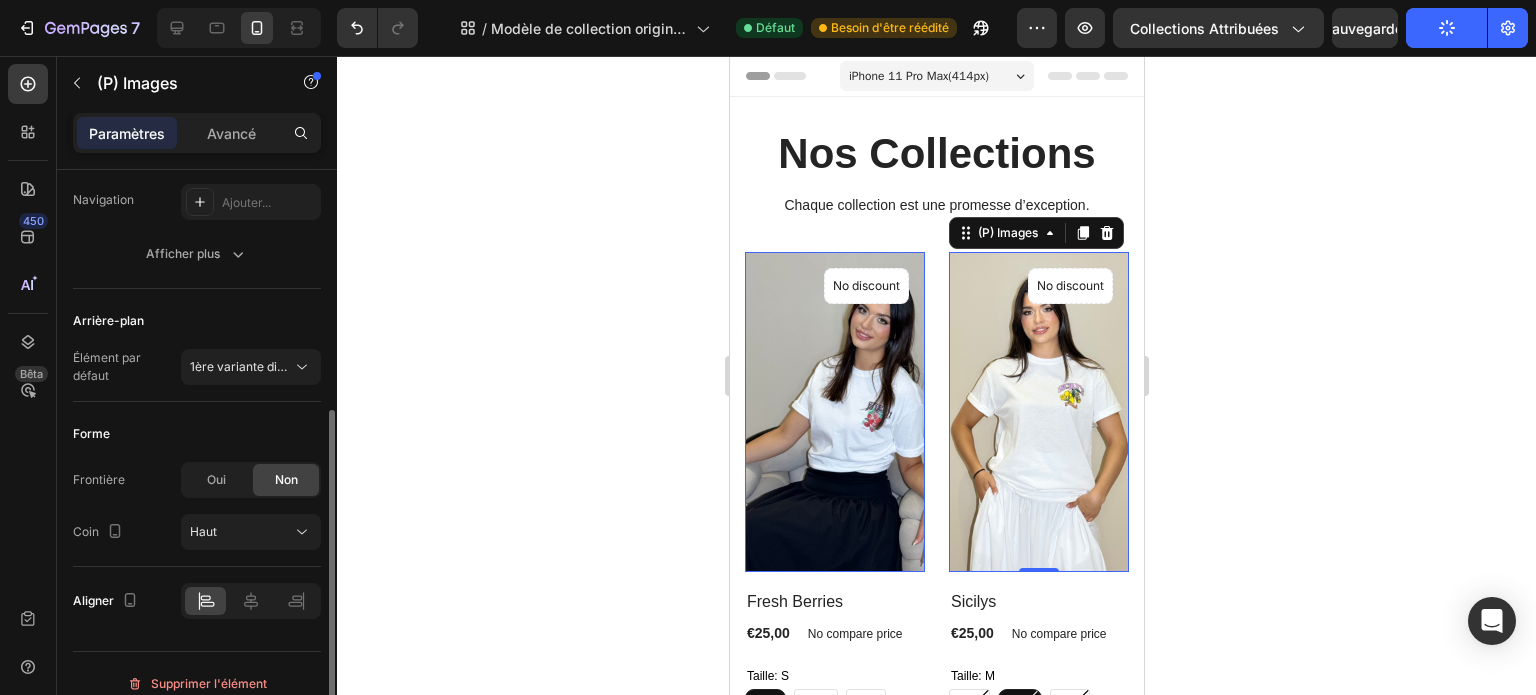 scroll, scrollTop: 542, scrollLeft: 0, axis: vertical 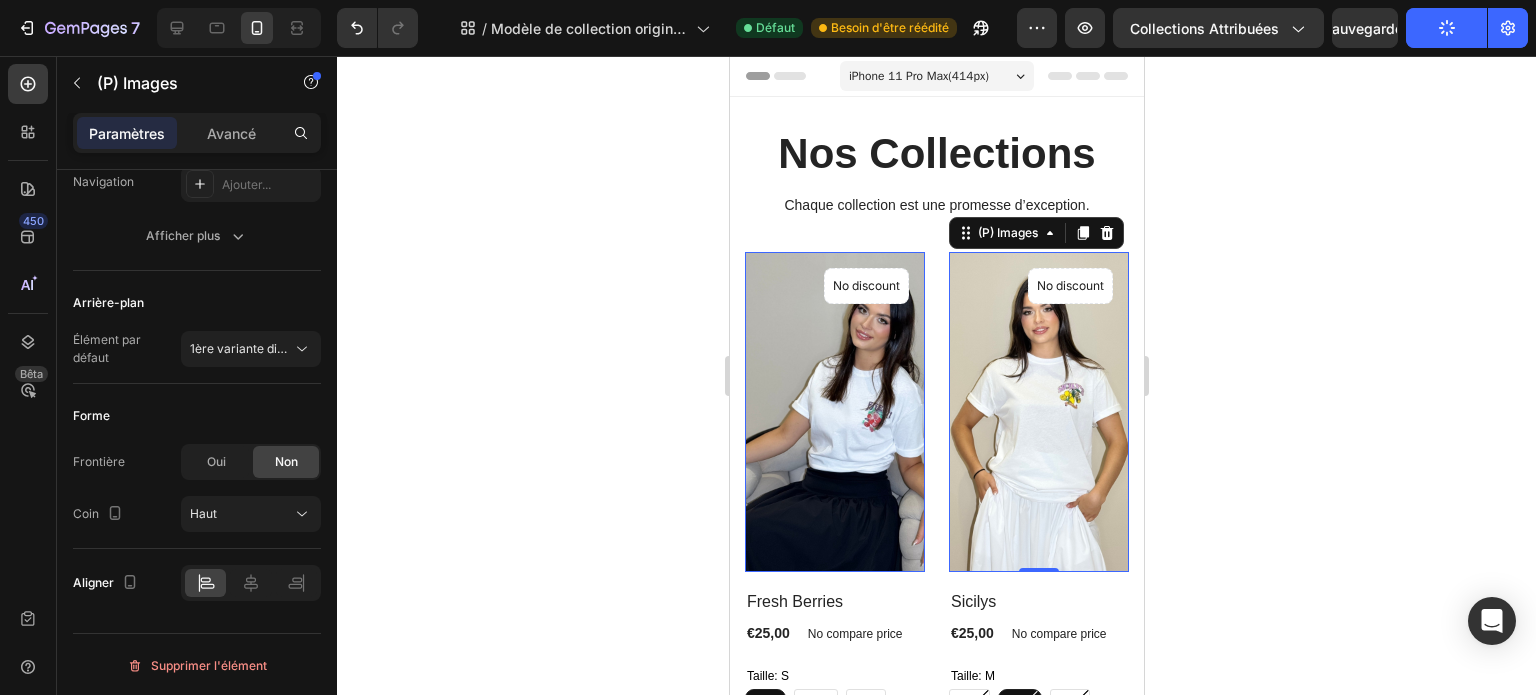 click 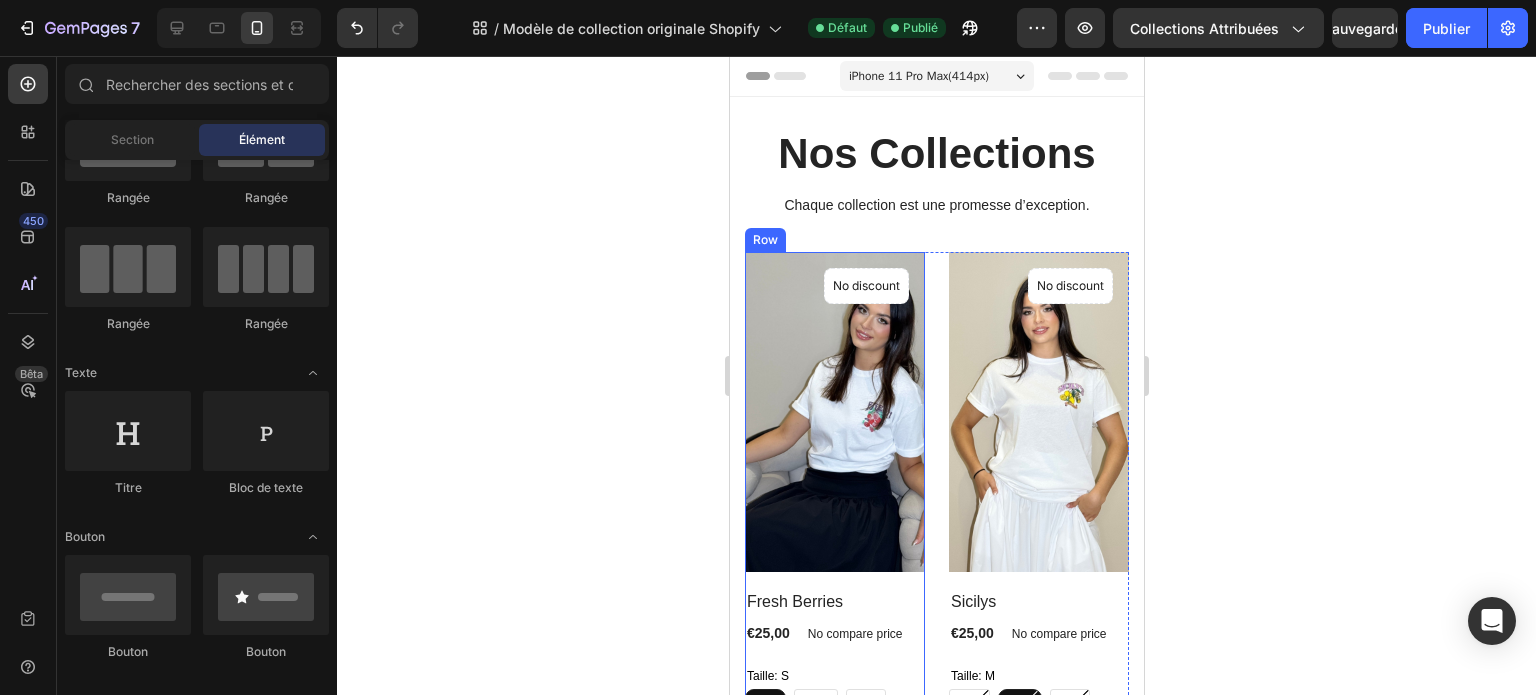 click on "(P) Images No discount   Not be displayed when published Product Badge Row Fresh Berries (P) Title €25,00 (P) Price (P) Price No compare price (P) Price Row Taille: S S S S M M M L L L (P) Variants & Swatches Ajouter au panier (P) Cart Button" at bounding box center [834, 518] 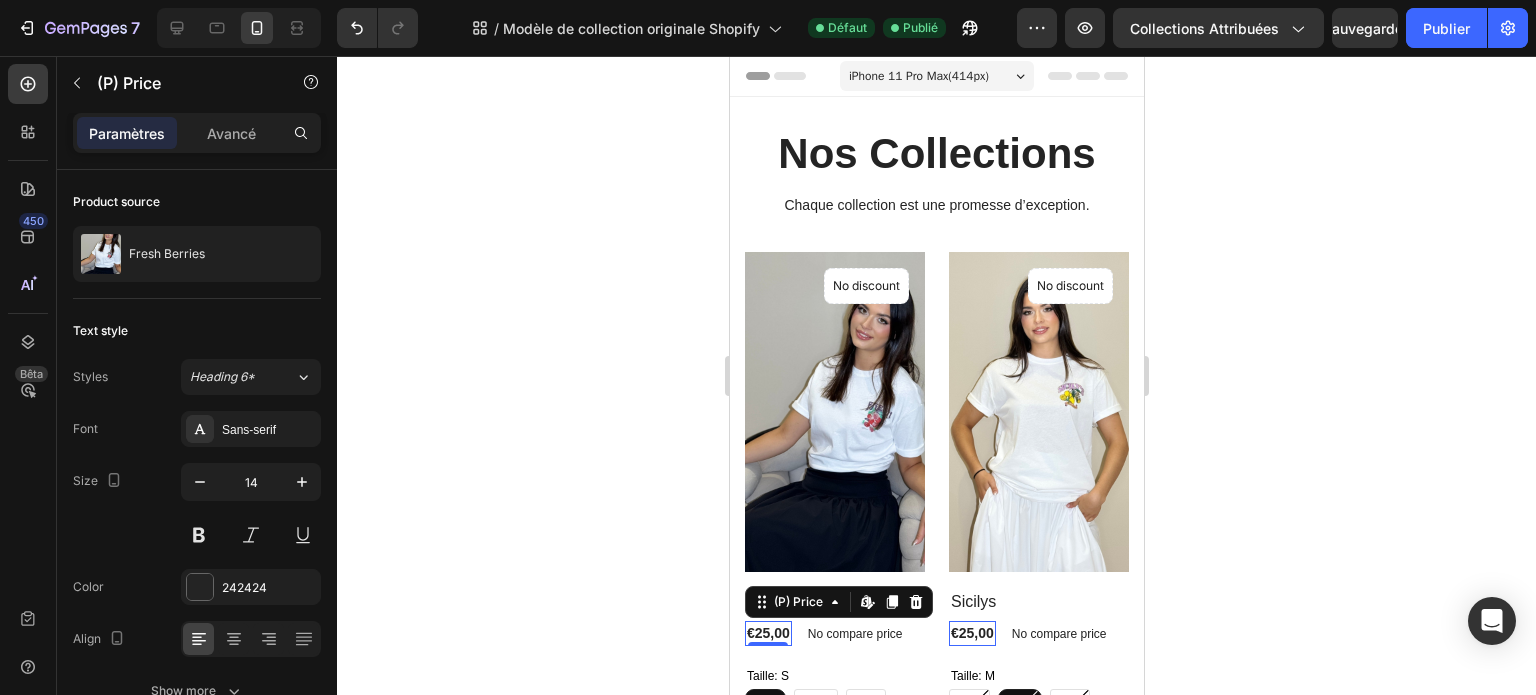 click on "€25,00" at bounding box center [767, 633] 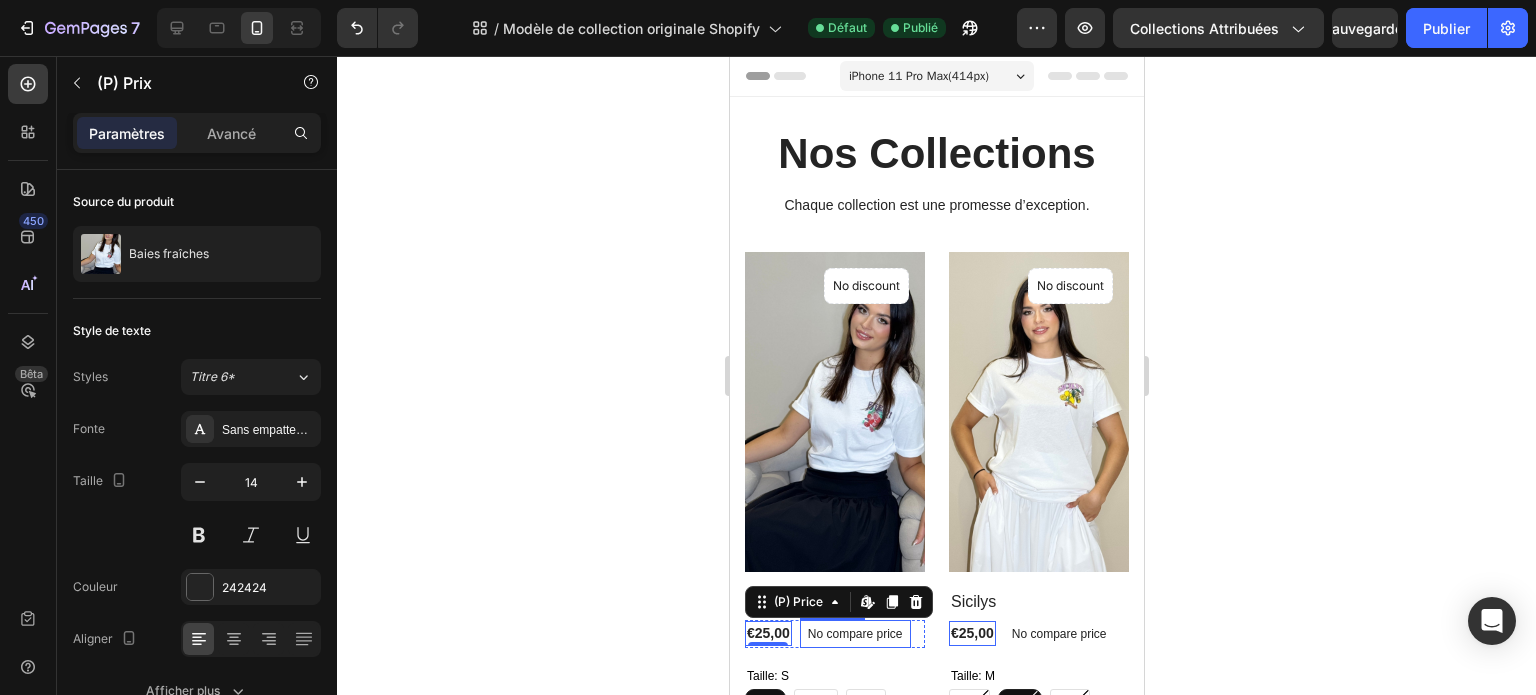 scroll, scrollTop: 108, scrollLeft: 0, axis: vertical 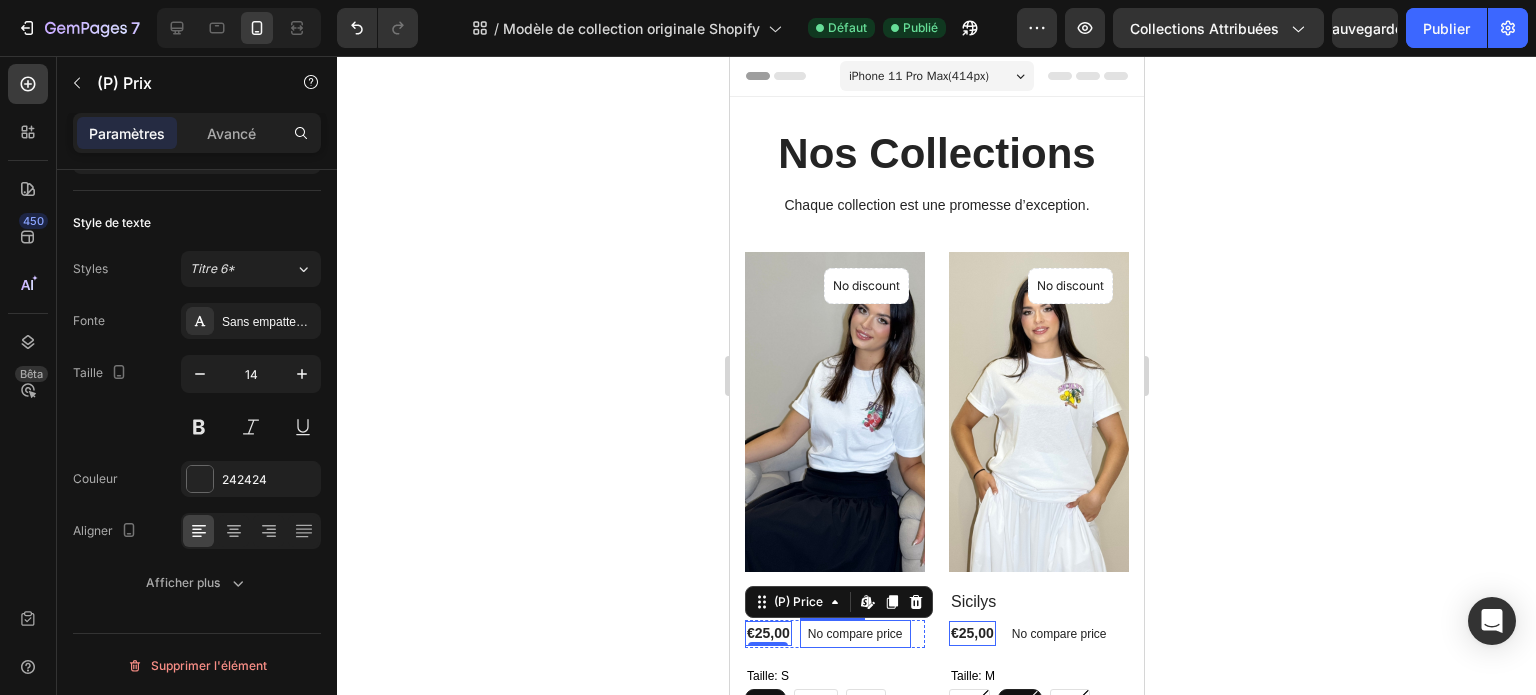 click on "No compare price" at bounding box center [854, 634] 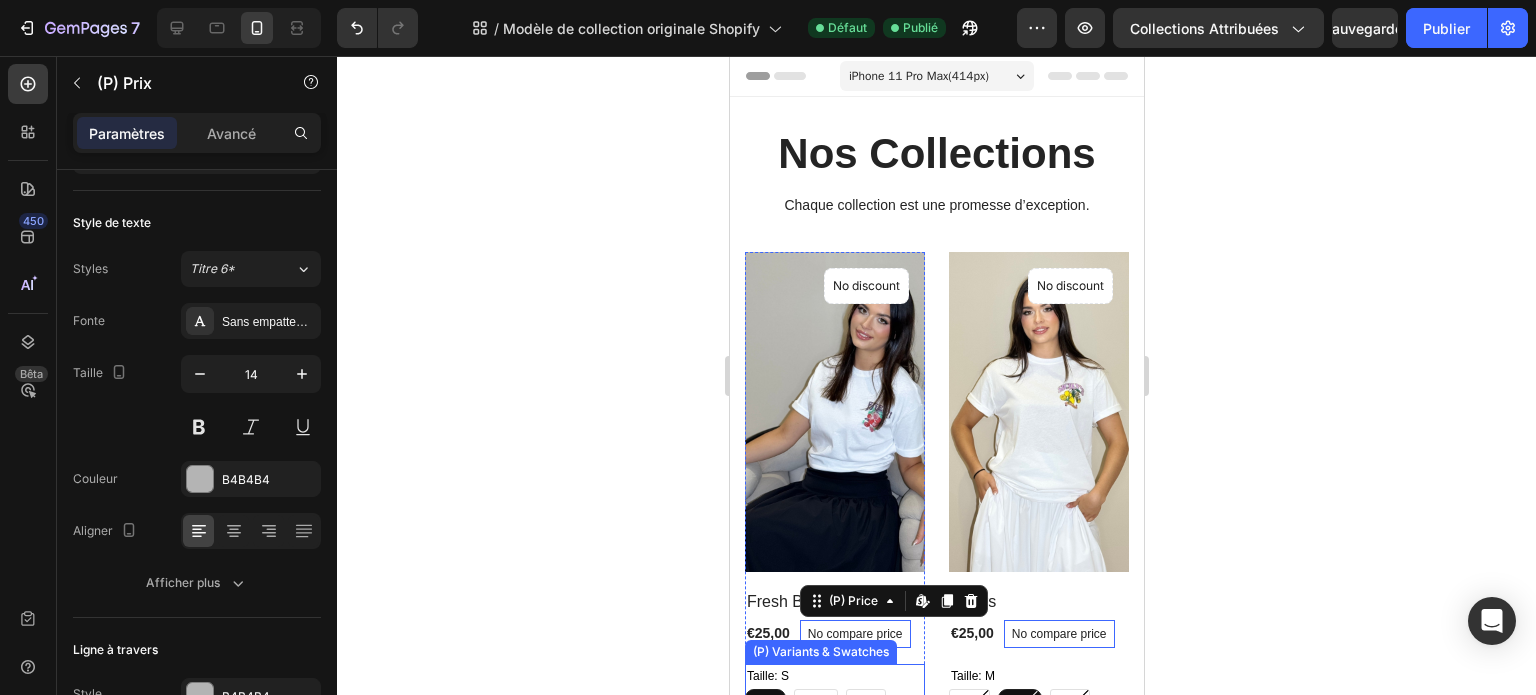 click on "Taille: S S S S M M M L L L" at bounding box center (834, 695) 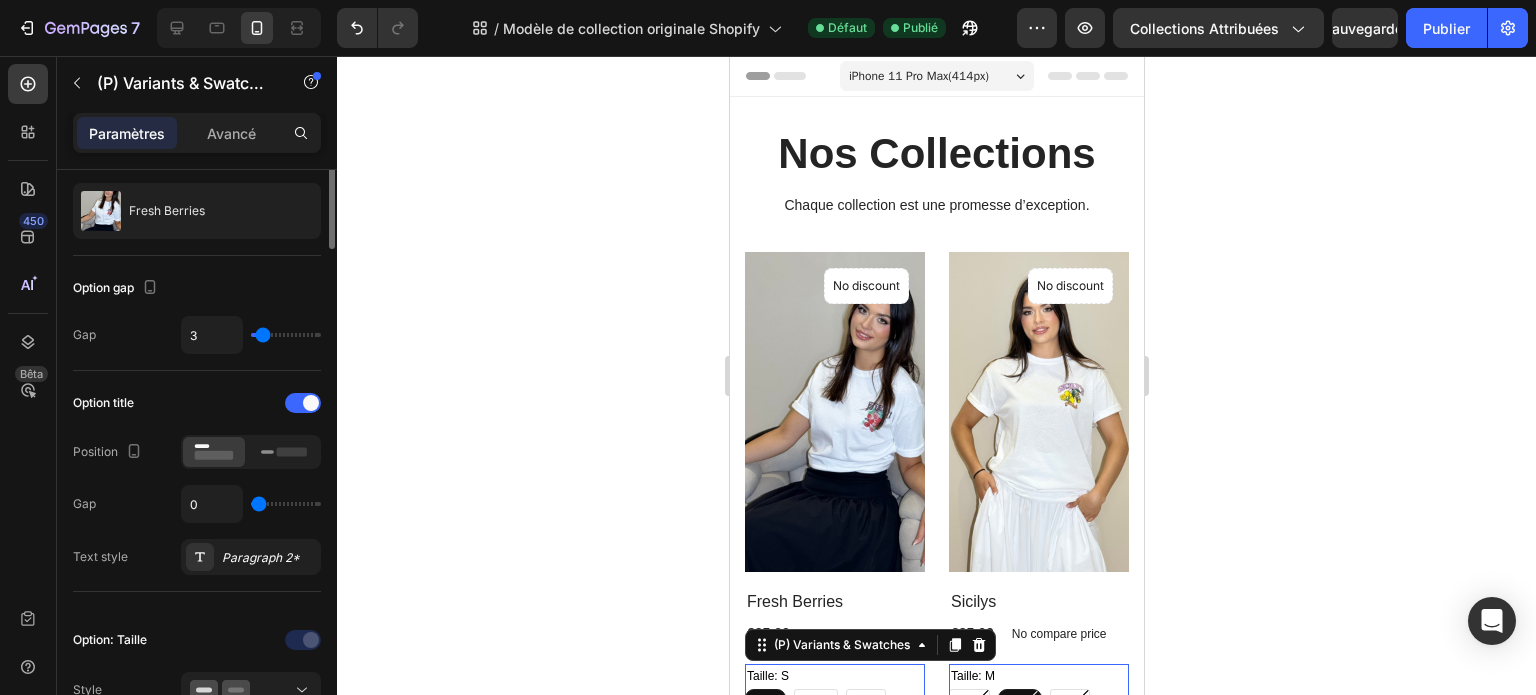 scroll, scrollTop: 0, scrollLeft: 0, axis: both 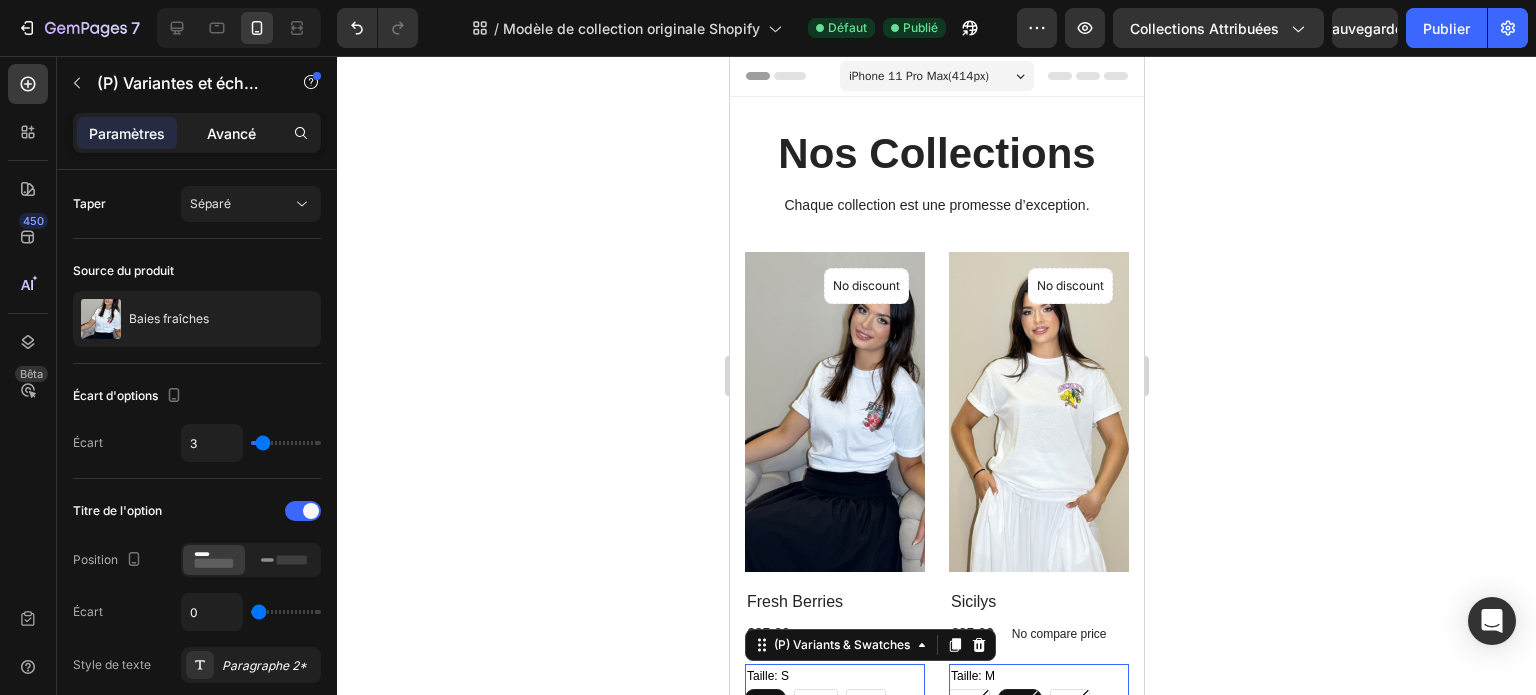 click on "Avancé" at bounding box center (231, 133) 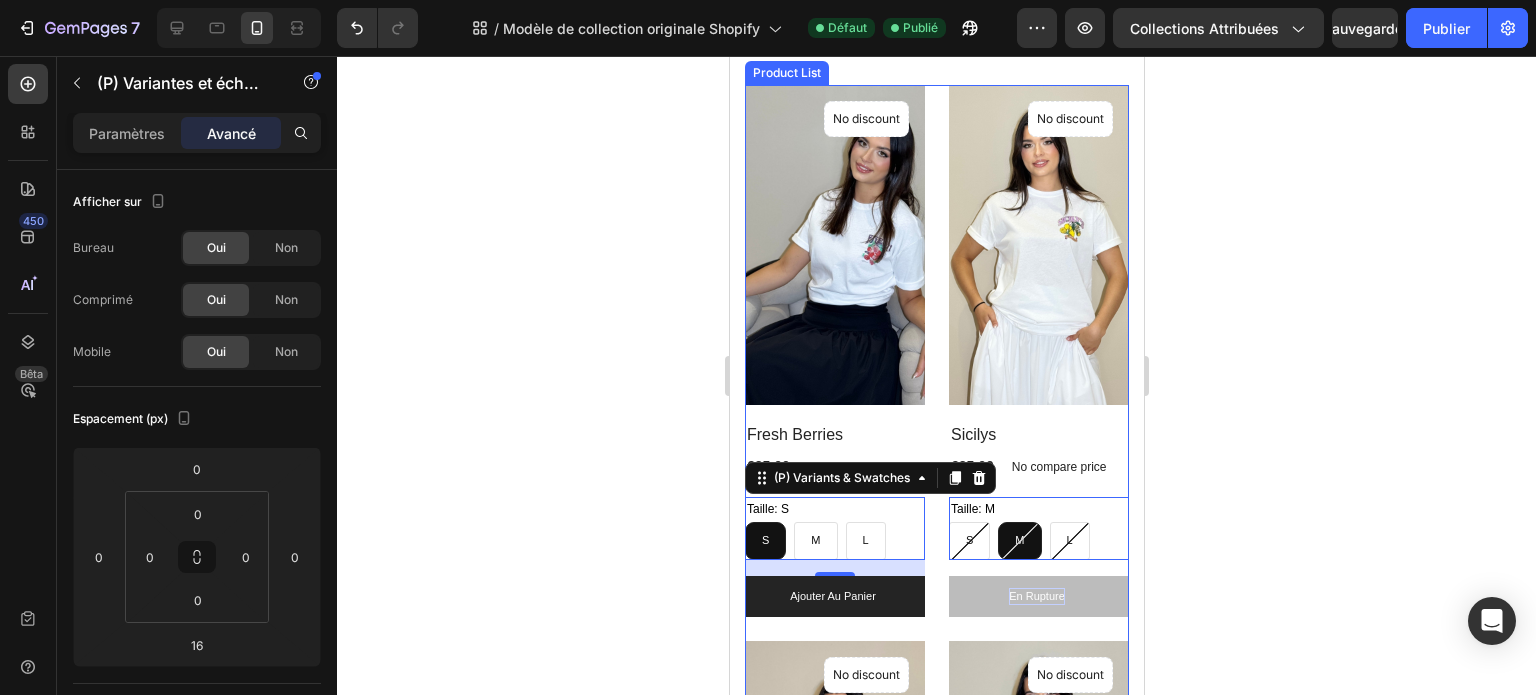 scroll, scrollTop: 204, scrollLeft: 0, axis: vertical 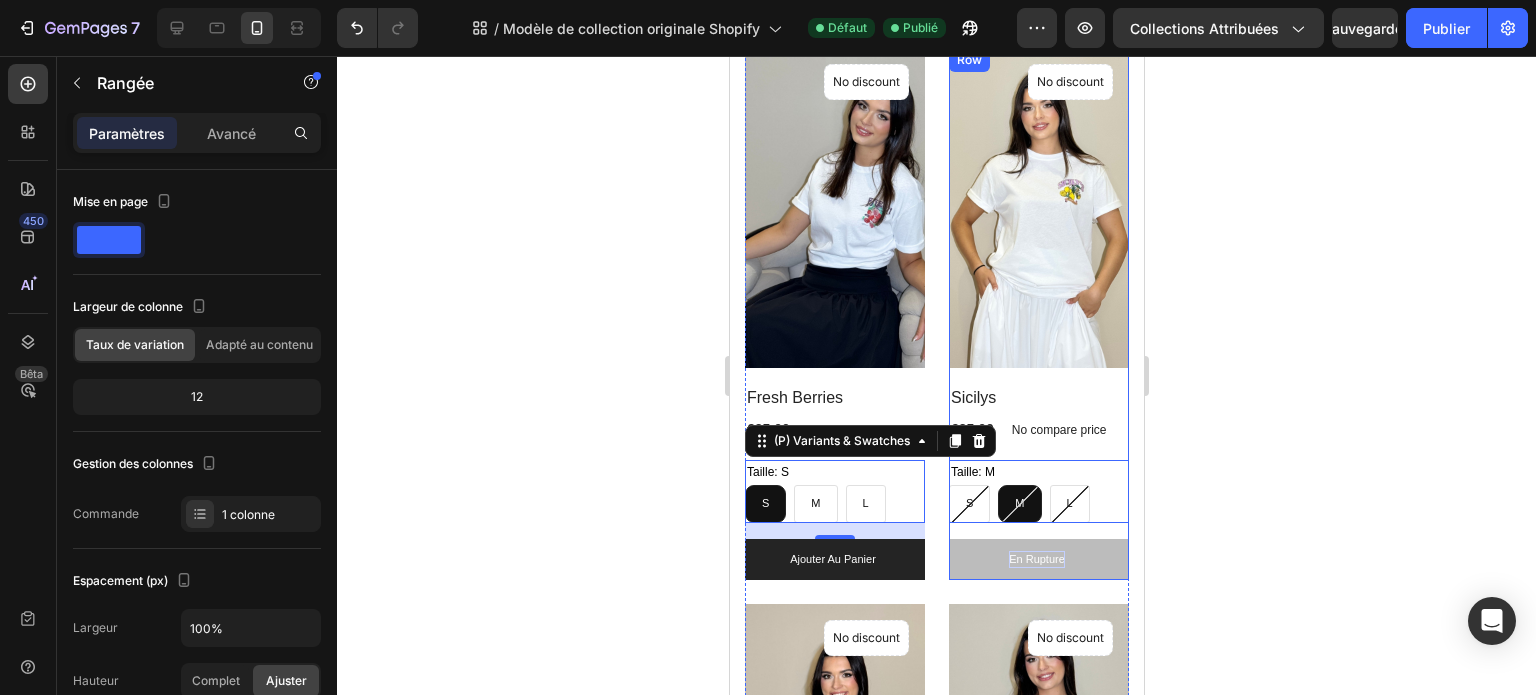 click on "(P) Images No discount   Not be displayed when published Product Badge Row Sicilys (P) Title €25,00 (P) Price (P) Price No compare price (P) Price Row Taille: M S S S M M M L L L (P) Variants & Swatches   0 En rupture (P) Cart Button" at bounding box center (834, 314) 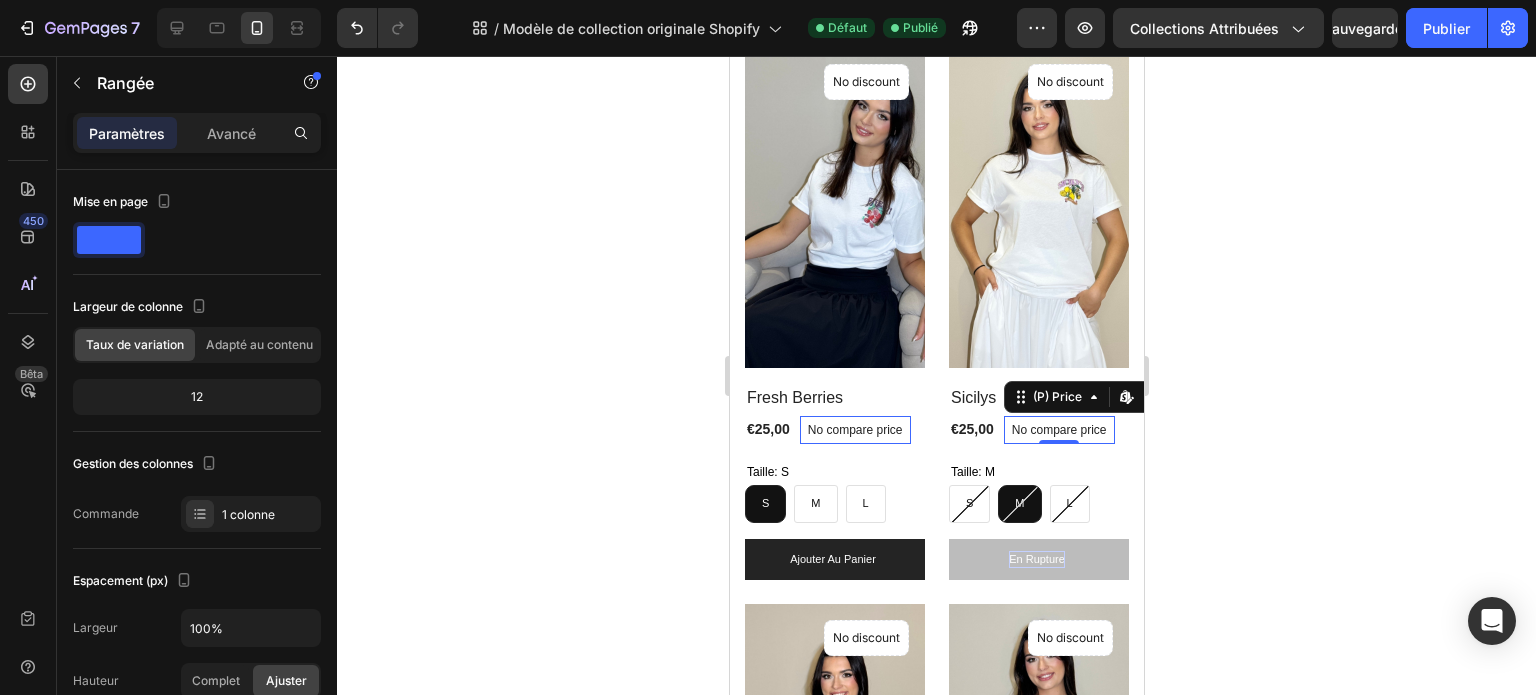 click on "No compare price" at bounding box center [854, 430] 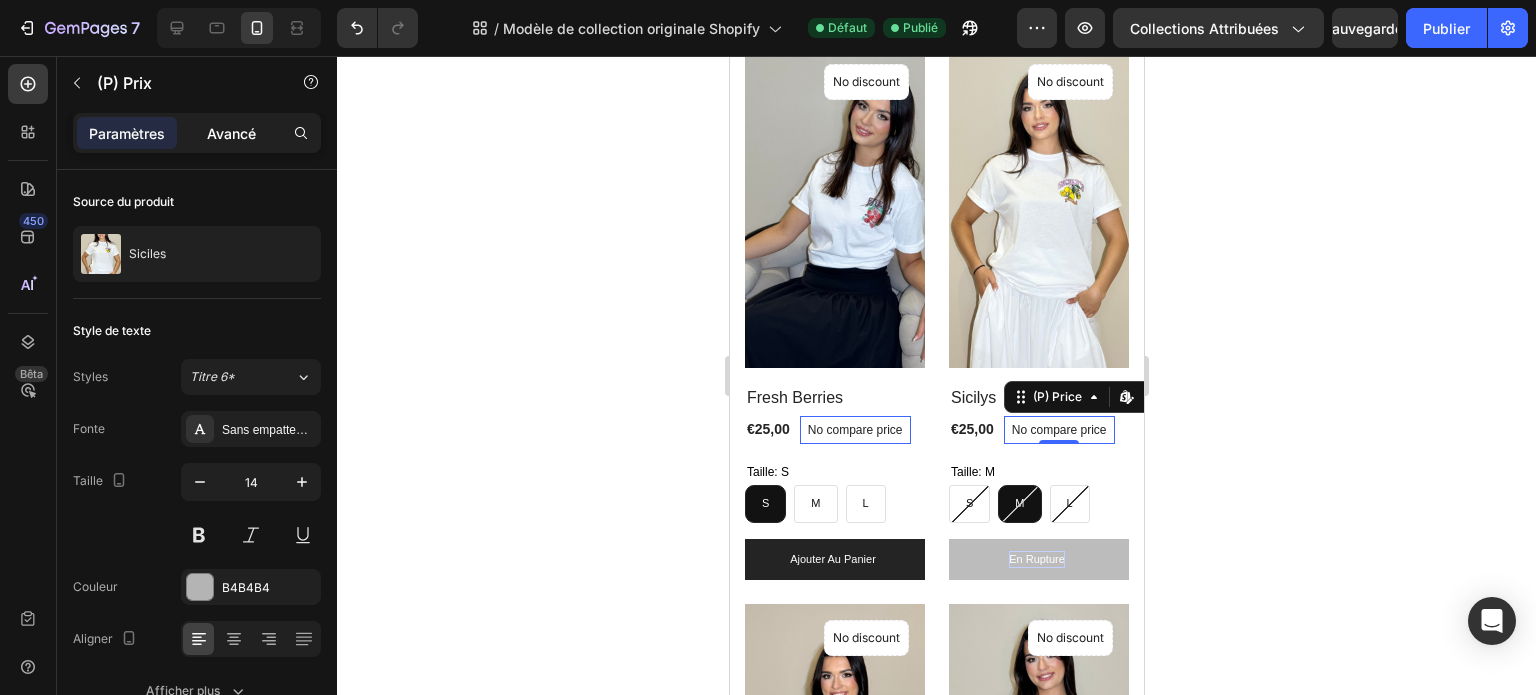 click on "Avancé" at bounding box center (231, 133) 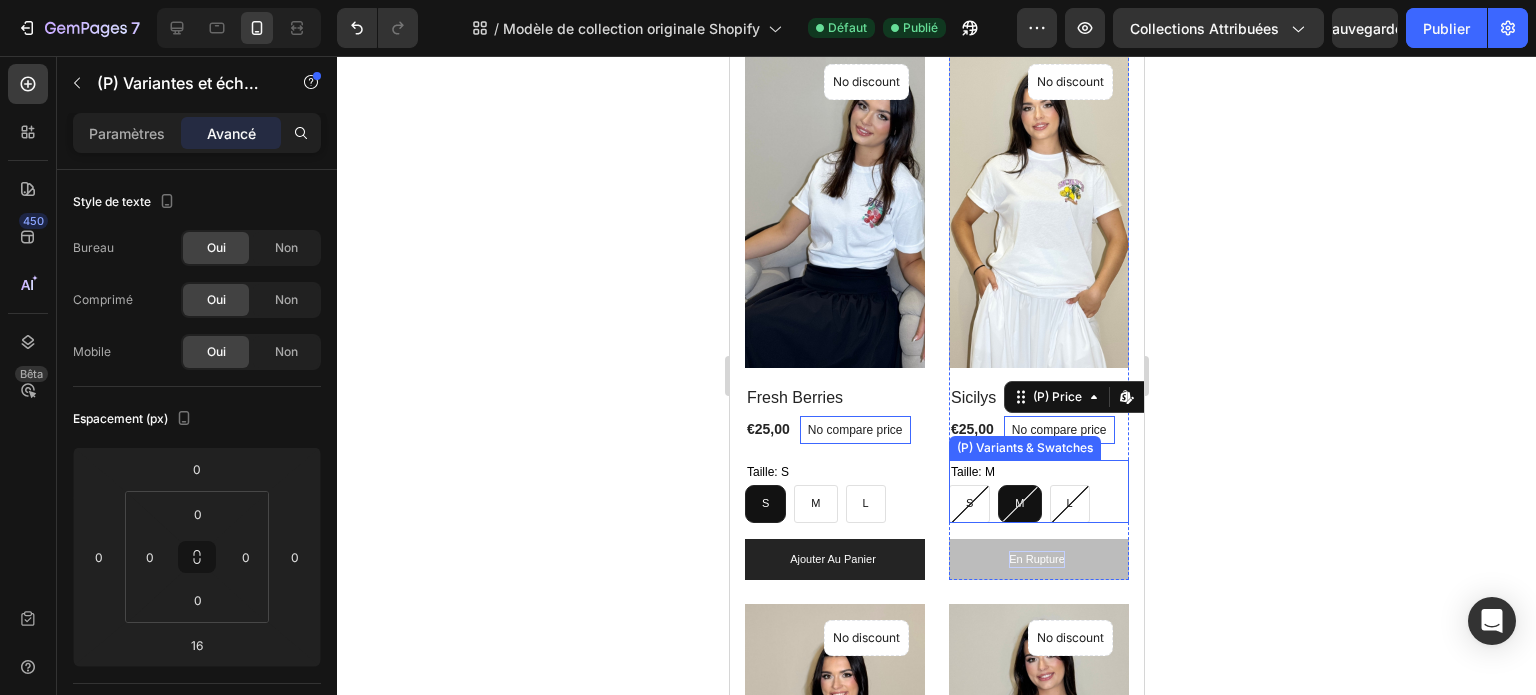click on "Taille: M S S S M M M L L L" at bounding box center (834, 491) 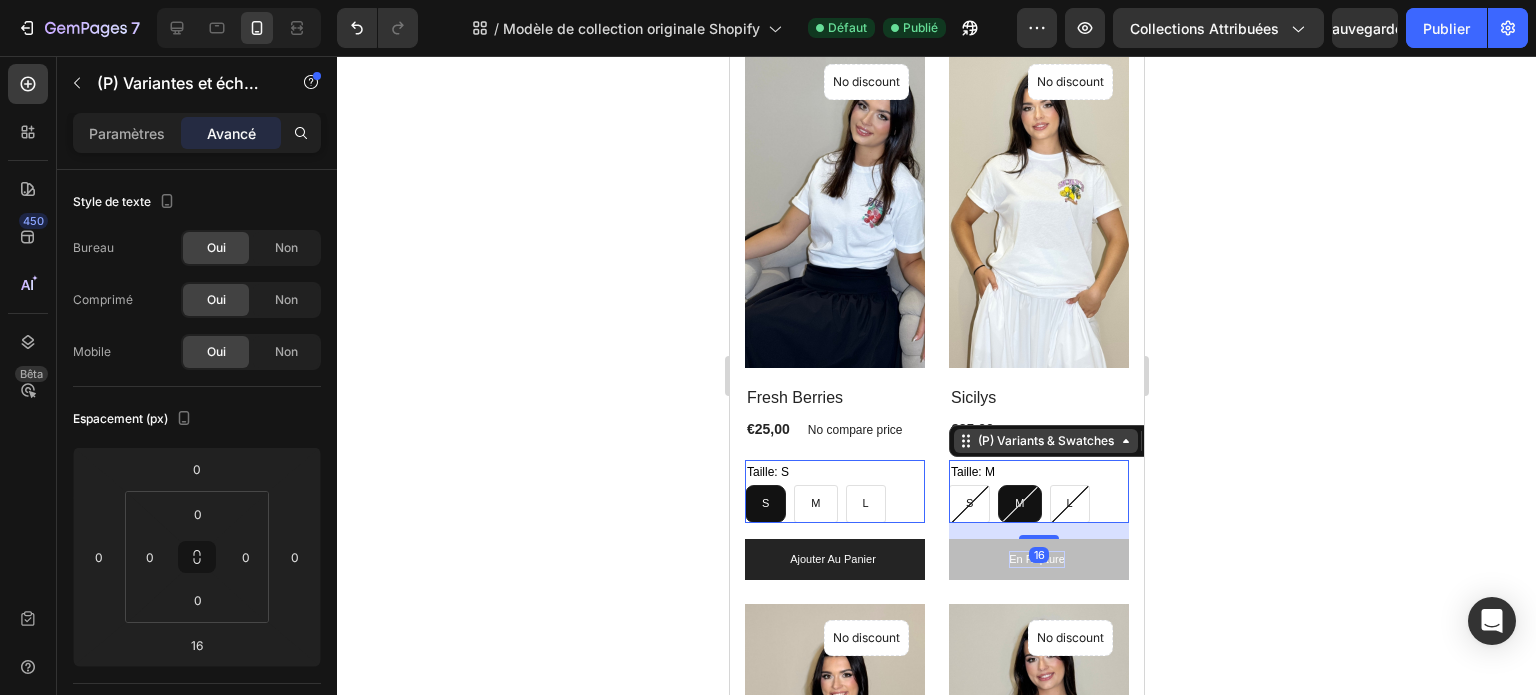 click on "(P) Variants & Swatches" at bounding box center [821, 448] 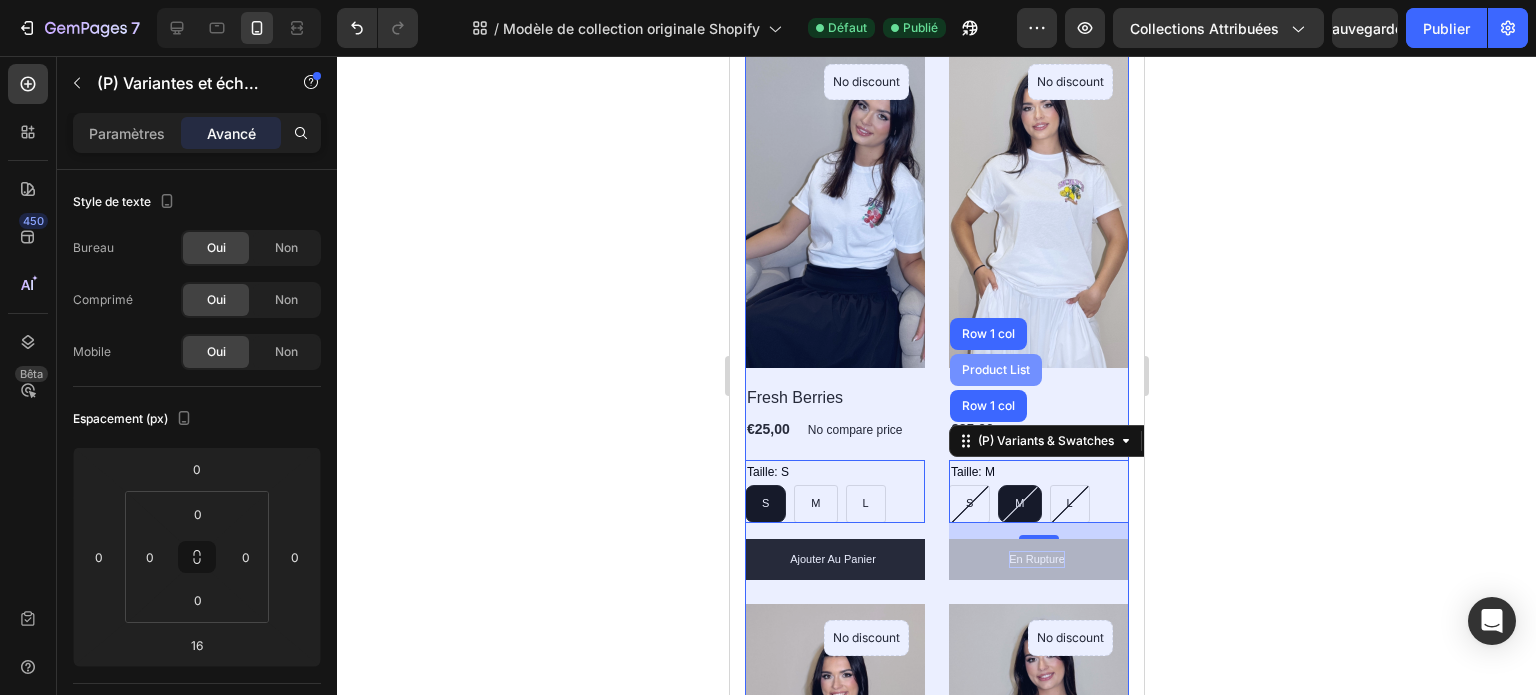 click on "Product List" at bounding box center [995, 370] 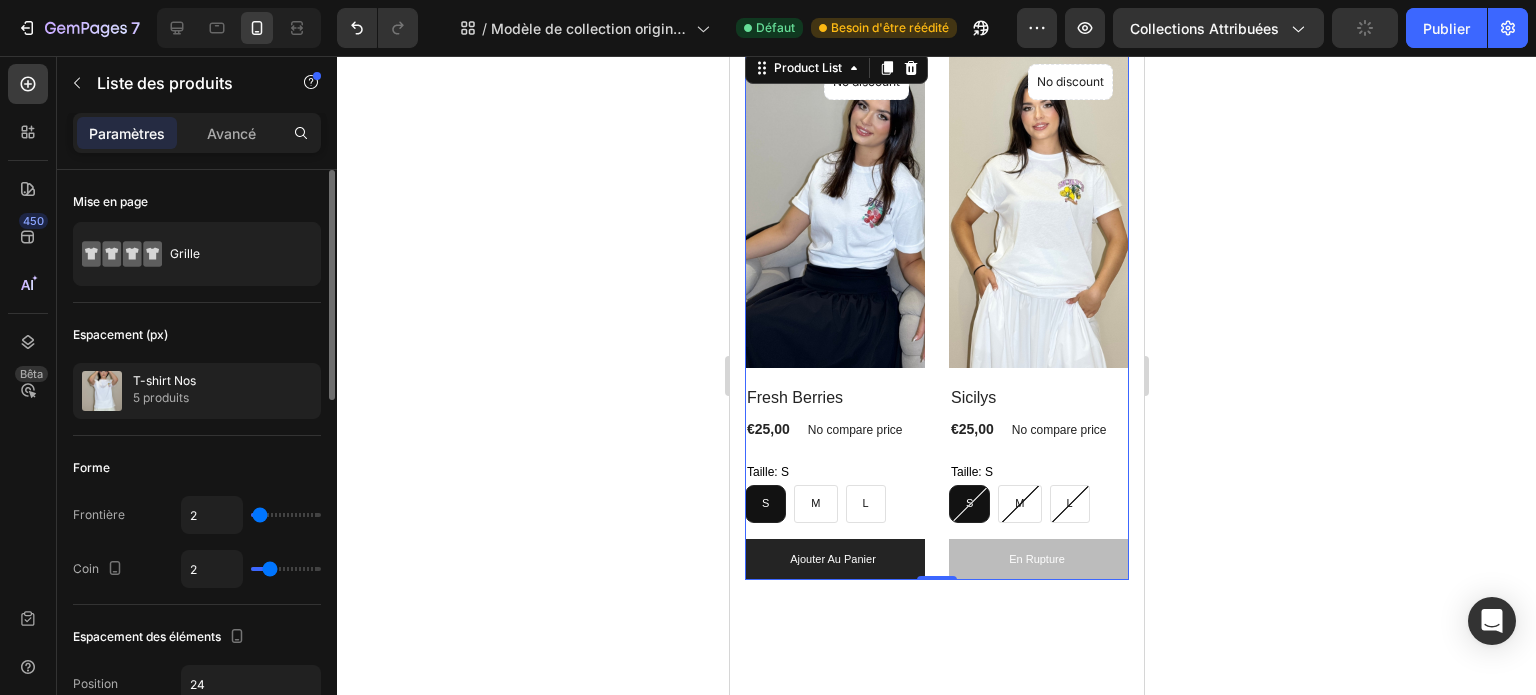drag, startPoint x: 315, startPoint y: 519, endPoint x: 260, endPoint y: 523, distance: 55.145264 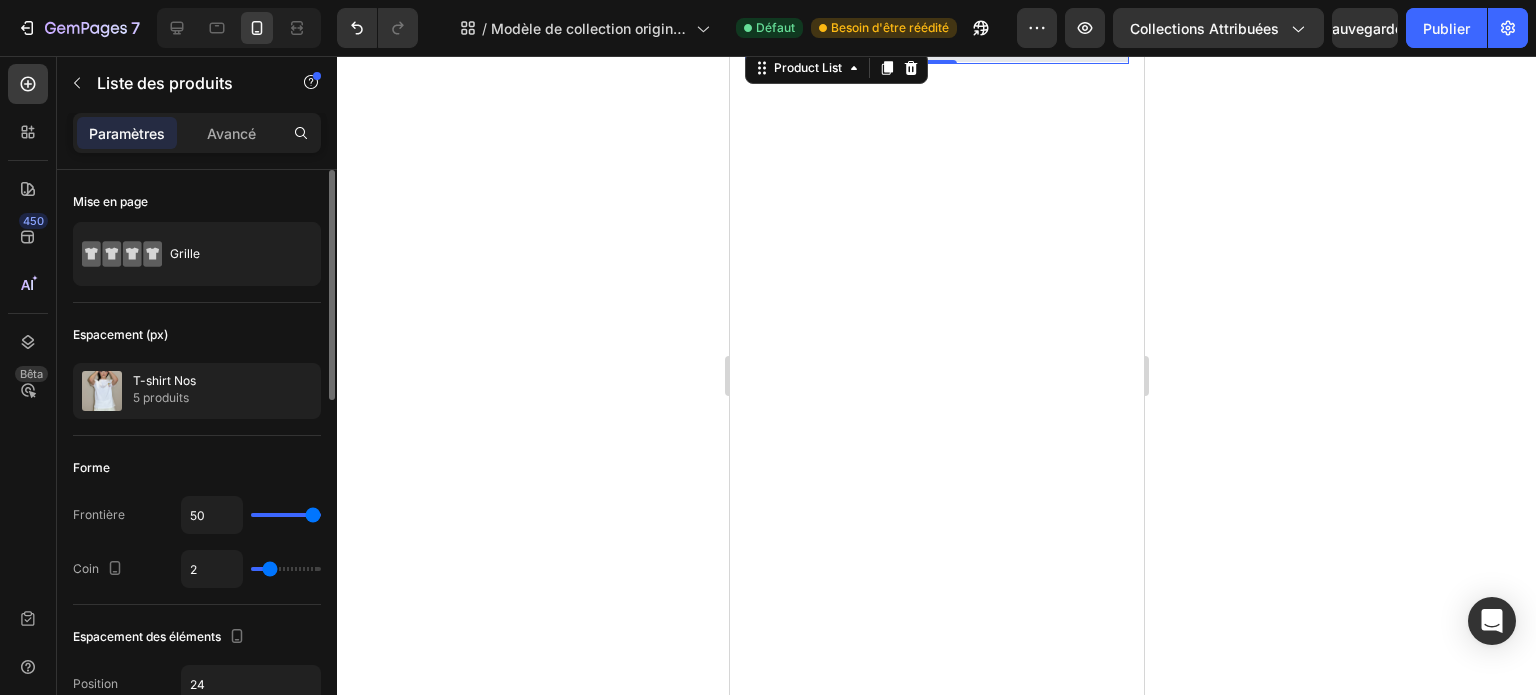 drag, startPoint x: 260, startPoint y: 517, endPoint x: 324, endPoint y: 519, distance: 64.03124 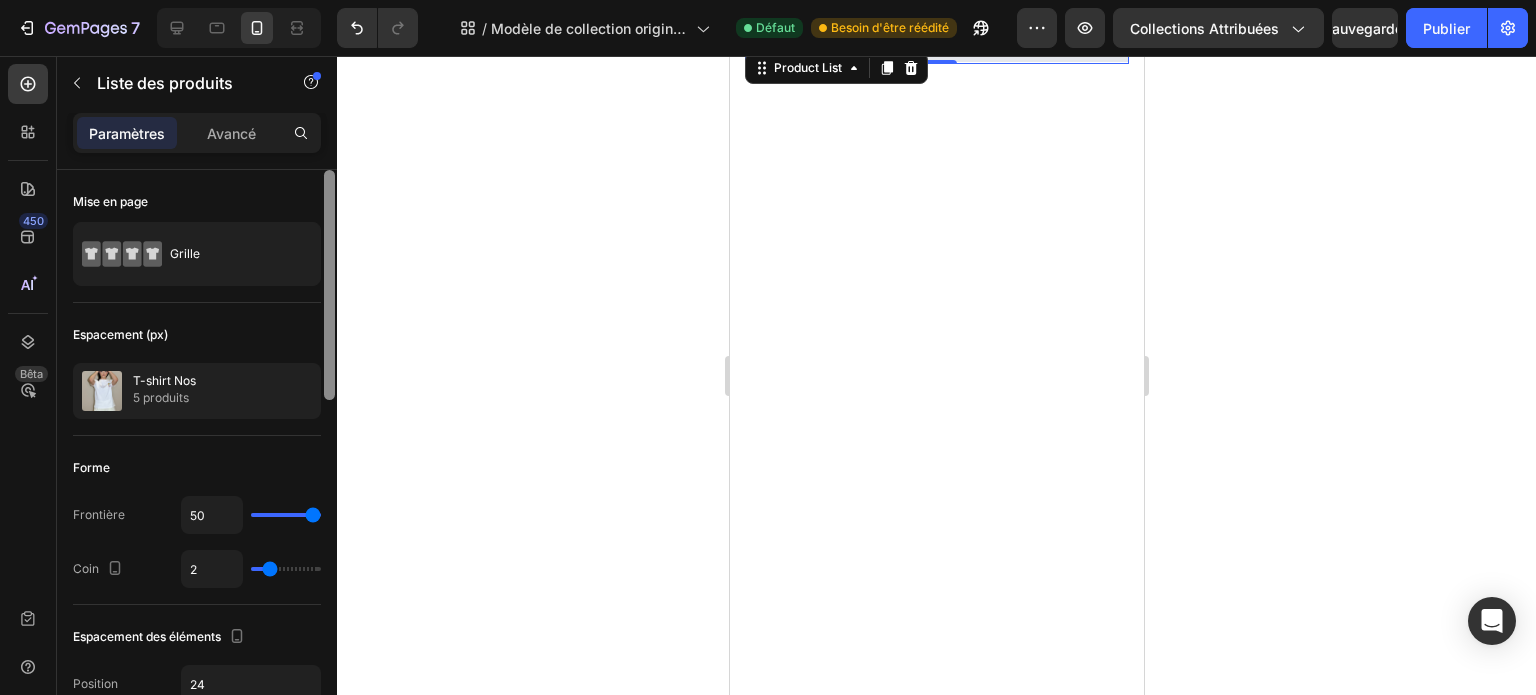 click at bounding box center (286, 515) 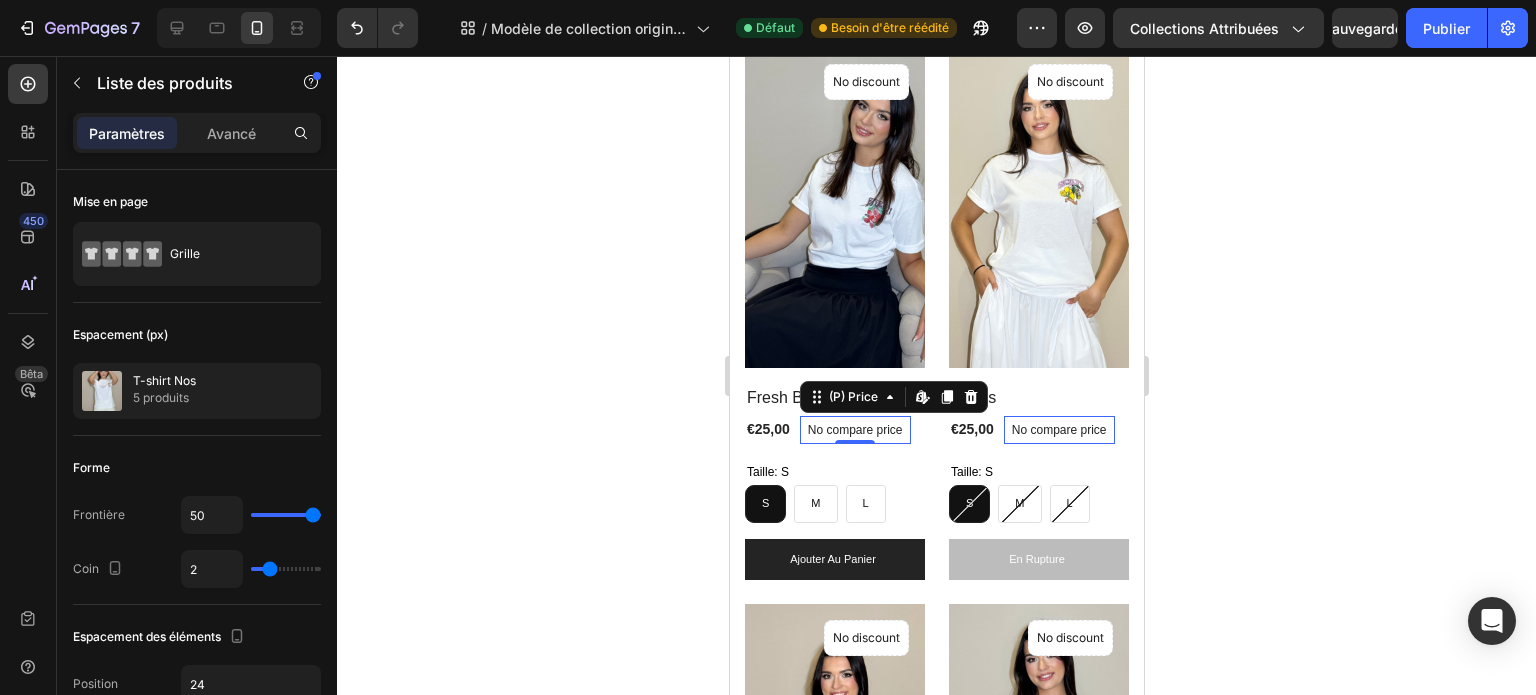 click on "No compare price" at bounding box center (854, 430) 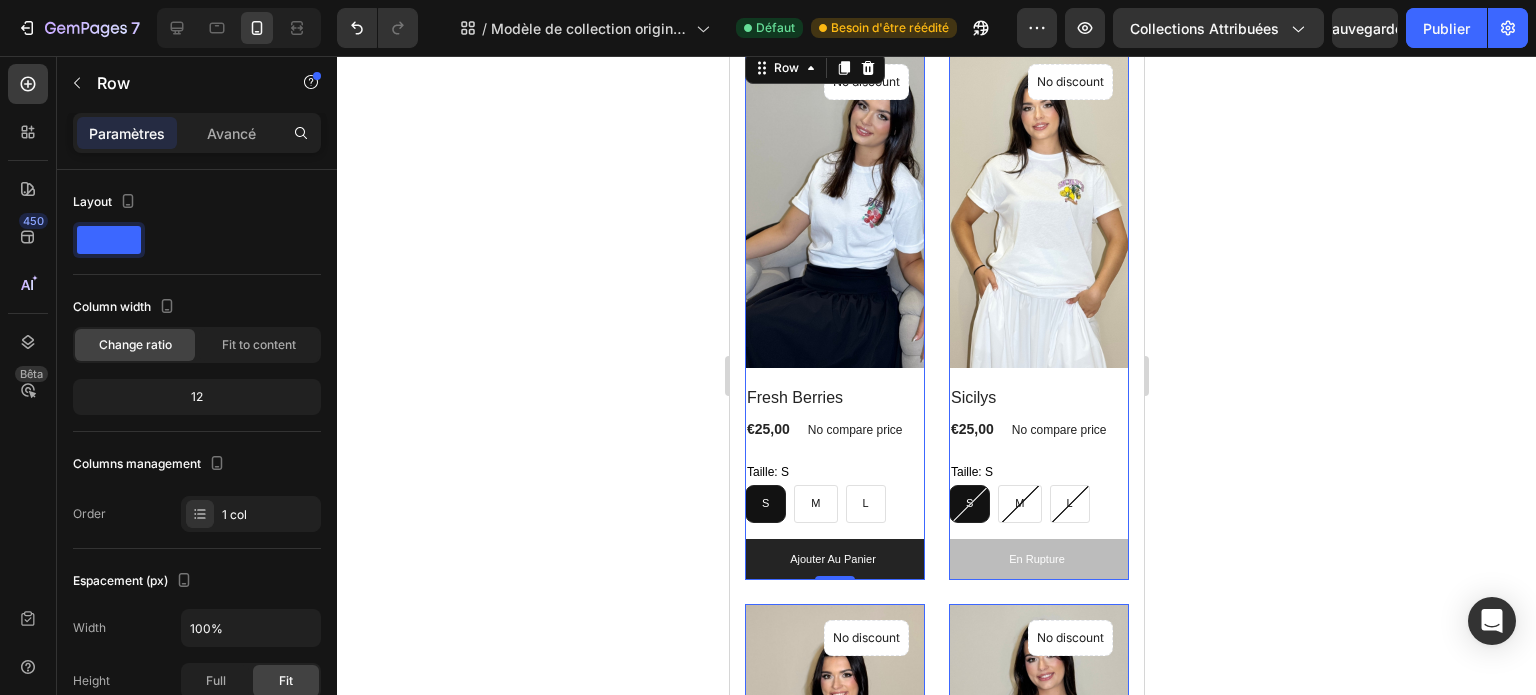 click on "(P) Images No discount   Not be displayed when published Product Badge Row Fresh Berries (P) Title €25,00 (P) Price (P) Price No compare price (P) Price Row Taille: S S S S M M M L L L (P) Variants & Swatches Ajouter au panier (P) Cart Button" at bounding box center [834, 314] 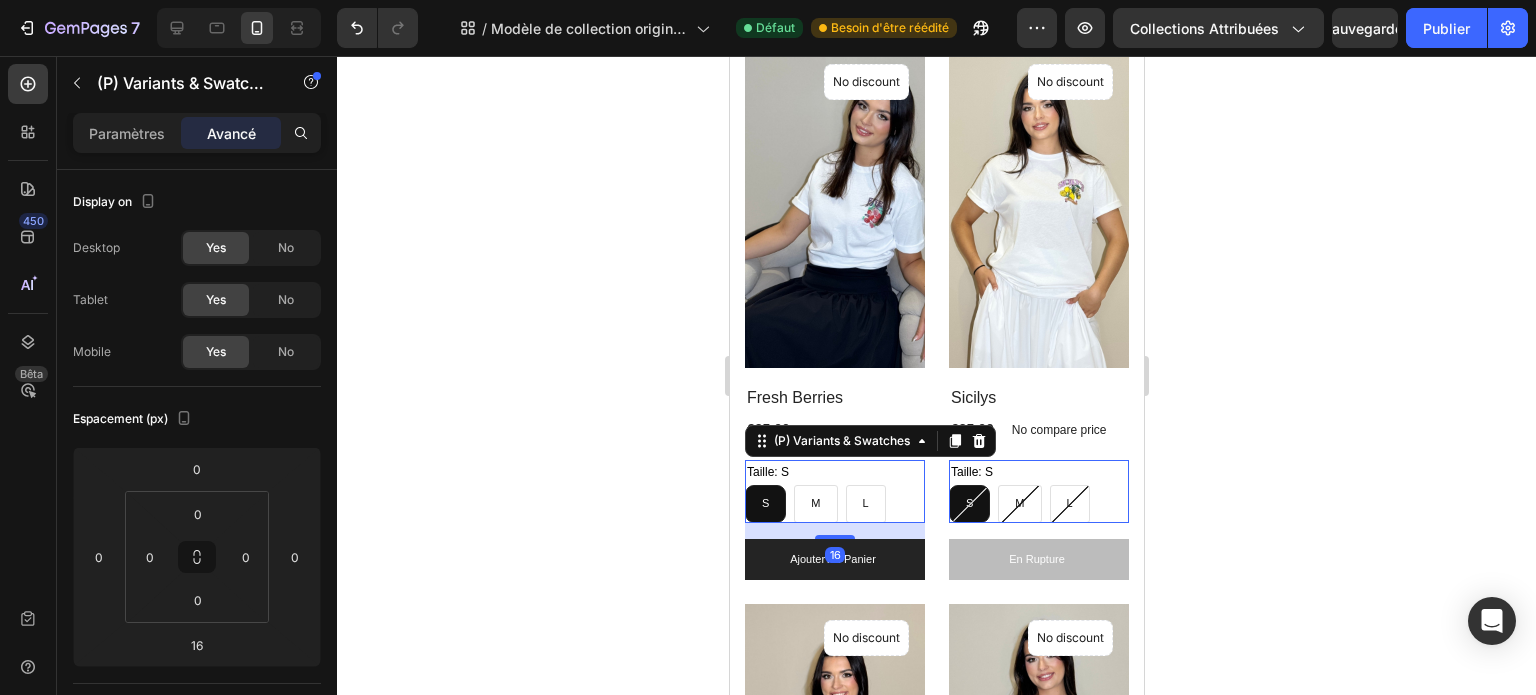 click on "Taille: S" at bounding box center (767, 473) 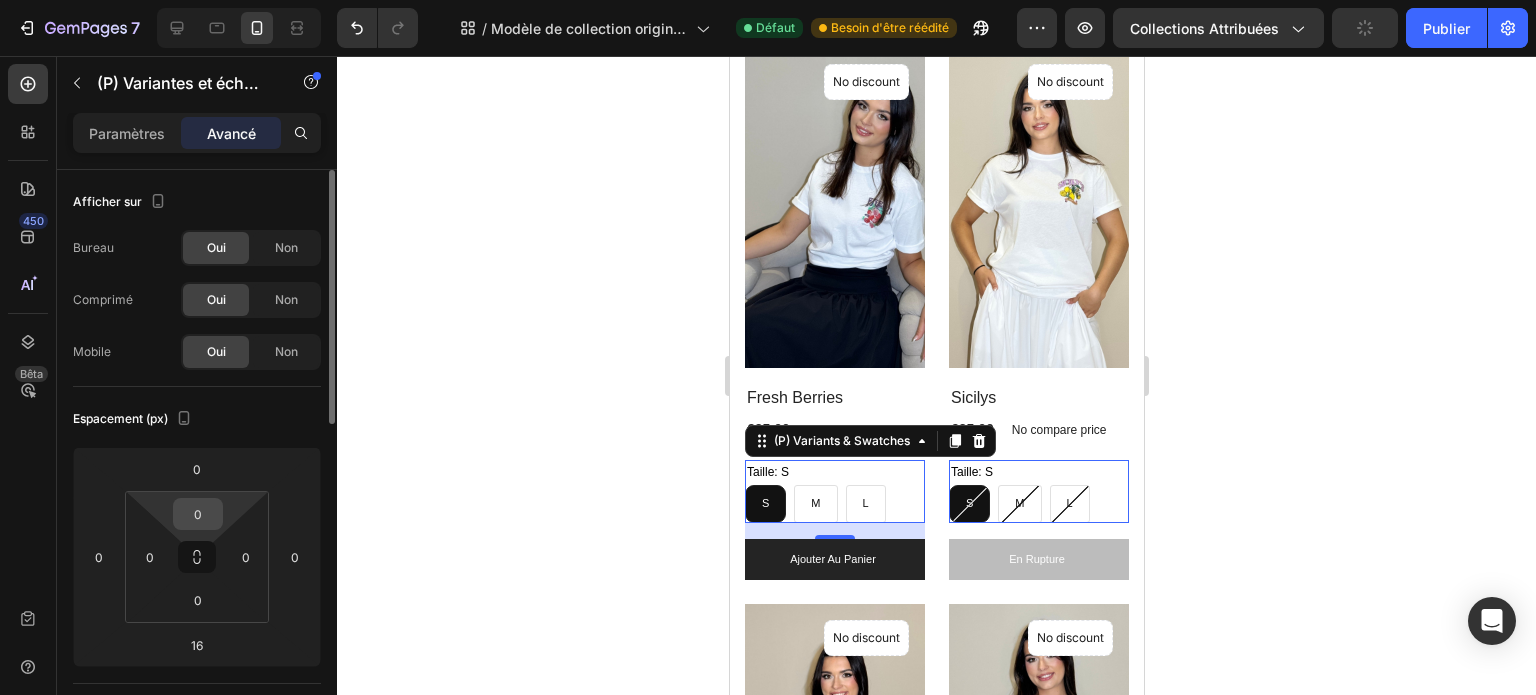 click on "0" at bounding box center [198, 514] 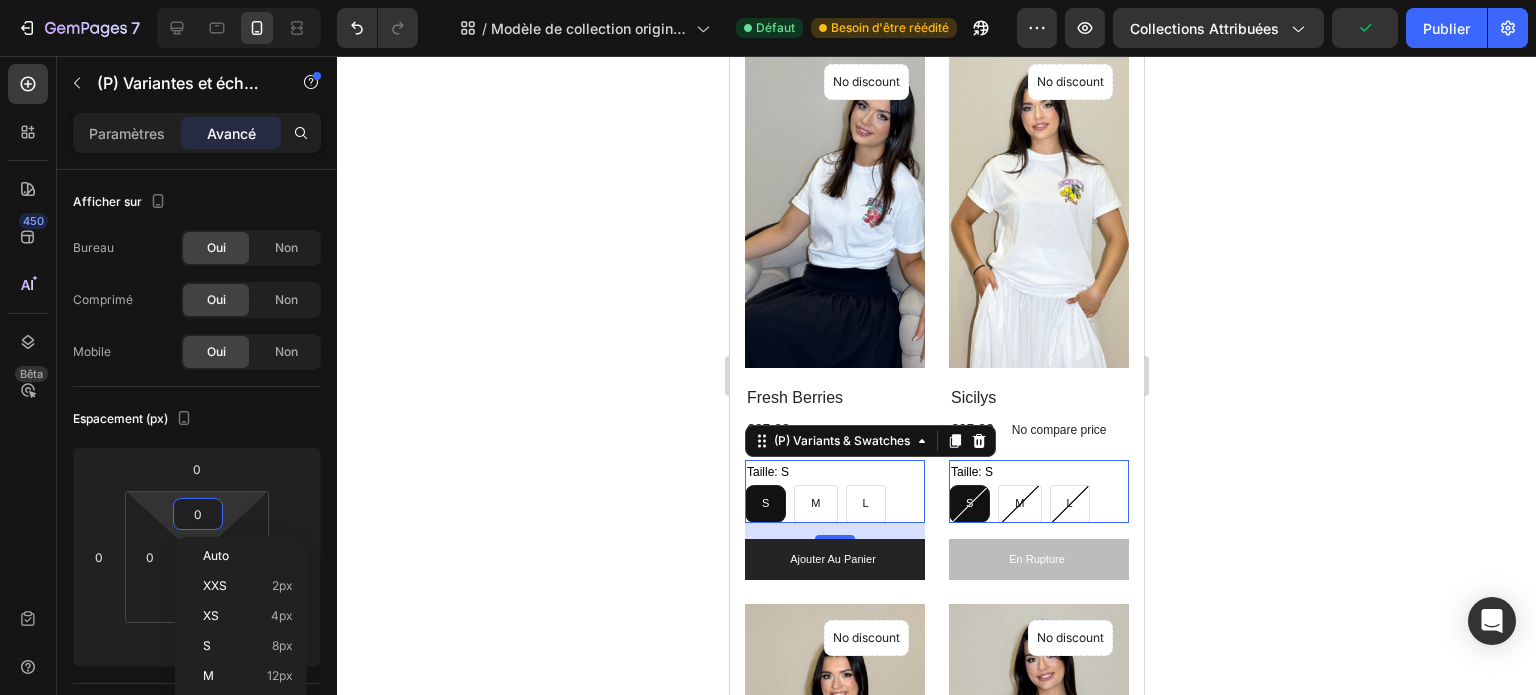 click 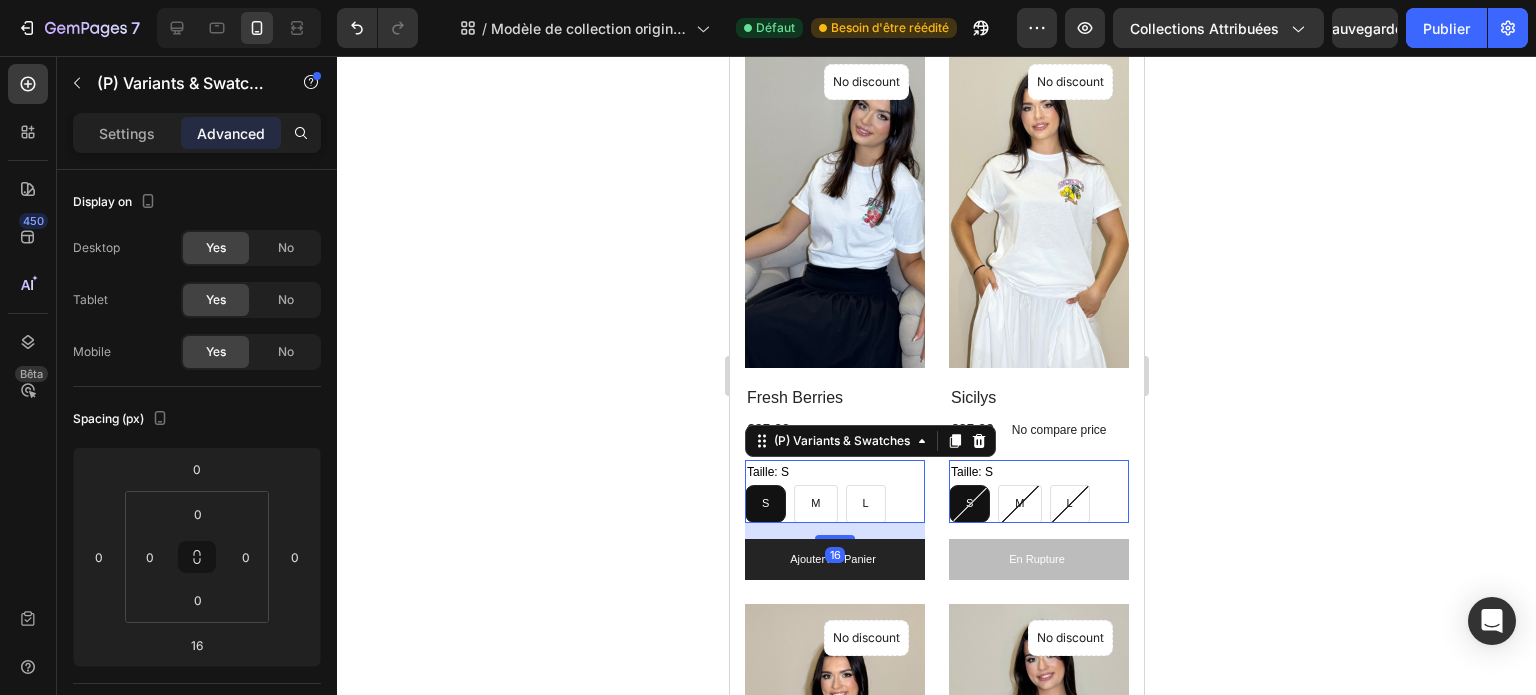 click on "Taille: S S S S M M M L L L" at bounding box center [834, 491] 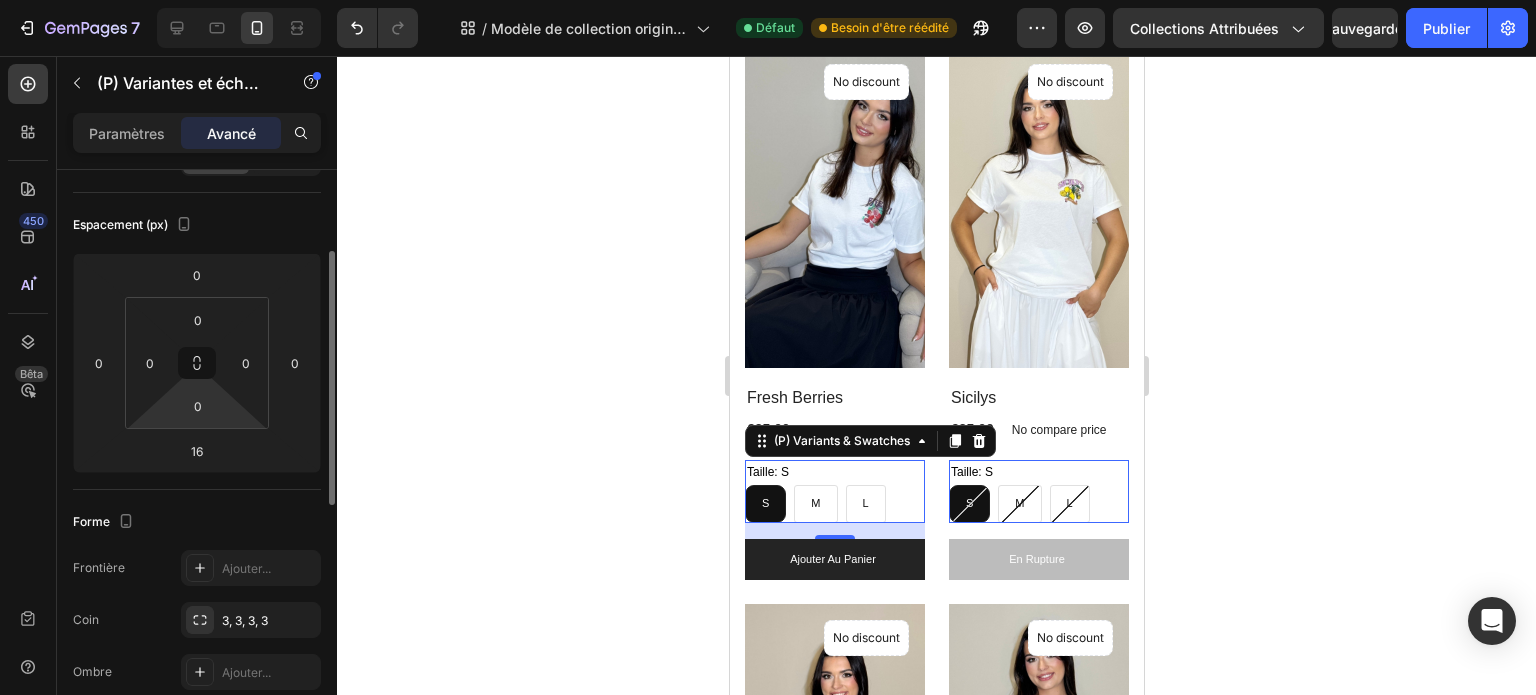 scroll, scrollTop: 192, scrollLeft: 0, axis: vertical 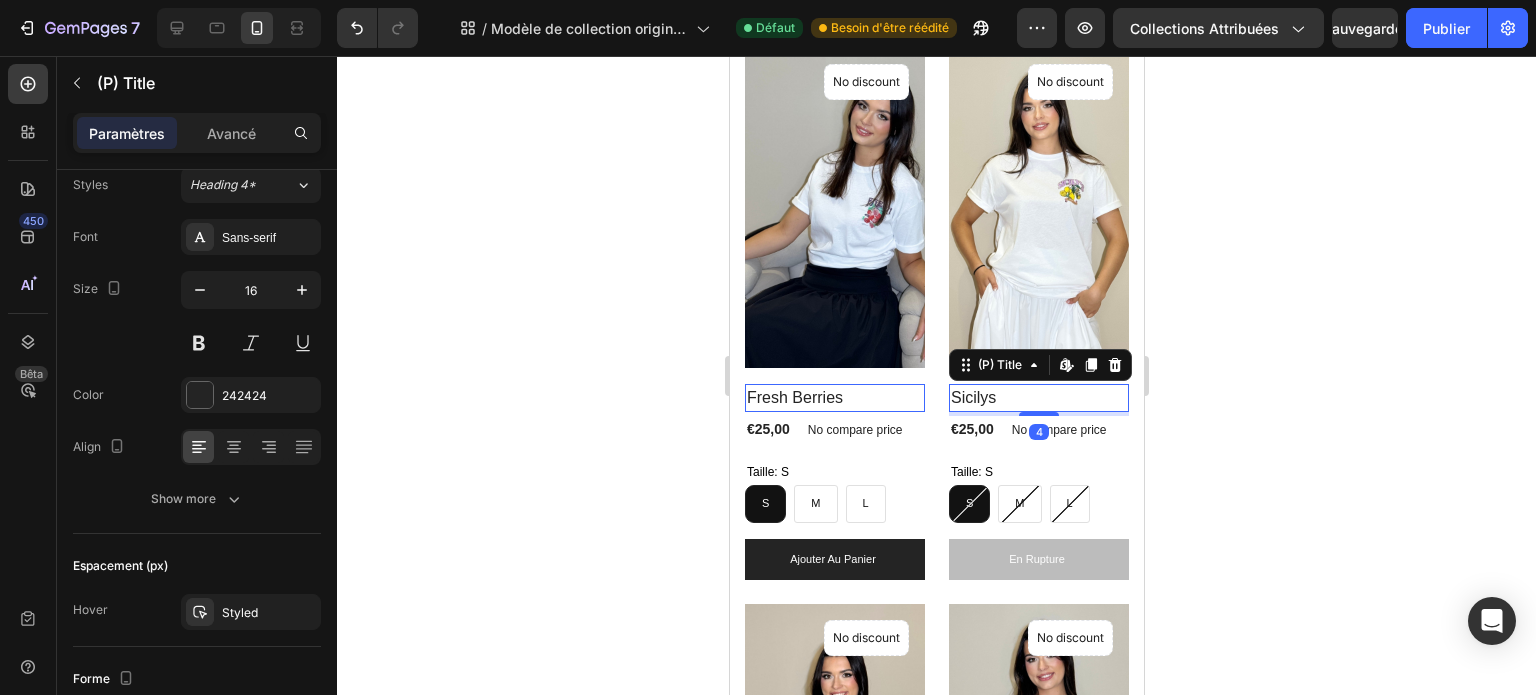 click on "Sicilys" at bounding box center [1038, 398] 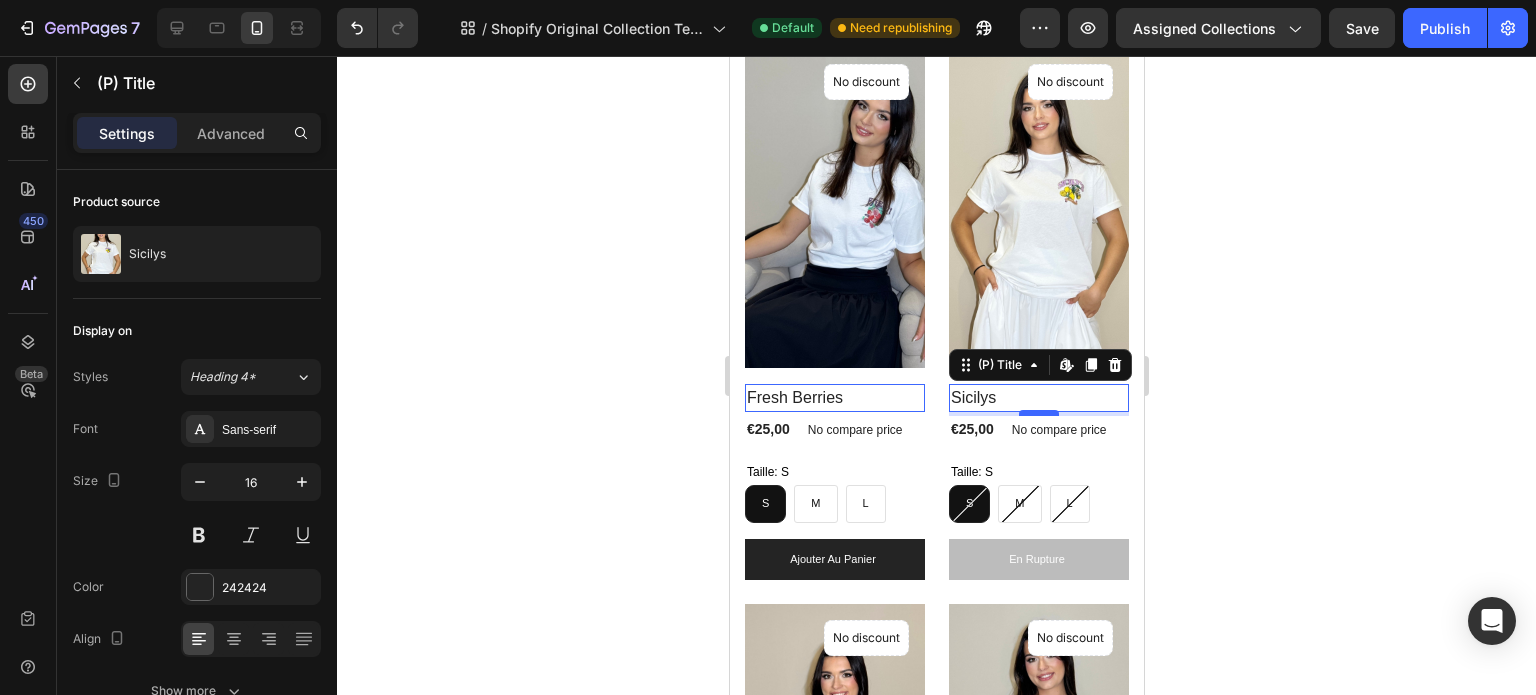 click at bounding box center (729, 56) 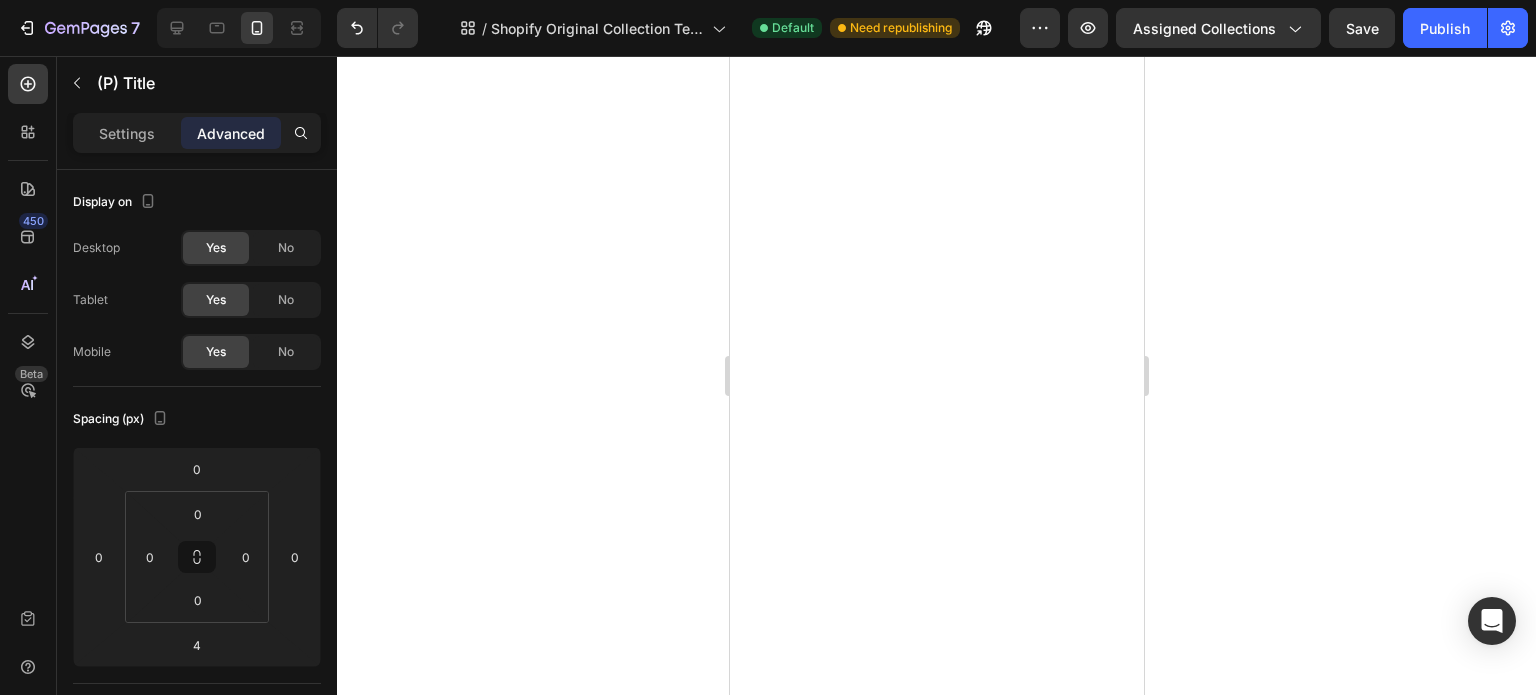 scroll, scrollTop: 0, scrollLeft: 0, axis: both 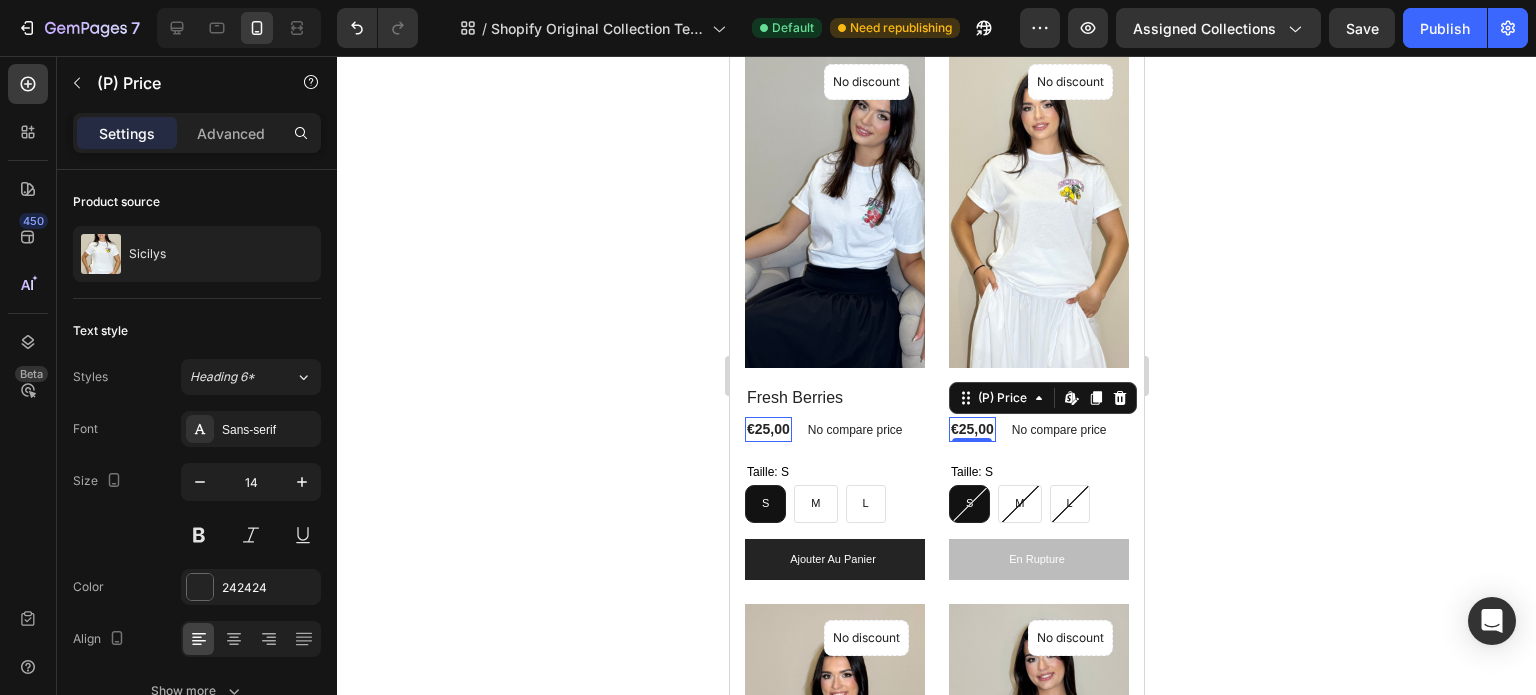 click on "€25,00 (P) Price   Edit content in Shopify 0 (P) Price   Edit content in Shopify 0" at bounding box center (767, 429) 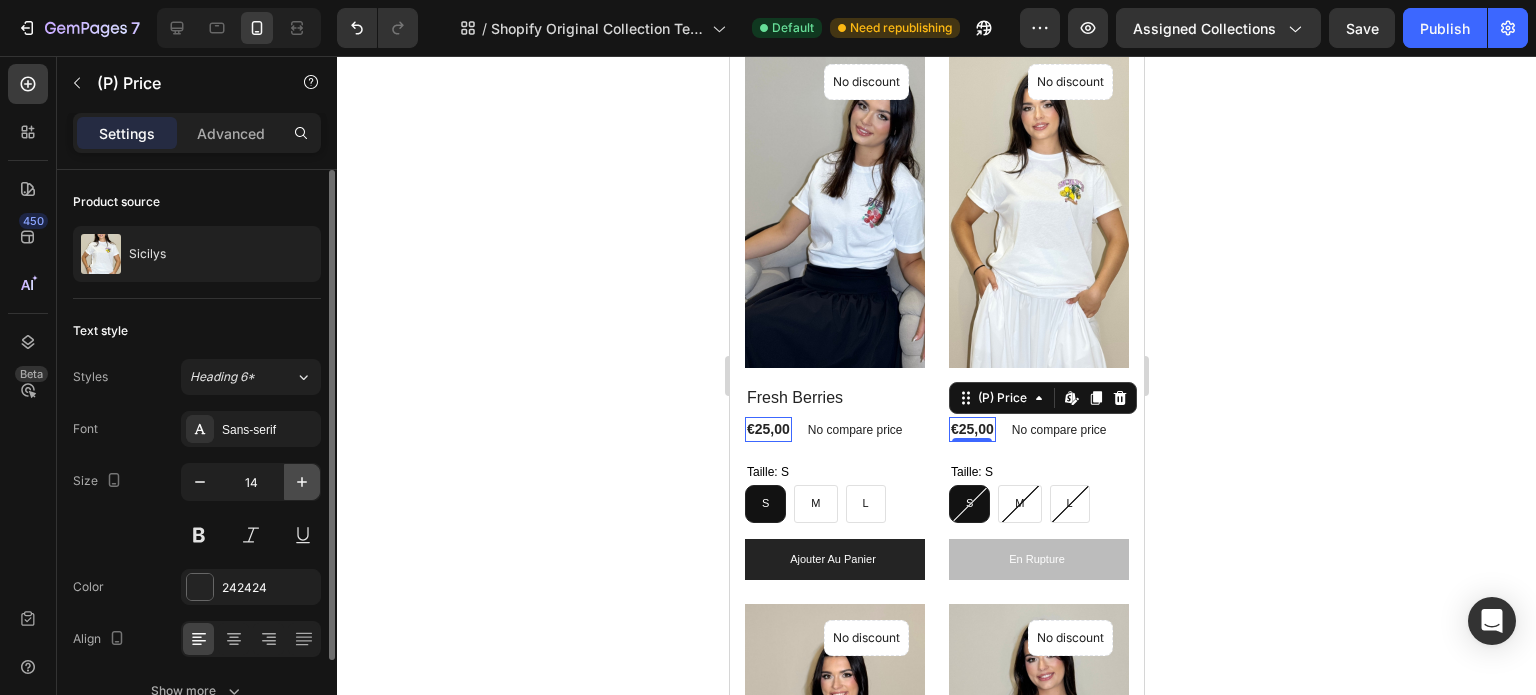 click at bounding box center [302, 482] 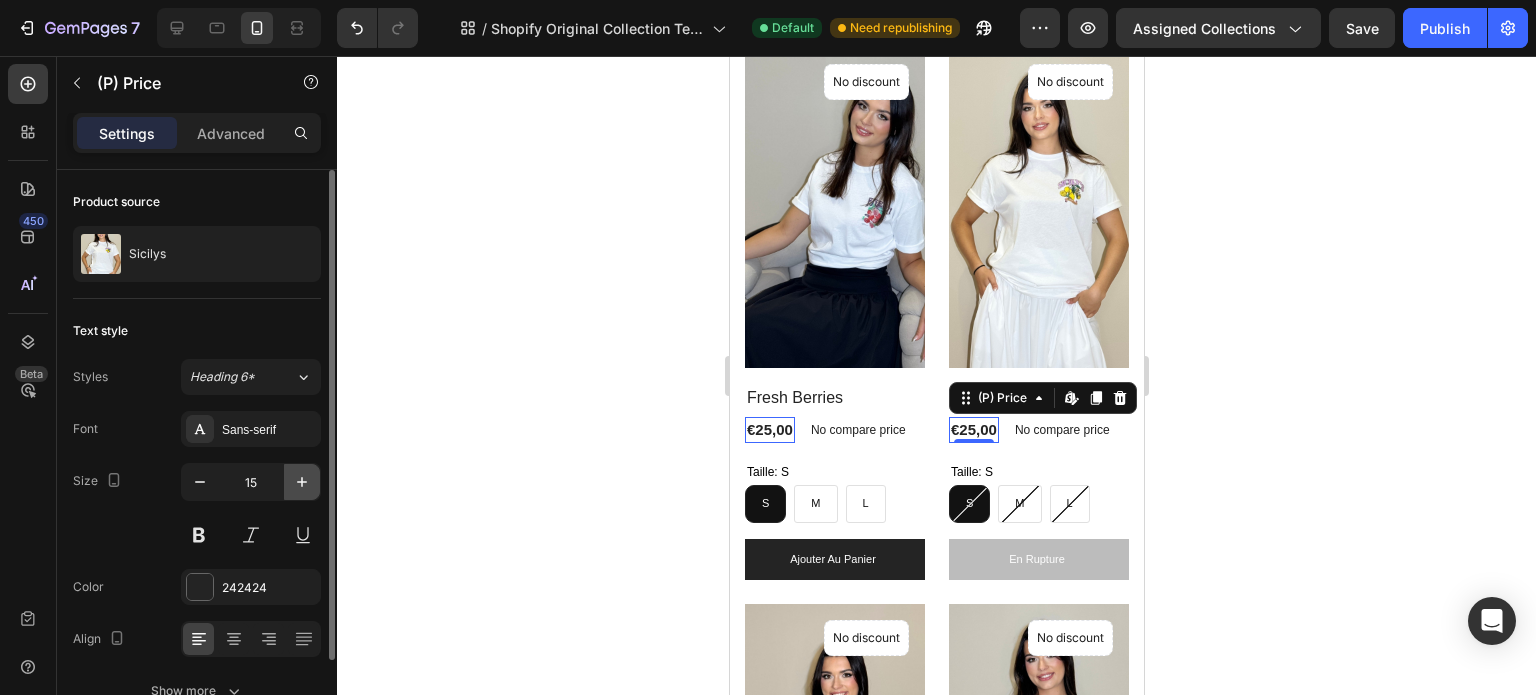 click at bounding box center [302, 482] 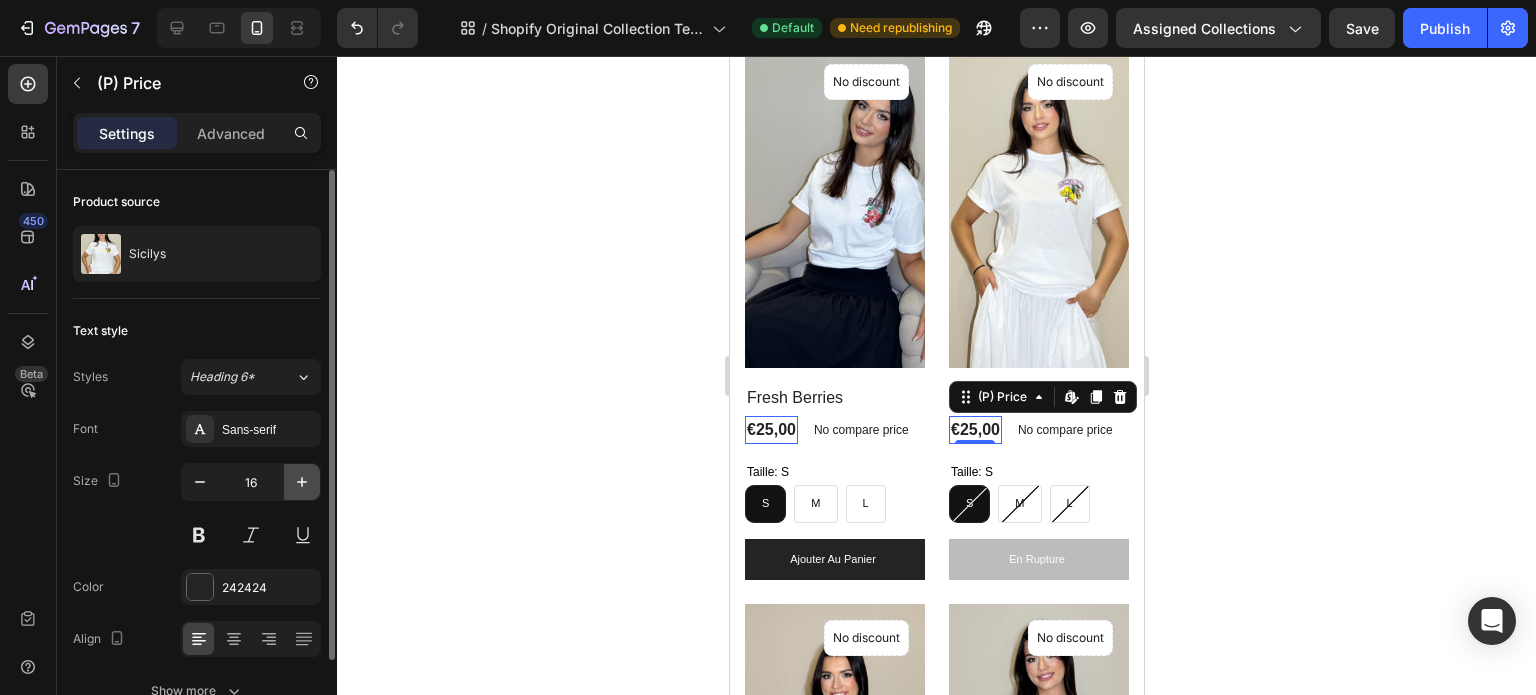 click at bounding box center [302, 482] 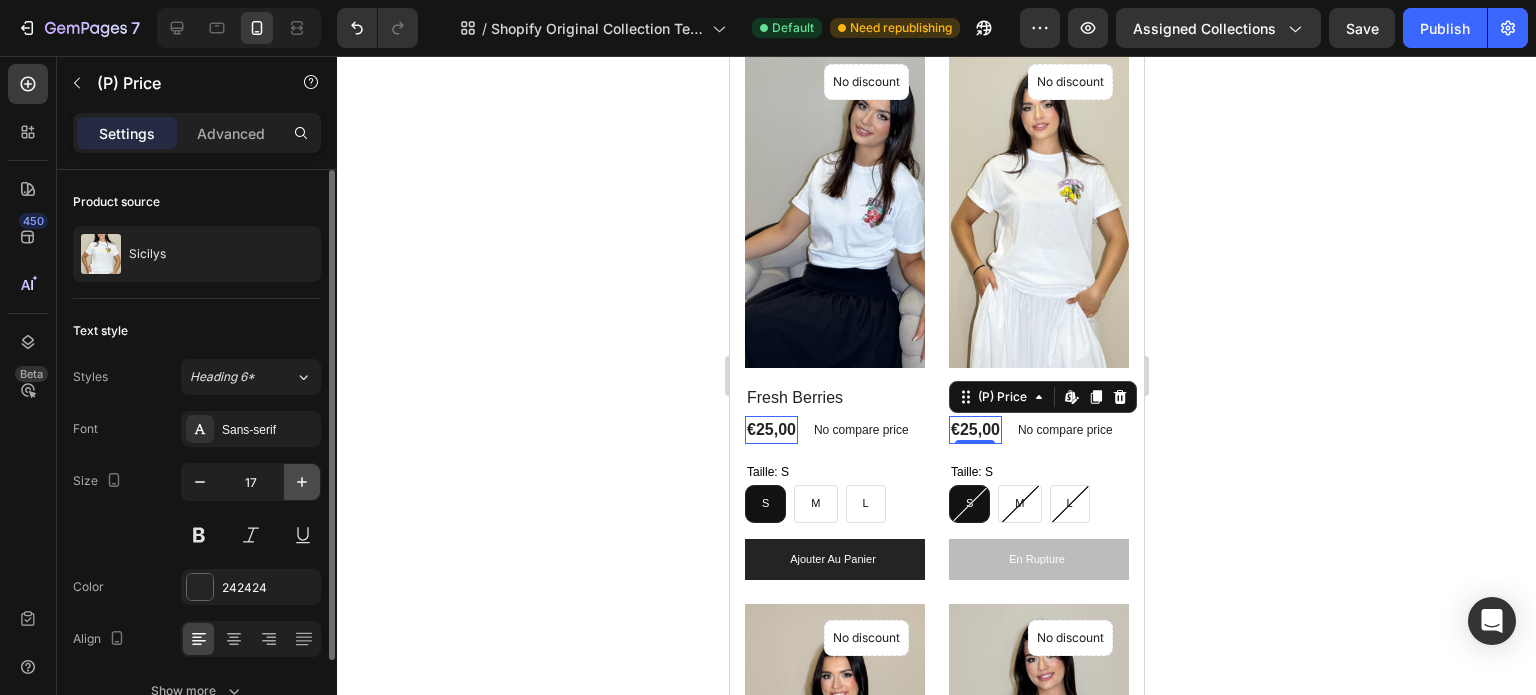 click at bounding box center [302, 482] 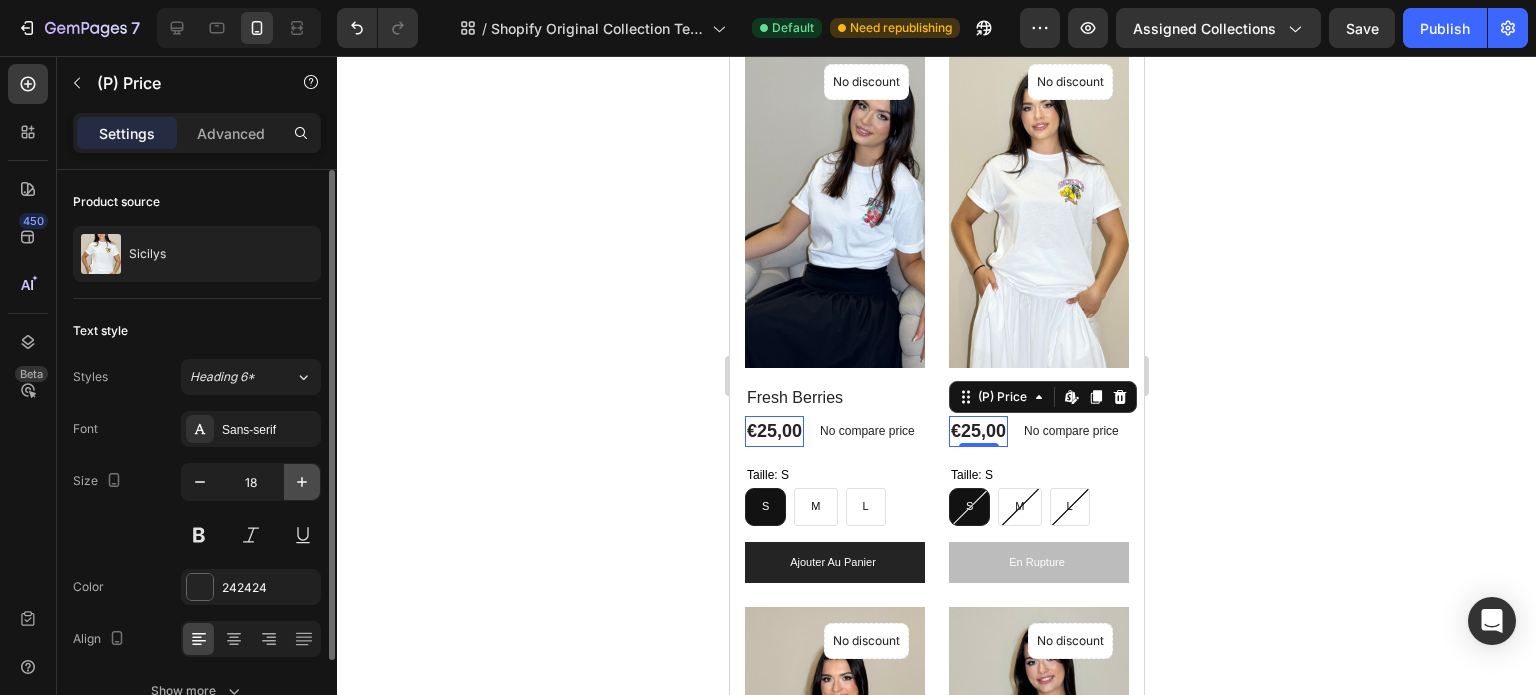 click at bounding box center (302, 482) 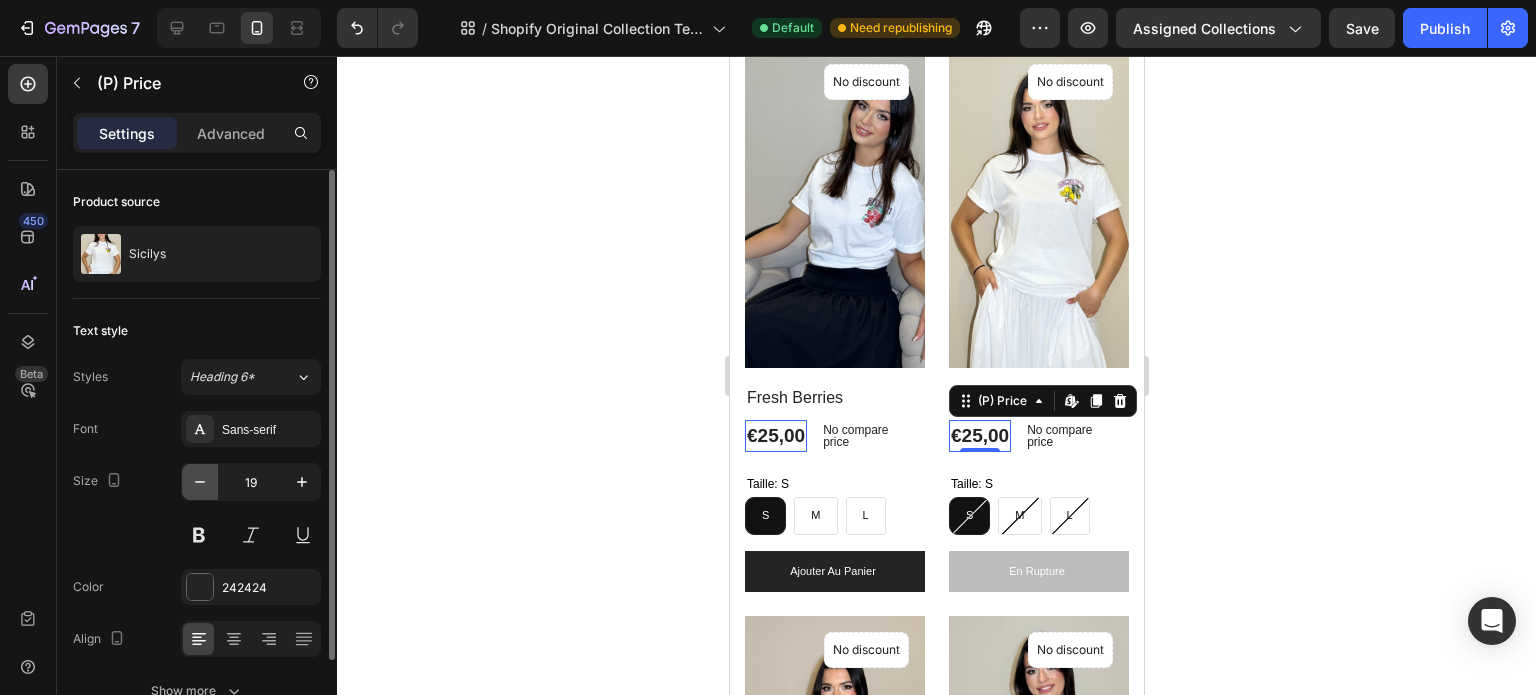 click 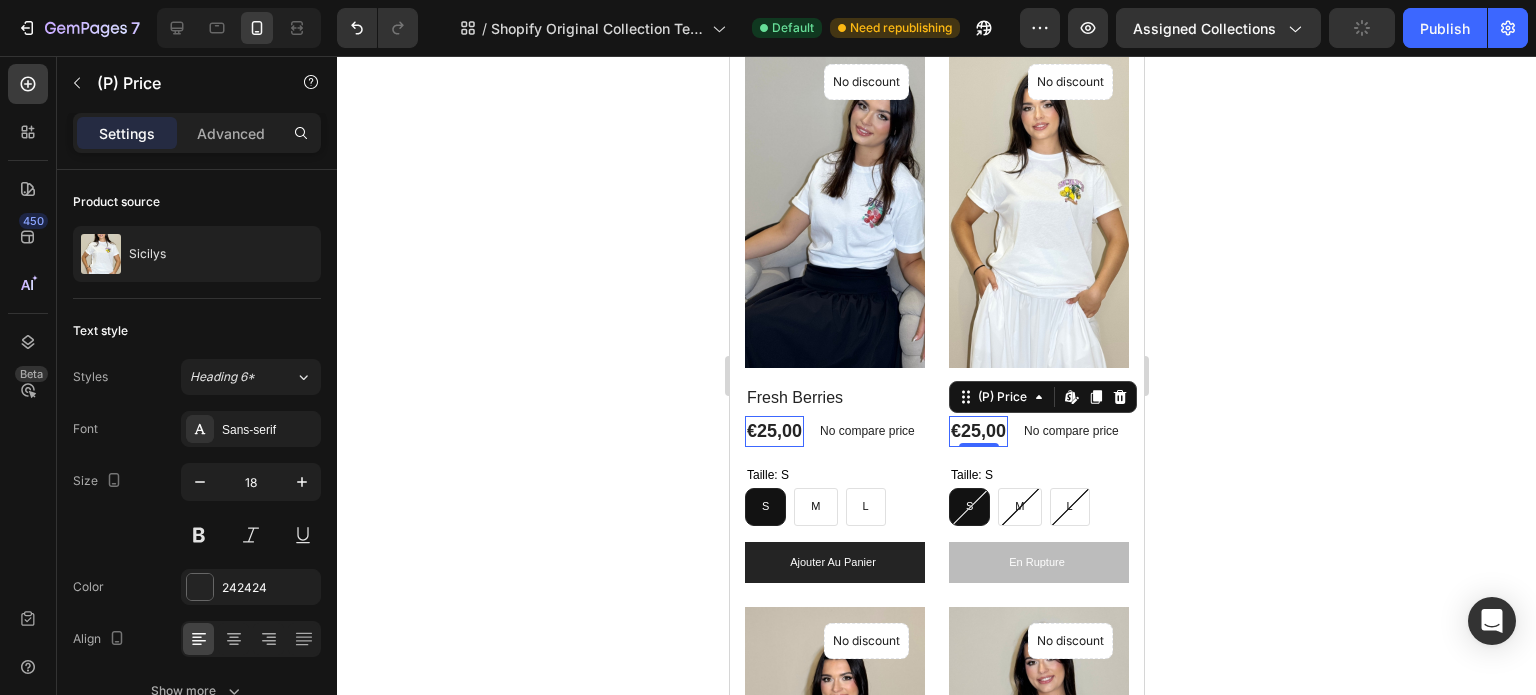 click 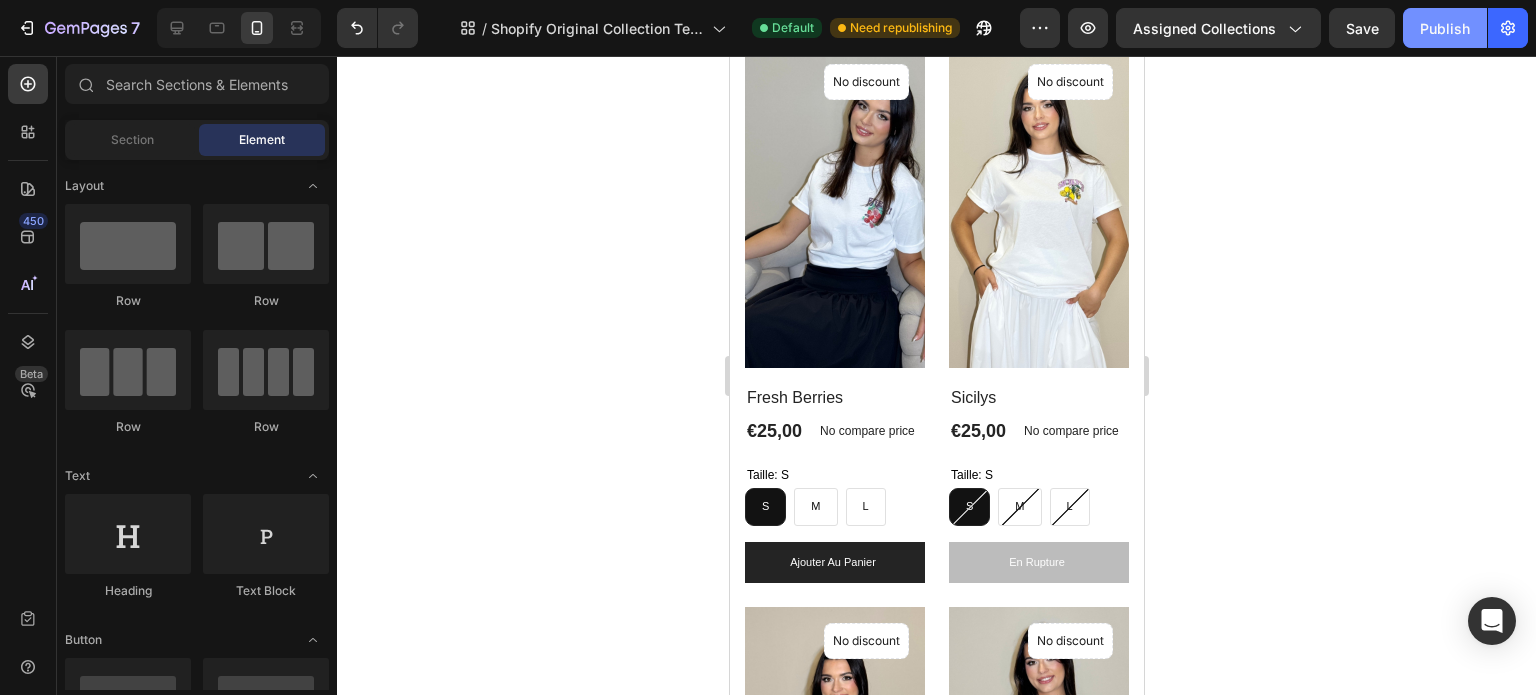 click on "Publish" at bounding box center (1445, 28) 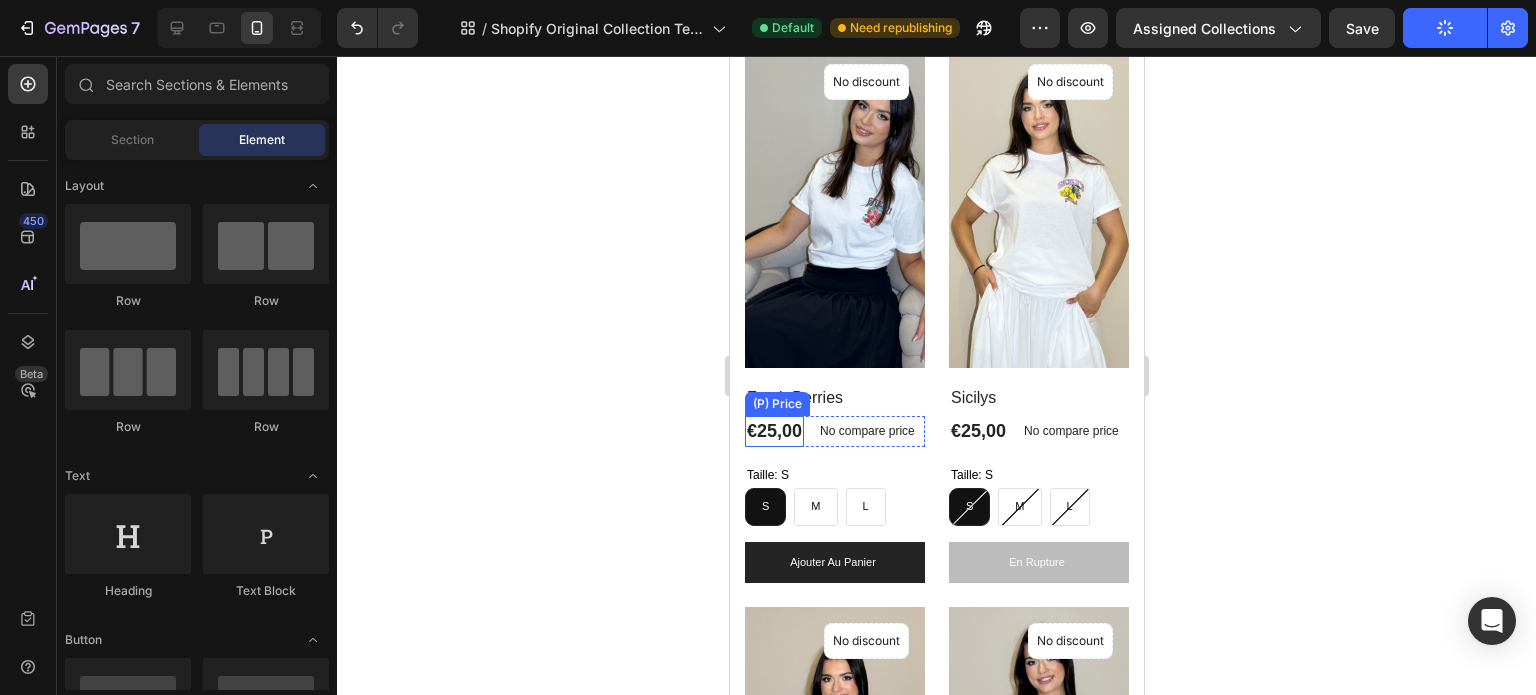 click on "€25,00" at bounding box center (773, 431) 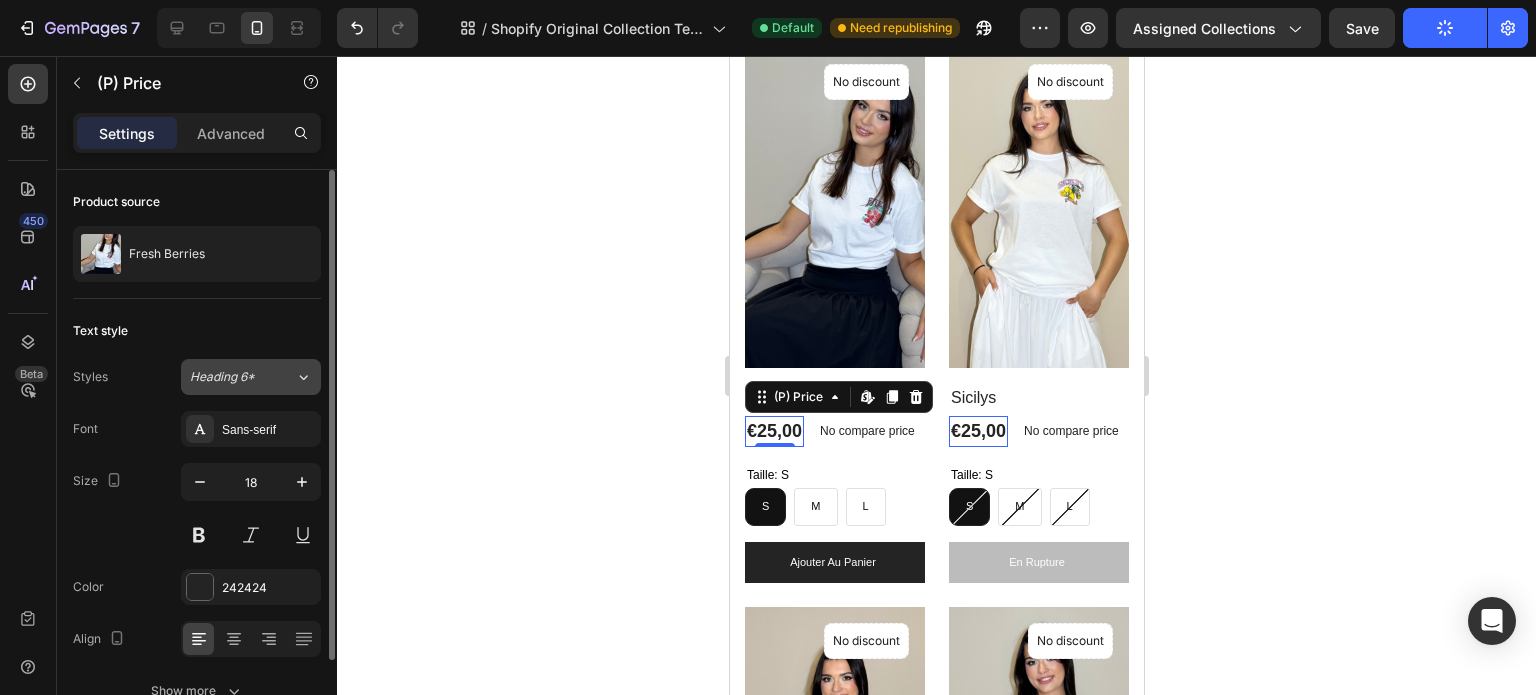 click on "Heading 6*" 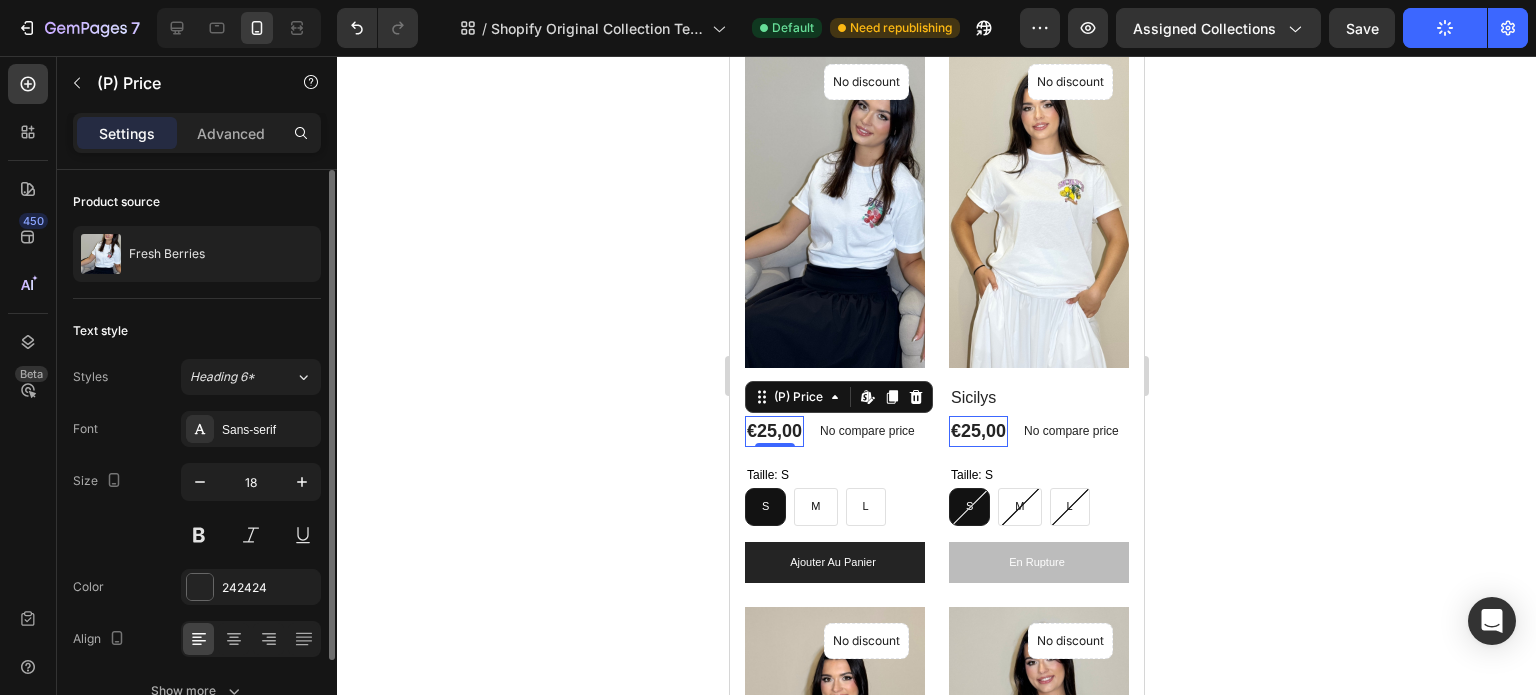 click on "Size 18" at bounding box center (197, 508) 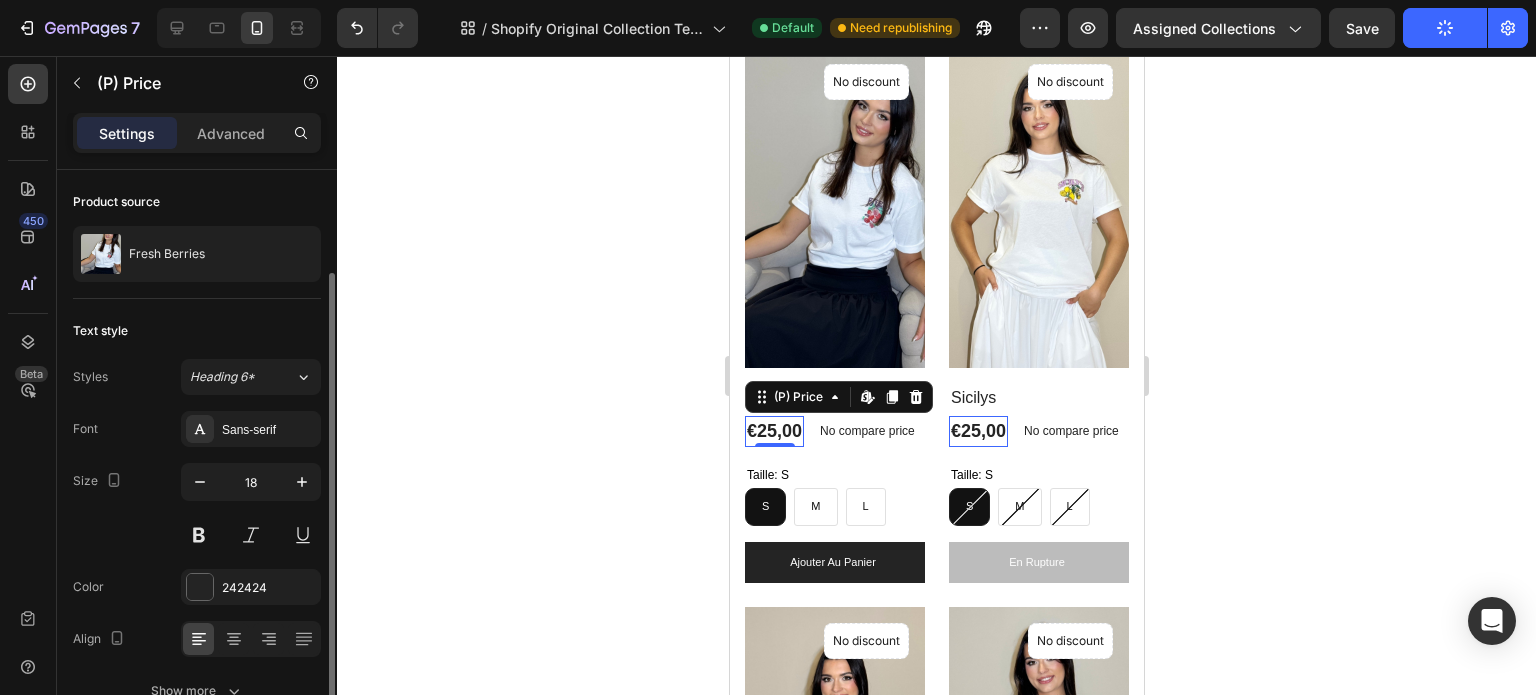scroll, scrollTop: 108, scrollLeft: 0, axis: vertical 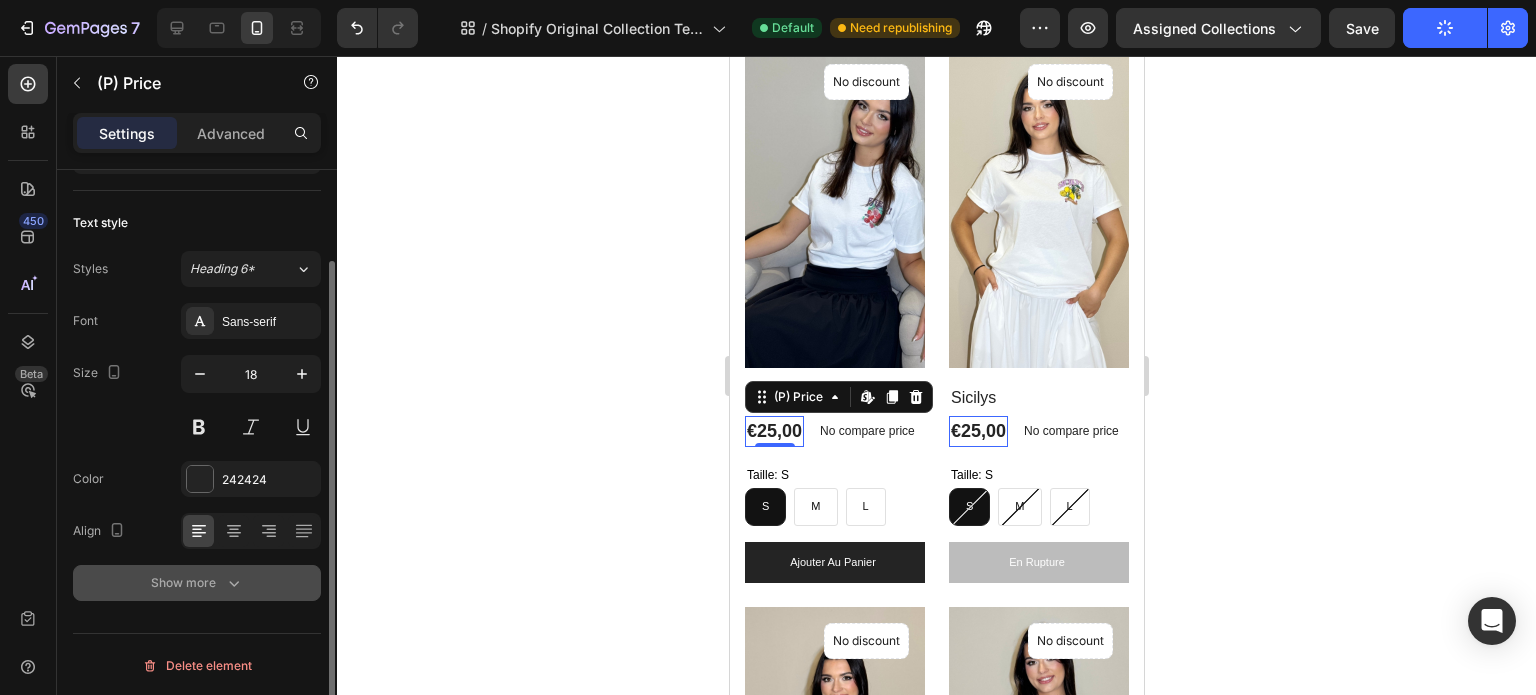 click on "Show more" at bounding box center [197, 583] 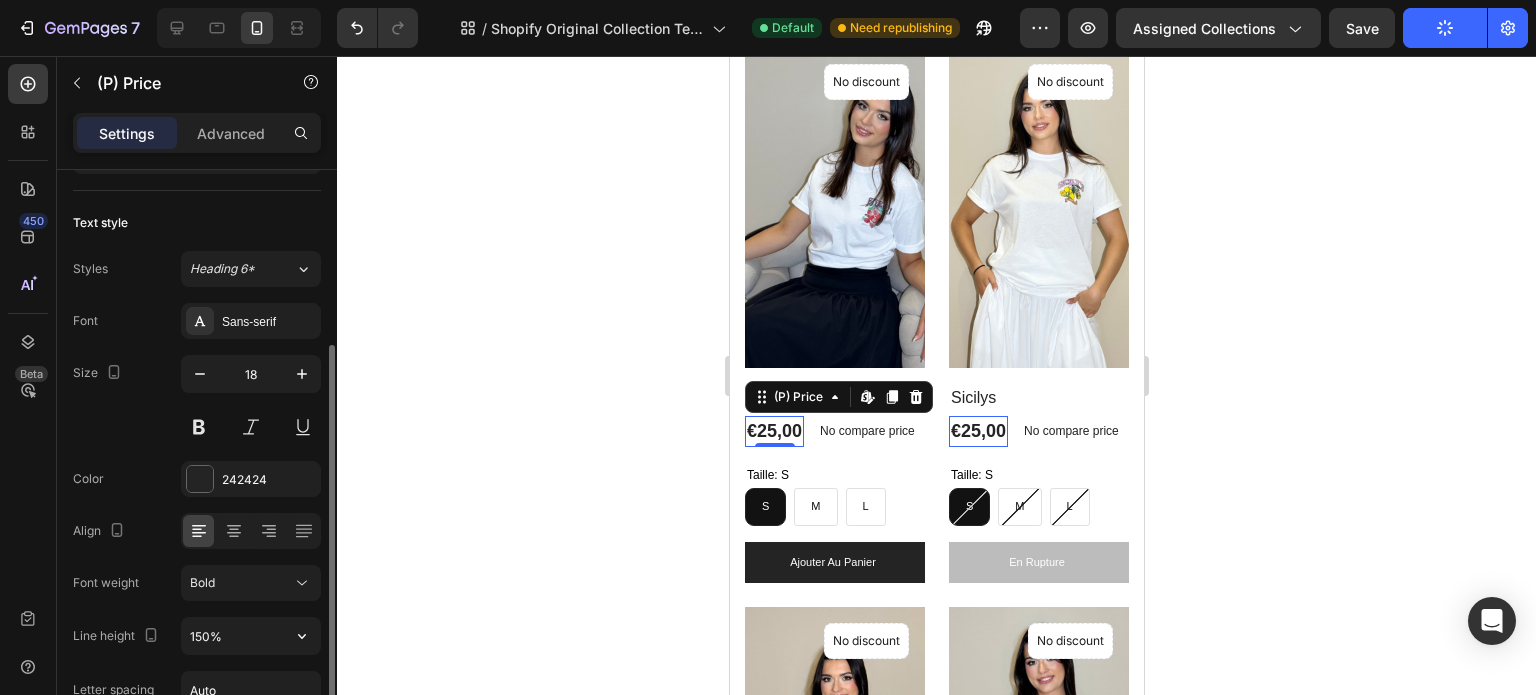 scroll, scrollTop: 372, scrollLeft: 0, axis: vertical 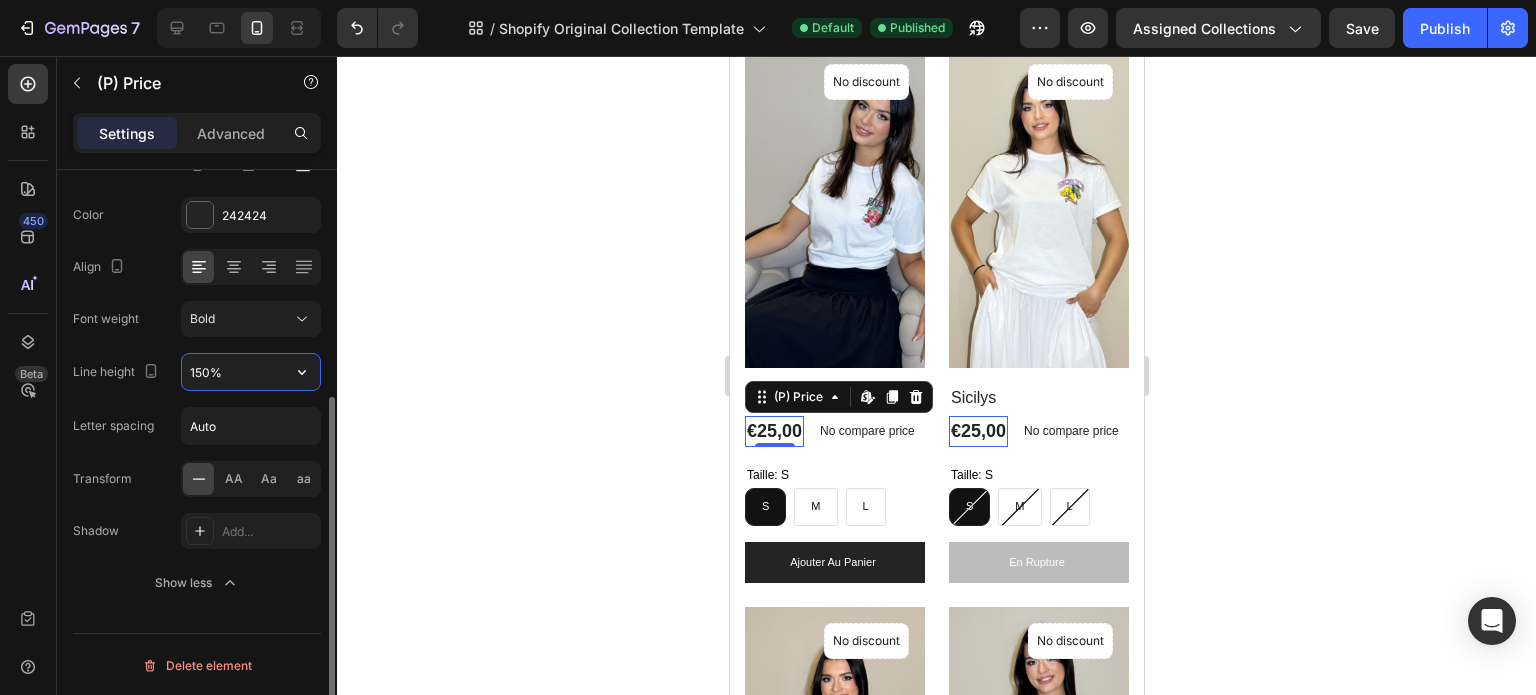 click on "150%" at bounding box center (251, 372) 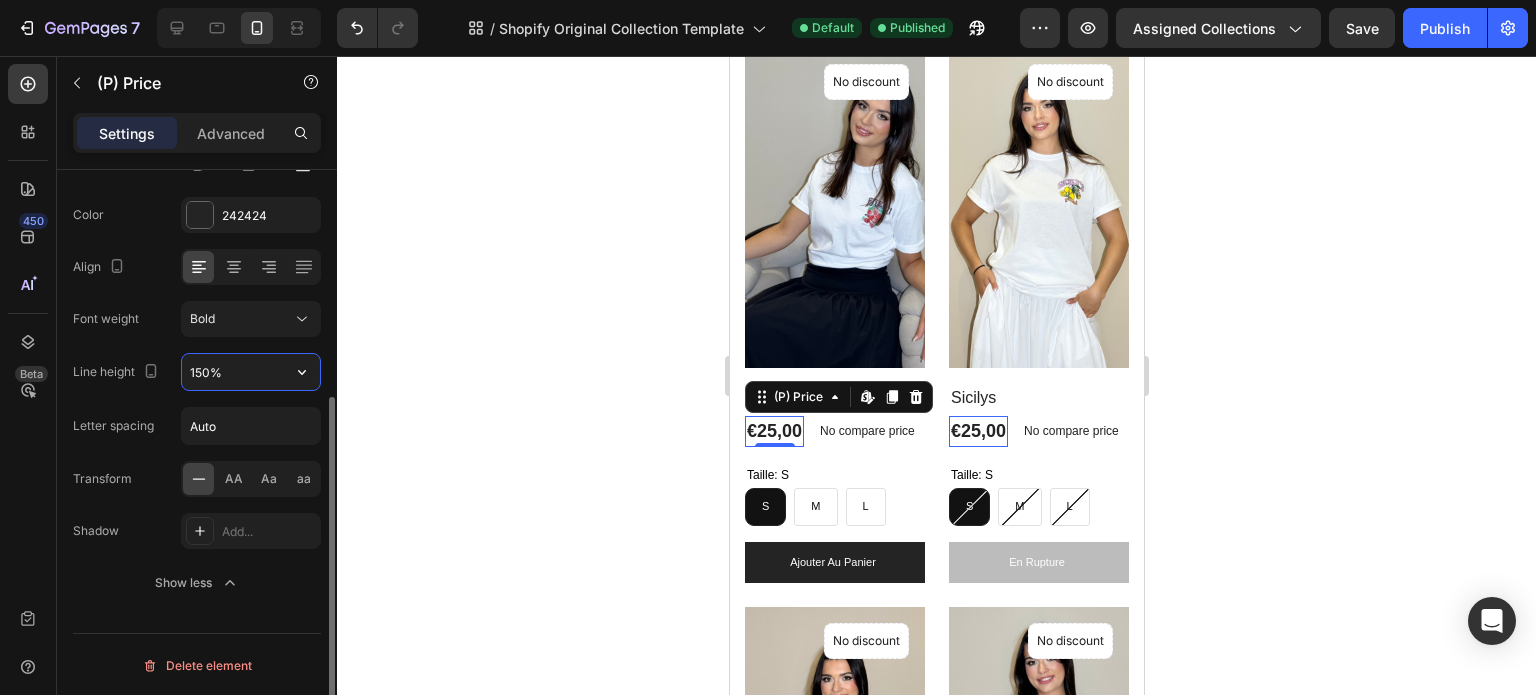 click on "150%" at bounding box center [251, 372] 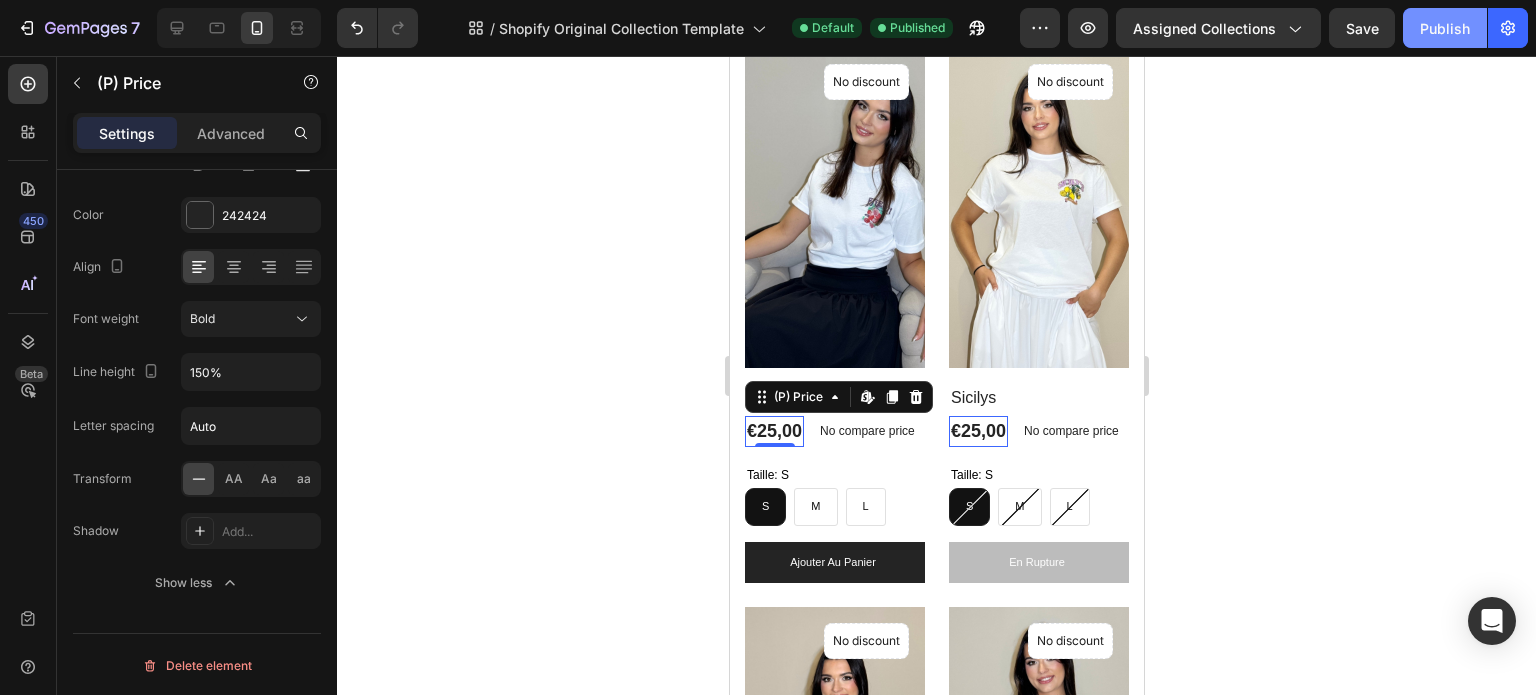 click on "Publish" at bounding box center (1445, 28) 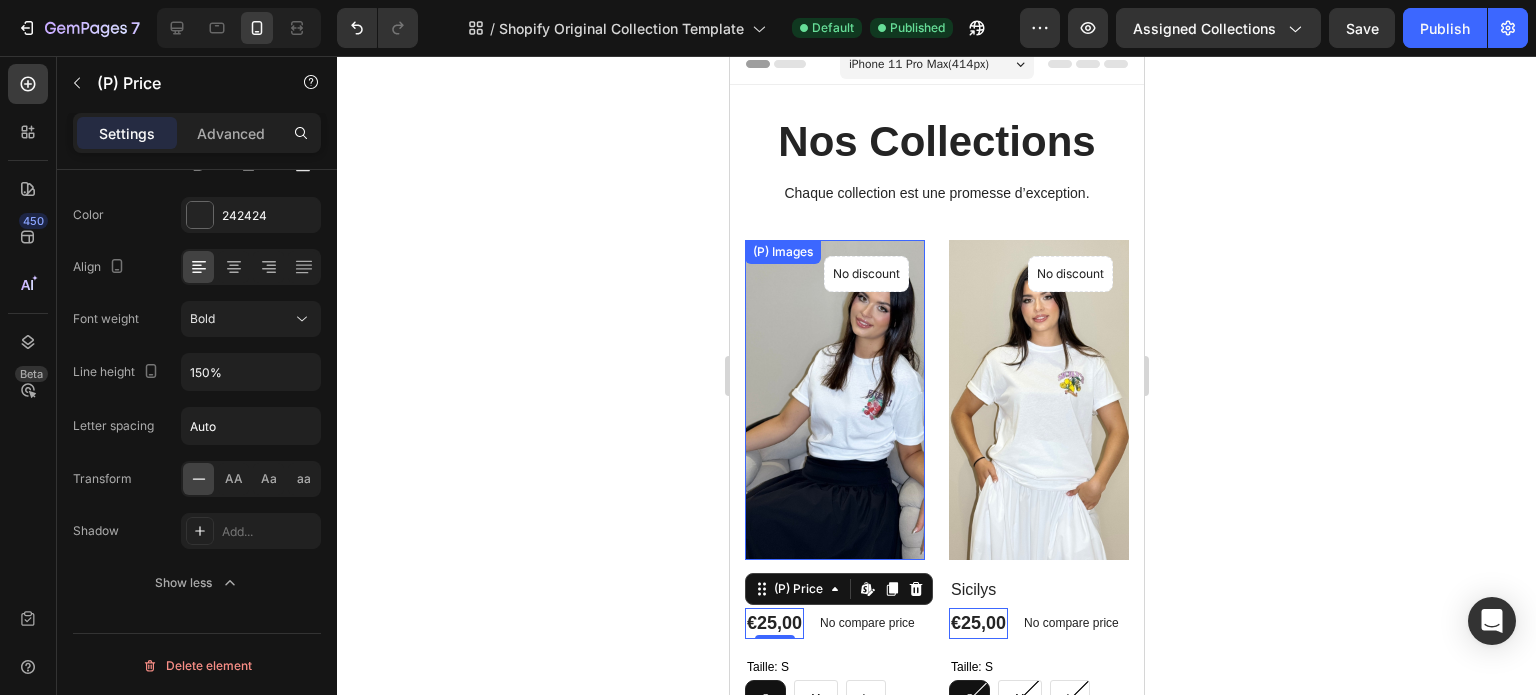 scroll, scrollTop: 0, scrollLeft: 0, axis: both 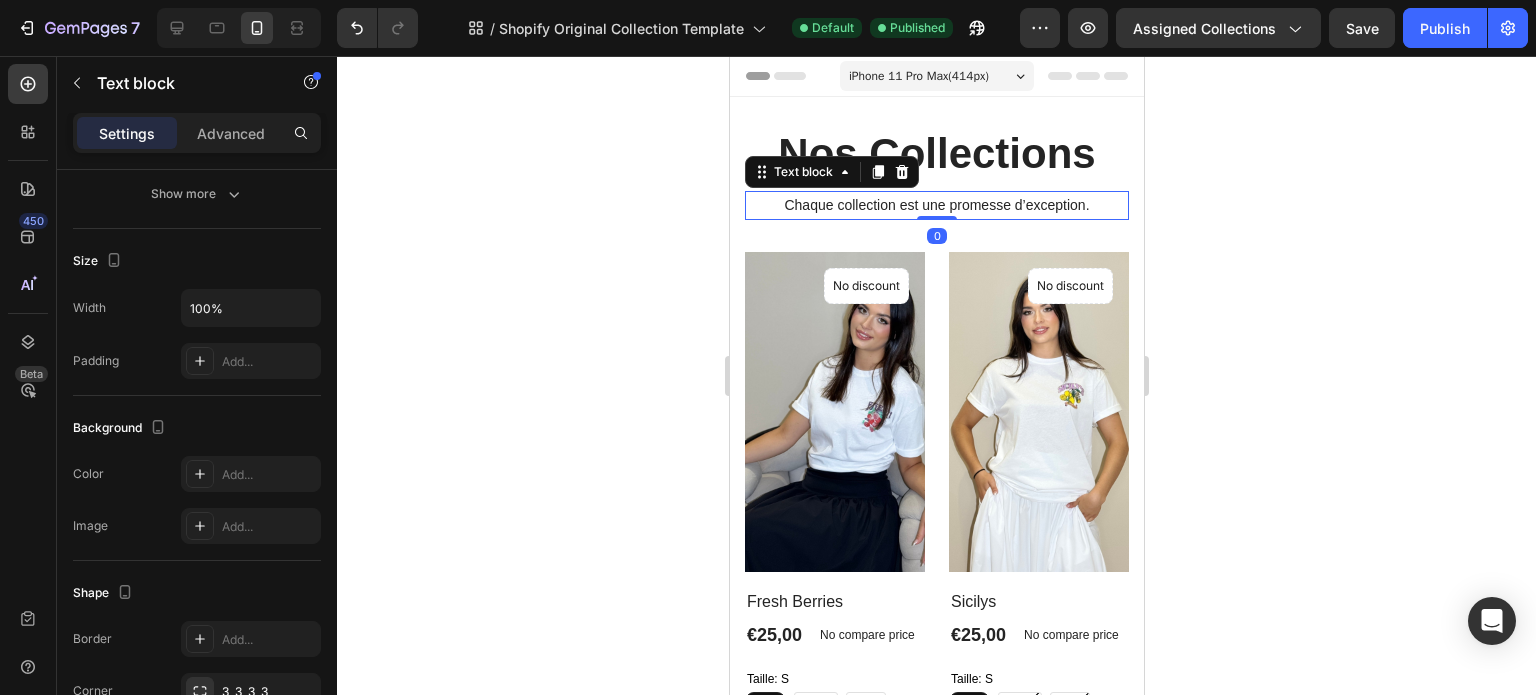 click on "Chaque collection est une promesse d’exception." at bounding box center [936, 205] 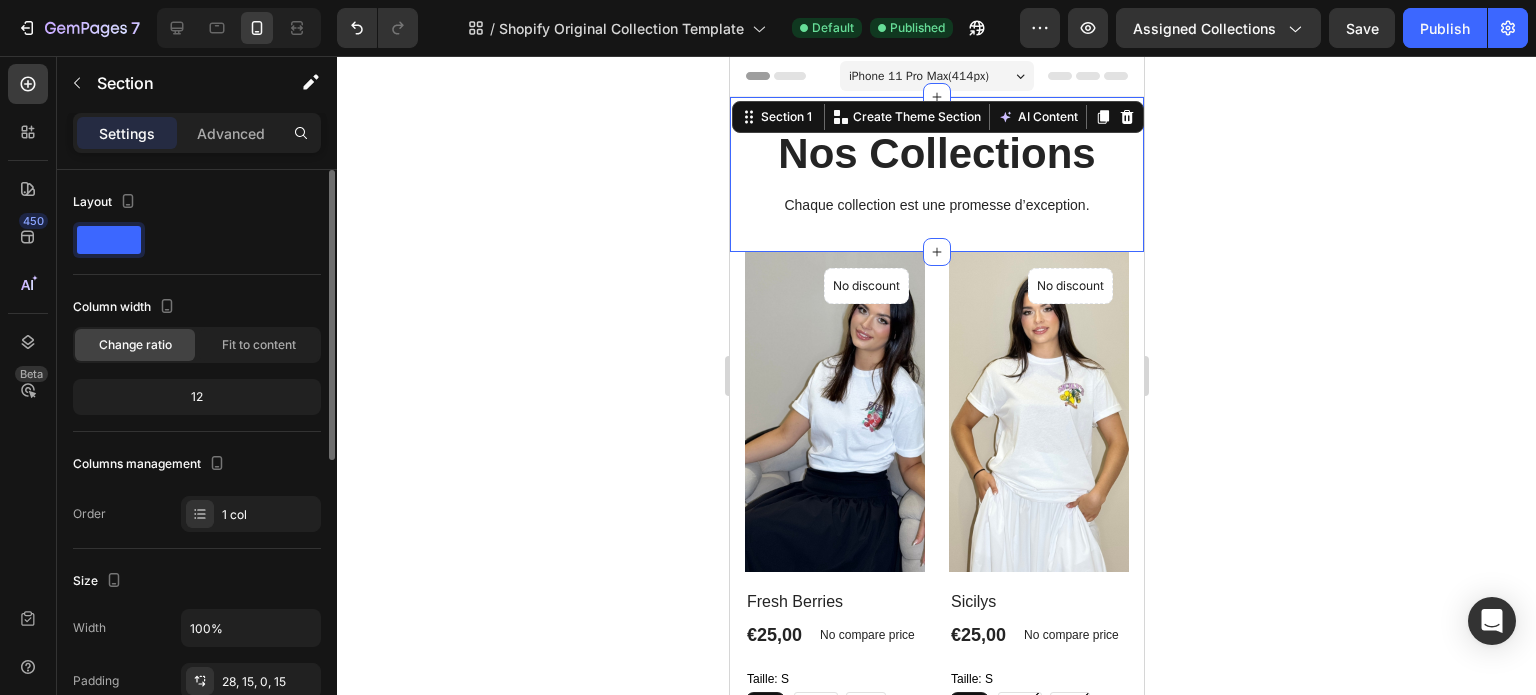 click on "Nos Collections Heading Chaque collection est une promesse d’exception. Text block Row" at bounding box center (936, 188) 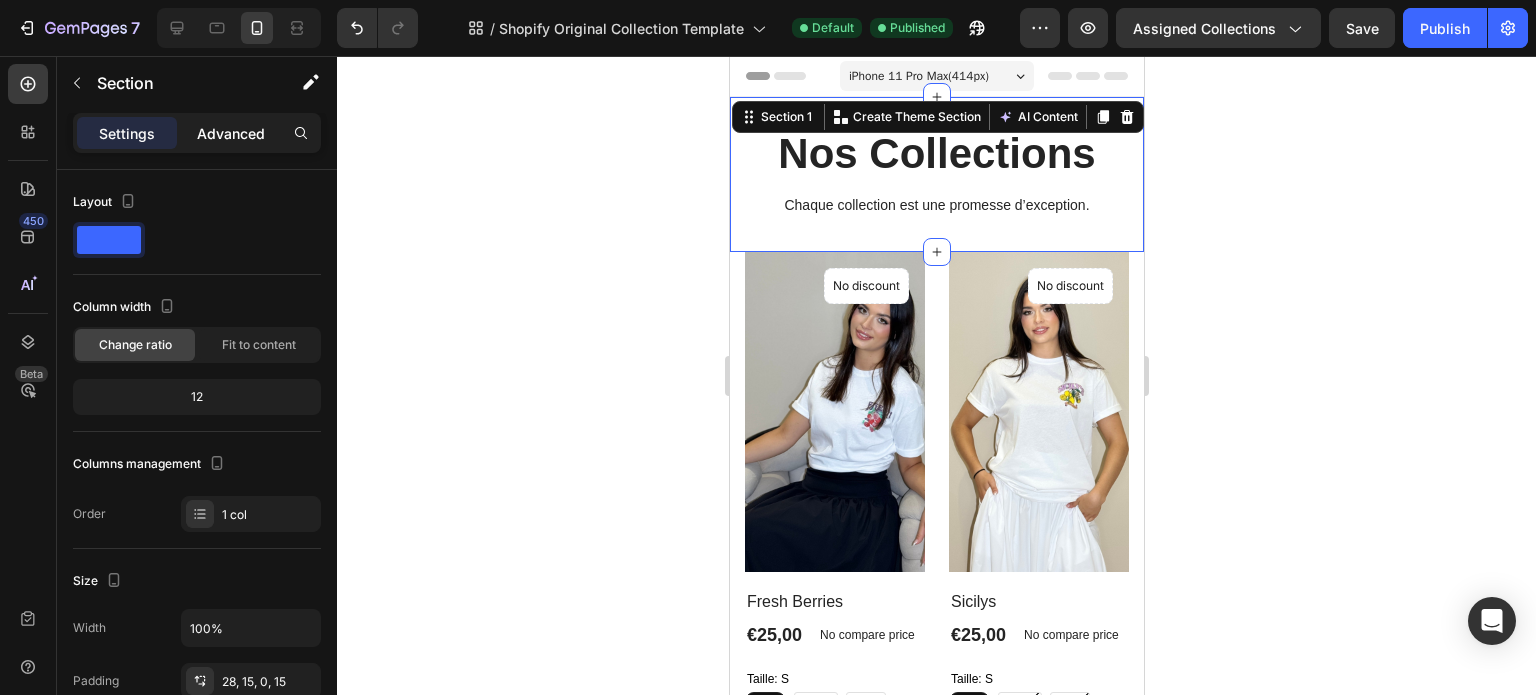 click on "Advanced" at bounding box center (231, 133) 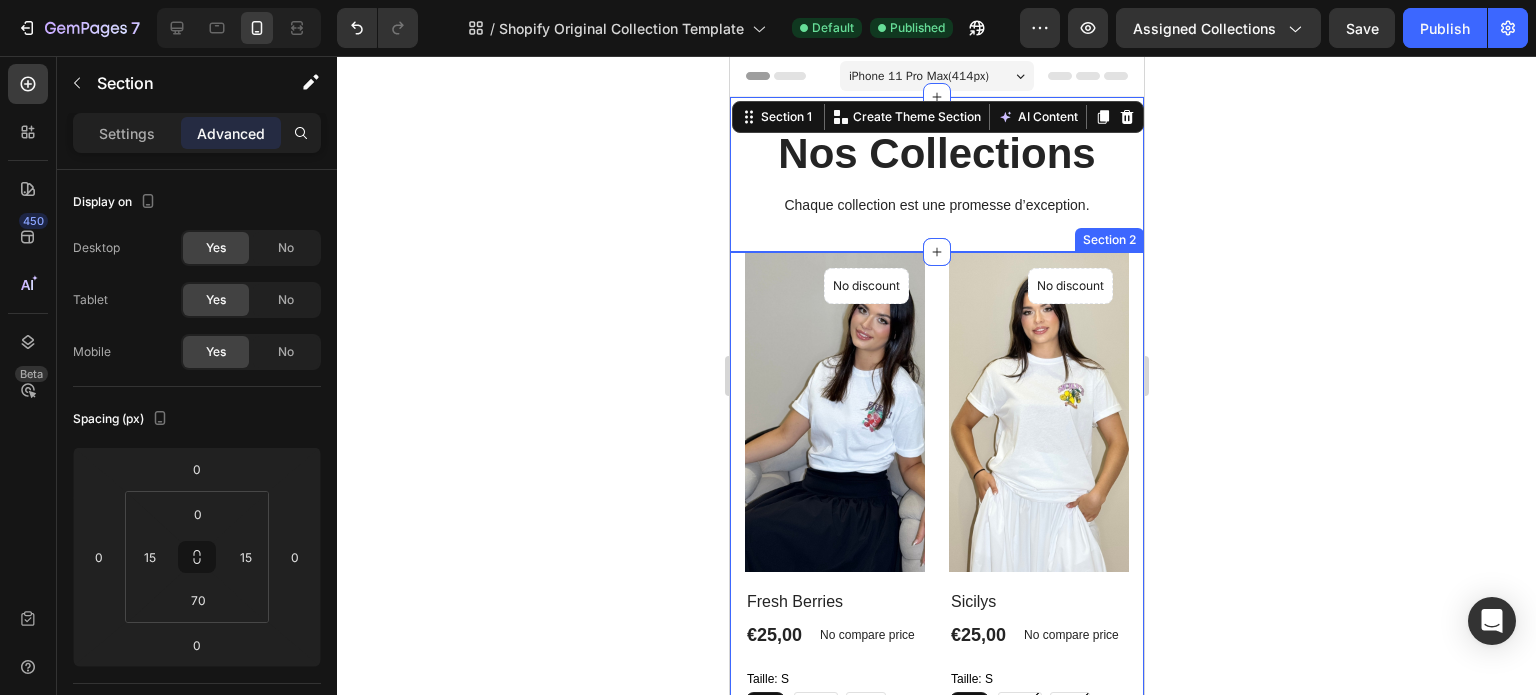 click on "(P) Images No discount   Not be displayed when published Product Badge Row Fresh Berries (P) Title €25,00 (P) Price (P) Price No compare price (P) Price Row Taille: S S S S M M M L L L (P) Variants & Swatches Ajouter au panier (P) Cart Button Row Product List (P) Images No discount   Not be displayed when published Product Badge Row Sicilys (P) Title €25,00 (P) Price (P) Price No compare price (P) Price Row Taille: S S S S M M M L L L (P) Variants & Swatches En rupture (P) Cart Button Row Product List (P) Images No discount   Not be displayed when published Product Badge Row Floral & Feel Good (P) Title €50,00 (P) Price (P) Price No compare price (P) Price Row Taille: L L L L M M M S S S (P) Variants & Swatches En rupture (P) Cart Button Row Product List (P) Images No discount   Not be displayed when published Product Badge Row Yellow Lemon (P) Title €50,00 (P) Price (P) Price No compare price (P) Price Row Taille: S S S S M M M L L L (P) Variants & Swatches En rupture (P) Cart Button Row Product List" at bounding box center [936, 1113] 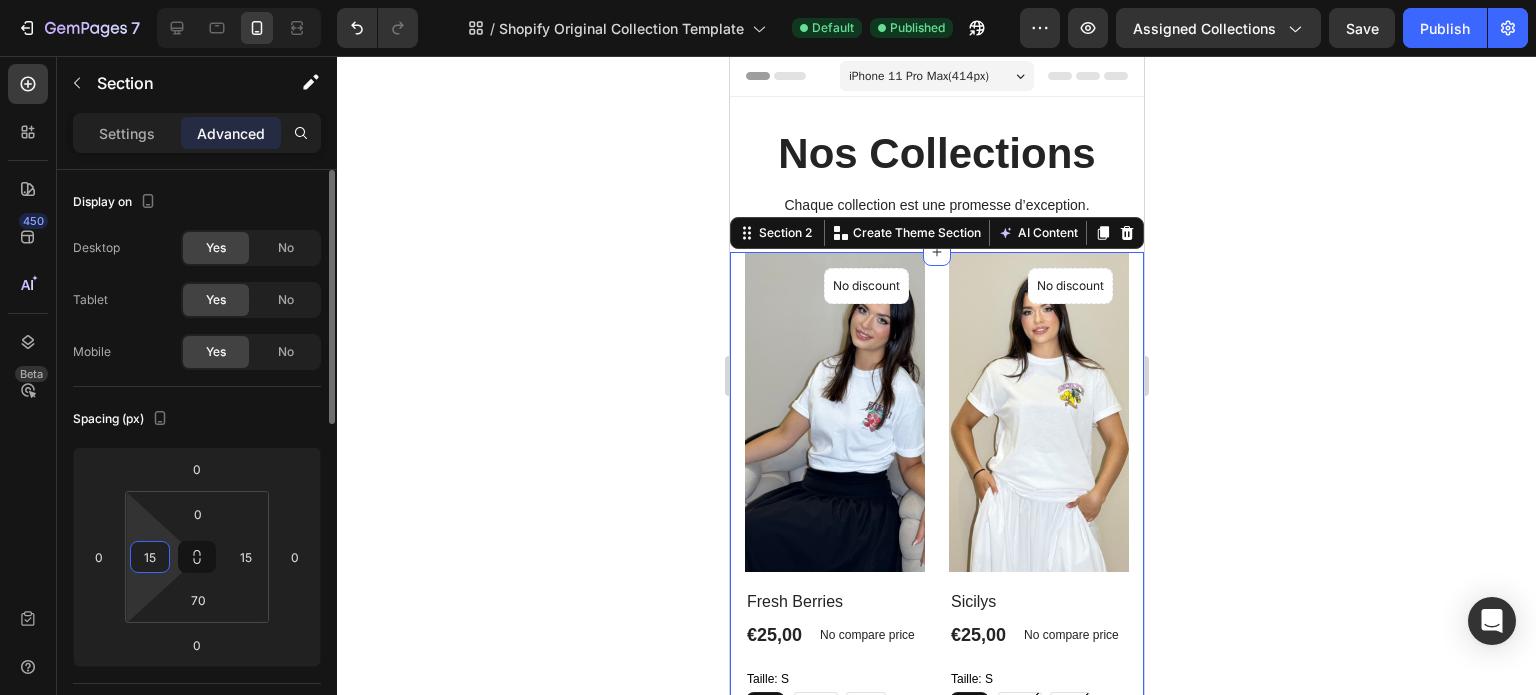 click on "15" at bounding box center [150, 557] 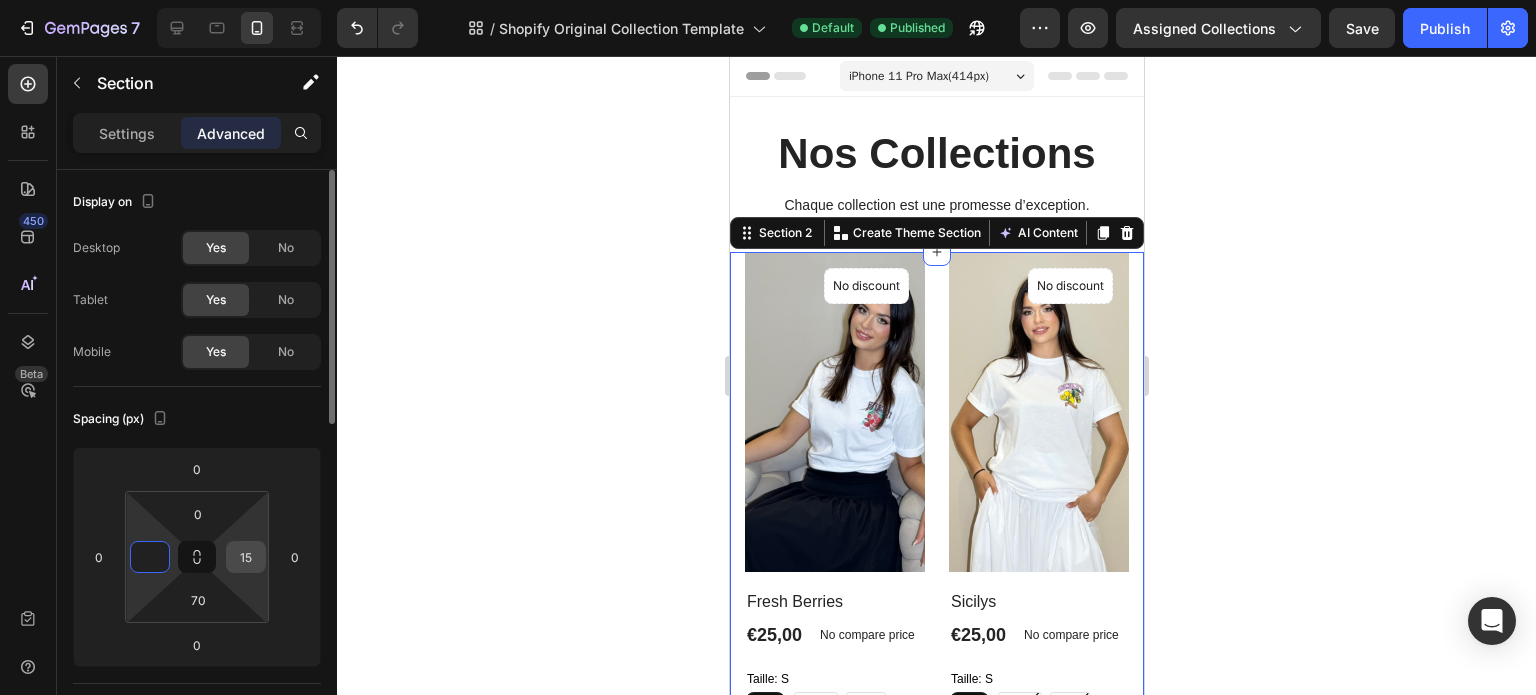 type on "0" 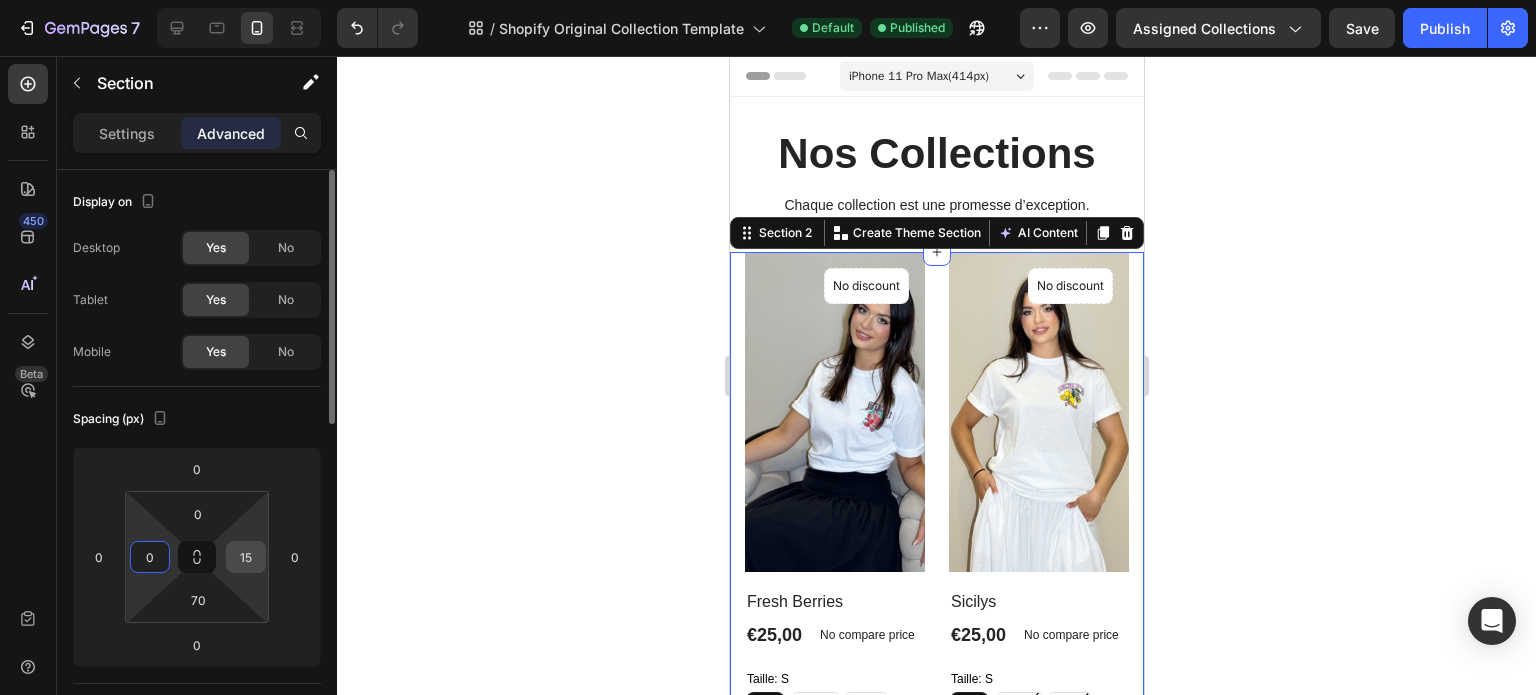 click on "15" at bounding box center [246, 557] 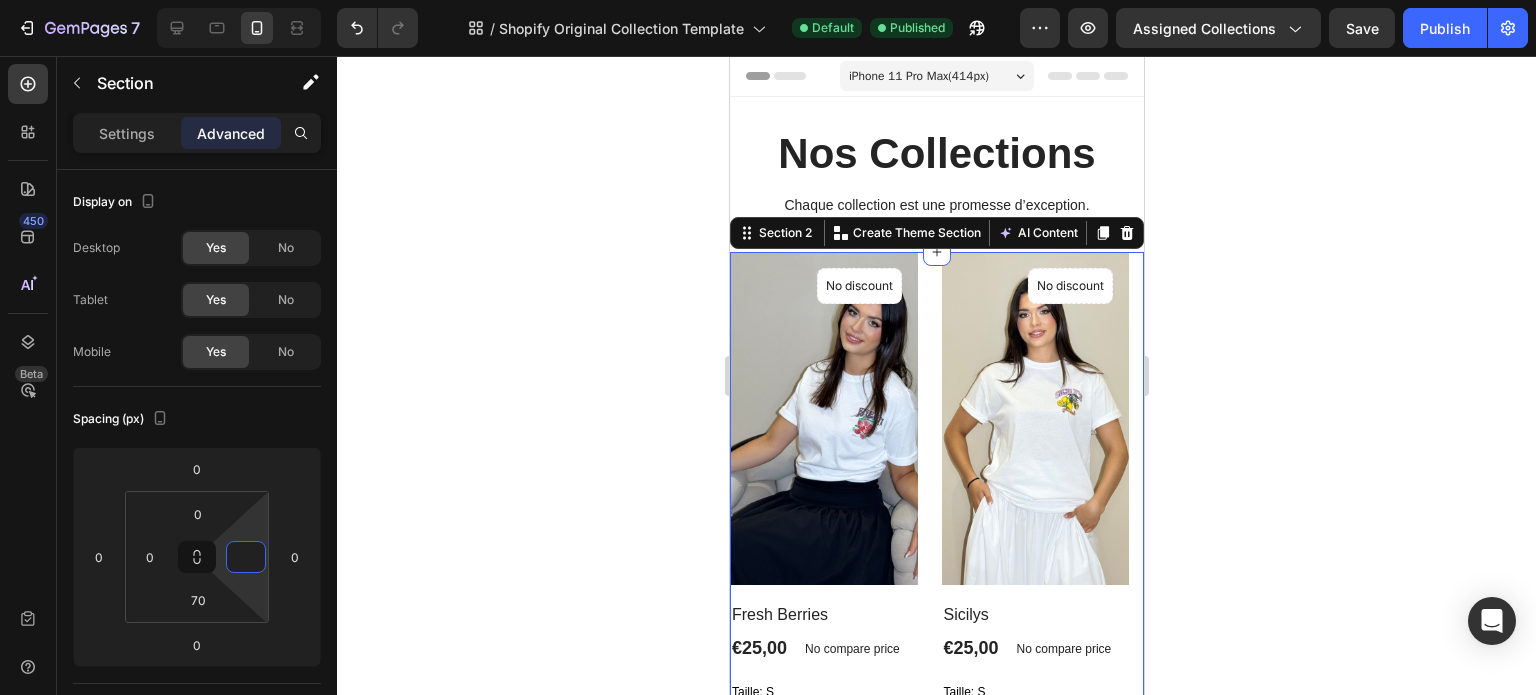type on "0" 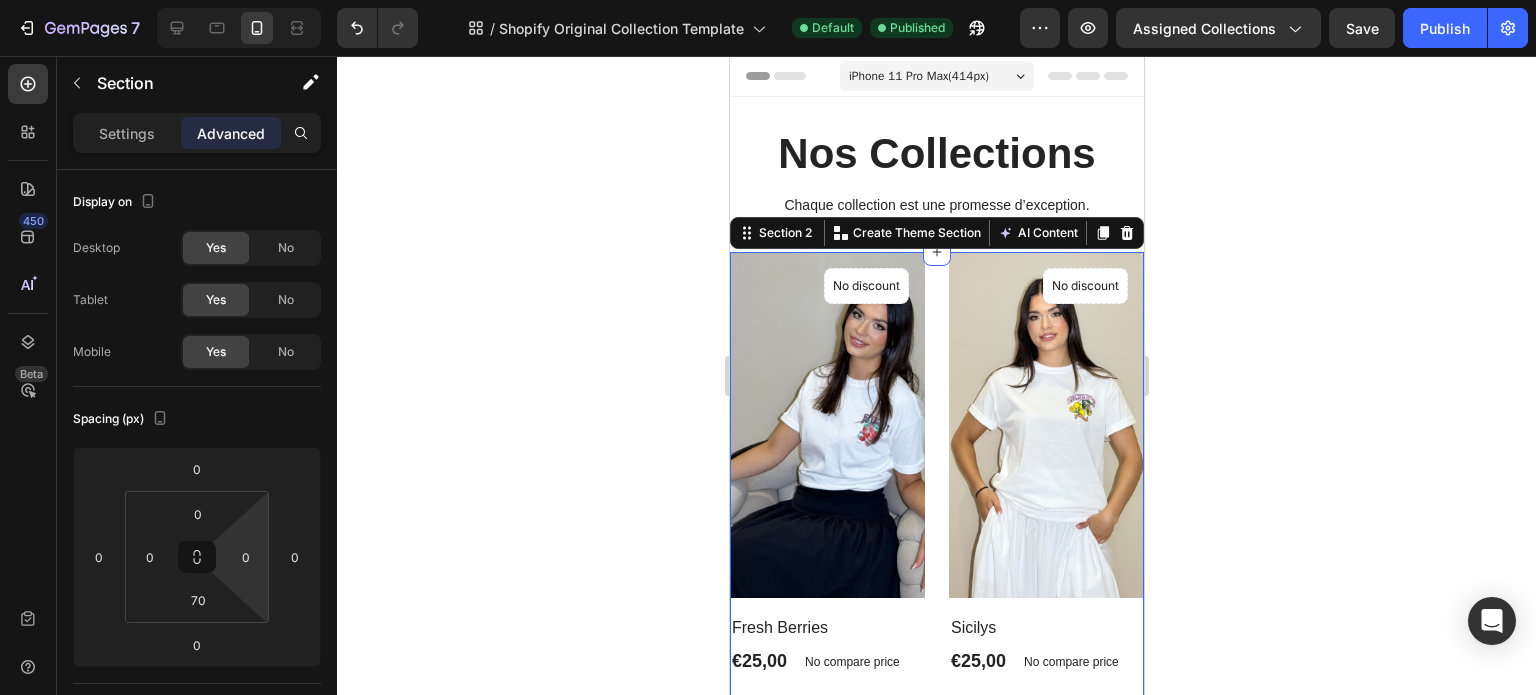 click 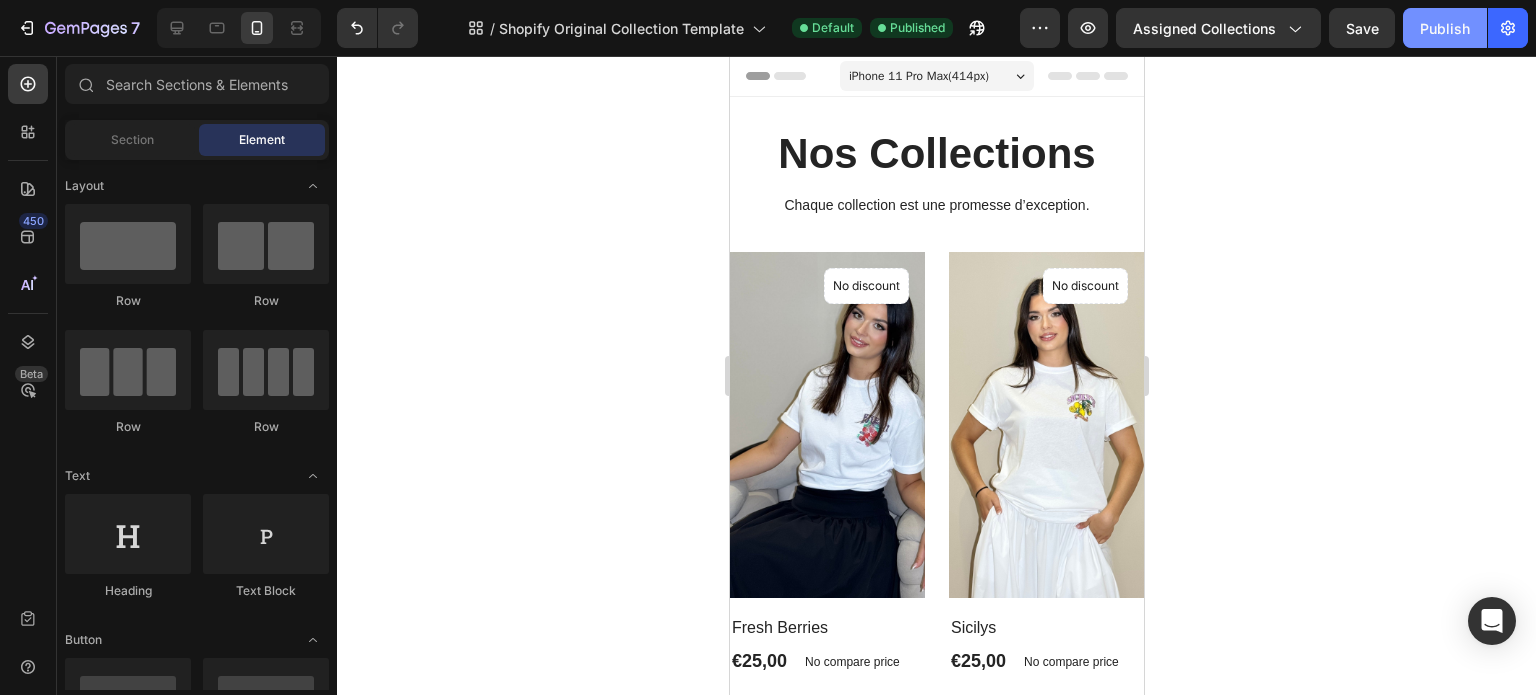 click on "Publish" at bounding box center [1445, 28] 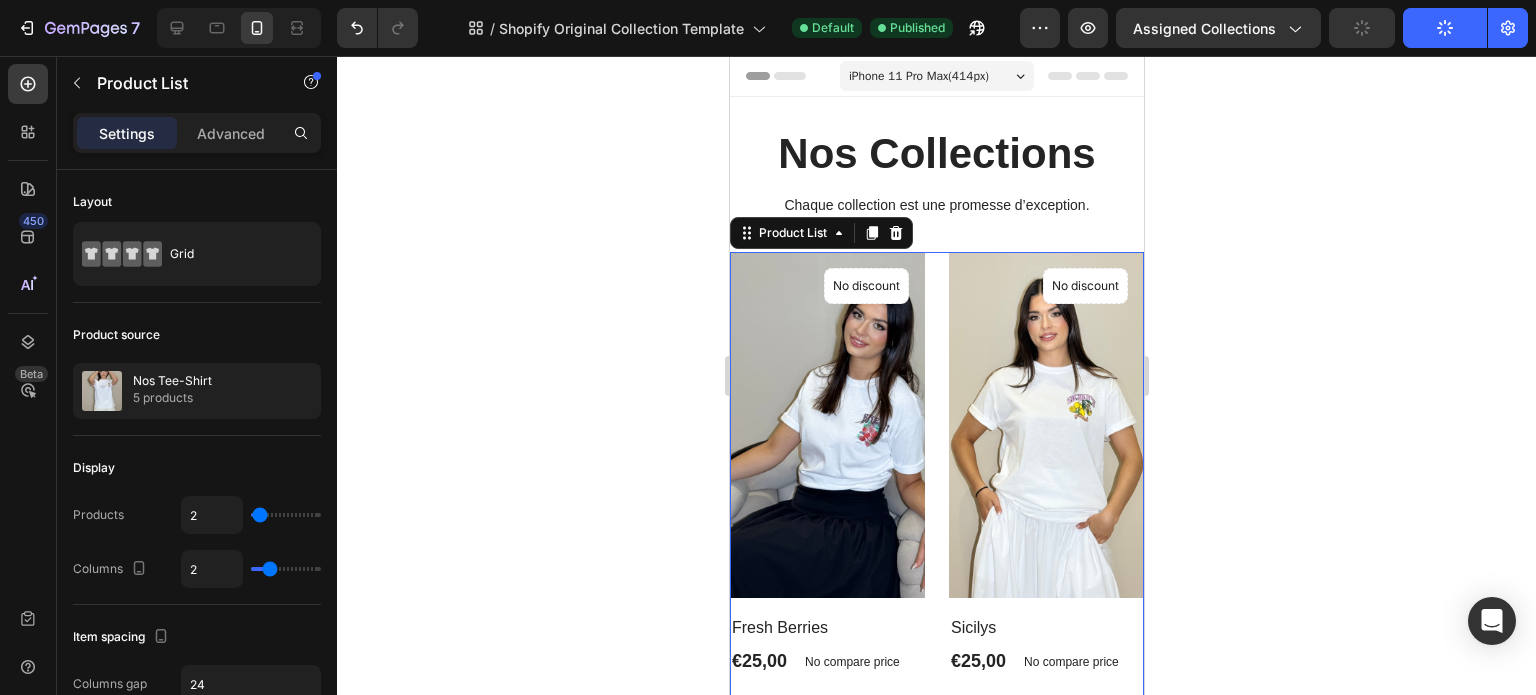 click on "(P) Images No discount   Not be displayed when published Product Badge Row Fresh Berries (P) Title €25,00 (P) Price (P) Price No compare price (P) Price Row Taille: S S S S M M M L L L (P) Variants & Swatches Ajouter au panier (P) Cart Button Row Product List   0 (P) Images No discount   Not be displayed when published Product Badge Row Sicilys (P) Title €25,00 (P) Price (P) Price No compare price (P) Price Row Taille: S S S S M M M L L L (P) Variants & Swatches En rupture (P) Cart Button Row Product List   0 (P) Images No discount   Not be displayed when published Product Badge Row Floral & Feel Good (P) Title €50,00 (P) Price (P) Price No compare price (P) Price Row Taille: L L L L M M M S S S (P) Variants & Swatches En rupture (P) Cart Button Row Product List   0 (P) Images No discount   Not be displayed when published Product Badge Row Yellow Lemon (P) Title €50,00 (P) Price (P) Price No compare price (P) Price Row Taille: S S S S M M M L L L (P) Variants & Swatches En rupture (P) Cart Button Row" at bounding box center [936, 1118] 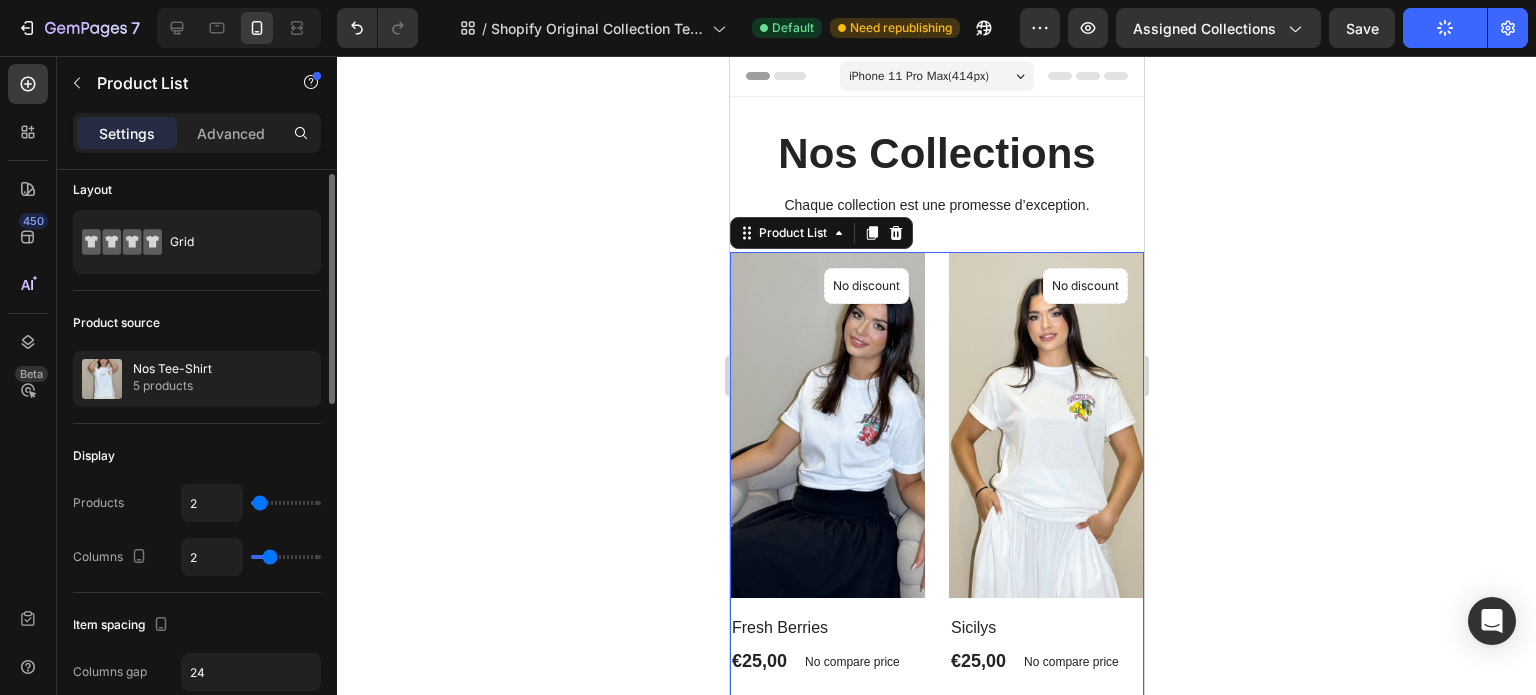 scroll, scrollTop: 12, scrollLeft: 0, axis: vertical 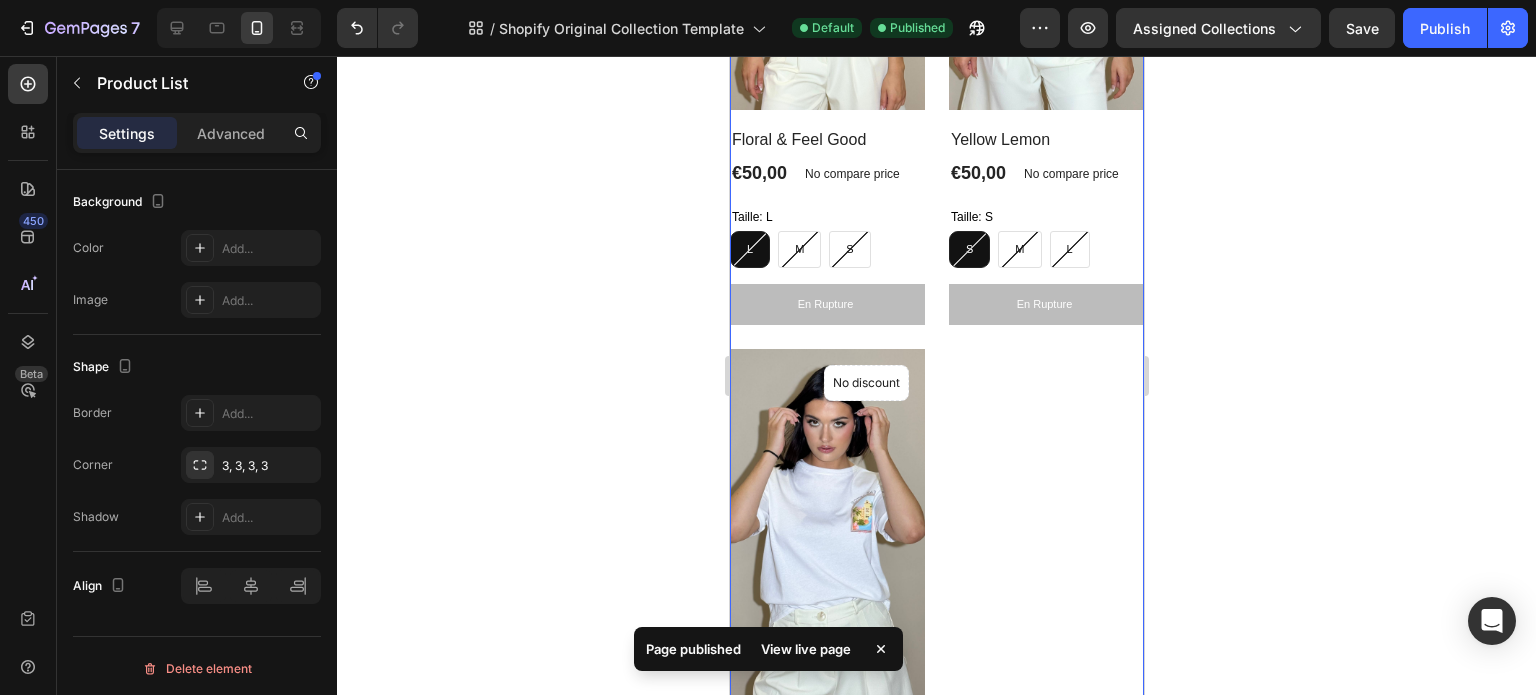 click on "(P) Images No discount   Not be displayed when published Product Badge Row Fresh Berries (P) Title €25,00 (P) Price (P) Price No compare price (P) Price Row Taille: S S S S M M M L L L (P) Variants & Swatches Ajouter au panier (P) Cart Button Row Product List   0 (P) Images No discount   Not be displayed when published Product Badge Row Sicilys (P) Title €25,00 (P) Price (P) Price No compare price (P) Price Row Taille: S S S S M M M L L L (P) Variants & Swatches En rupture (P) Cart Button Row Product List   0 (P) Images No discount   Not be displayed when published Product Badge Row Floral & Feel Good (P) Title €50,00 (P) Price (P) Price No compare price (P) Price Row Taille: L L L L M M M S S S (P) Variants & Swatches En rupture (P) Cart Button Row Product List   0 (P) Images No discount   Not be displayed when published Product Badge Row Yellow Lemon (P) Title €50,00 (P) Price (P) Price No compare price (P) Price Row Taille: S S S S M M M L L L (P) Variants & Swatches En rupture (P) Cart Button Row" at bounding box center (936, 44) 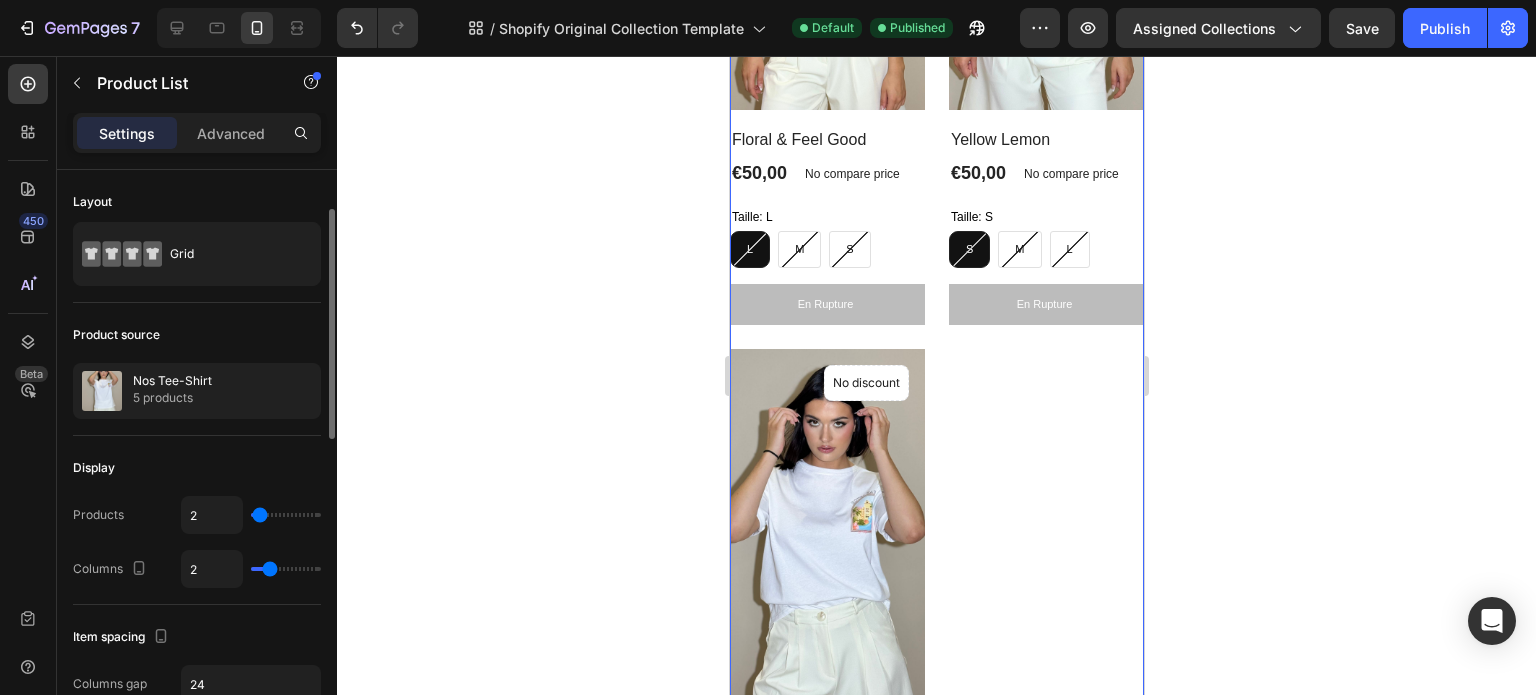 scroll, scrollTop: 200, scrollLeft: 0, axis: vertical 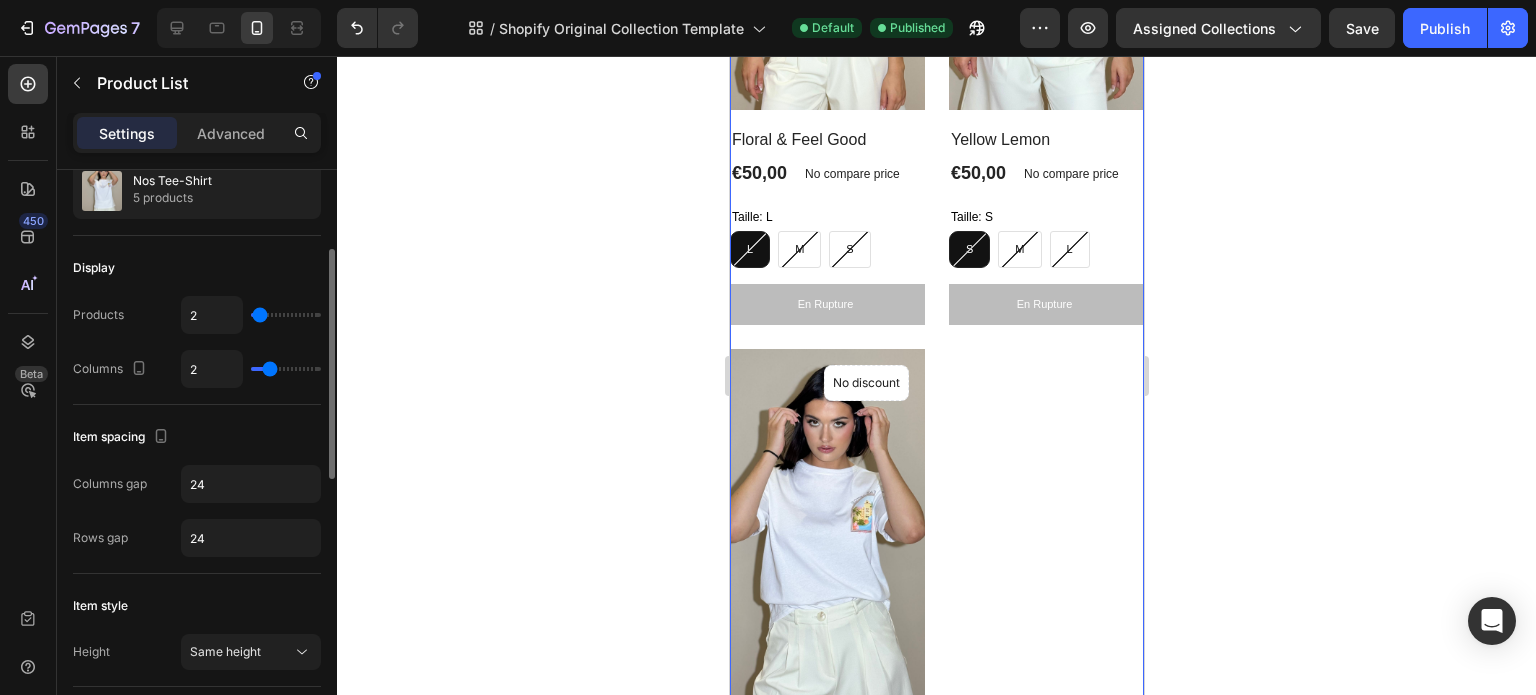 type on "4" 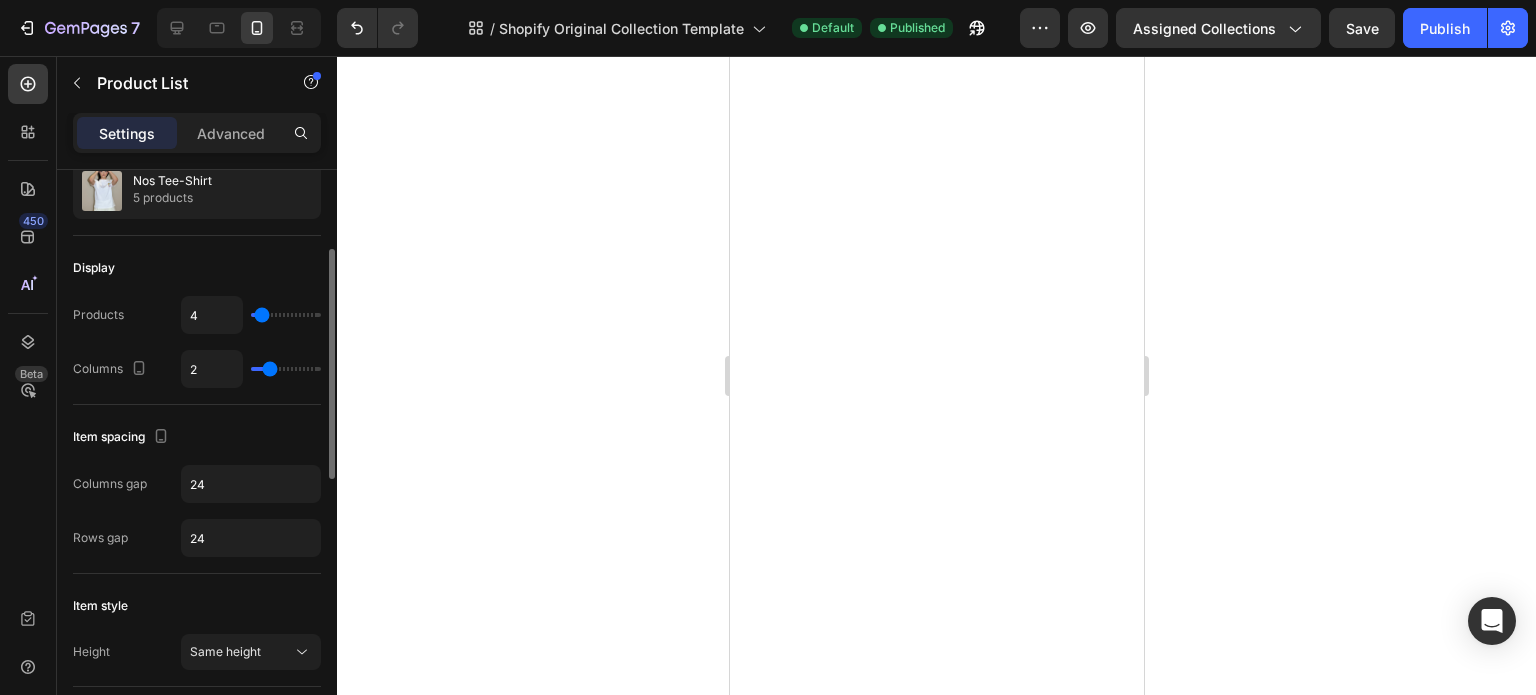 type on "9" 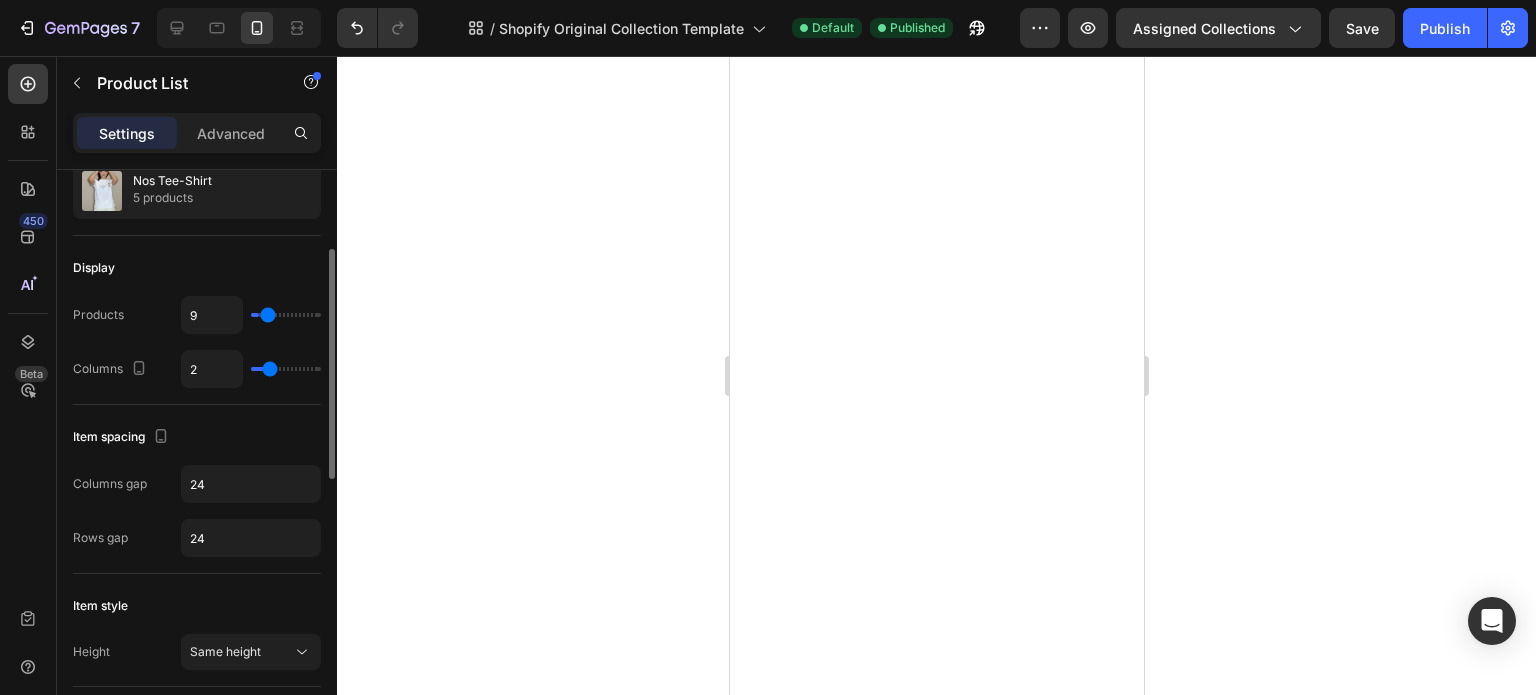 type on "12" 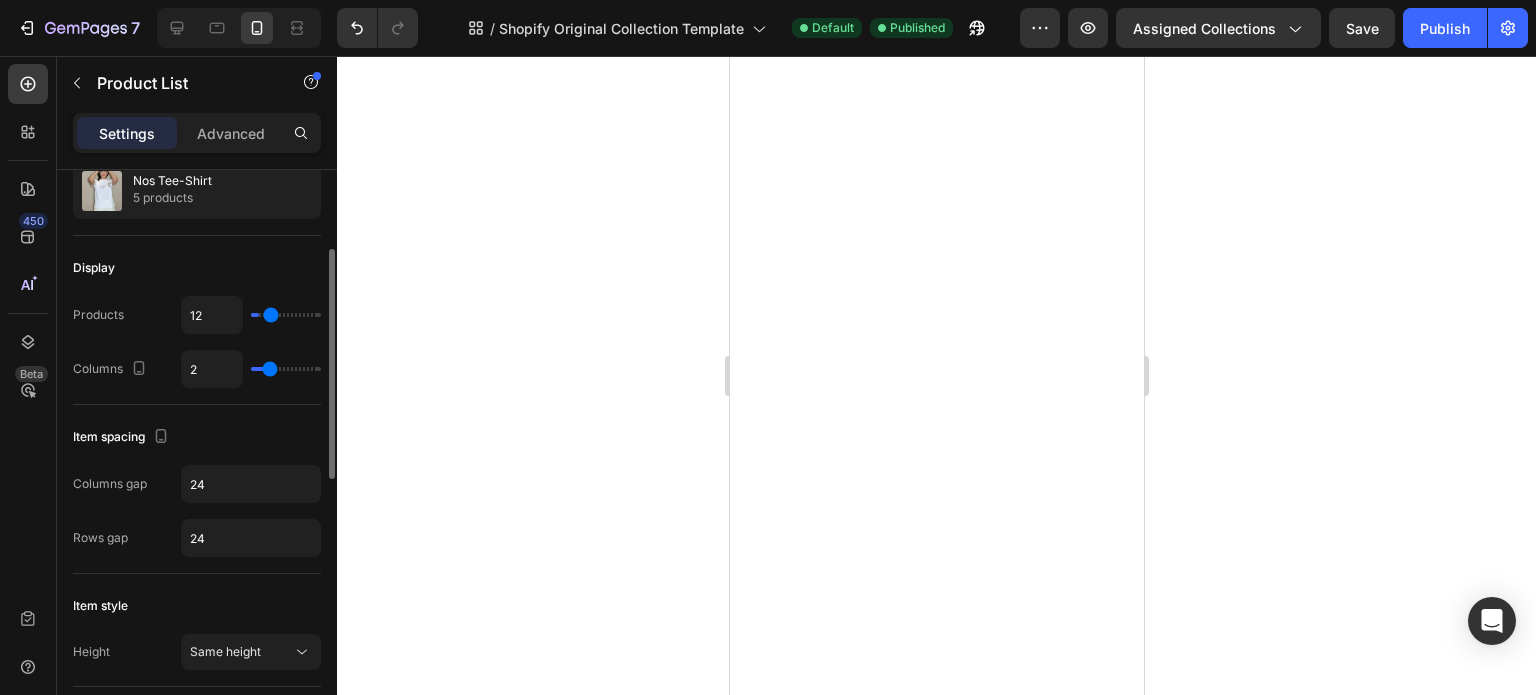 type on "15" 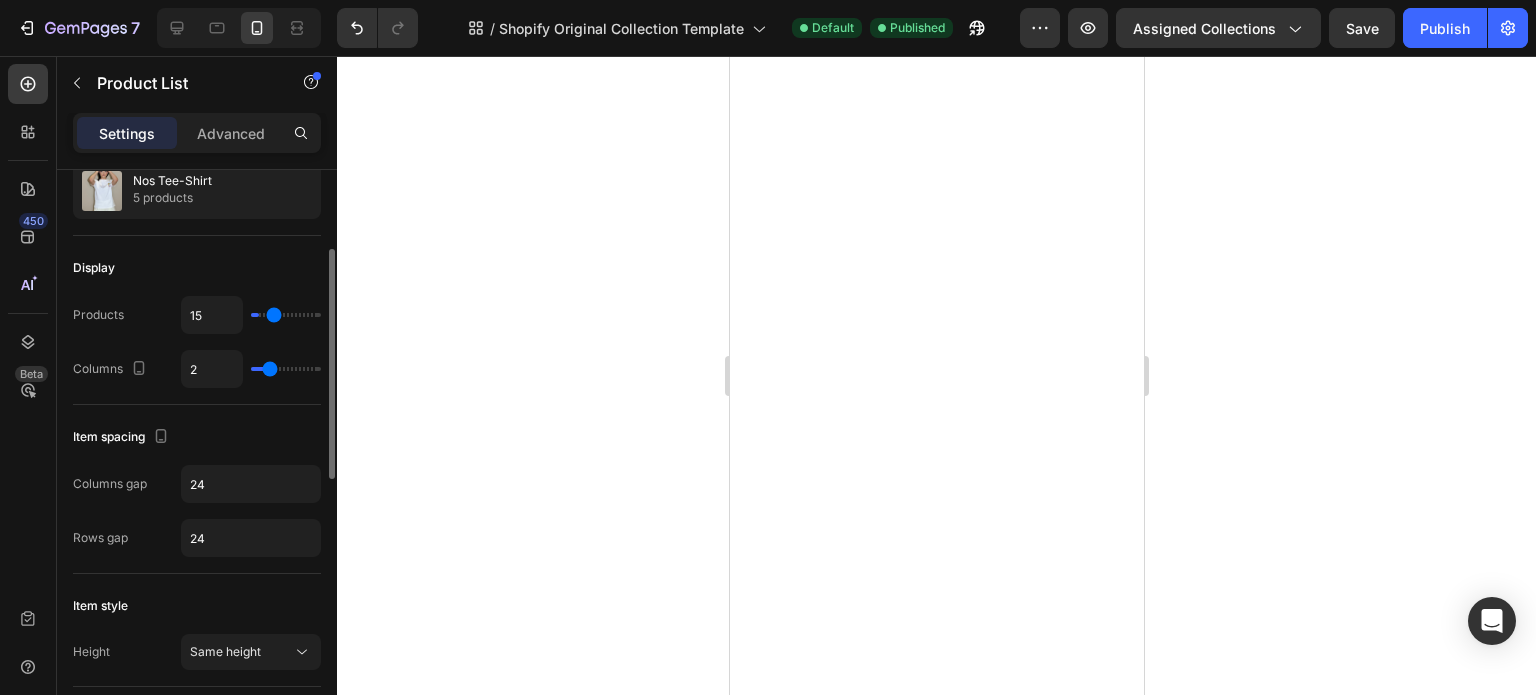 type on "39" 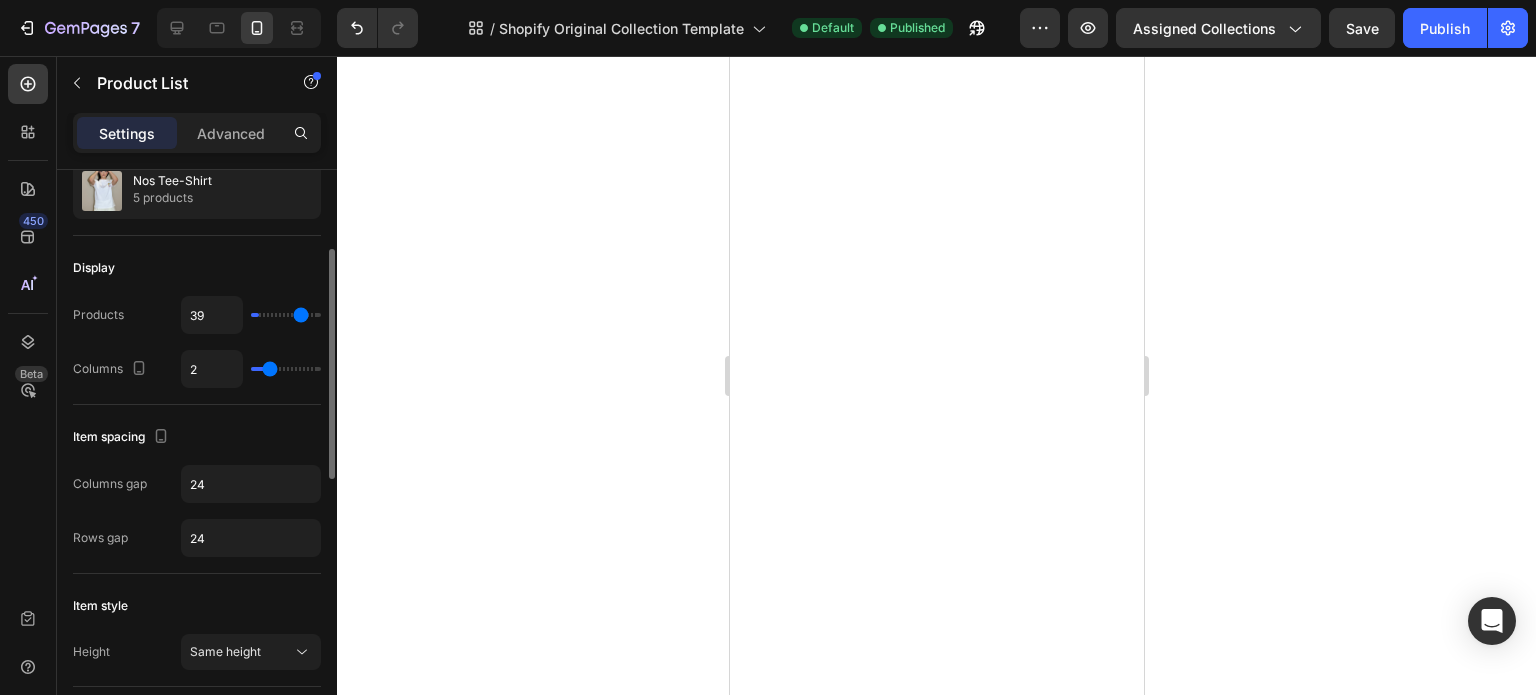 type on "40" 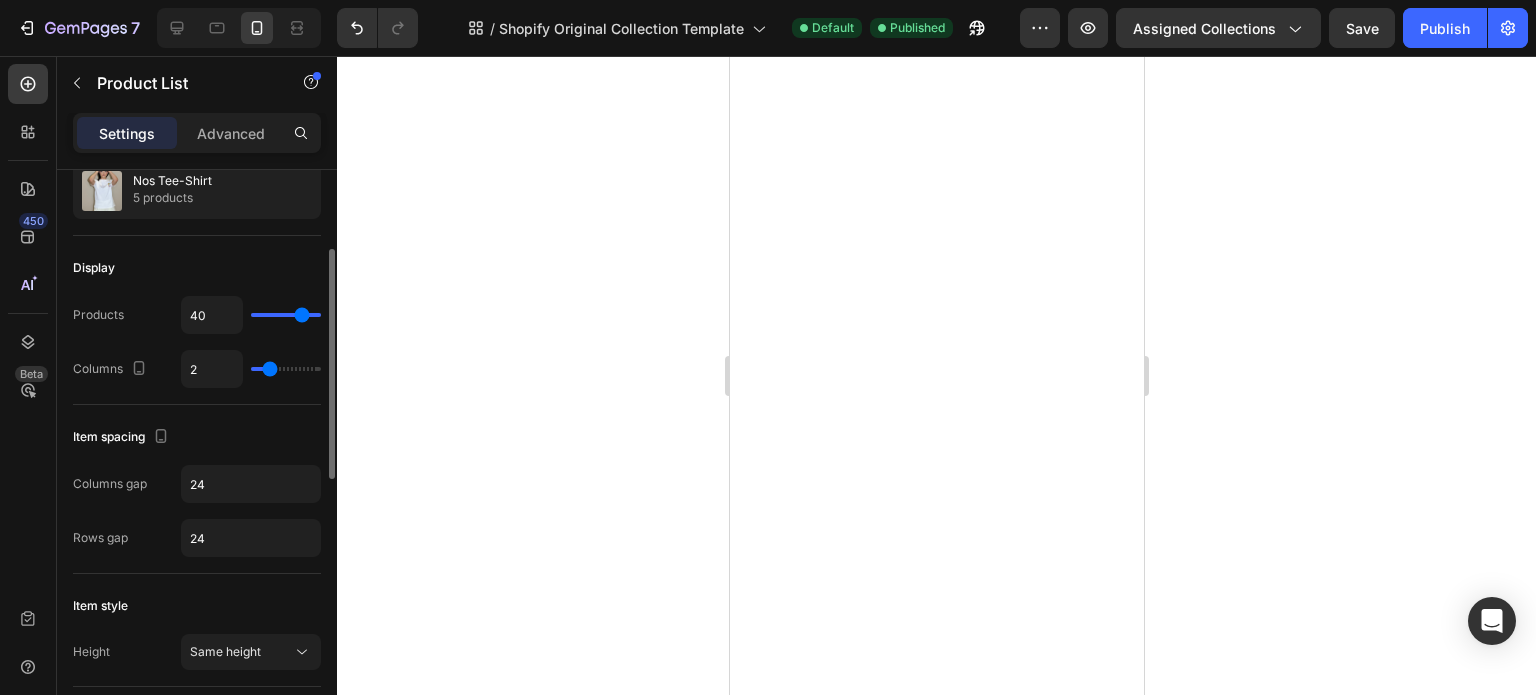 type on "50" 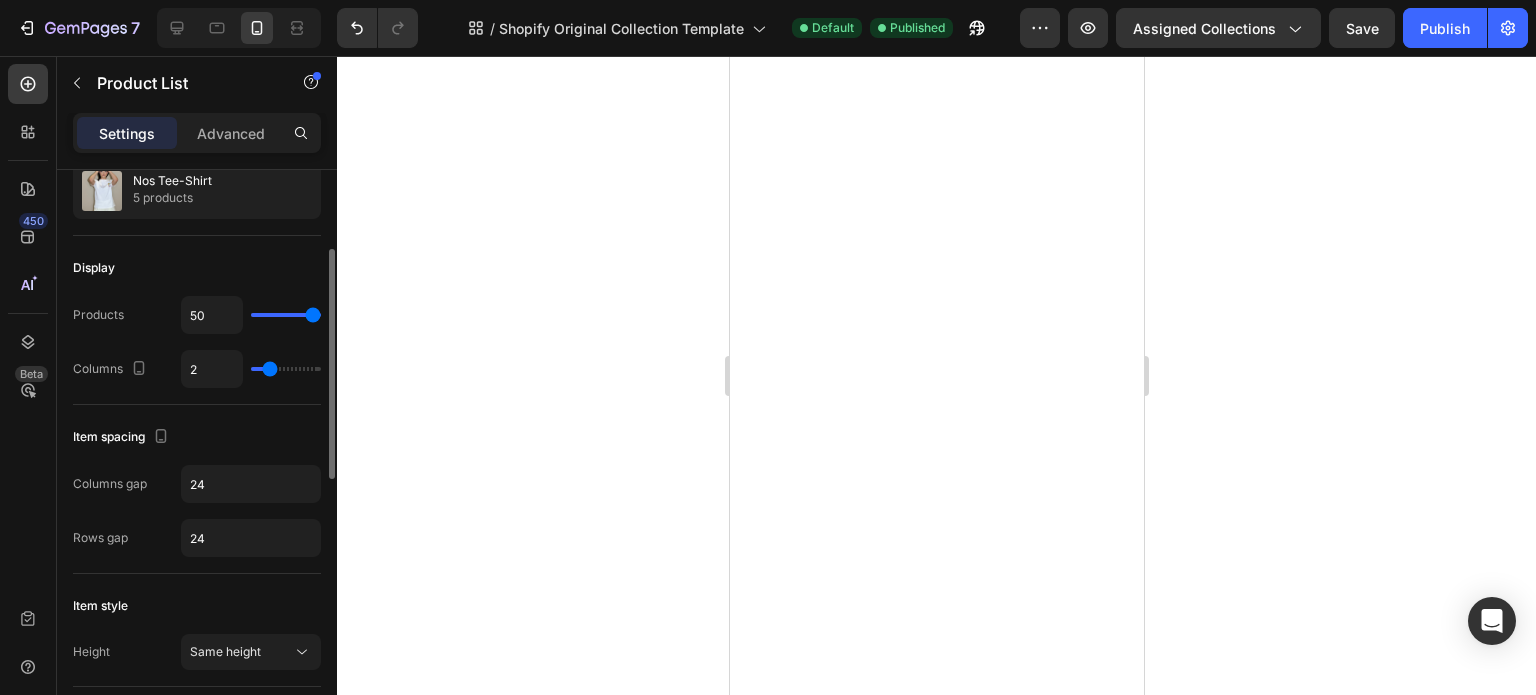 drag, startPoint x: 260, startPoint y: 310, endPoint x: 321, endPoint y: 311, distance: 61.008198 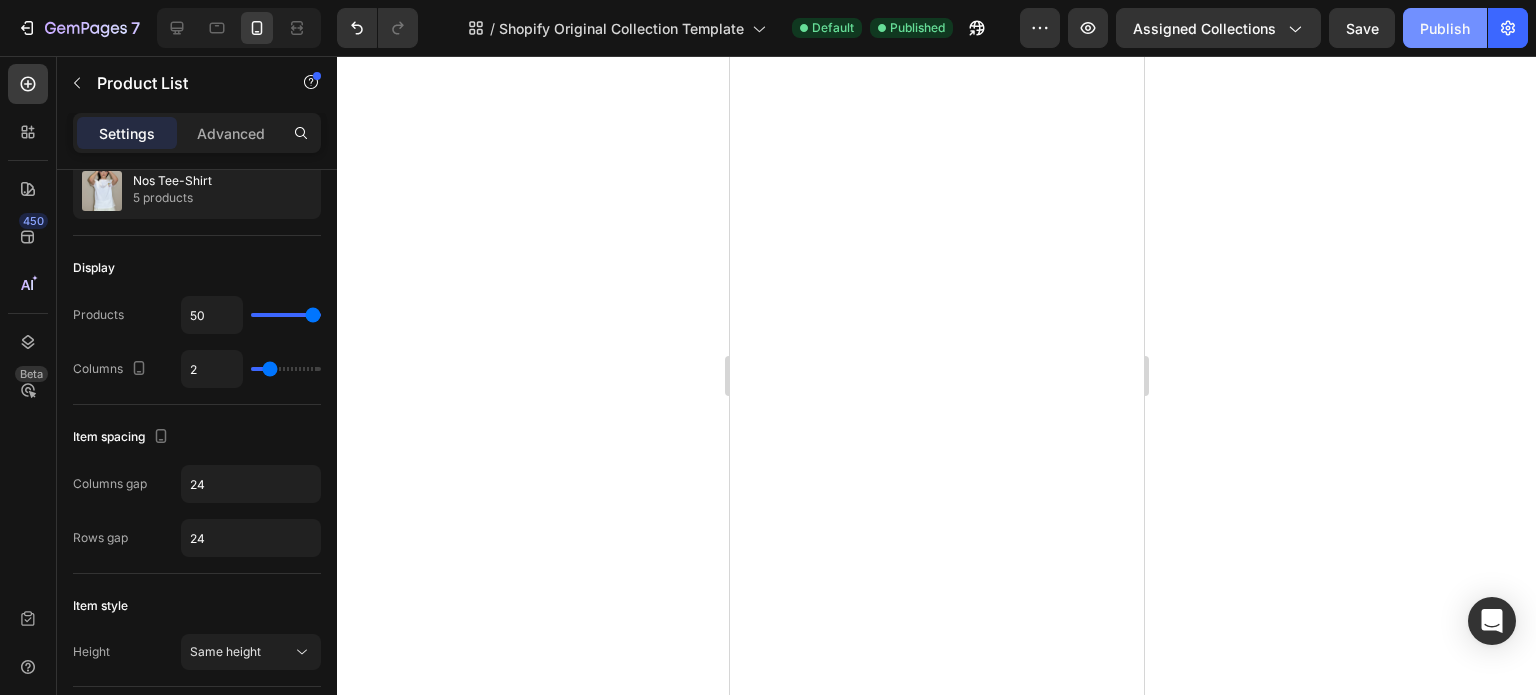 click on "Publish" at bounding box center [1445, 28] 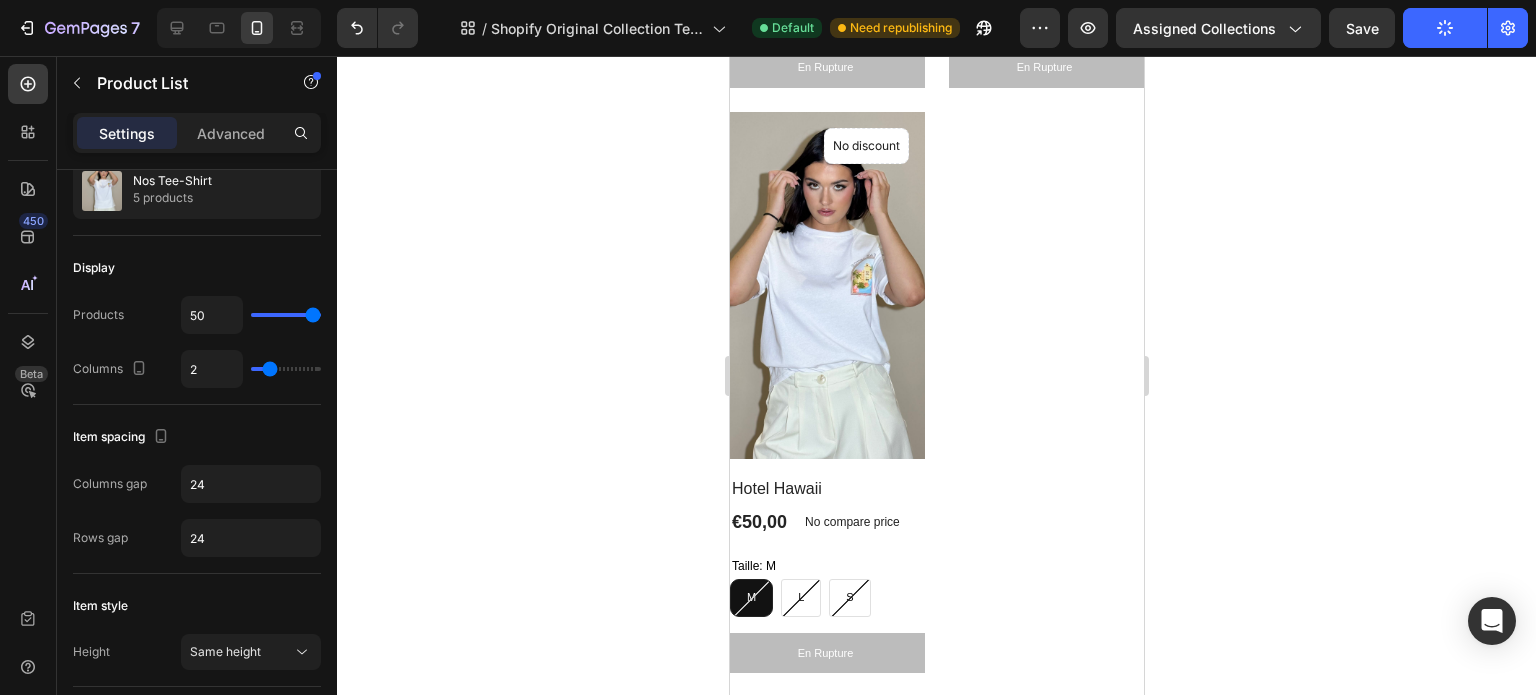 scroll, scrollTop: 1312, scrollLeft: 0, axis: vertical 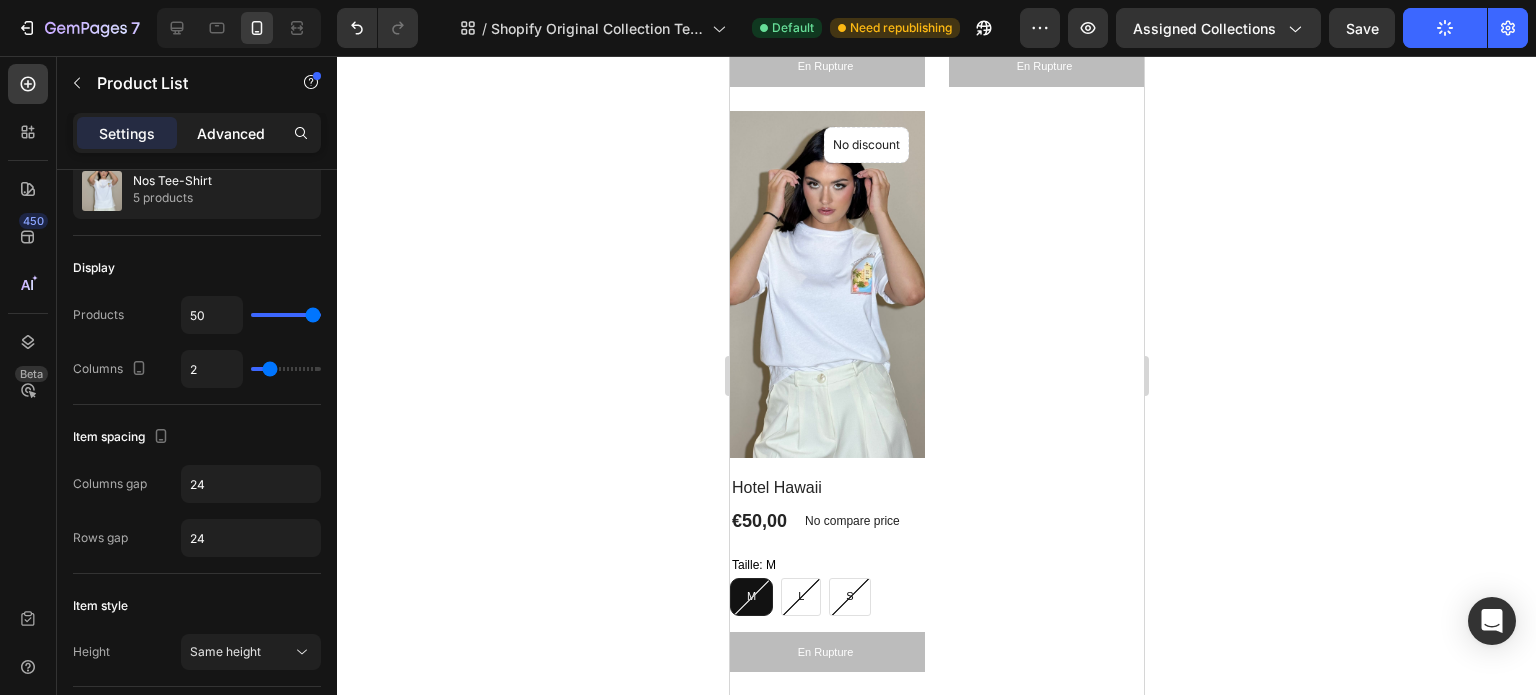 click on "Advanced" at bounding box center (231, 133) 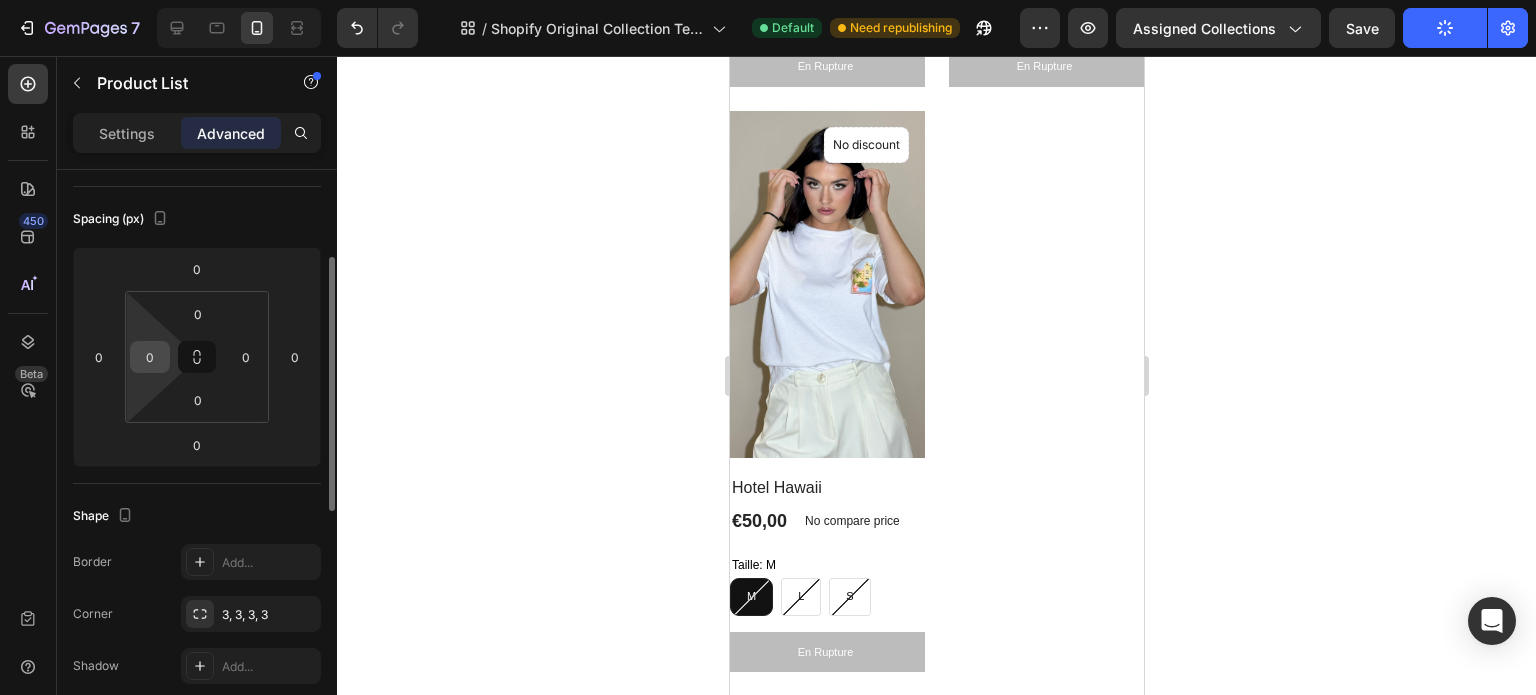 click on "0" at bounding box center (150, 357) 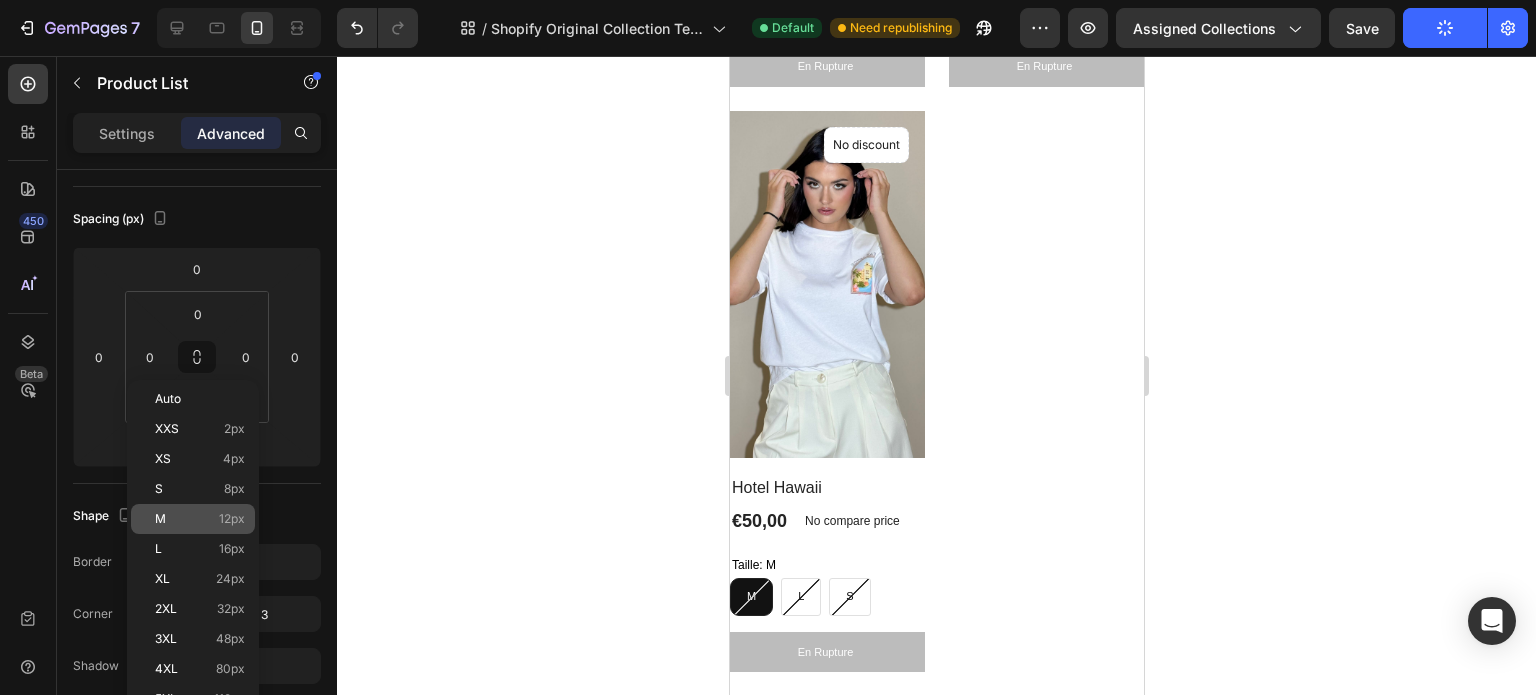 click on "M 12px" at bounding box center (200, 519) 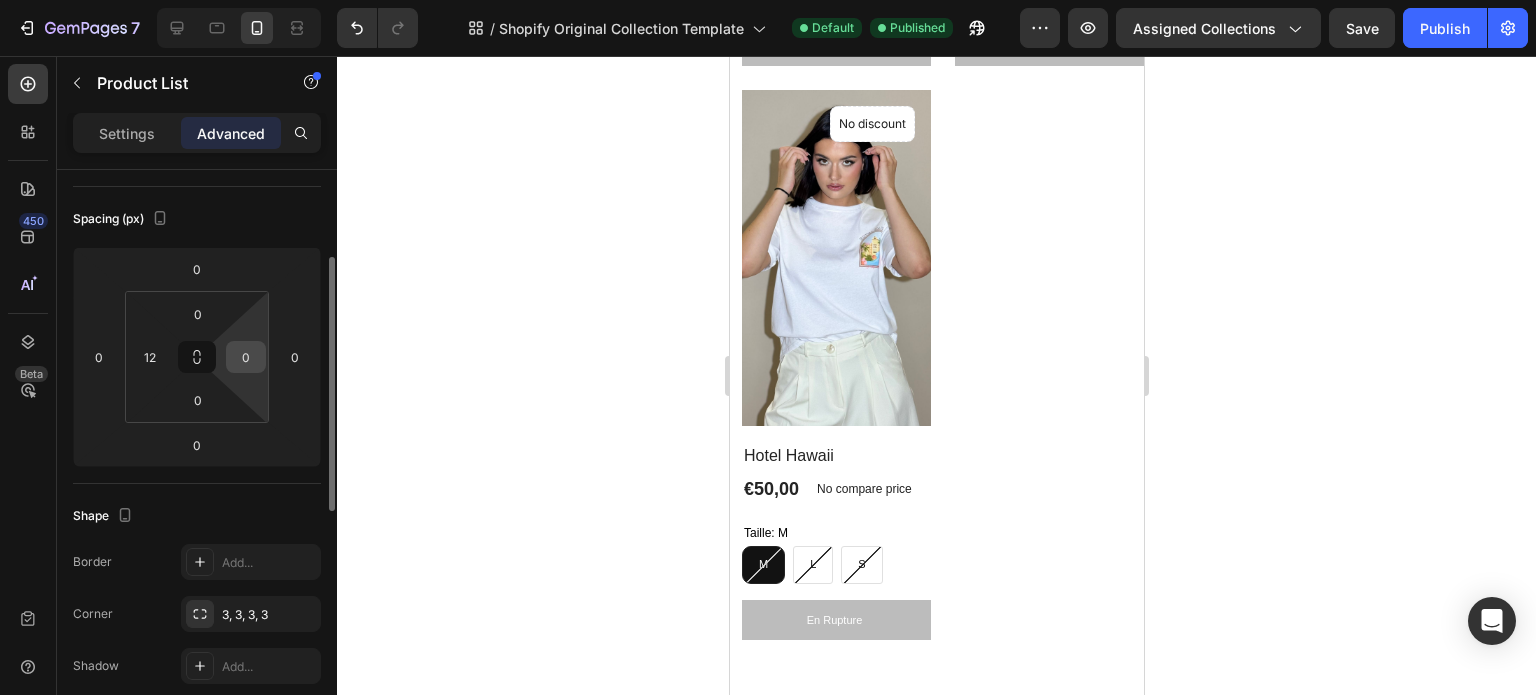 click on "0" at bounding box center [246, 357] 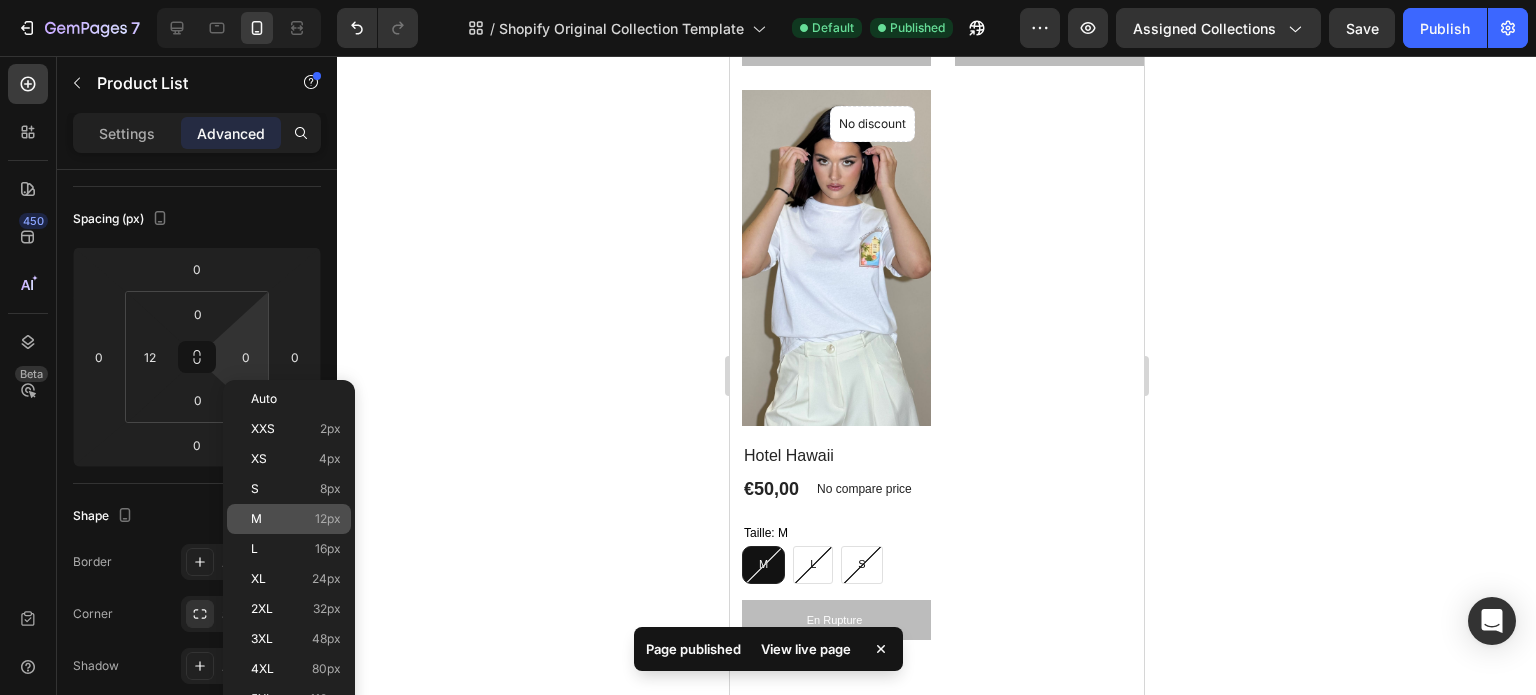 click on "M" at bounding box center (256, 519) 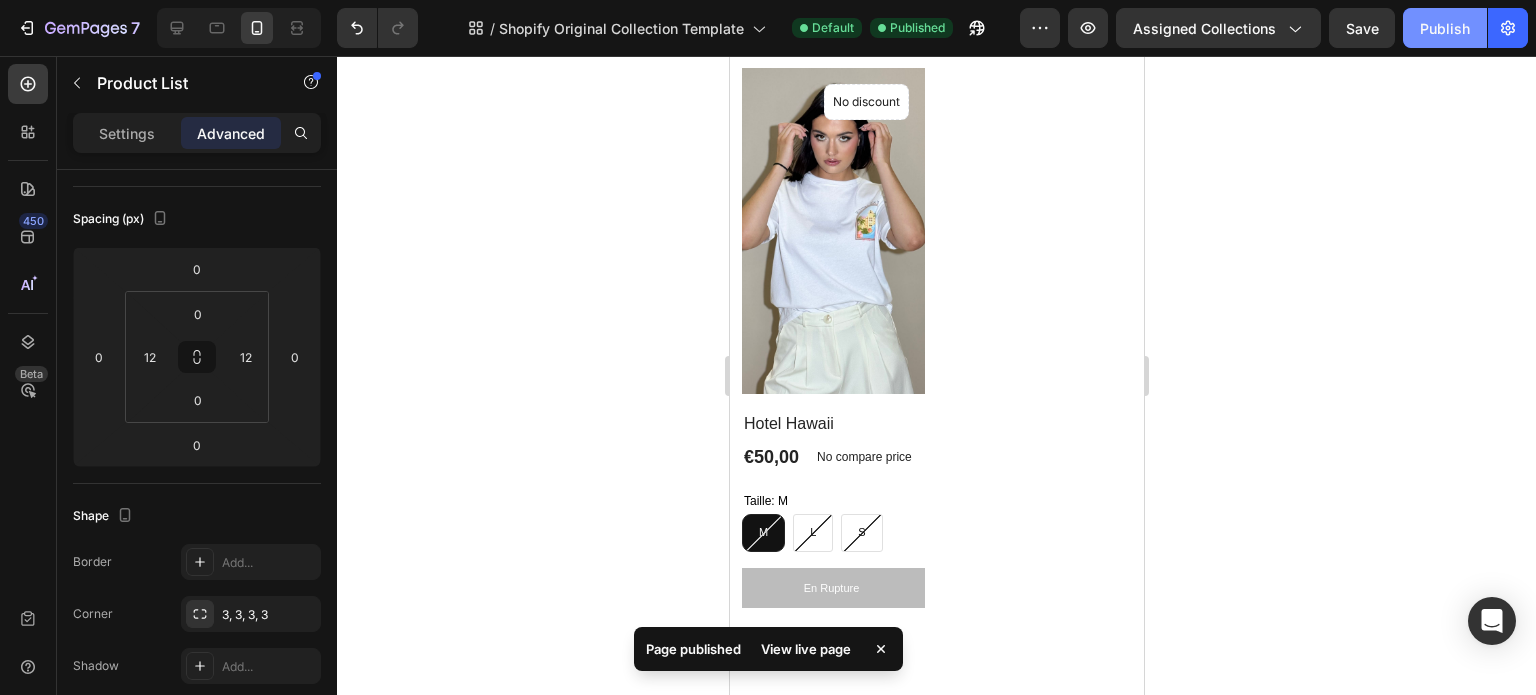 click on "Publish" 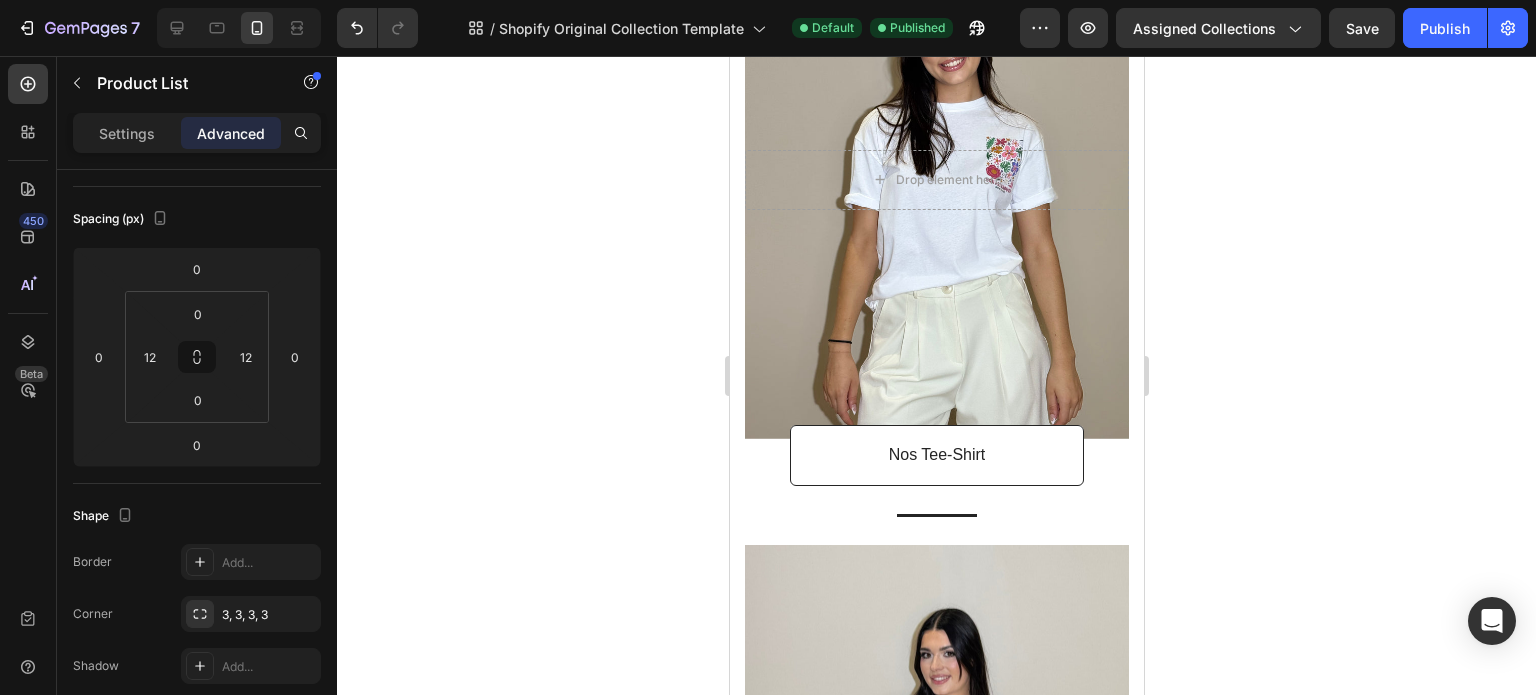 scroll, scrollTop: 2372, scrollLeft: 0, axis: vertical 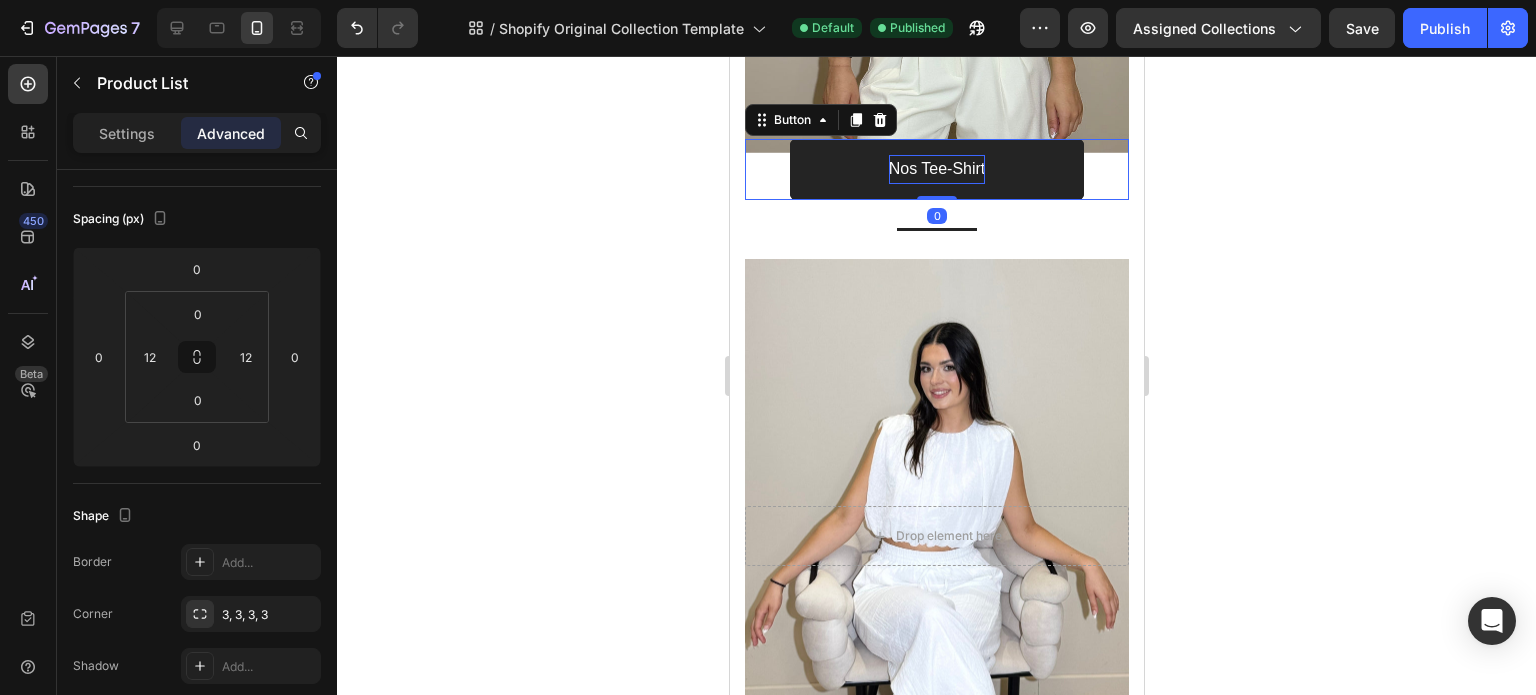 click on "Nos Tee-Shirt" at bounding box center [936, 169] 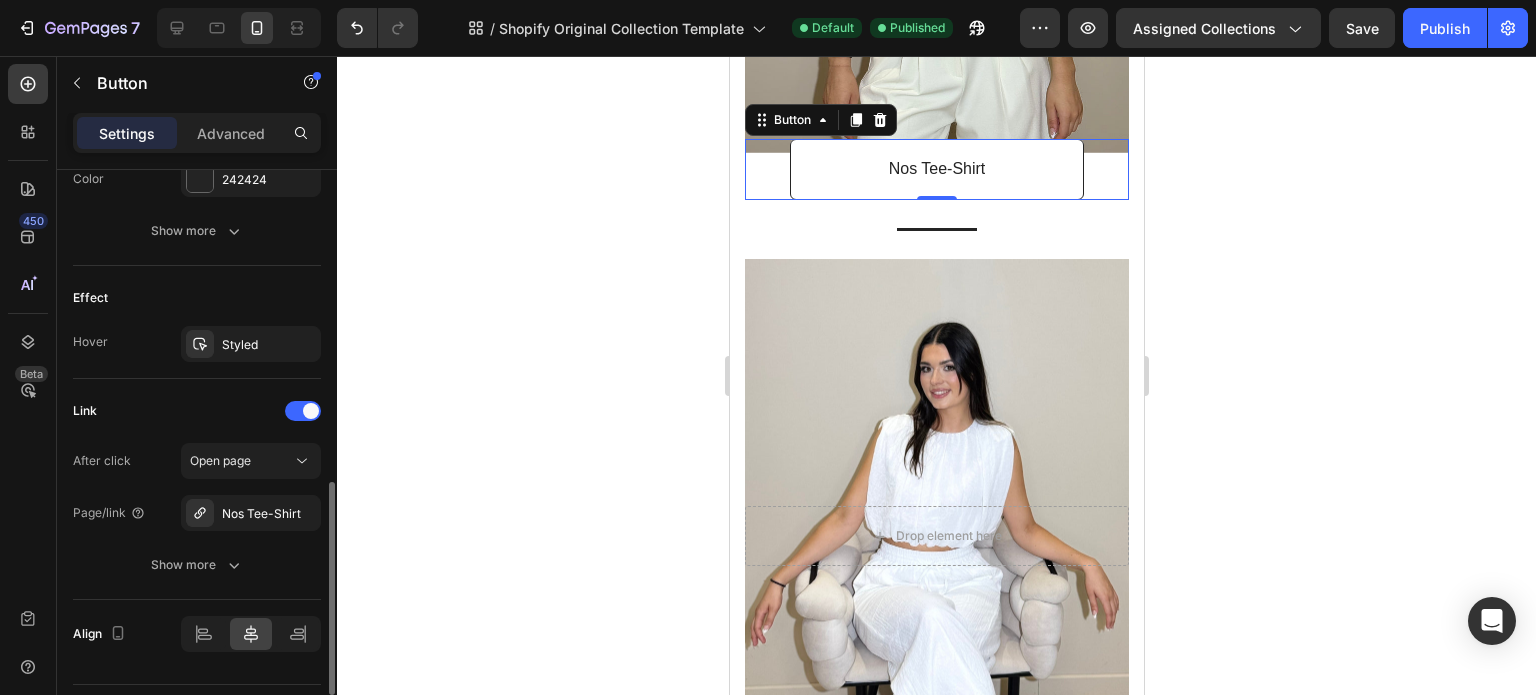 scroll, scrollTop: 956, scrollLeft: 0, axis: vertical 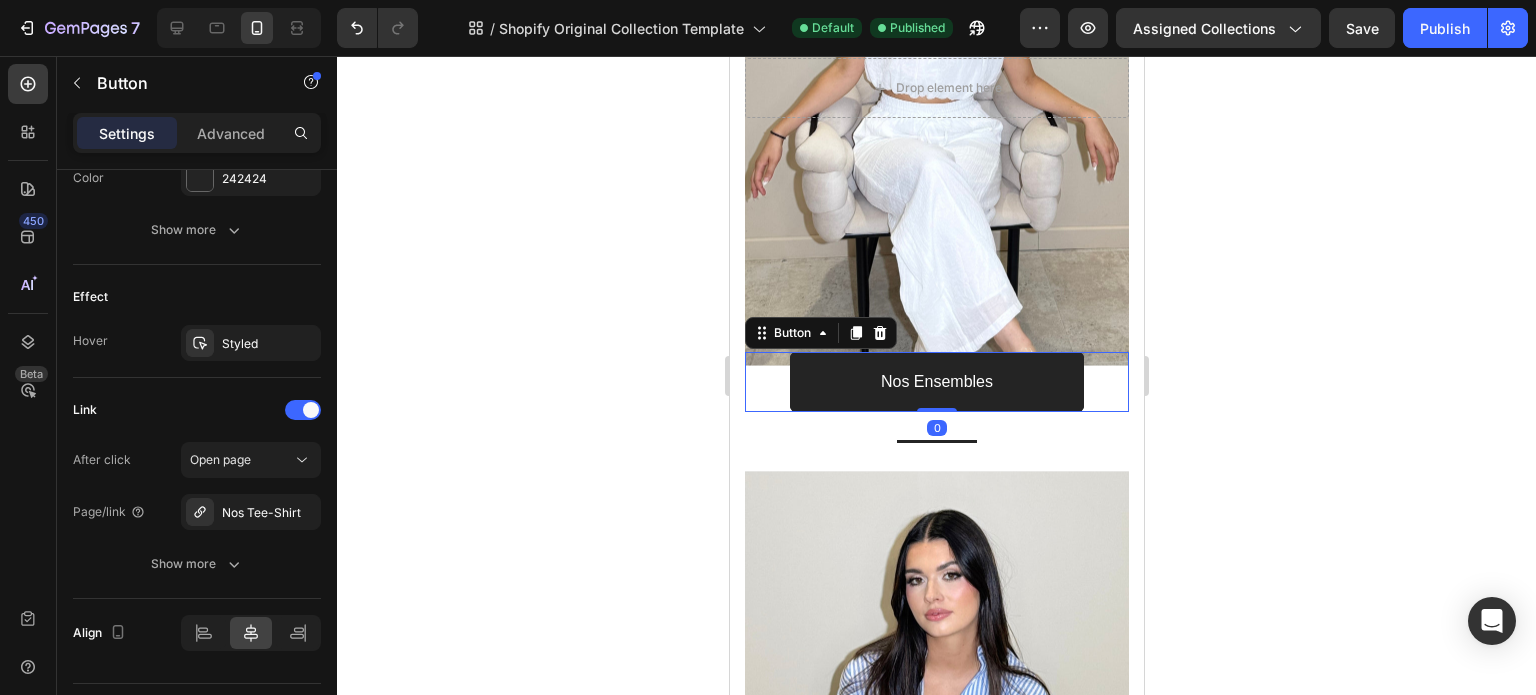 click on "Nos Ensembles" at bounding box center (936, 382) 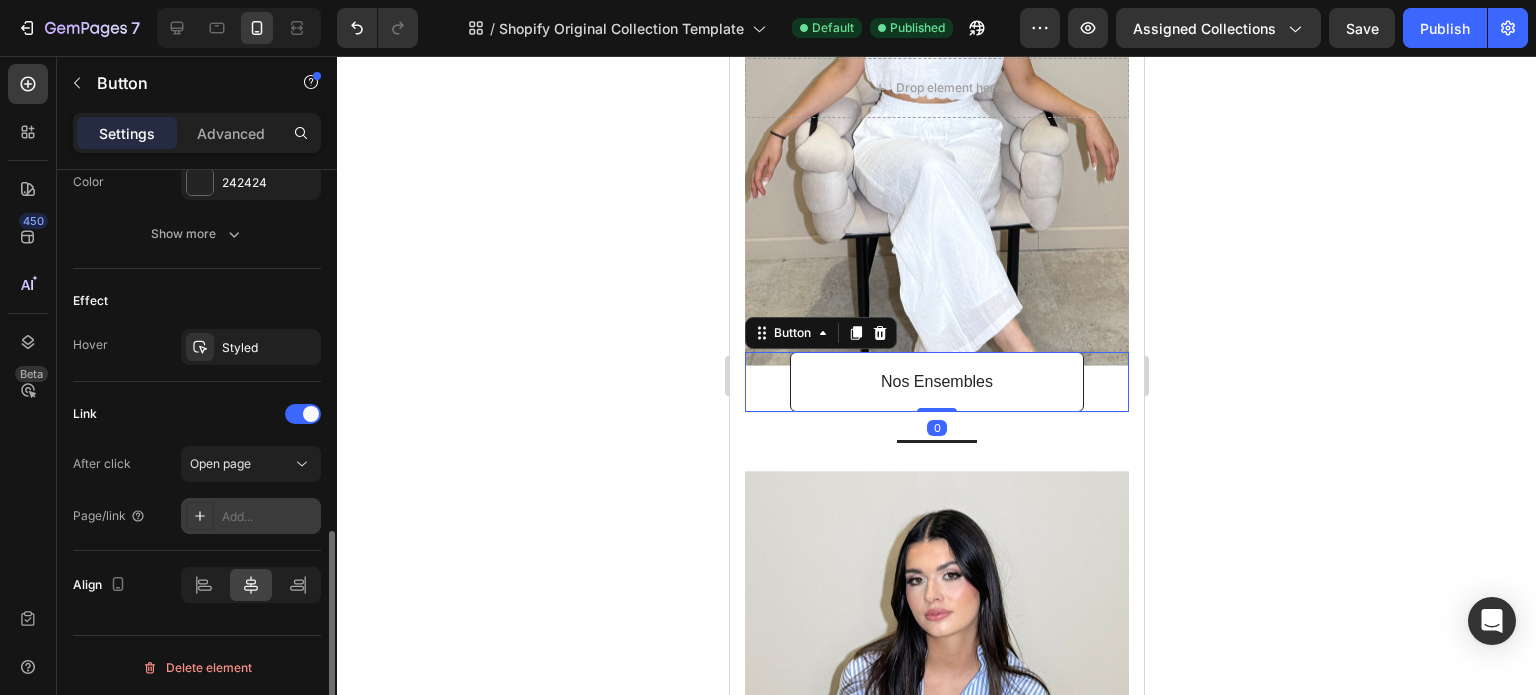 click 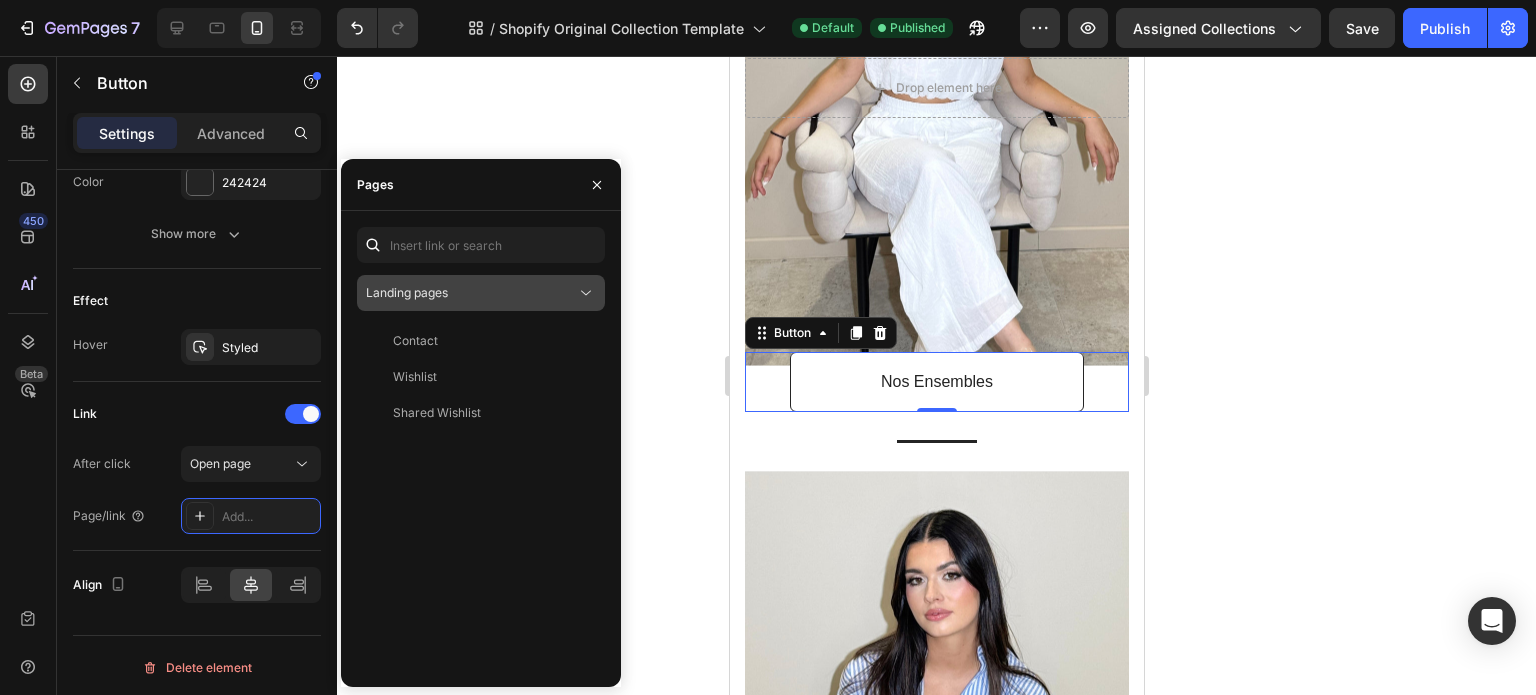 click on "Landing pages" at bounding box center [471, 293] 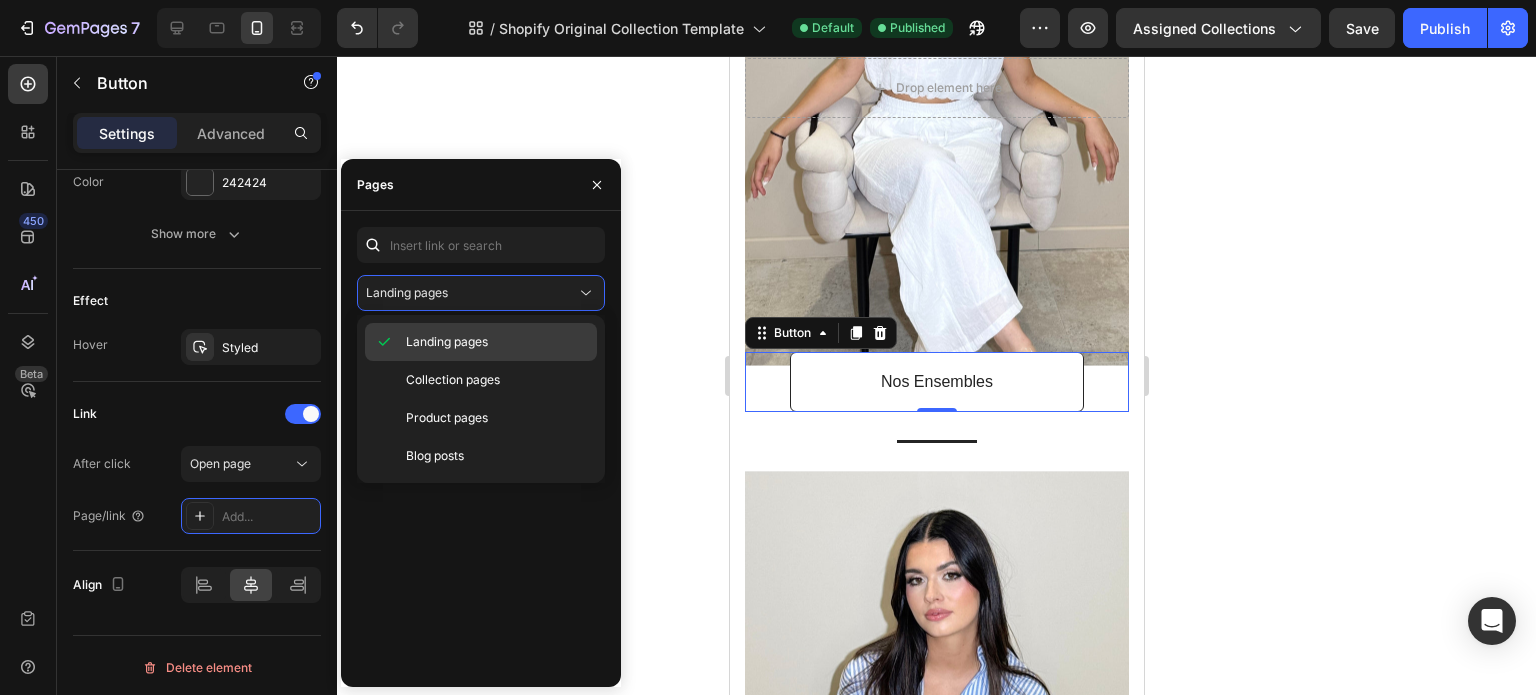 click on "Landing pages" 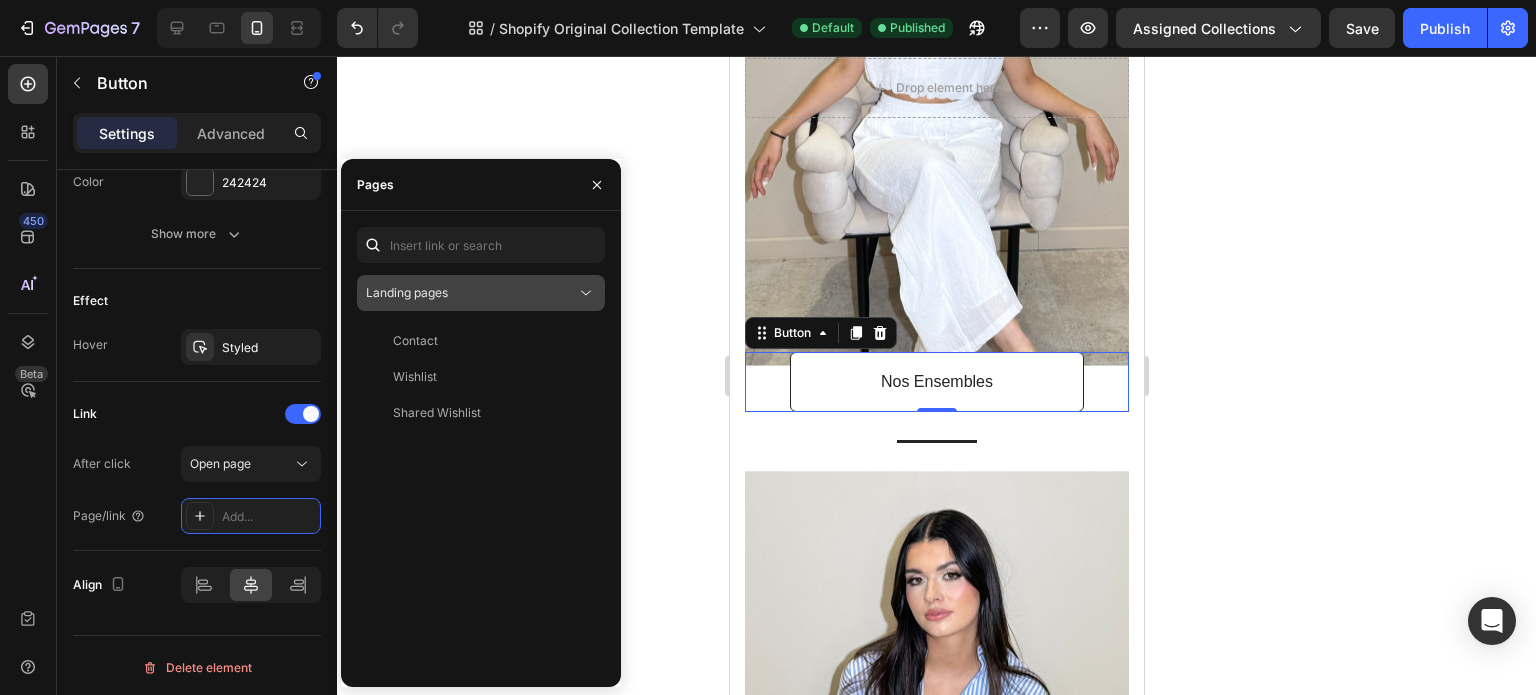 click on "Landing pages" 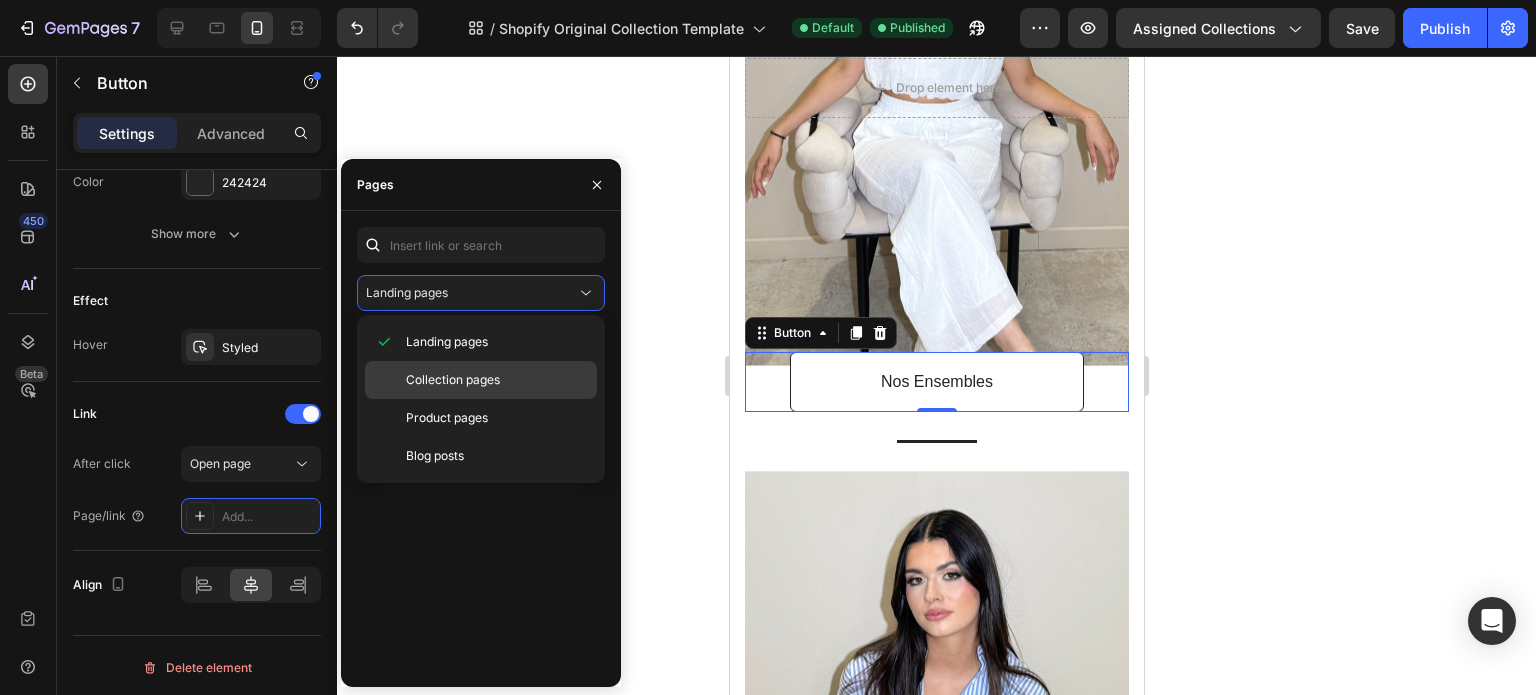 click on "Collection pages" at bounding box center [453, 380] 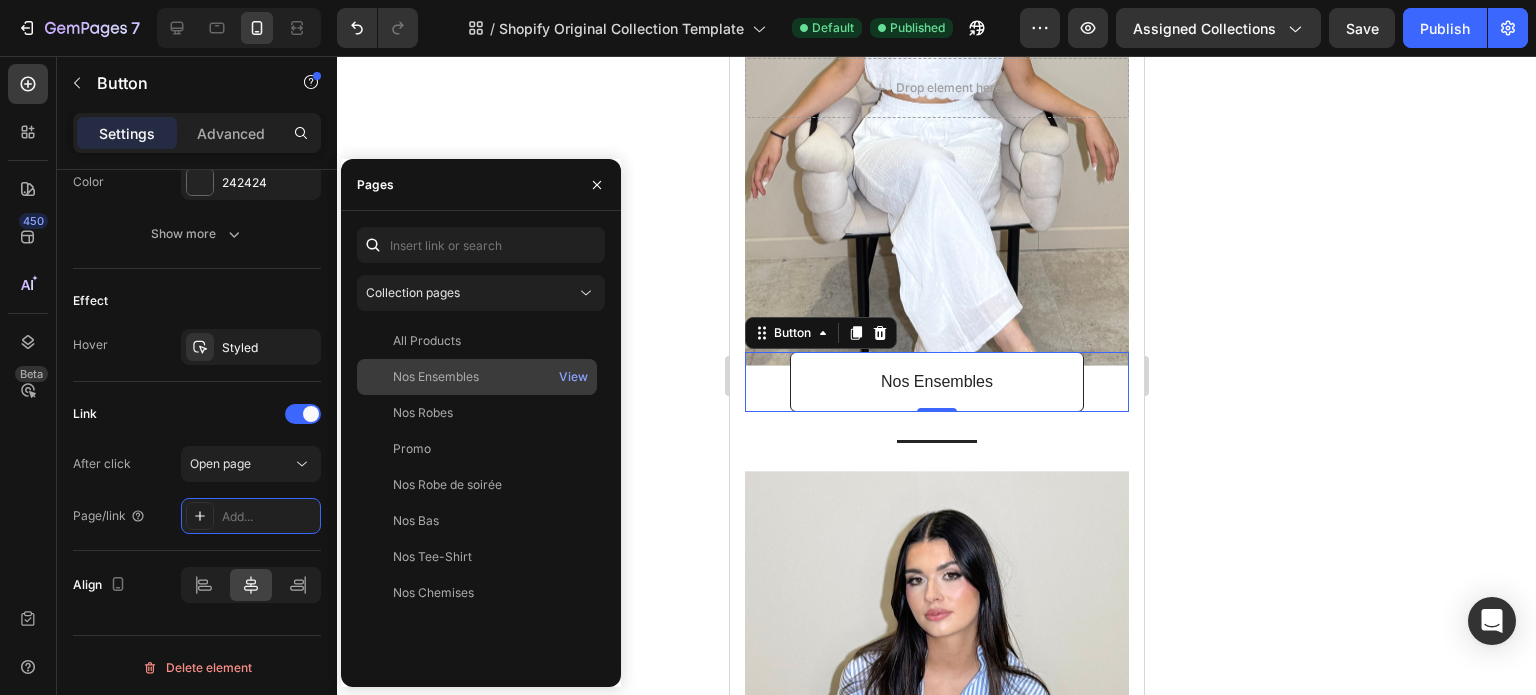 click on "Nos Ensembles" 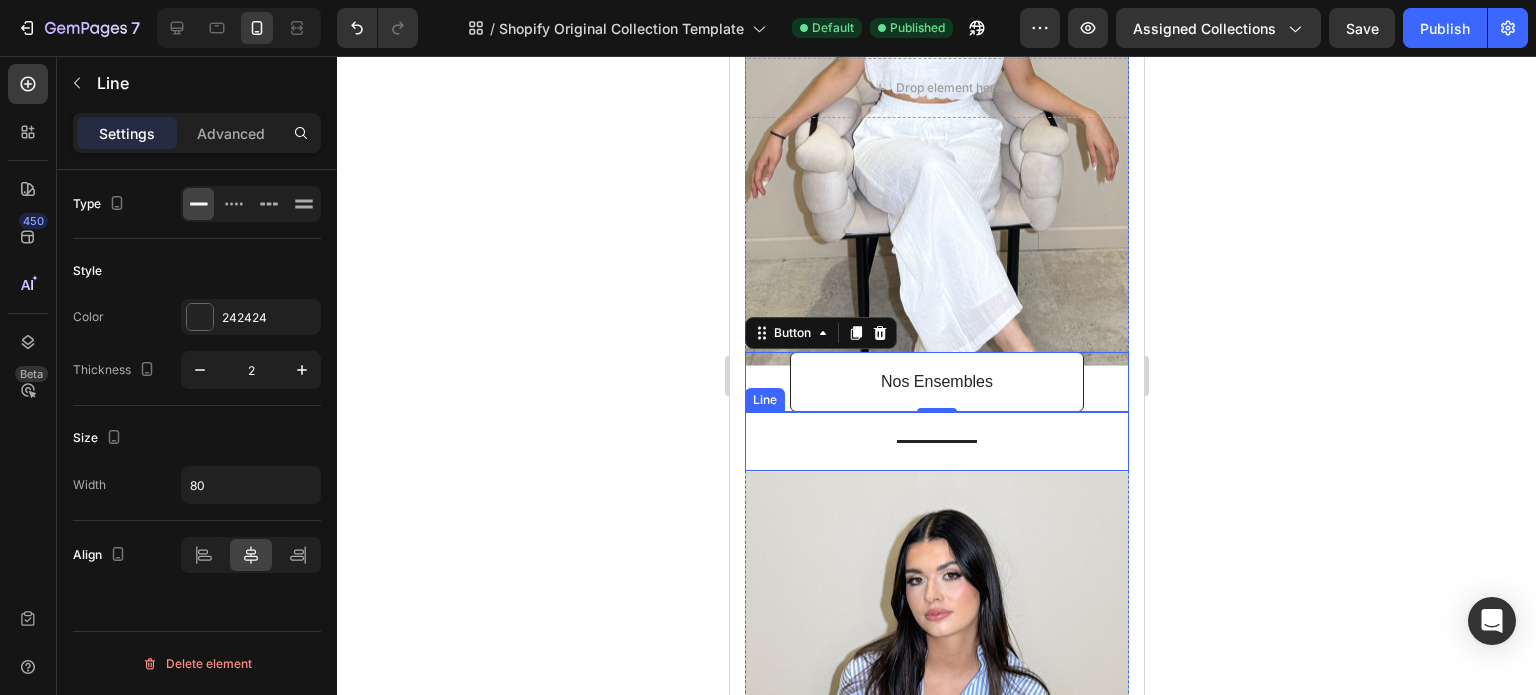 click on "Title Line" at bounding box center [936, 441] 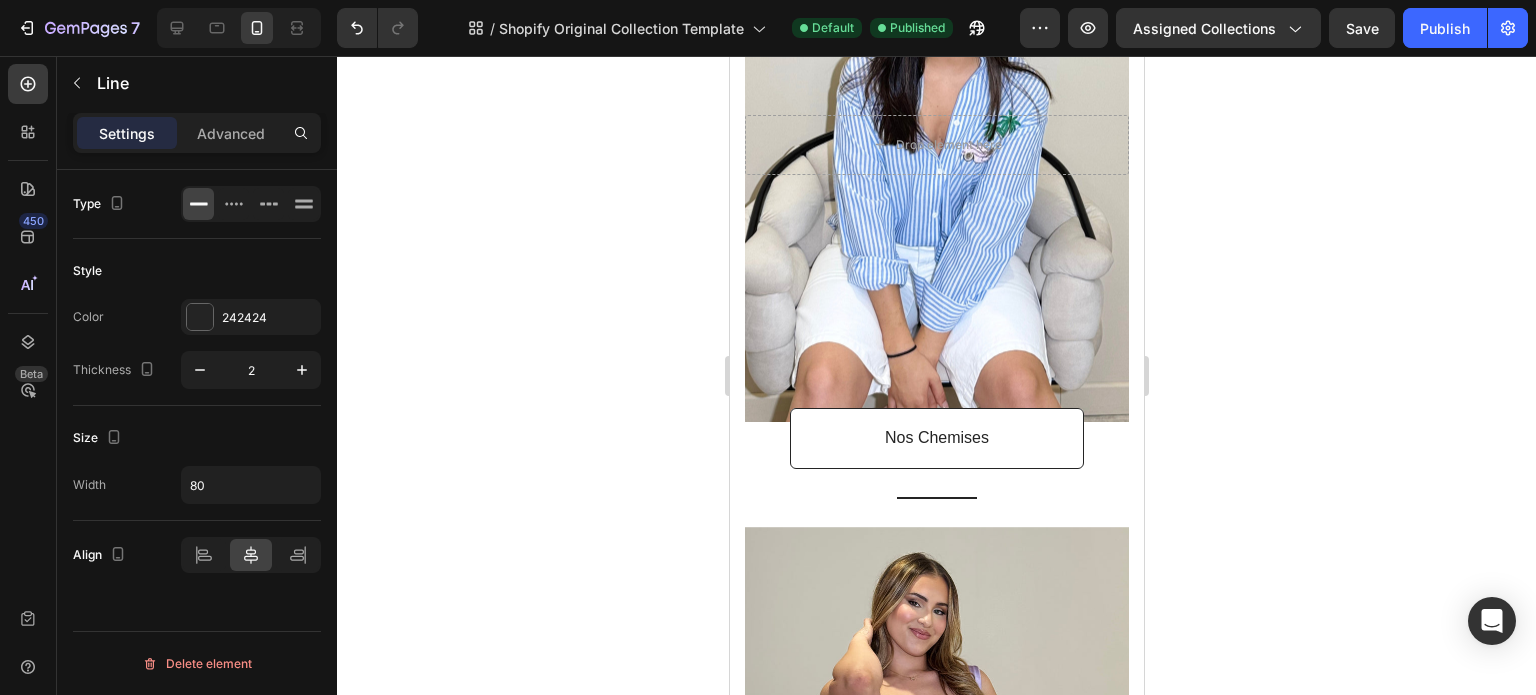 scroll, scrollTop: 3467, scrollLeft: 0, axis: vertical 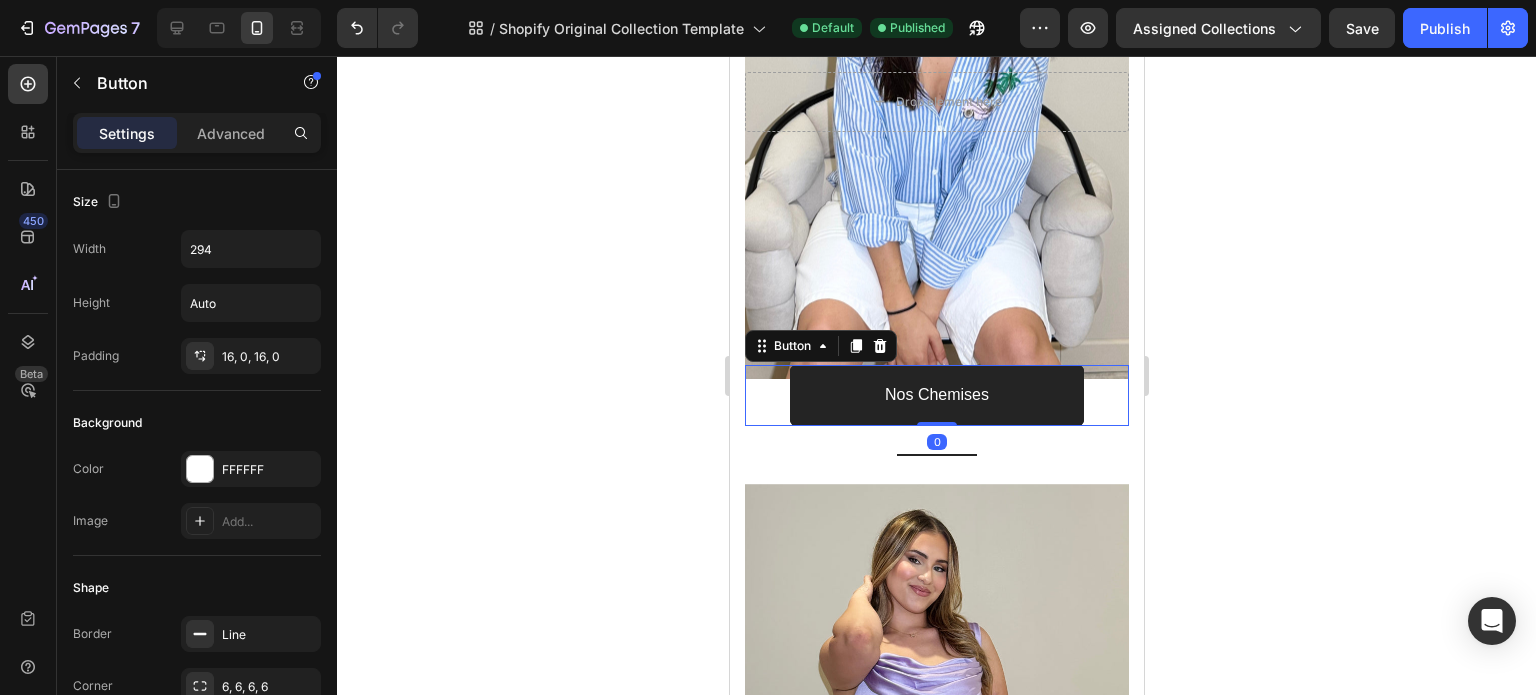 click on "Nos Chemises" at bounding box center (936, 395) 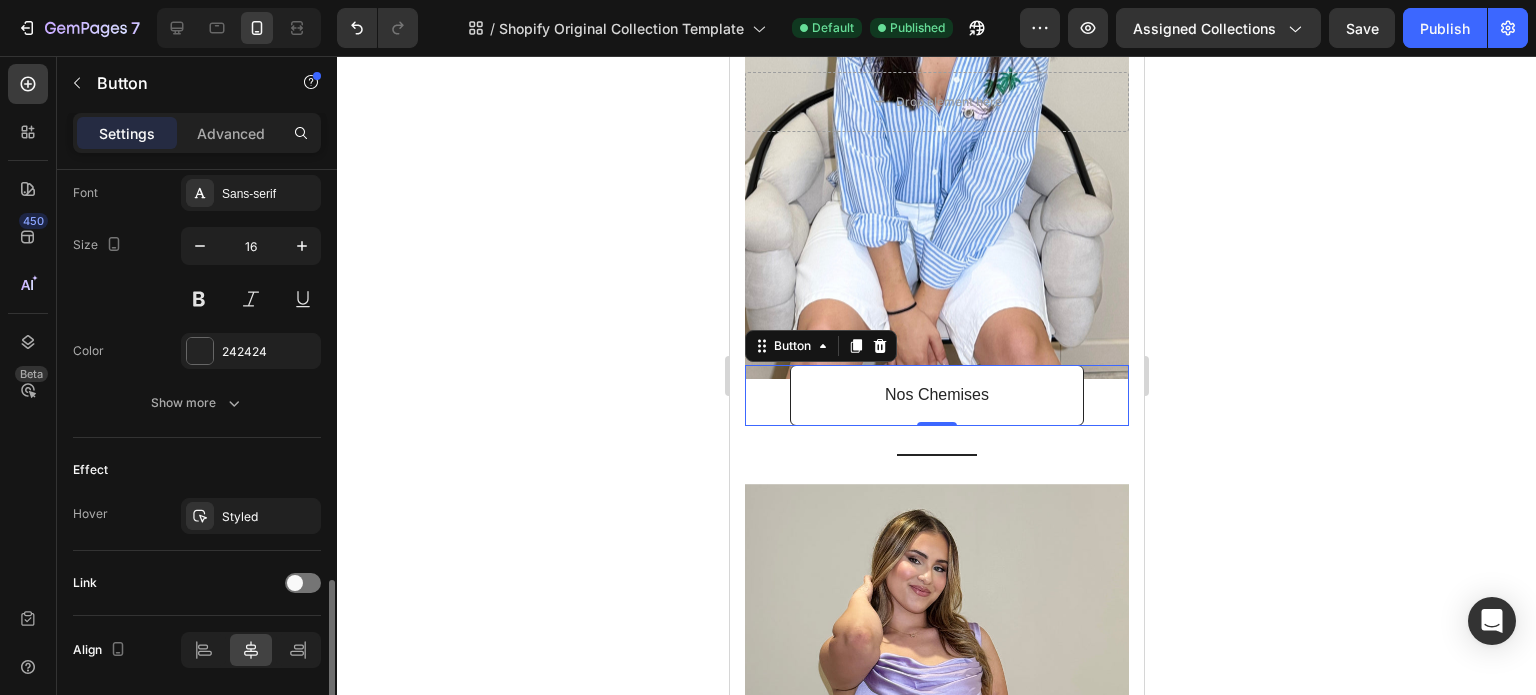 scroll, scrollTop: 848, scrollLeft: 0, axis: vertical 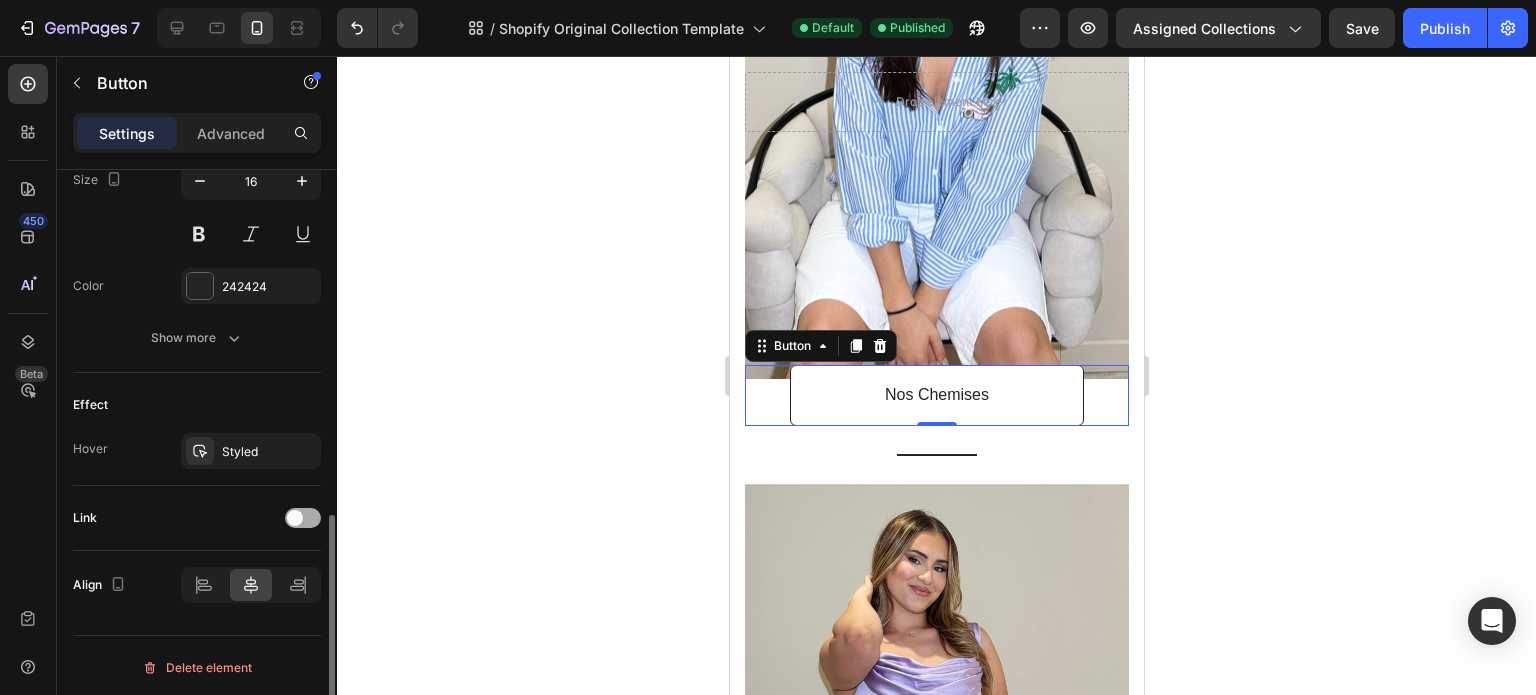 click at bounding box center (295, 518) 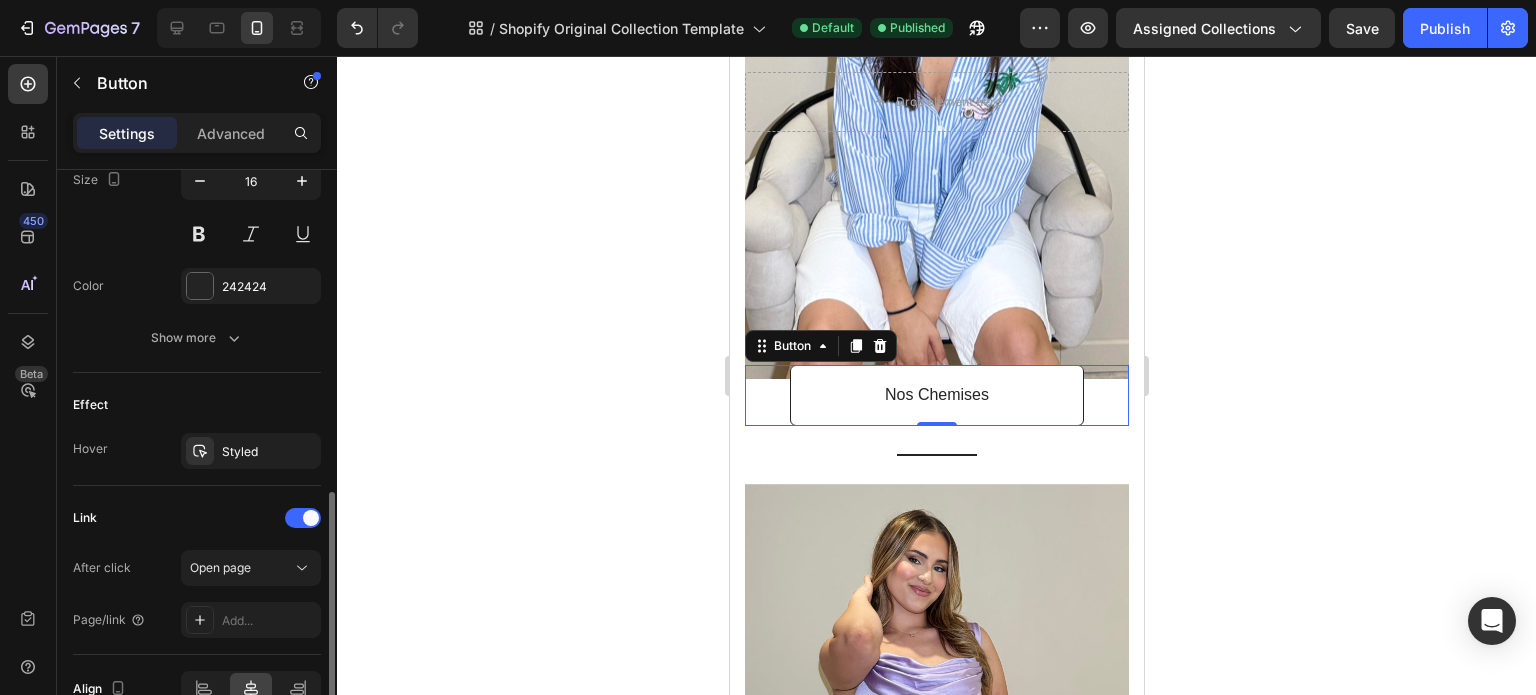 scroll, scrollTop: 952, scrollLeft: 0, axis: vertical 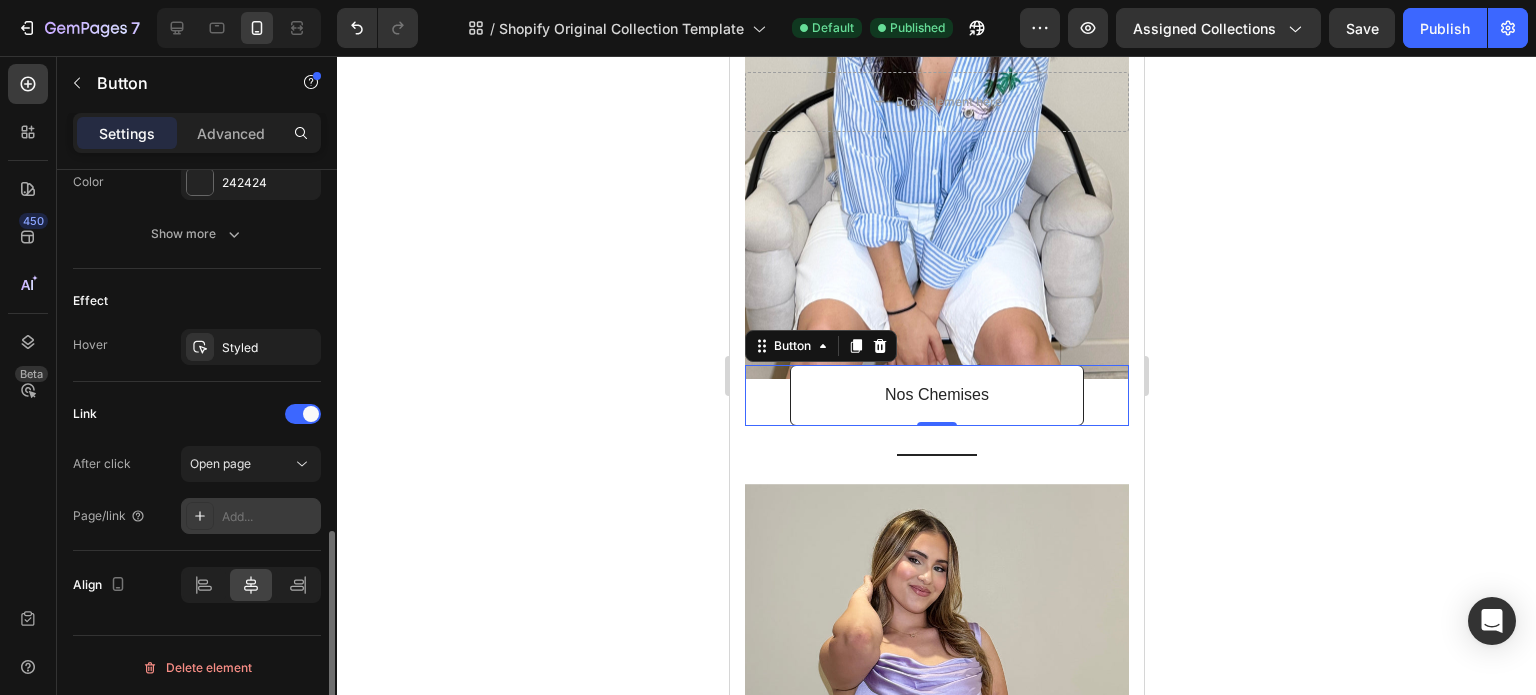 click on "Add..." at bounding box center [269, 517] 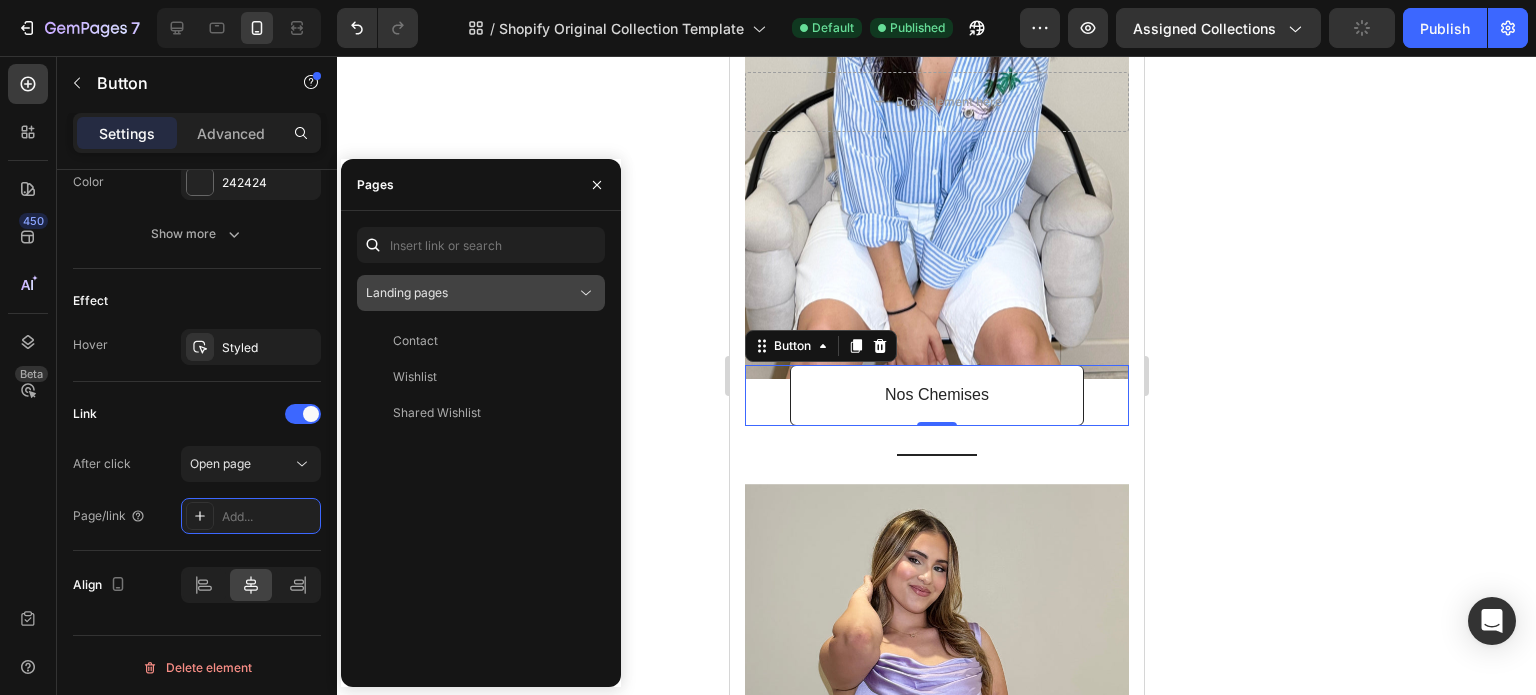 click on "Landing pages" at bounding box center [481, 293] 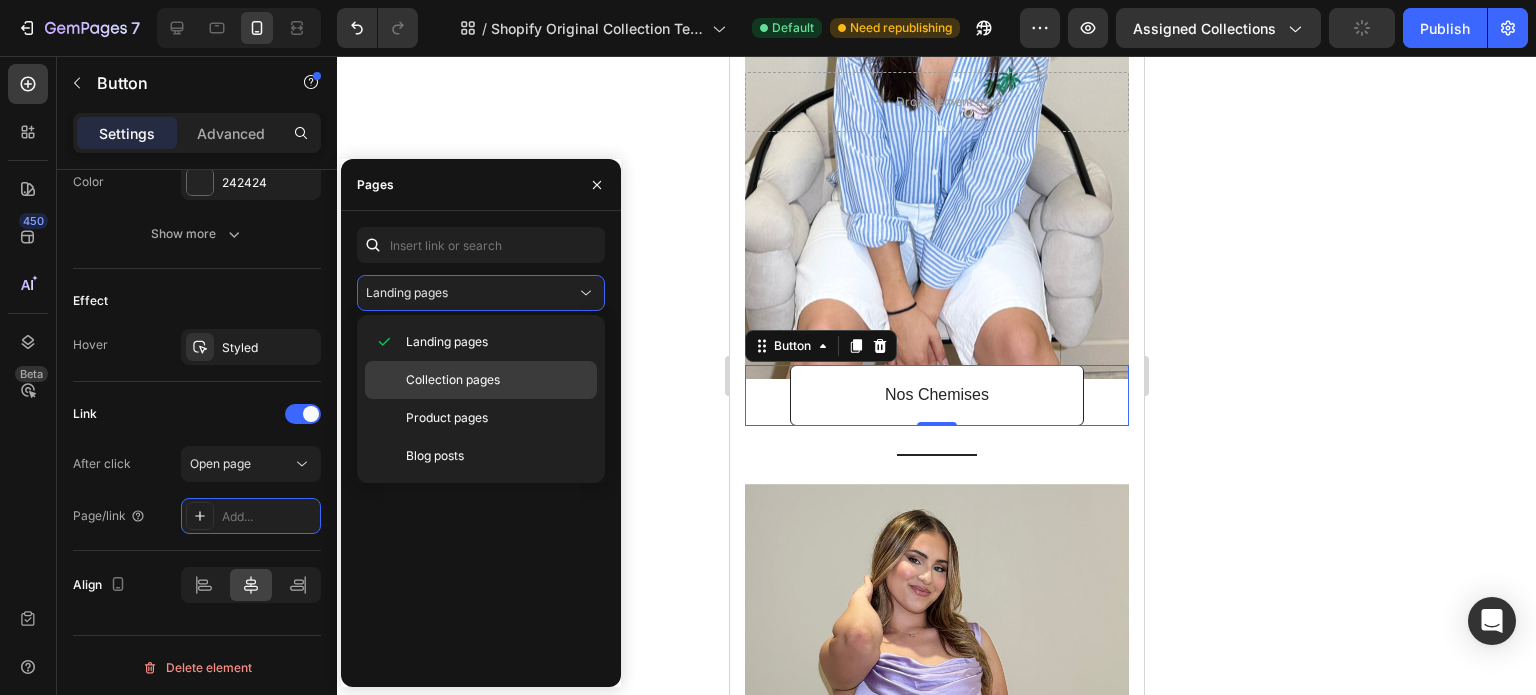click on "Collection pages" 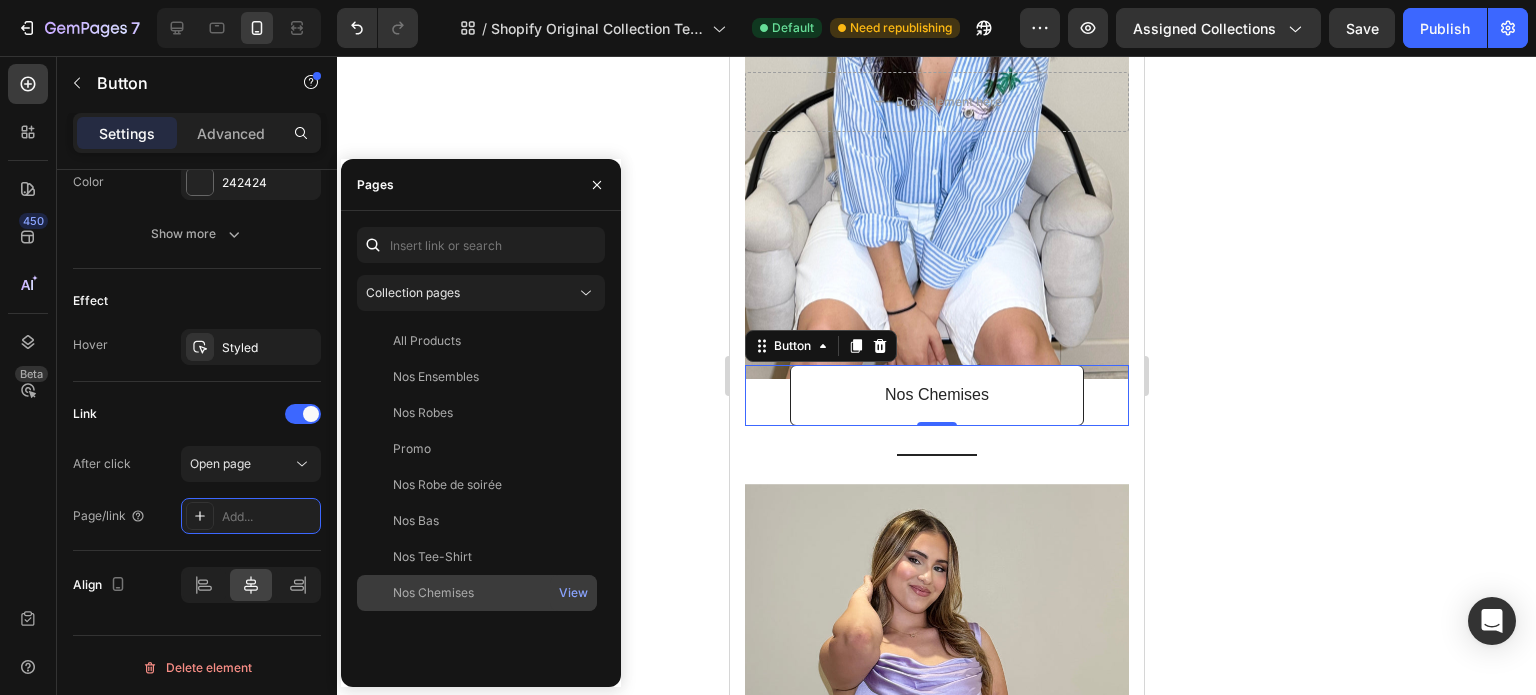 click on "Nos Chemises   View" 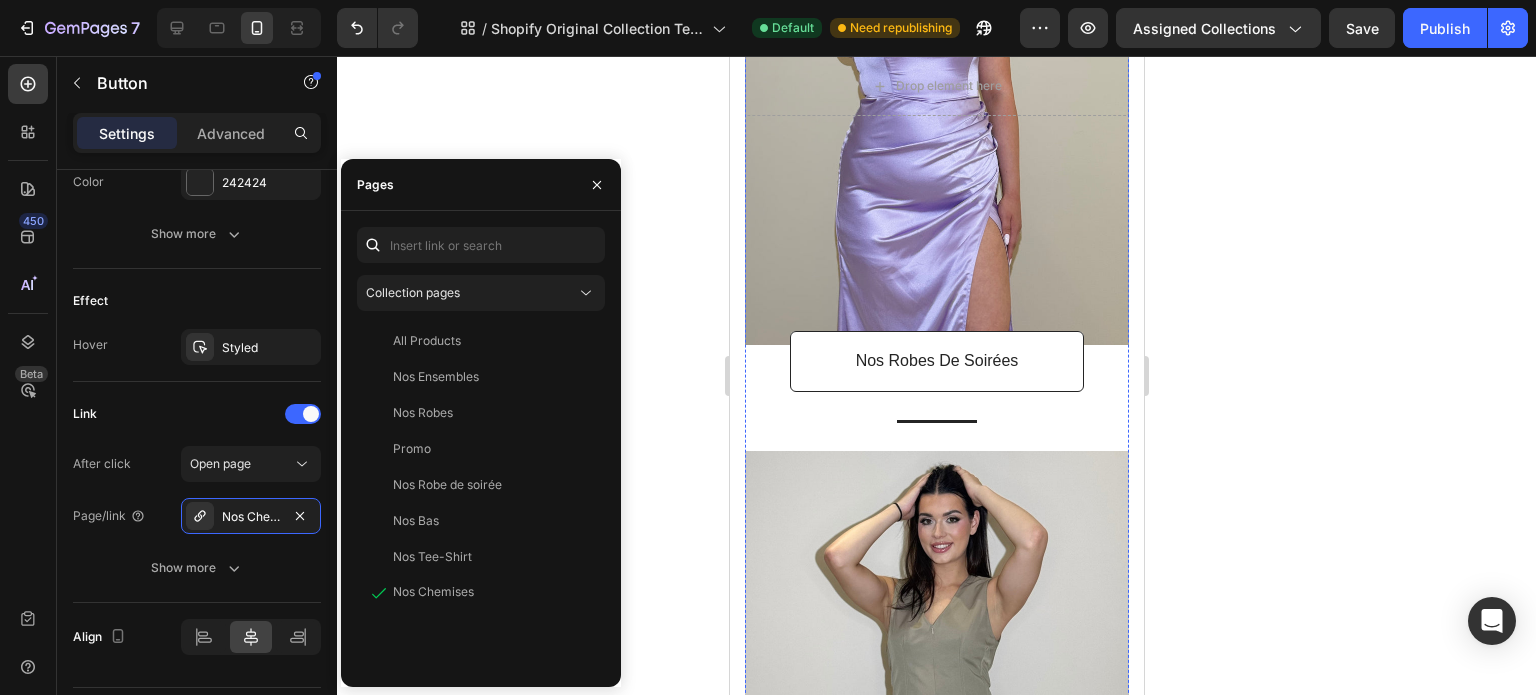 scroll, scrollTop: 4126, scrollLeft: 0, axis: vertical 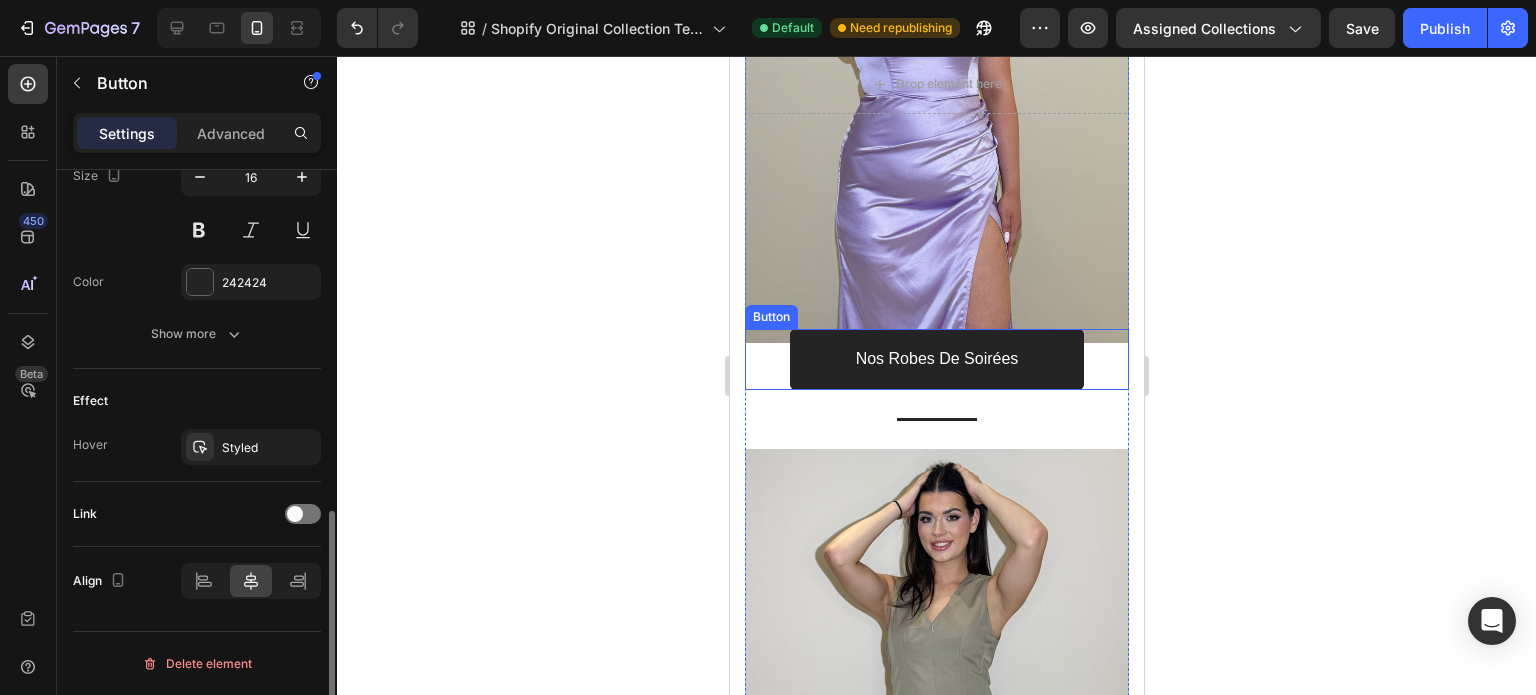 click on "Nos Robes de Soirées" at bounding box center (936, 359) 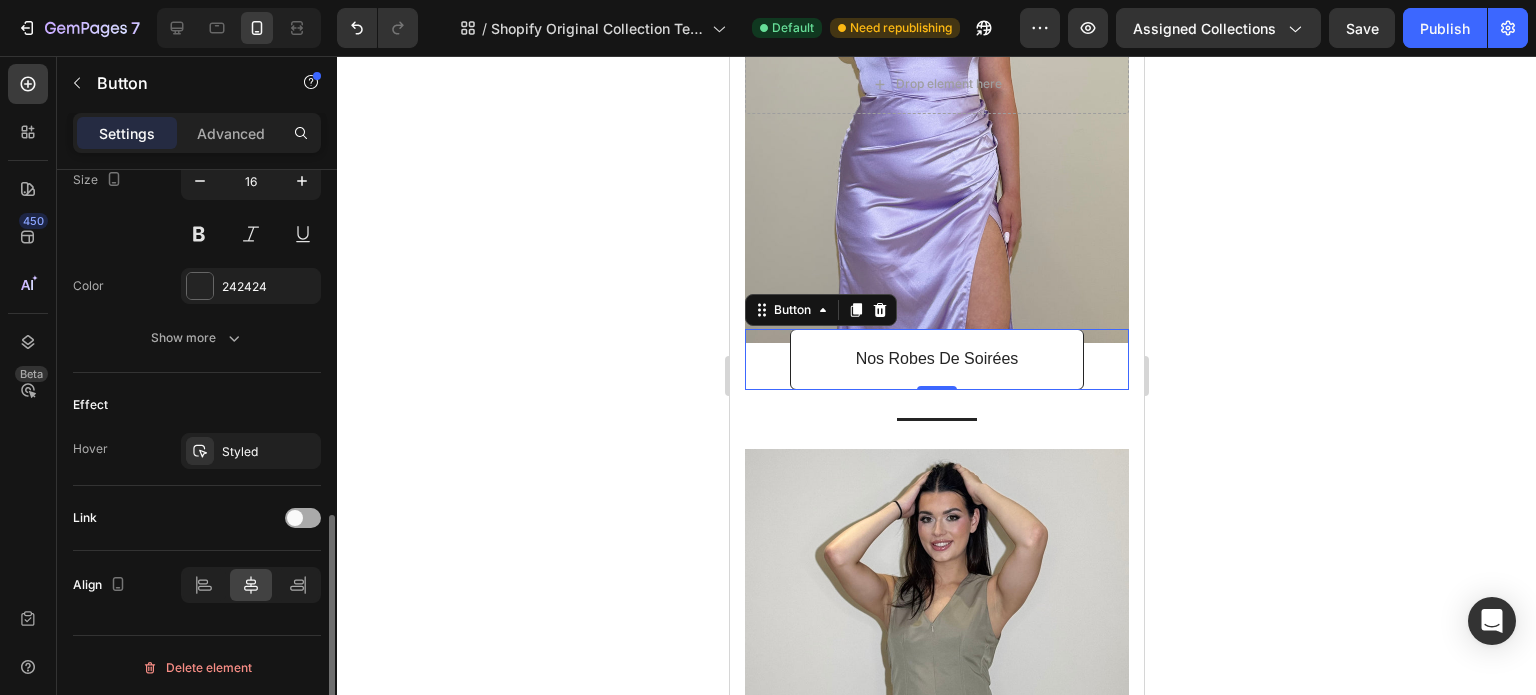 click at bounding box center [303, 518] 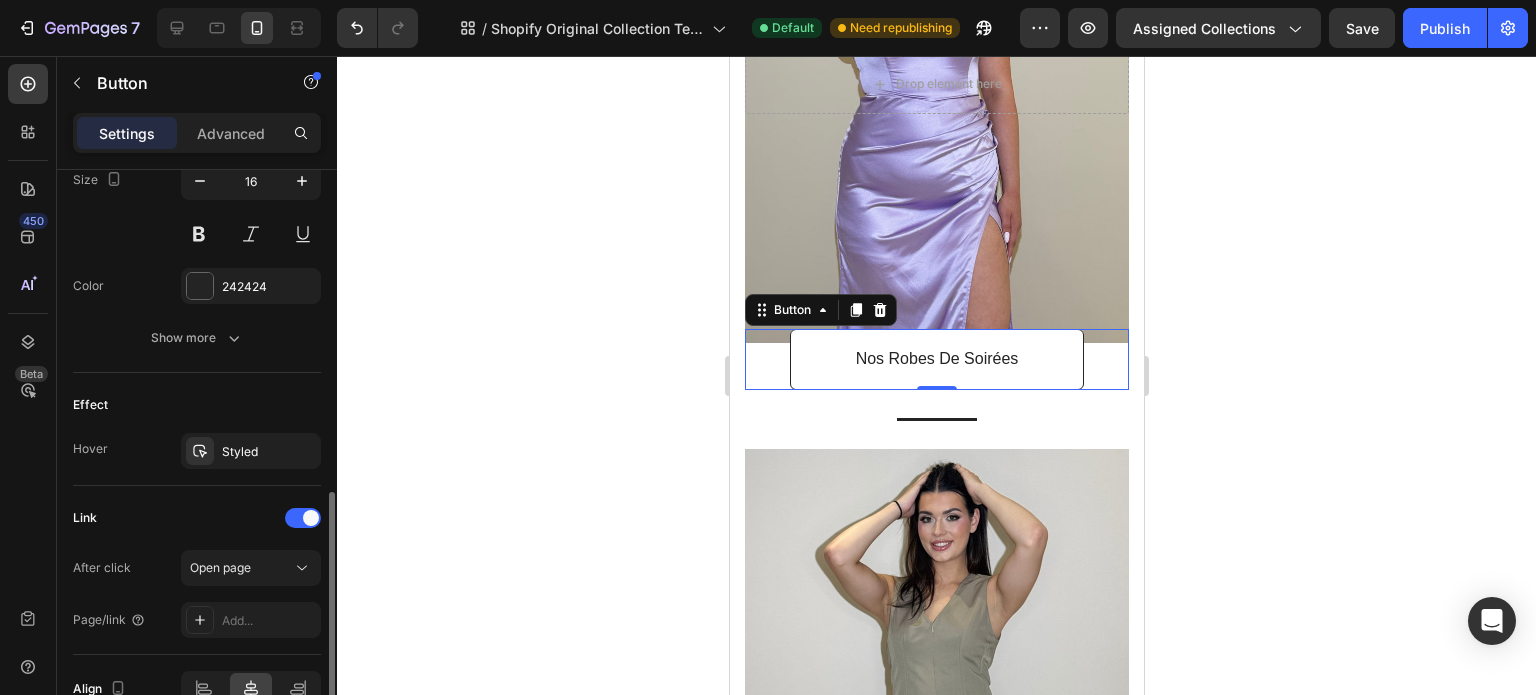 scroll, scrollTop: 952, scrollLeft: 0, axis: vertical 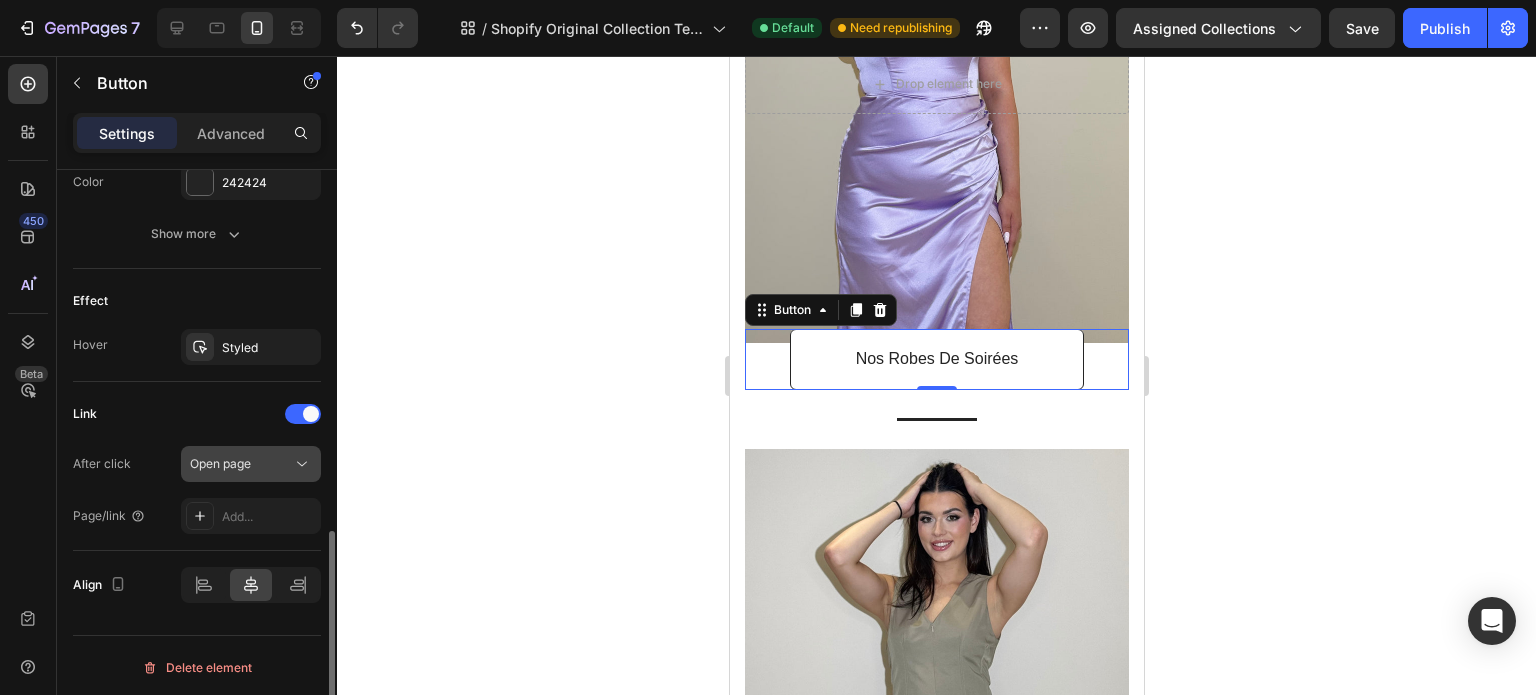click on "Open page" at bounding box center [241, 464] 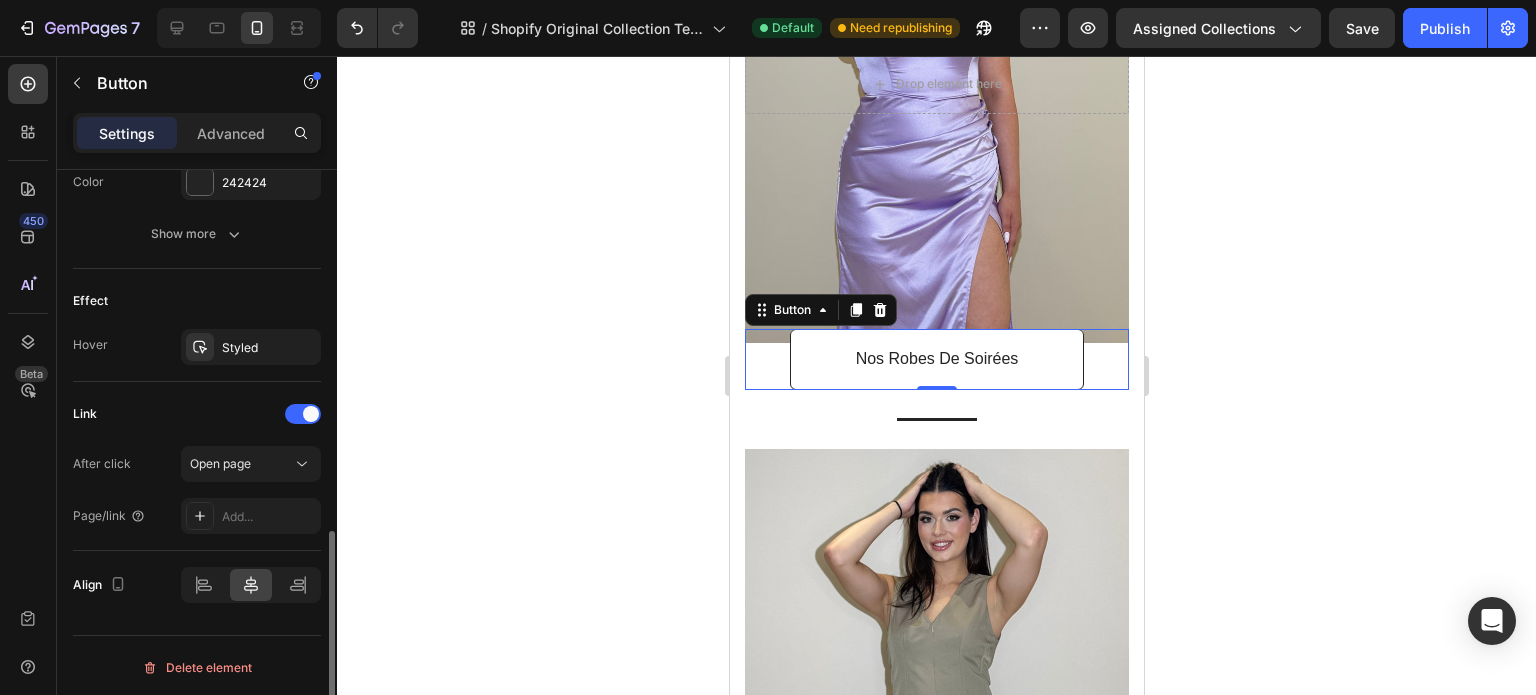 click on "After click Open page" at bounding box center [197, 464] 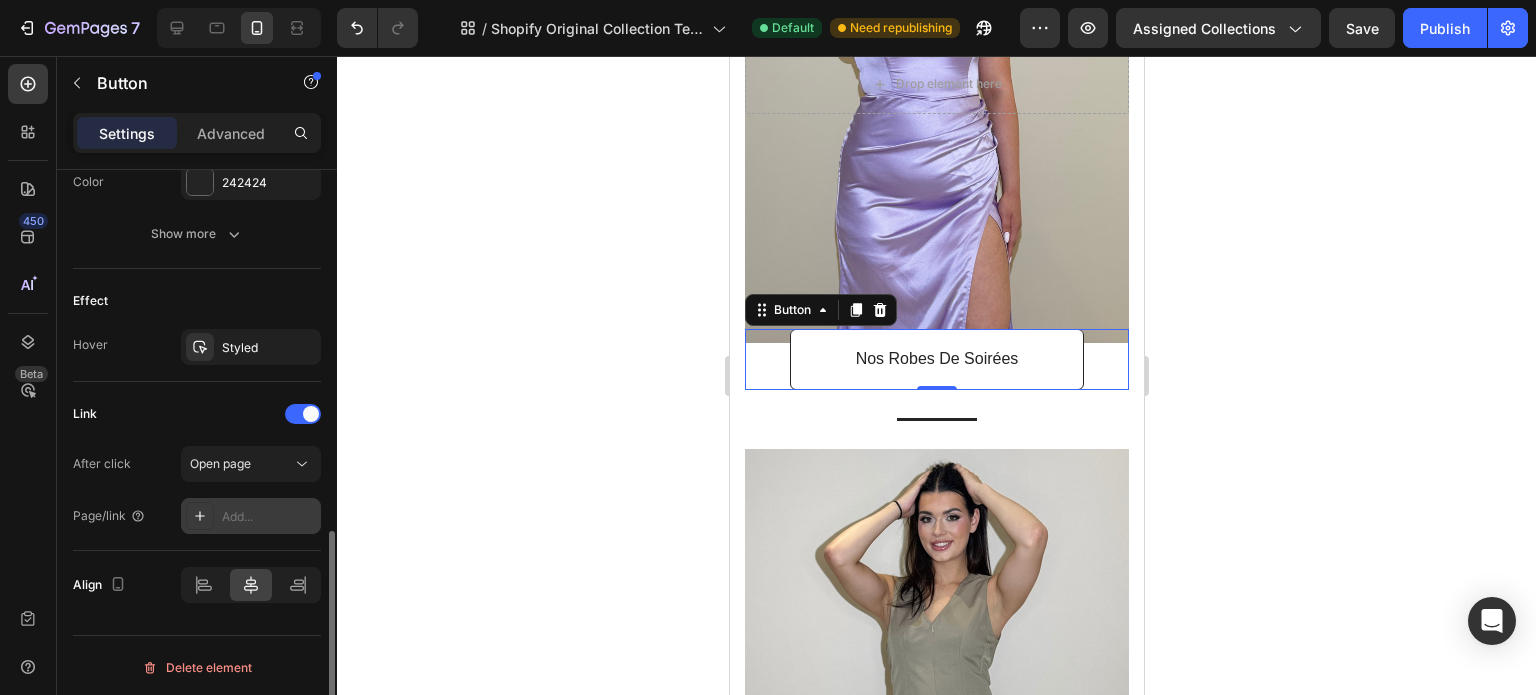 click on "Add..." at bounding box center [269, 517] 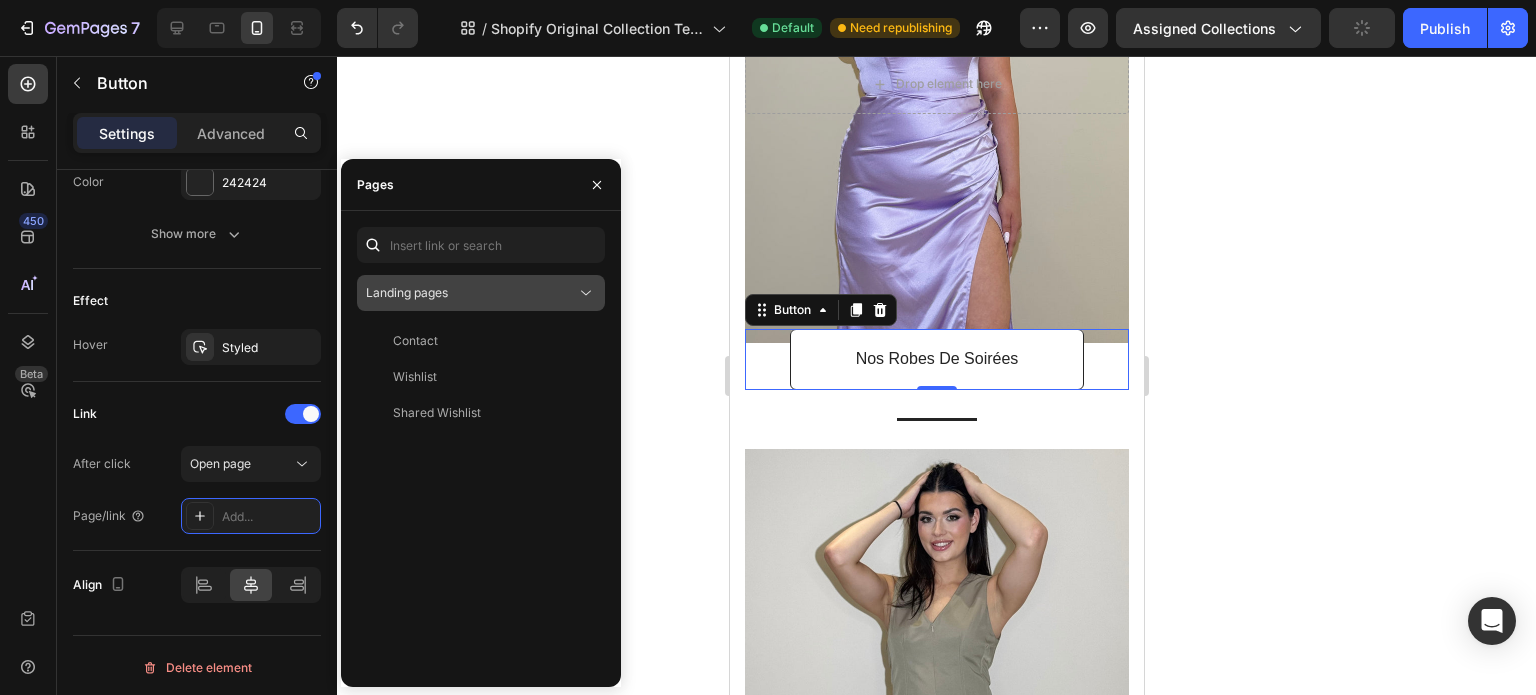 click on "Landing pages" at bounding box center (471, 293) 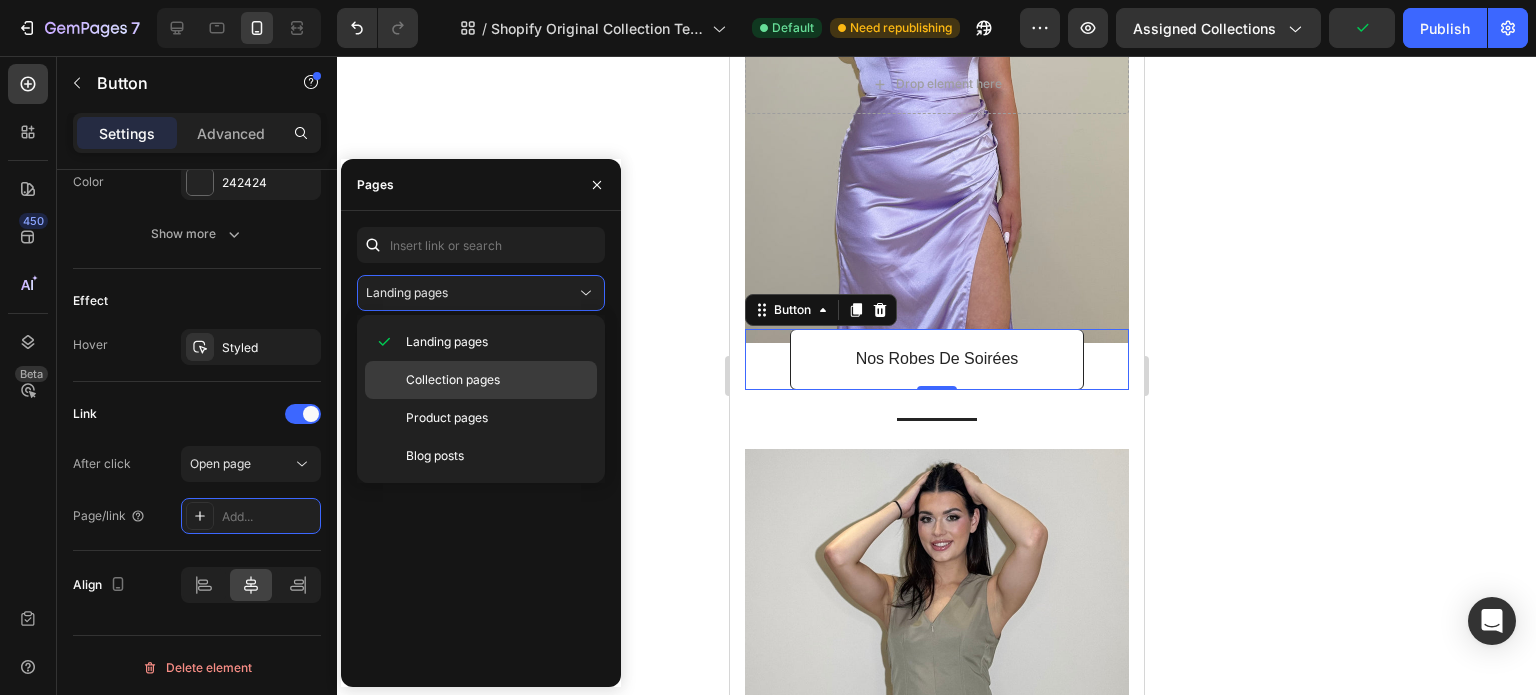 click on "Collection pages" at bounding box center [453, 380] 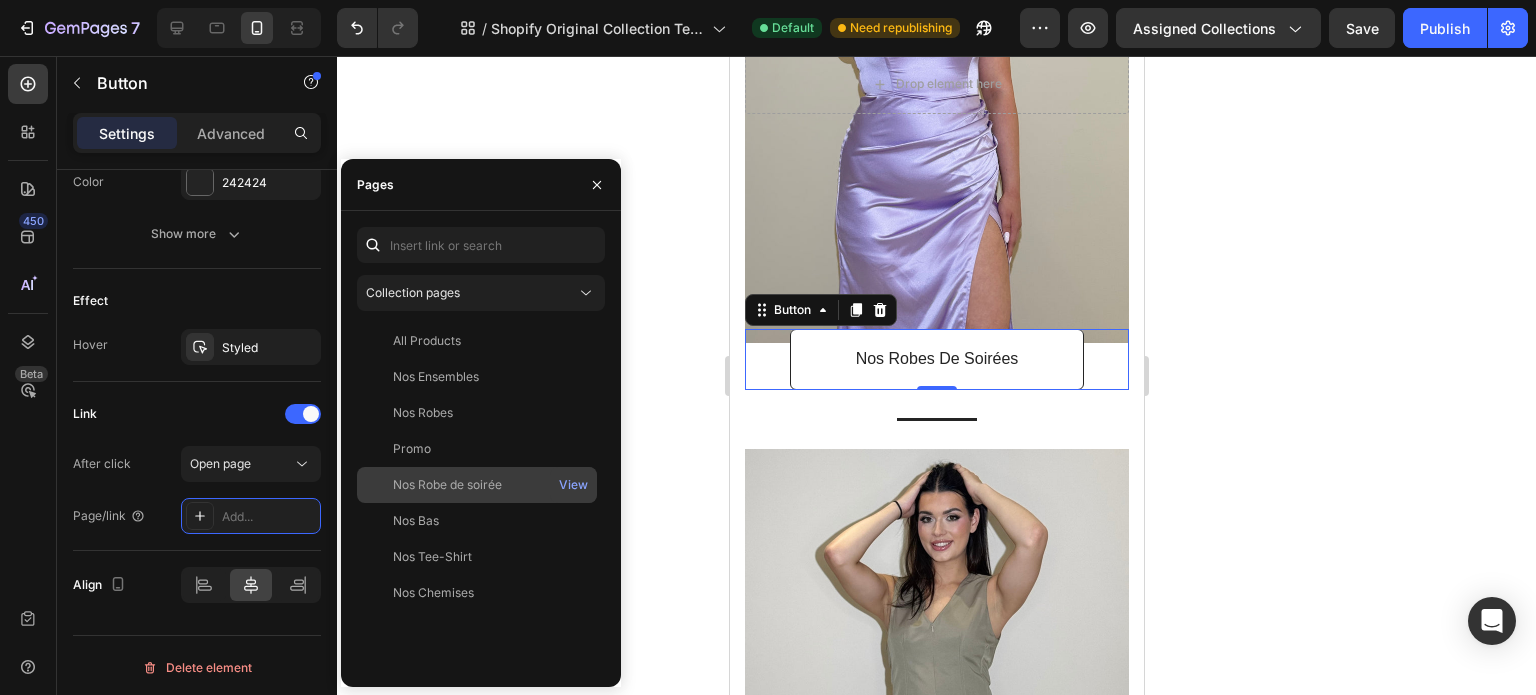 click on "Nos Robe de soirée" 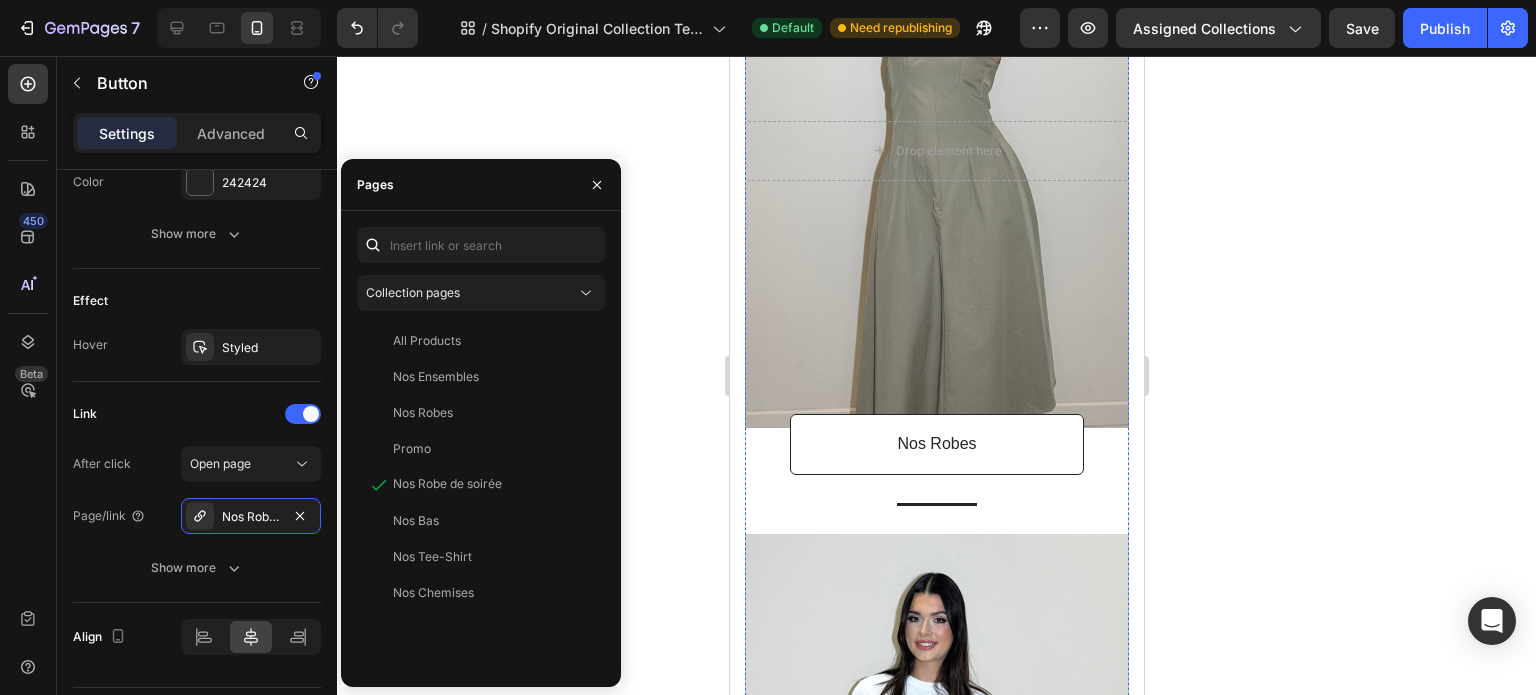 scroll, scrollTop: 4704, scrollLeft: 0, axis: vertical 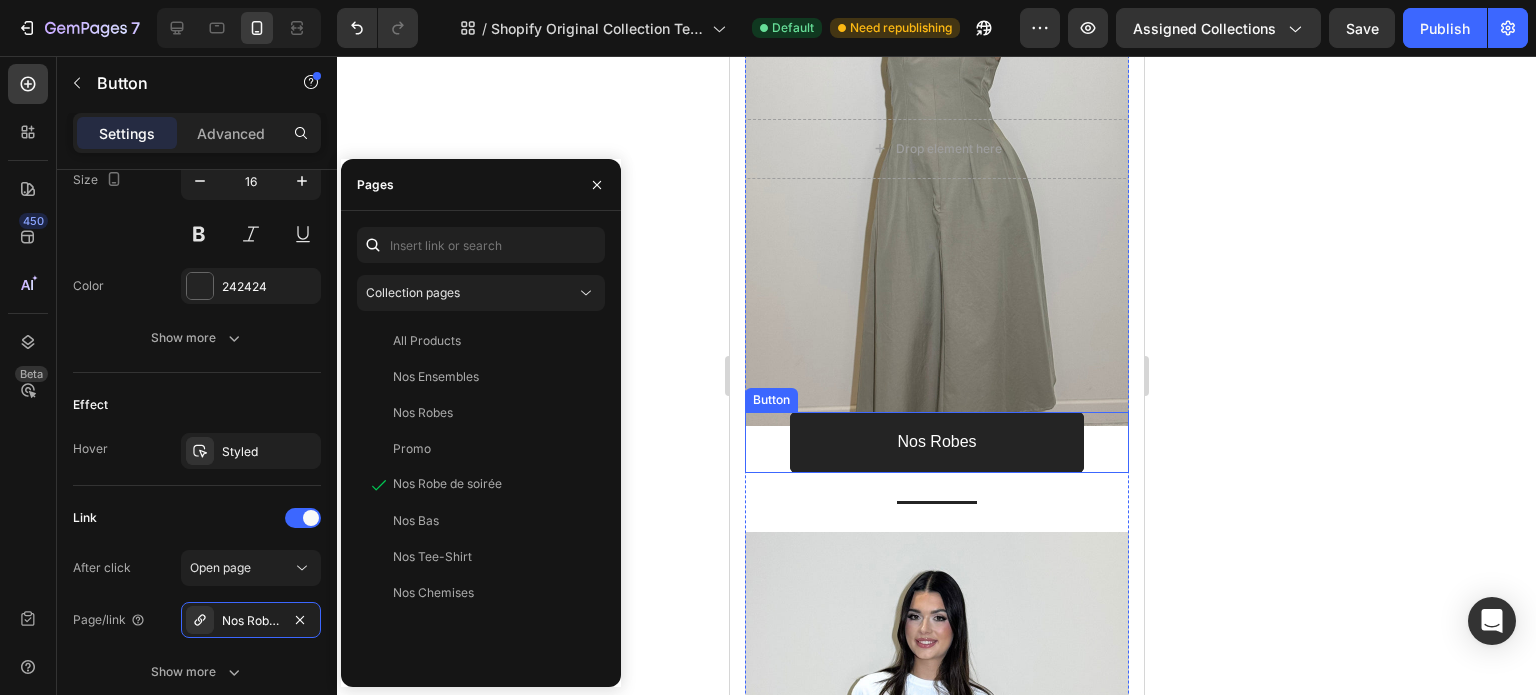 click on "Nos Robes" at bounding box center (936, 442) 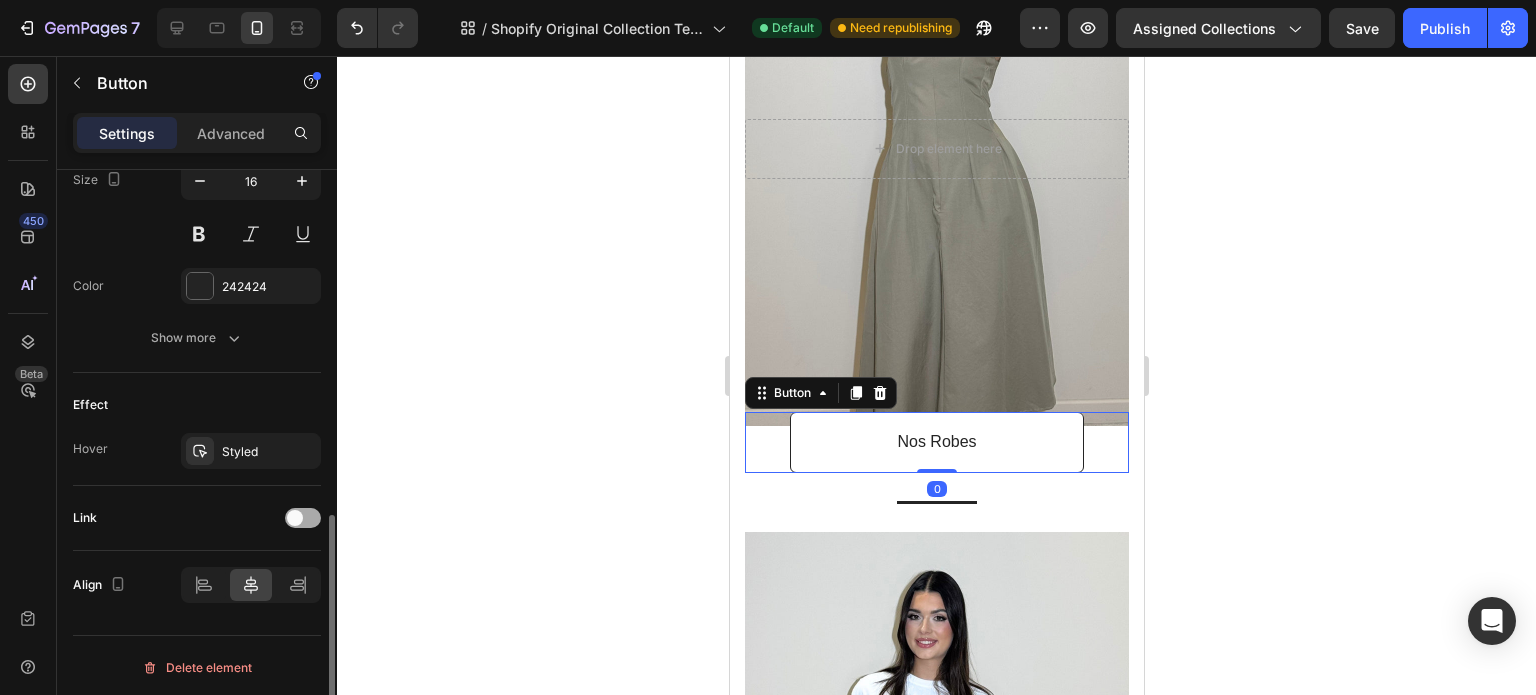 click at bounding box center [303, 518] 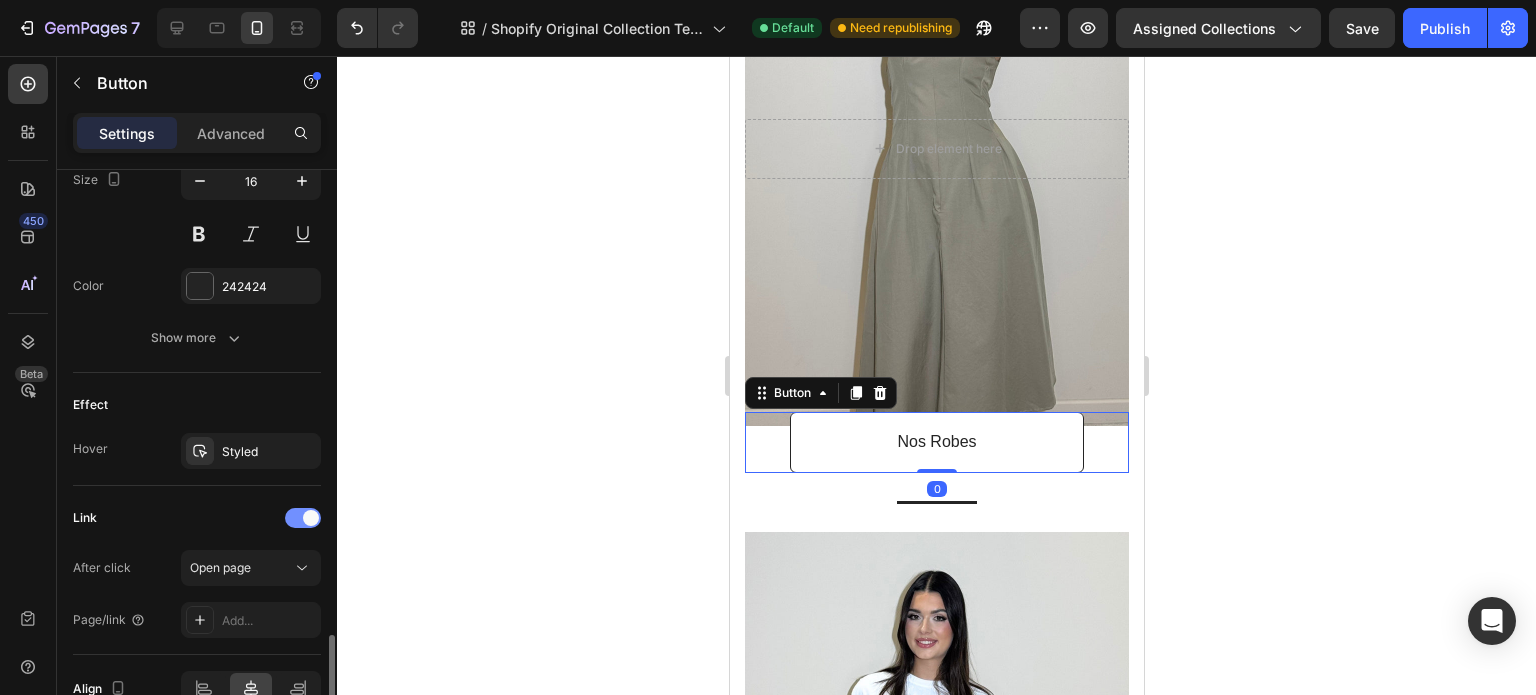 scroll, scrollTop: 952, scrollLeft: 0, axis: vertical 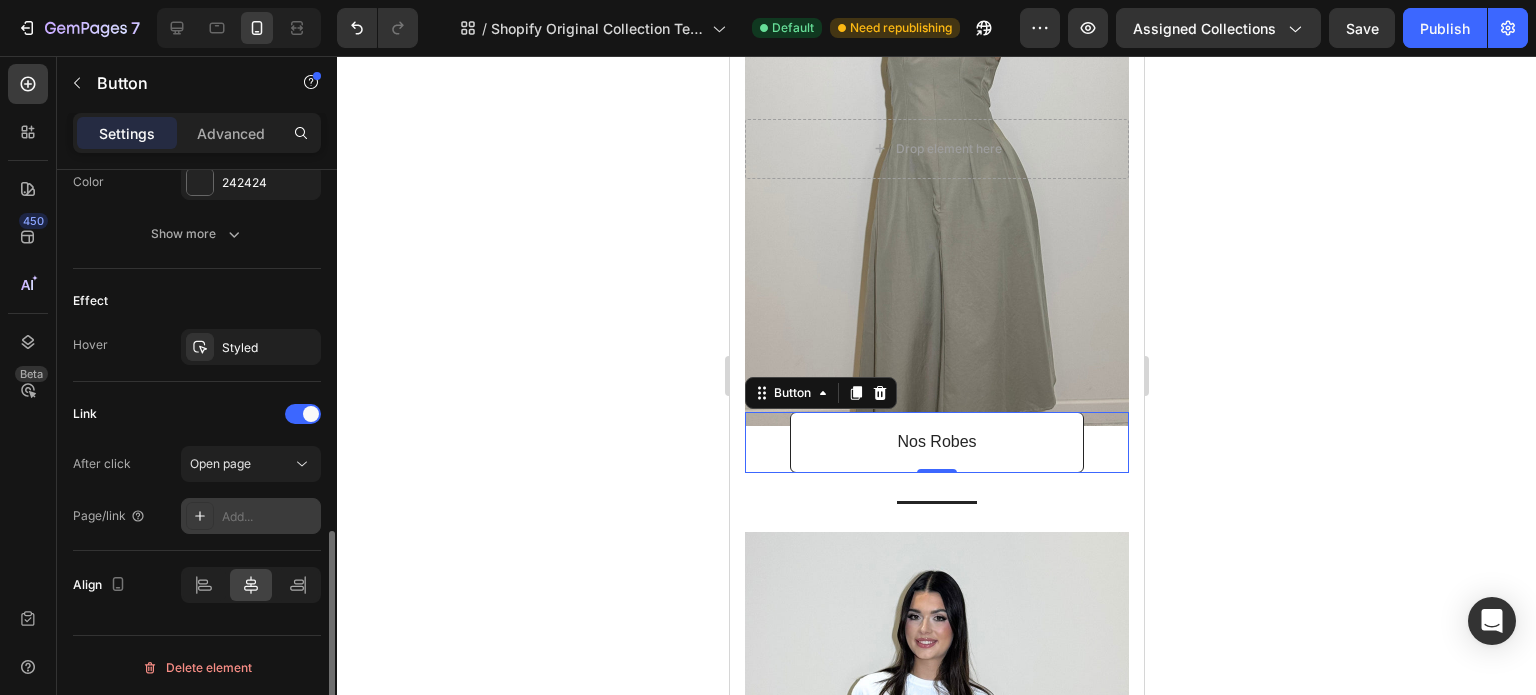 click on "Add..." at bounding box center [251, 516] 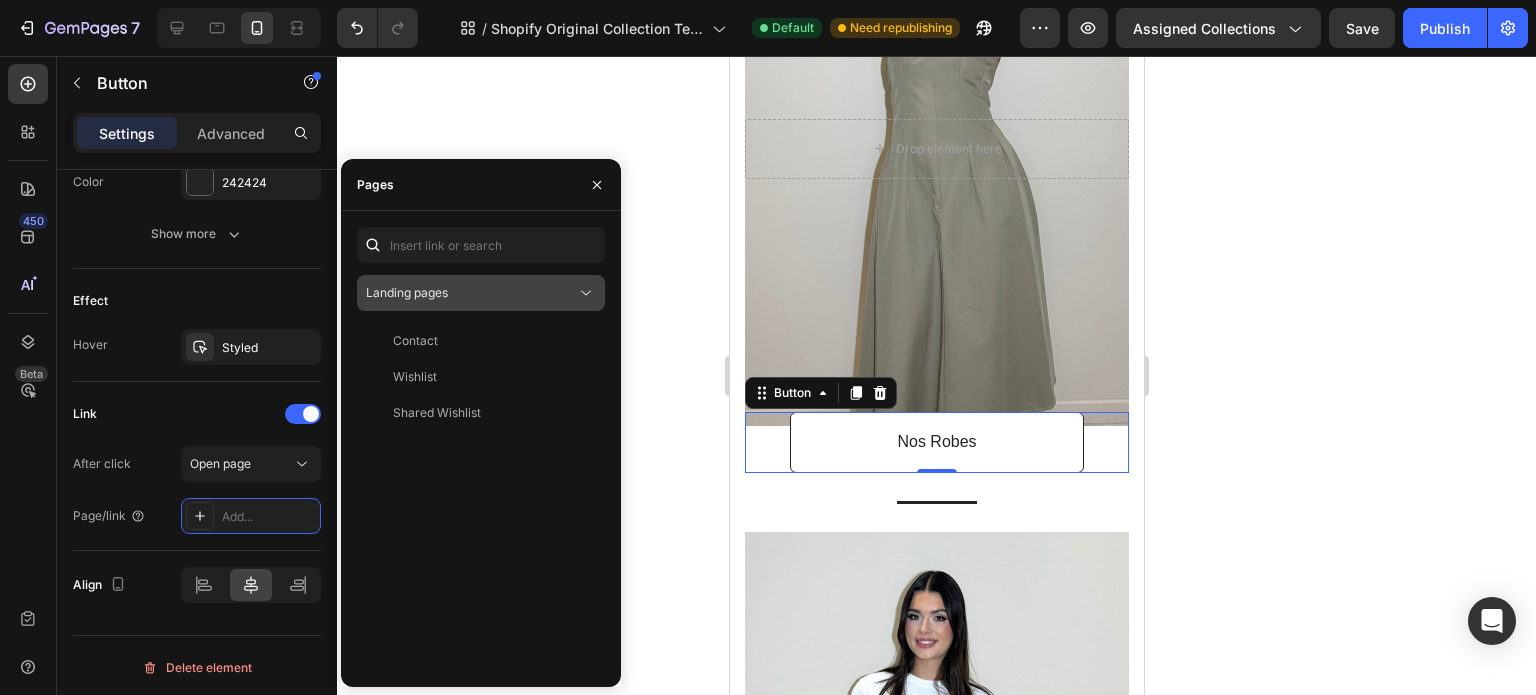 click on "Landing pages" at bounding box center [471, 293] 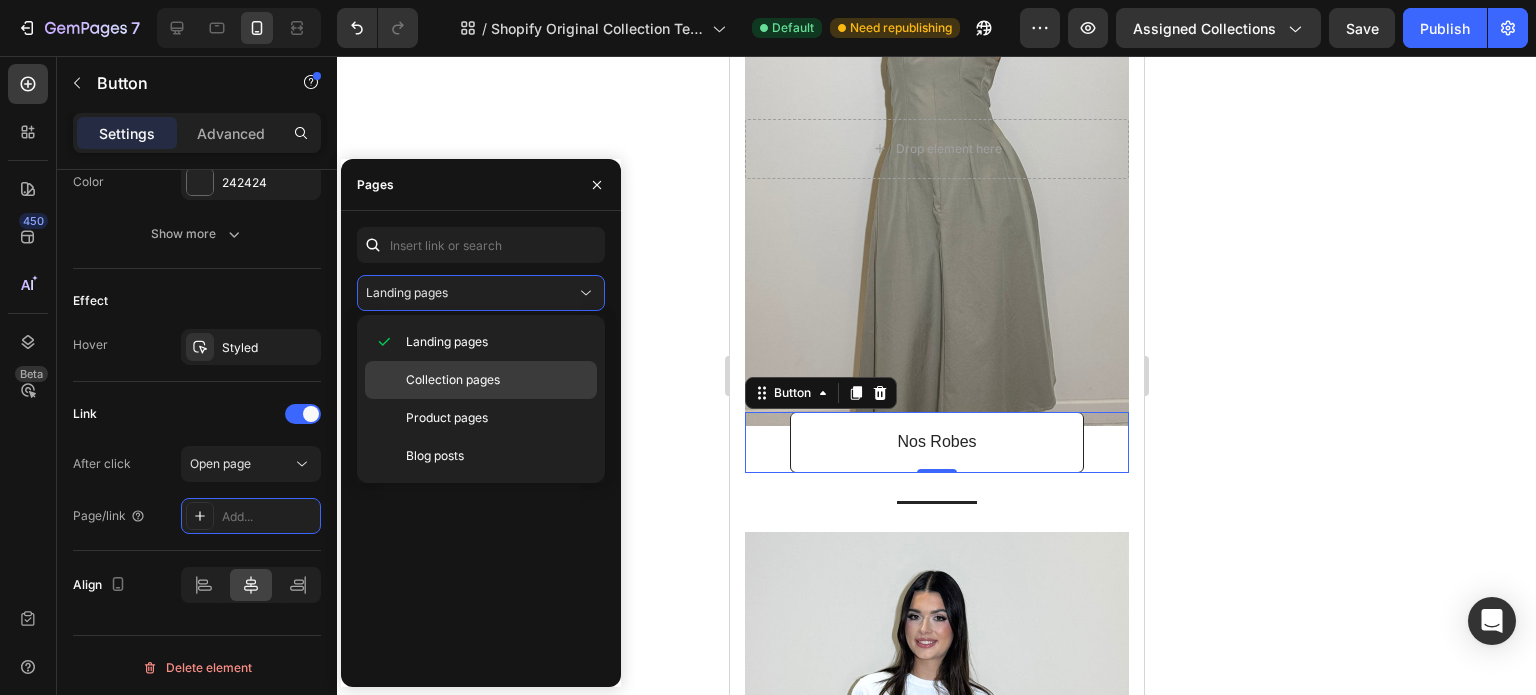 click on "Collection pages" at bounding box center [453, 380] 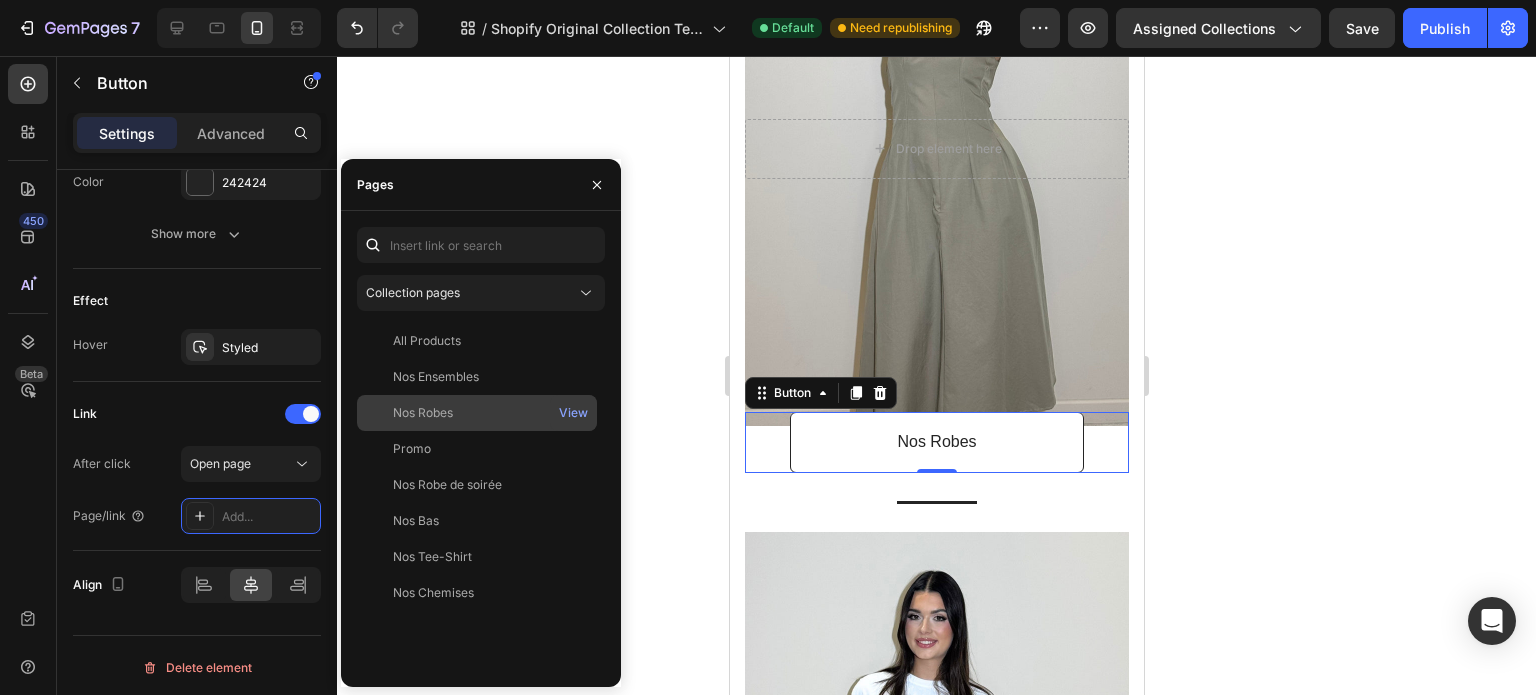 click on "Nos Robes" at bounding box center (477, 413) 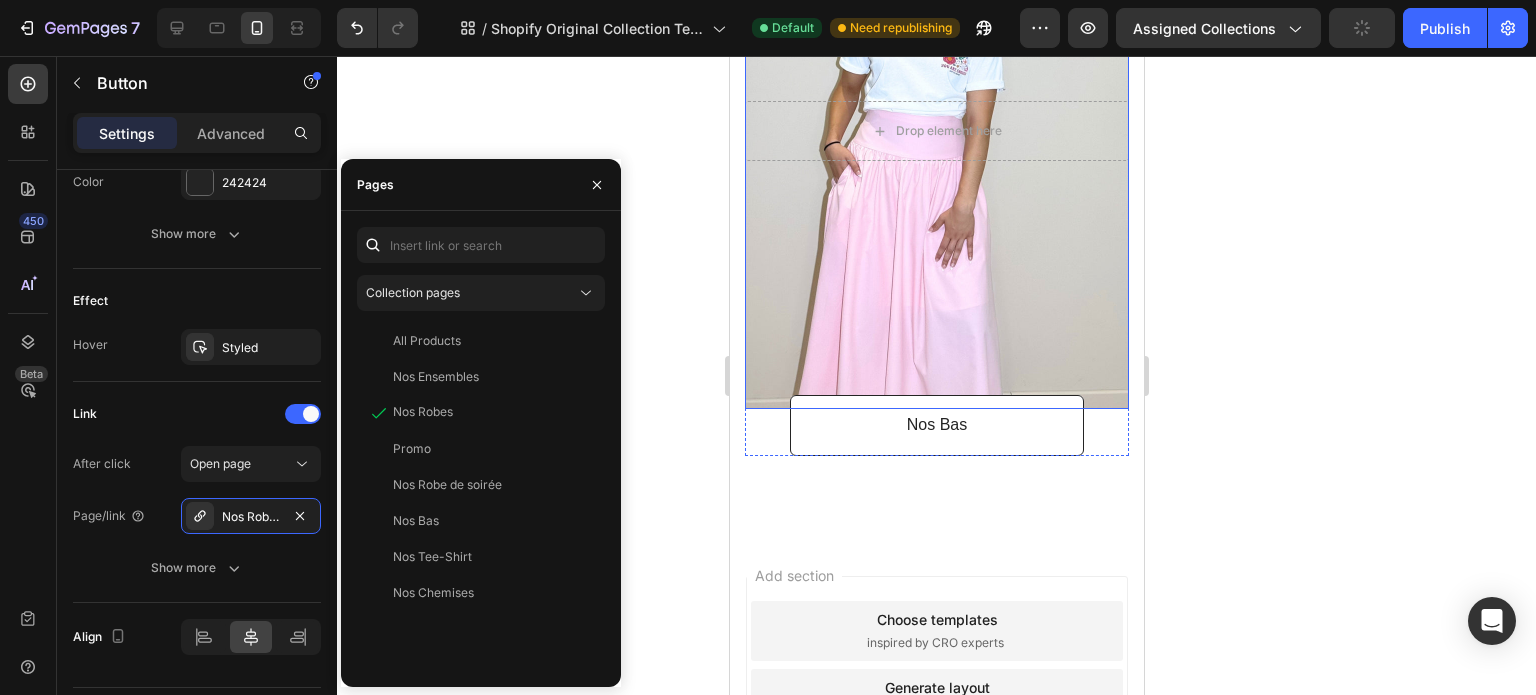 scroll, scrollTop: 5383, scrollLeft: 0, axis: vertical 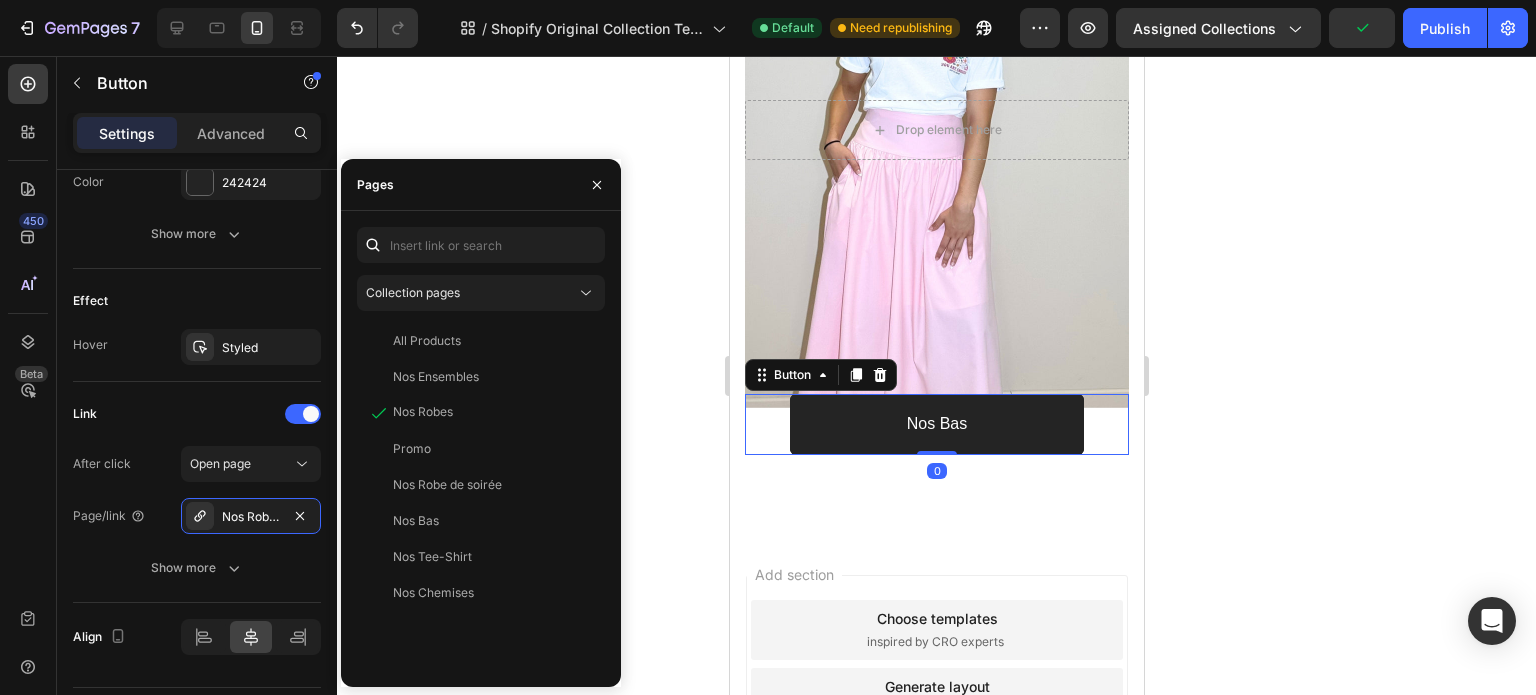 click on "Nos bas" at bounding box center (936, 424) 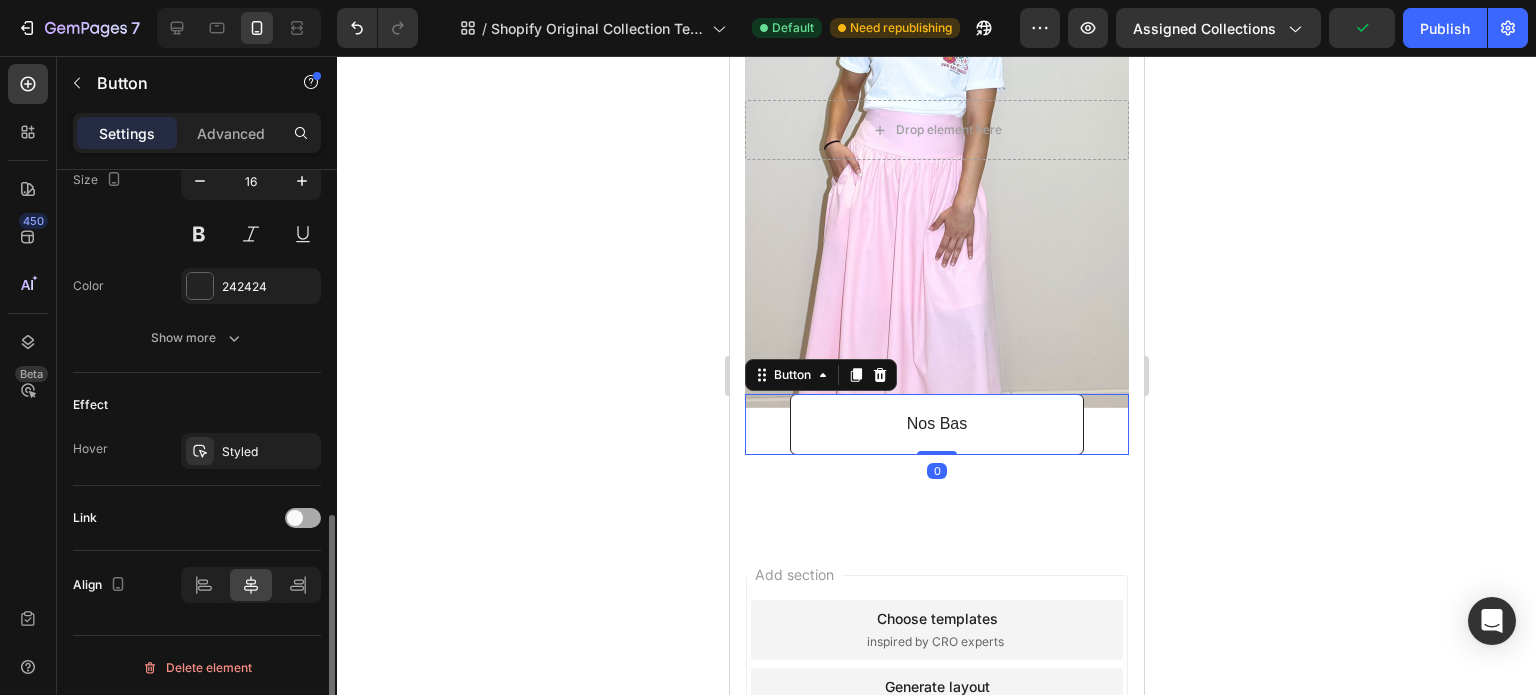 click at bounding box center [295, 518] 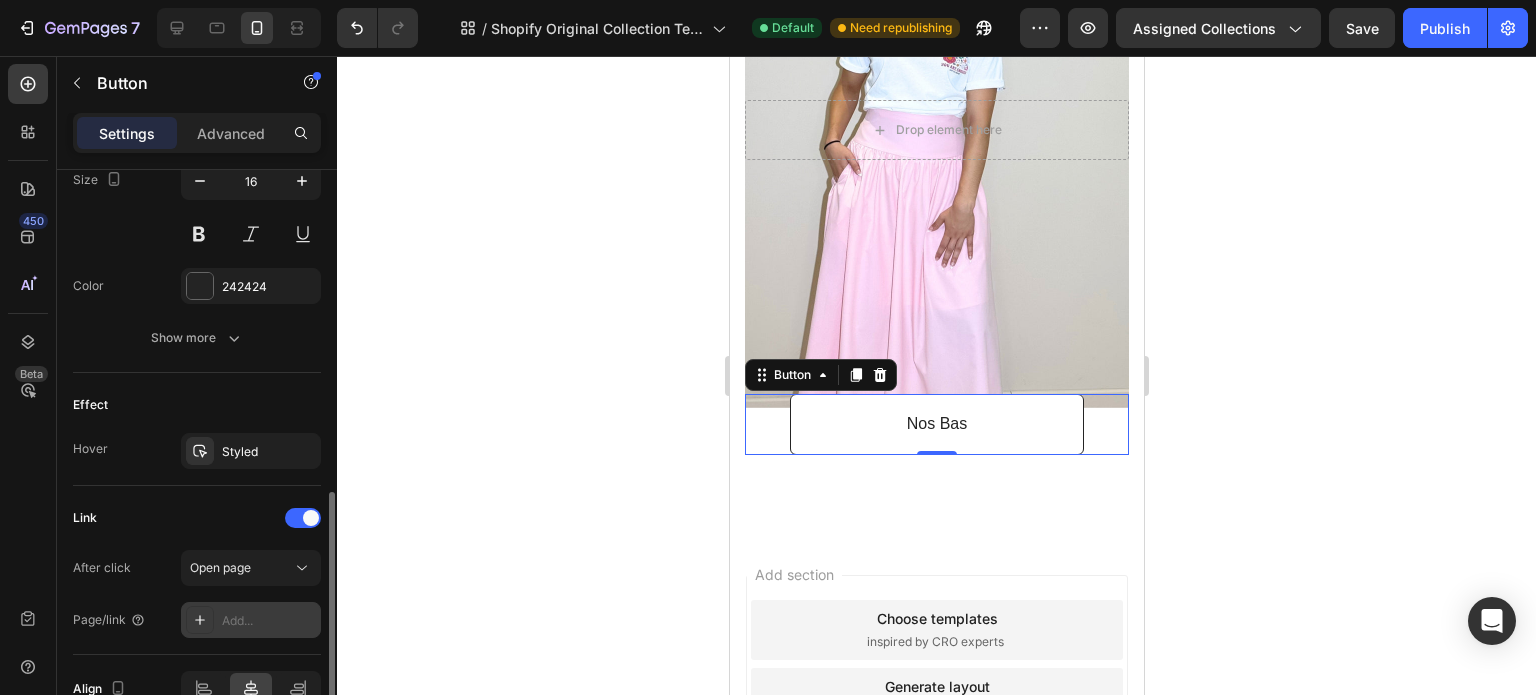 click on "Add..." at bounding box center [251, 620] 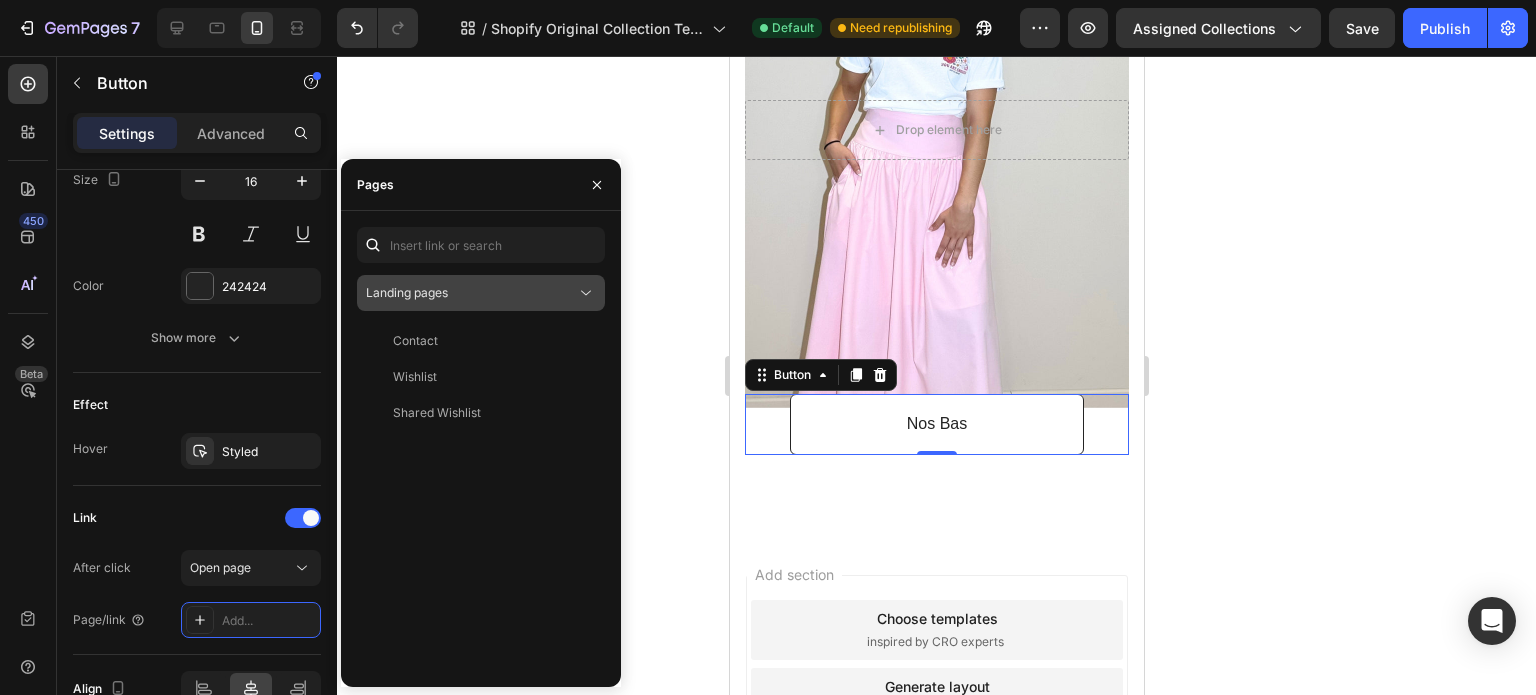 click on "Landing pages" at bounding box center (407, 292) 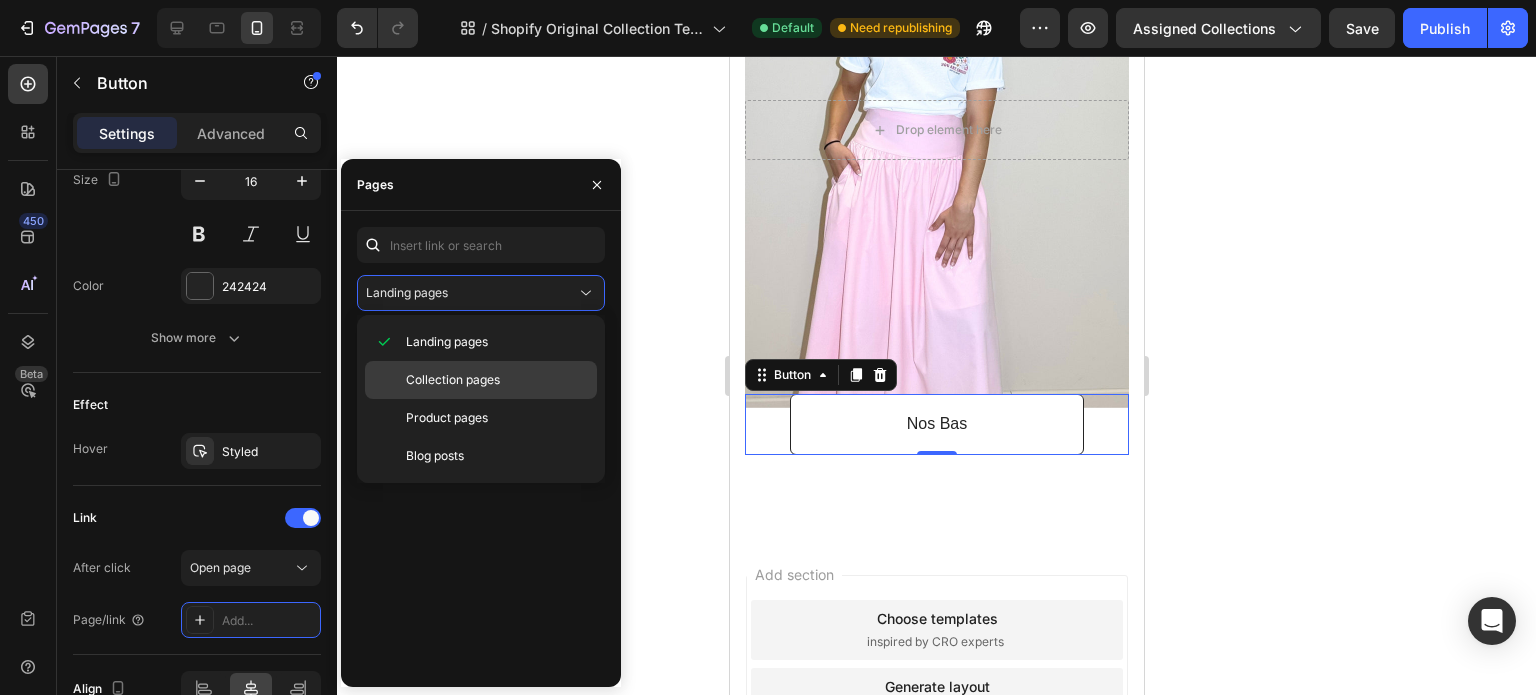click on "Collection pages" at bounding box center (453, 380) 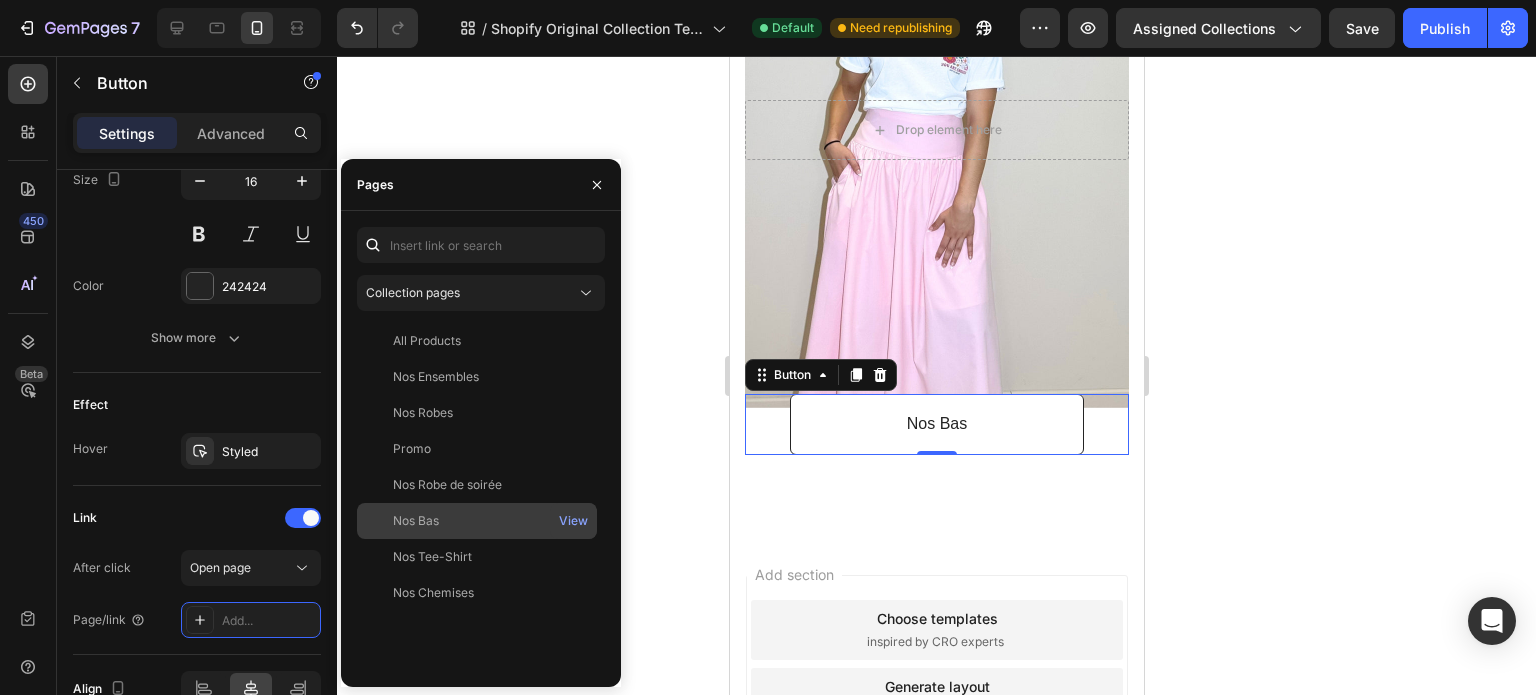 click on "Nos Bas" 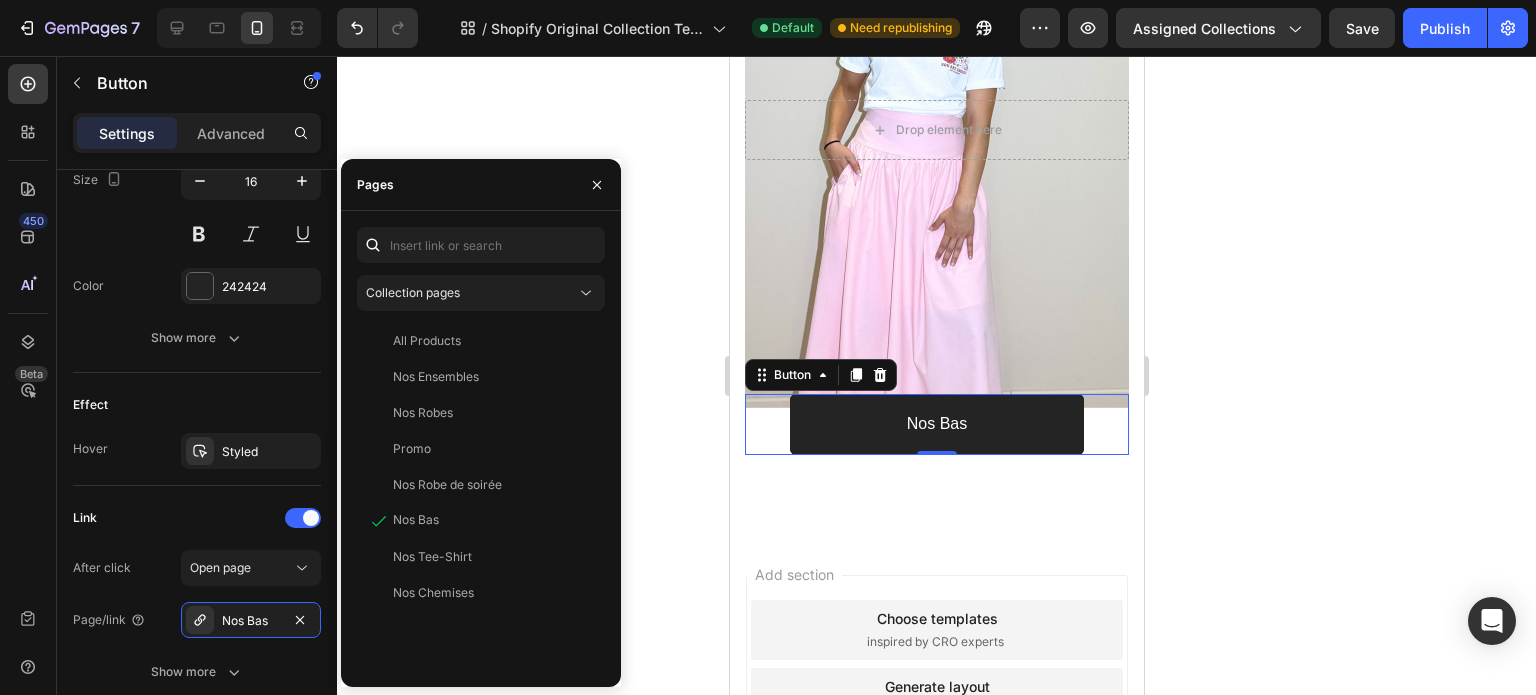 scroll, scrollTop: 5594, scrollLeft: 0, axis: vertical 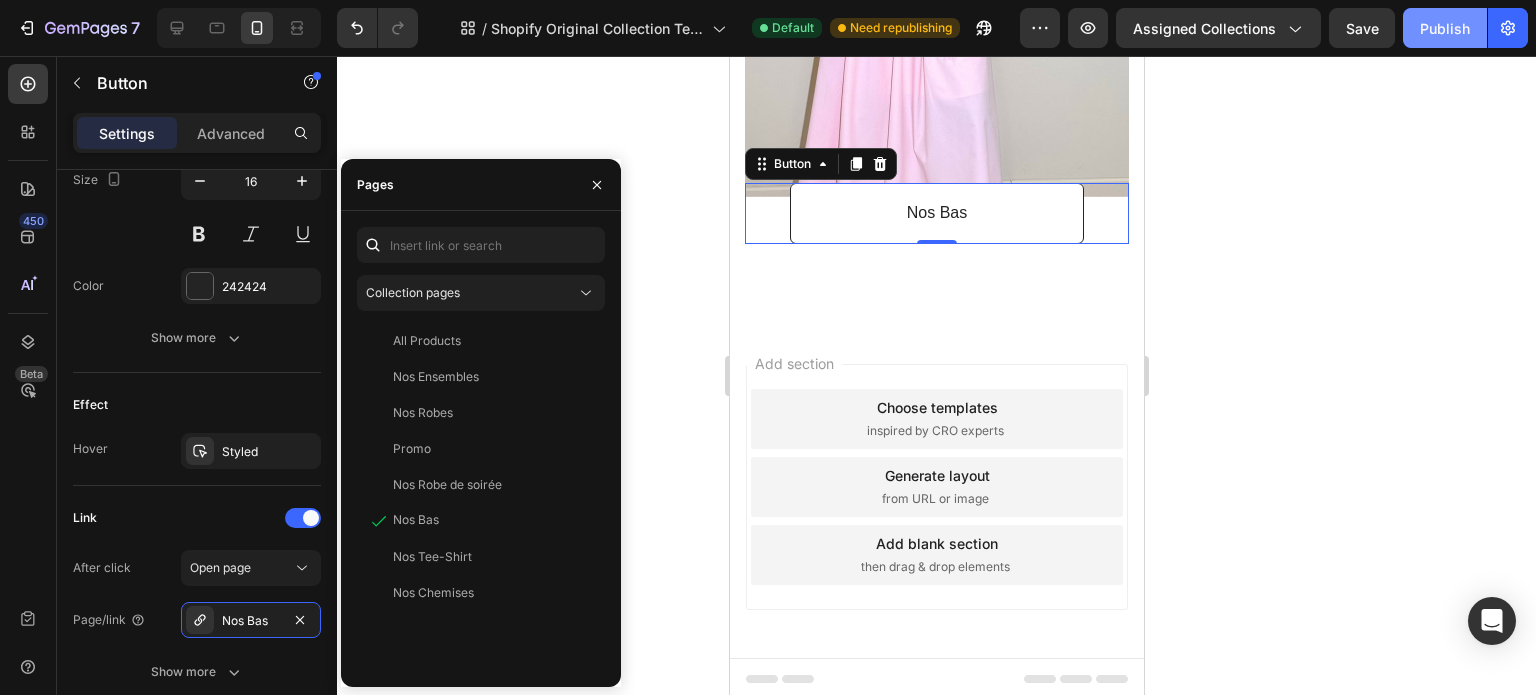 click on "Publish" 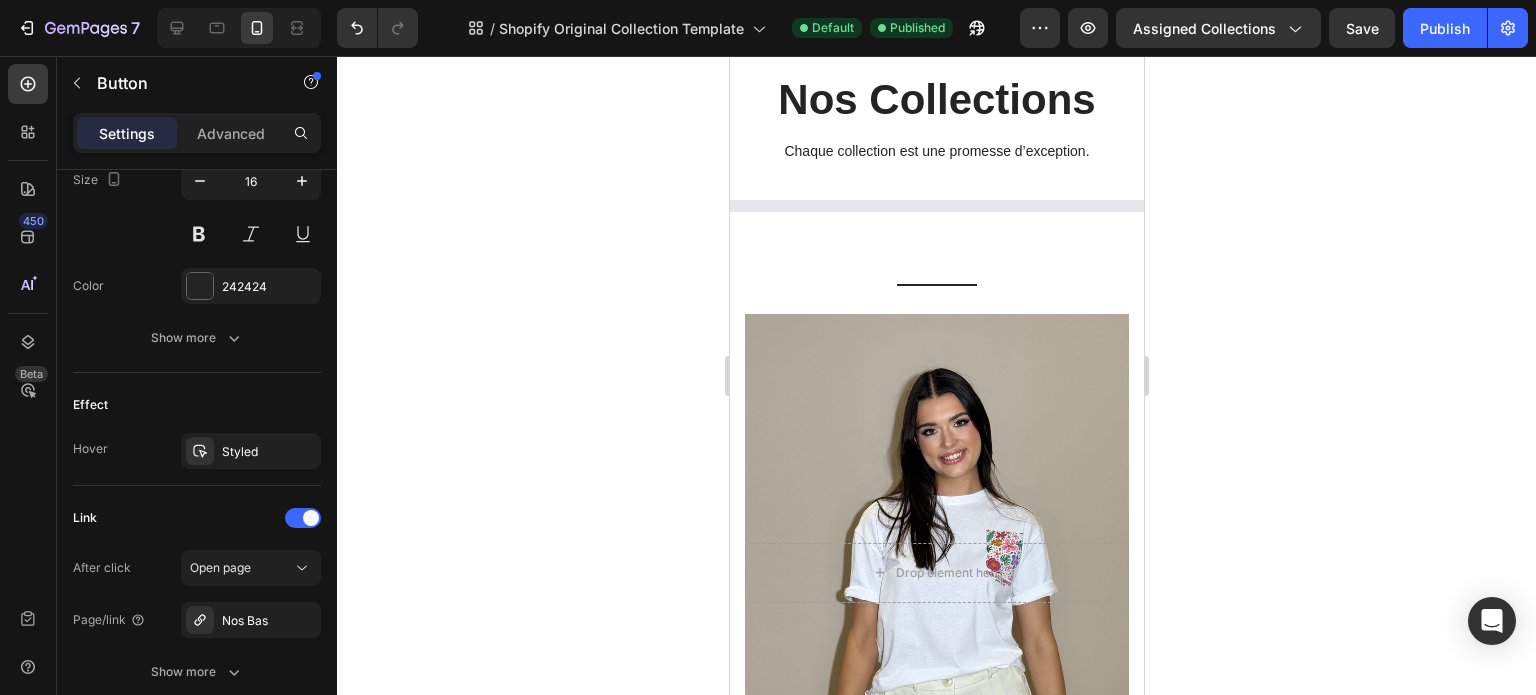 scroll, scrollTop: 0, scrollLeft: 0, axis: both 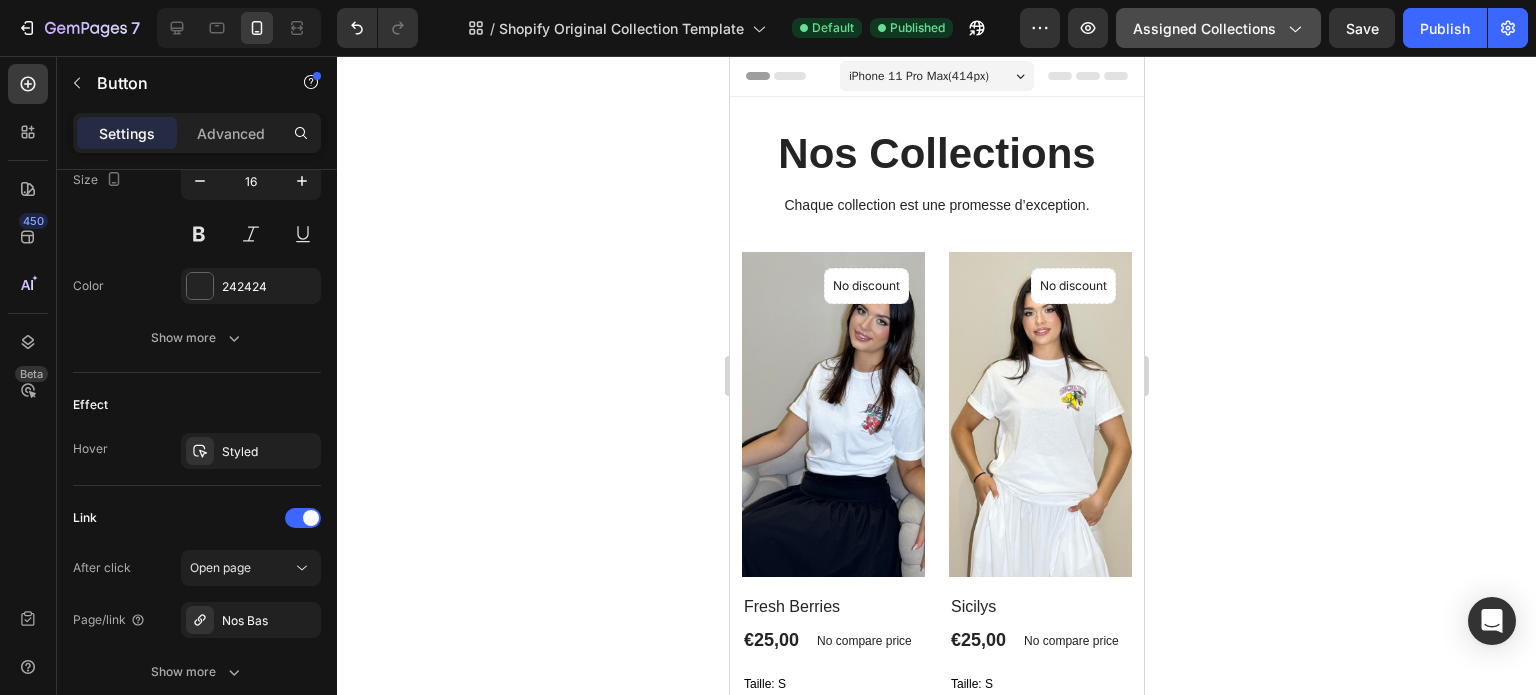 click on "Assigned Collections" 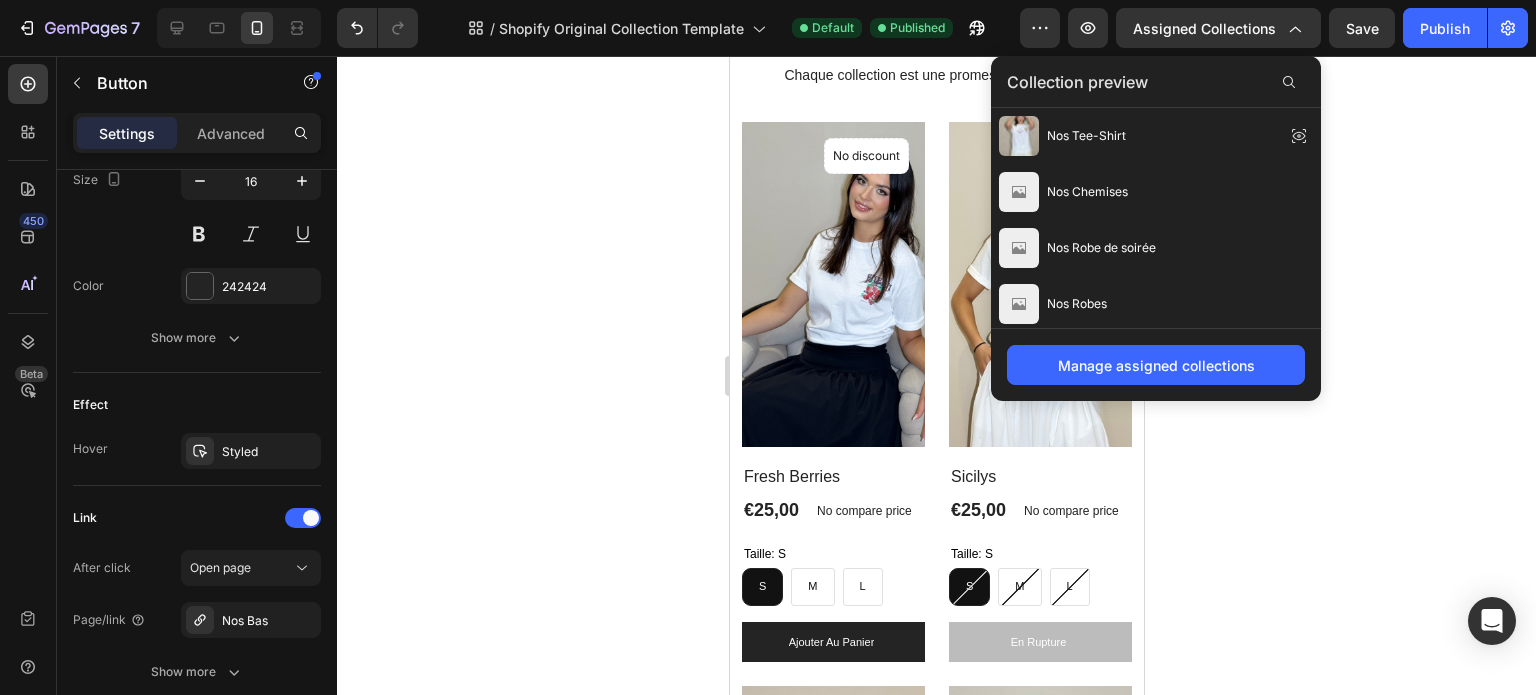 scroll, scrollTop: 136, scrollLeft: 0, axis: vertical 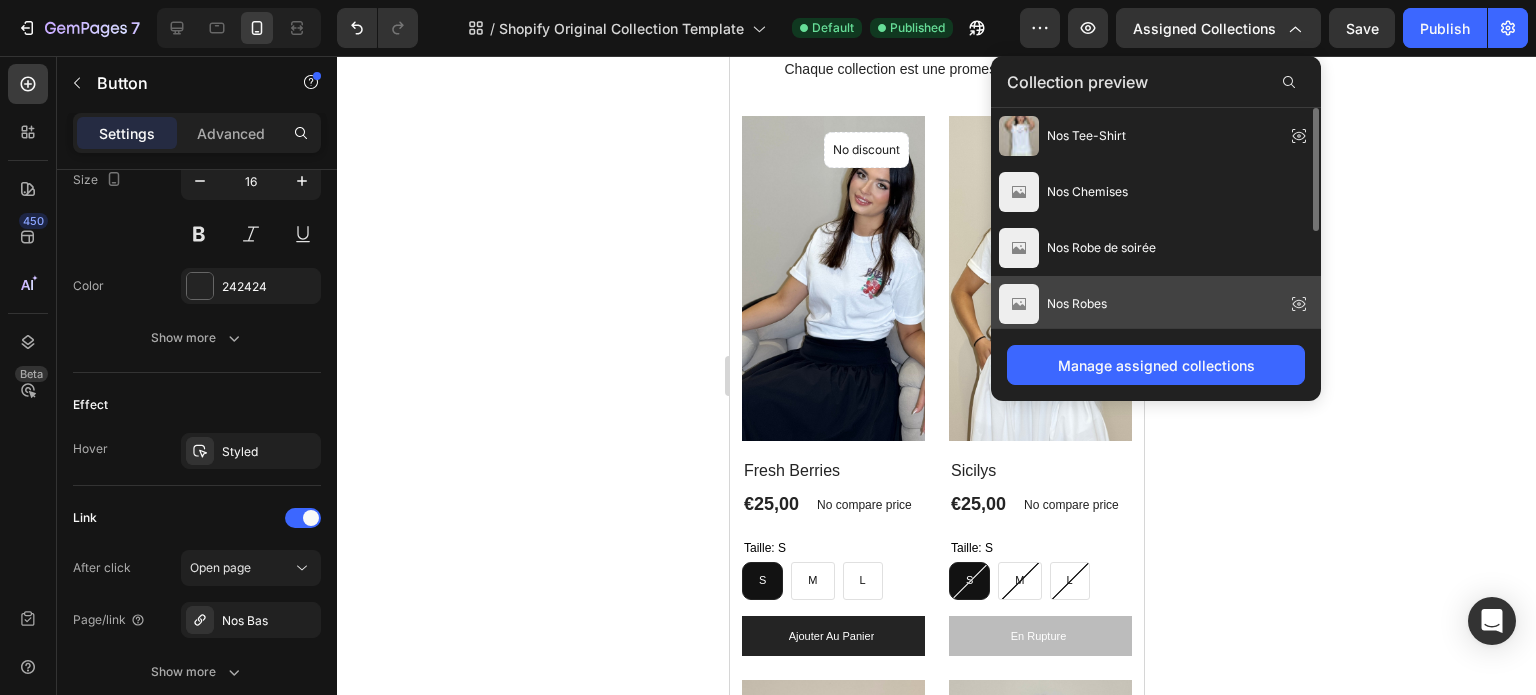 click on "Nos Robes" at bounding box center [1077, 304] 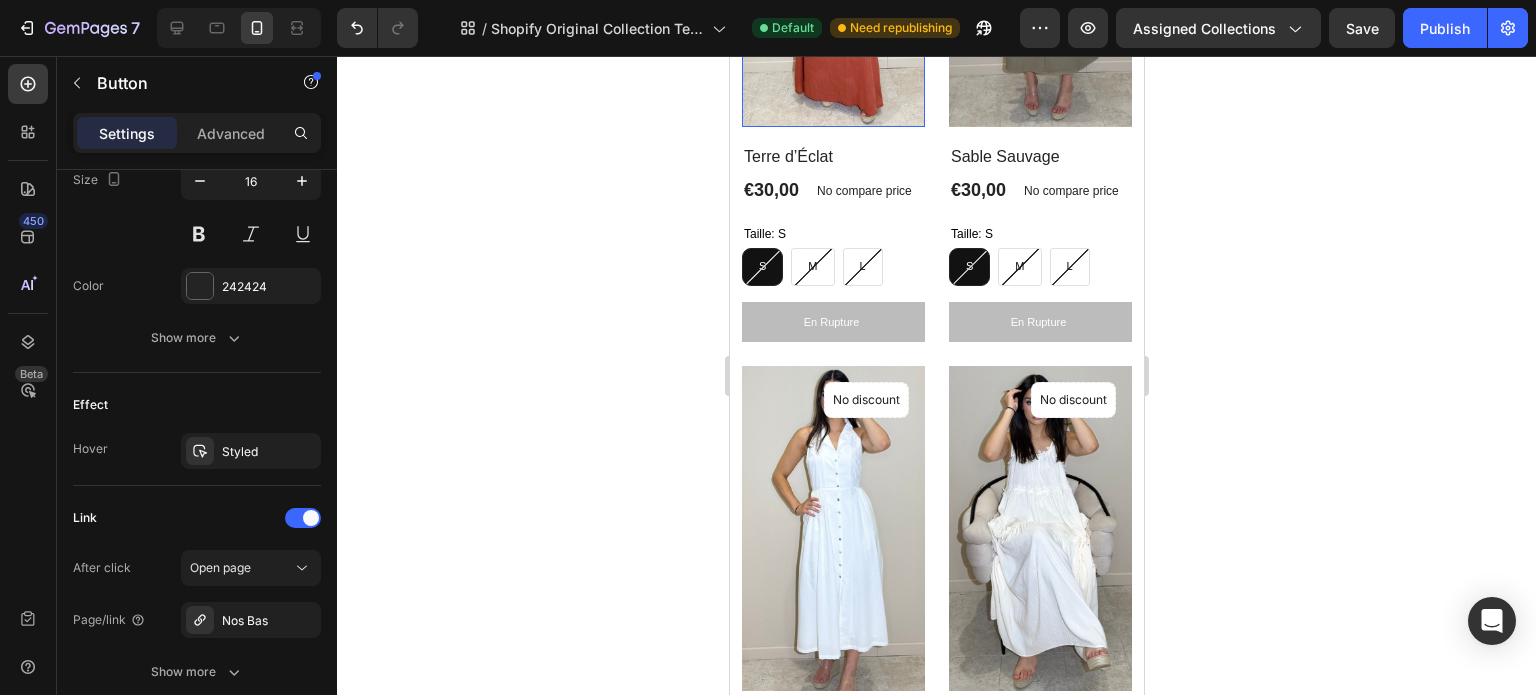 scroll, scrollTop: 452, scrollLeft: 0, axis: vertical 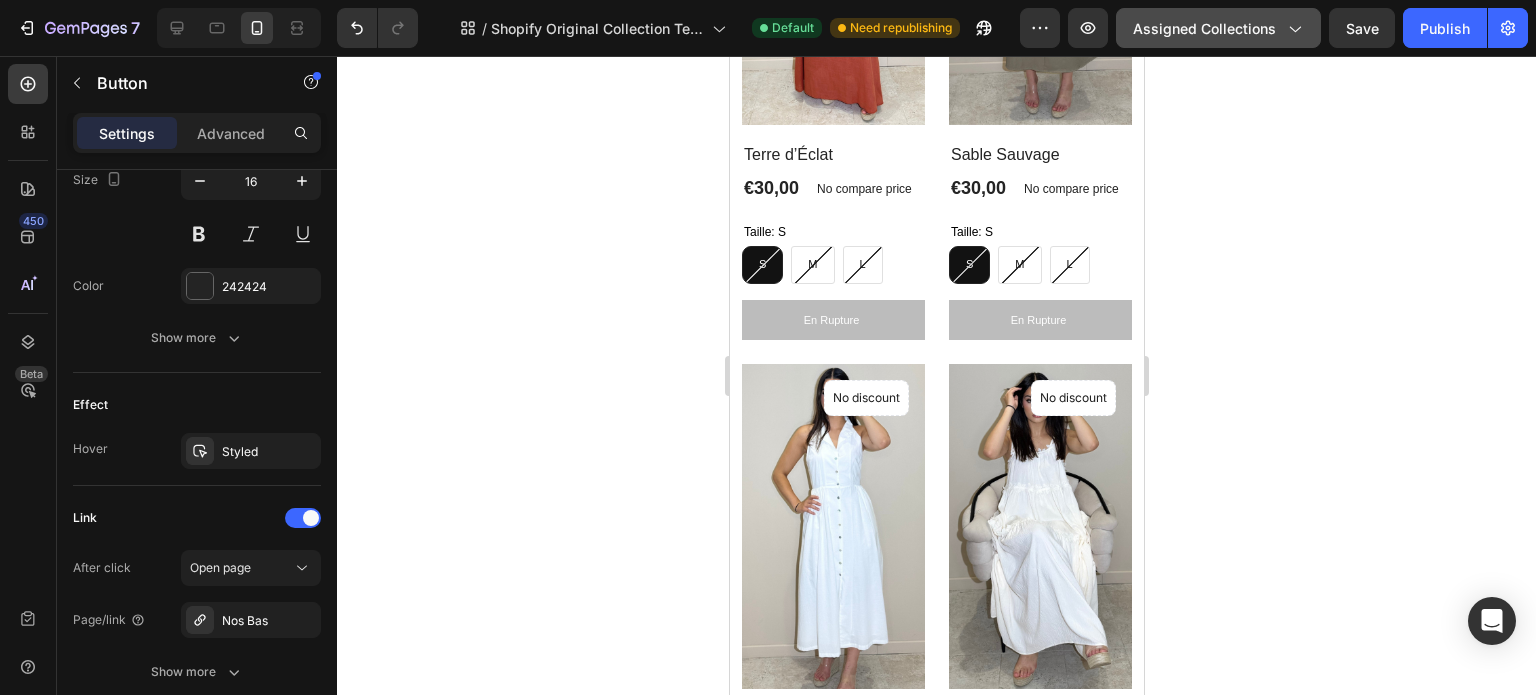 click on "Assigned Collections" at bounding box center (1218, 28) 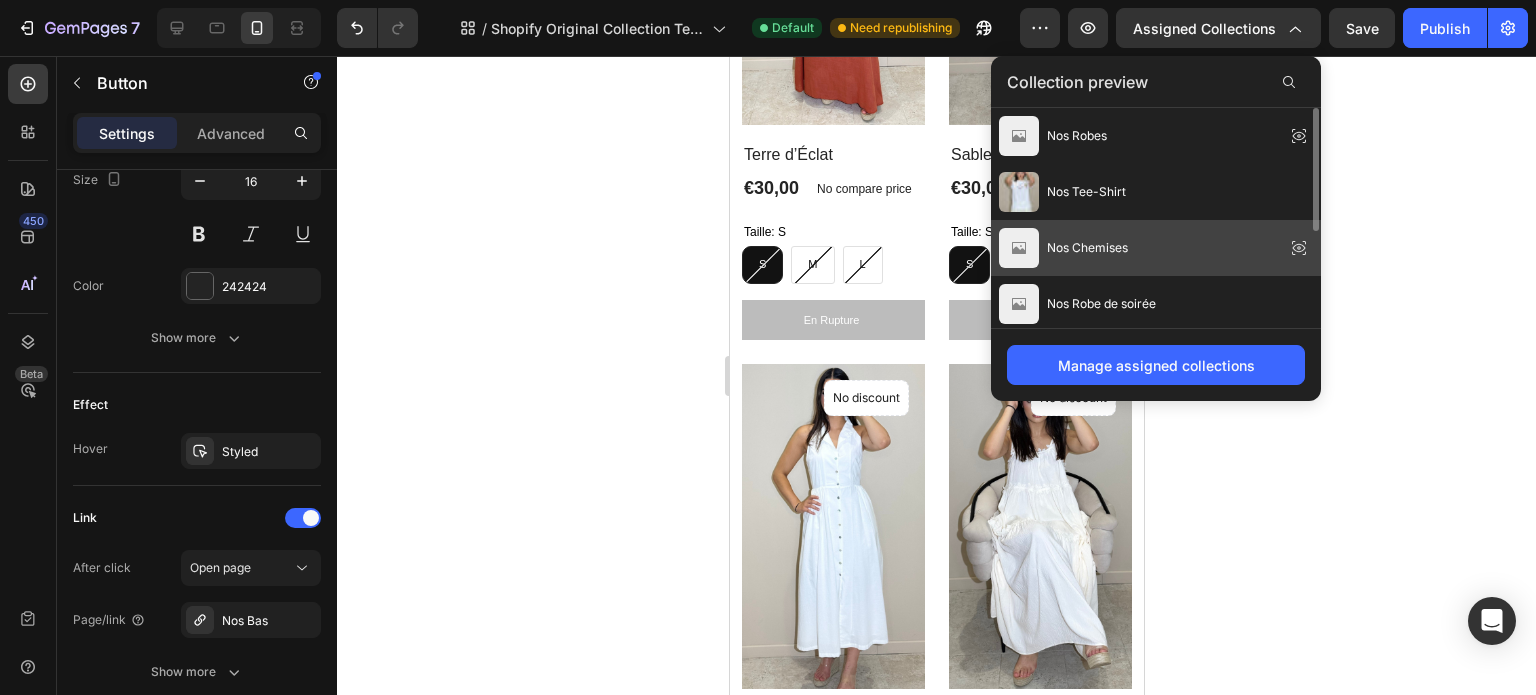 scroll, scrollTop: 172, scrollLeft: 0, axis: vertical 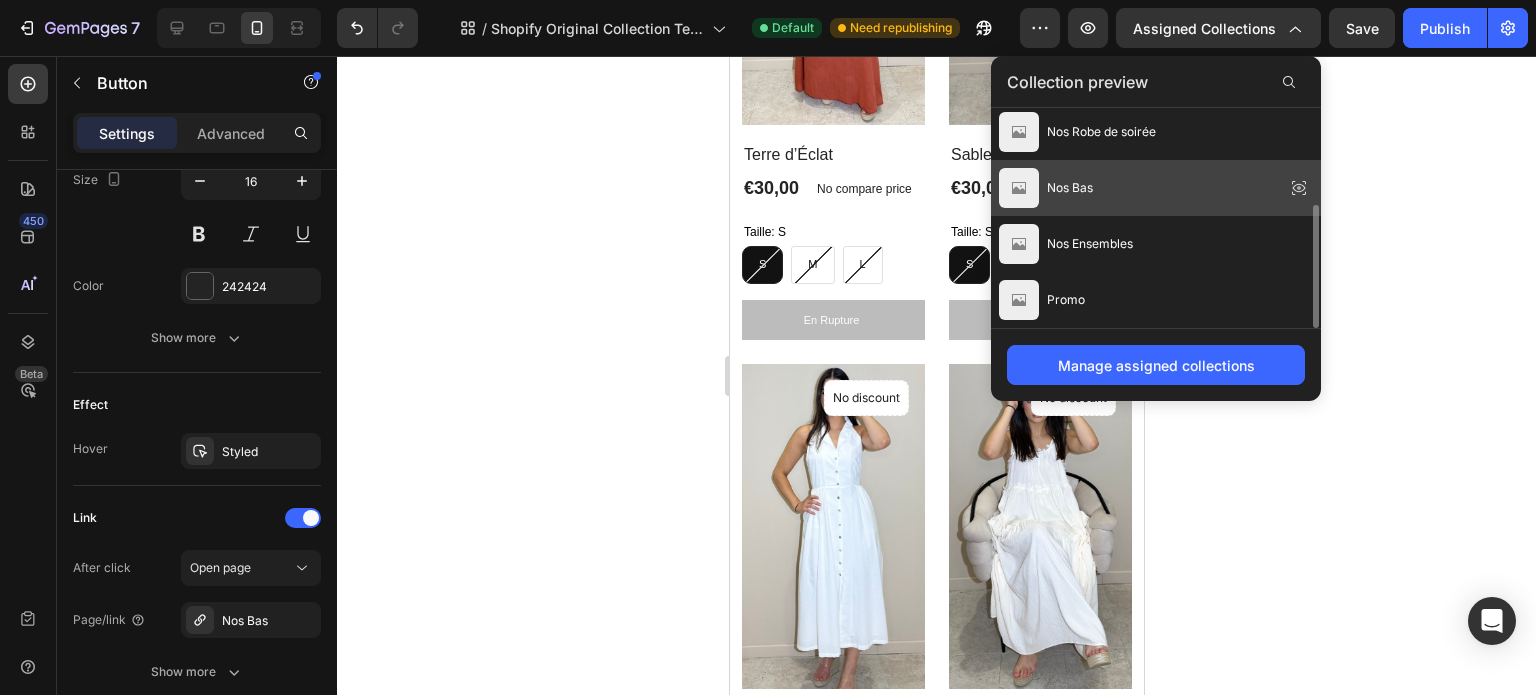 click on "Nos Bas" at bounding box center [1070, 188] 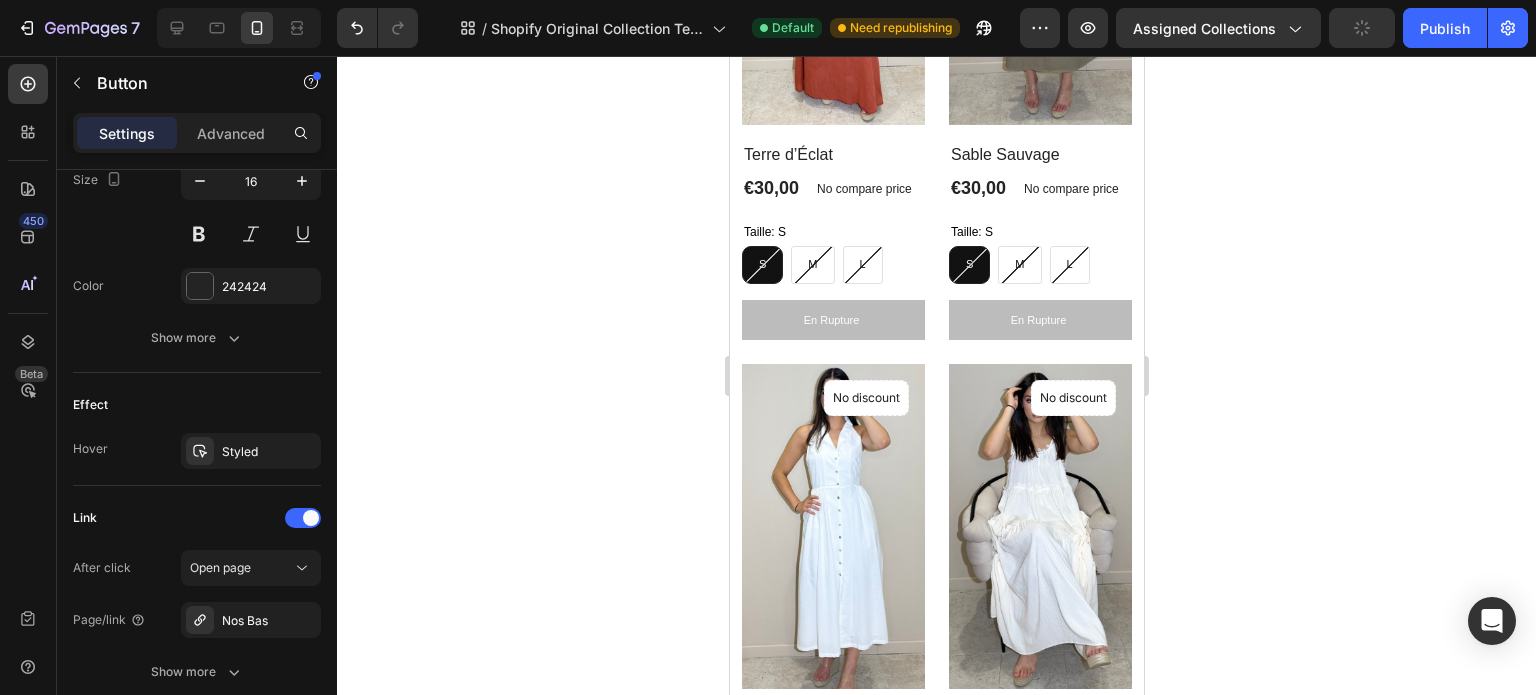 scroll, scrollTop: 0, scrollLeft: 0, axis: both 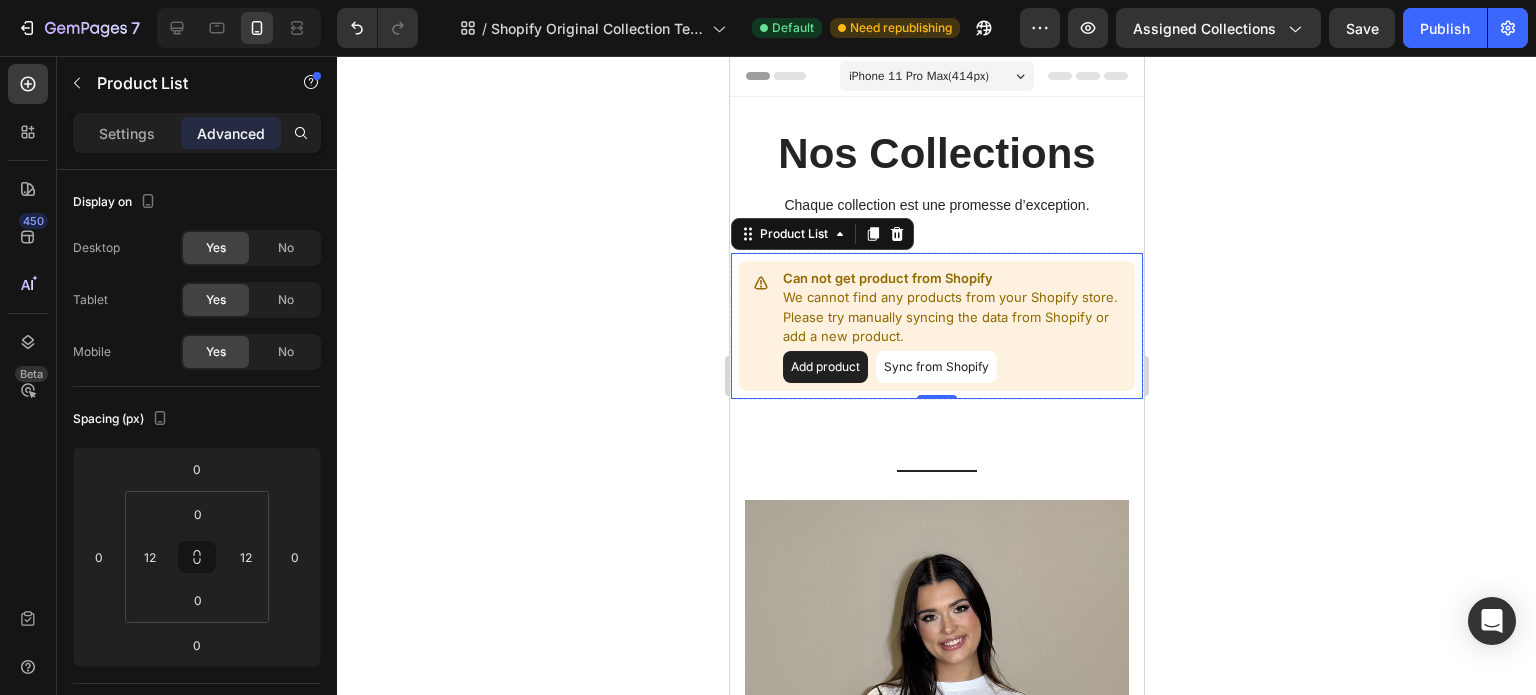 click 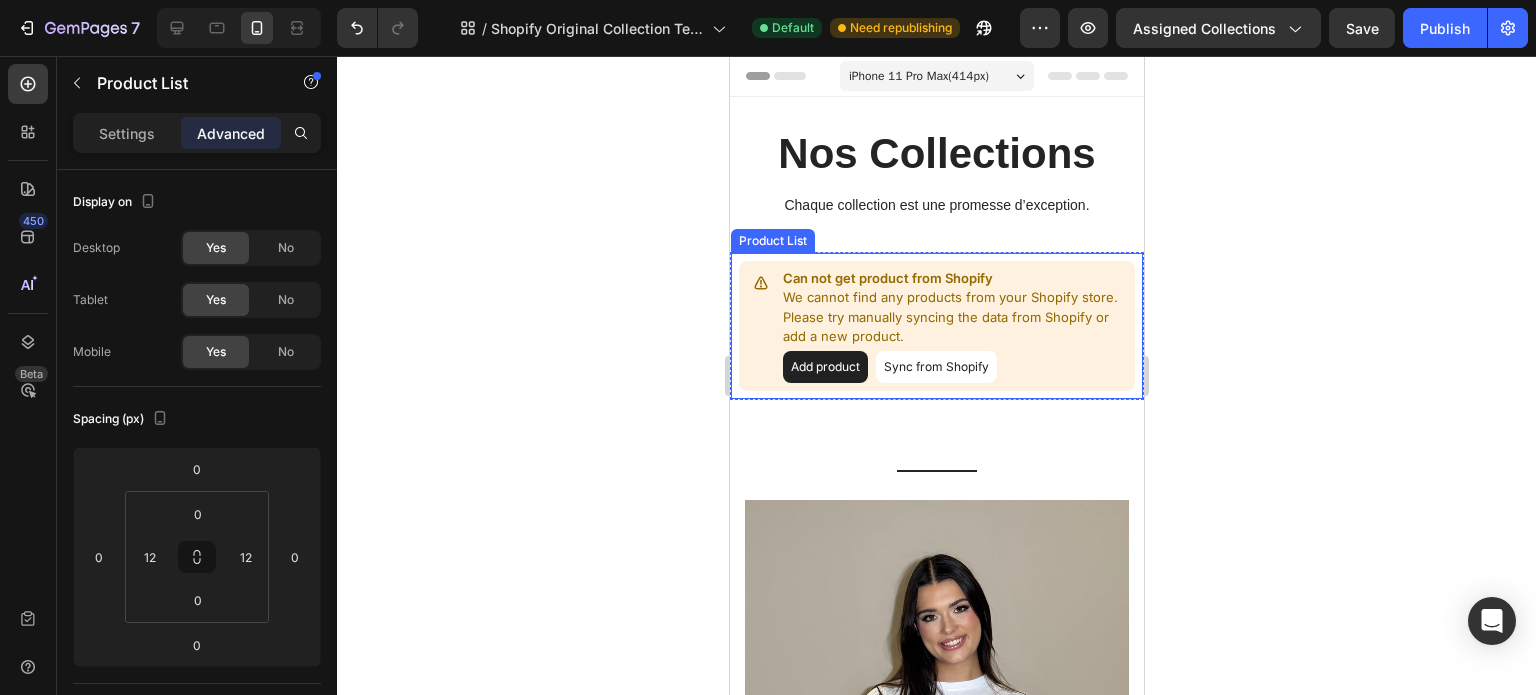 click on "We cannot find any products from your Shopify store. Please try manually syncing the data from Shopify or add a new product." at bounding box center (954, 317) 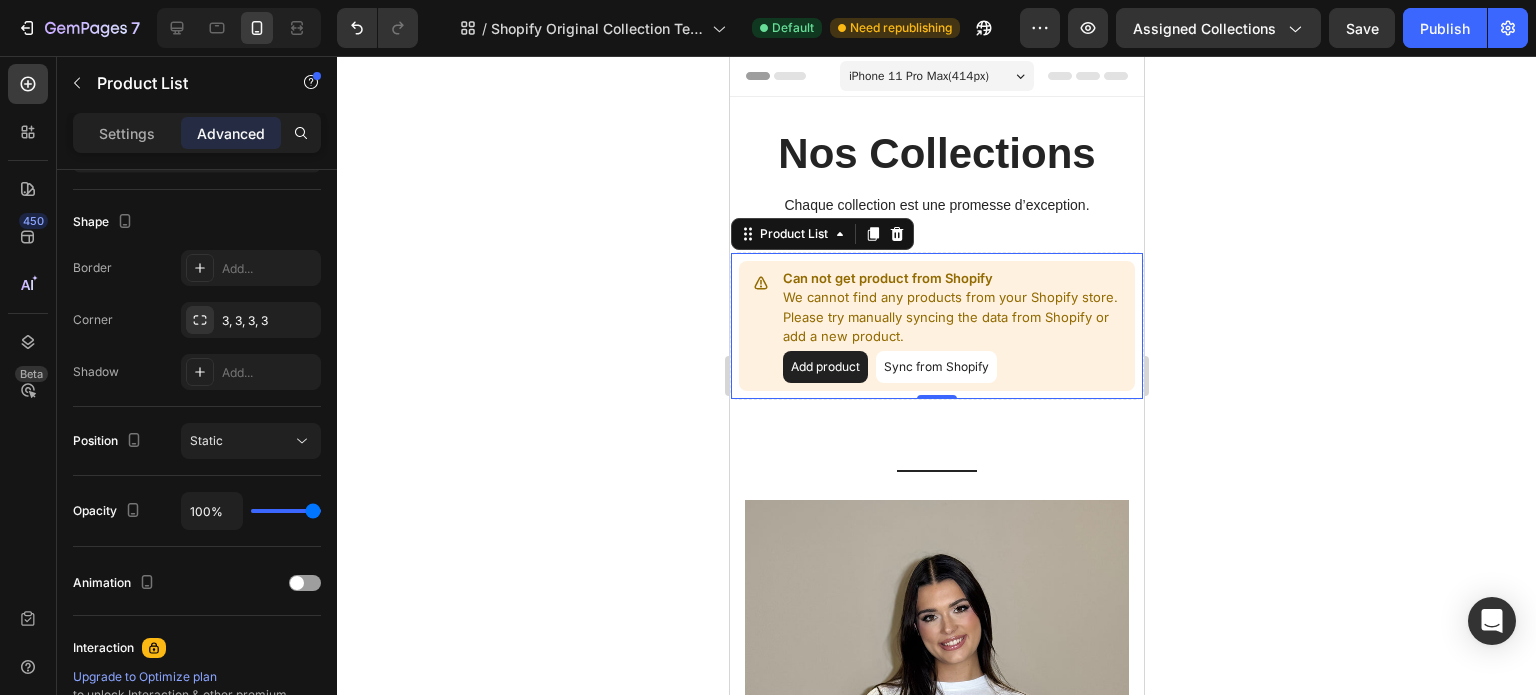 scroll, scrollTop: 0, scrollLeft: 0, axis: both 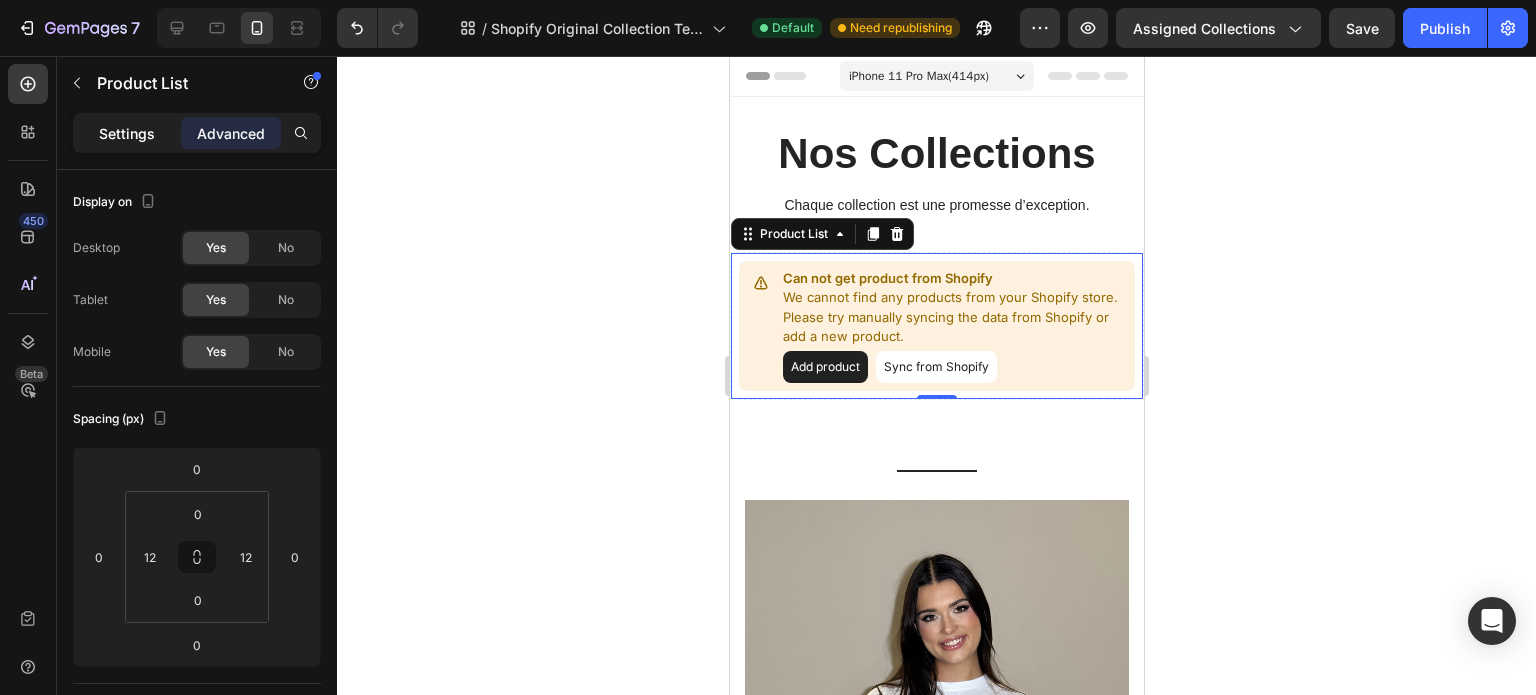 click on "Settings" at bounding box center (127, 133) 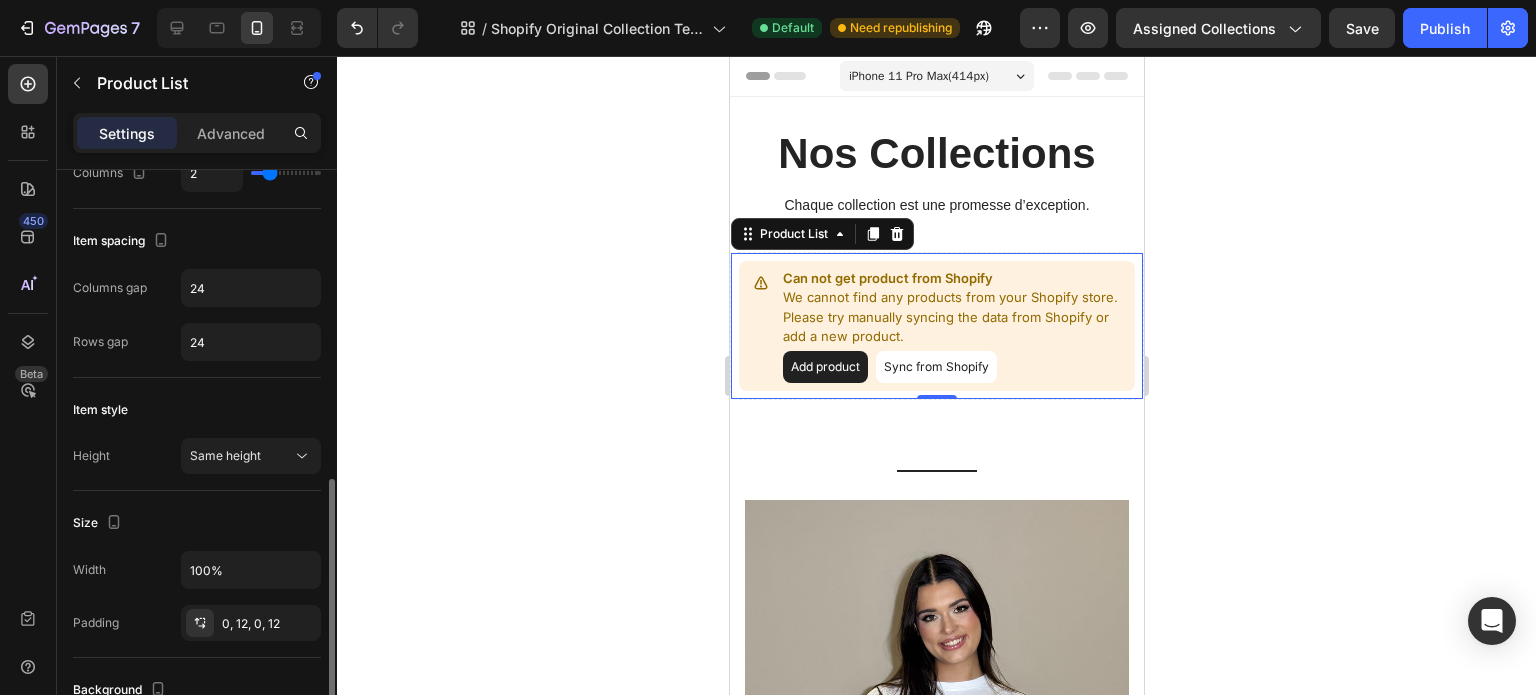 scroll, scrollTop: 510, scrollLeft: 0, axis: vertical 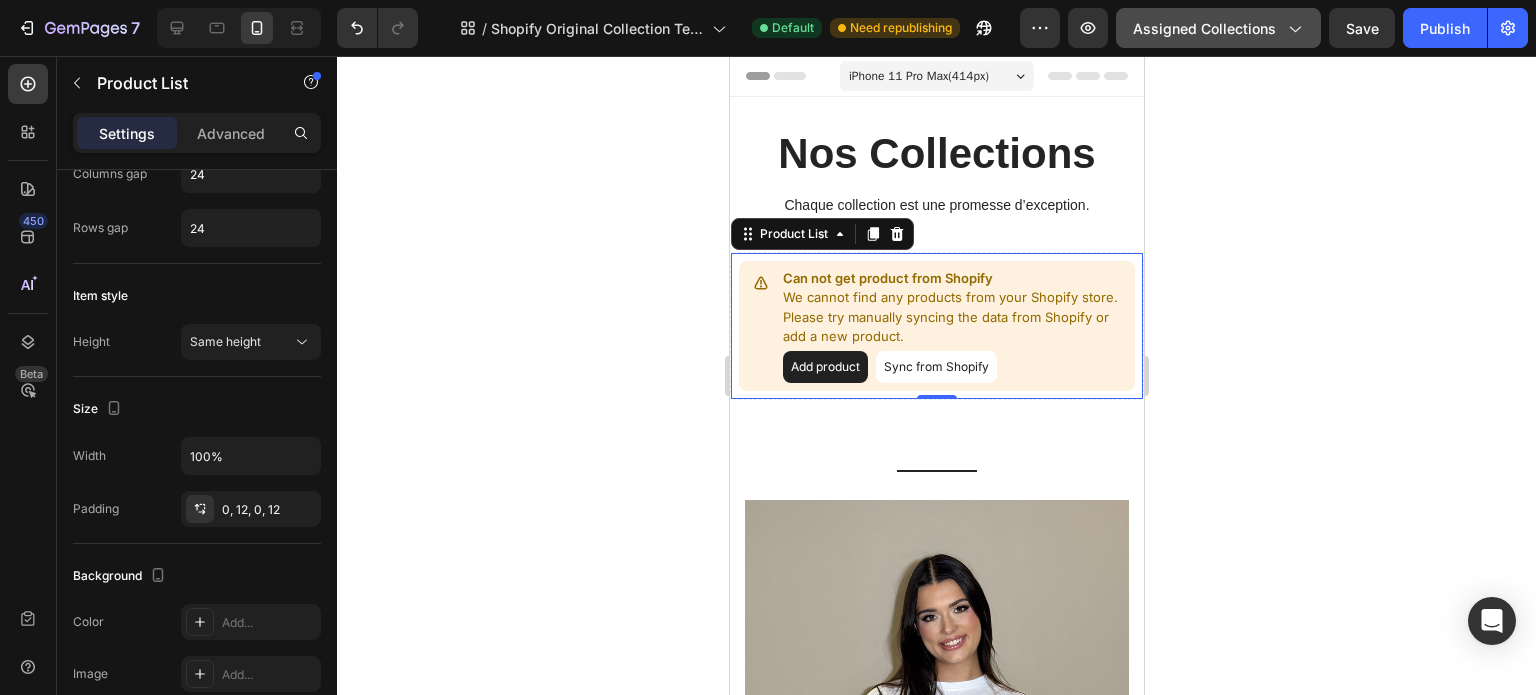 click on "Assigned Collections" 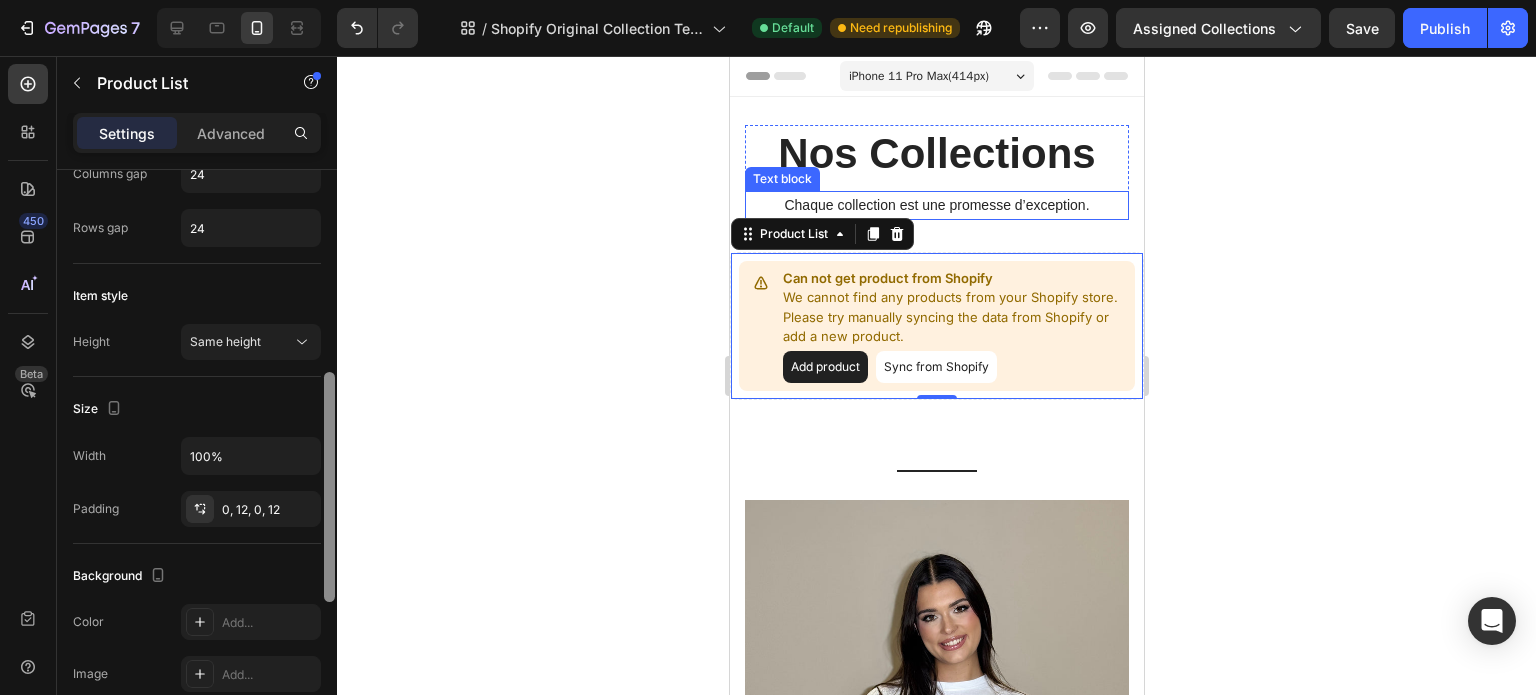 drag, startPoint x: 693, startPoint y: 176, endPoint x: 324, endPoint y: 179, distance: 369.0122 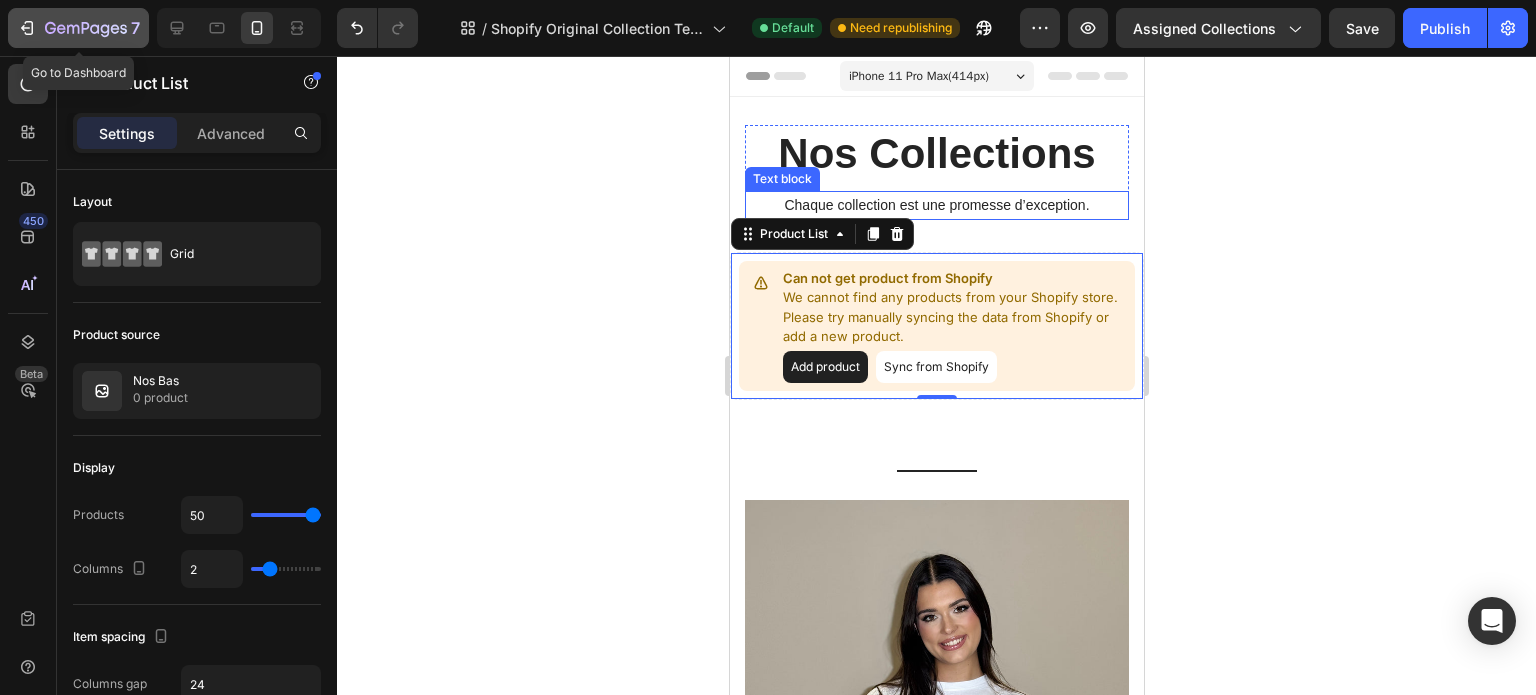 click on "7" 